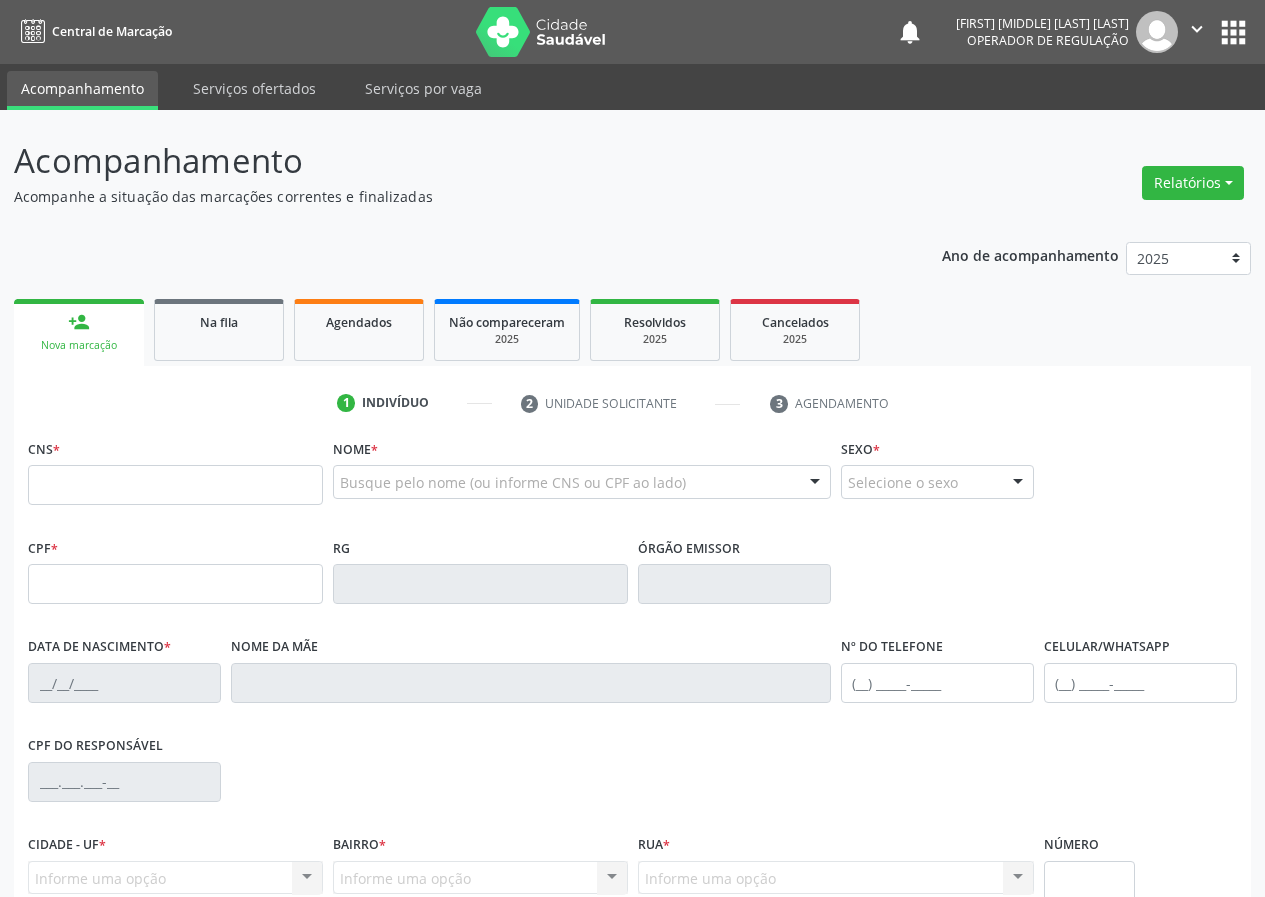 scroll, scrollTop: 0, scrollLeft: 0, axis: both 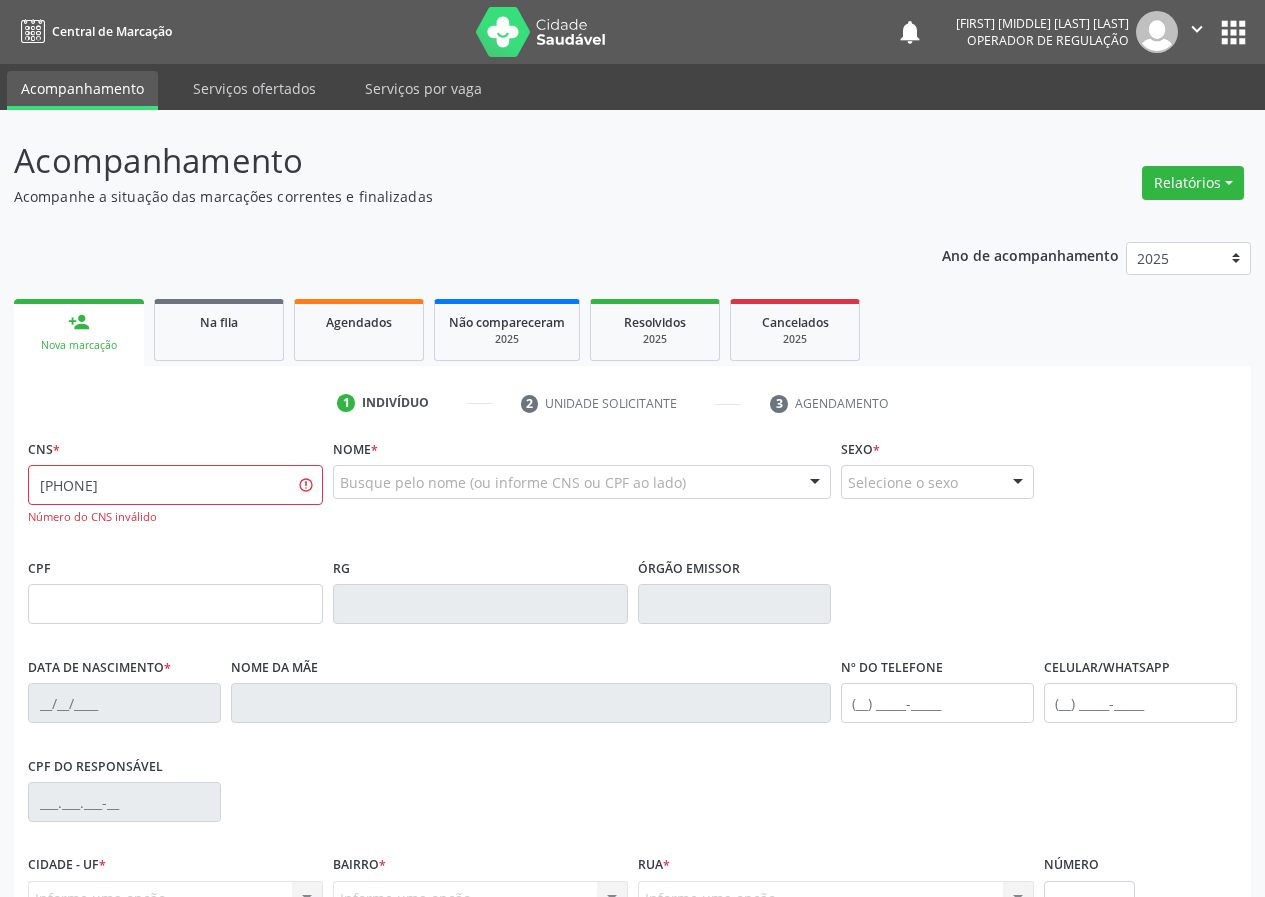 drag, startPoint x: 177, startPoint y: 491, endPoint x: 0, endPoint y: 498, distance: 177.13837 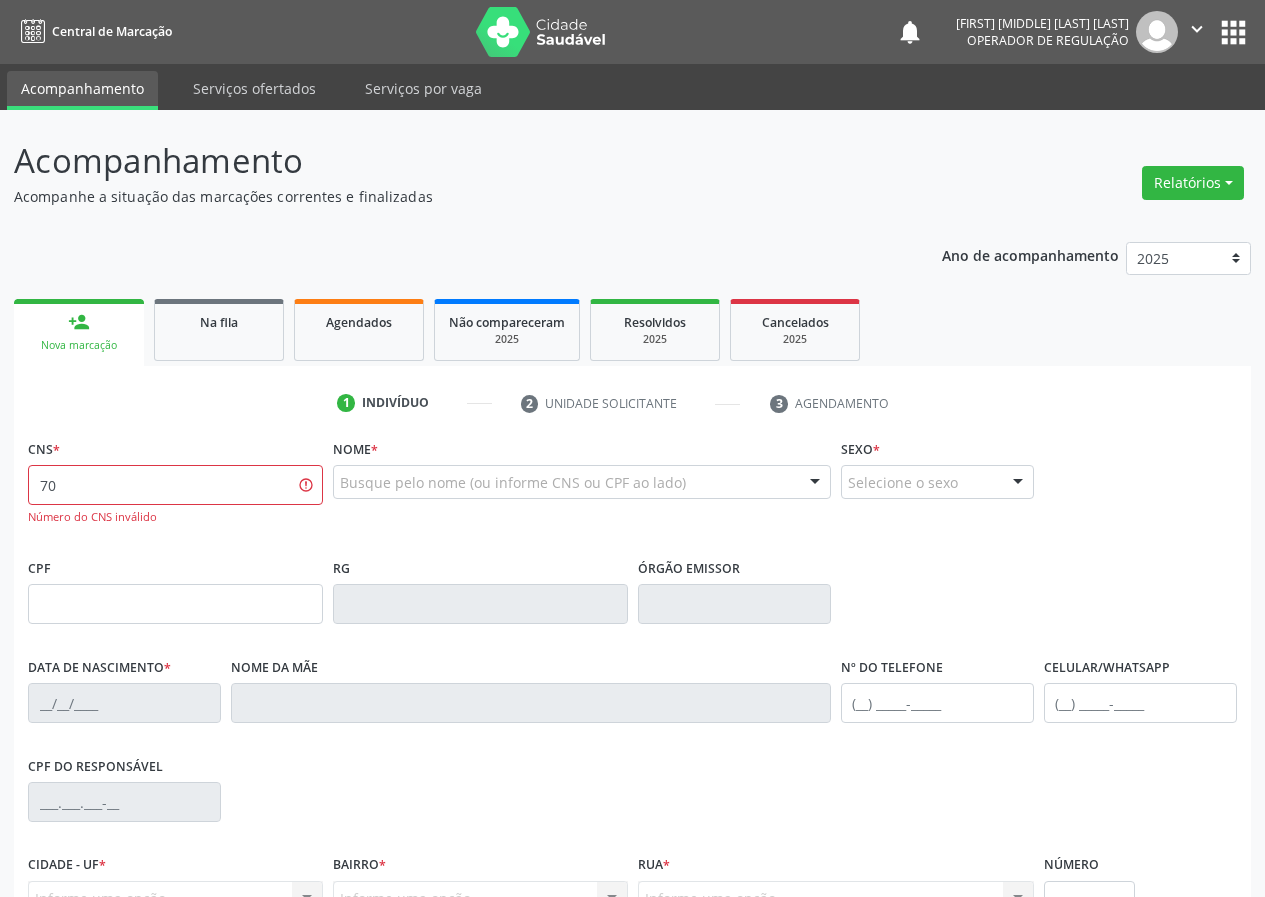 type on "7" 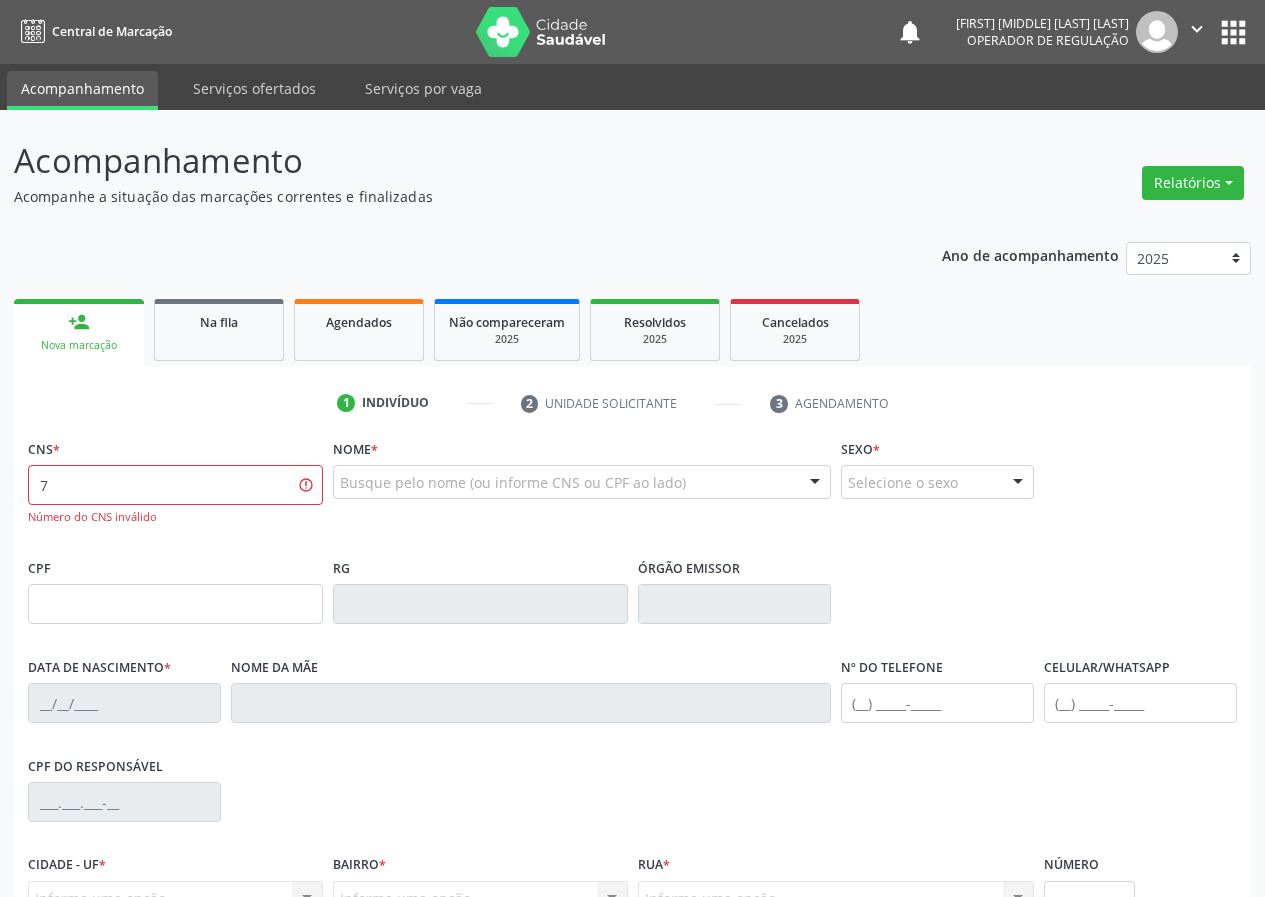 type 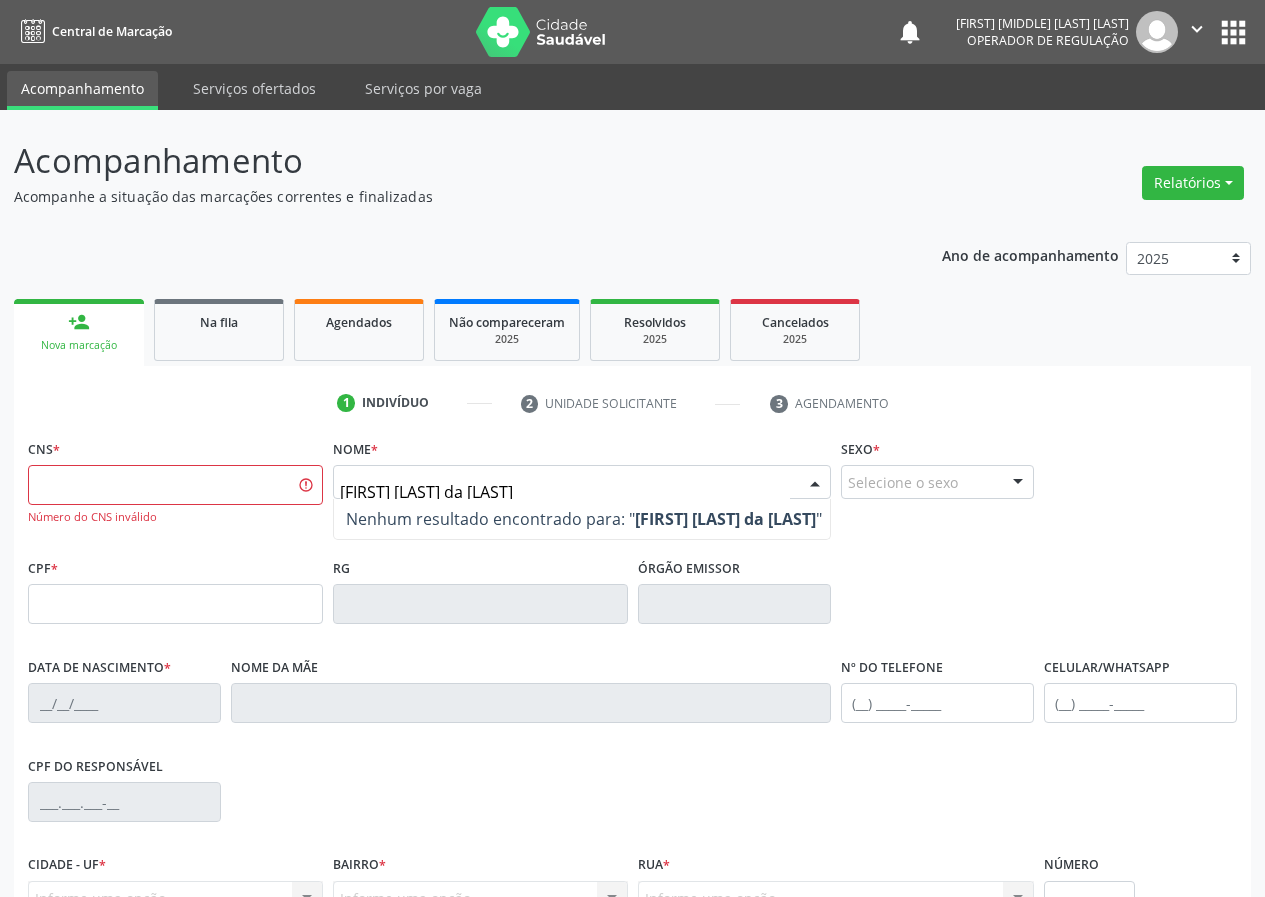 type on "MARIA MARLENE DA SILVA" 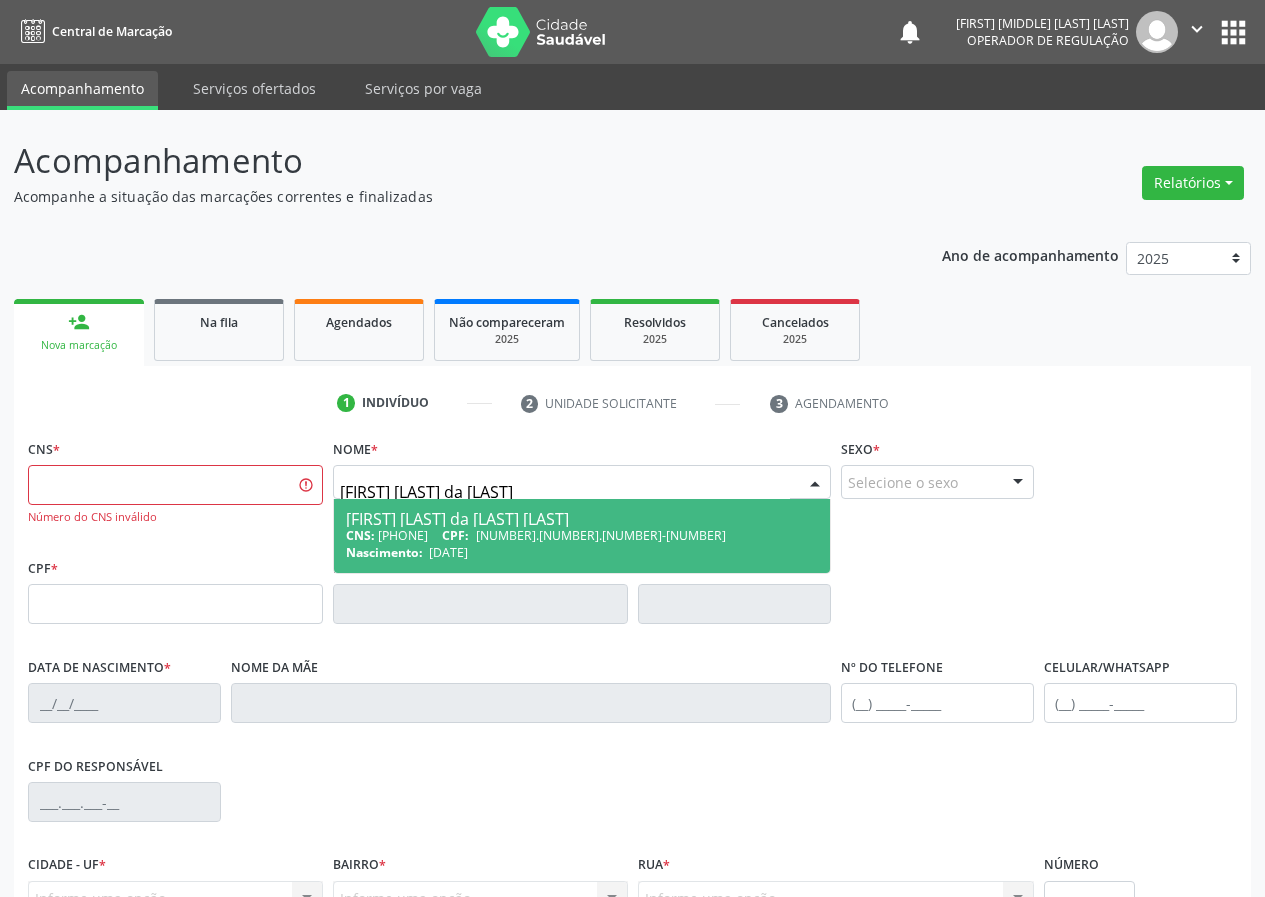 click on "Maria Marlene da Silva Barbosa
CNS:
700 7069 8478 6078
CPF:
032.237.294-10
Nascimento:
15/12/1971" at bounding box center [582, 536] 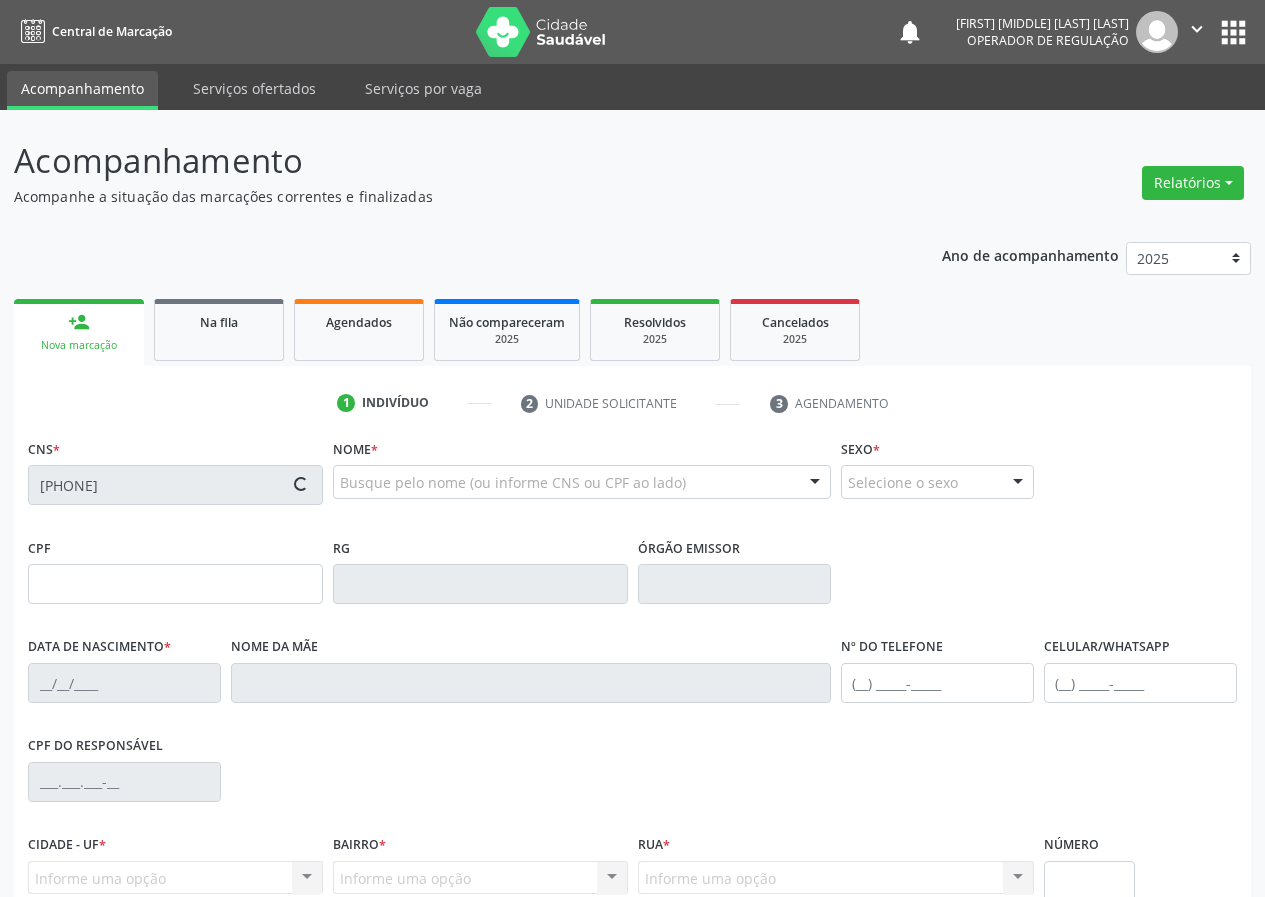 type on "032.237.294-10" 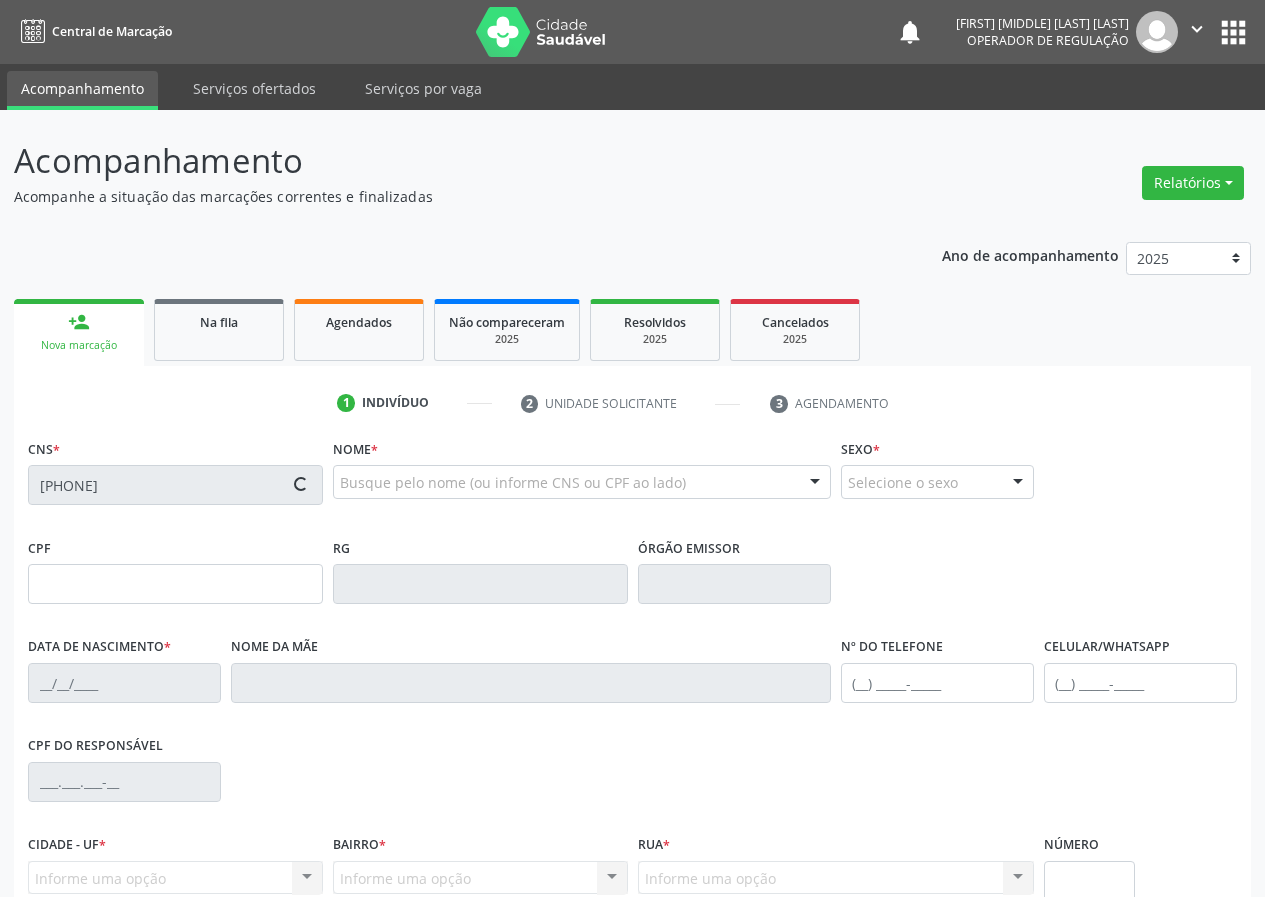 type on "15/12/1971" 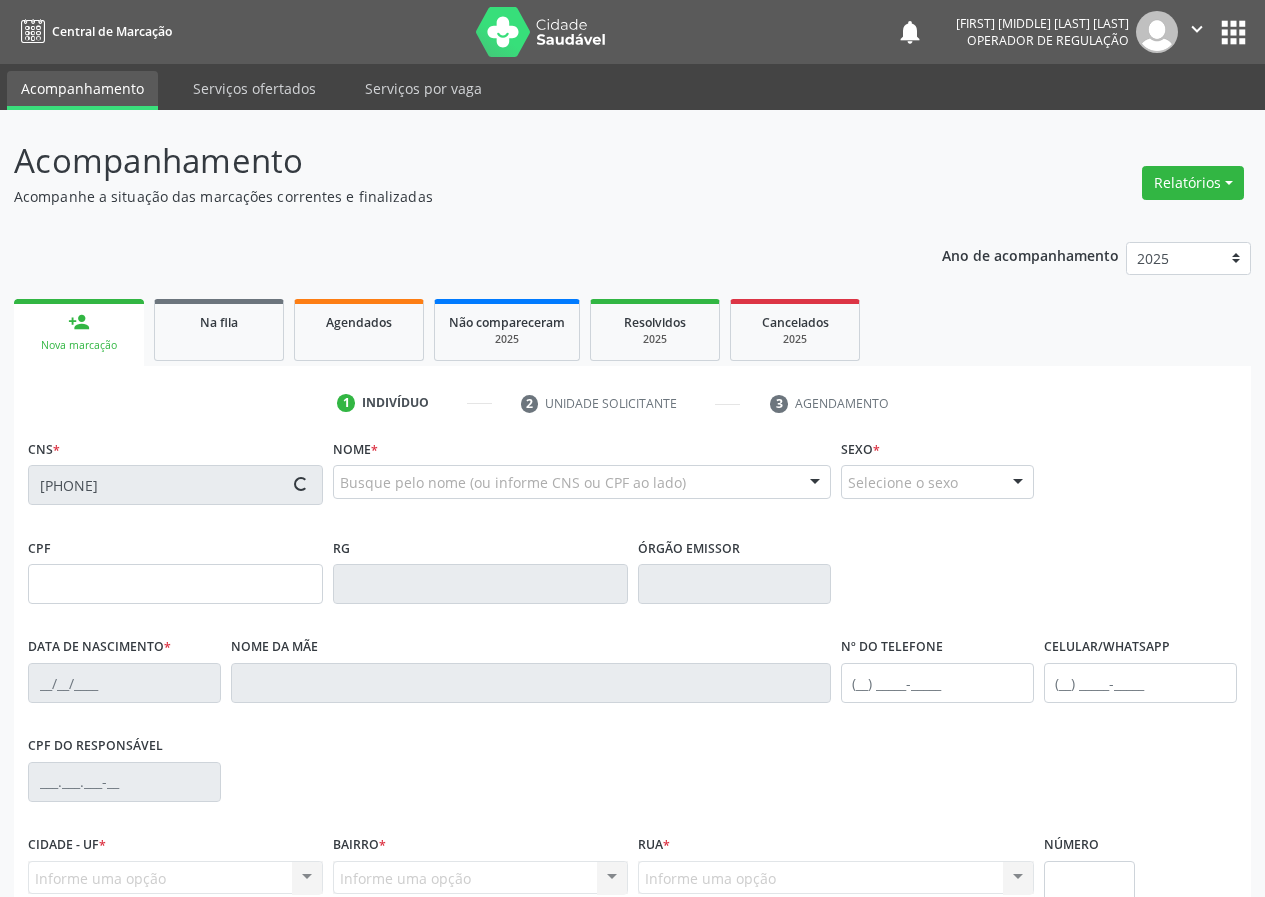 type on "Maria das Neves Tavares da Silva" 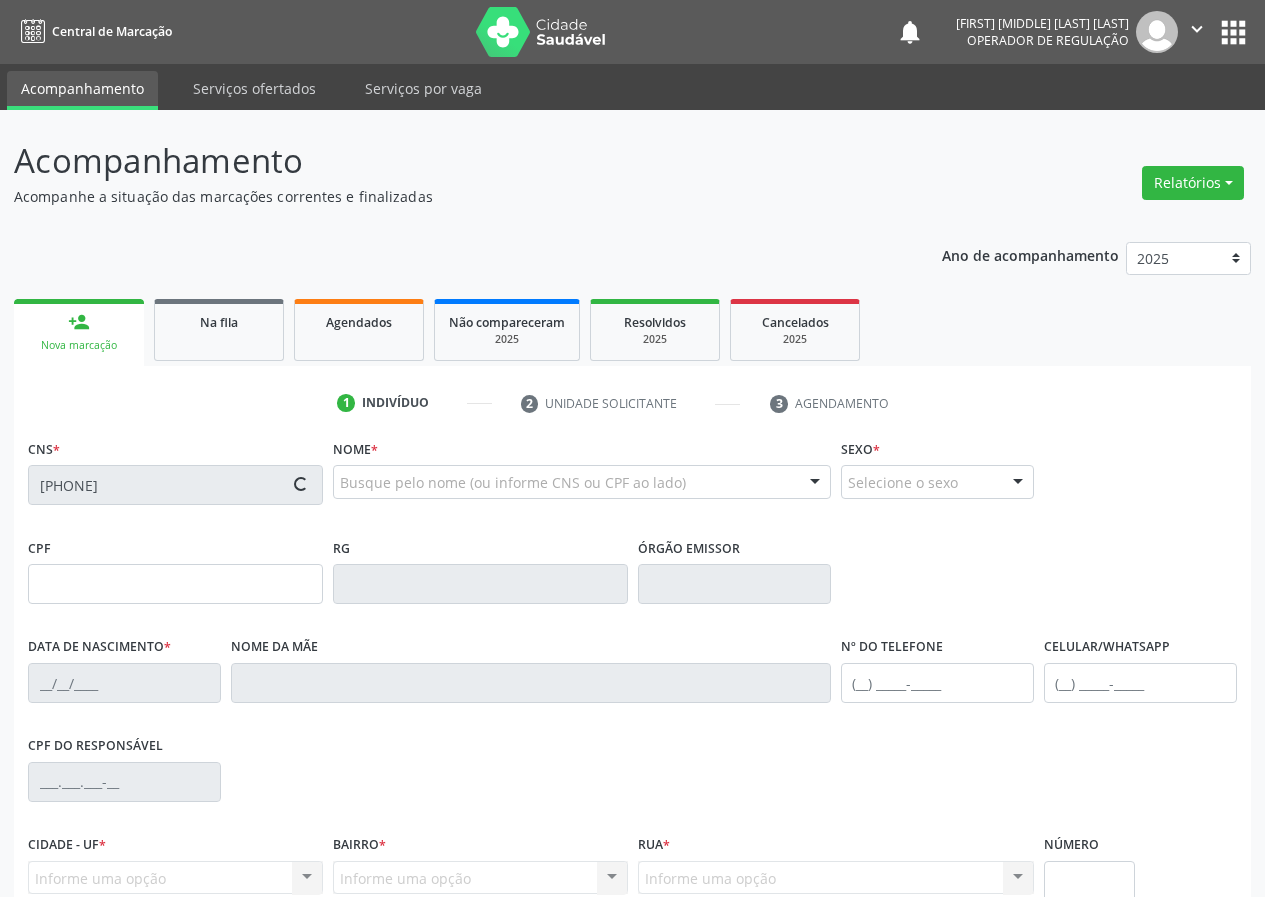 type on "(83) 99132-4200" 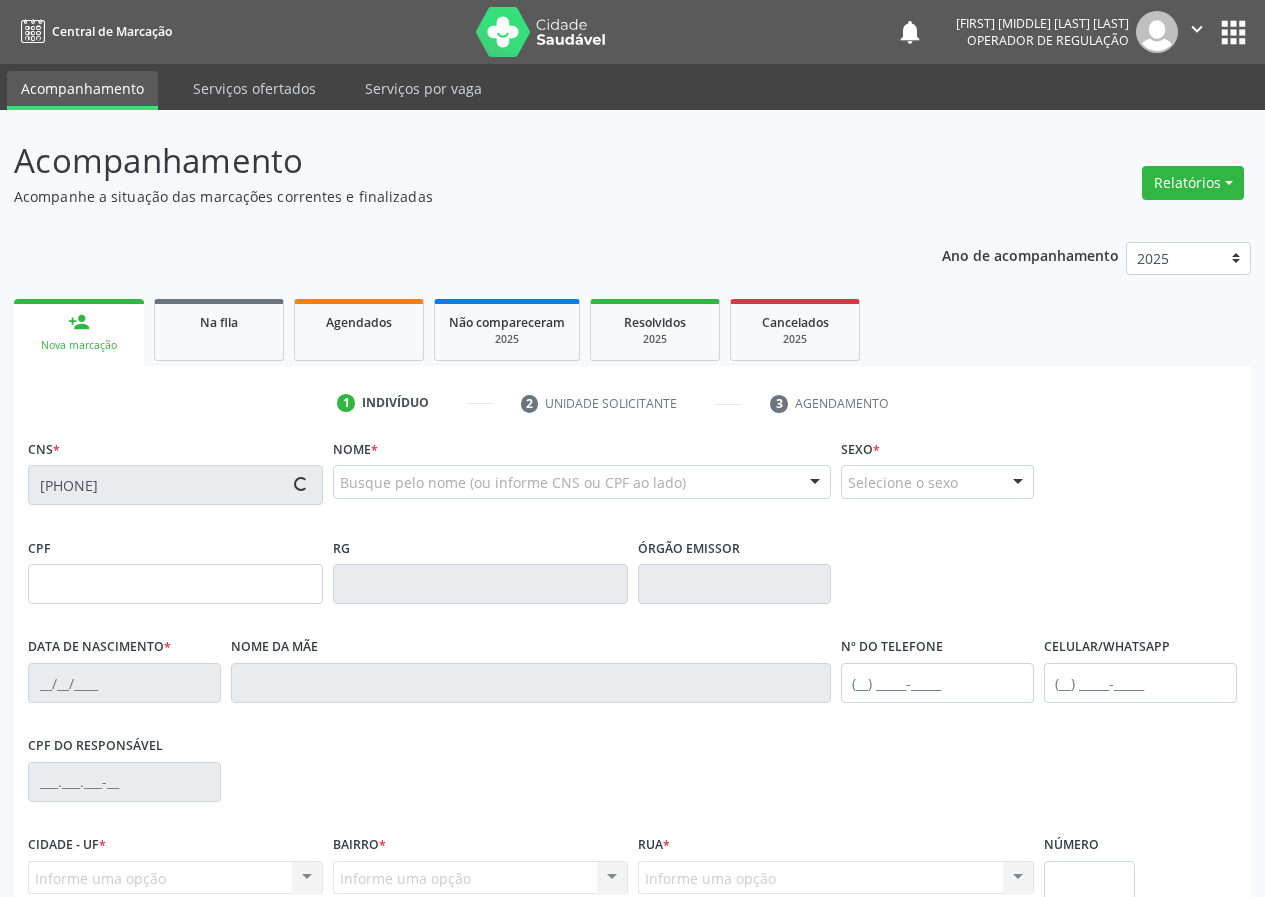 type on "281" 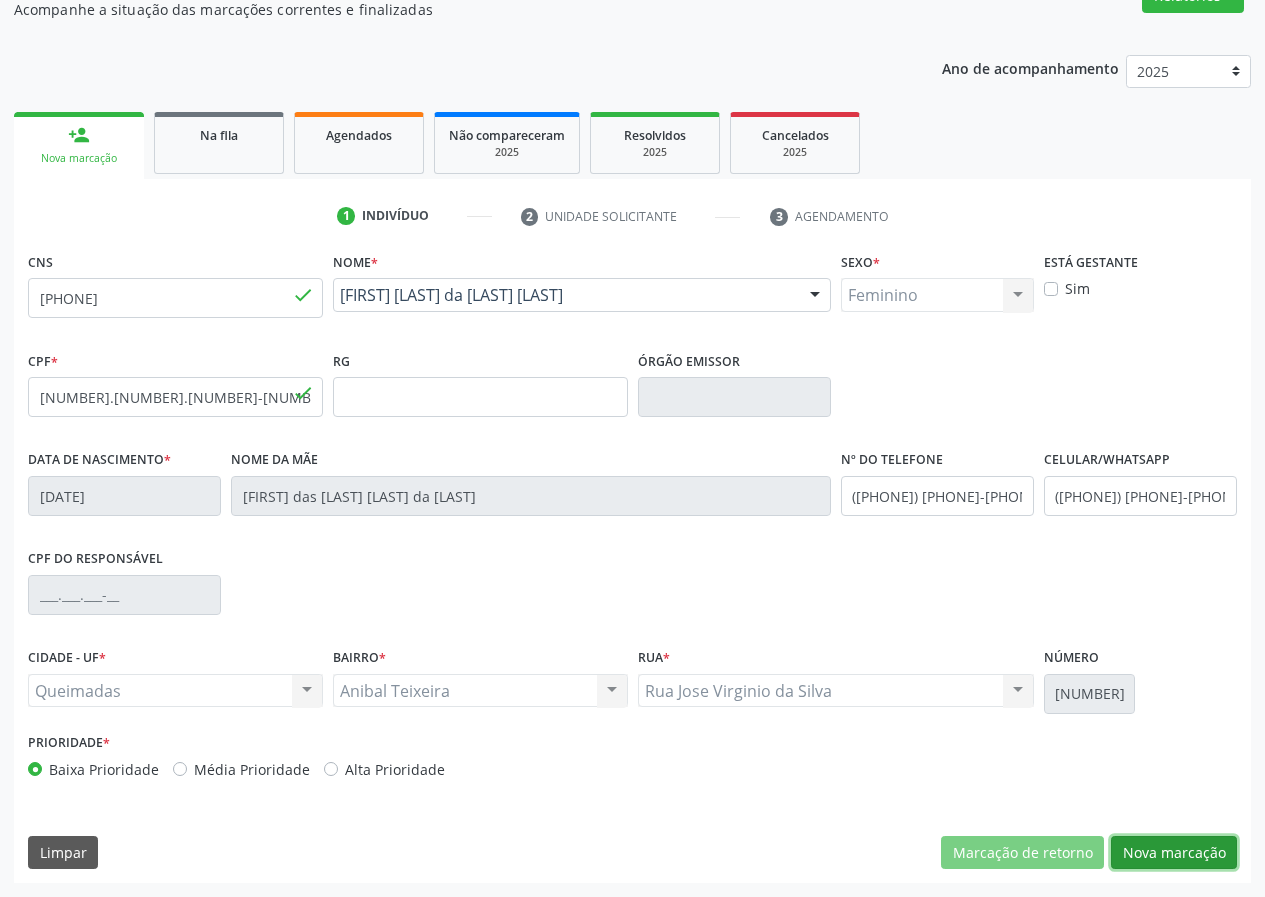 drag, startPoint x: 1197, startPoint y: 847, endPoint x: 60, endPoint y: 861, distance: 1137.0862 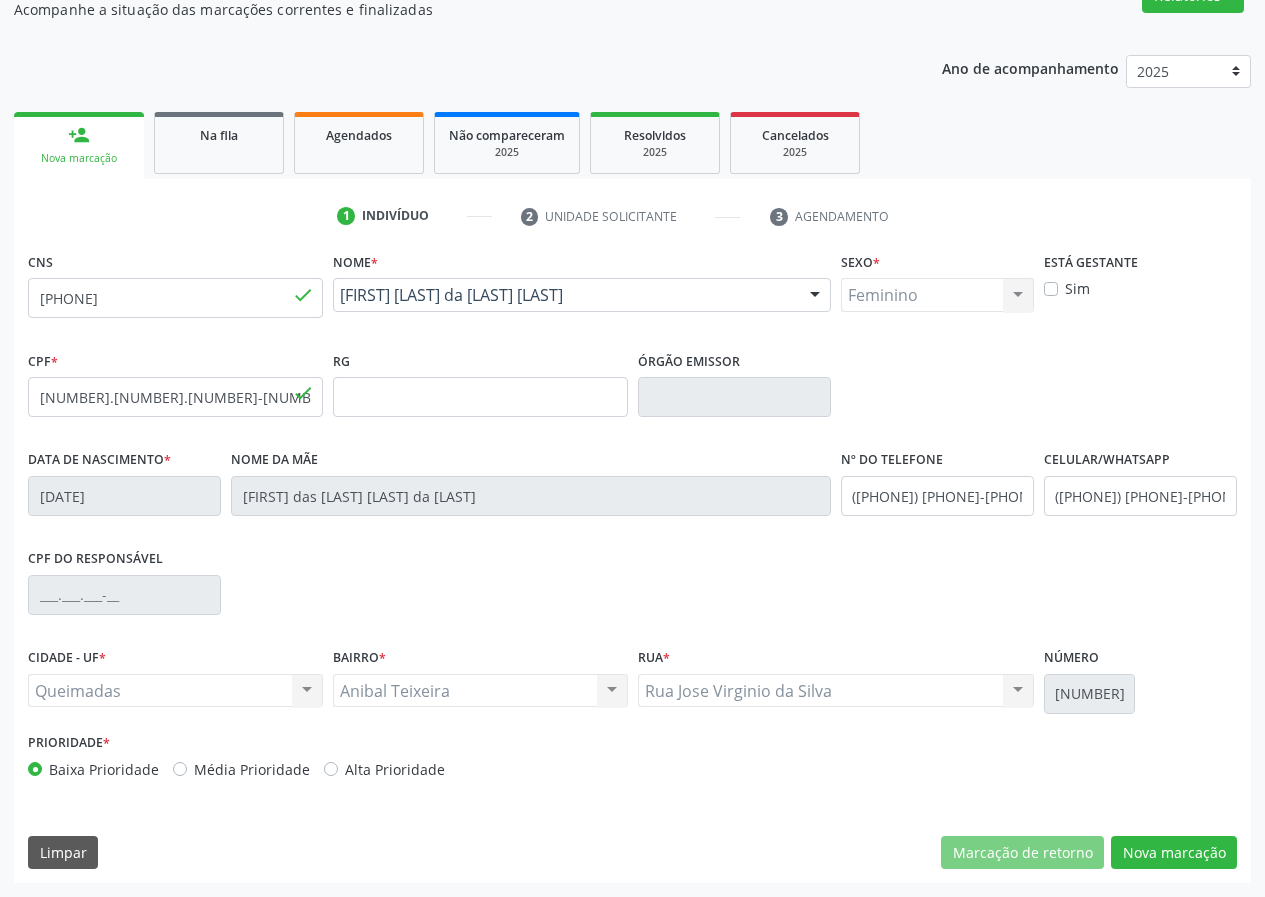 scroll, scrollTop: 9, scrollLeft: 0, axis: vertical 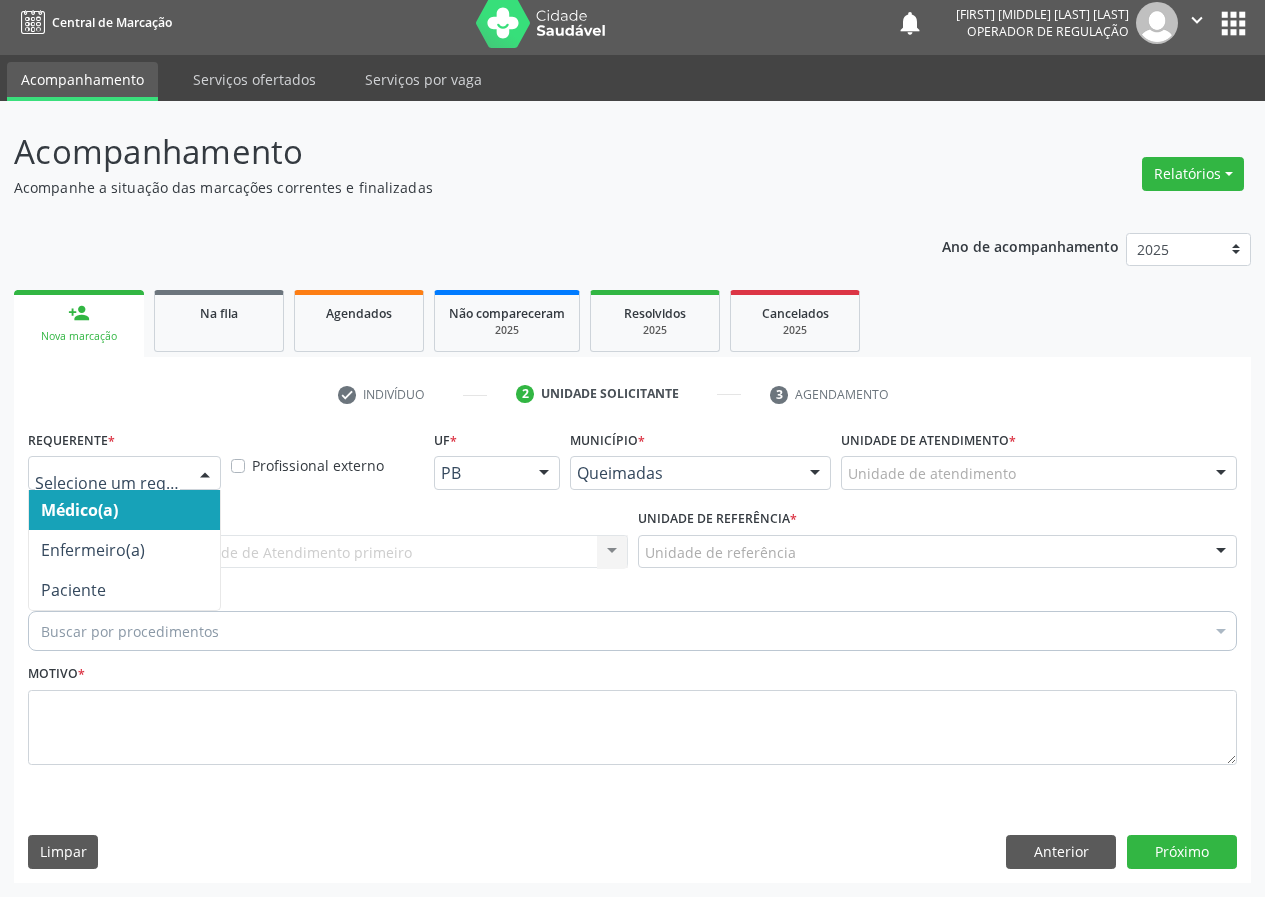 click at bounding box center [205, 474] 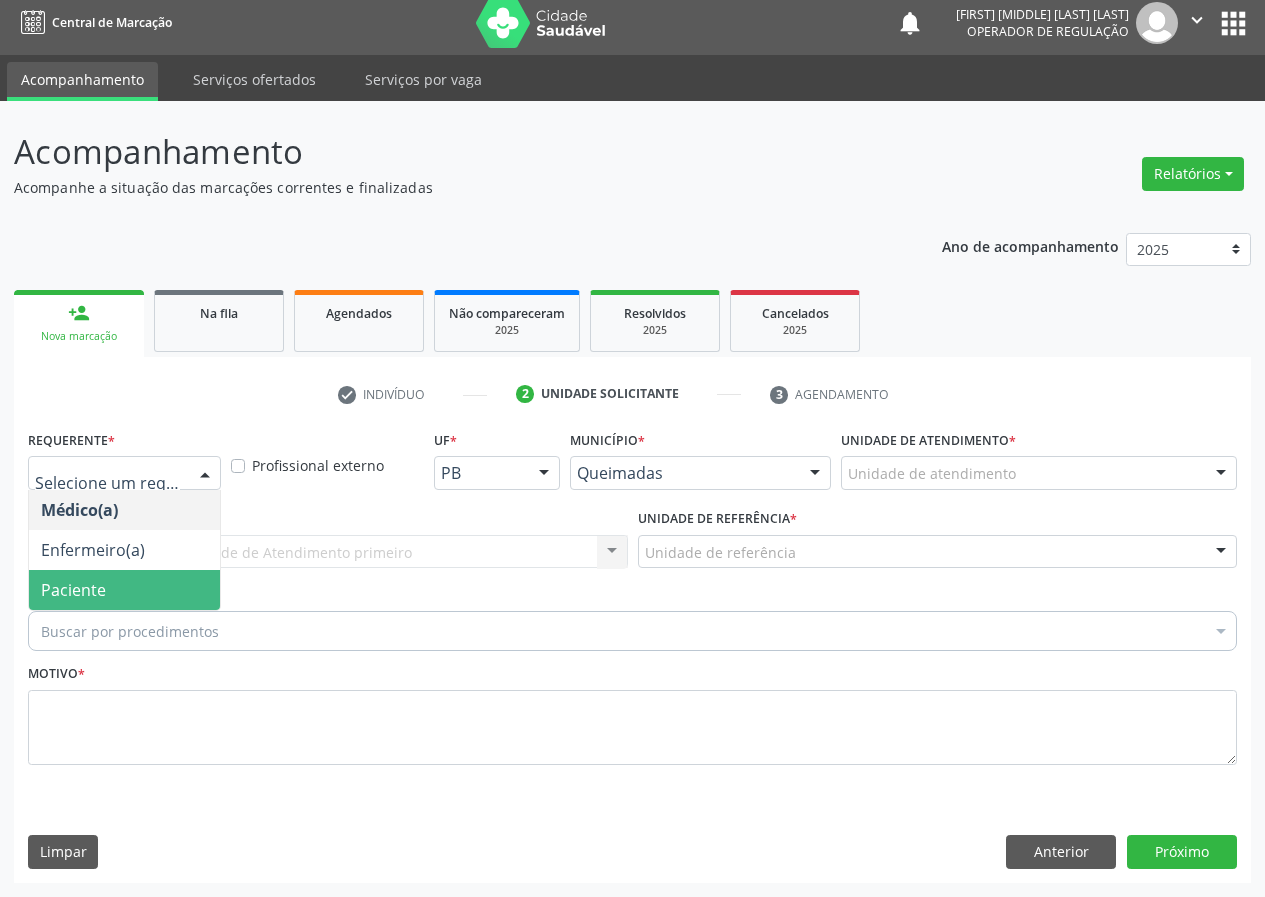 click on "Paciente" at bounding box center [124, 590] 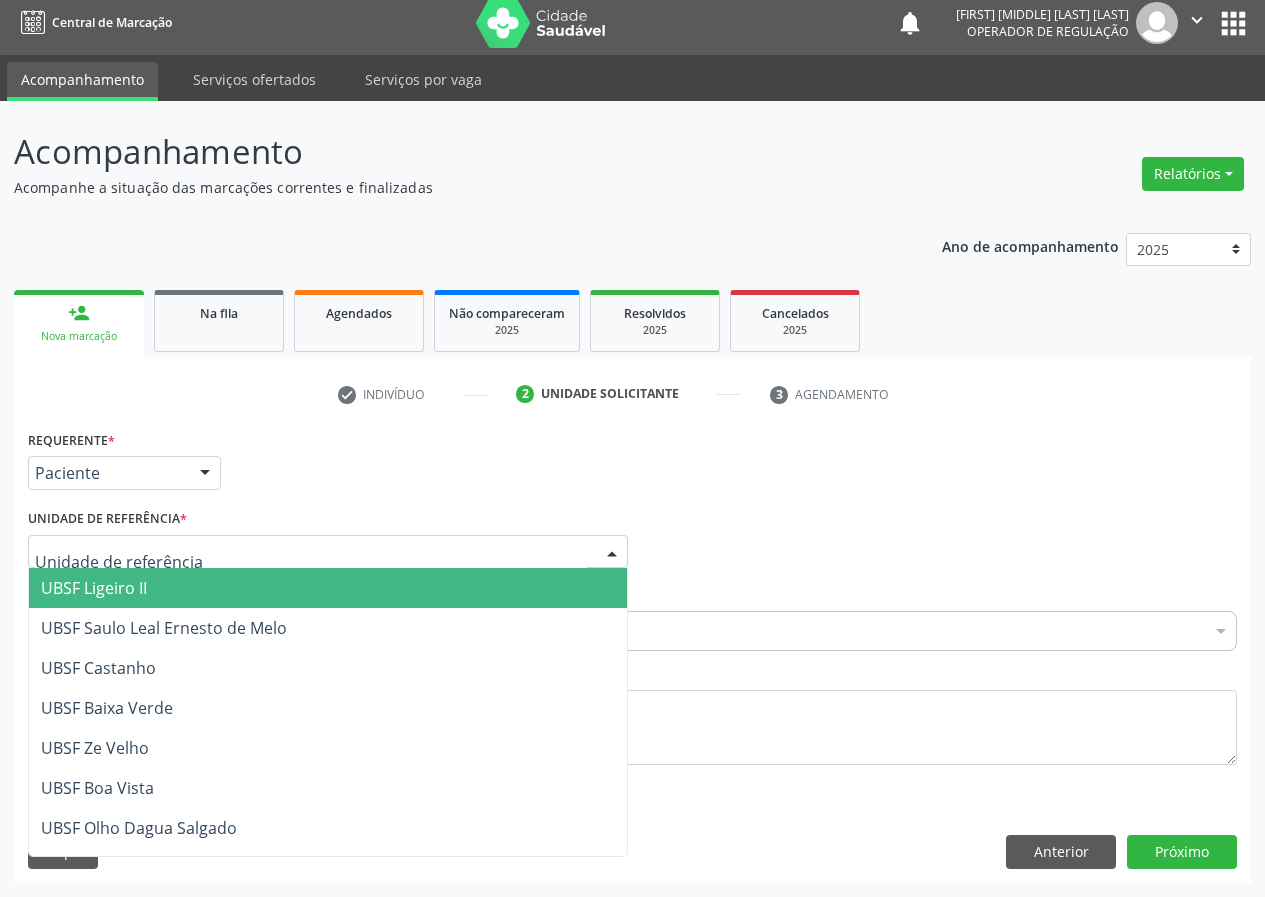 drag, startPoint x: 564, startPoint y: 544, endPoint x: 0, endPoint y: 819, distance: 627.4719 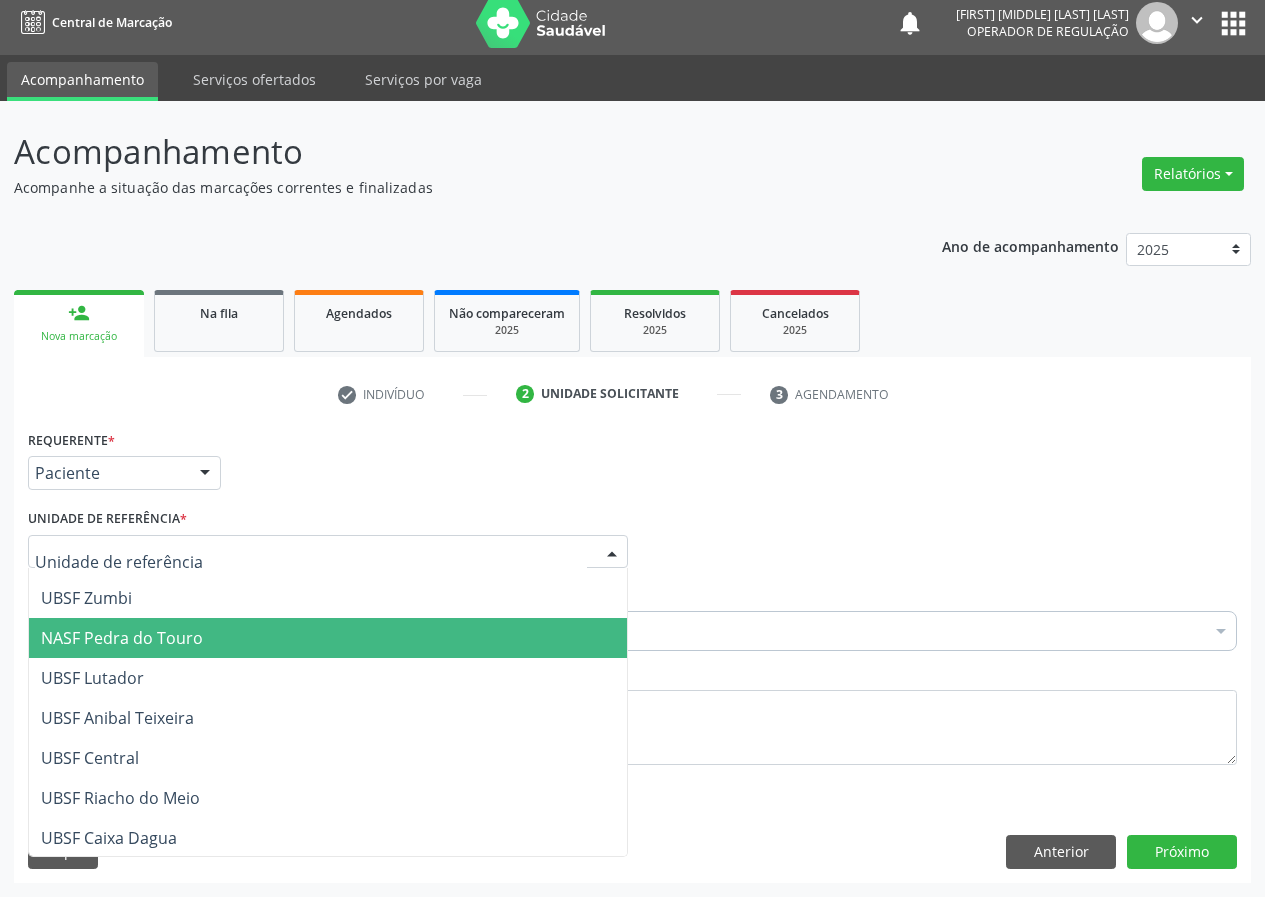 scroll, scrollTop: 300, scrollLeft: 0, axis: vertical 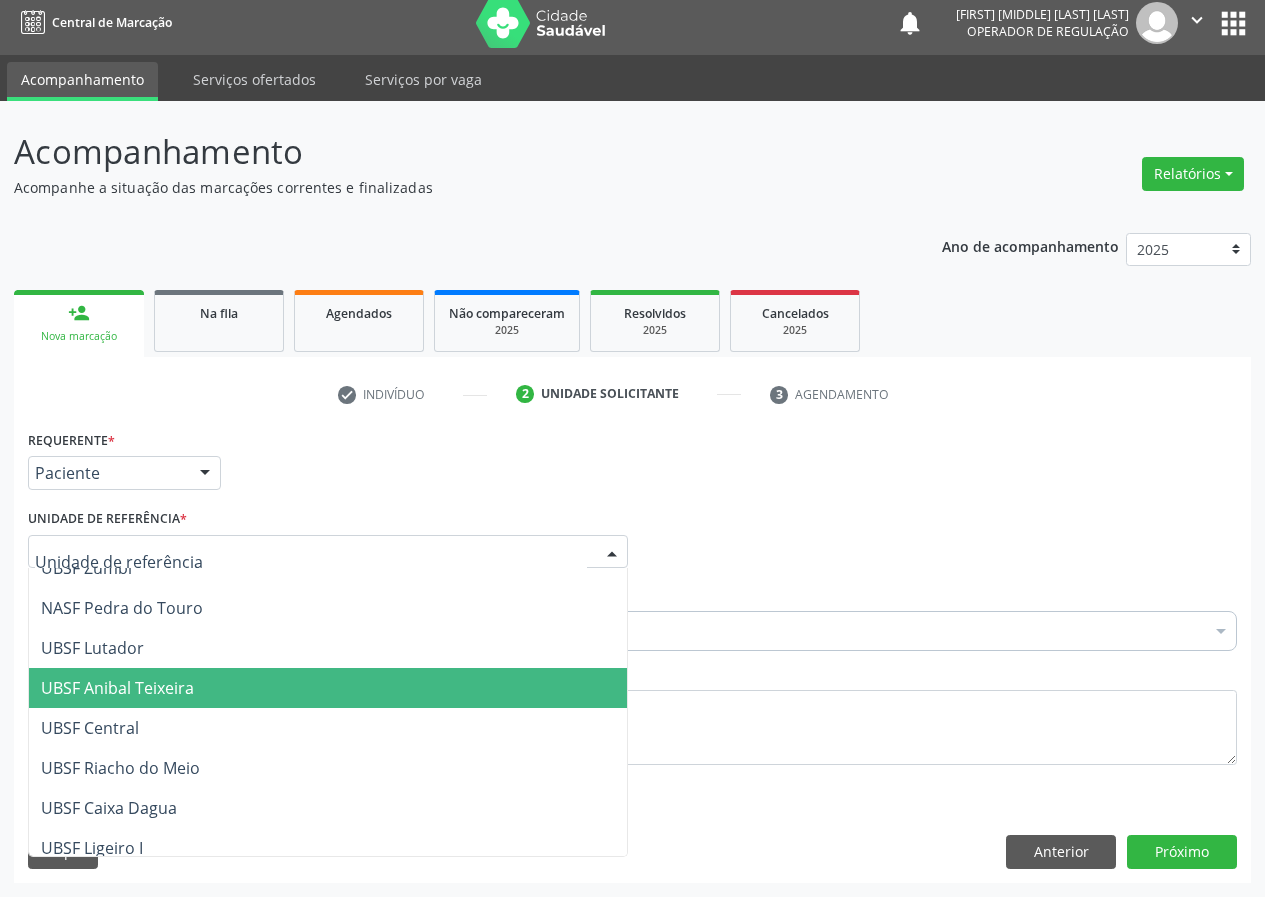drag, startPoint x: 173, startPoint y: 695, endPoint x: 0, endPoint y: 681, distance: 173.56555 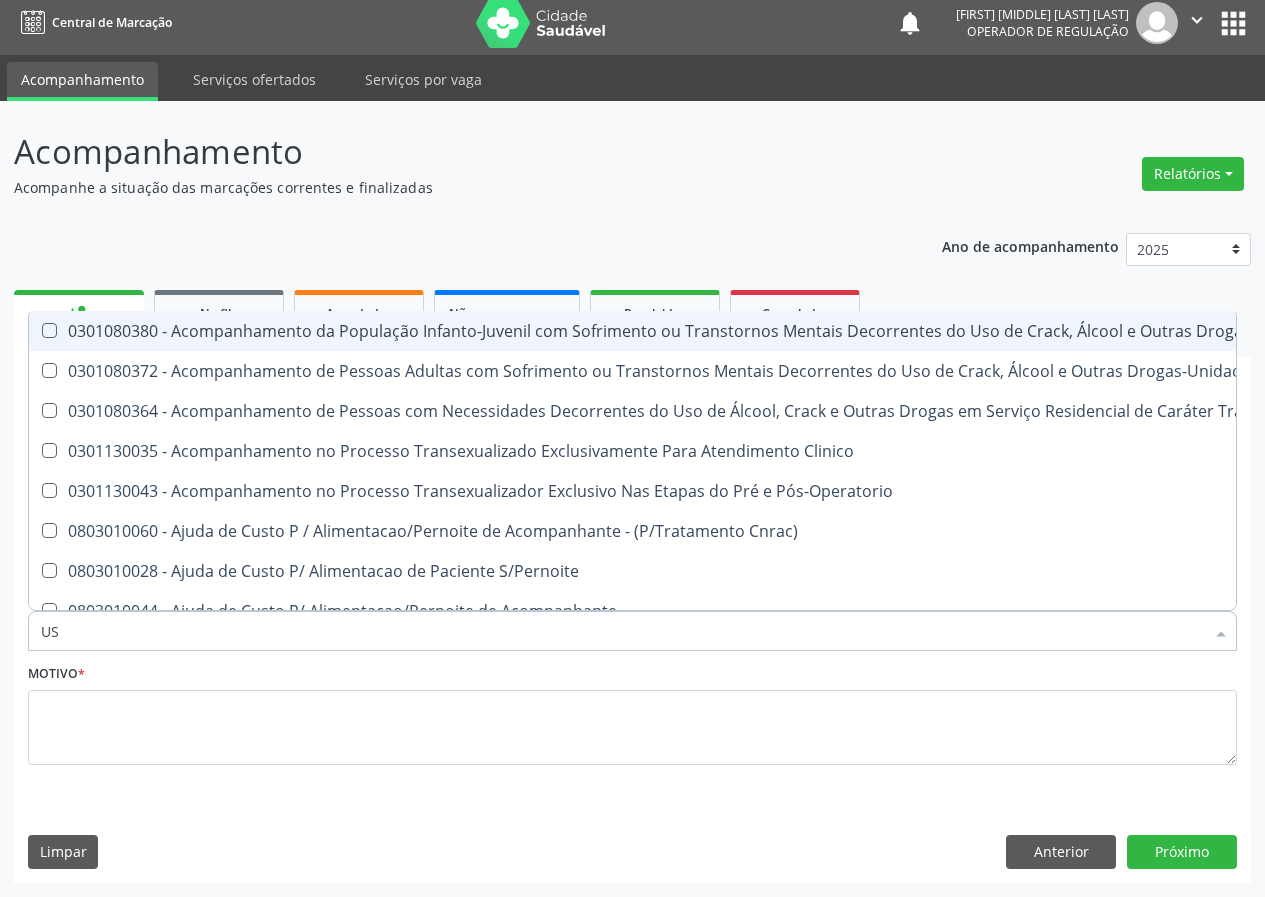 type on "USG" 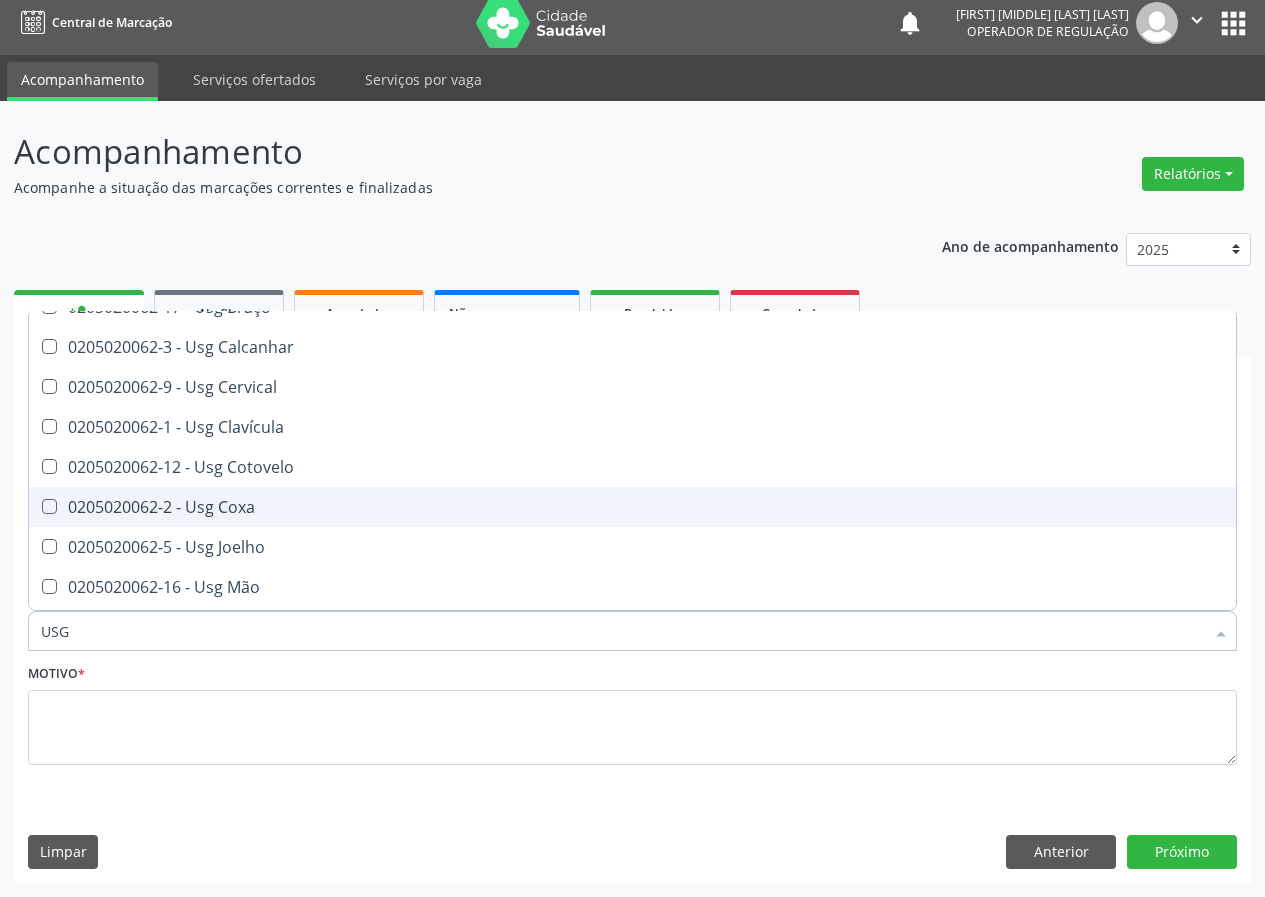 scroll, scrollTop: 300, scrollLeft: 0, axis: vertical 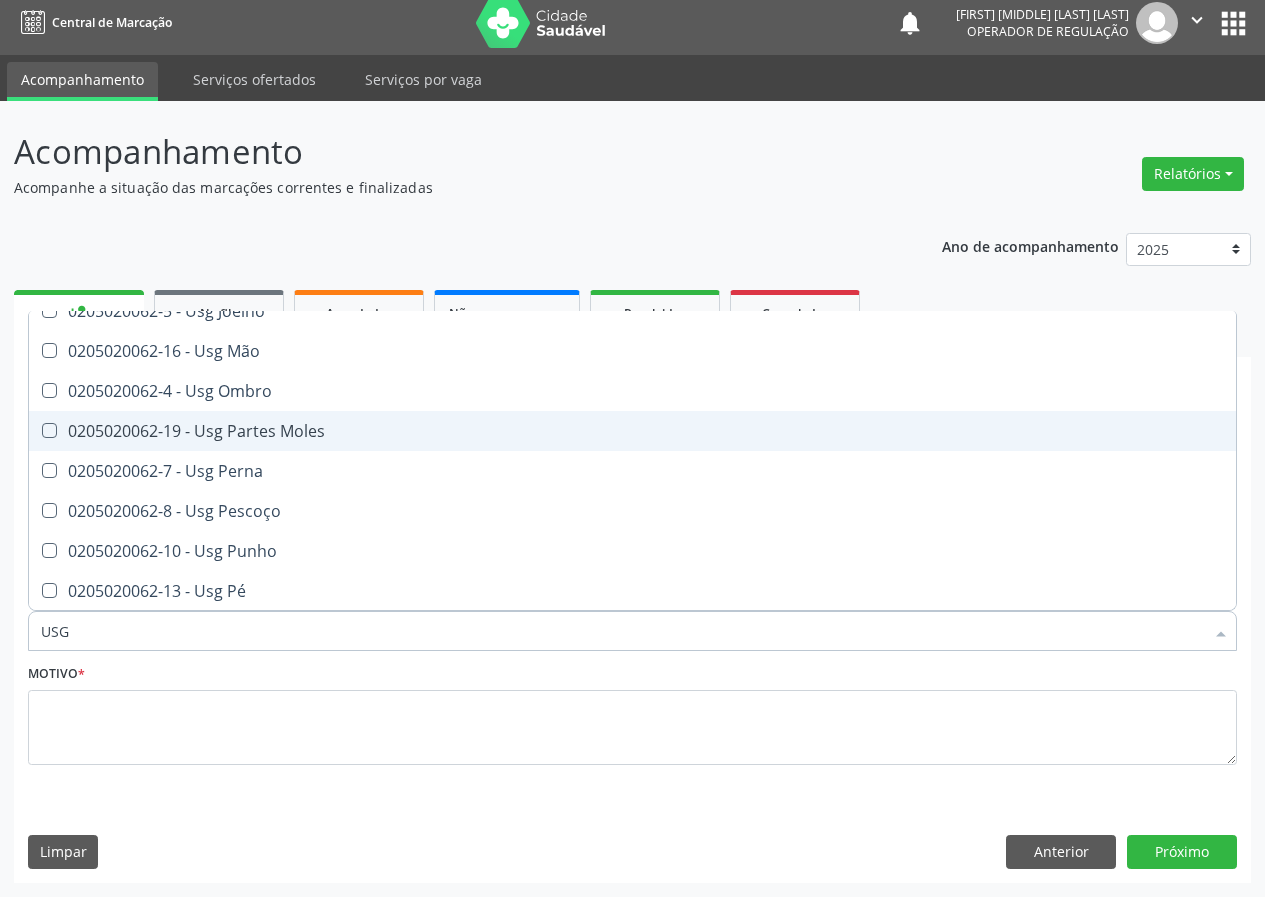 drag, startPoint x: 269, startPoint y: 420, endPoint x: 206, endPoint y: 480, distance: 87 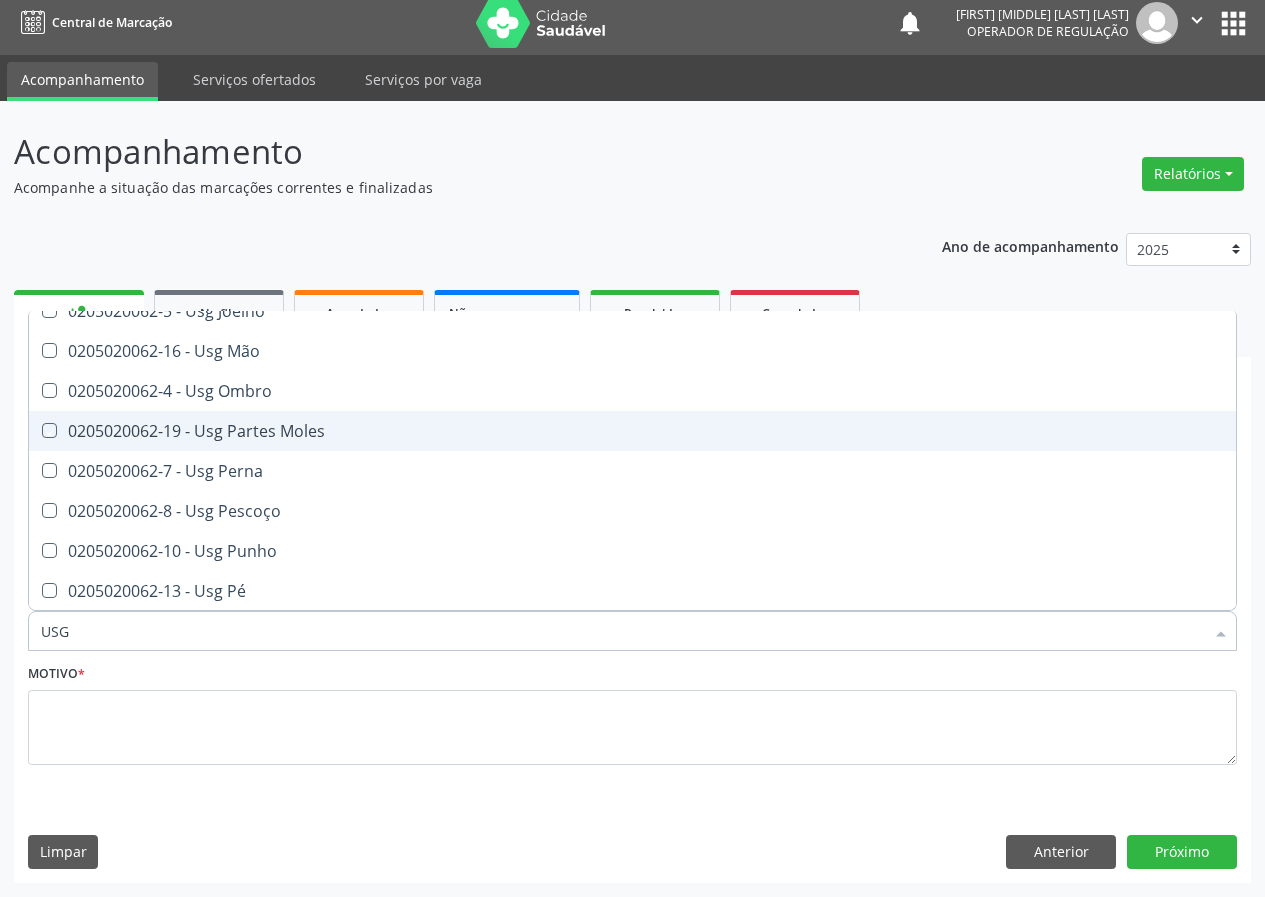 checkbox on "true" 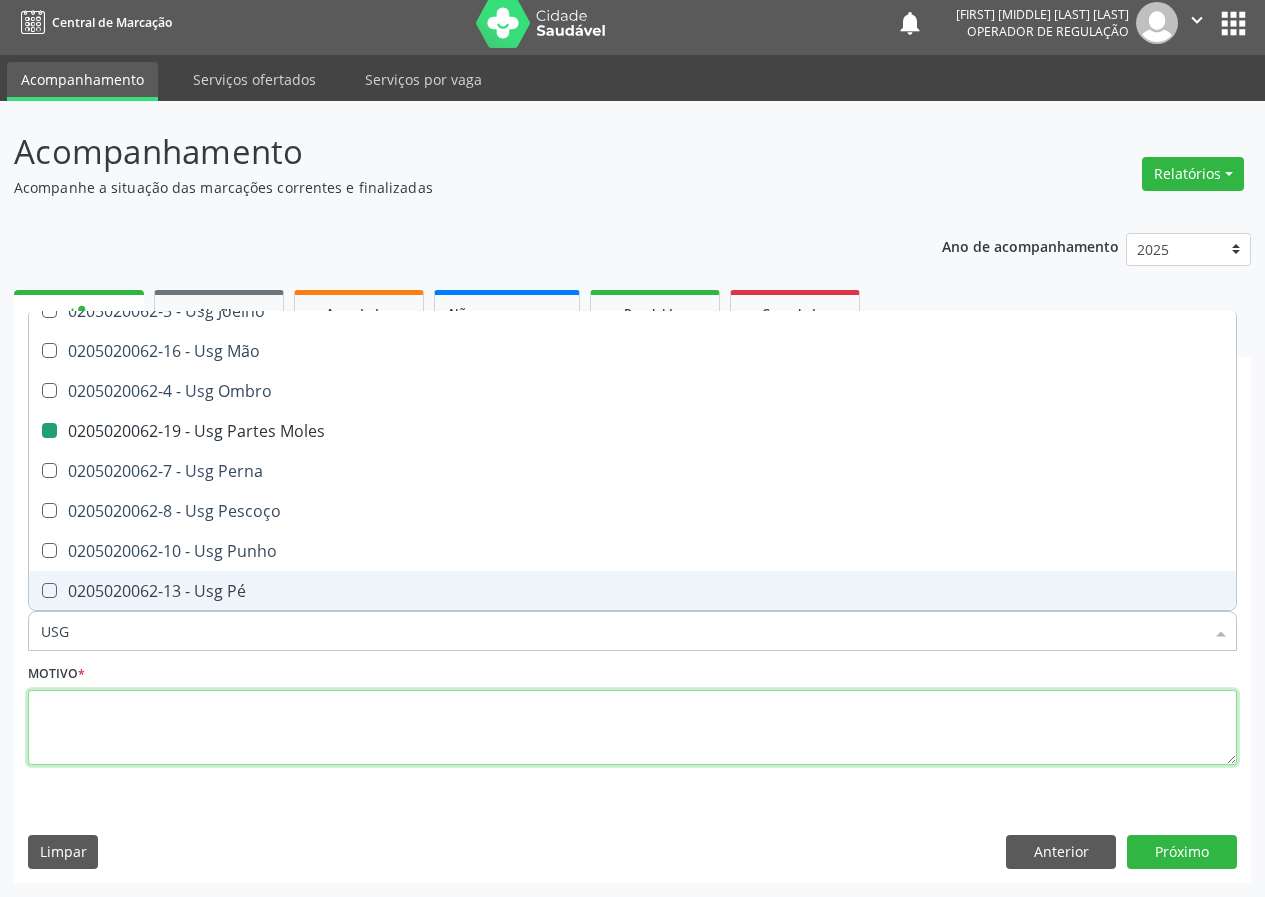 click at bounding box center [632, 728] 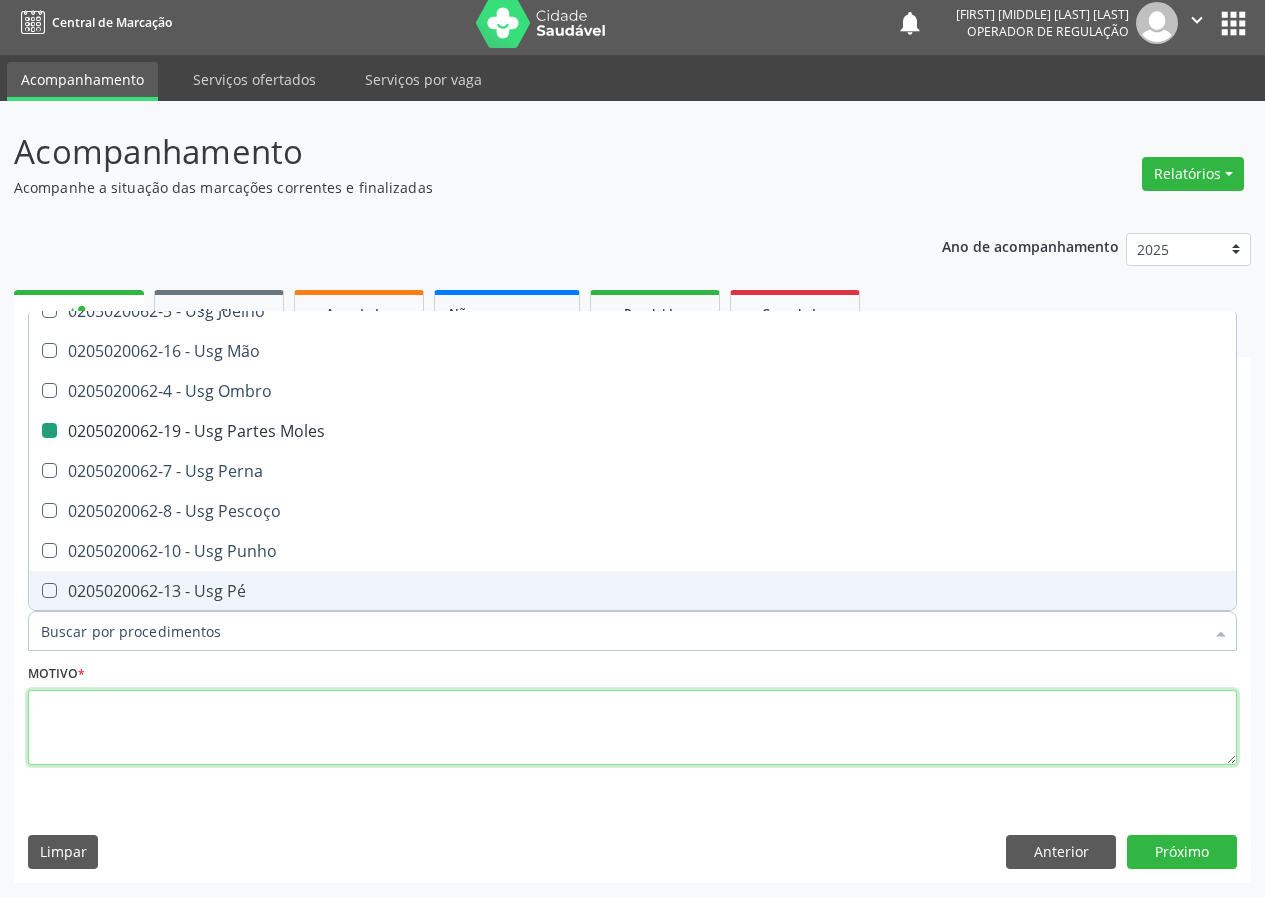 checkbox on "true" 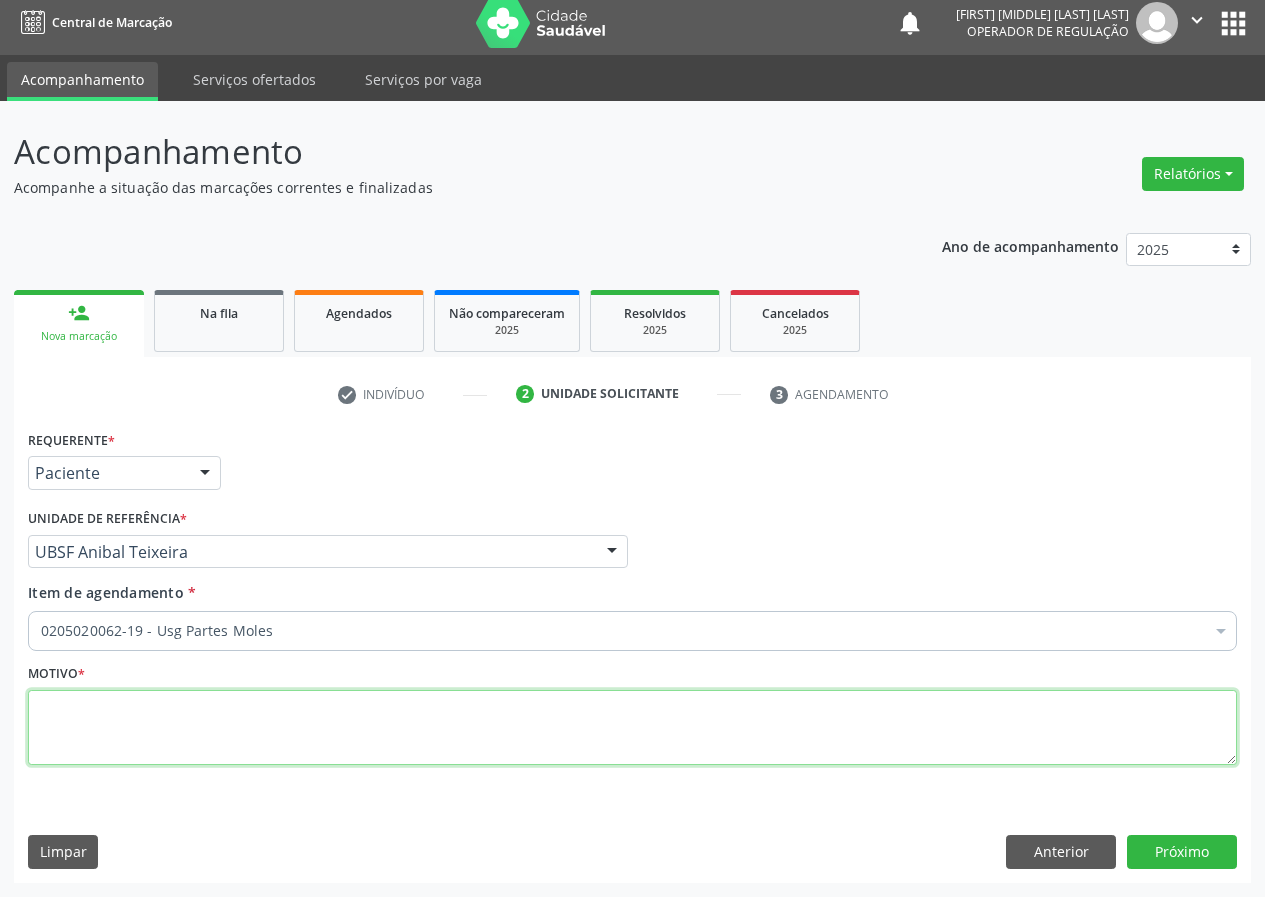 scroll, scrollTop: 0, scrollLeft: 0, axis: both 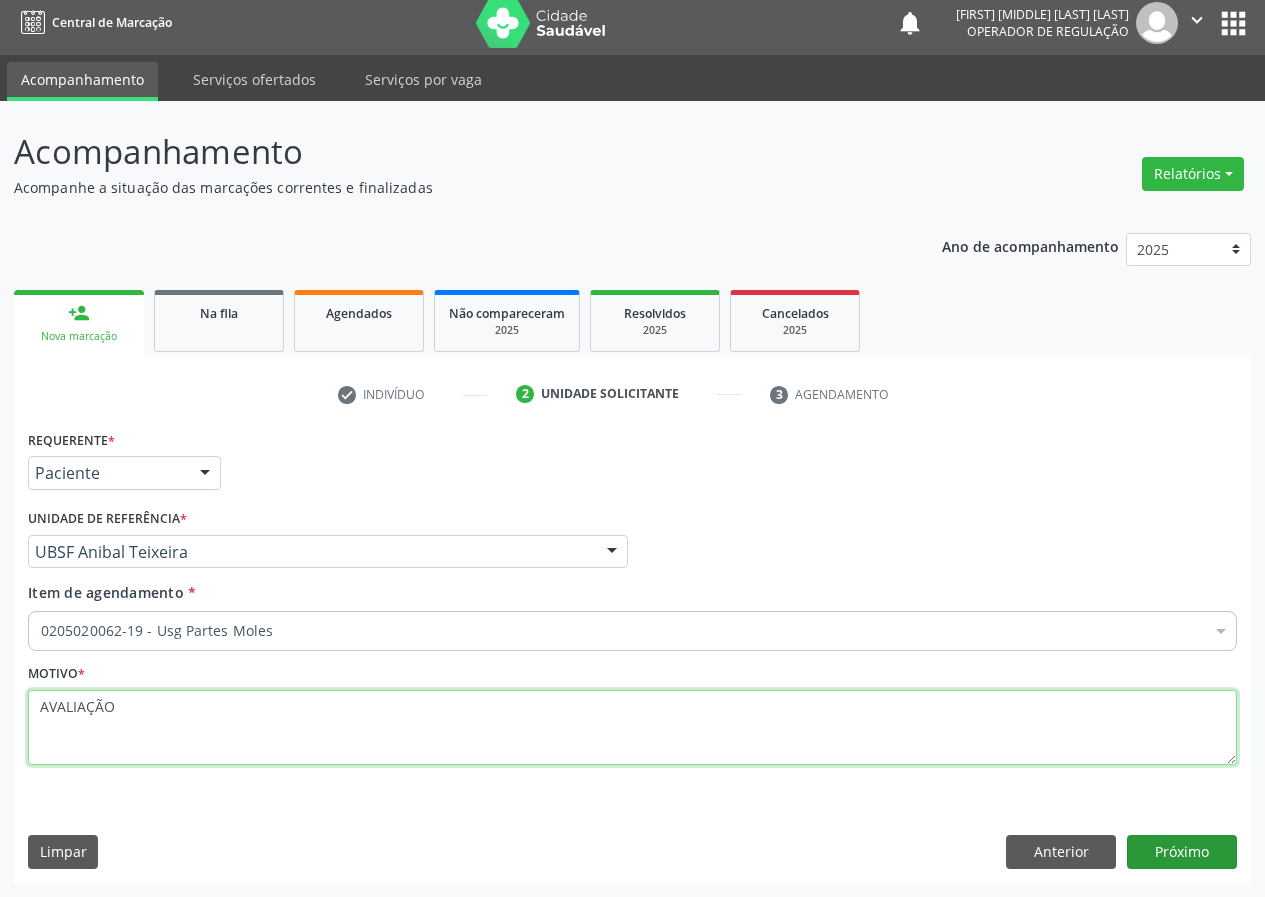 type on "AVALIAÇÃO" 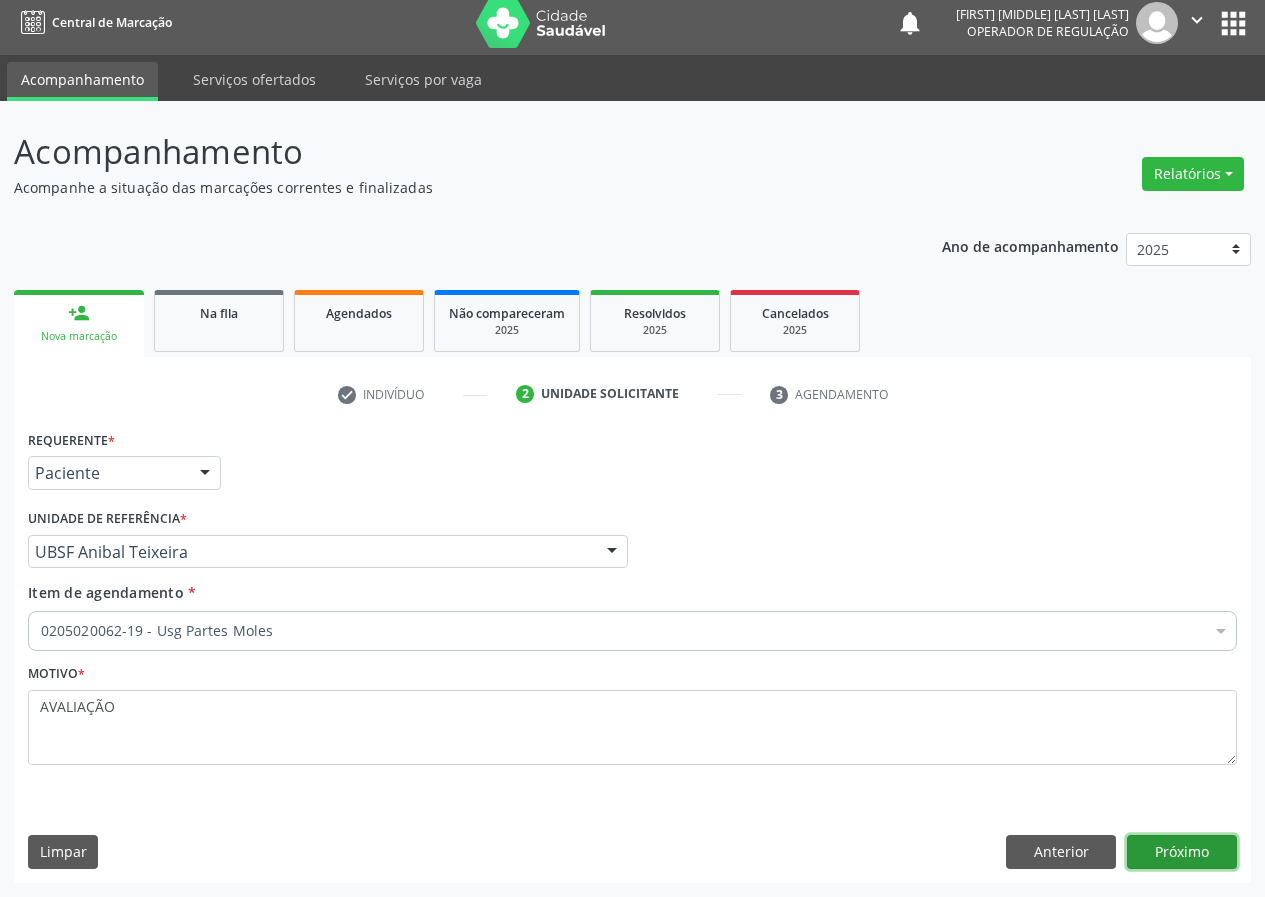 click on "Próximo" at bounding box center [1182, 852] 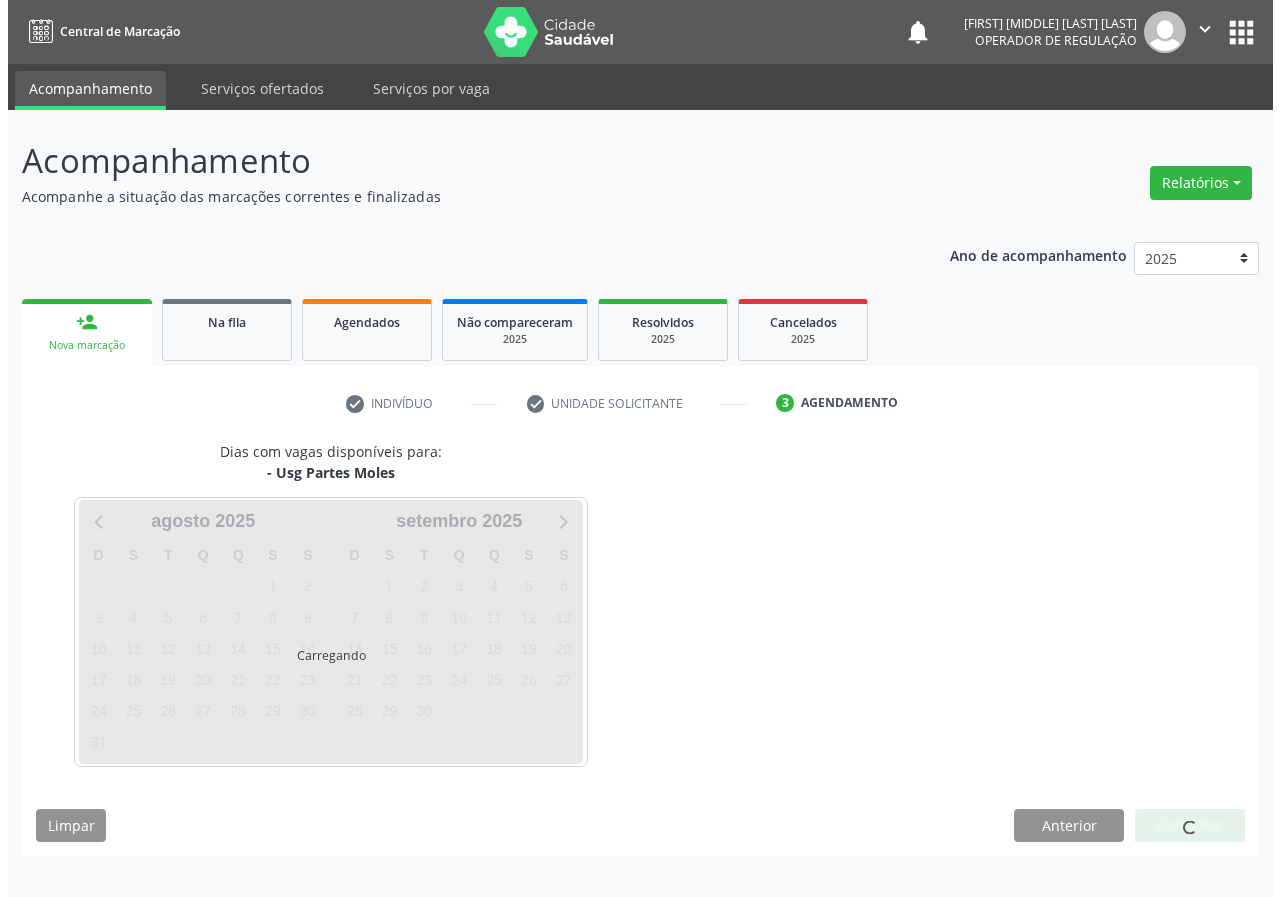 scroll, scrollTop: 0, scrollLeft: 0, axis: both 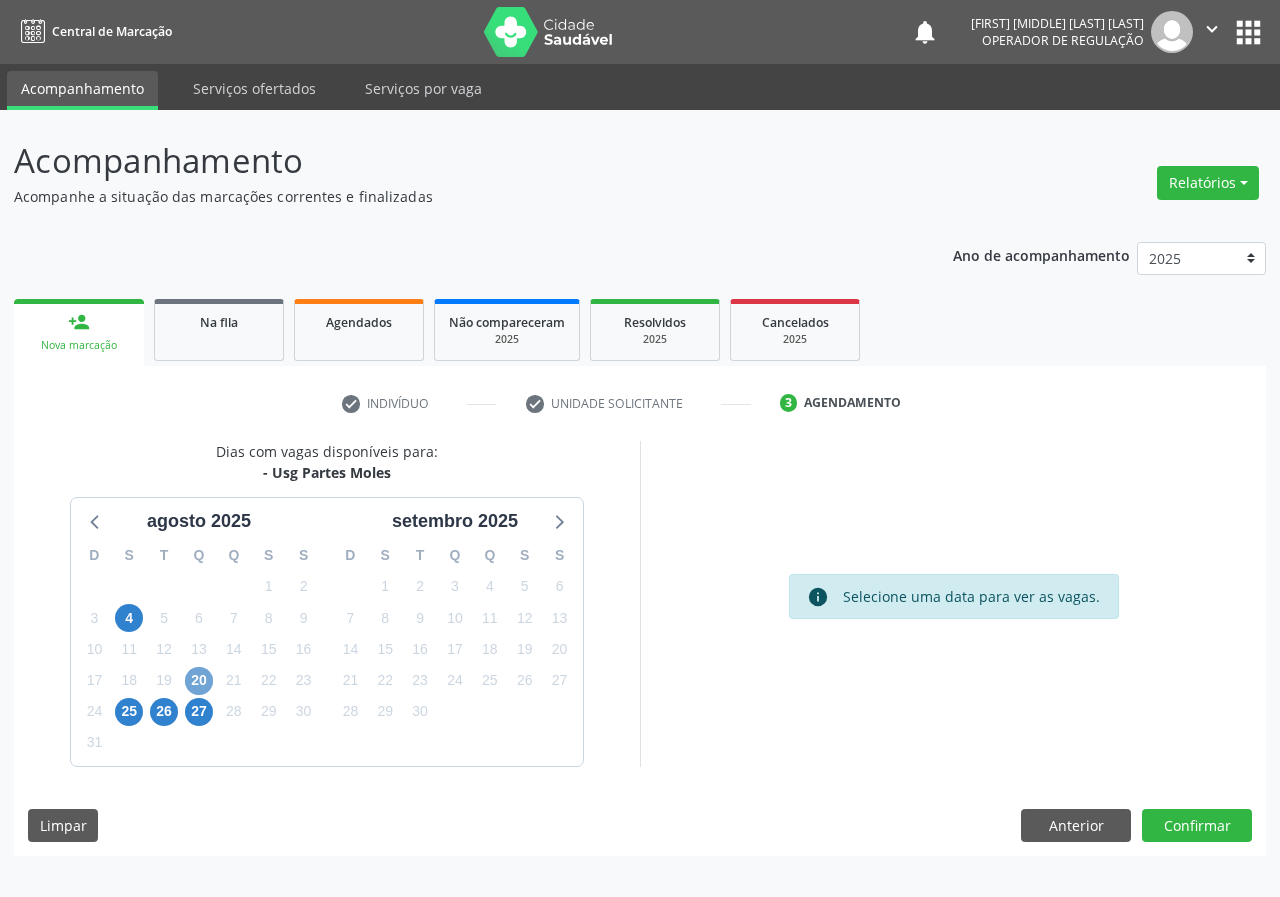 click on "20" at bounding box center [199, 681] 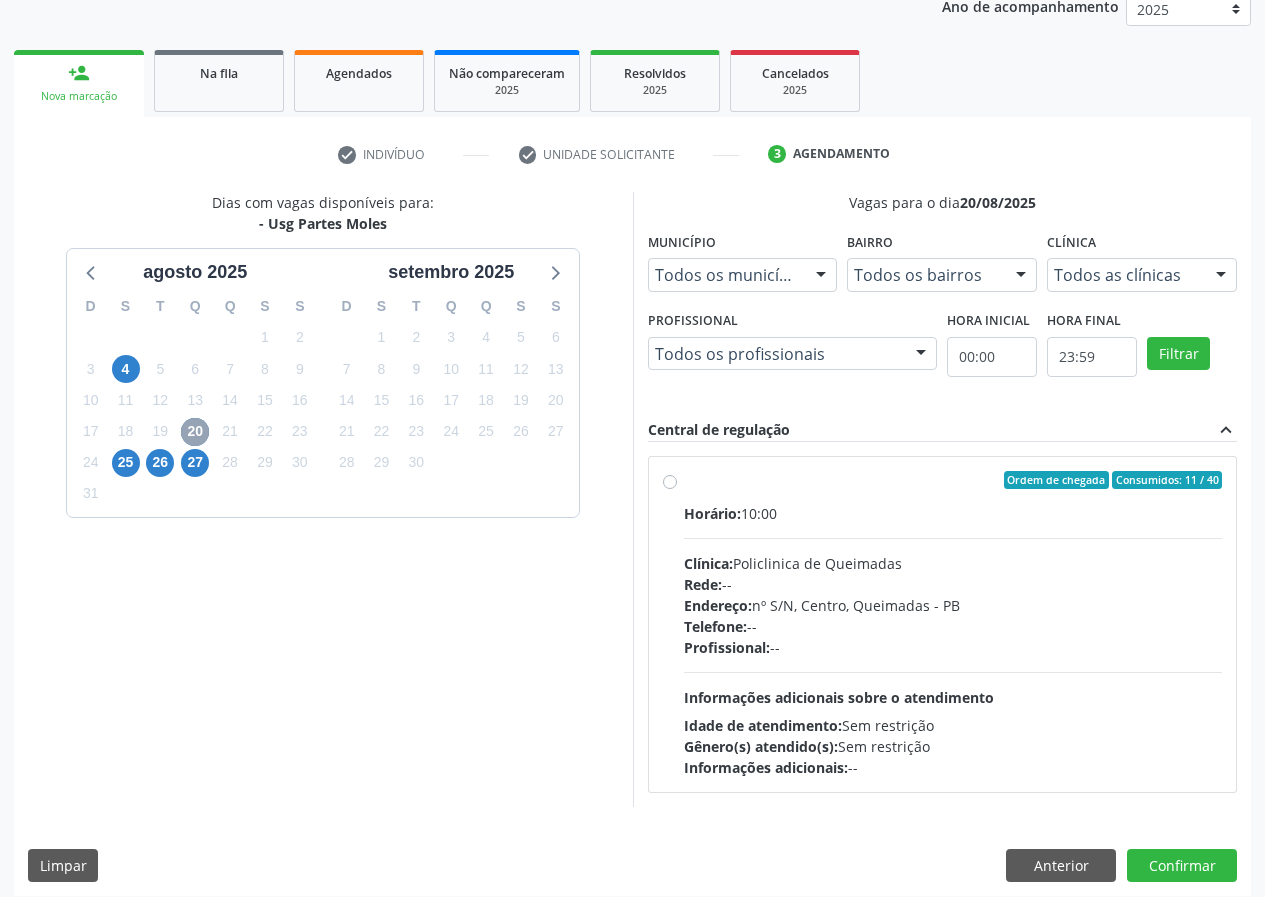 scroll, scrollTop: 262, scrollLeft: 0, axis: vertical 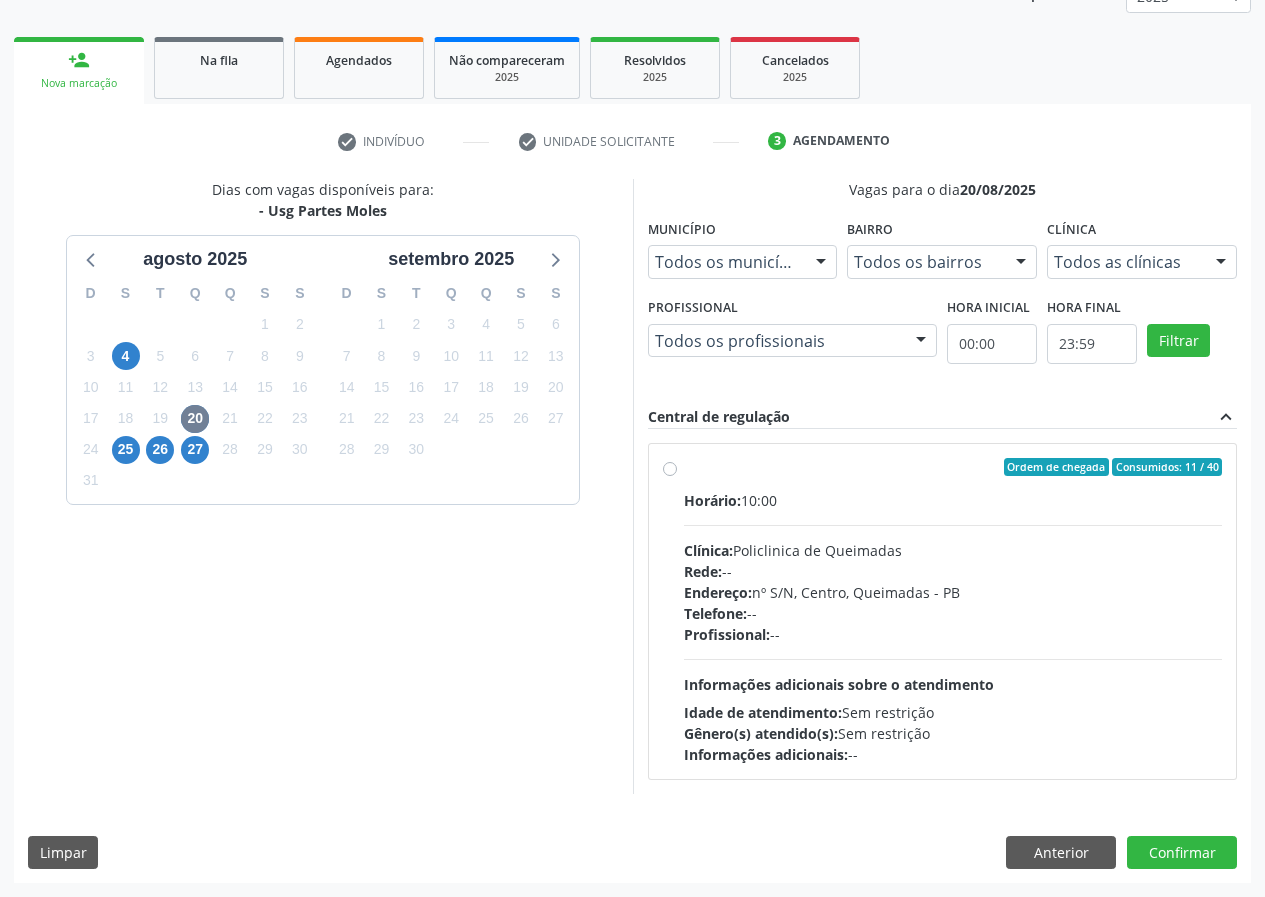click on "Ordem de chegada
Consumidos: 11 / 40
Horário:   10:00
Clínica:  Policlinica de Queimadas
Rede:
--
Endereço:   nº S/N, Centro, Queimadas - PB
Telefone:   --
Profissional:
--
Informações adicionais sobre o atendimento
Idade de atendimento:
Sem restrição
Gênero(s) atendido(s):
Sem restrição
Informações adicionais:
--" at bounding box center [953, 611] 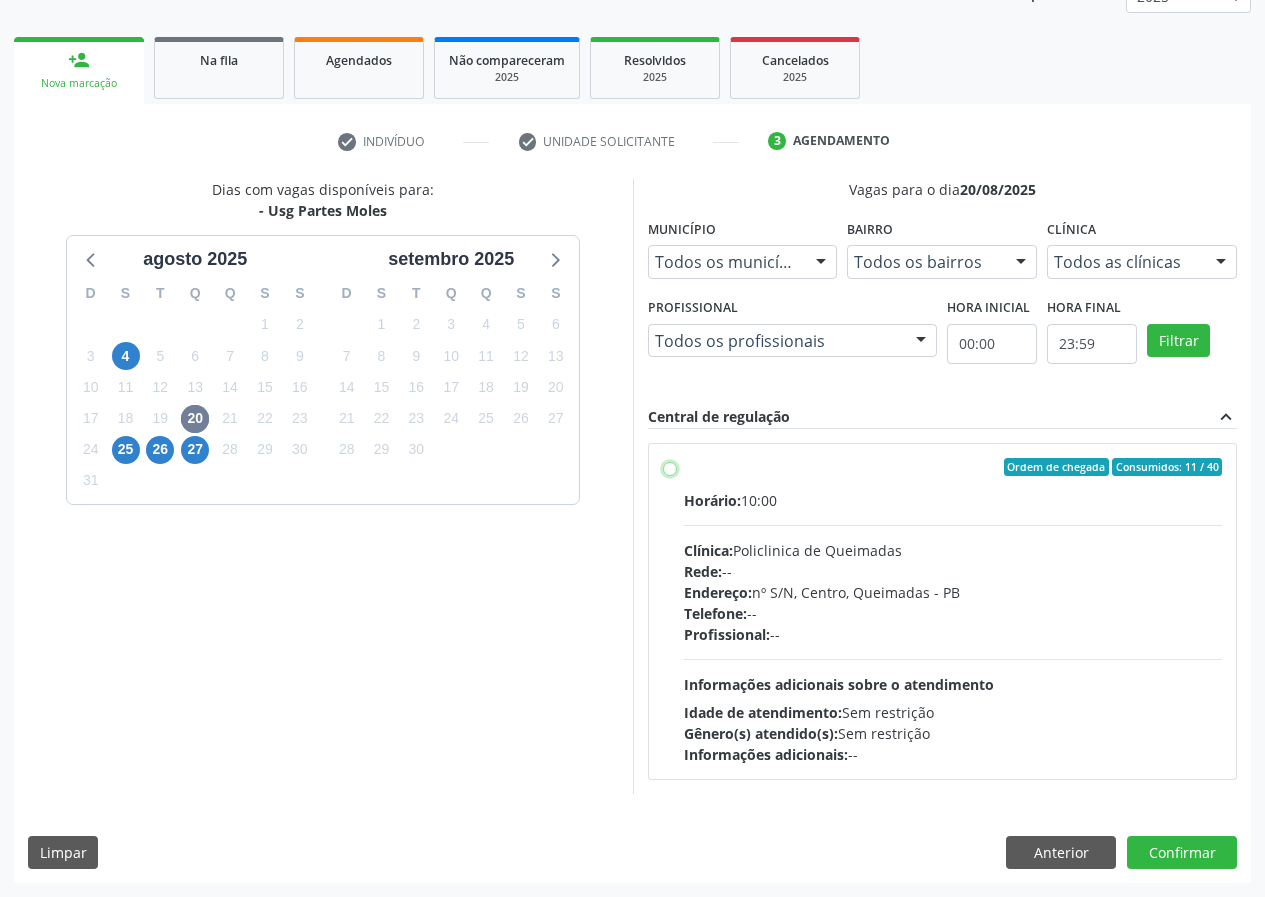 radio on "true" 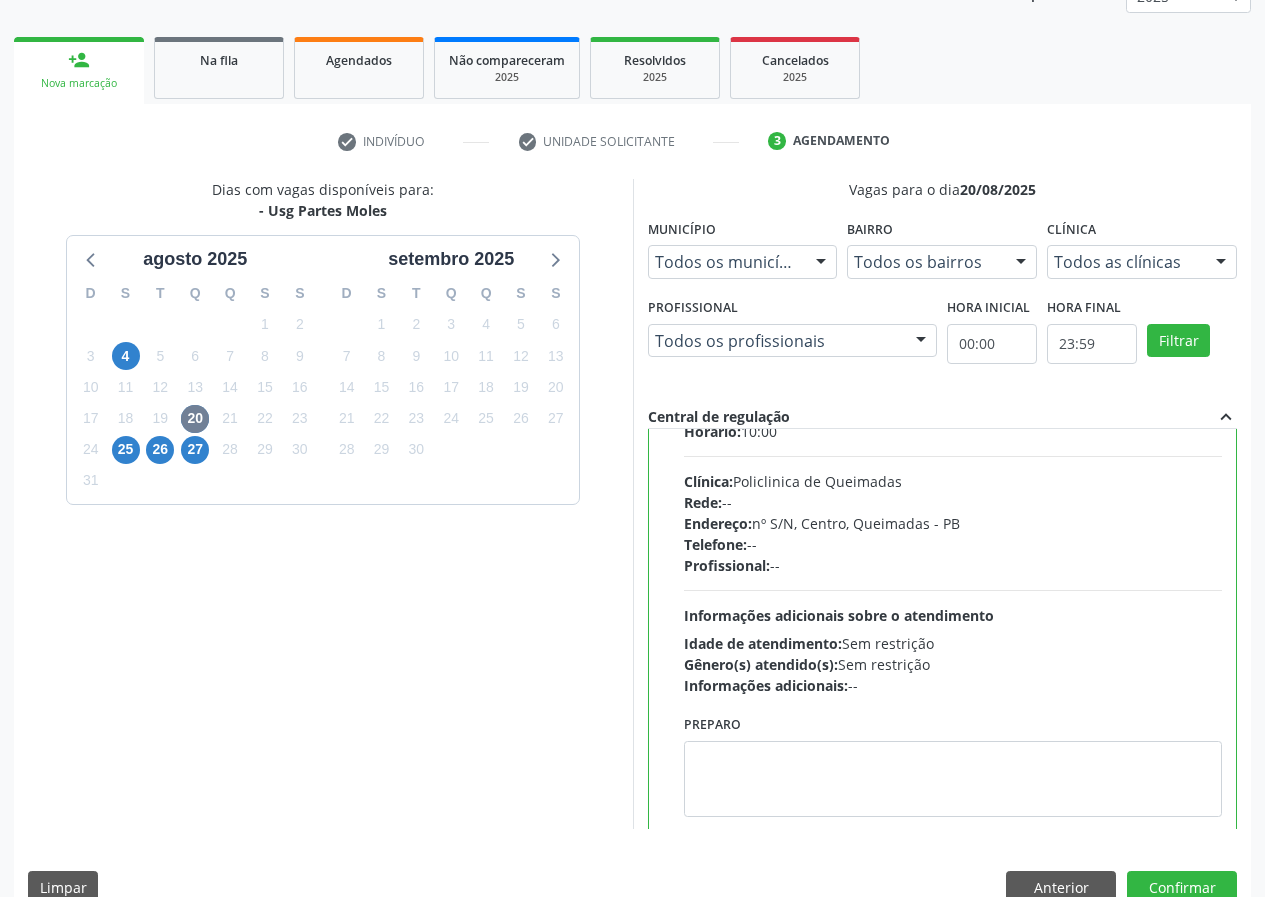 scroll, scrollTop: 99, scrollLeft: 0, axis: vertical 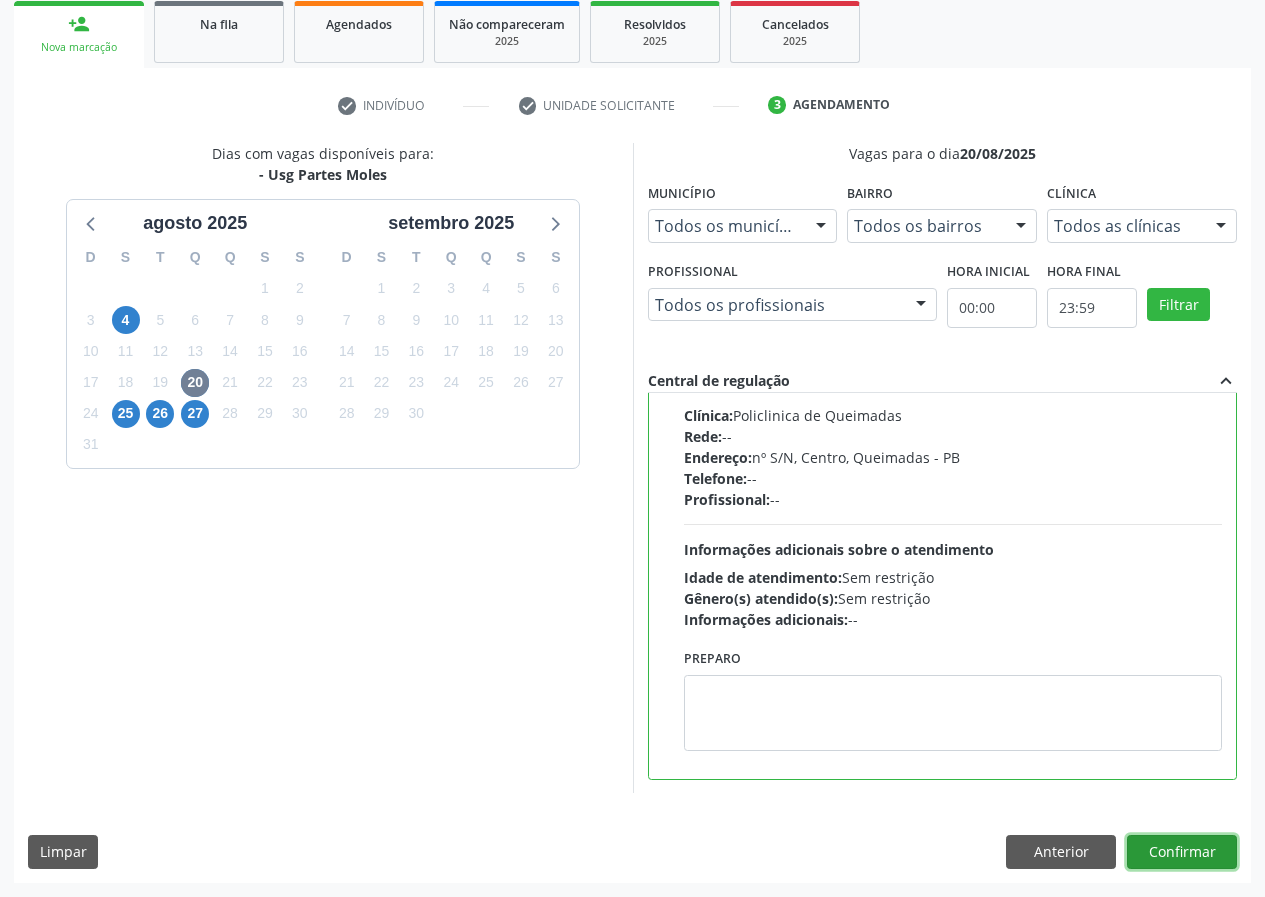 click on "Confirmar" at bounding box center [1182, 852] 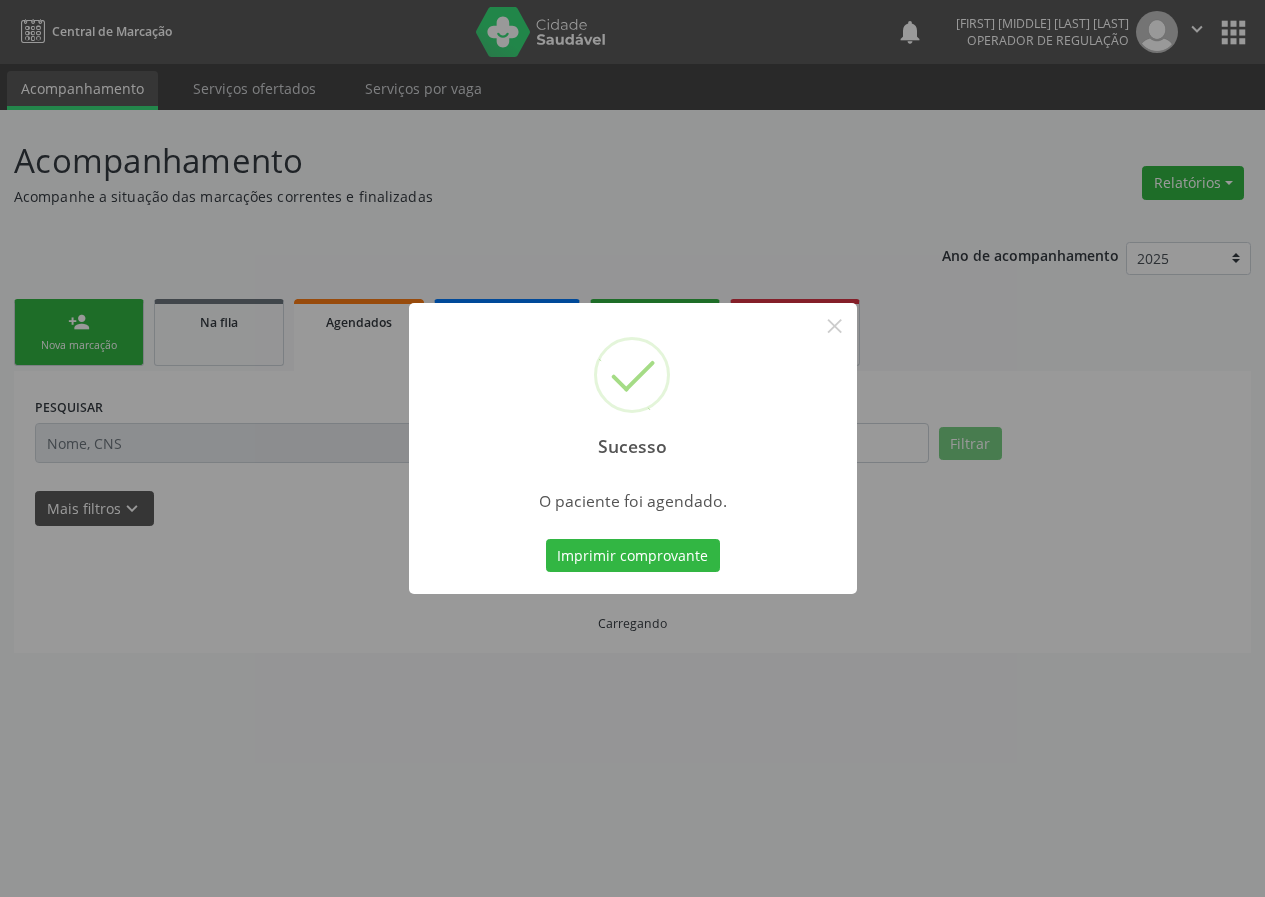 scroll, scrollTop: 0, scrollLeft: 0, axis: both 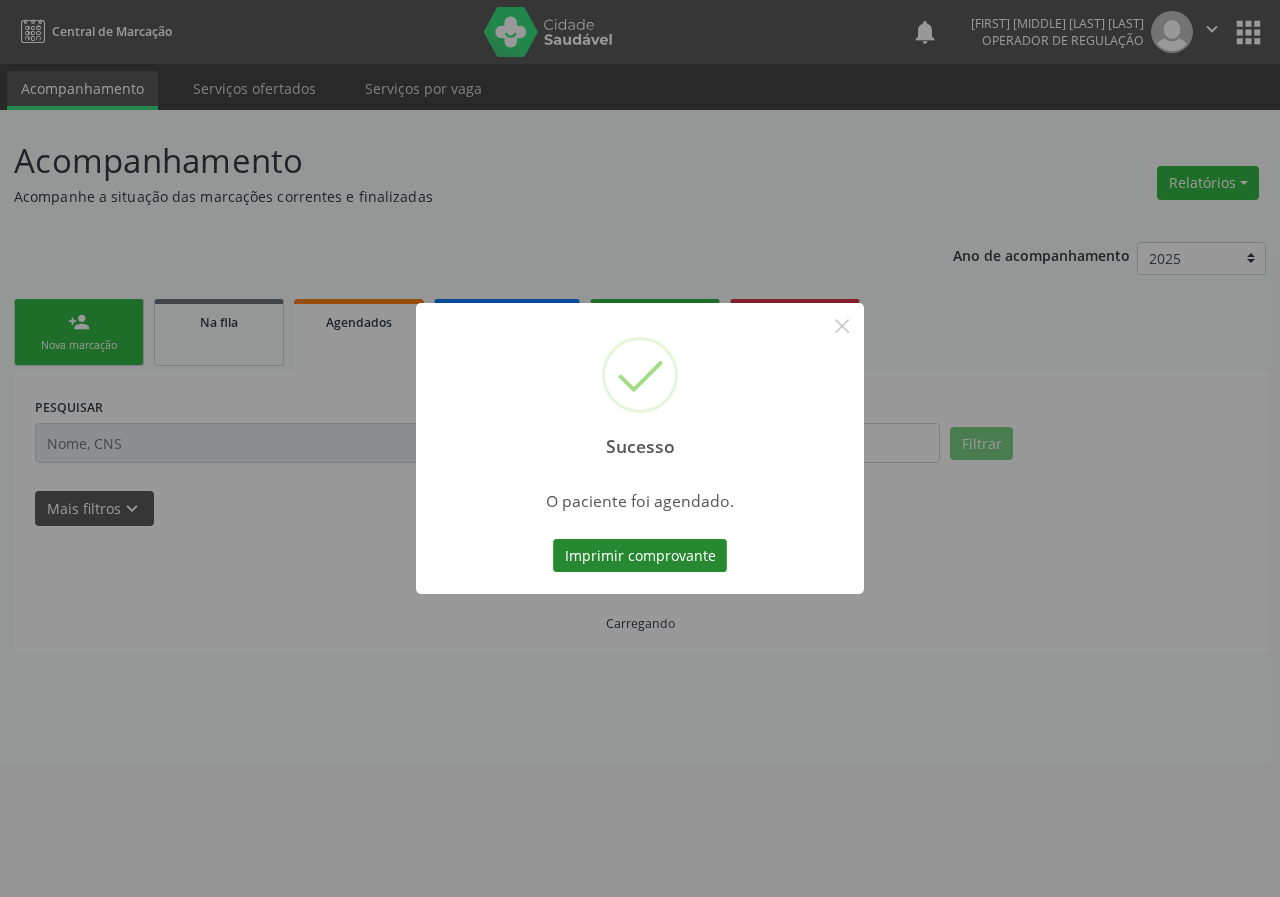 click on "Imprimir comprovante" at bounding box center (640, 556) 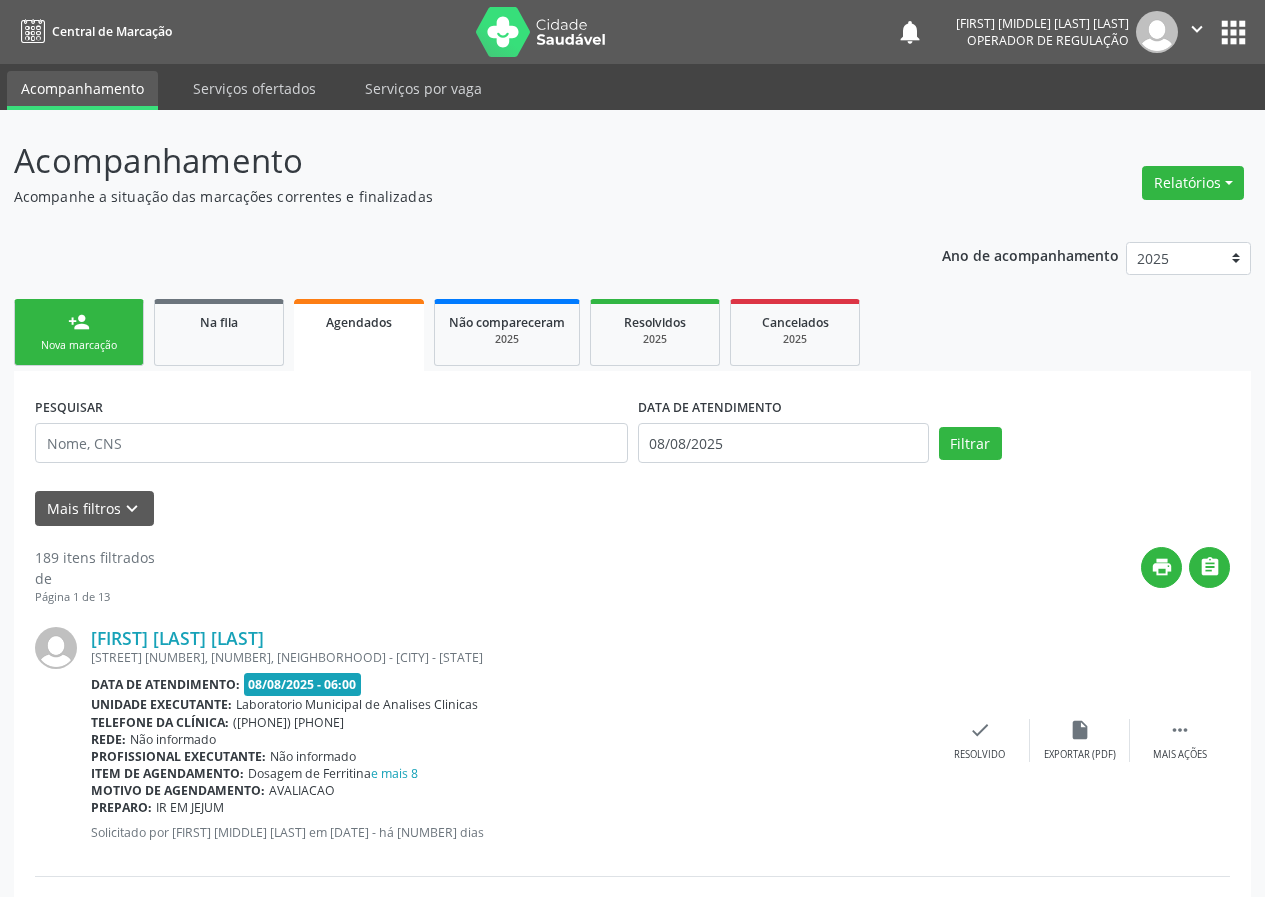click on "Nova marcação" at bounding box center (79, 345) 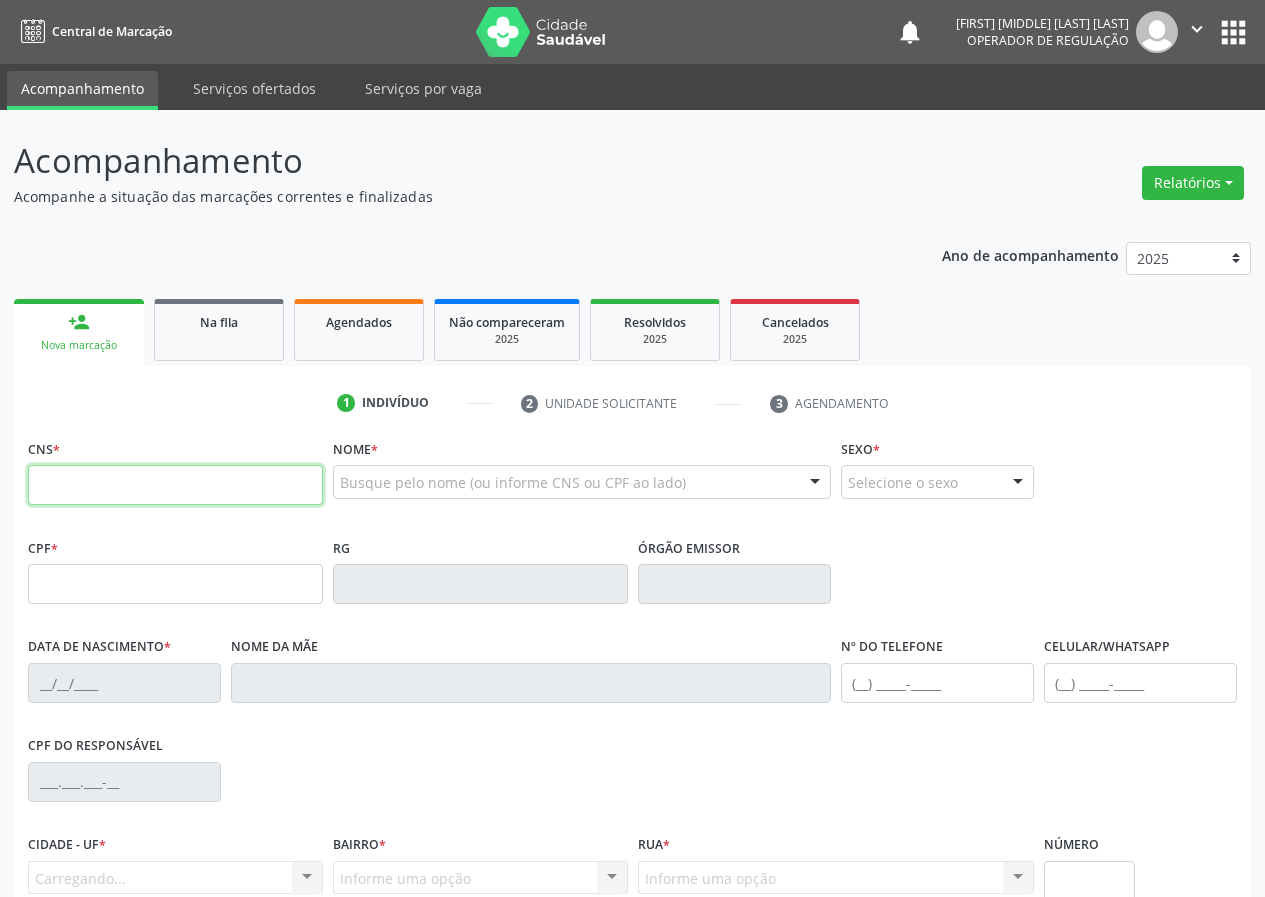 click at bounding box center (175, 485) 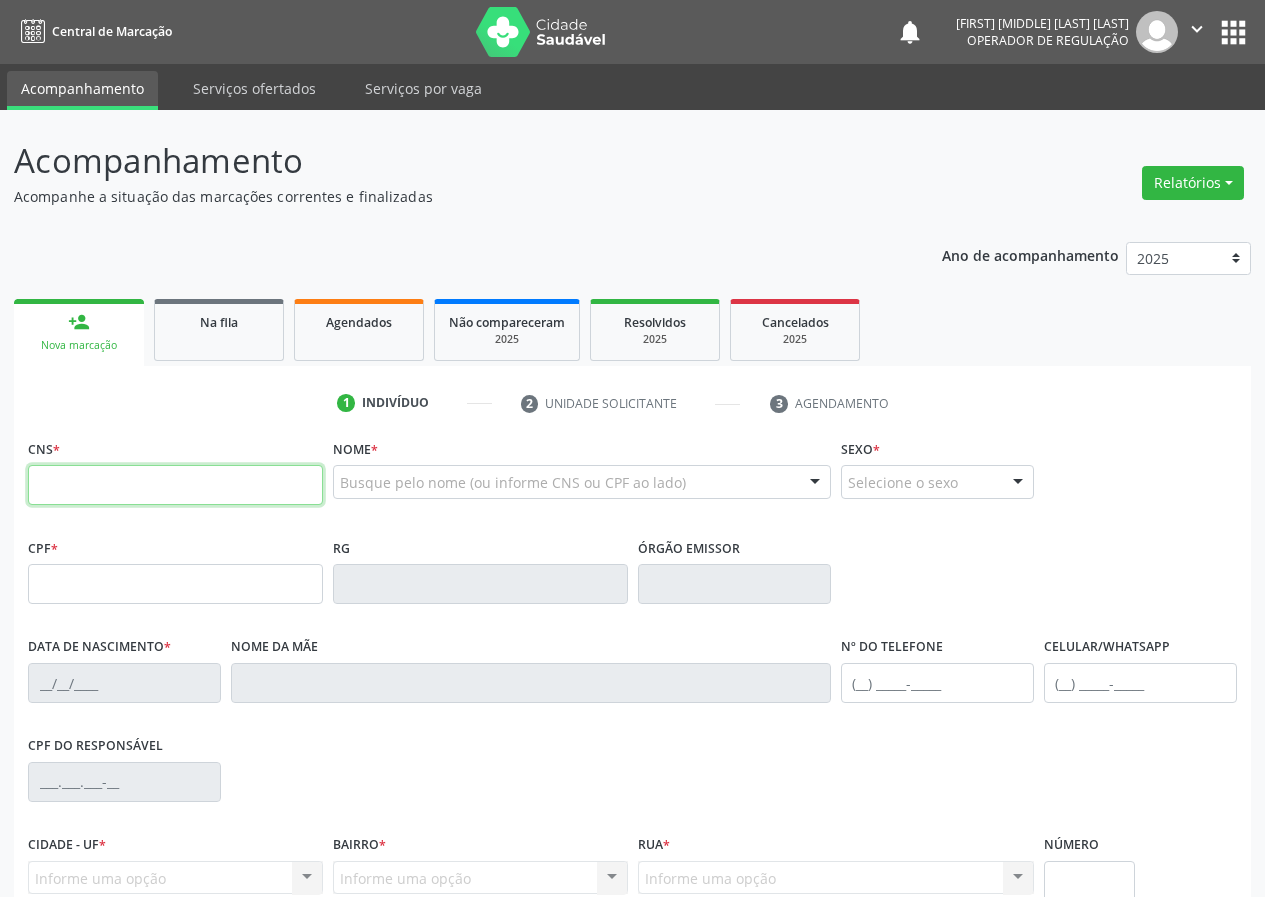 click at bounding box center [175, 485] 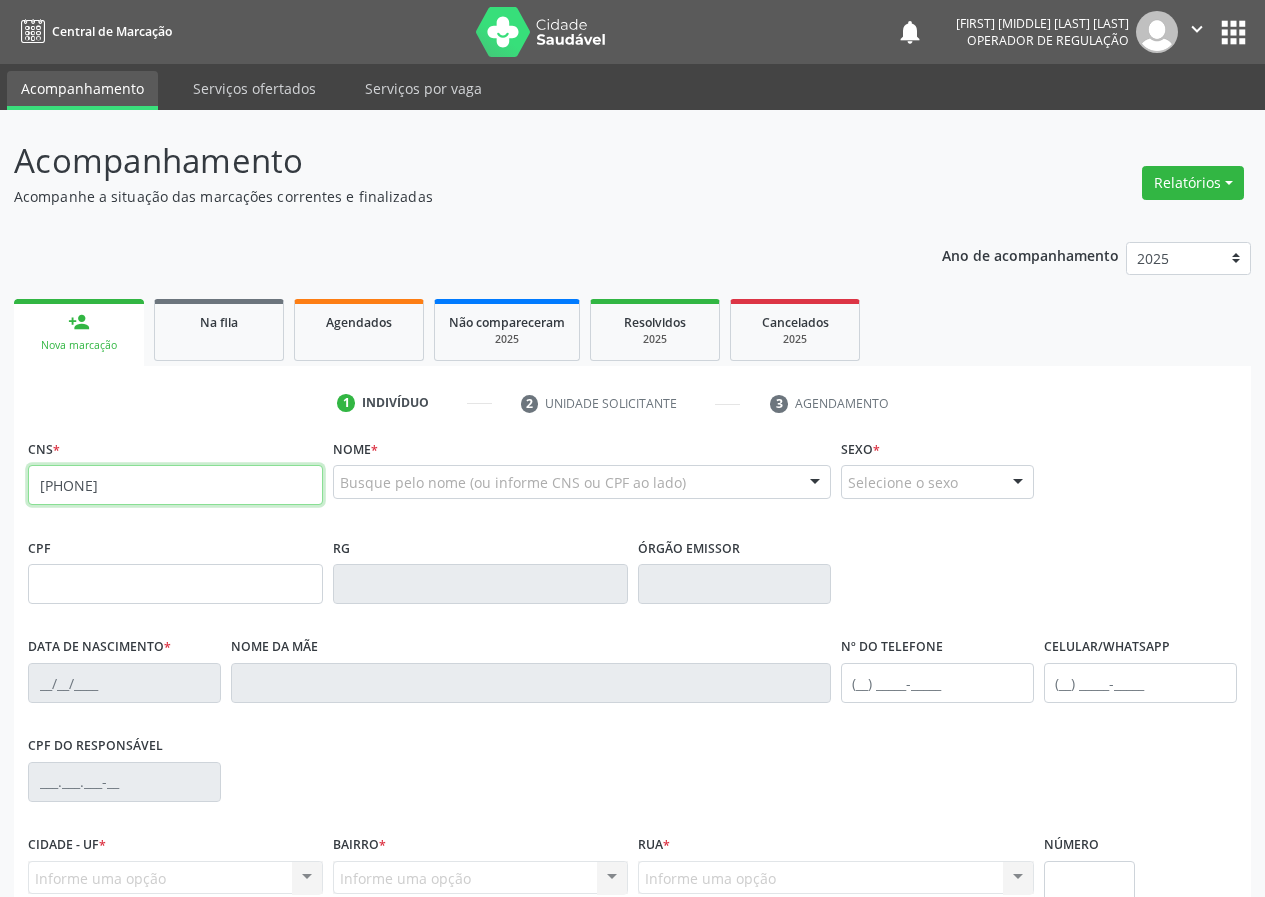 type on "708 6085 6411 2587" 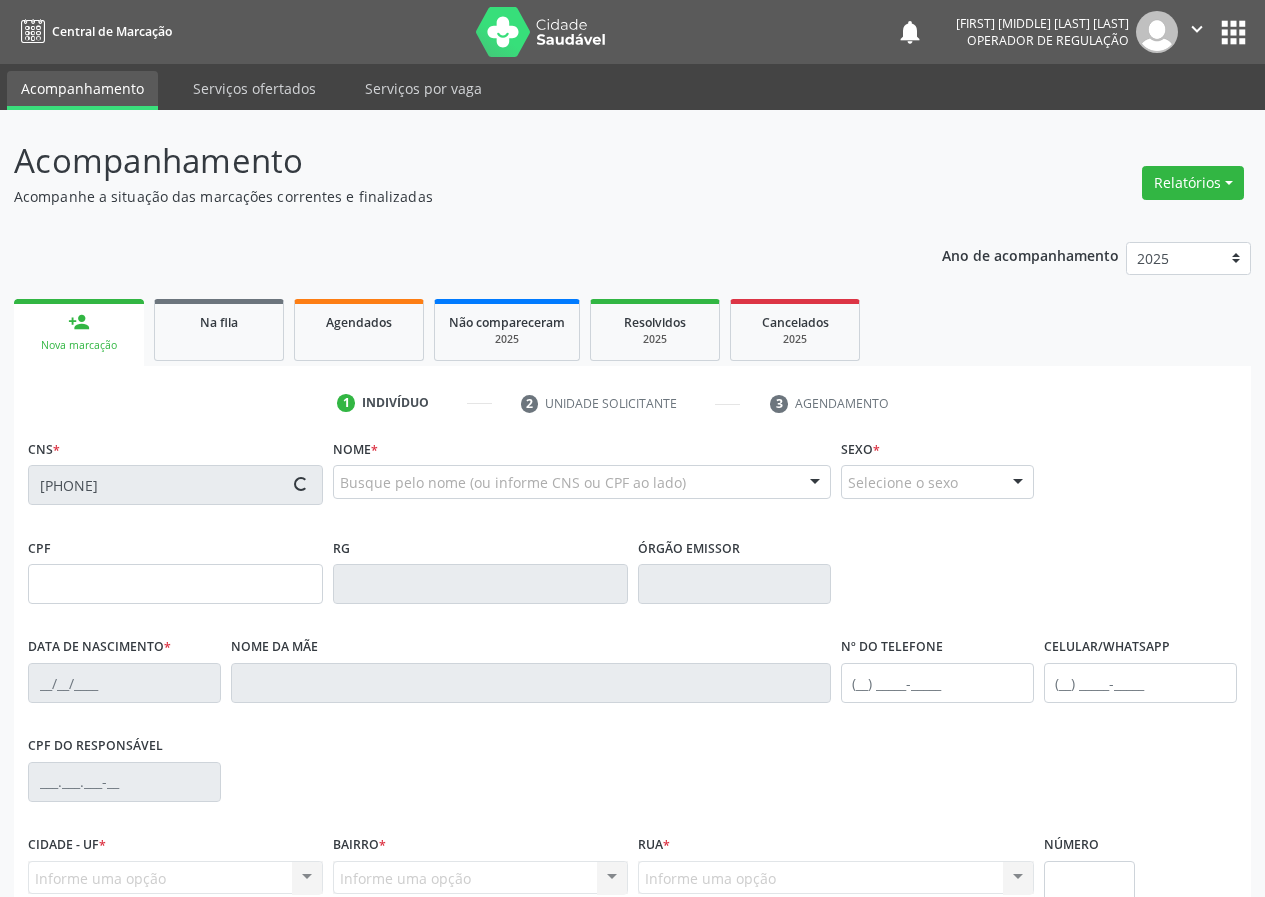 type on "073.451.114-07" 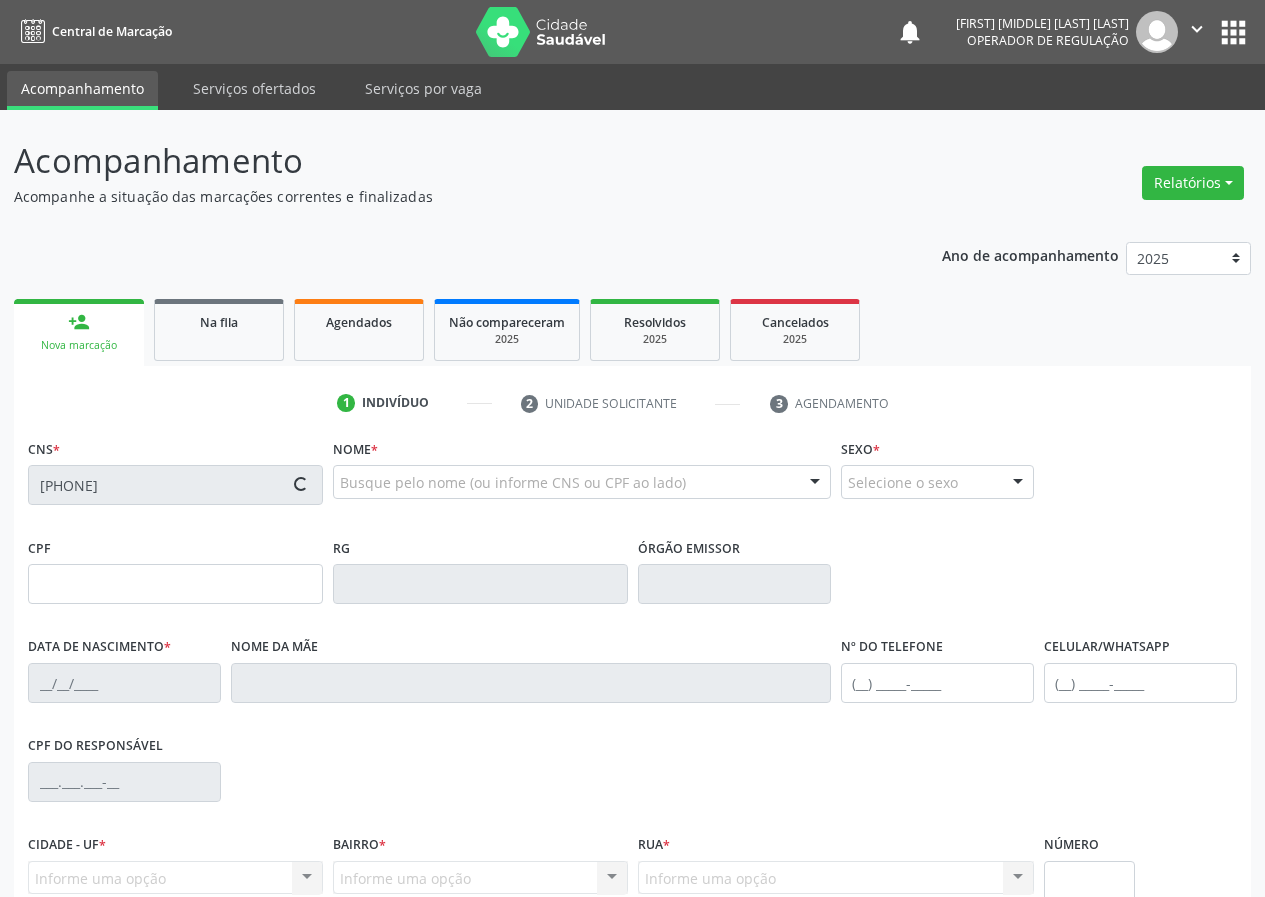 type on "23/09/1975" 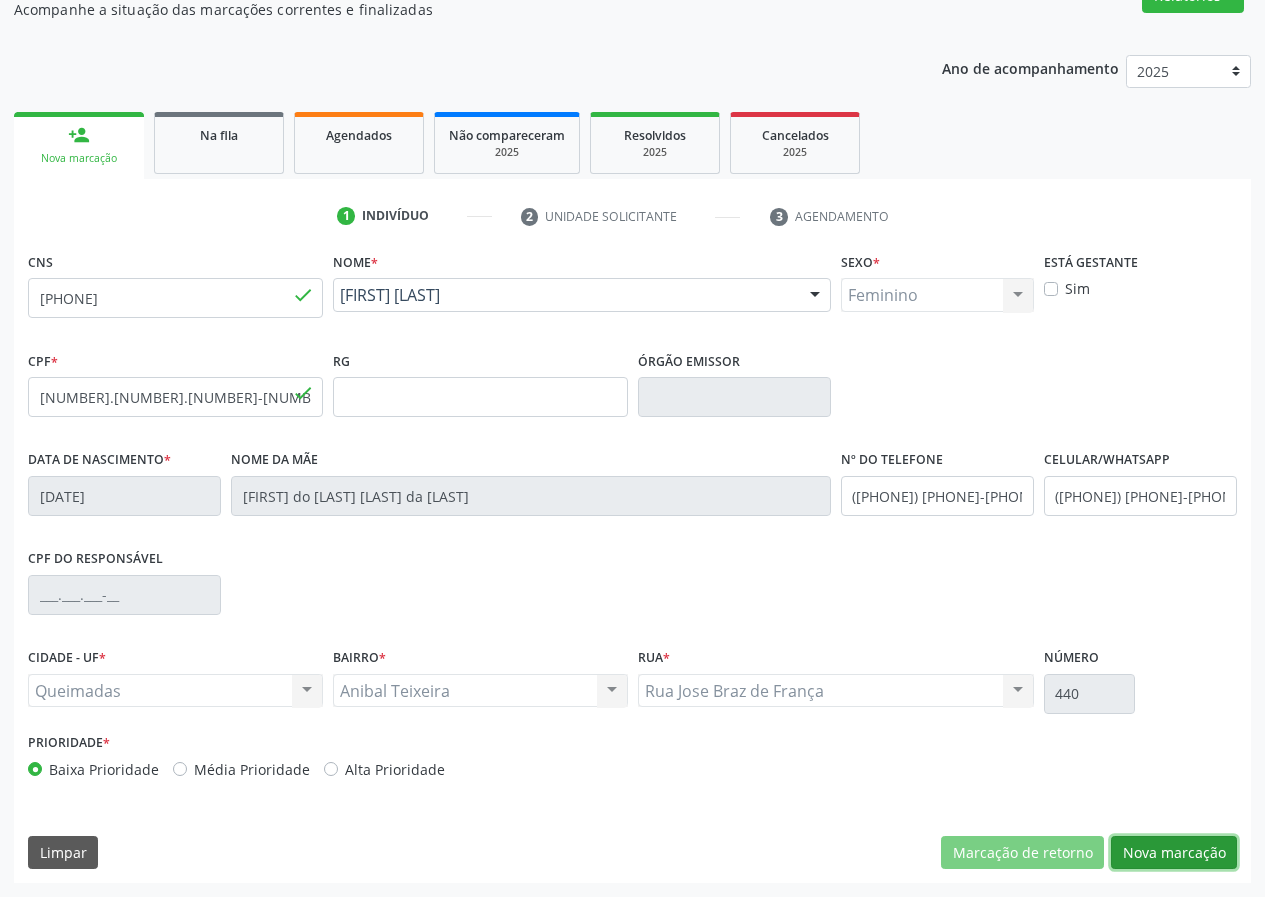 click on "Nova marcação" at bounding box center [1174, 853] 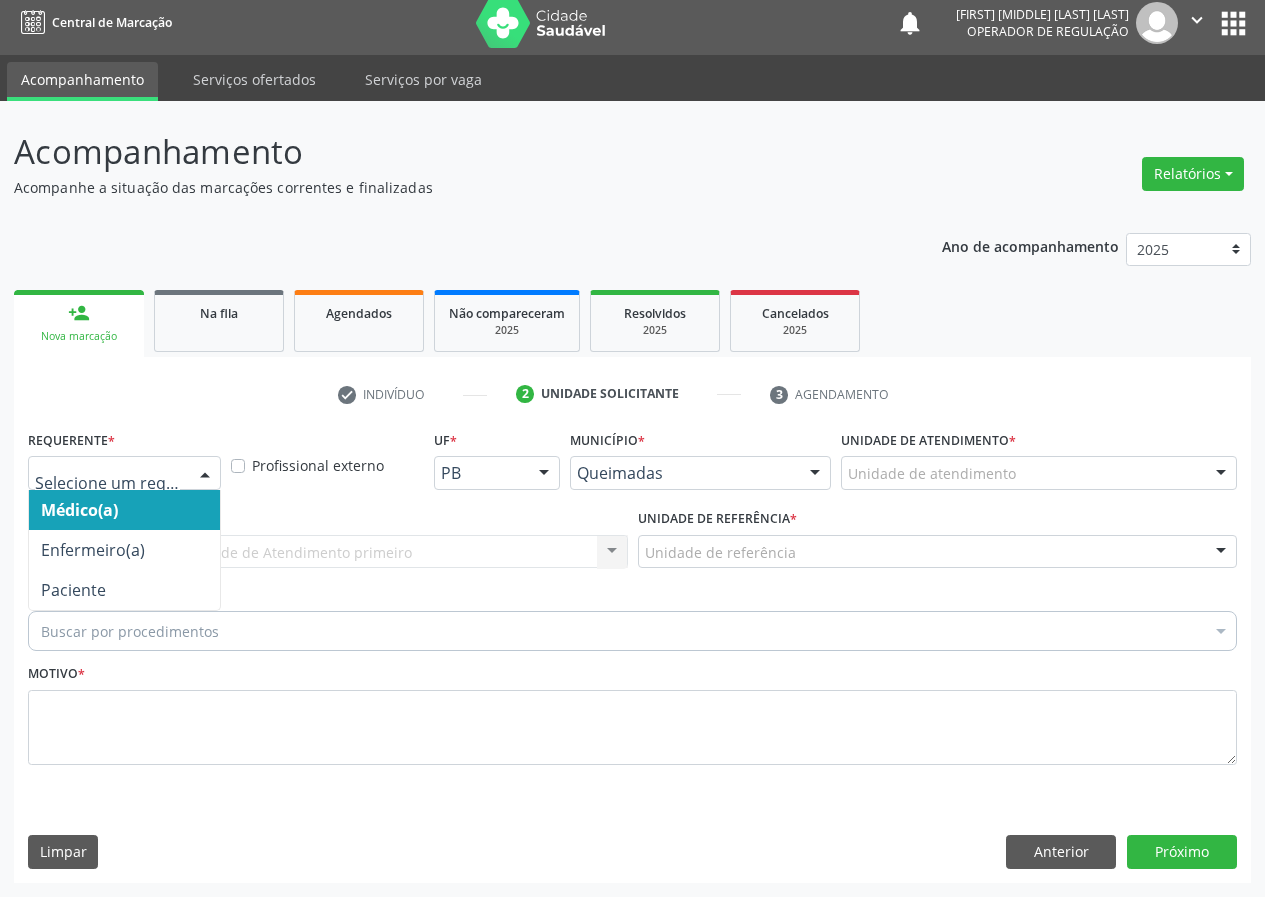 drag, startPoint x: 204, startPoint y: 468, endPoint x: 192, endPoint y: 582, distance: 114.62984 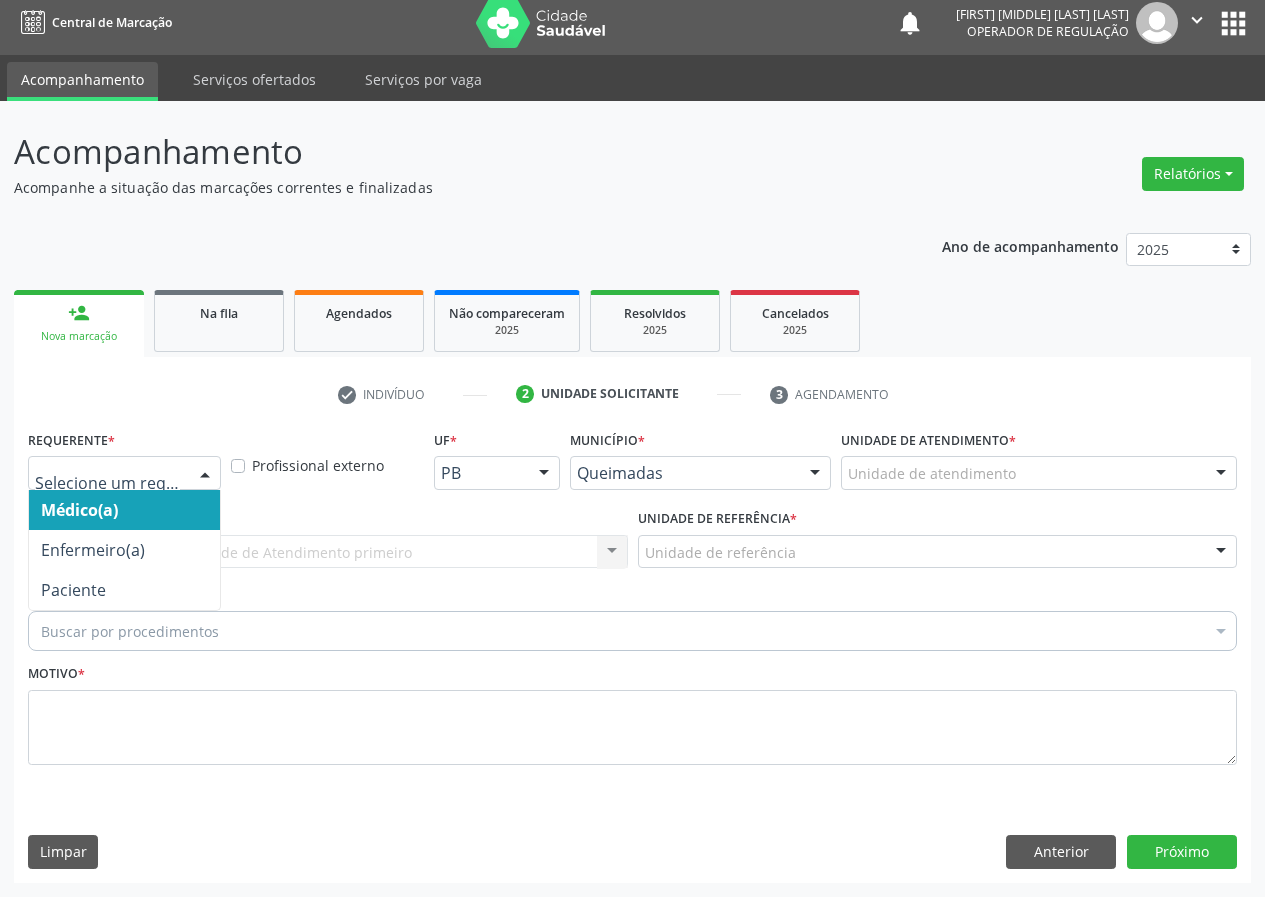 click at bounding box center [205, 474] 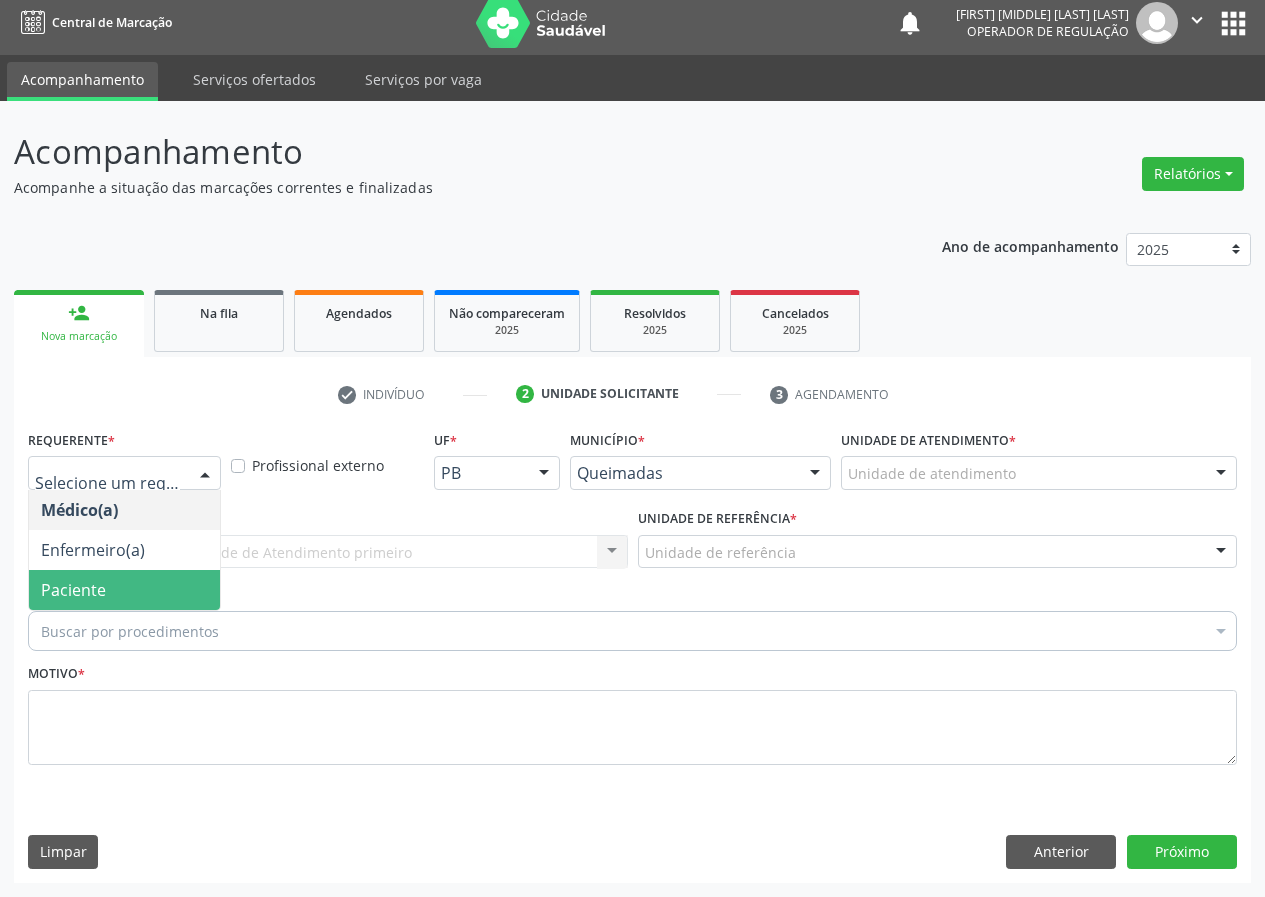 drag, startPoint x: 182, startPoint y: 597, endPoint x: 504, endPoint y: 560, distance: 324.1188 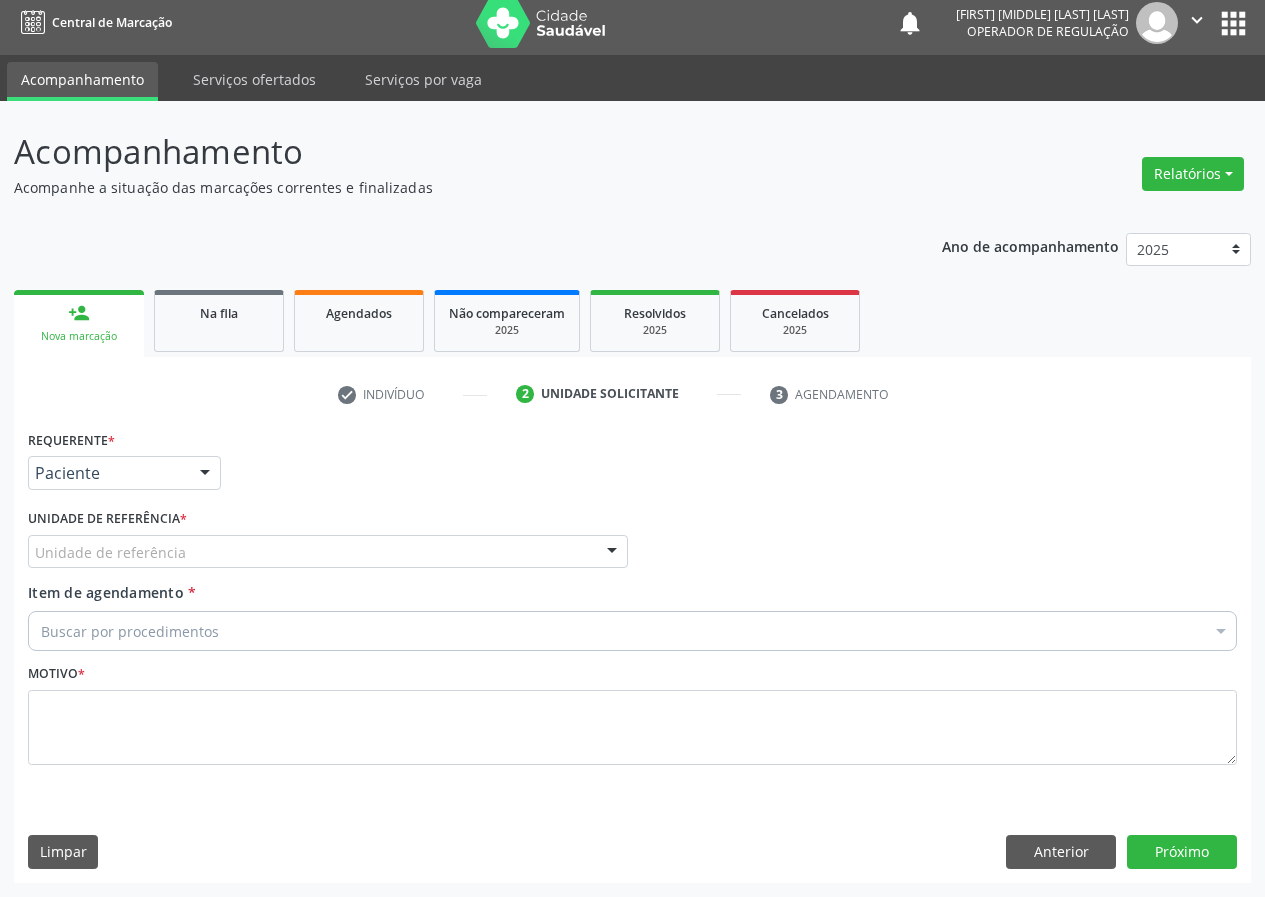 drag, startPoint x: 569, startPoint y: 560, endPoint x: 299, endPoint y: 672, distance: 292.30804 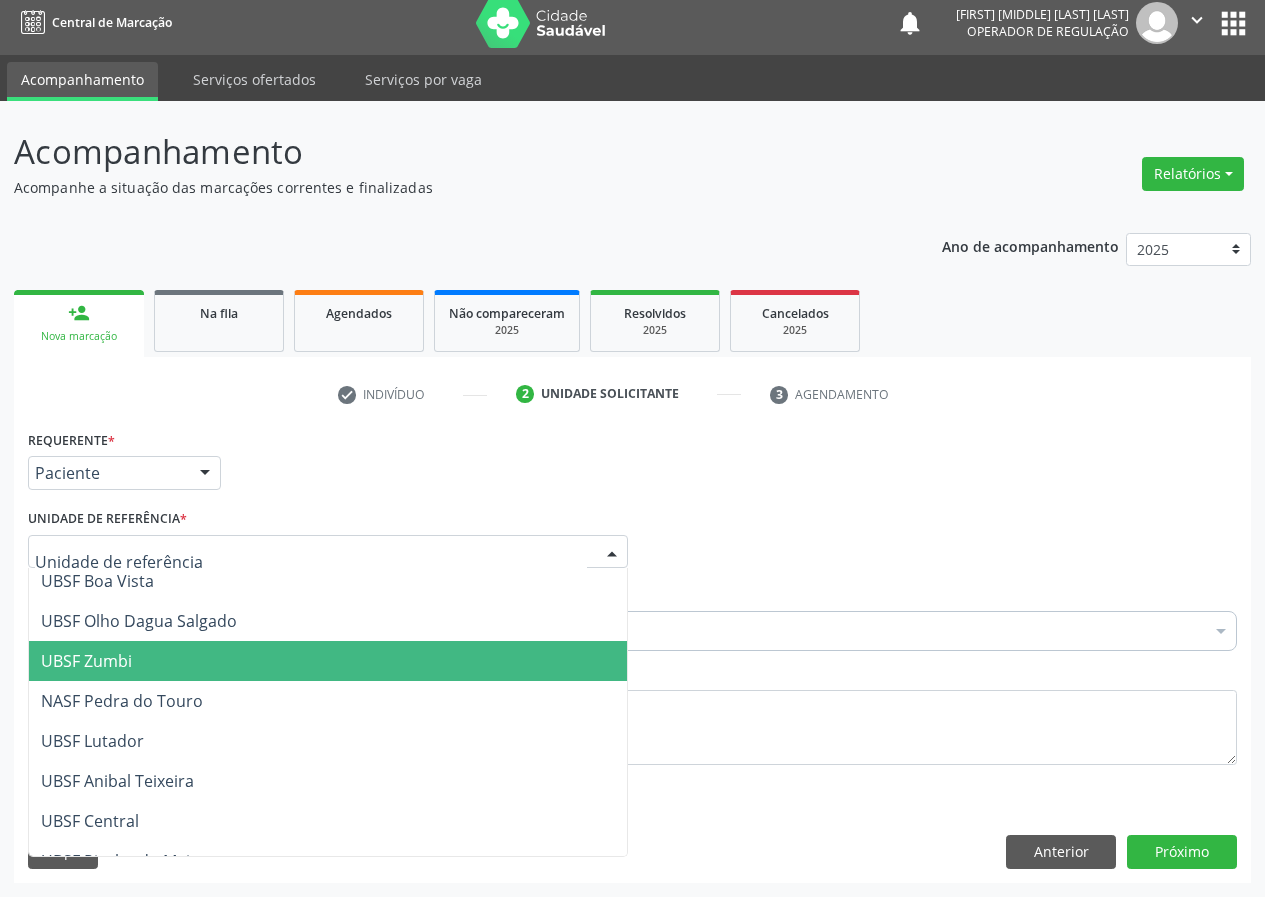 scroll, scrollTop: 300, scrollLeft: 0, axis: vertical 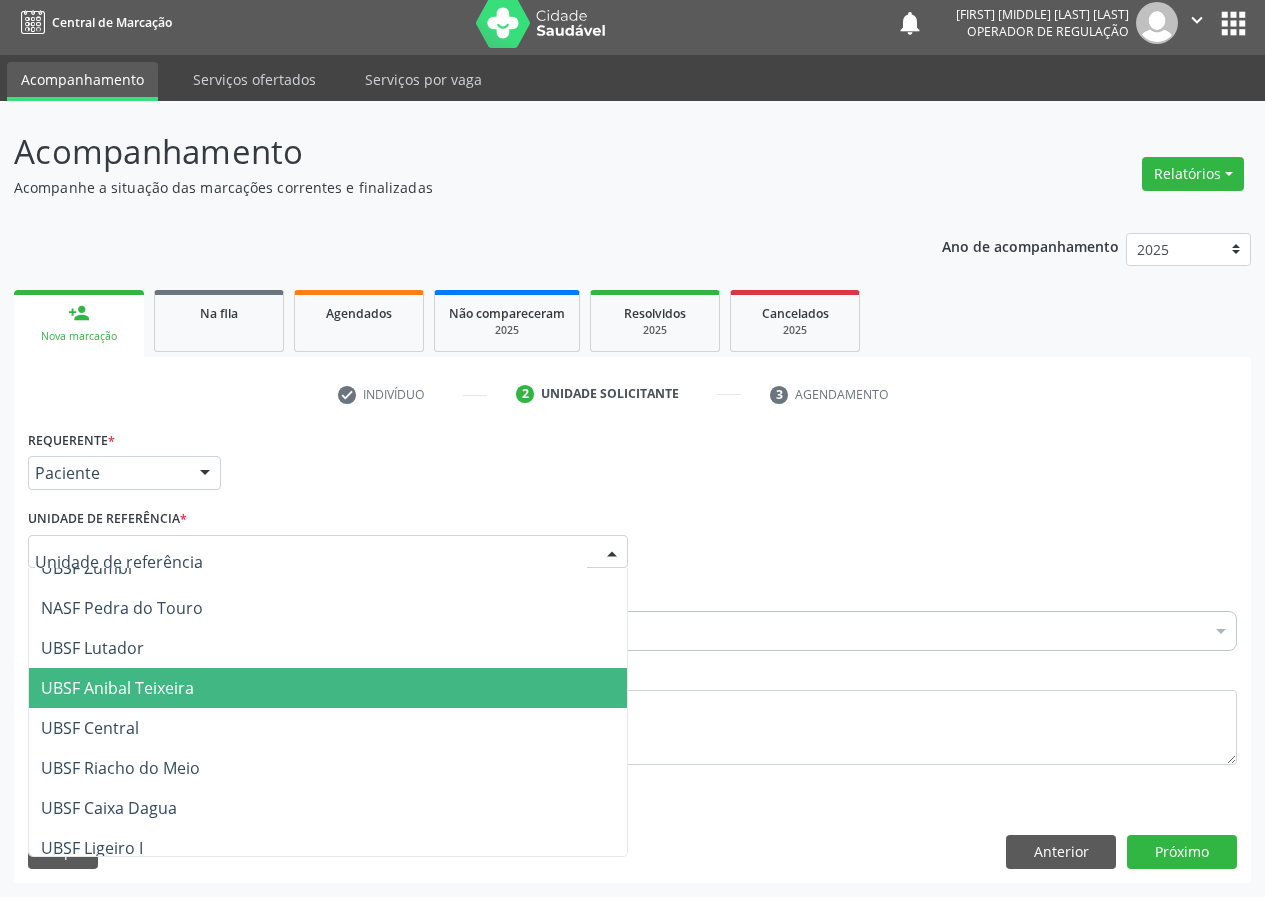 drag, startPoint x: 152, startPoint y: 695, endPoint x: 0, endPoint y: 697, distance: 152.01315 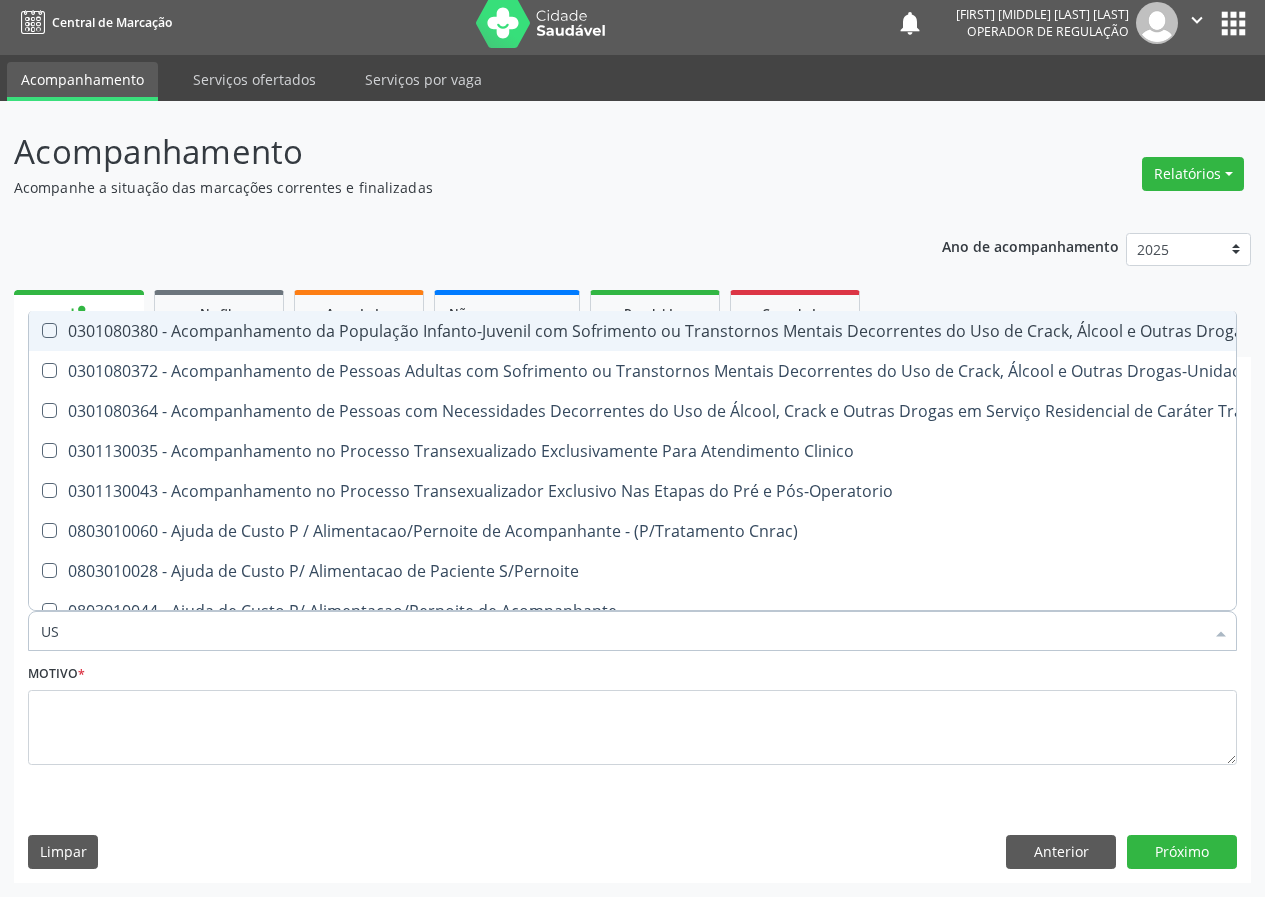 type on "USG" 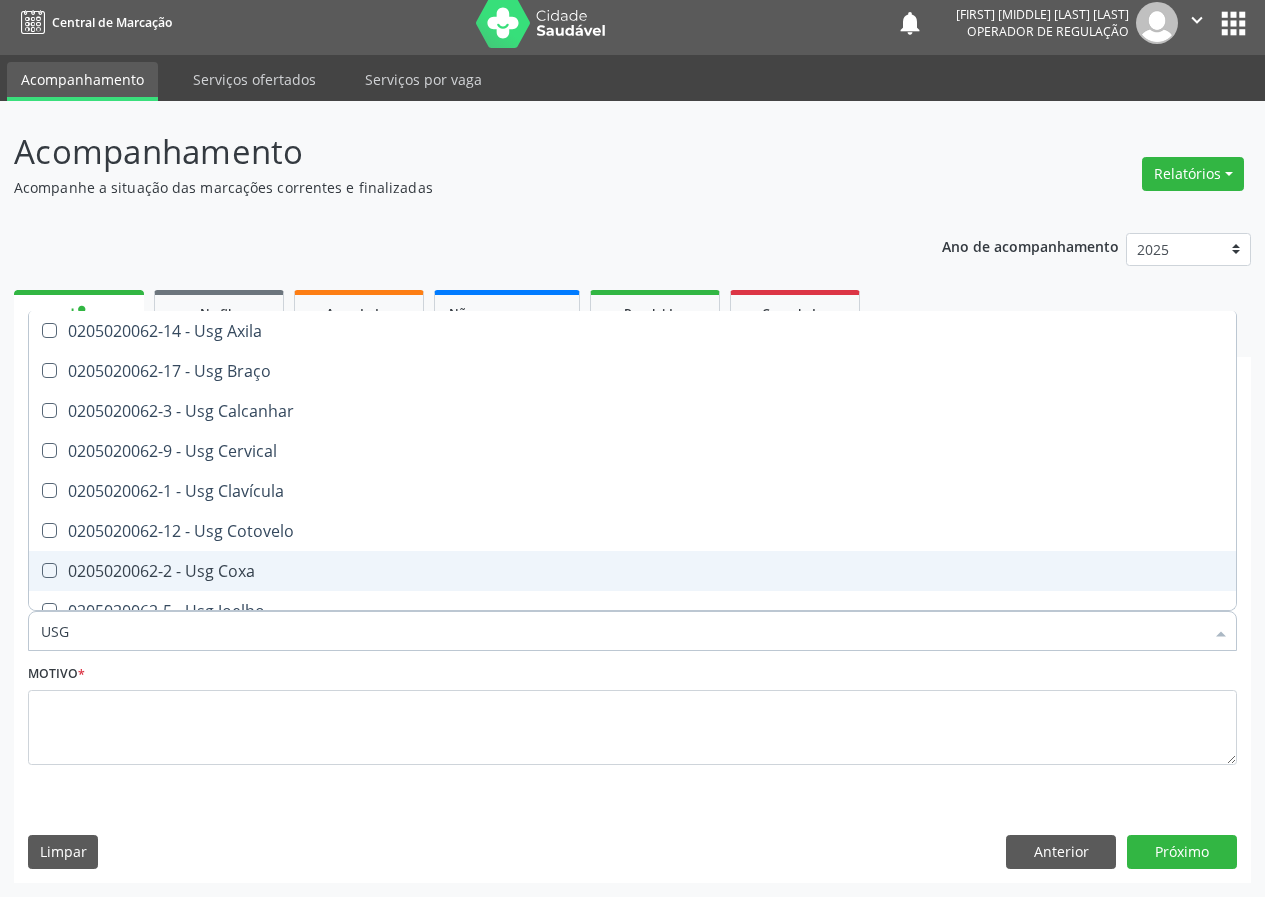 drag, startPoint x: 209, startPoint y: 570, endPoint x: 0, endPoint y: 700, distance: 246.13208 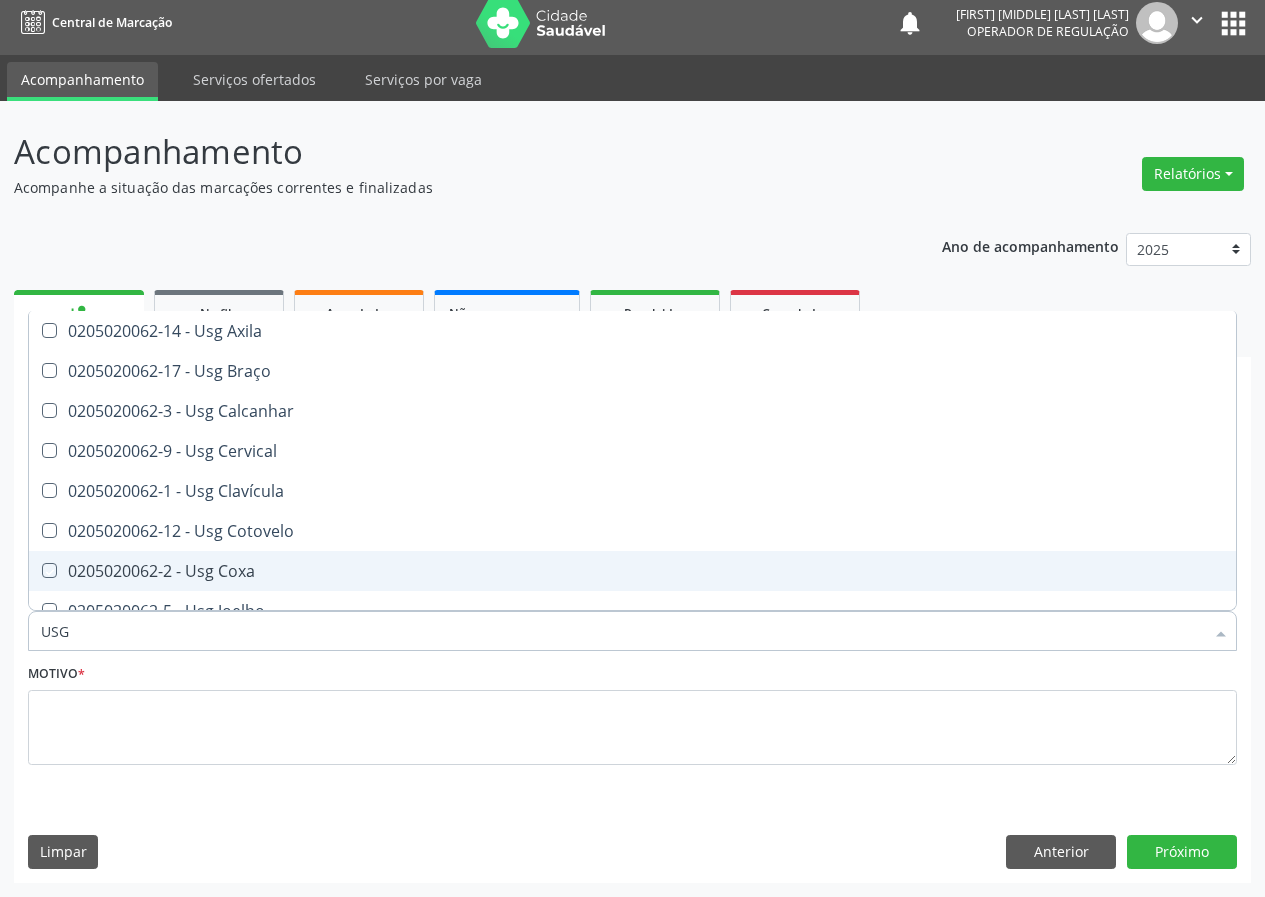 checkbox on "true" 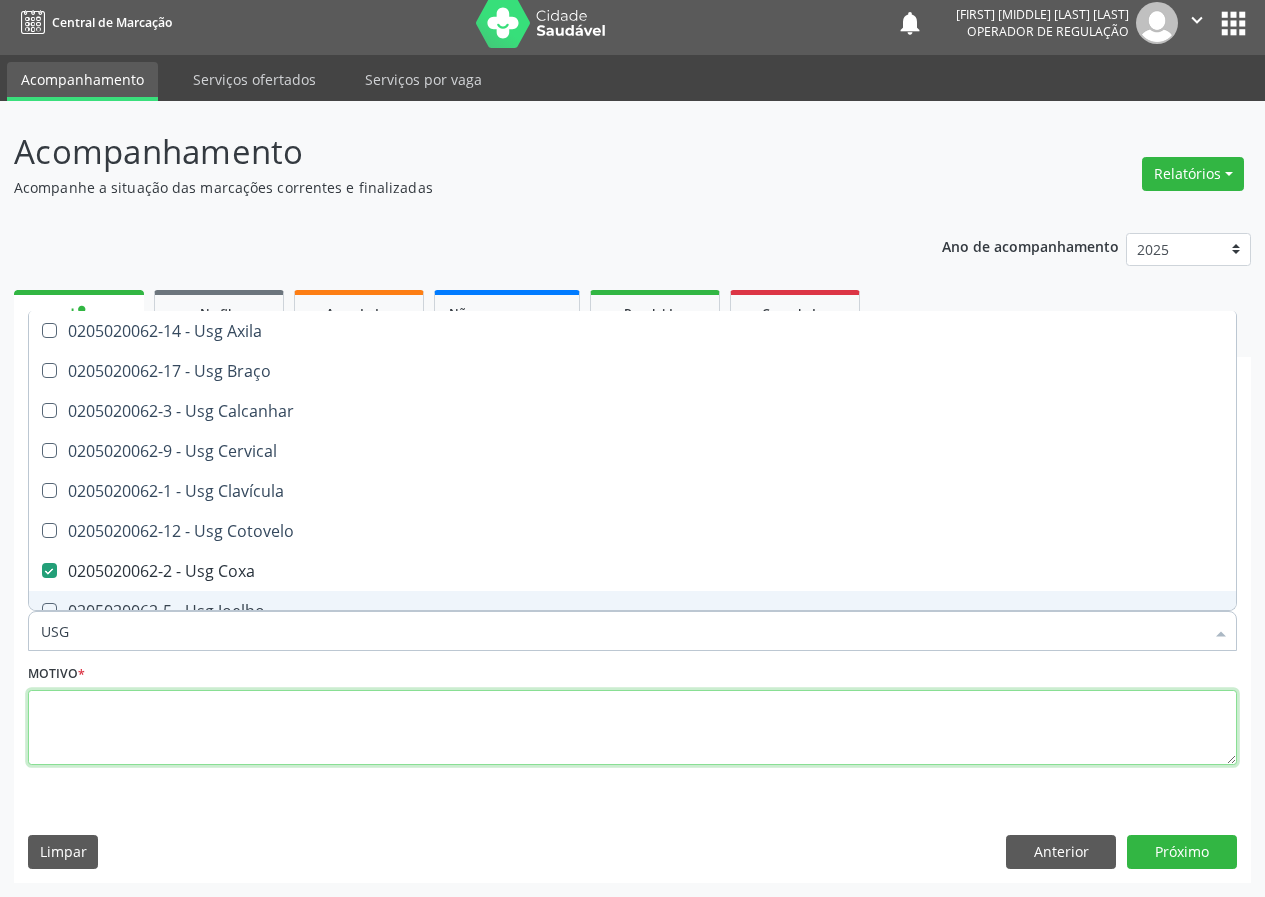 click at bounding box center [632, 728] 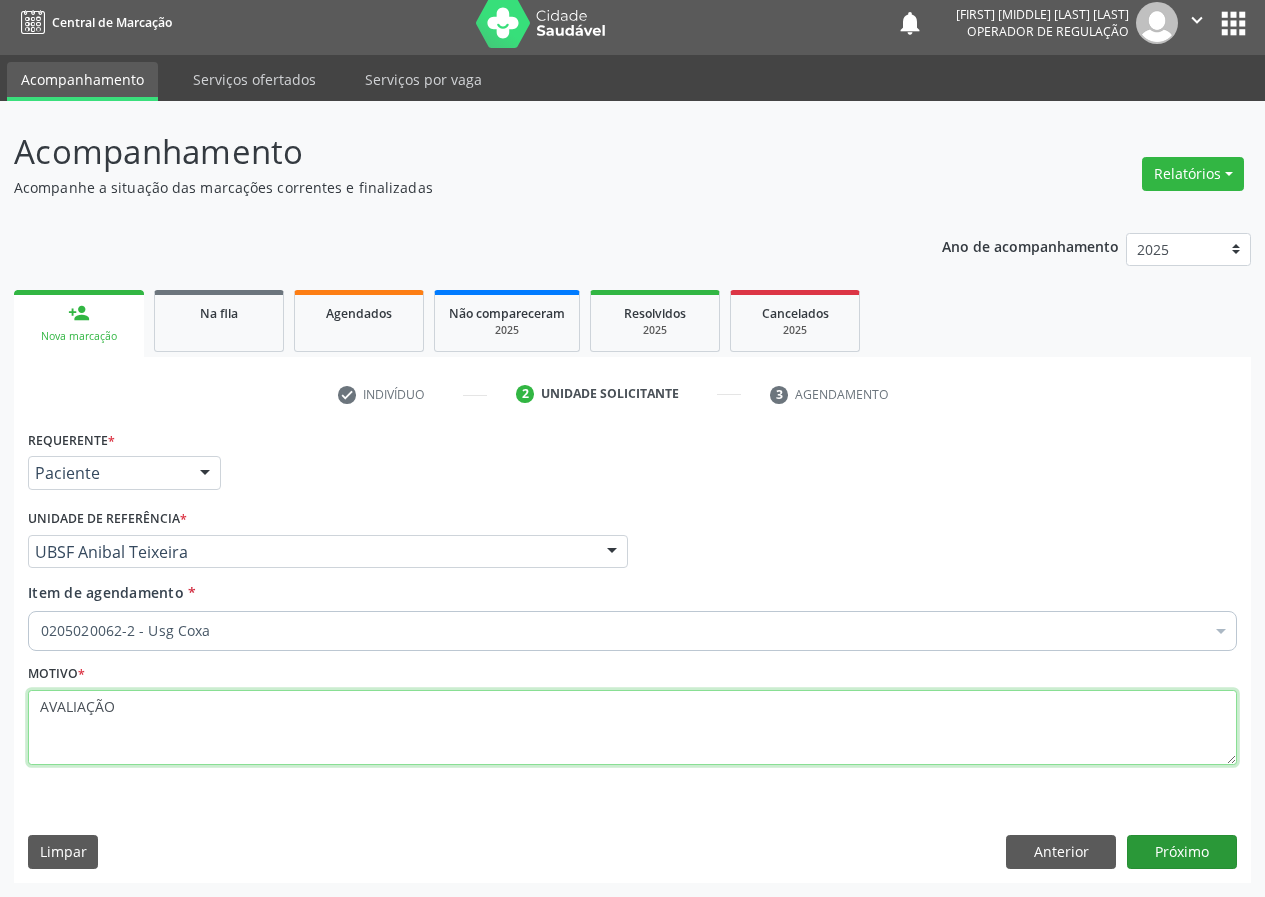 type on "AVALIAÇÃO" 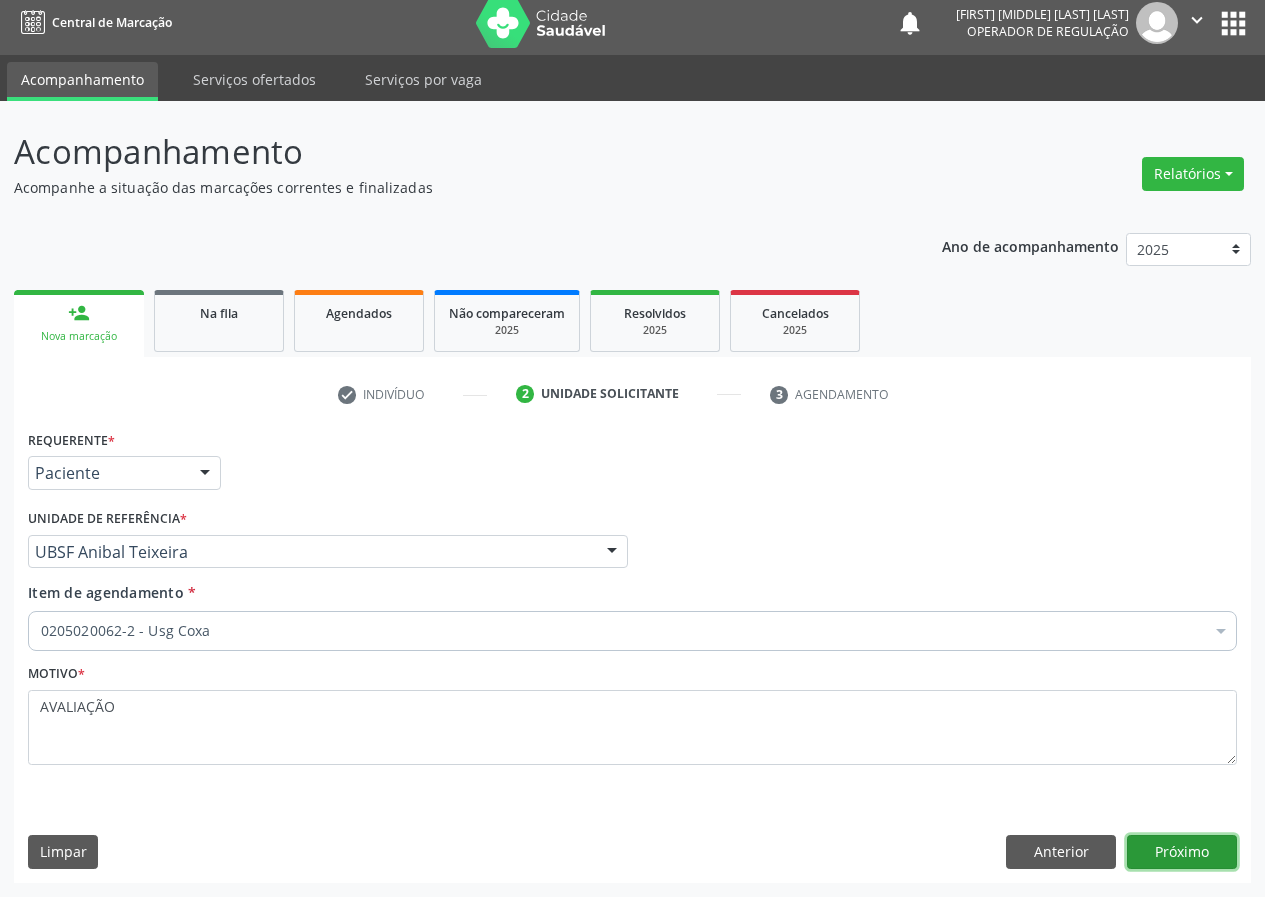 drag, startPoint x: 1167, startPoint y: 852, endPoint x: 0, endPoint y: 664, distance: 1182.0461 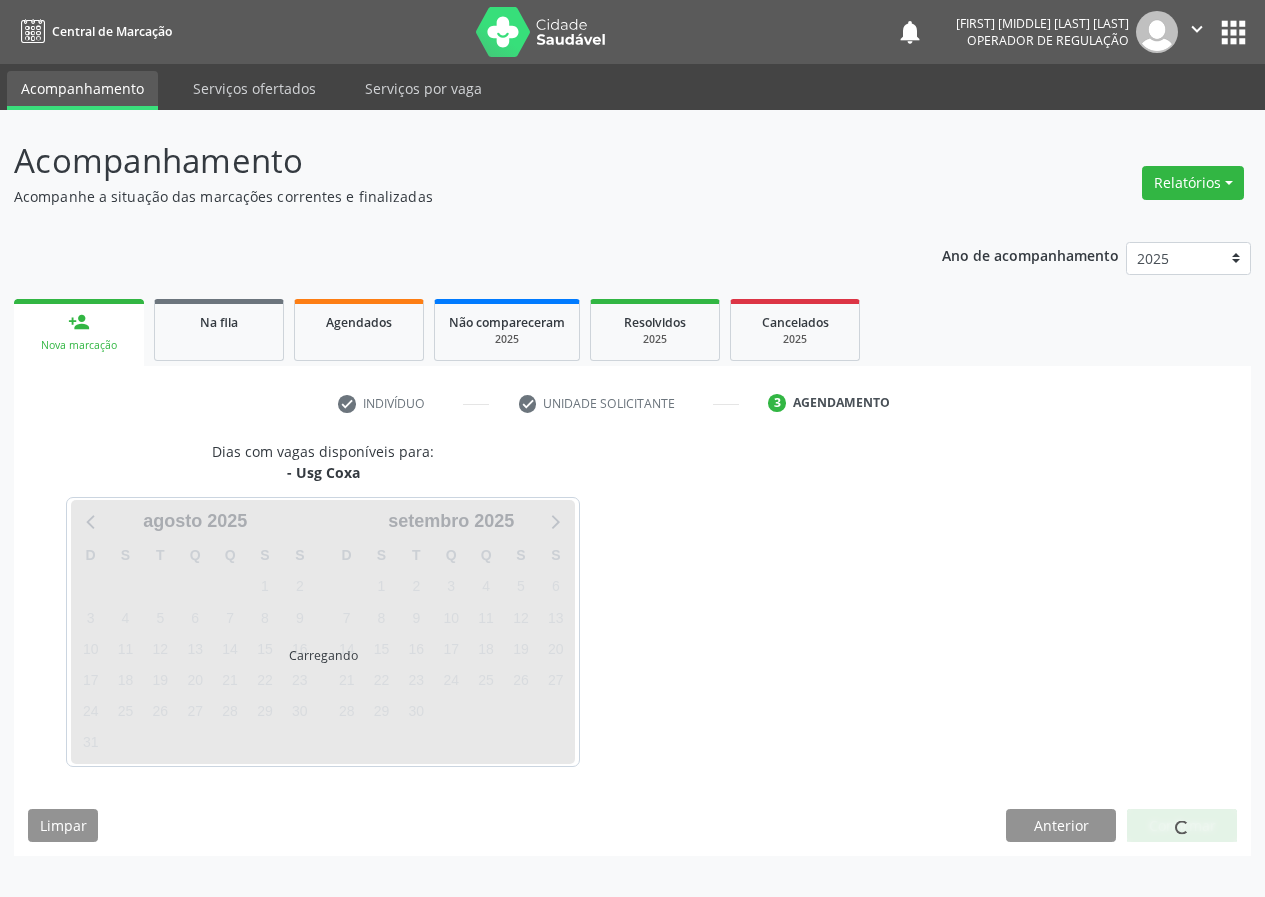 scroll, scrollTop: 0, scrollLeft: 0, axis: both 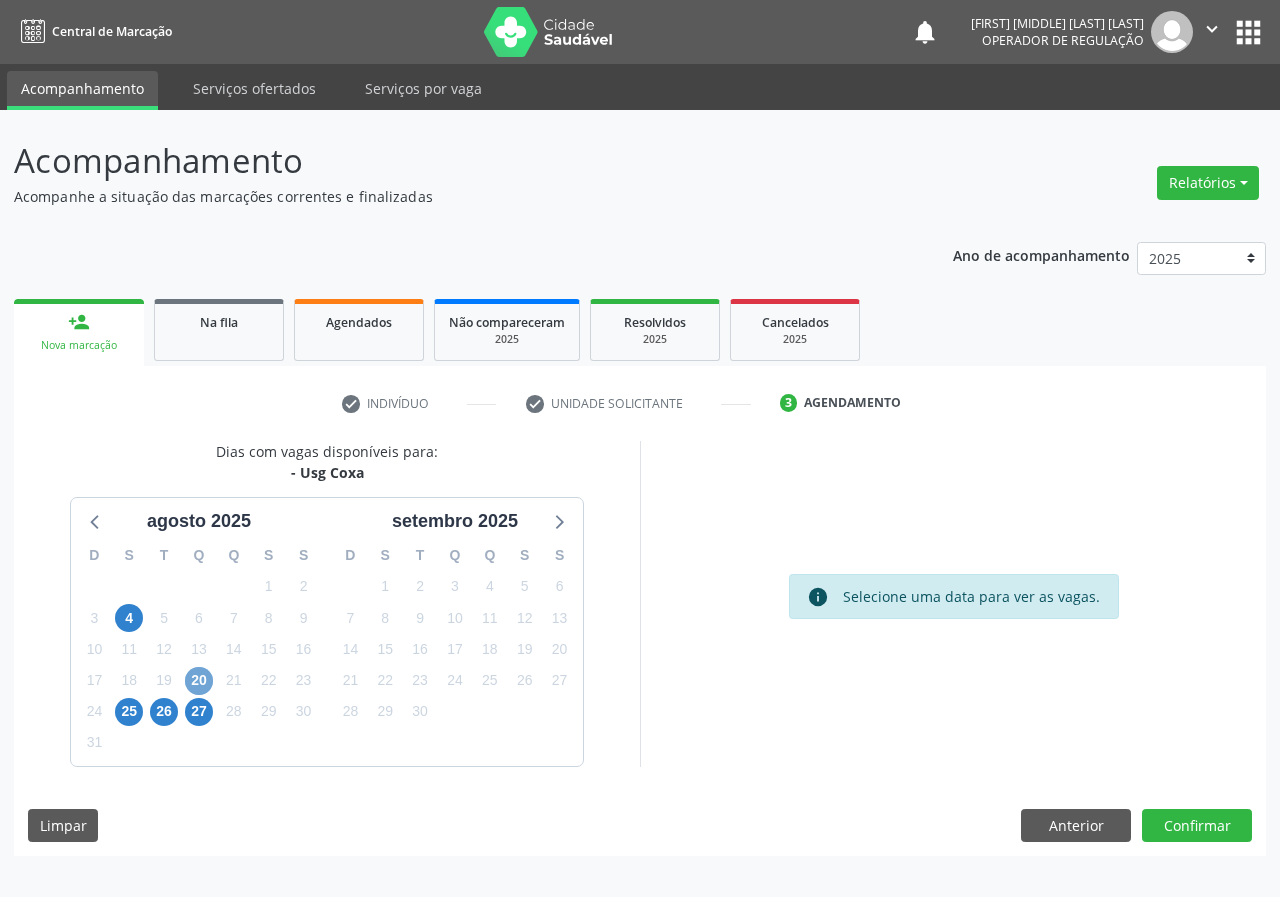 click on "20" at bounding box center (199, 681) 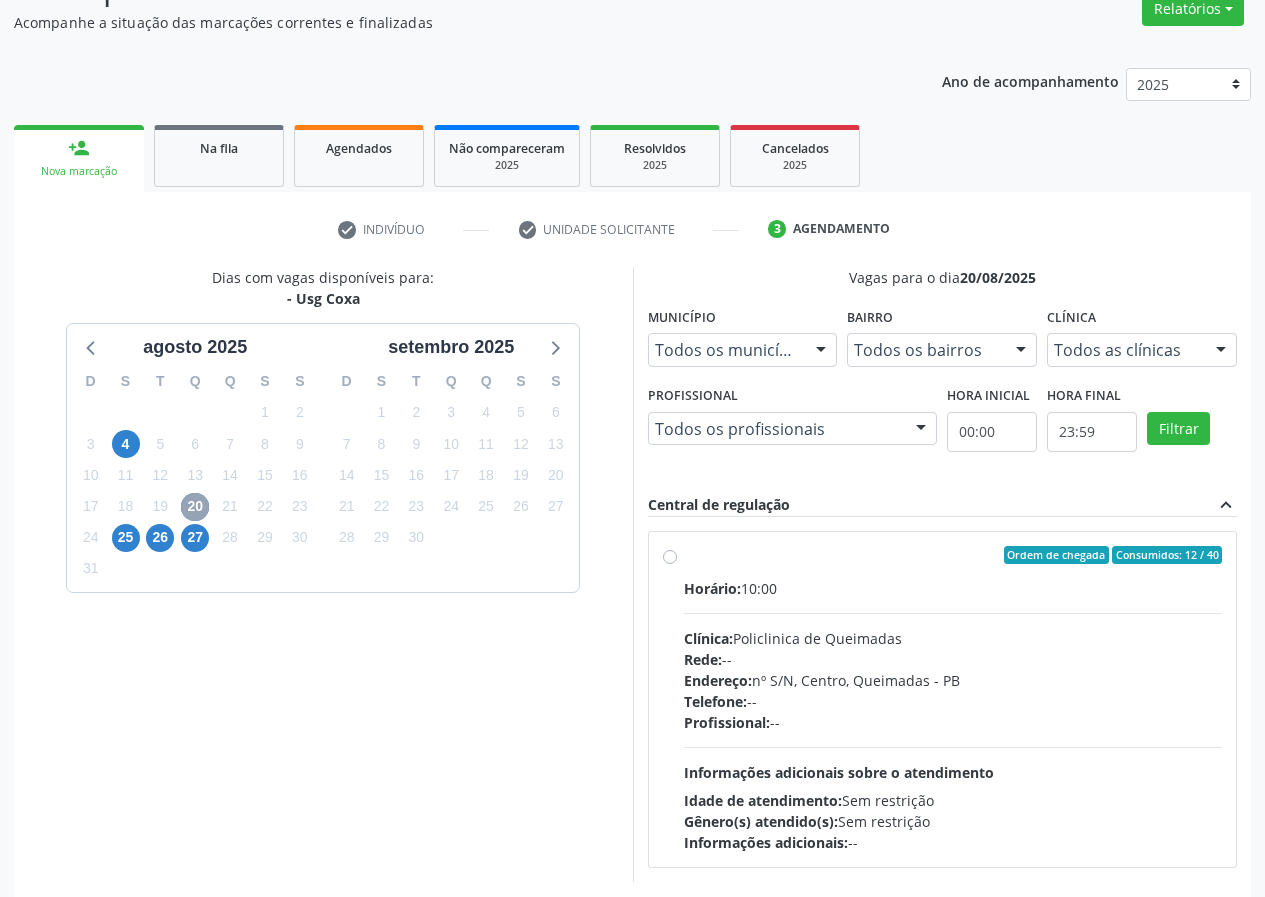 scroll, scrollTop: 200, scrollLeft: 0, axis: vertical 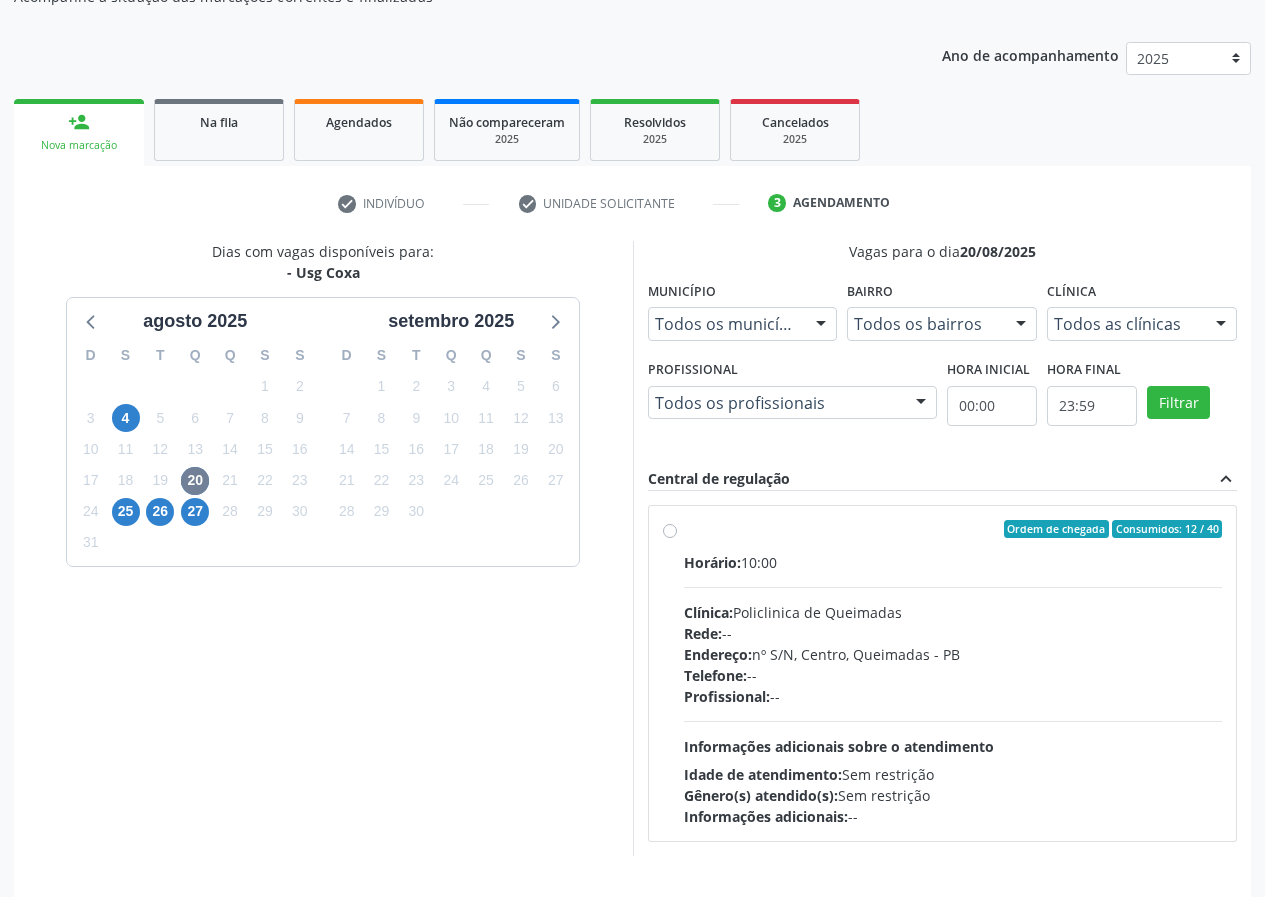 click on "Ordem de chegada
Consumidos: 12 / 40
Horário:   10:00
Clínica:  Policlinica de Queimadas
Rede:
--
Endereço:   nº S/N, Centro, Queimadas - PB
Telefone:   --
Profissional:
--
Informações adicionais sobre o atendimento
Idade de atendimento:
Sem restrição
Gênero(s) atendido(s):
Sem restrição
Informações adicionais:
--" at bounding box center (953, 673) 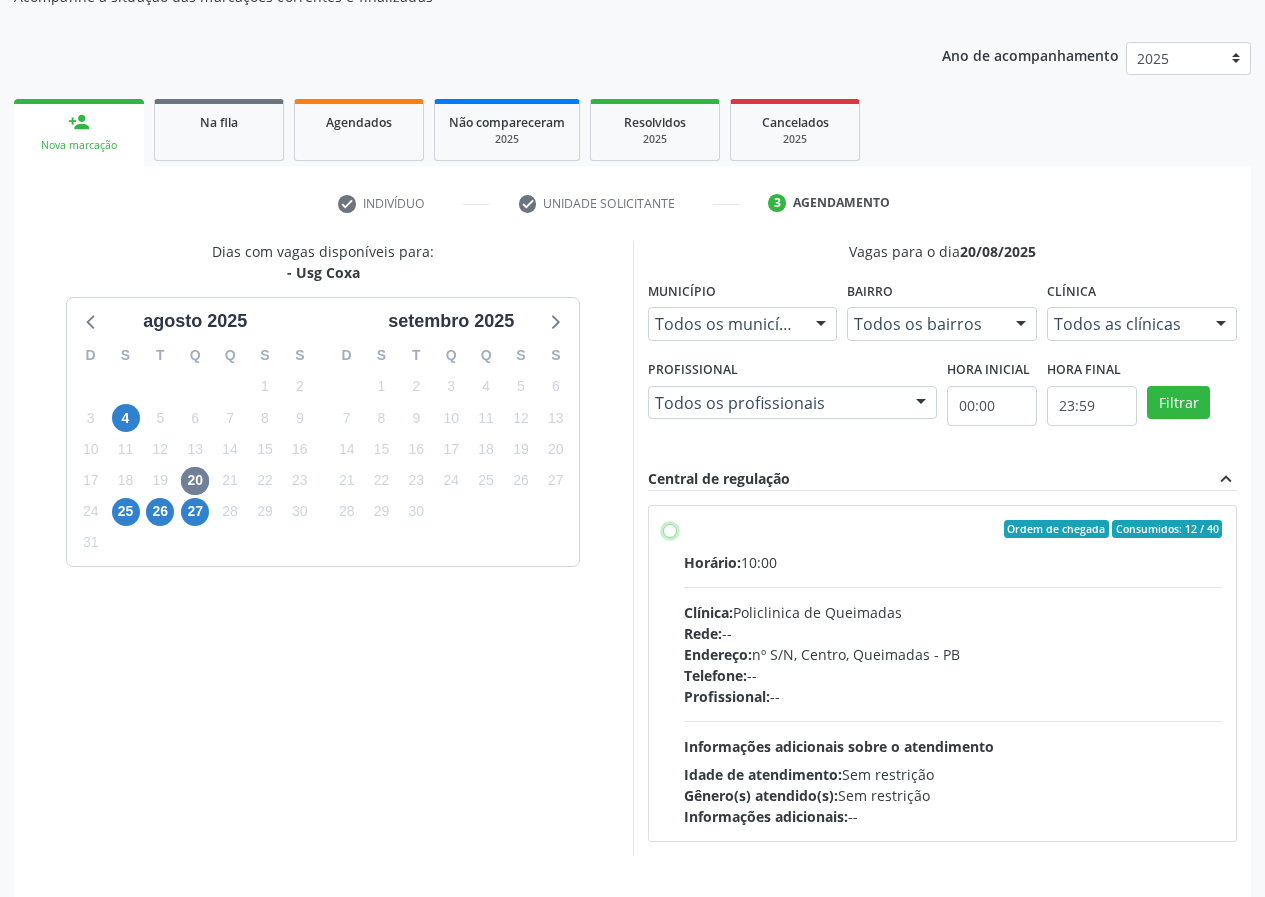click on "Ordem de chegada
Consumidos: 12 / 40
Horário:   10:00
Clínica:  Policlinica de Queimadas
Rede:
--
Endereço:   nº S/N, Centro, Queimadas - PB
Telefone:   --
Profissional:
--
Informações adicionais sobre o atendimento
Idade de atendimento:
Sem restrição
Gênero(s) atendido(s):
Sem restrição
Informações adicionais:
--" at bounding box center (670, 529) 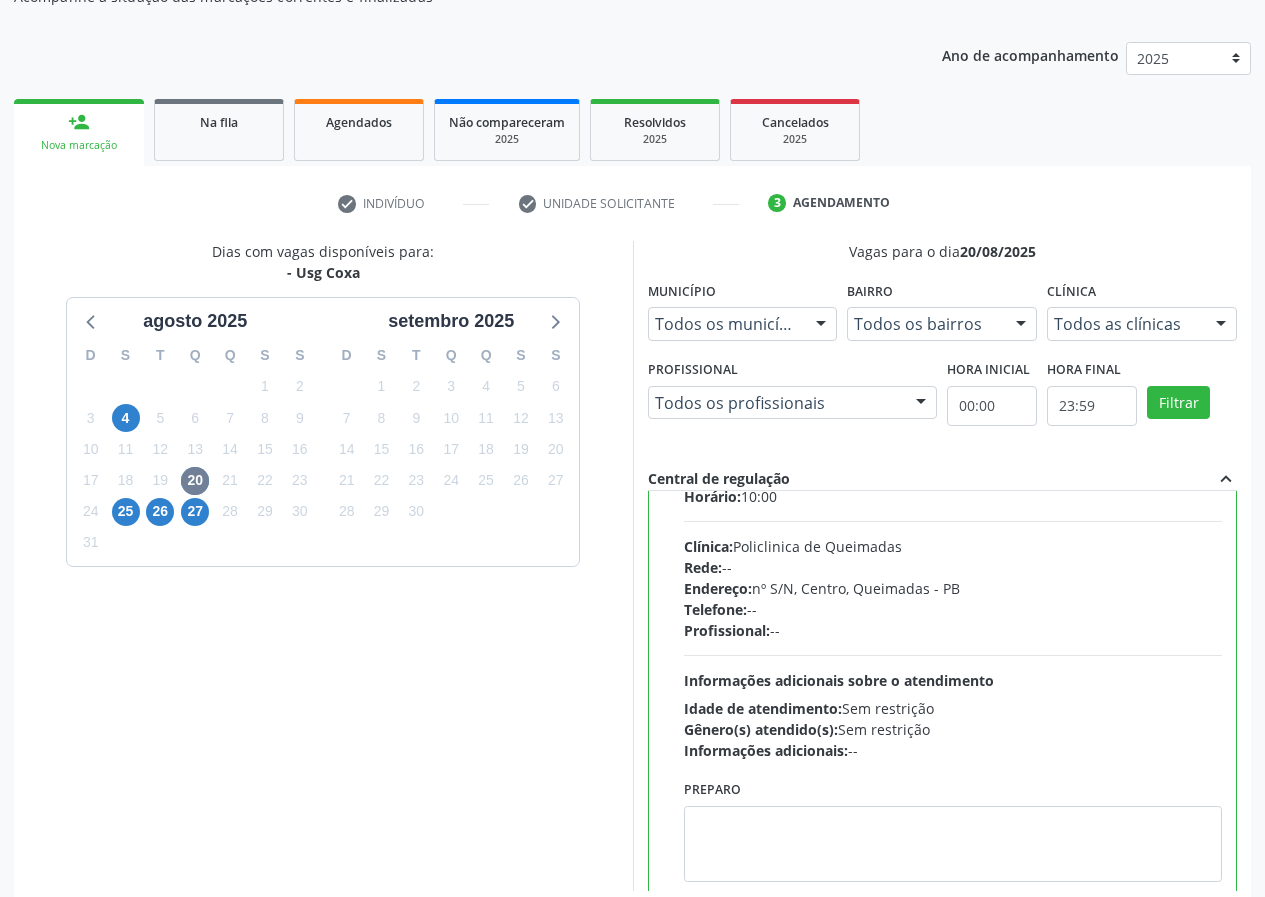 scroll, scrollTop: 99, scrollLeft: 0, axis: vertical 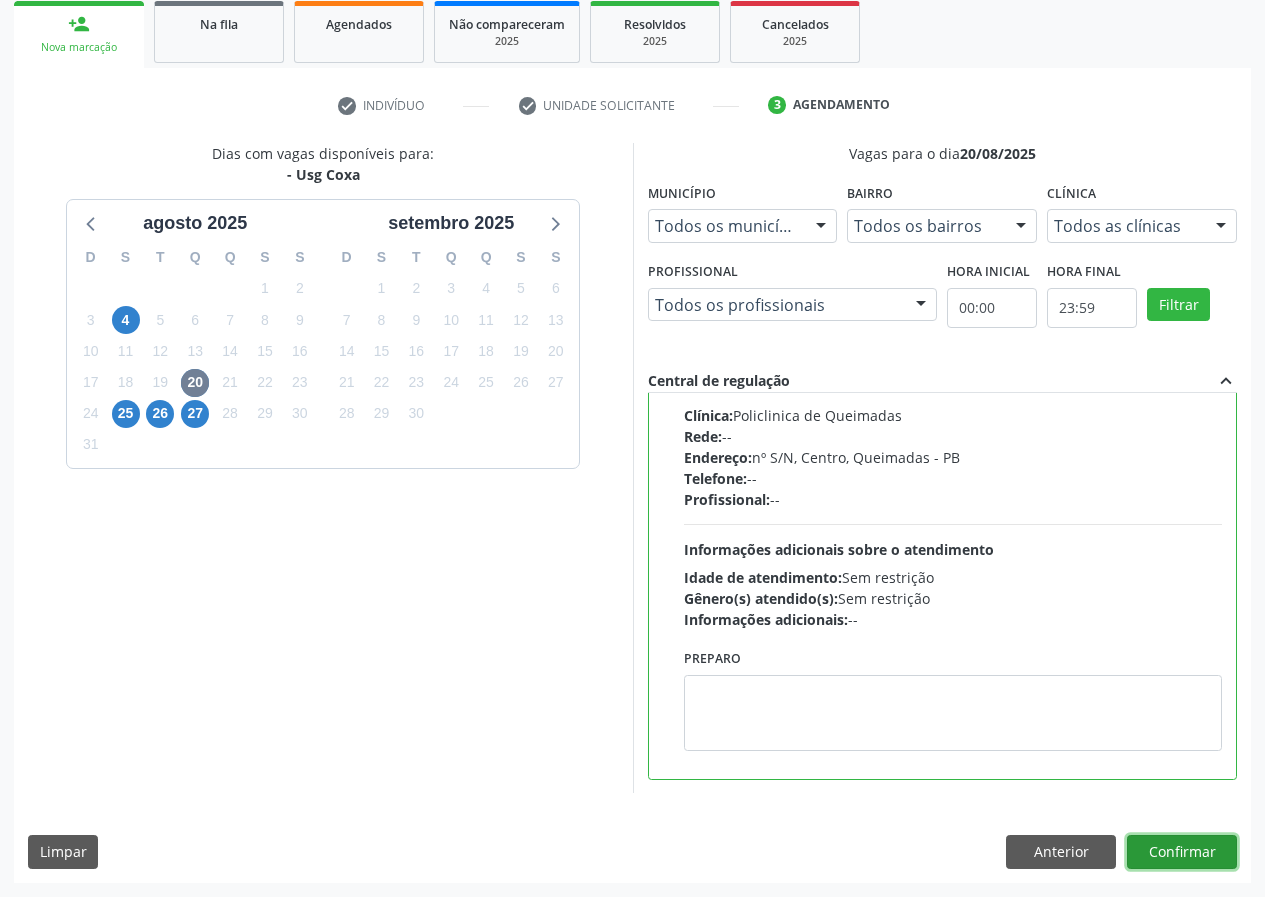 click on "Confirmar" at bounding box center [1182, 852] 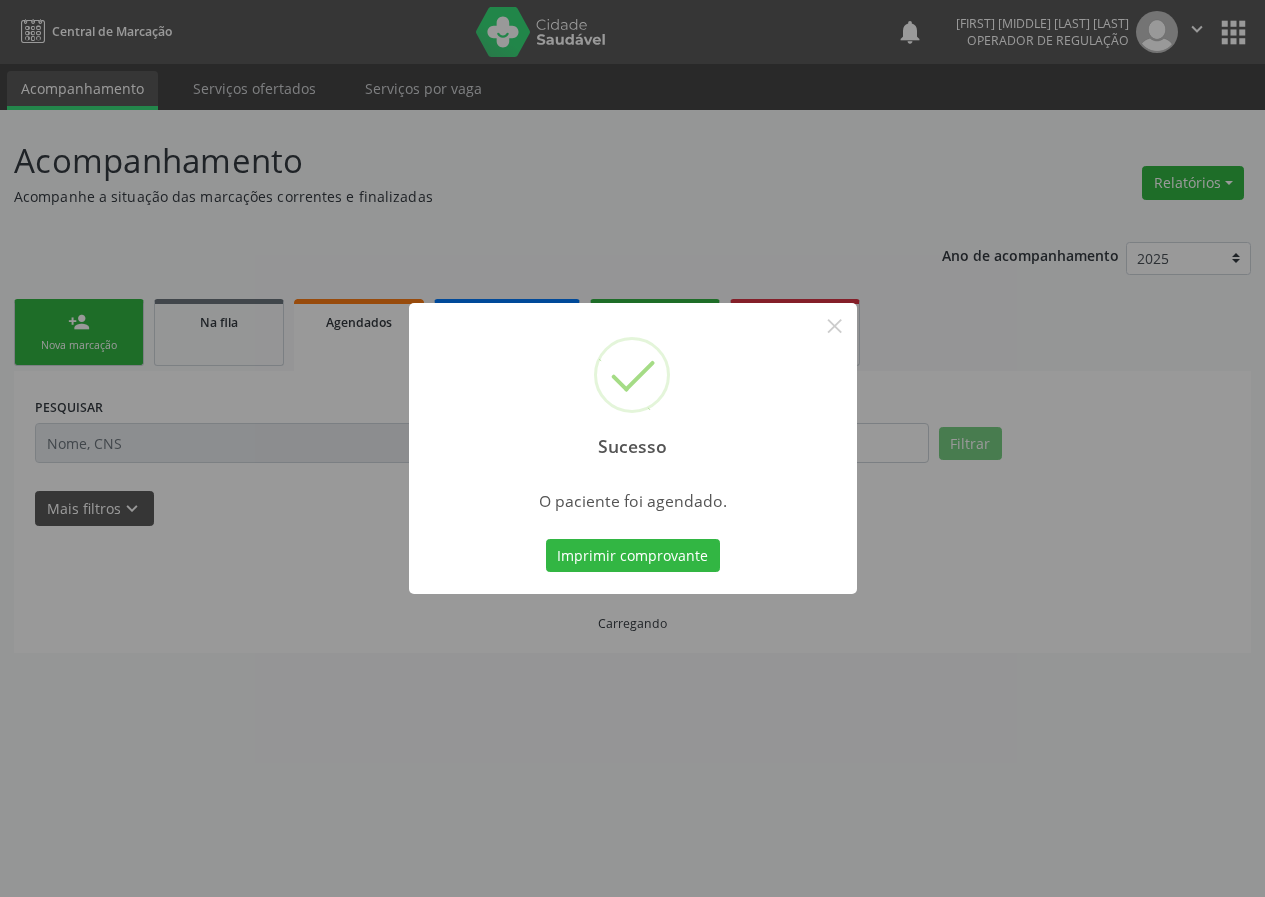 scroll, scrollTop: 0, scrollLeft: 0, axis: both 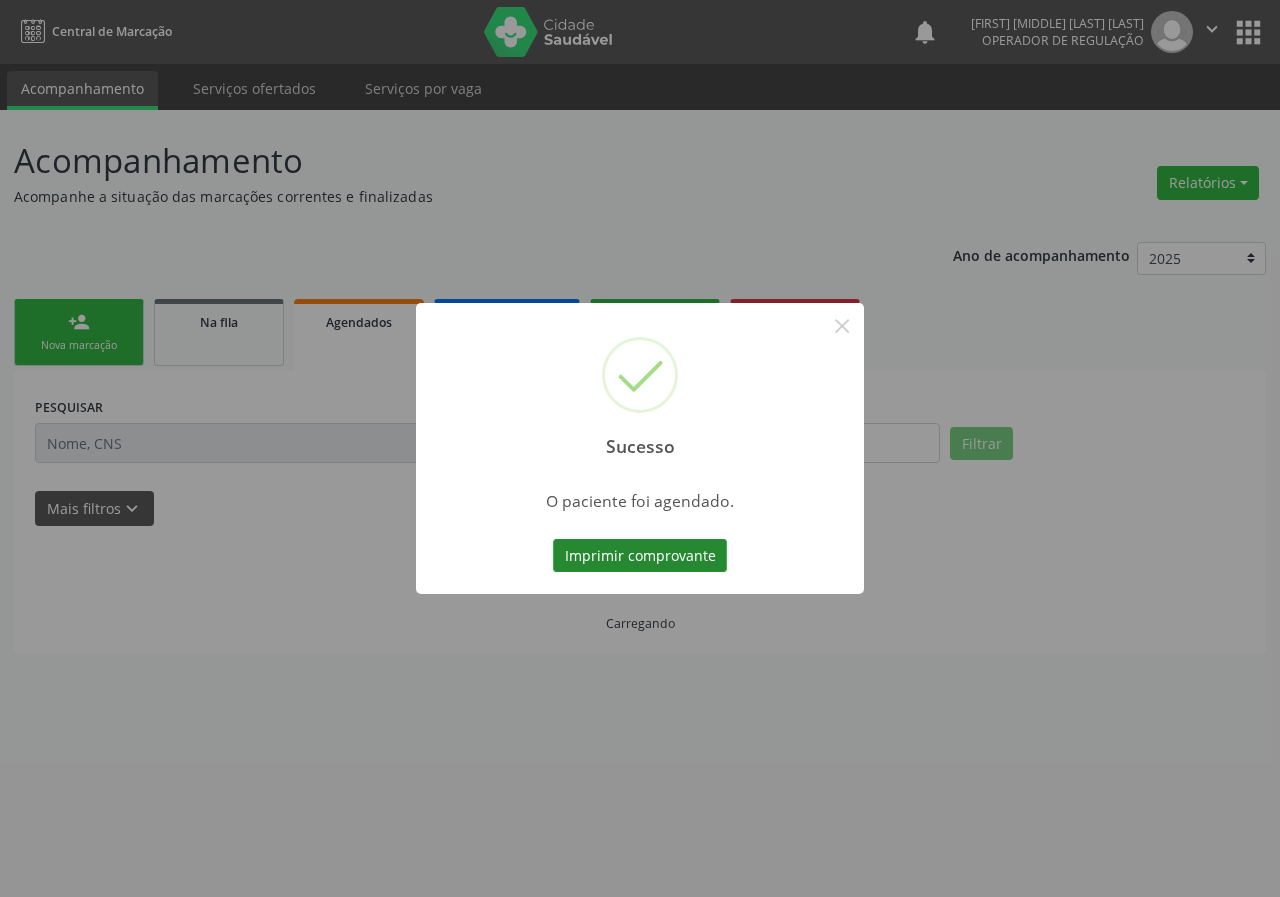 click on "Imprimir comprovante" at bounding box center (640, 556) 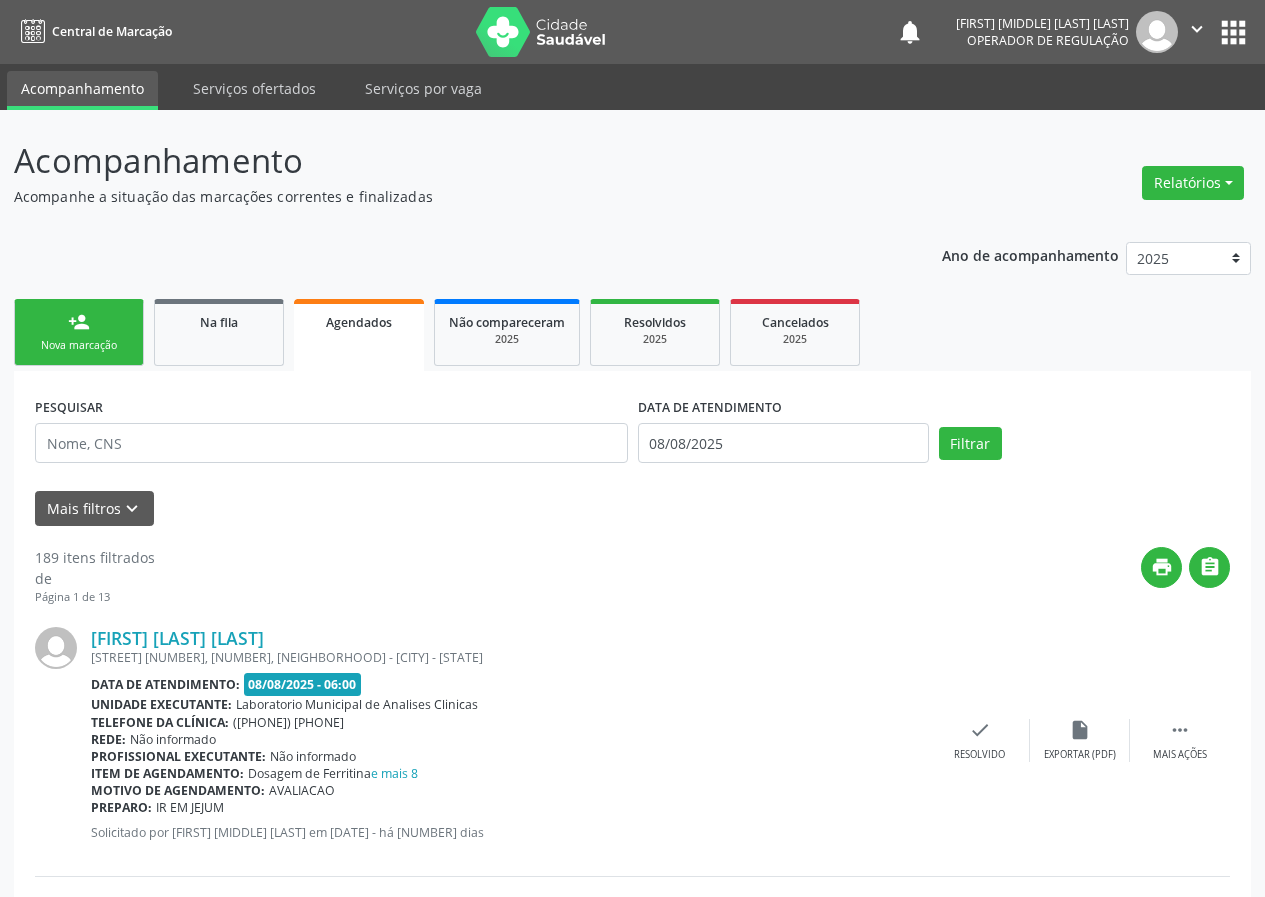 click on "Nova marcação" at bounding box center (79, 345) 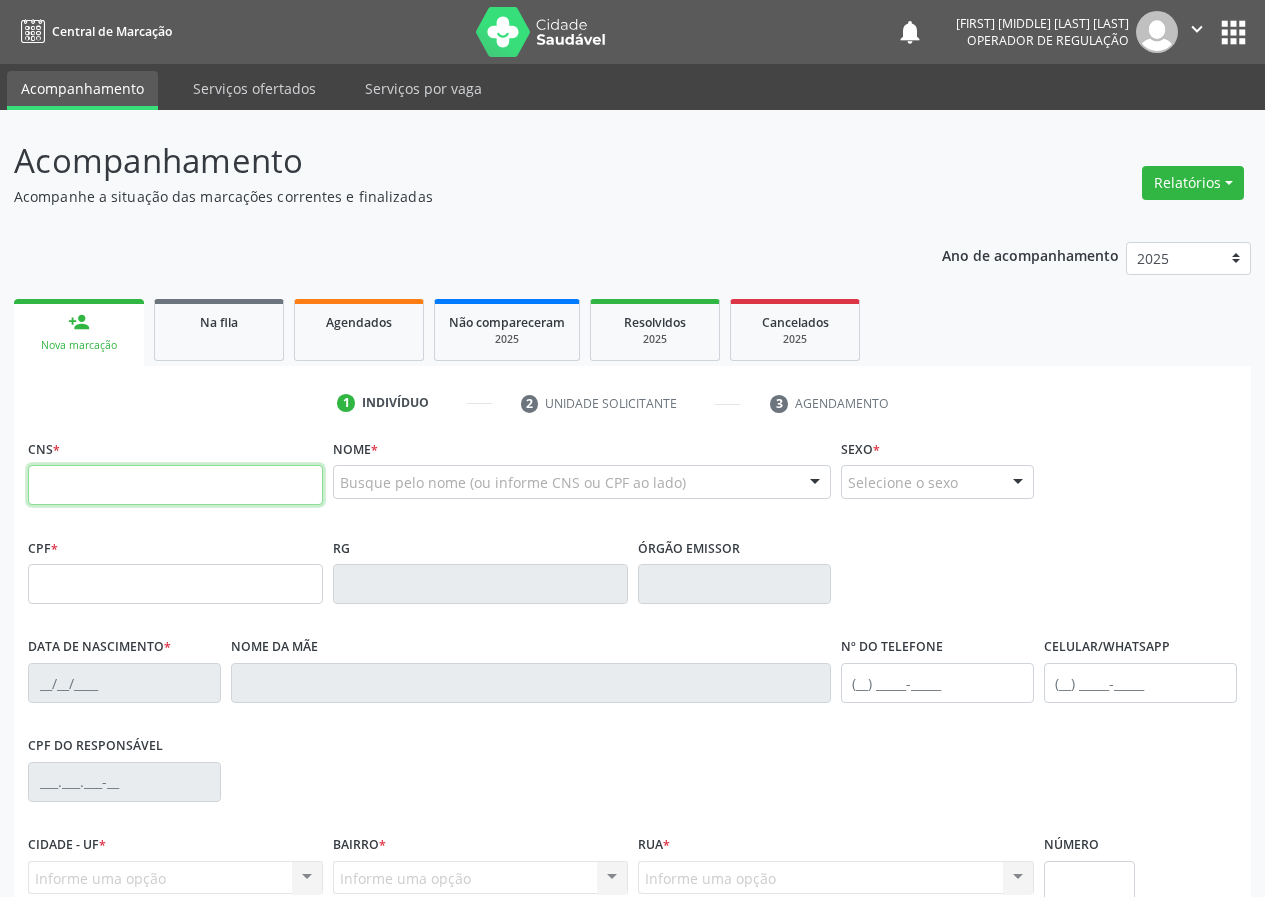 click at bounding box center [175, 485] 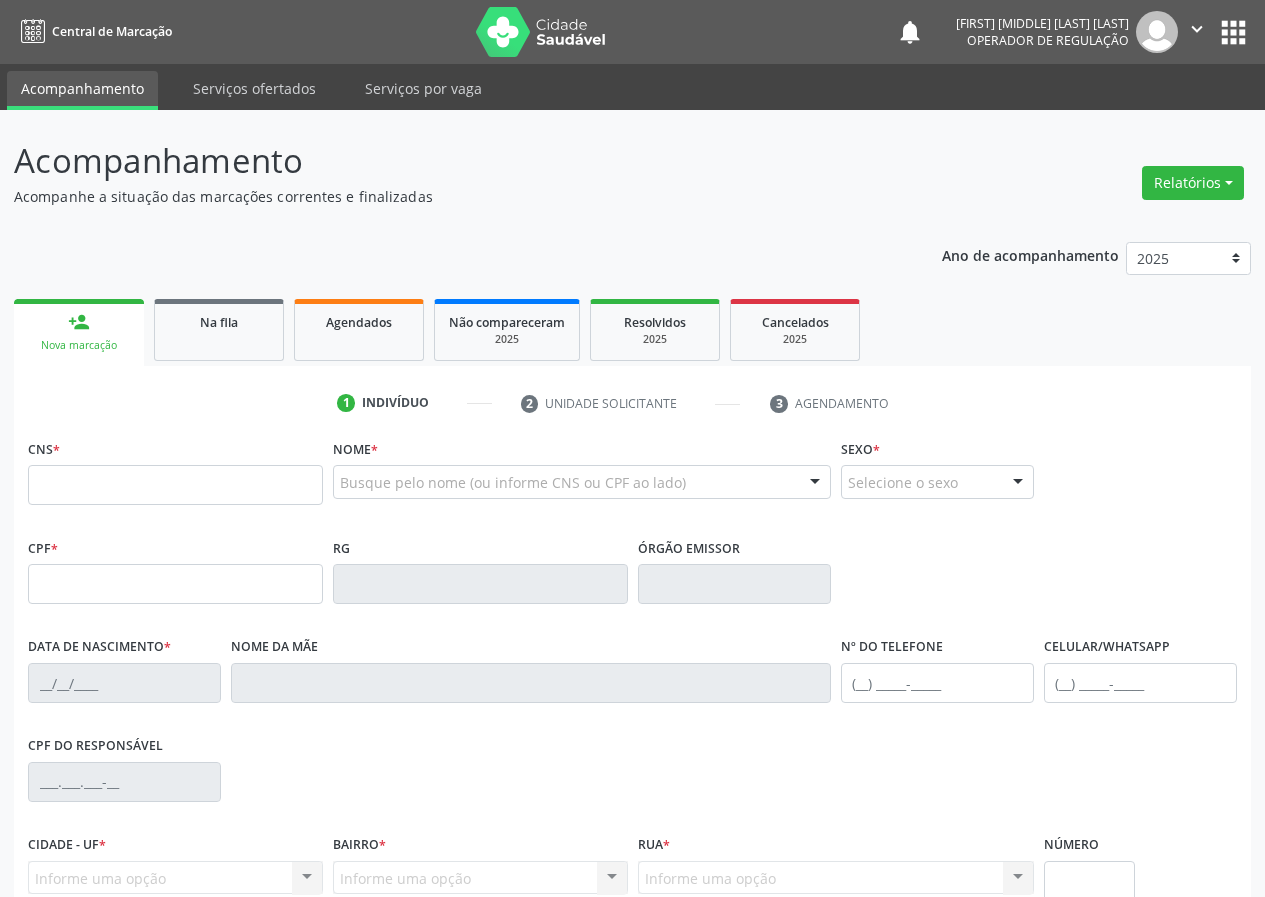 click on "CNS
*" at bounding box center (175, 469) 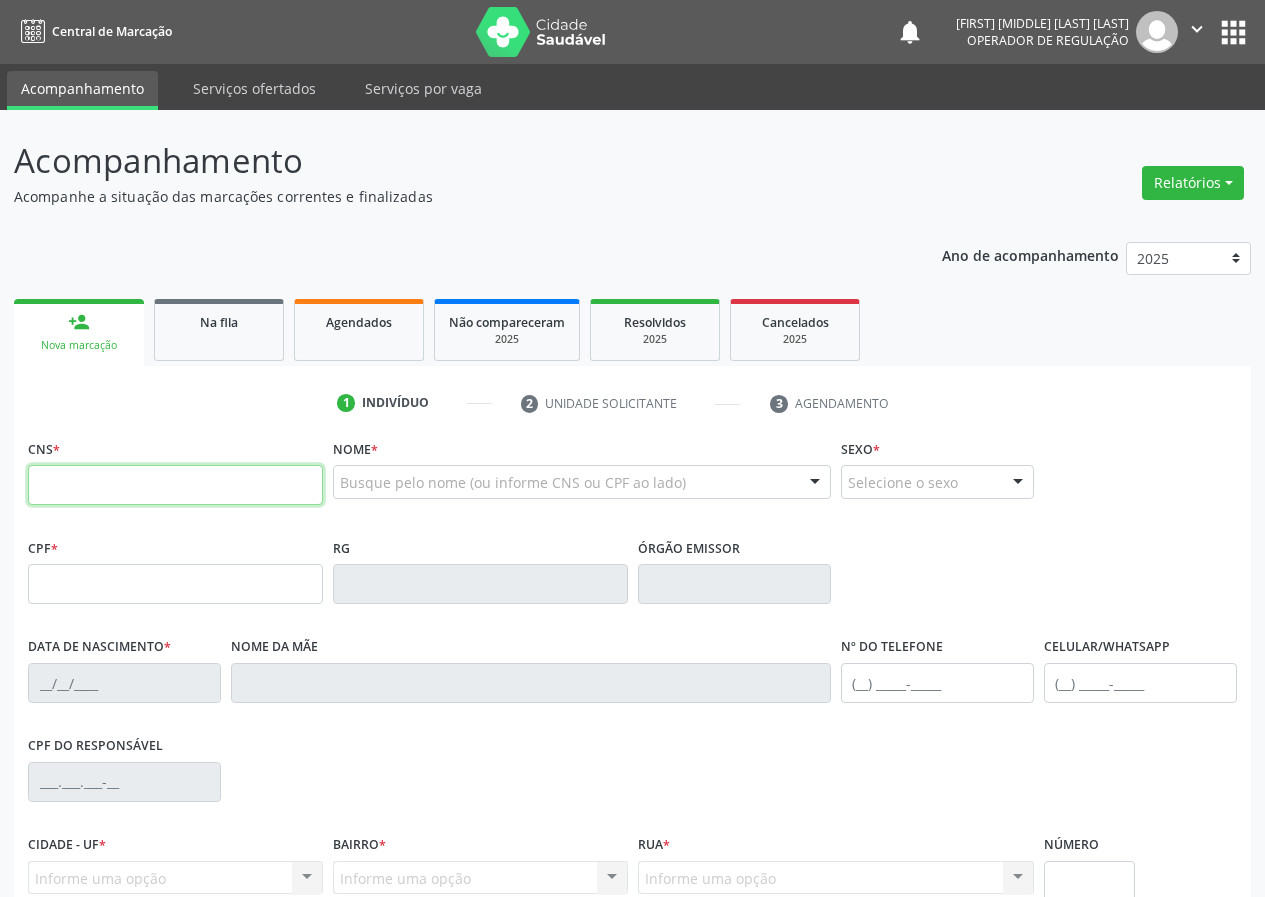 click on "CNS
*" at bounding box center (175, 476) 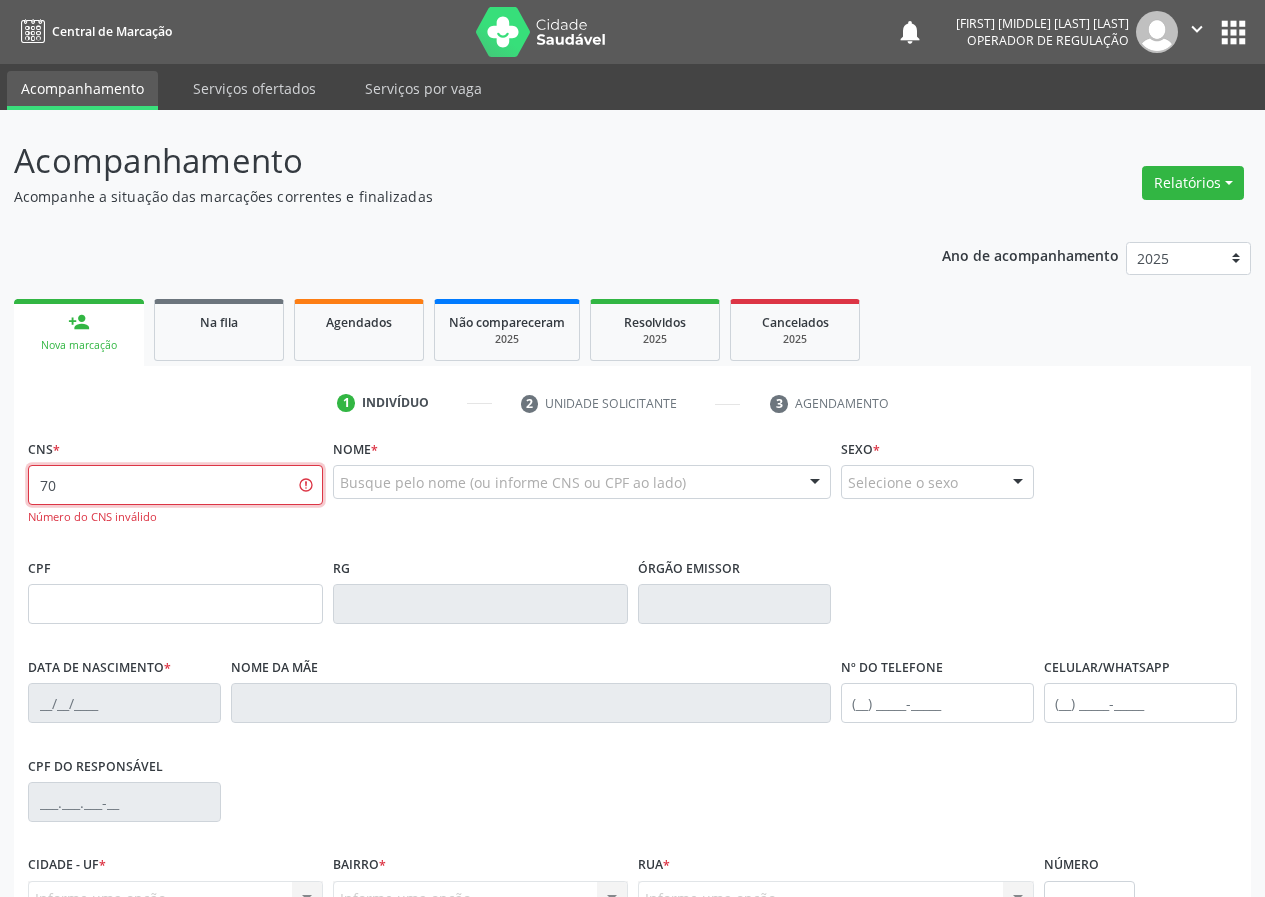 type on "7" 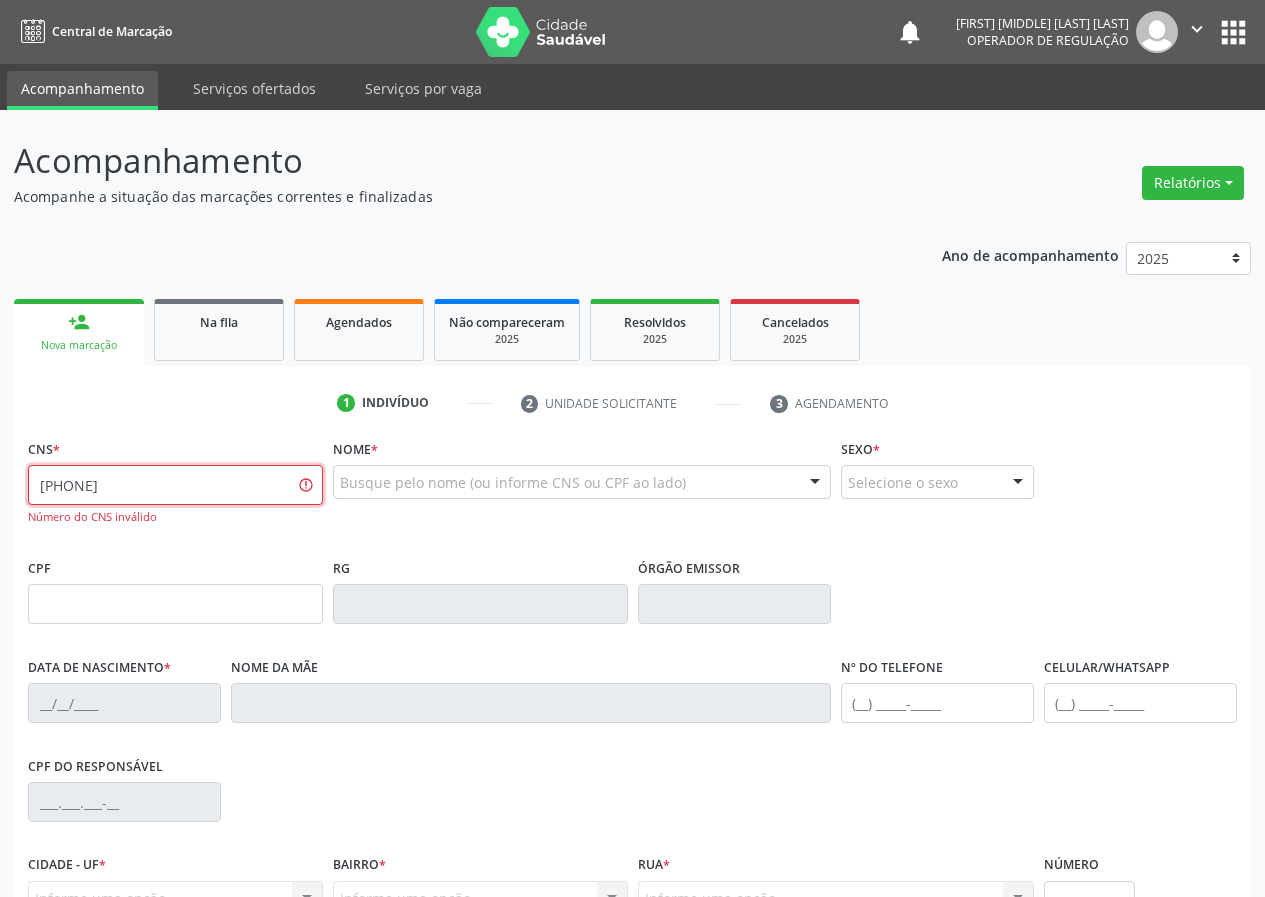 type on "706 2065 8964 1368" 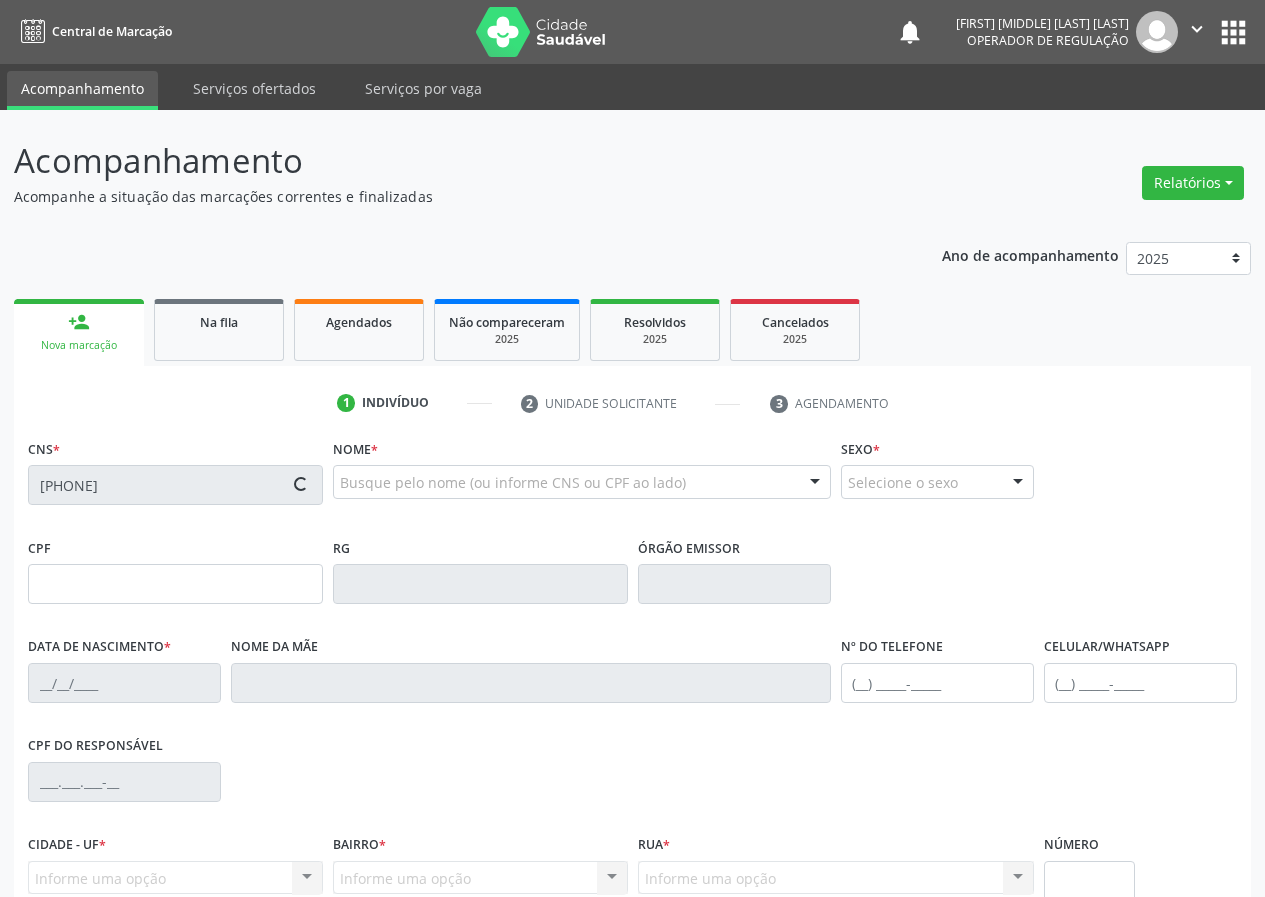 type on "549.663.454-72" 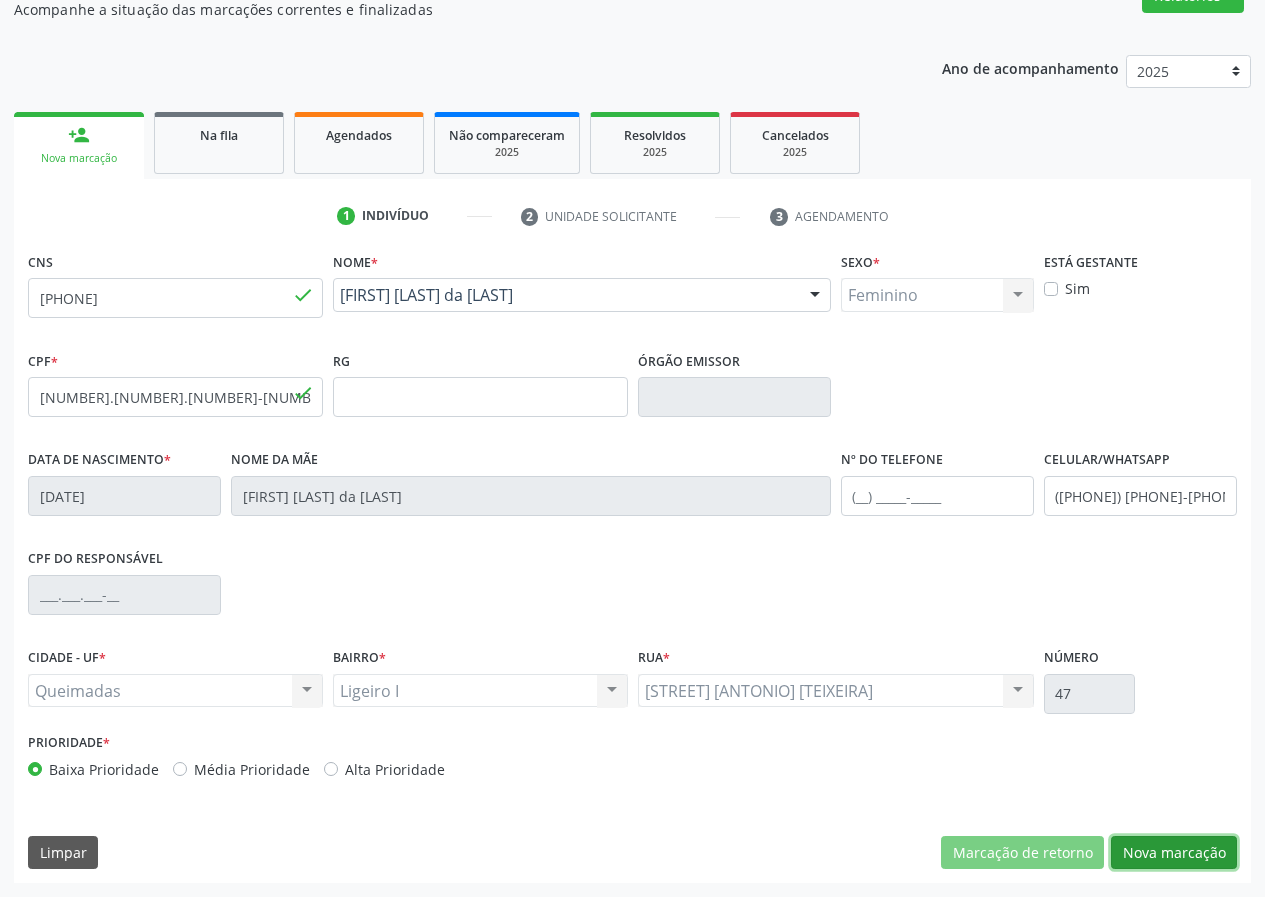 drag, startPoint x: 1218, startPoint y: 850, endPoint x: 247, endPoint y: 690, distance: 984.094 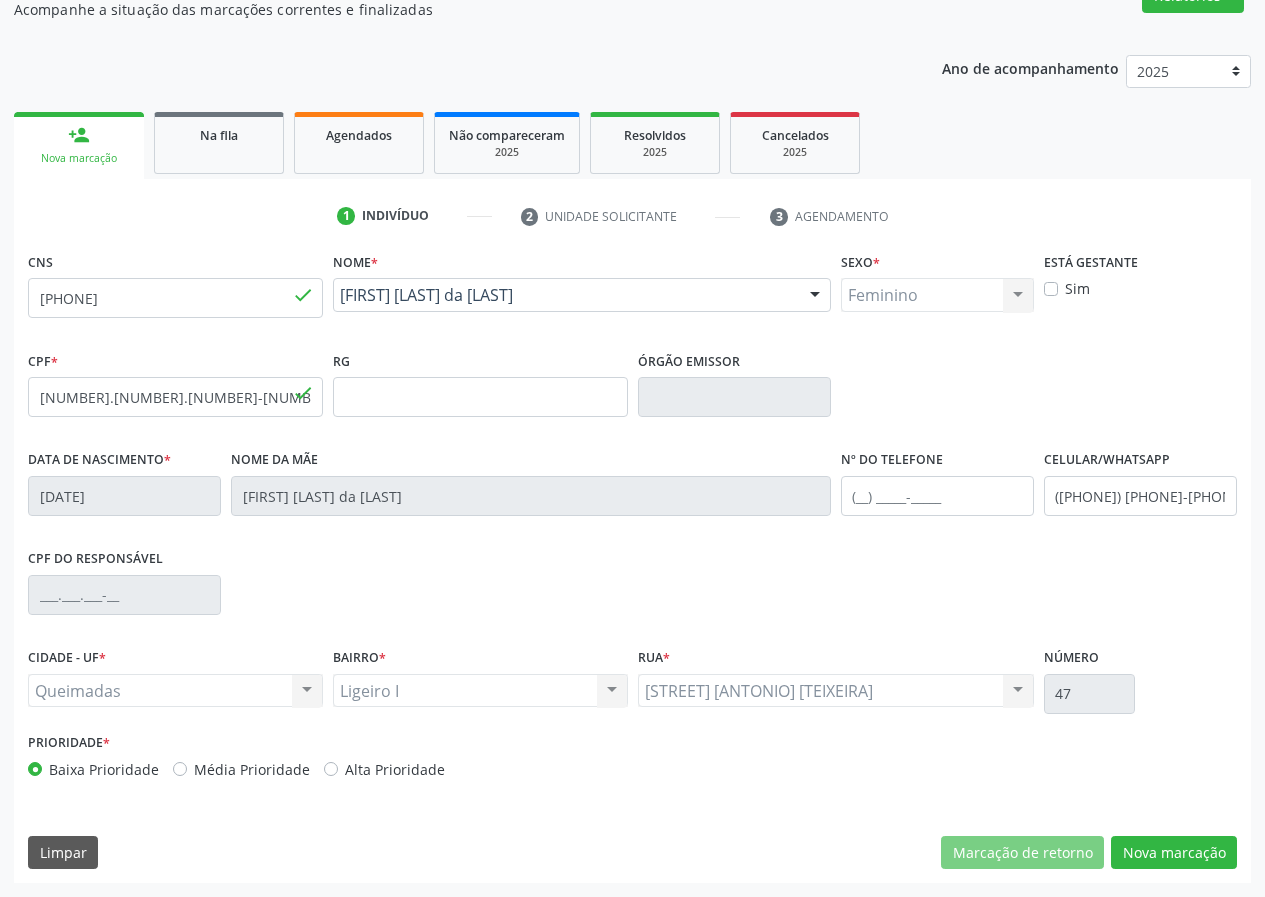 scroll, scrollTop: 9, scrollLeft: 0, axis: vertical 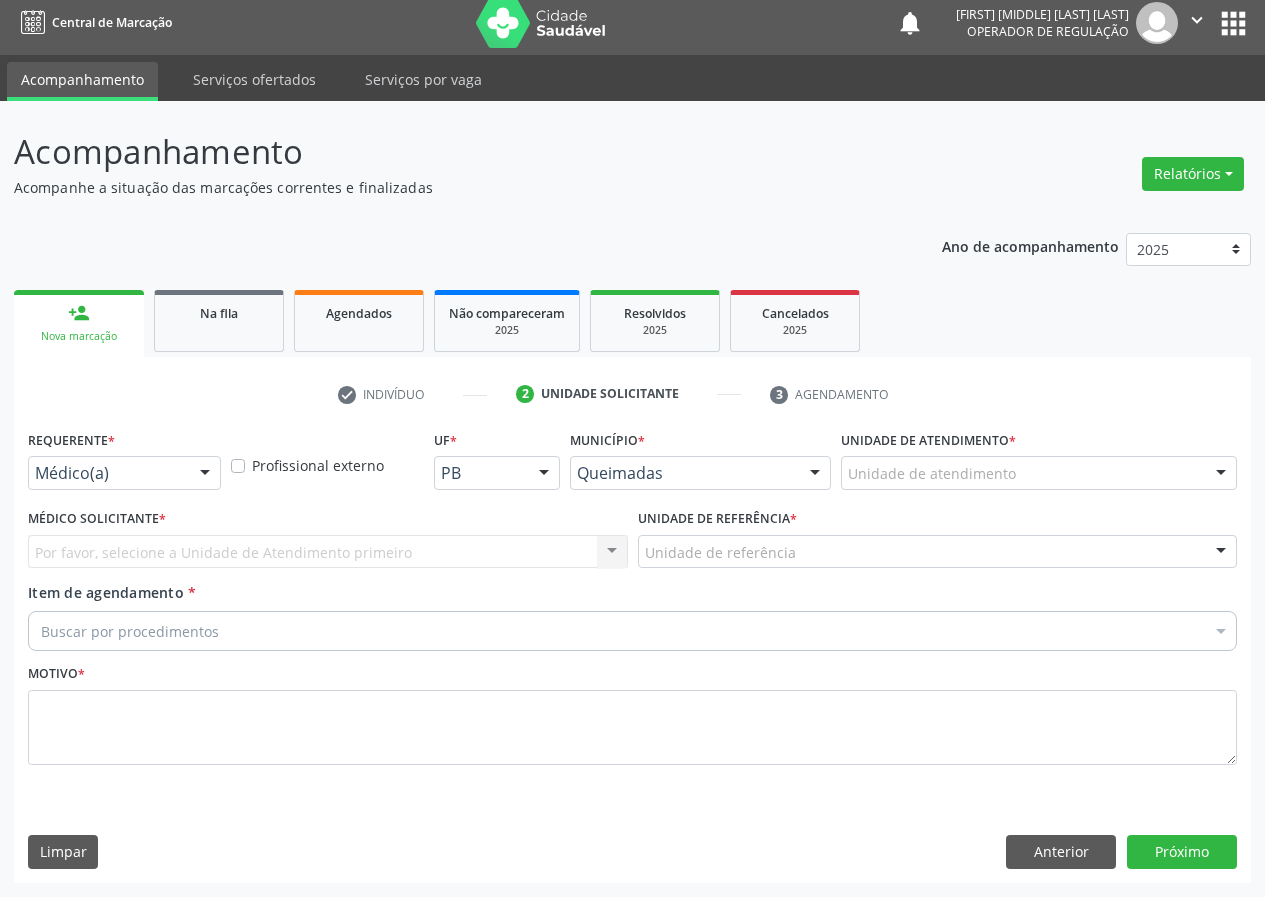 drag, startPoint x: 204, startPoint y: 468, endPoint x: 148, endPoint y: 608, distance: 150.78462 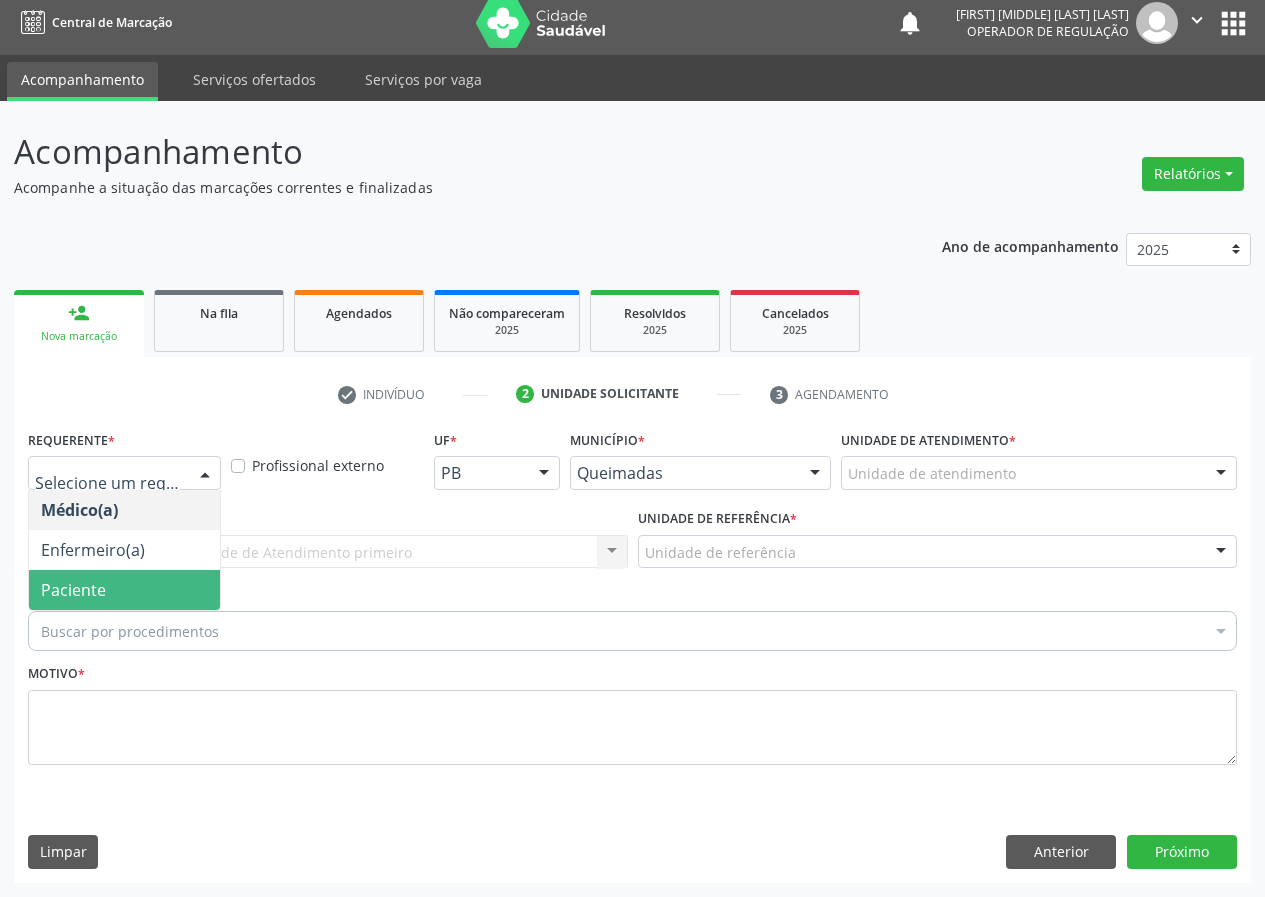 click on "Paciente" at bounding box center (124, 590) 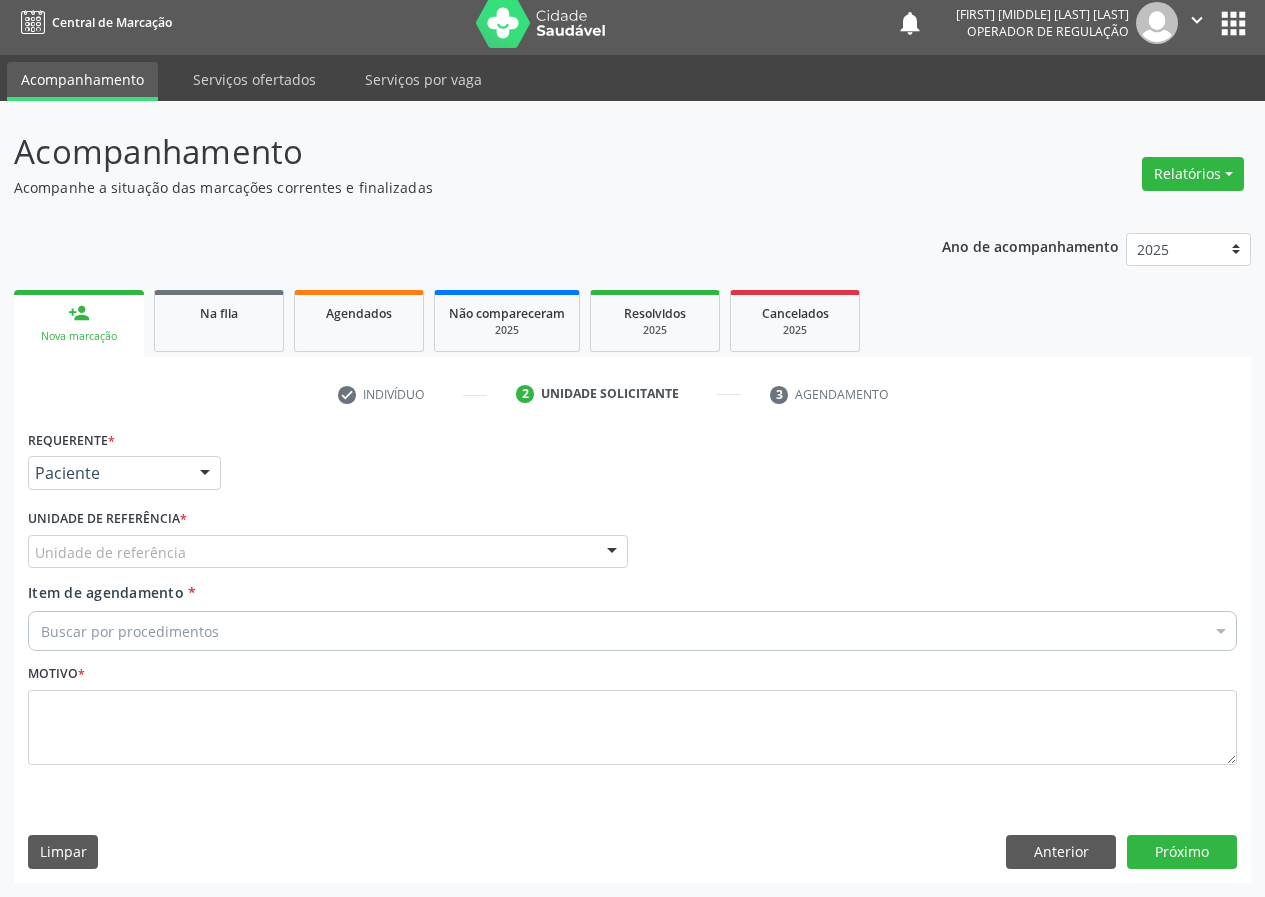 drag, startPoint x: 595, startPoint y: 552, endPoint x: 401, endPoint y: 683, distance: 234.08759 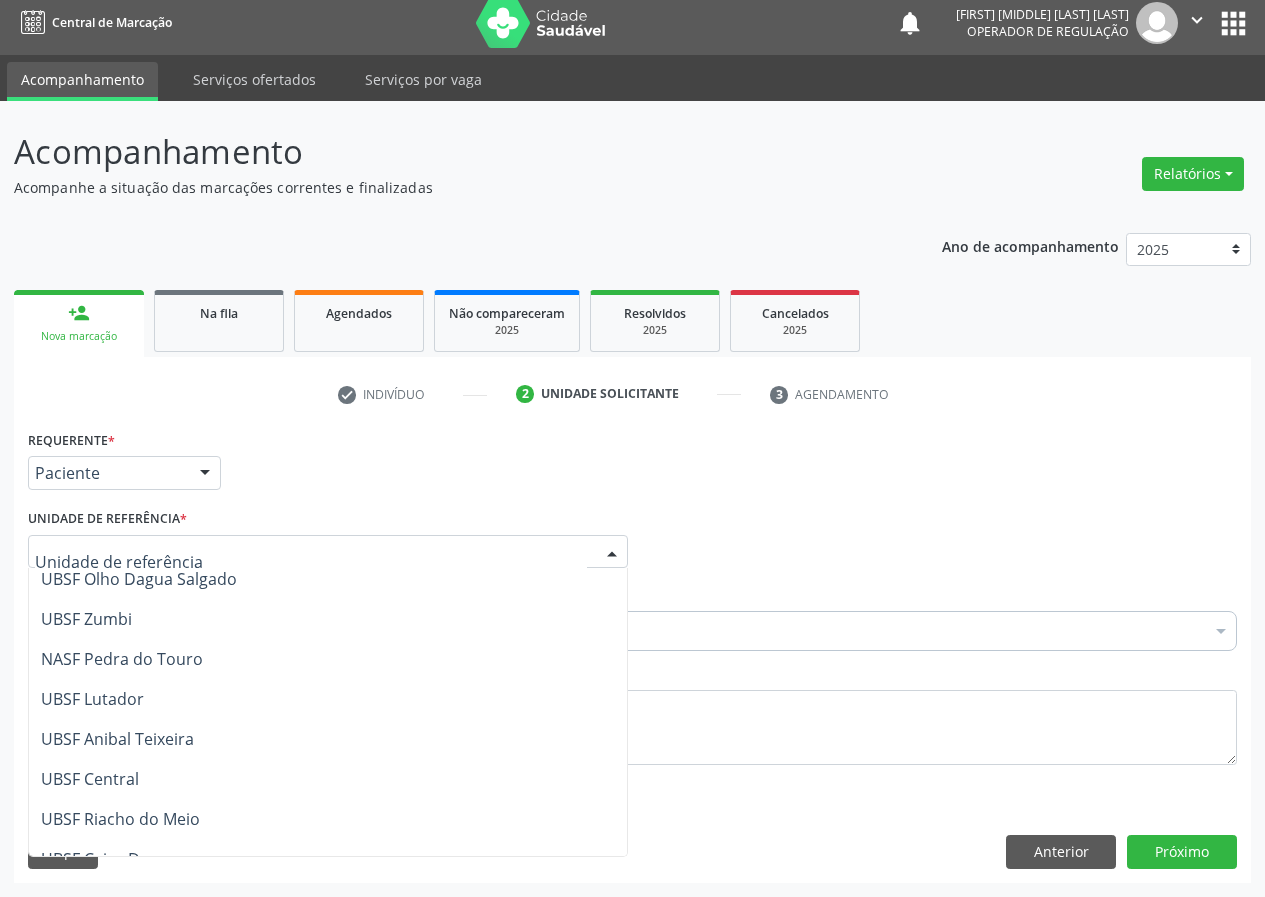 scroll, scrollTop: 300, scrollLeft: 0, axis: vertical 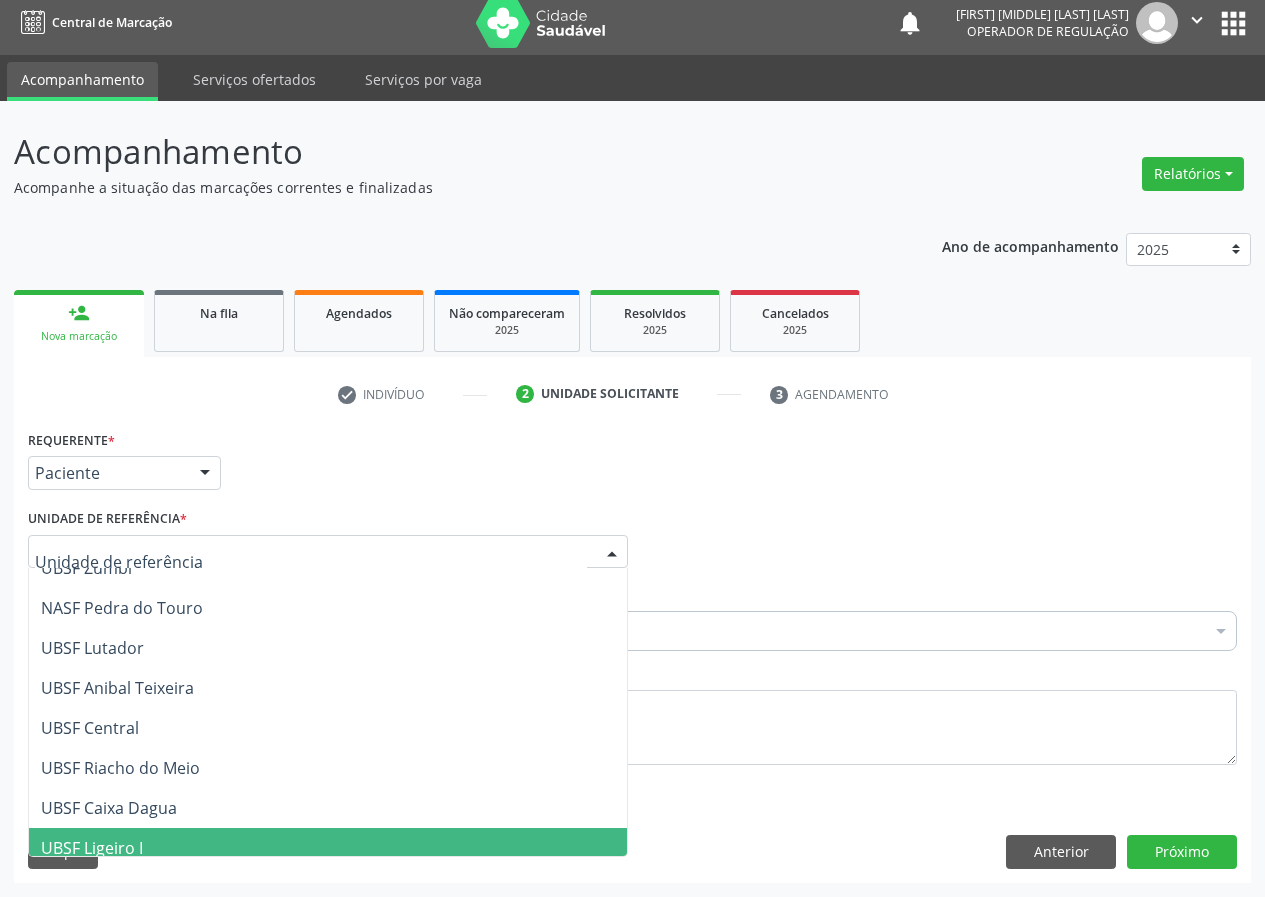 click on "UBSF Ligeiro I" at bounding box center (92, 848) 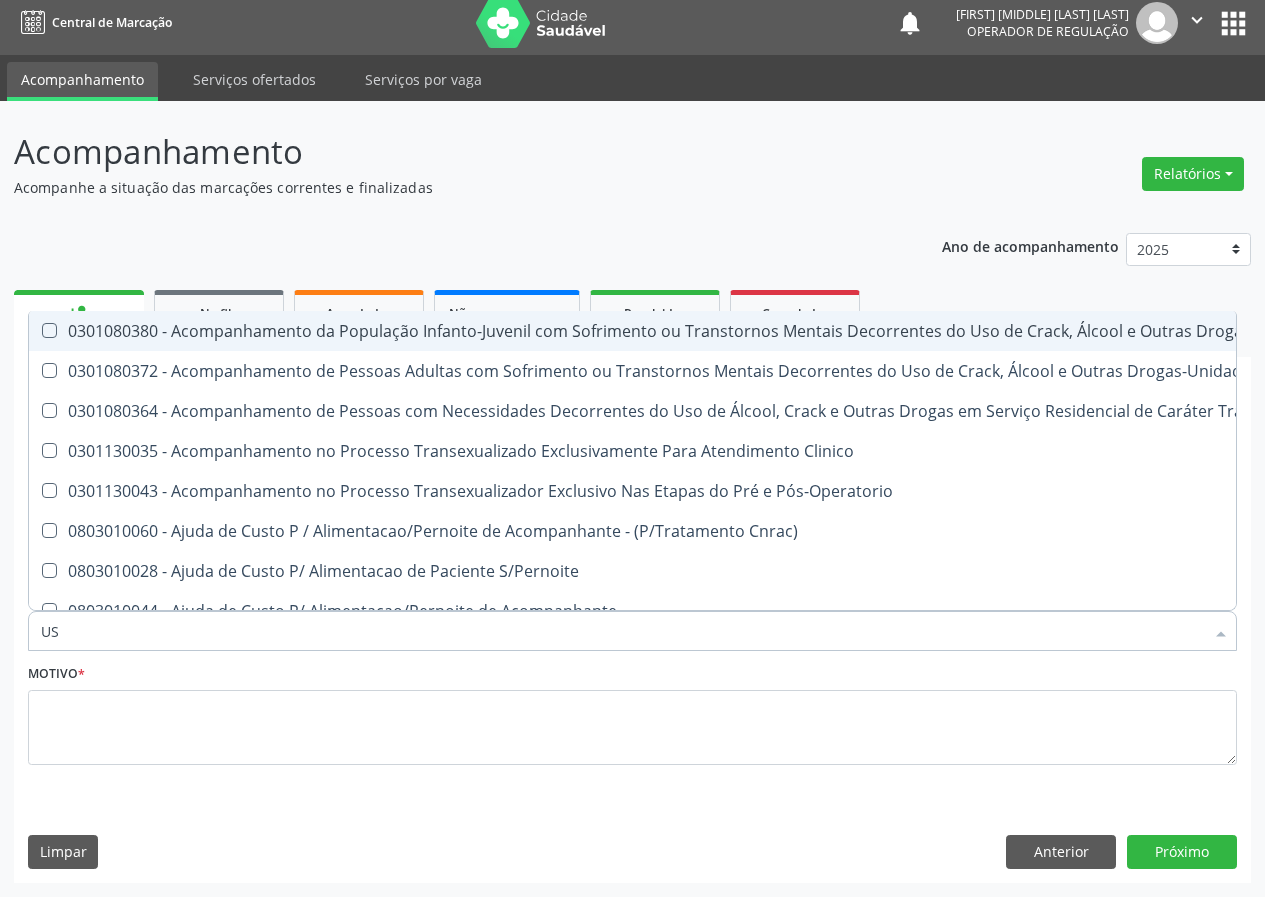 type on "USG" 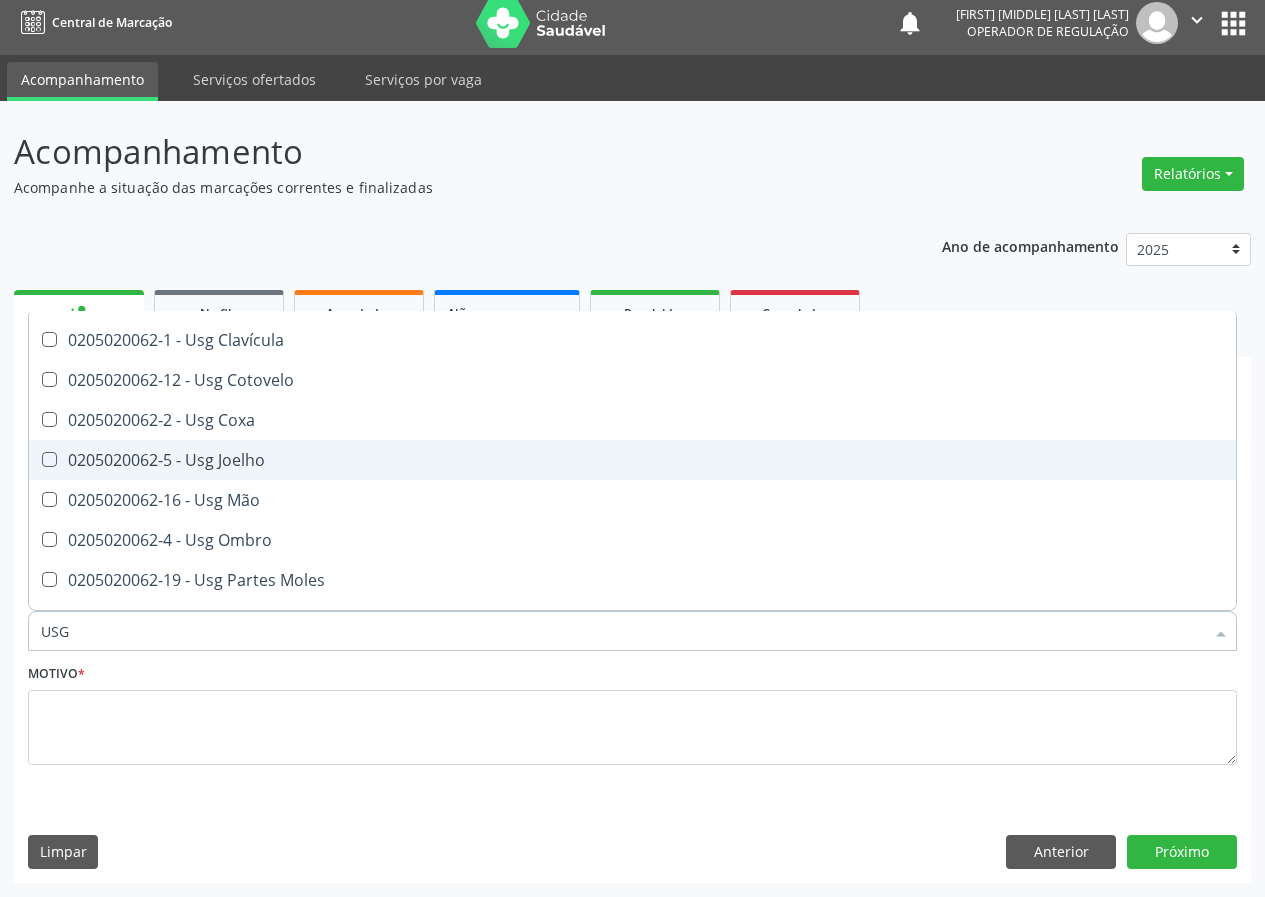 scroll, scrollTop: 200, scrollLeft: 0, axis: vertical 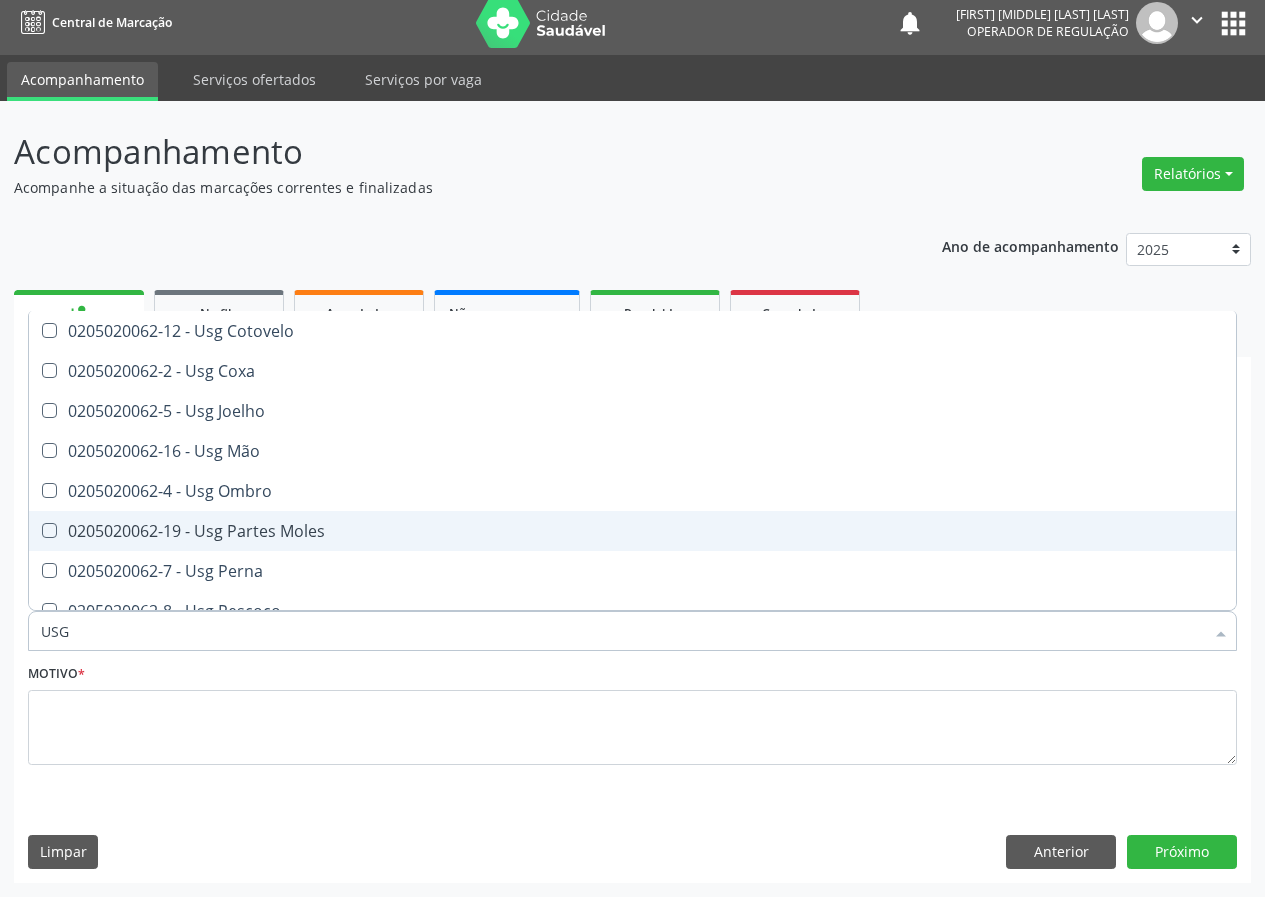 drag, startPoint x: 237, startPoint y: 535, endPoint x: 22, endPoint y: 689, distance: 264.46362 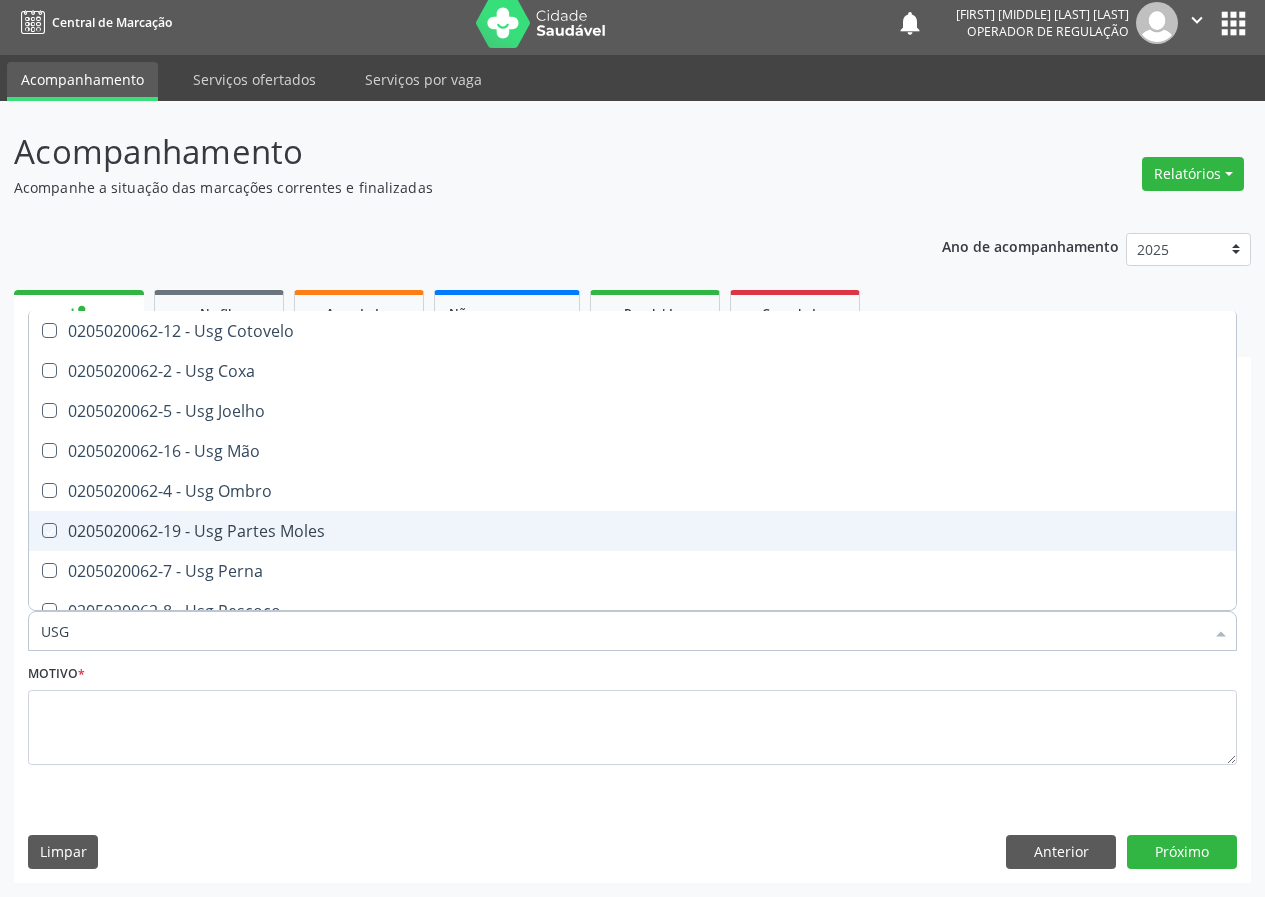 checkbox on "true" 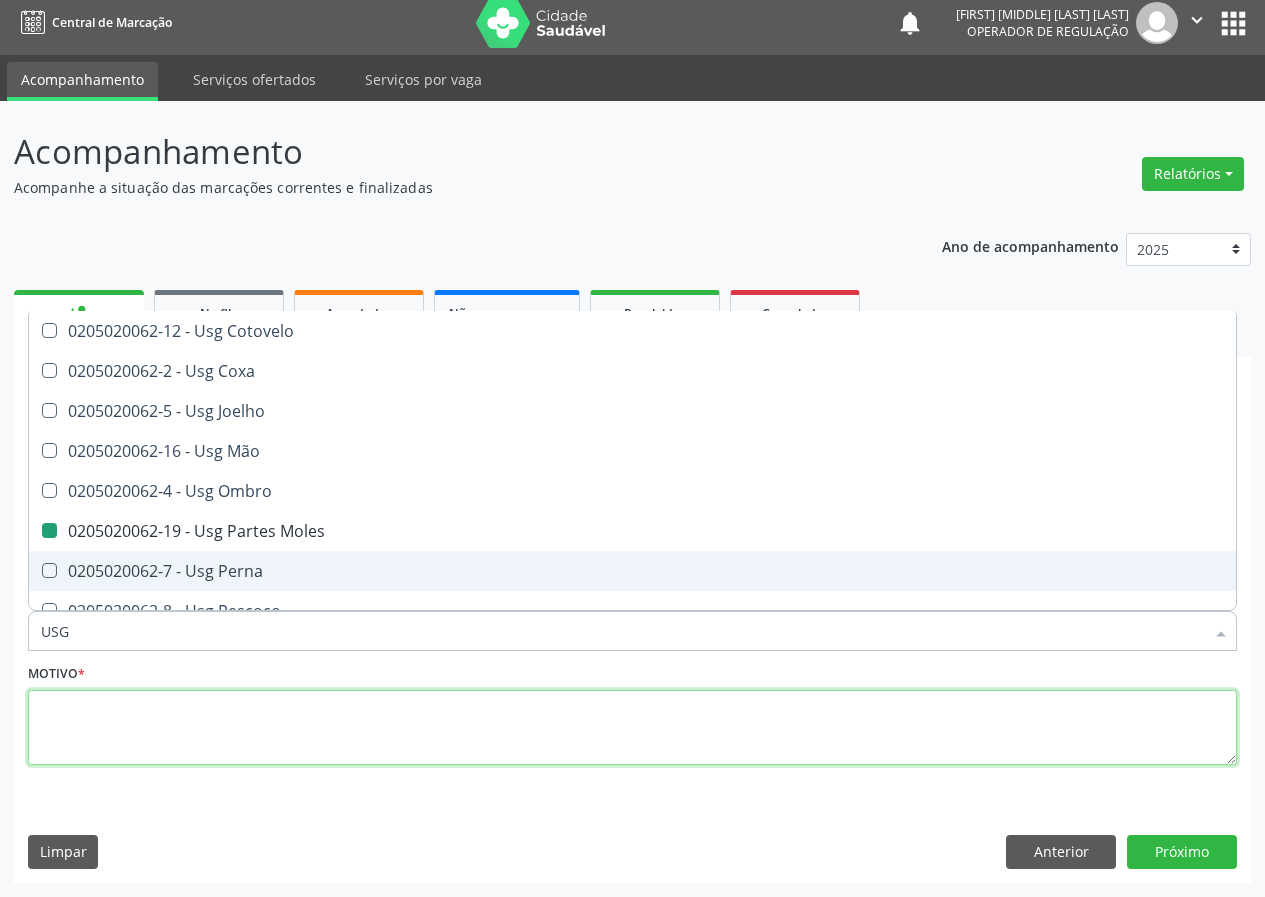 click at bounding box center [632, 728] 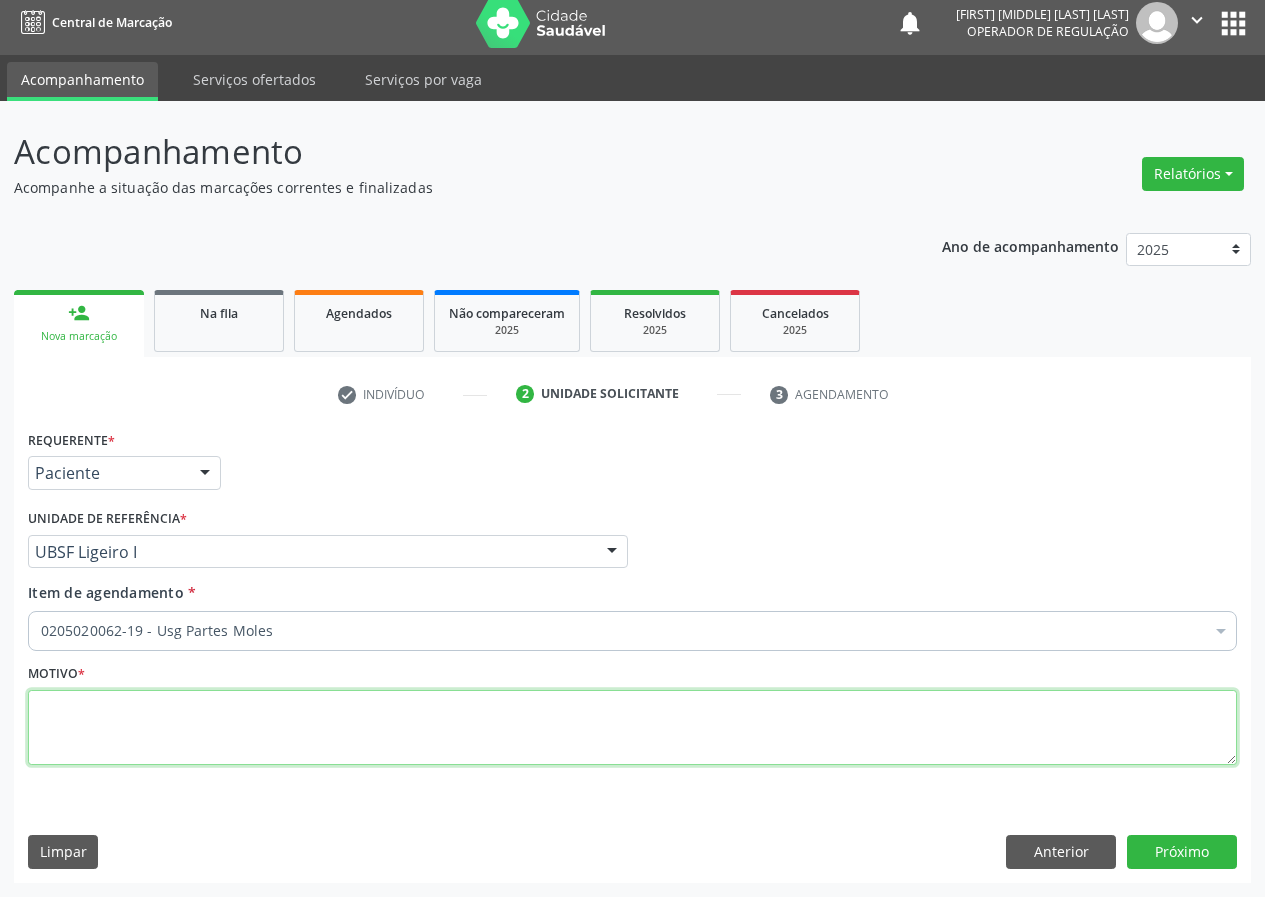 scroll, scrollTop: 0, scrollLeft: 0, axis: both 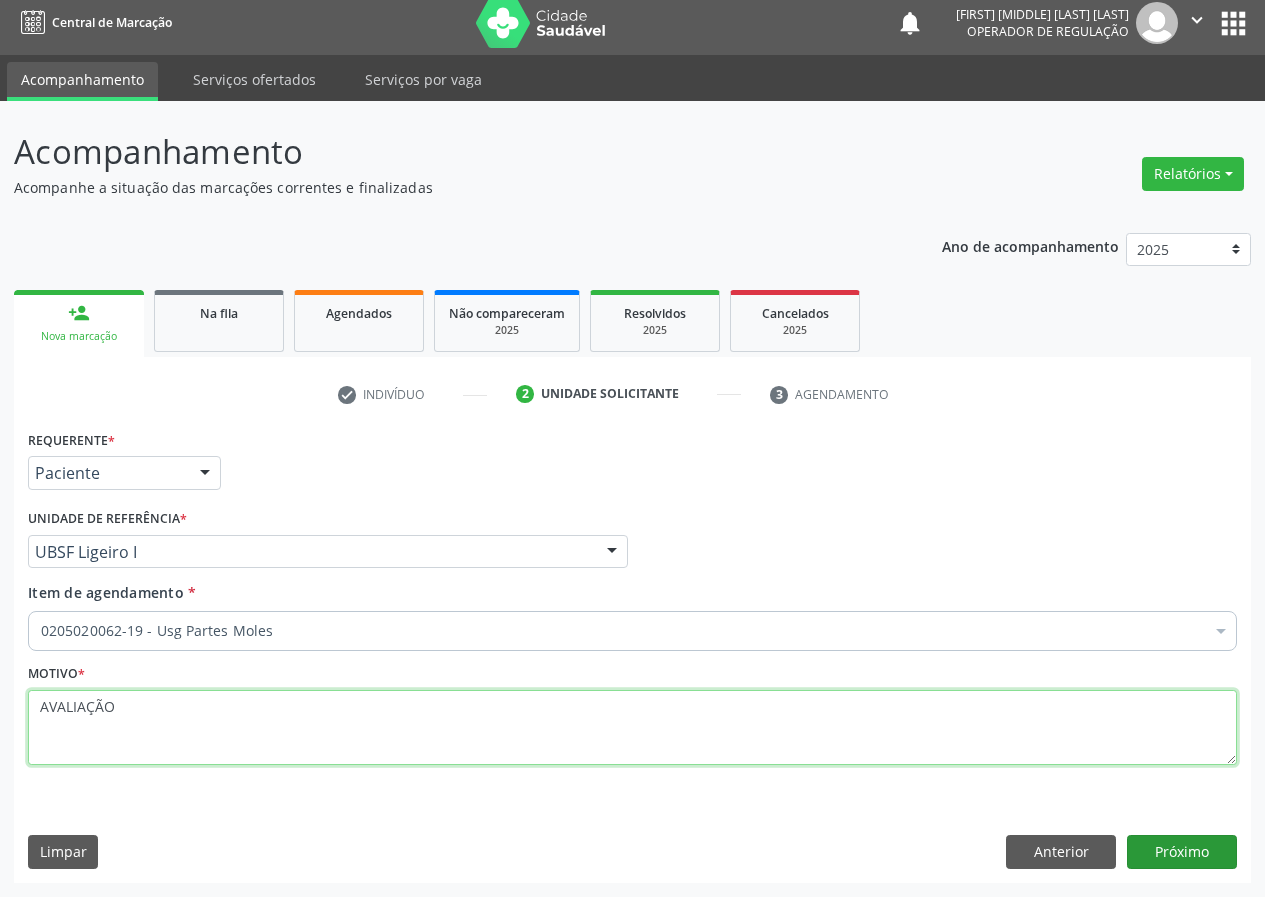 type on "AVALIAÇÃO" 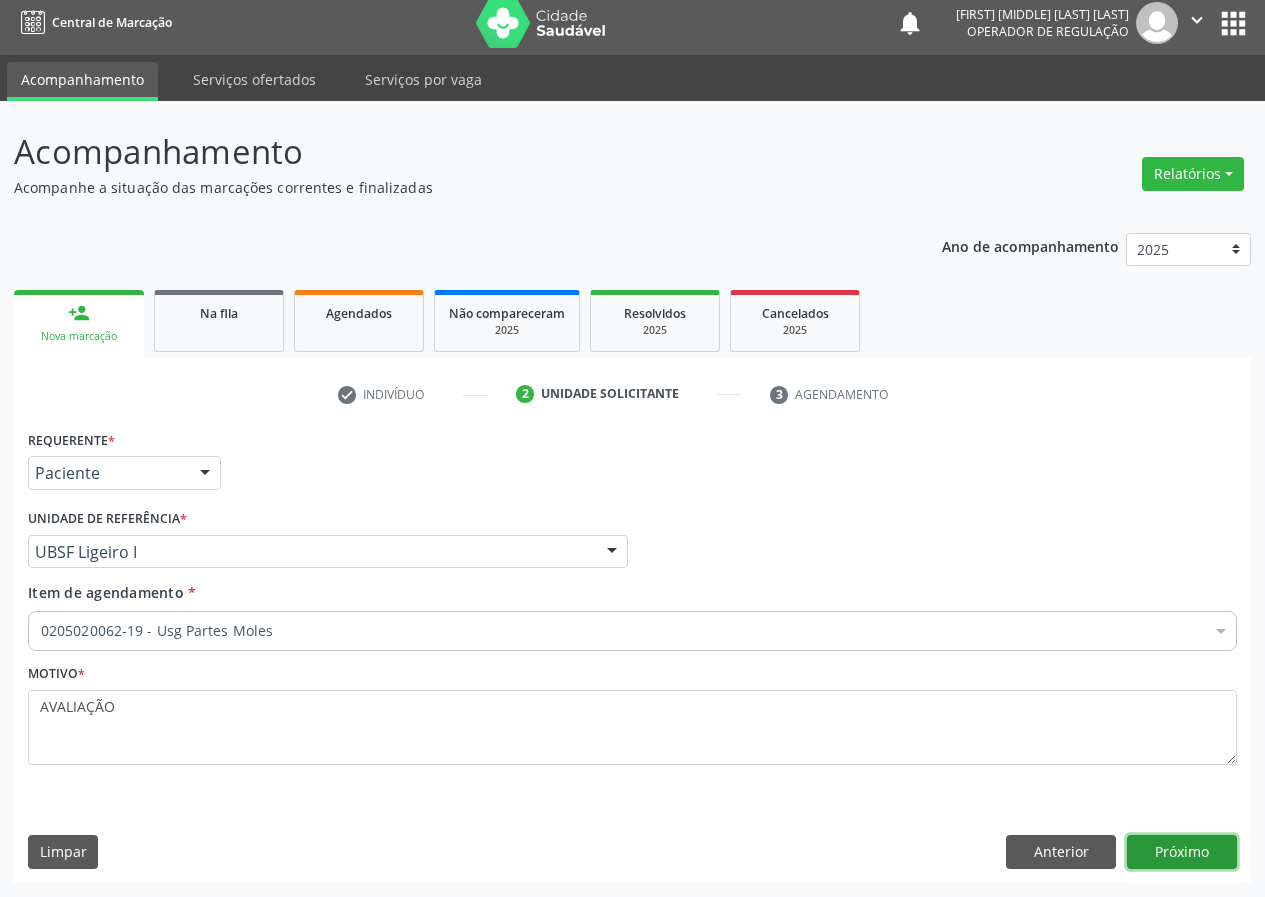 click on "Próximo" at bounding box center [1182, 852] 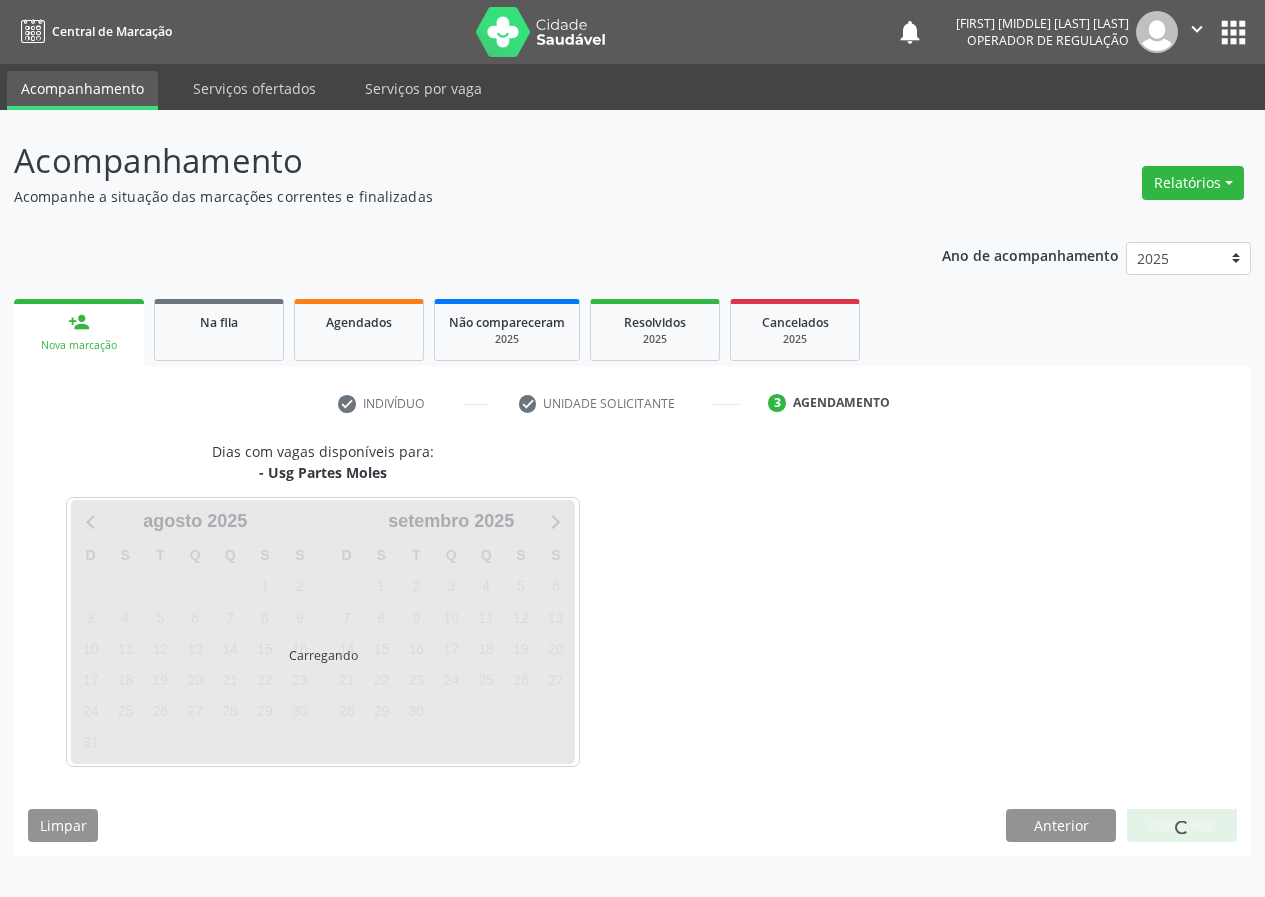 scroll, scrollTop: 0, scrollLeft: 0, axis: both 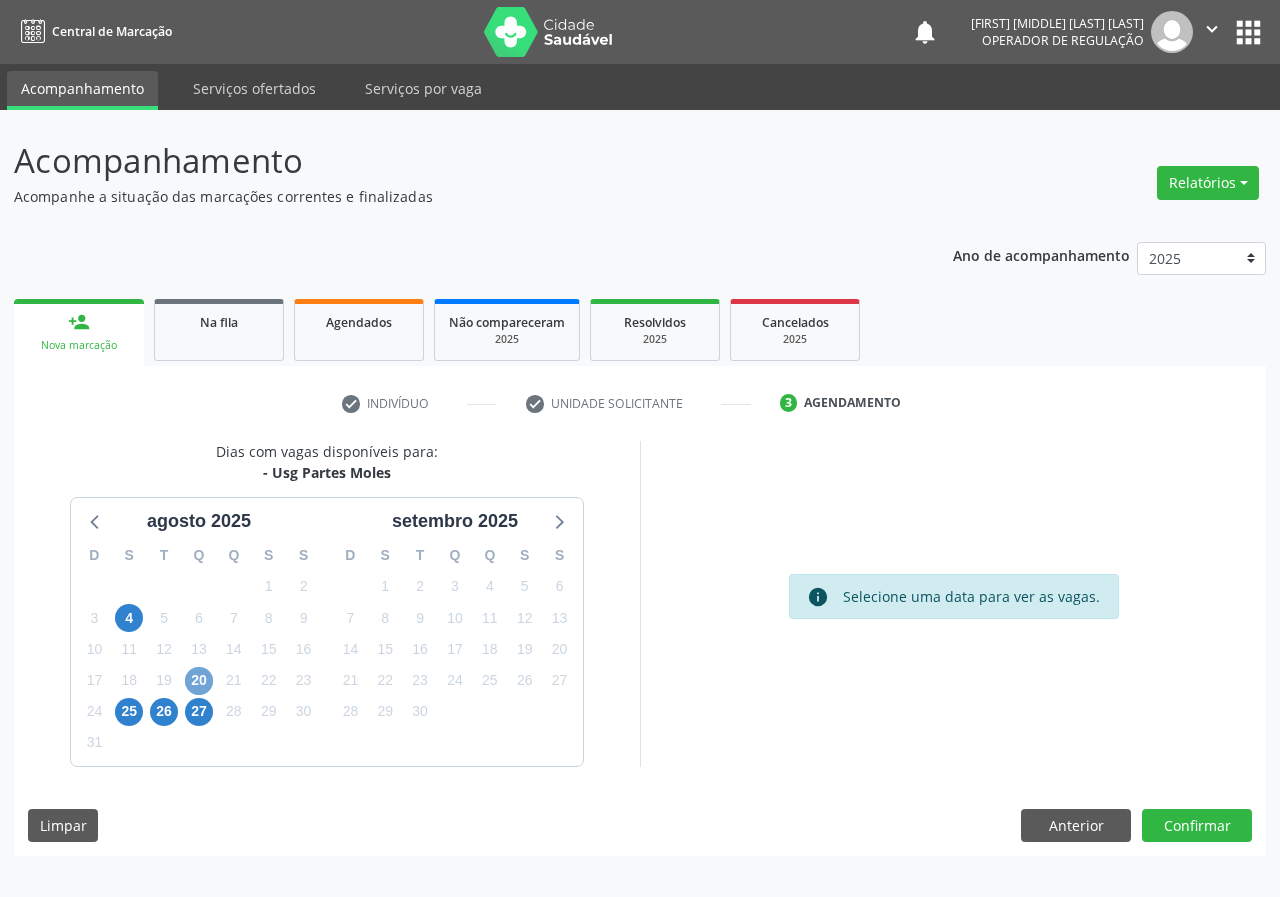 click on "20" at bounding box center [199, 681] 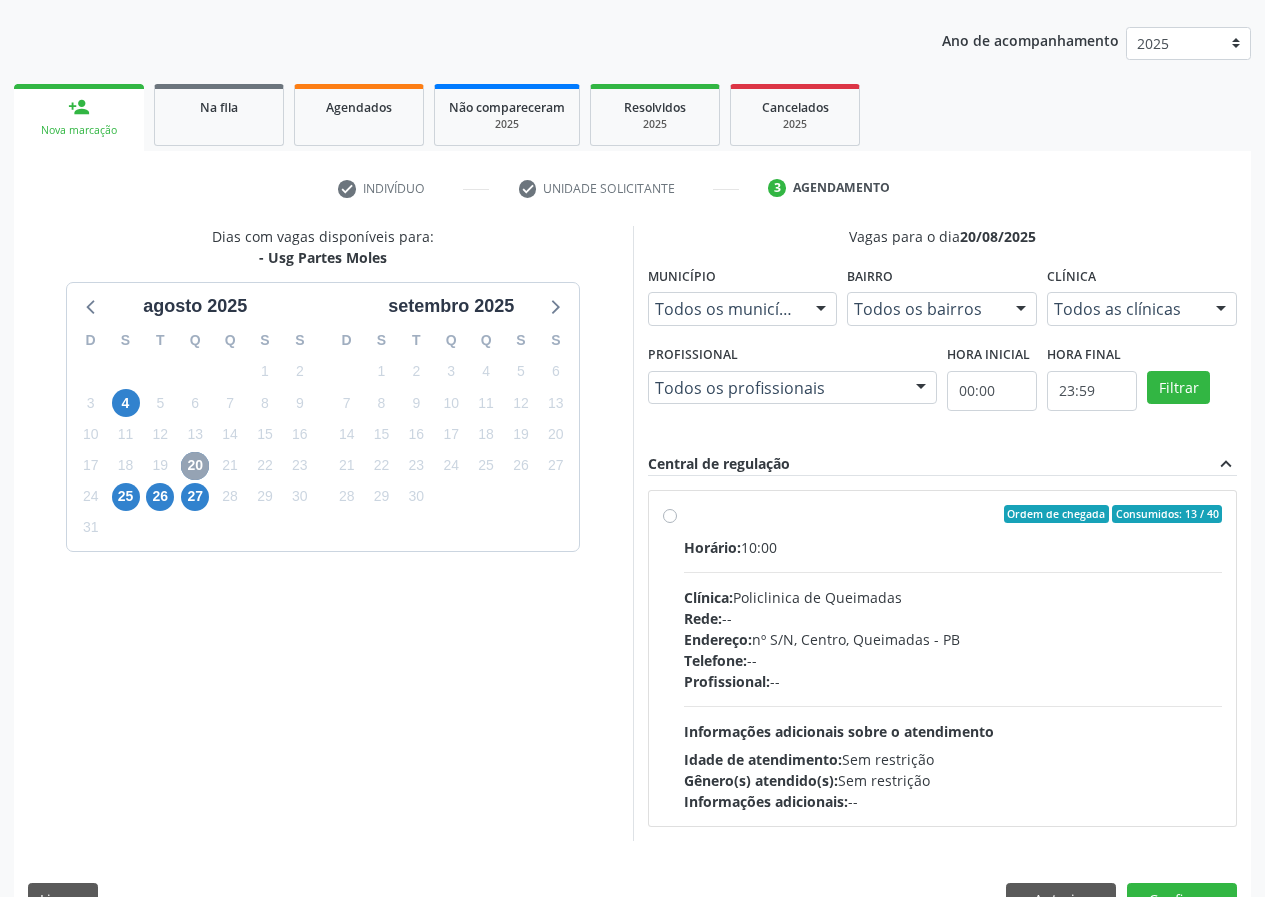 scroll, scrollTop: 262, scrollLeft: 0, axis: vertical 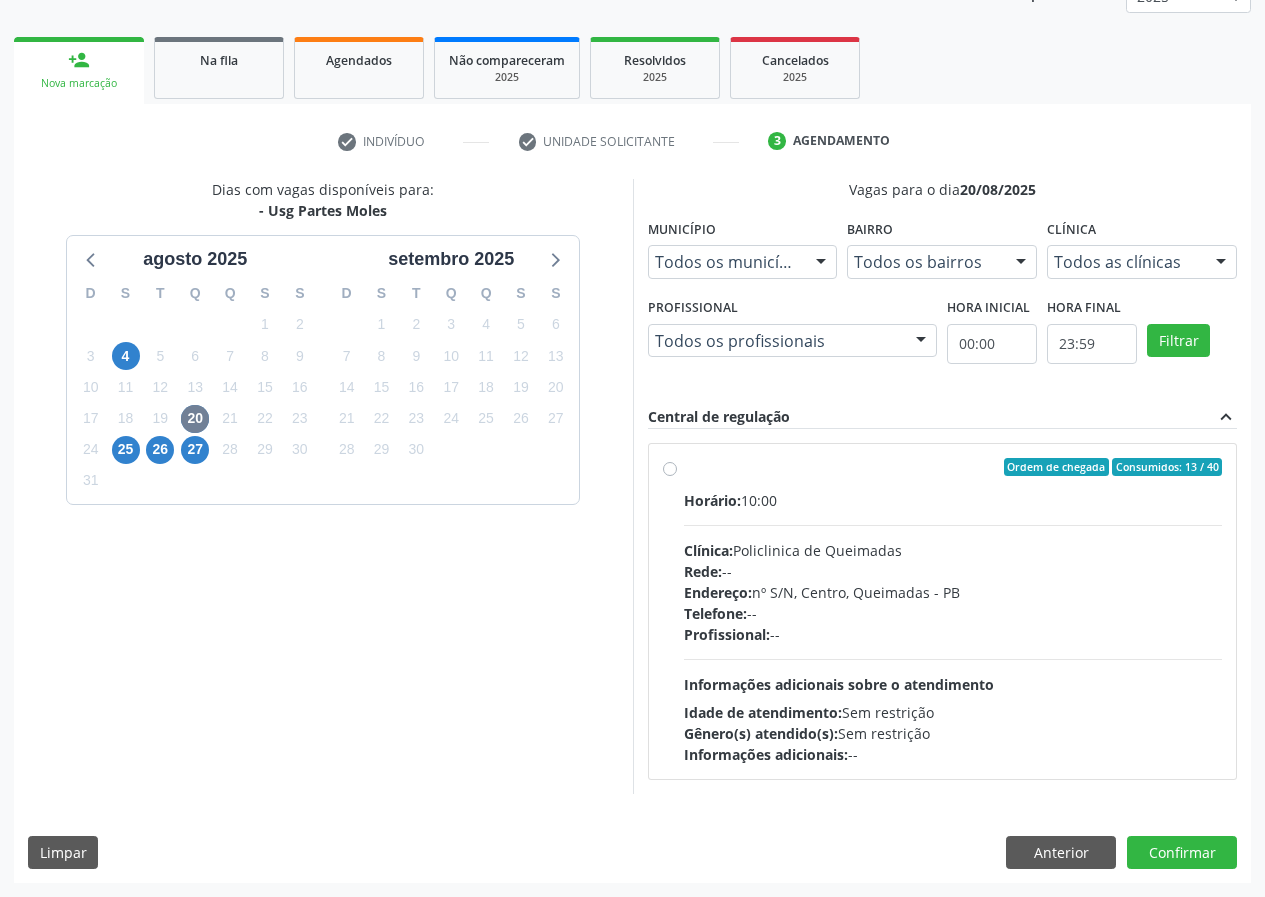 click on "Ordem de chegada
Consumidos: 13 / 40
Horário:   10:00
Clínica:  Policlinica de Queimadas
Rede:
--
Endereço:   nº S/N, Centro, Queimadas - PB
Telefone:   --
Profissional:
--
Informações adicionais sobre o atendimento
Idade de atendimento:
Sem restrição
Gênero(s) atendido(s):
Sem restrição
Informações adicionais:
--" at bounding box center [953, 611] 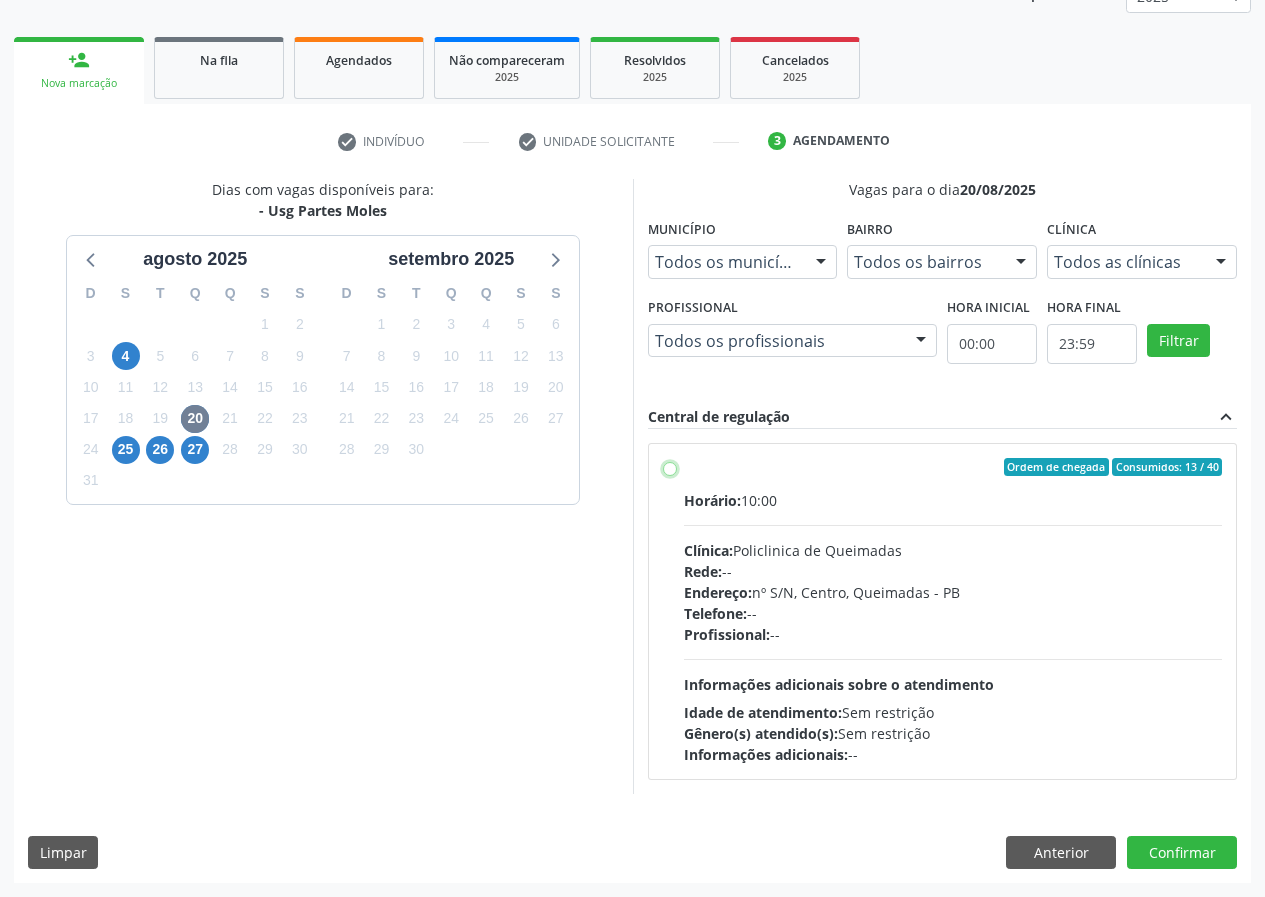 radio on "true" 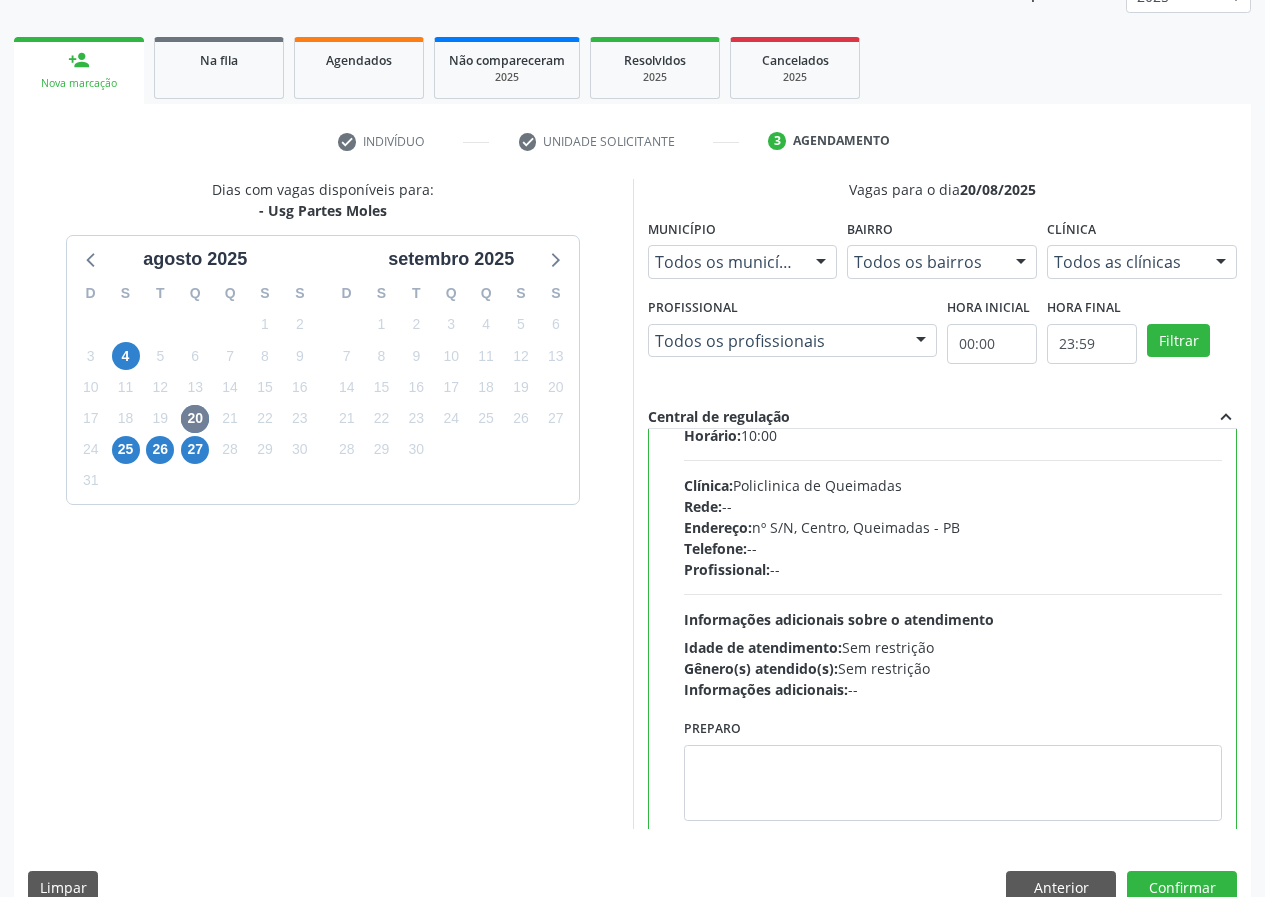 scroll, scrollTop: 99, scrollLeft: 0, axis: vertical 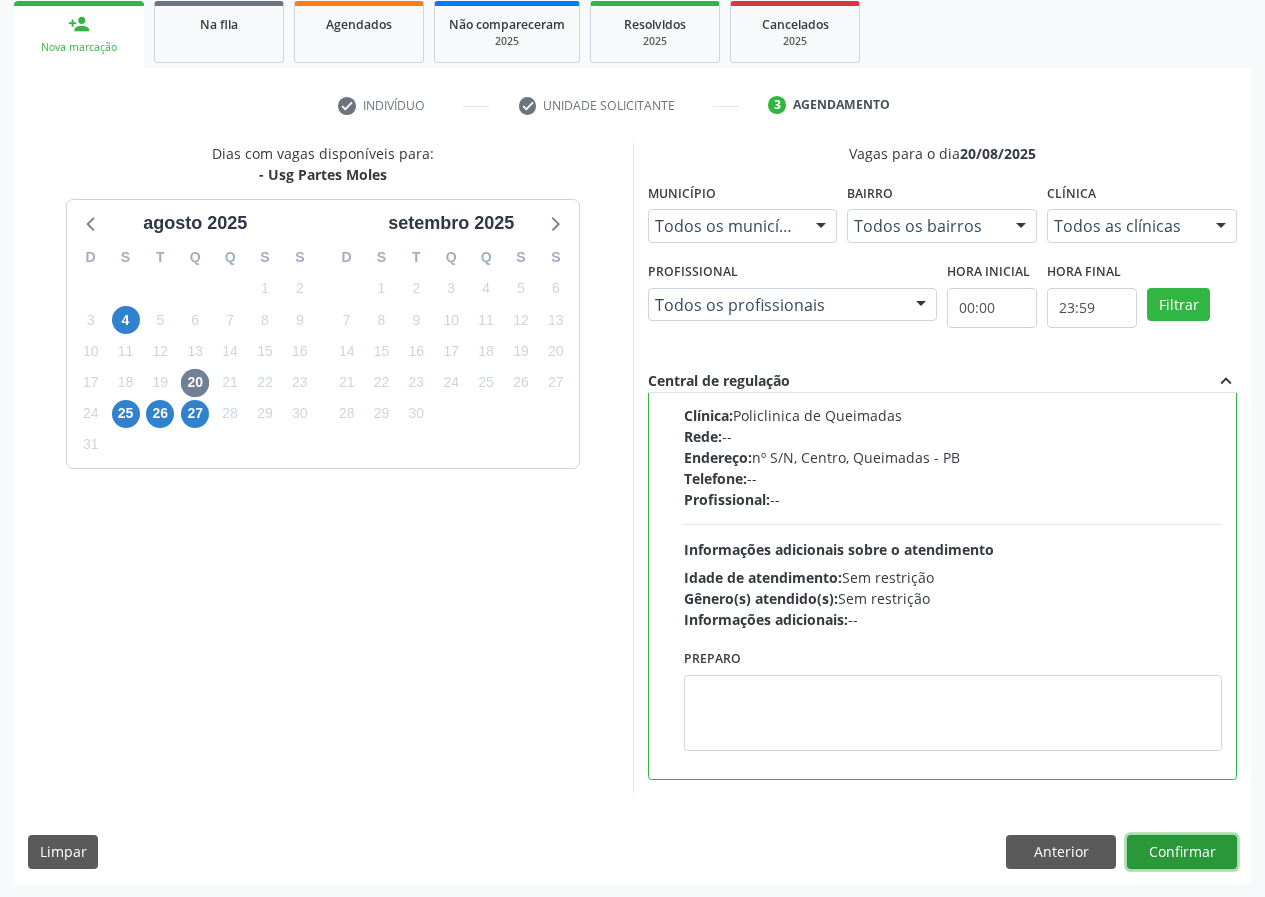 click on "Confirmar" at bounding box center (1182, 852) 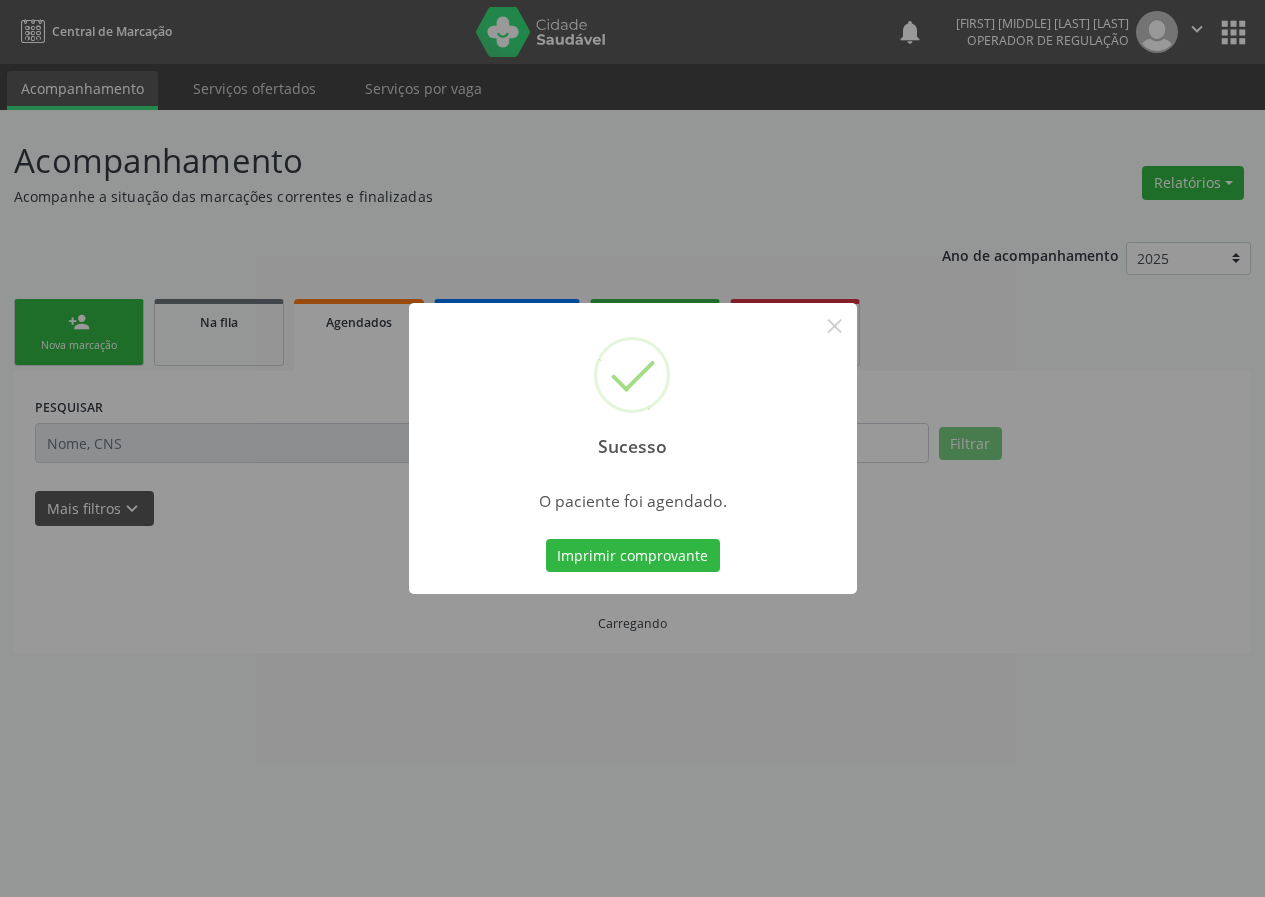 scroll, scrollTop: 0, scrollLeft: 0, axis: both 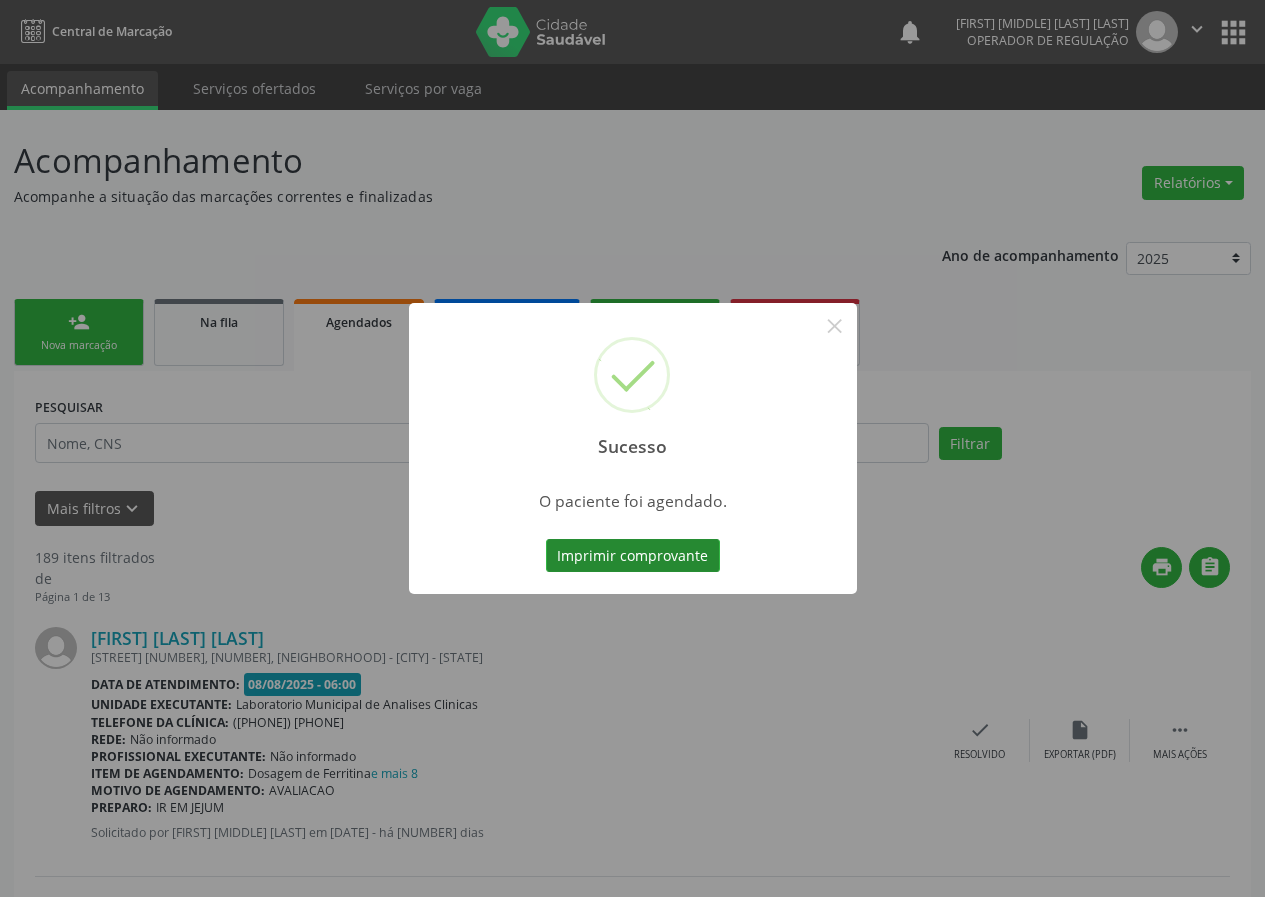 click on "Imprimir comprovante" at bounding box center [633, 556] 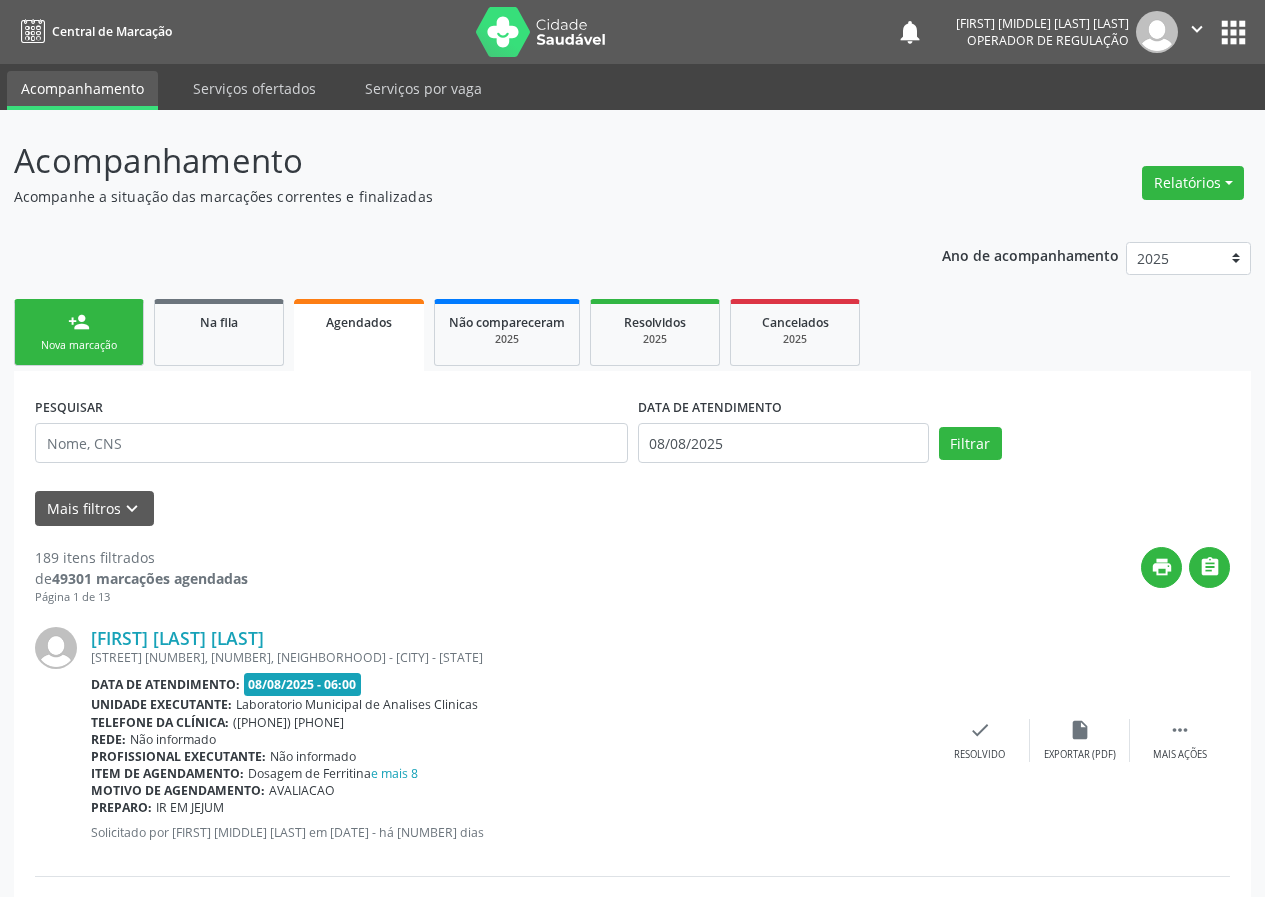 click on "person_add
Nova marcação" at bounding box center (79, 332) 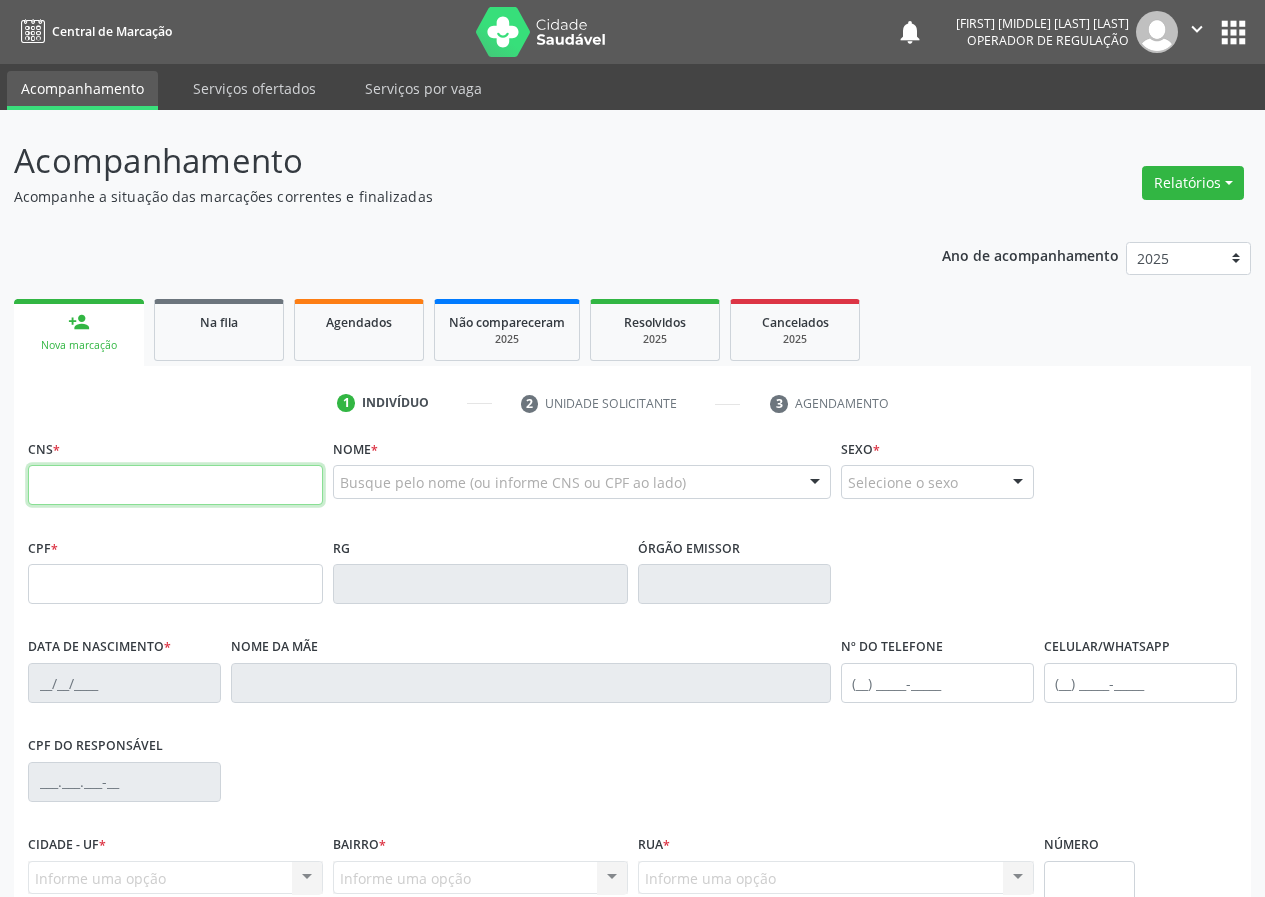 click at bounding box center (175, 485) 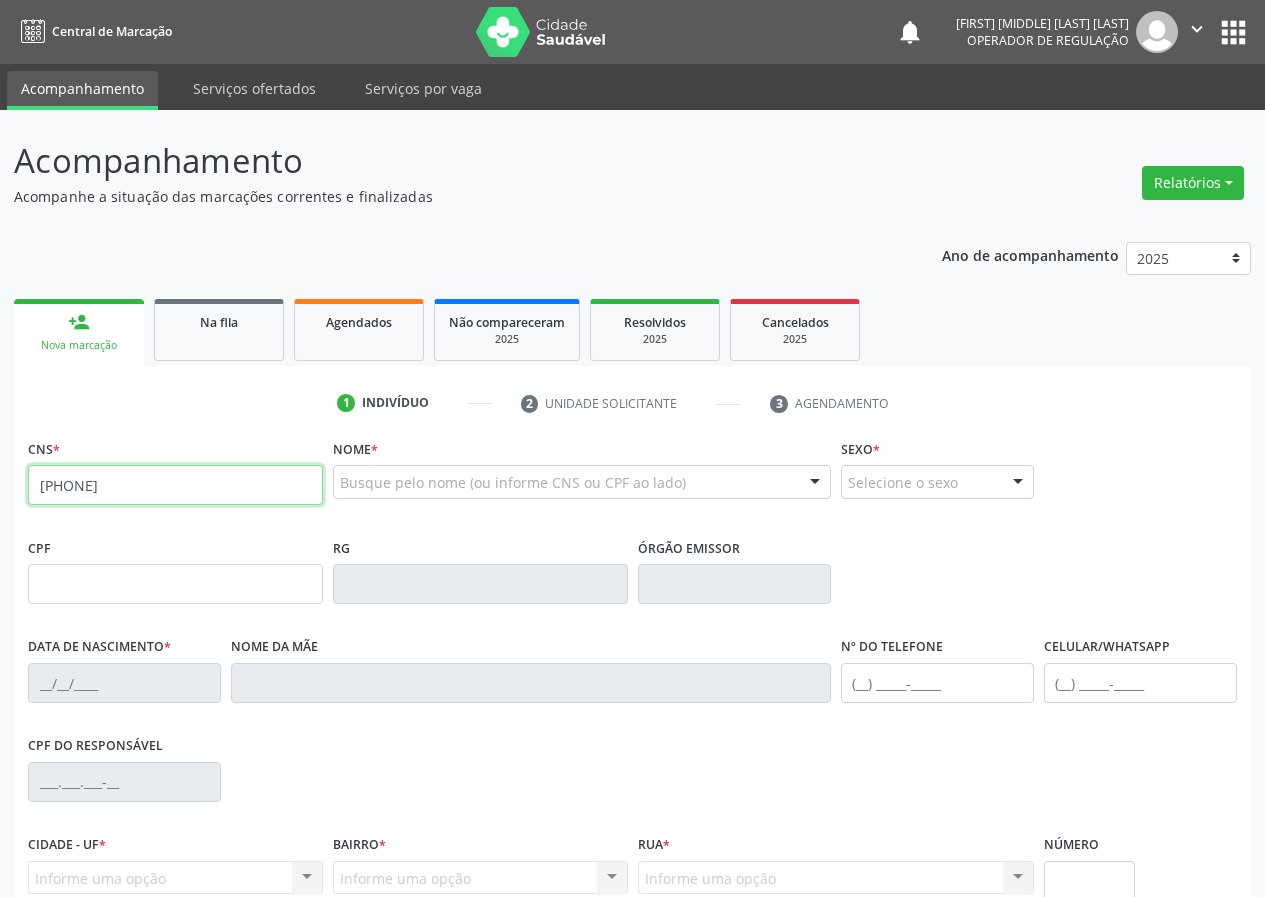 type on "707 4020 3363 8977" 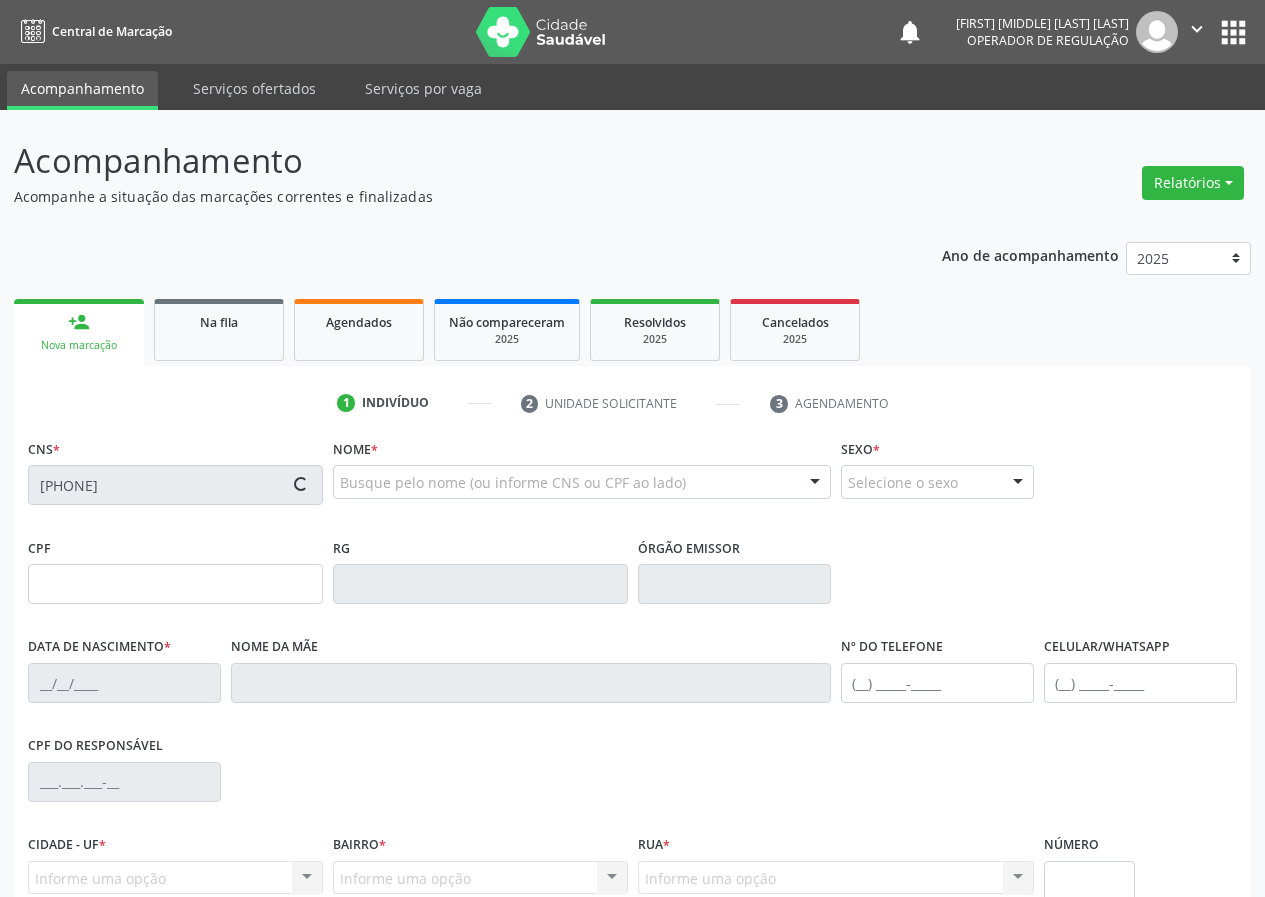 type on "102.020.247-50" 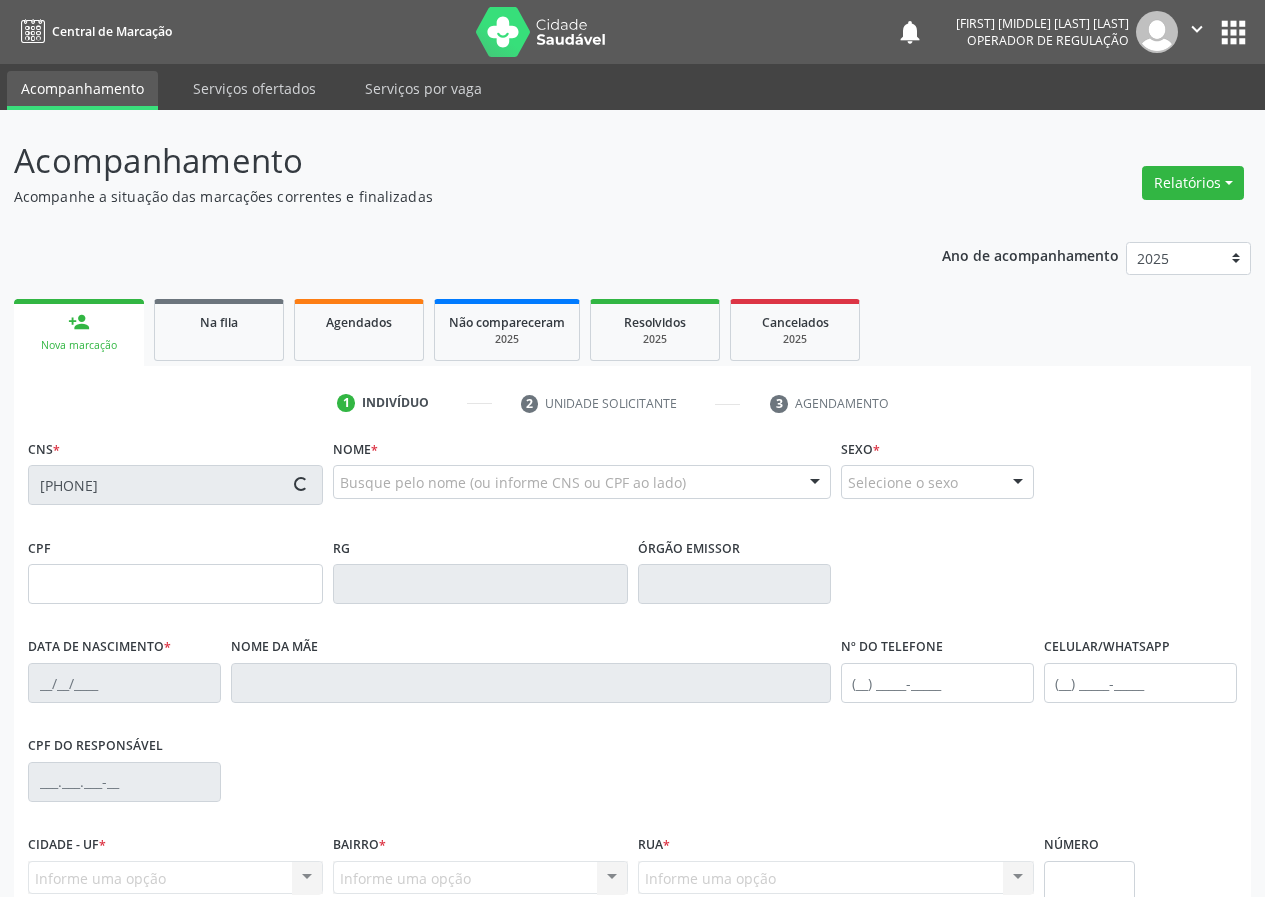 type on "22/06/1984" 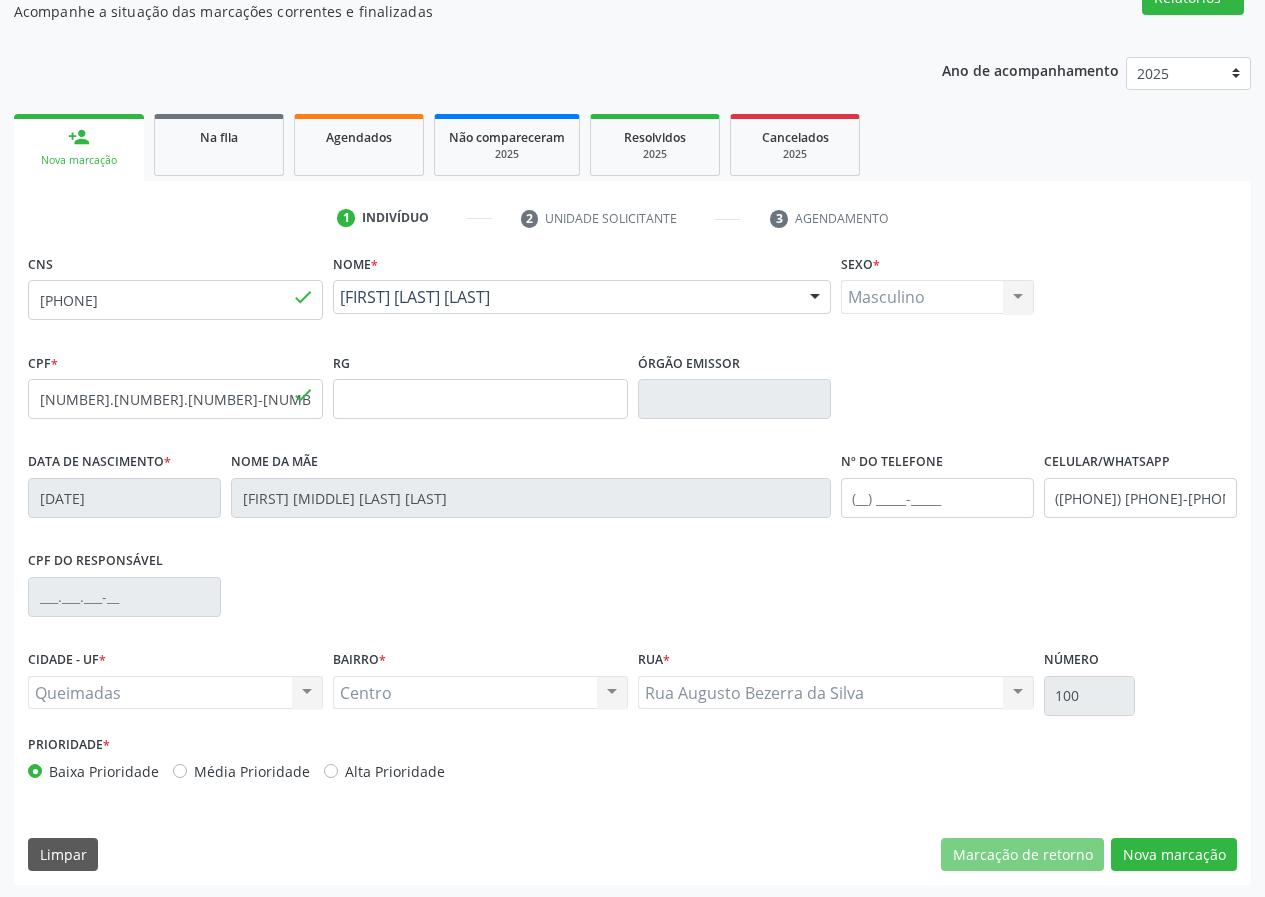 scroll, scrollTop: 187, scrollLeft: 0, axis: vertical 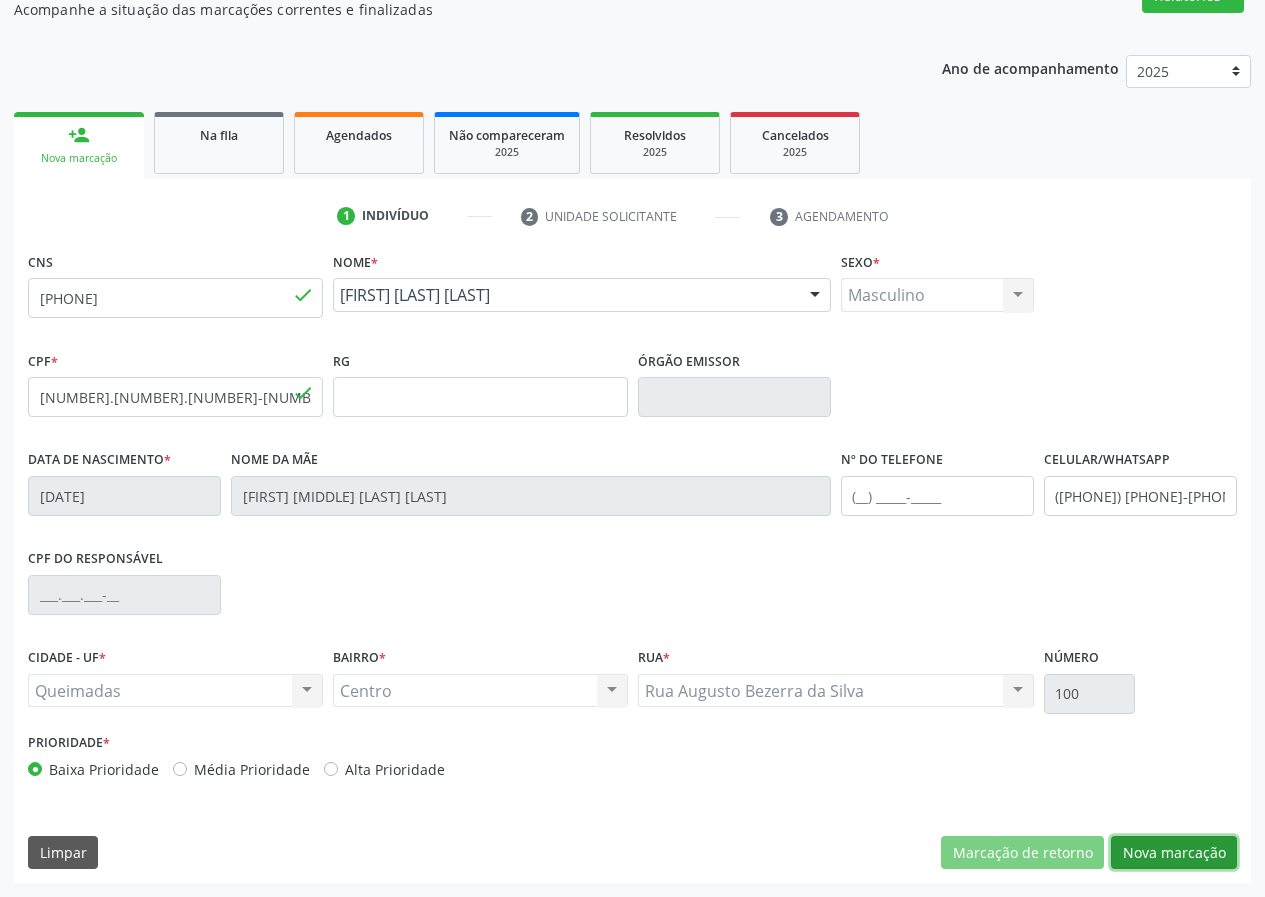 click on "Nova marcação" at bounding box center (1174, 853) 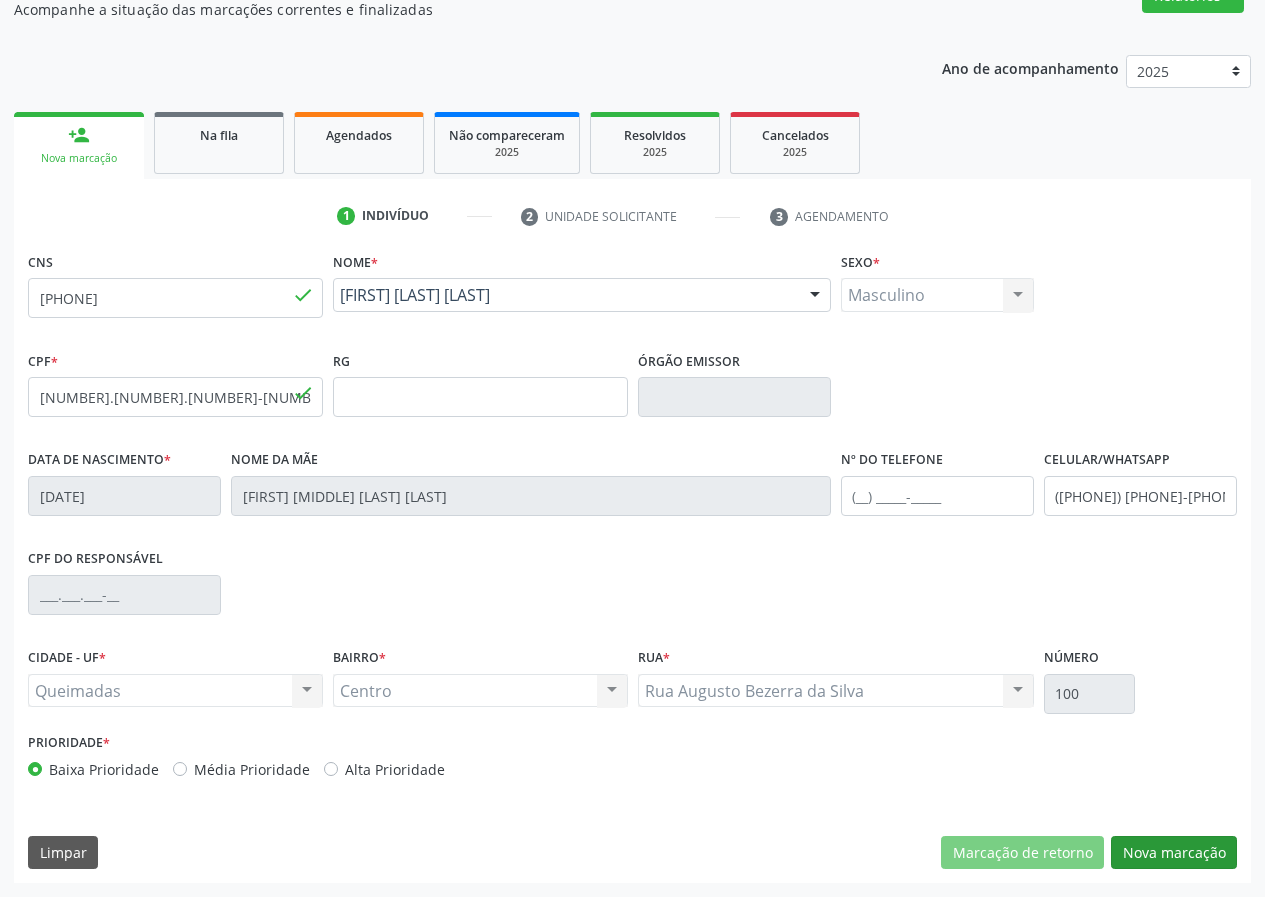 scroll, scrollTop: 9, scrollLeft: 0, axis: vertical 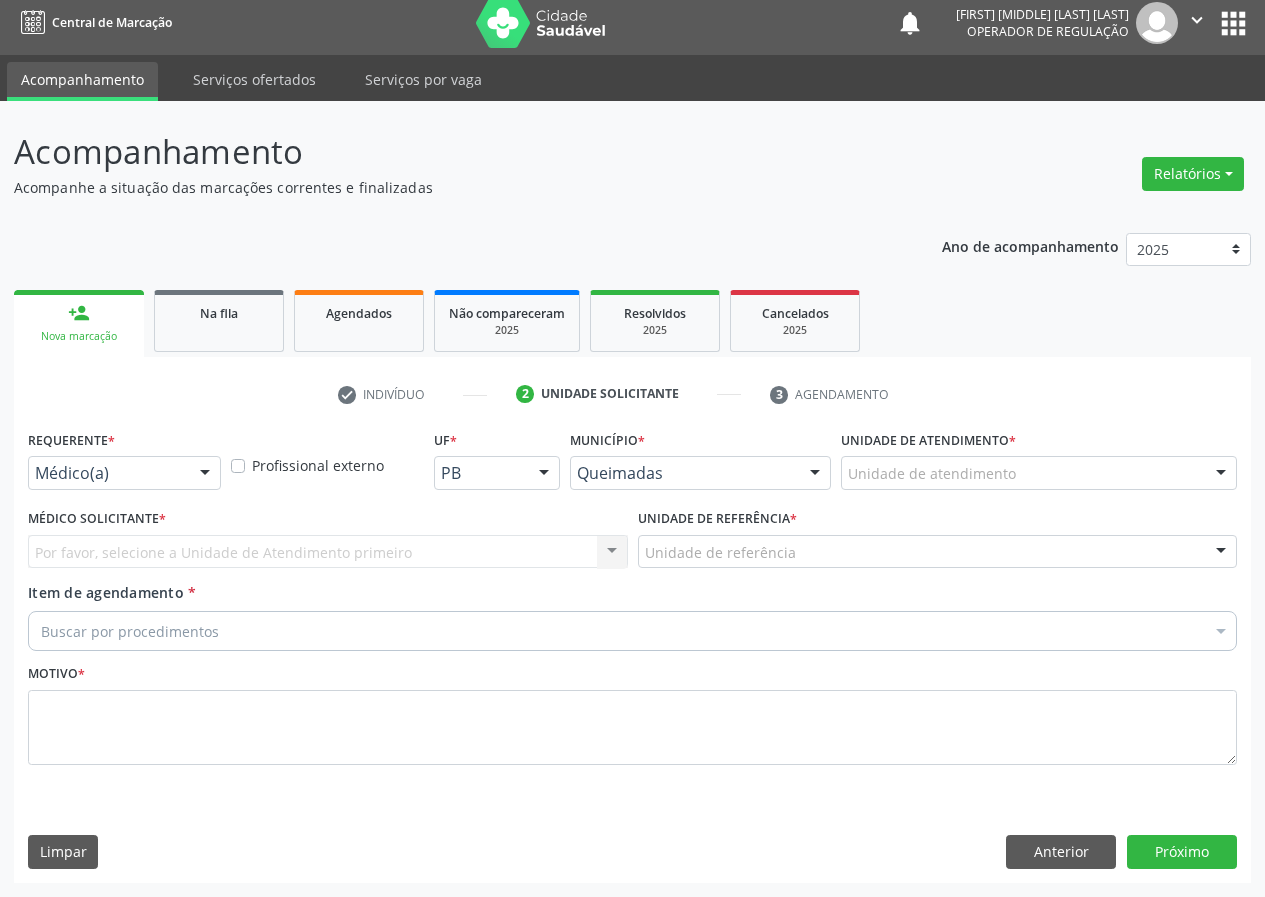 click at bounding box center (205, 474) 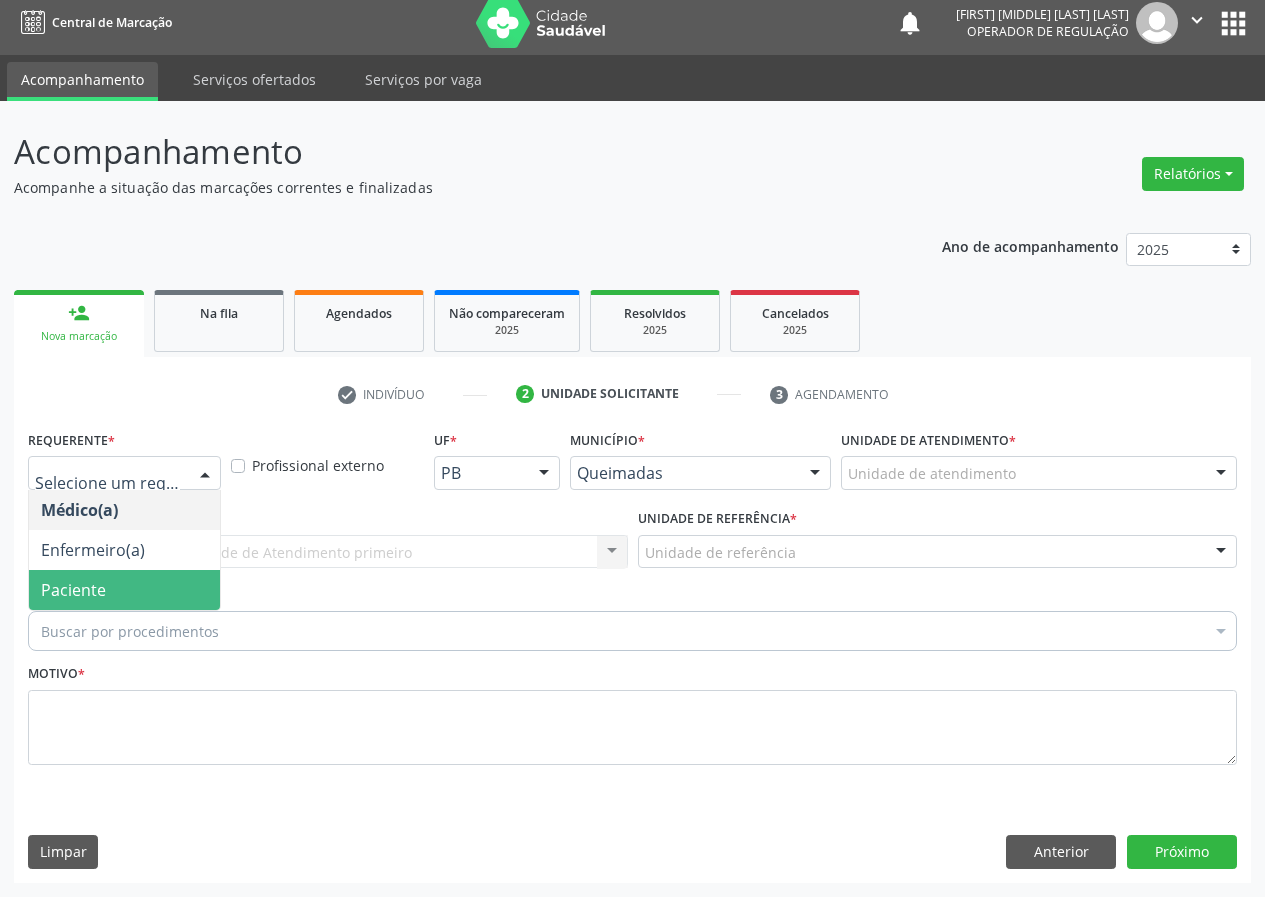 click on "Paciente" at bounding box center [124, 590] 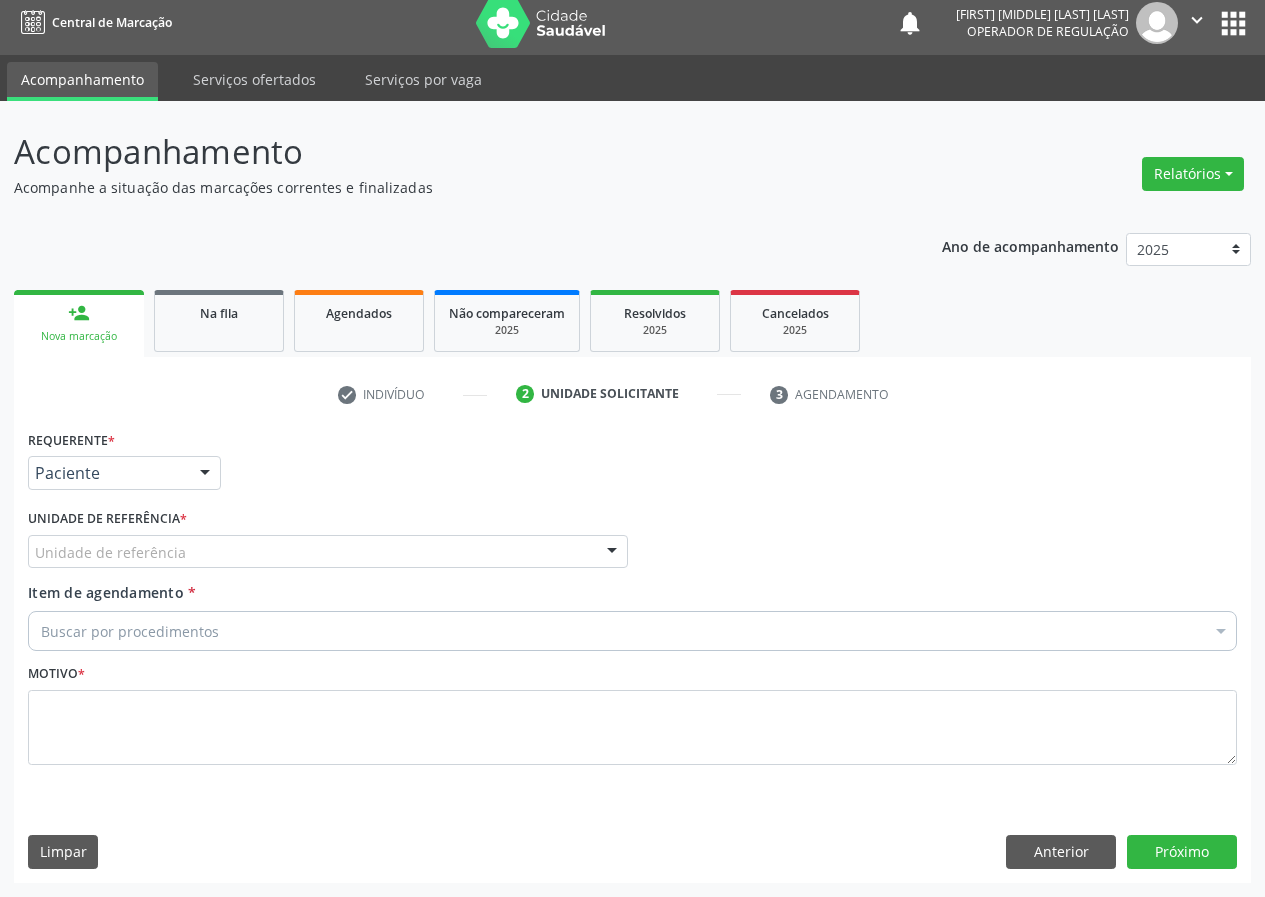 click on "Unidade de referência" at bounding box center [328, 552] 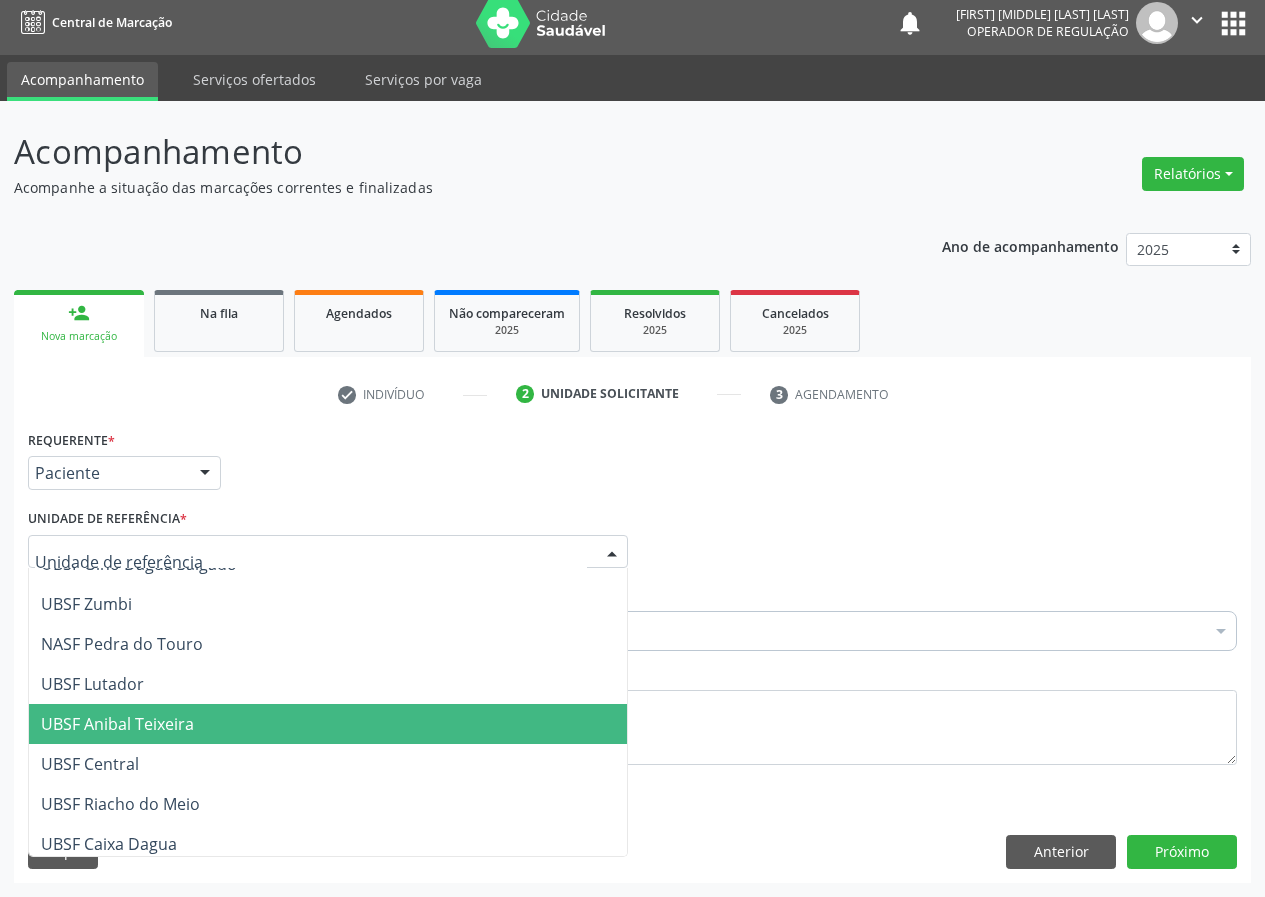 scroll, scrollTop: 300, scrollLeft: 0, axis: vertical 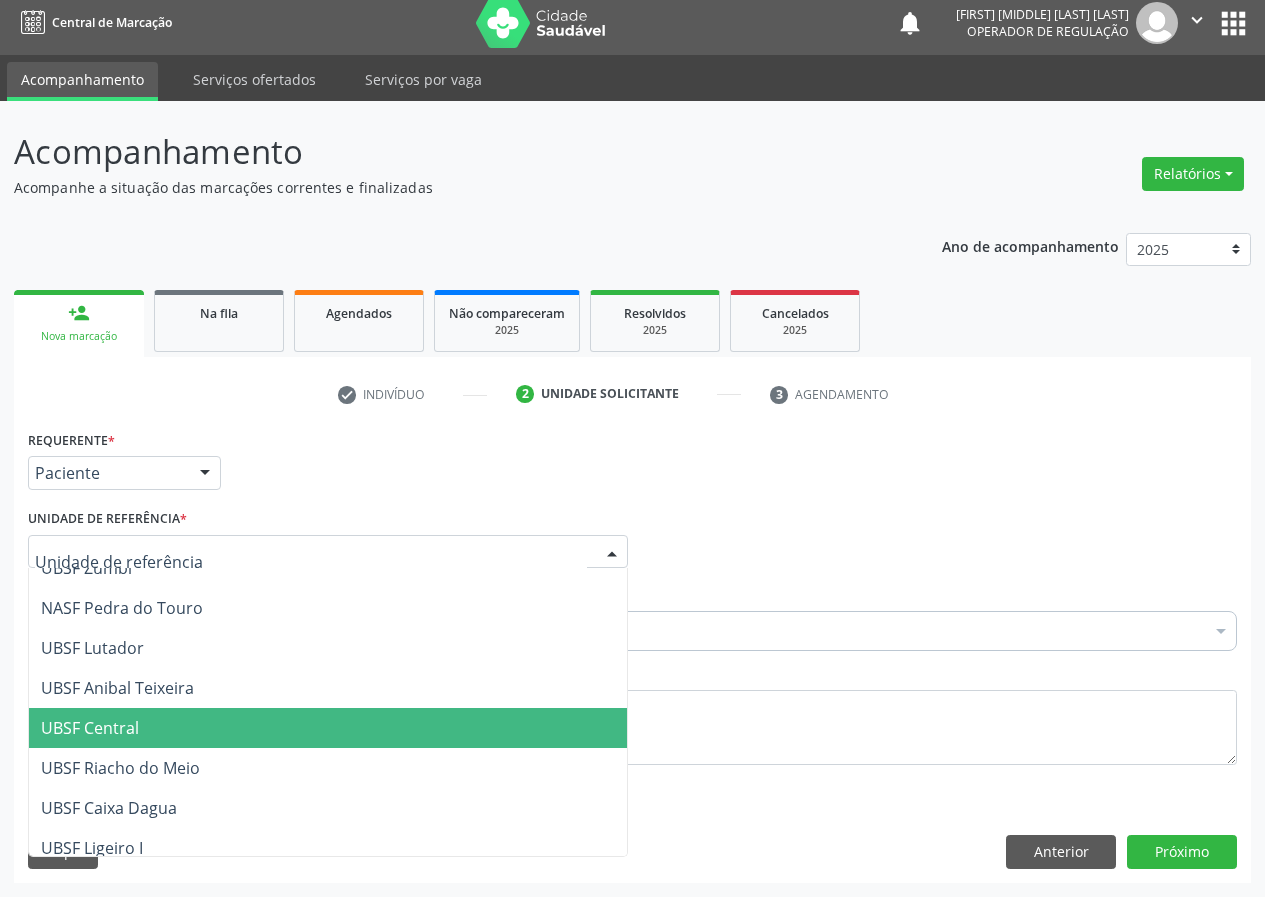 drag, startPoint x: 111, startPoint y: 737, endPoint x: 0, endPoint y: 700, distance: 117.00427 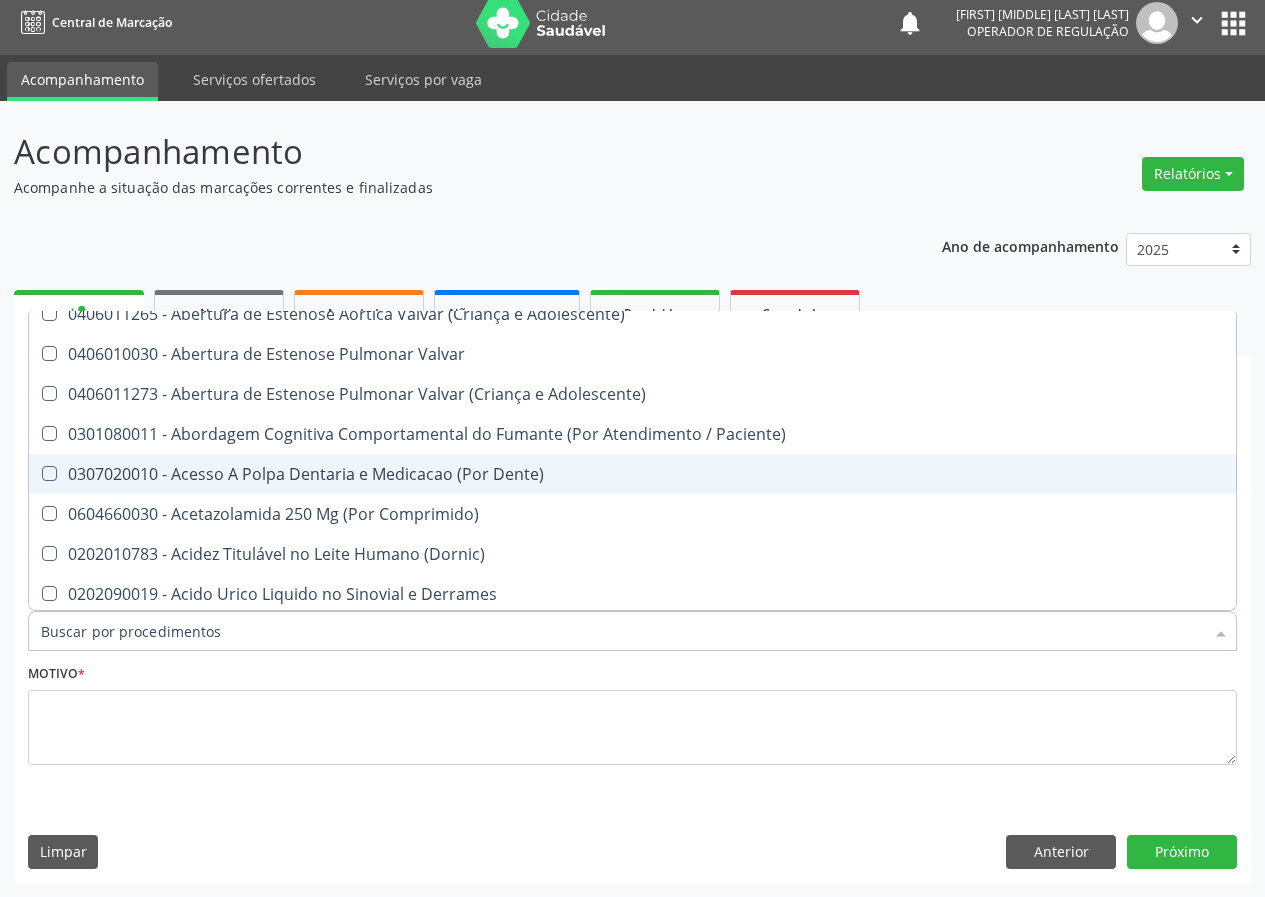 scroll, scrollTop: 0, scrollLeft: 0, axis: both 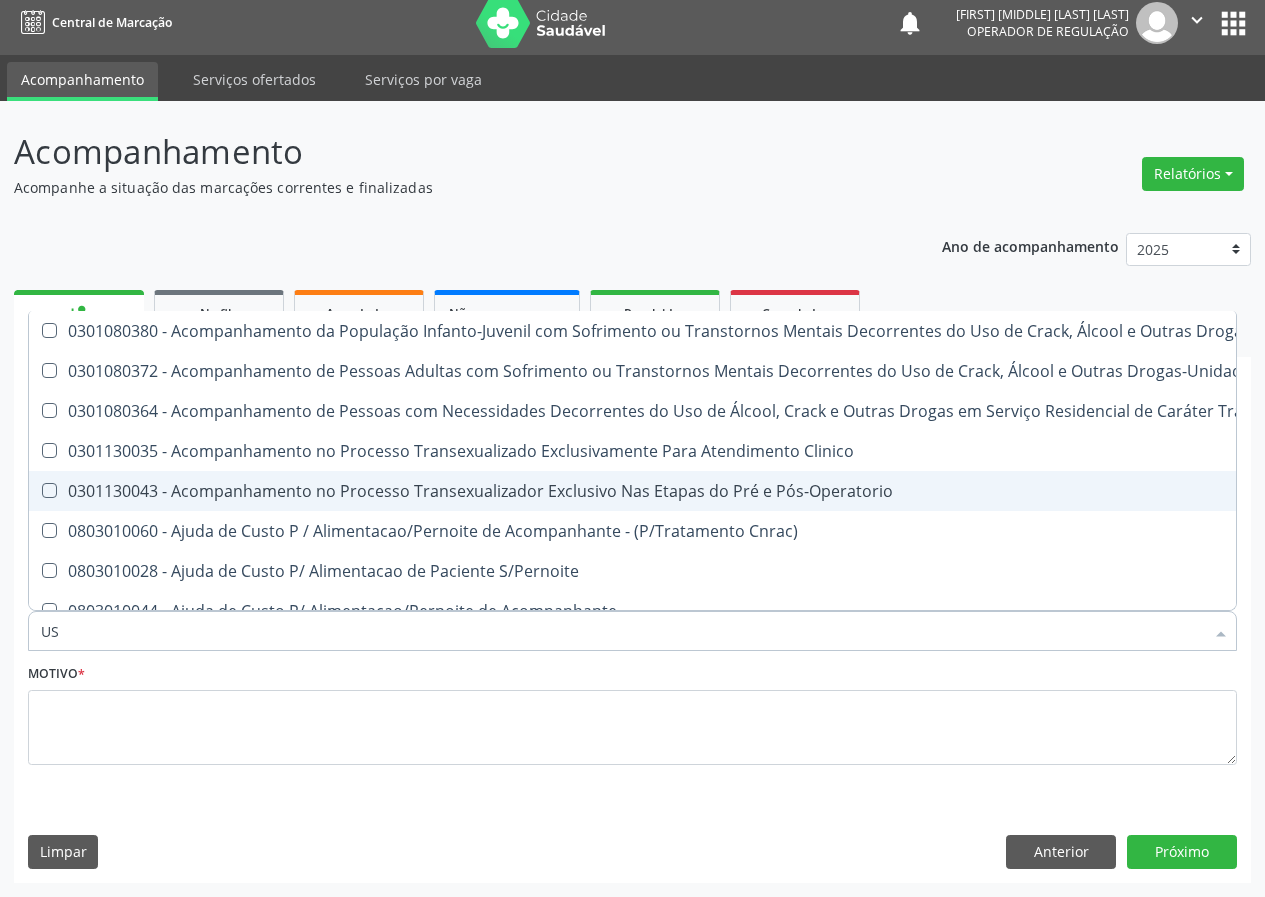 type on "USG" 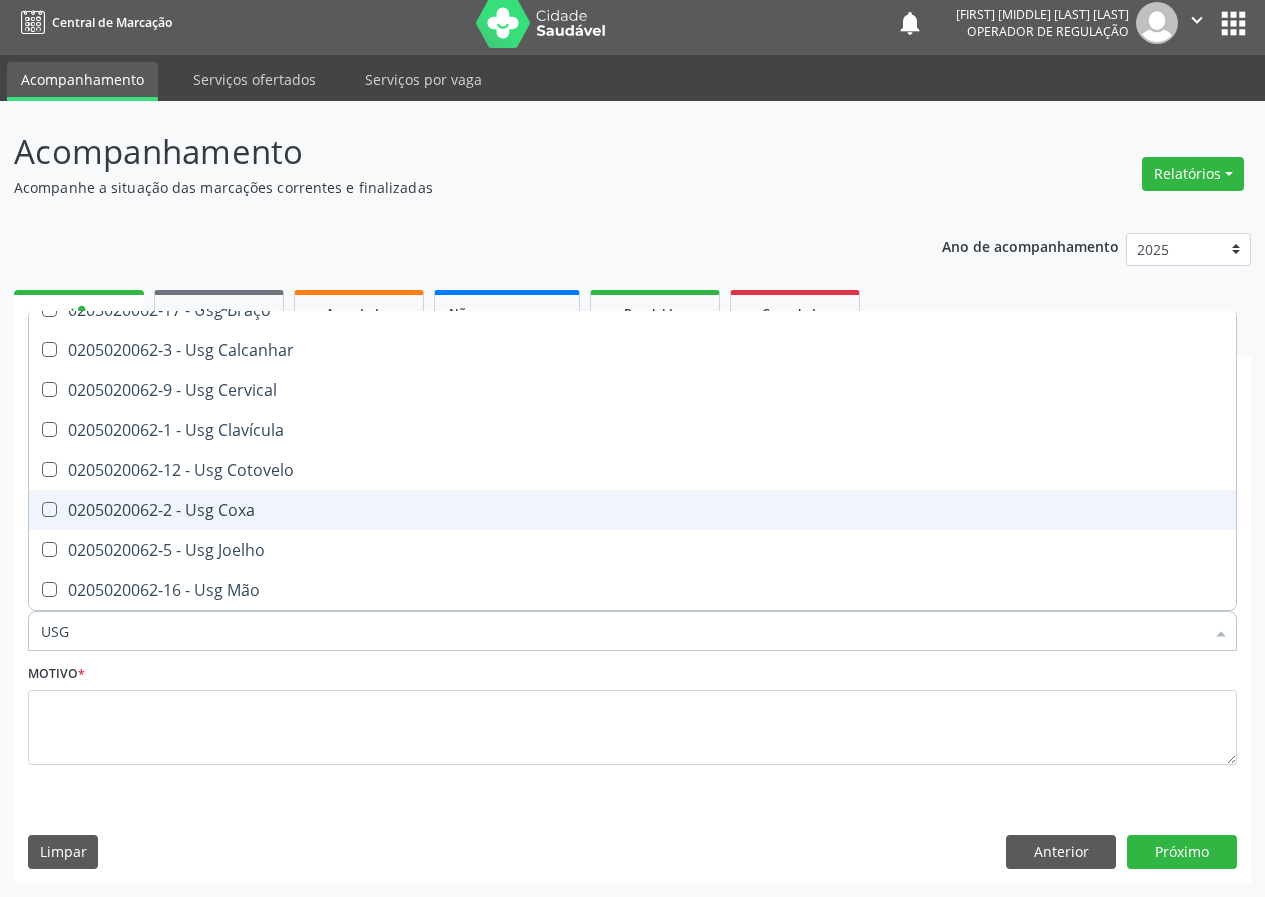 scroll, scrollTop: 0, scrollLeft: 0, axis: both 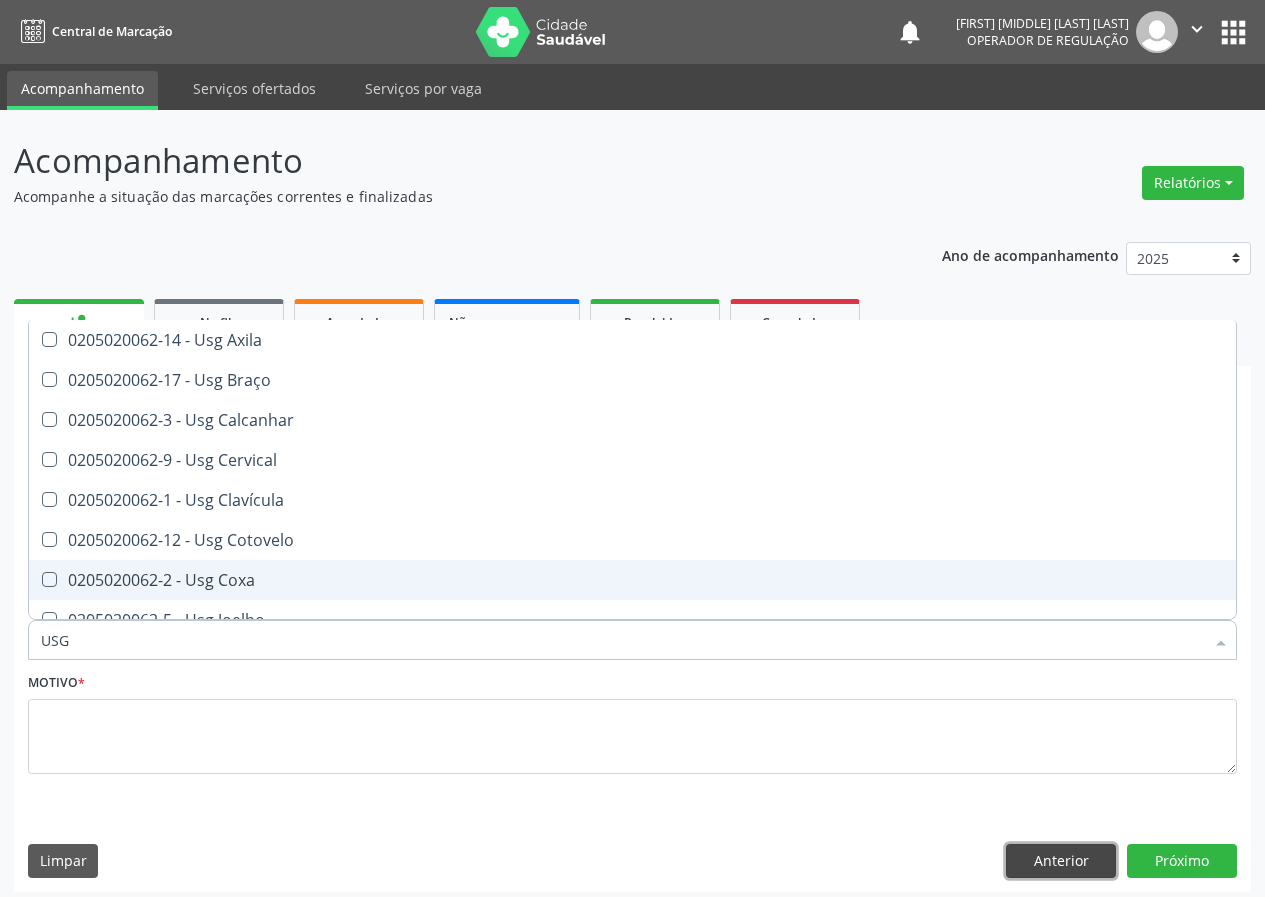 click on "Anterior" at bounding box center (1061, 861) 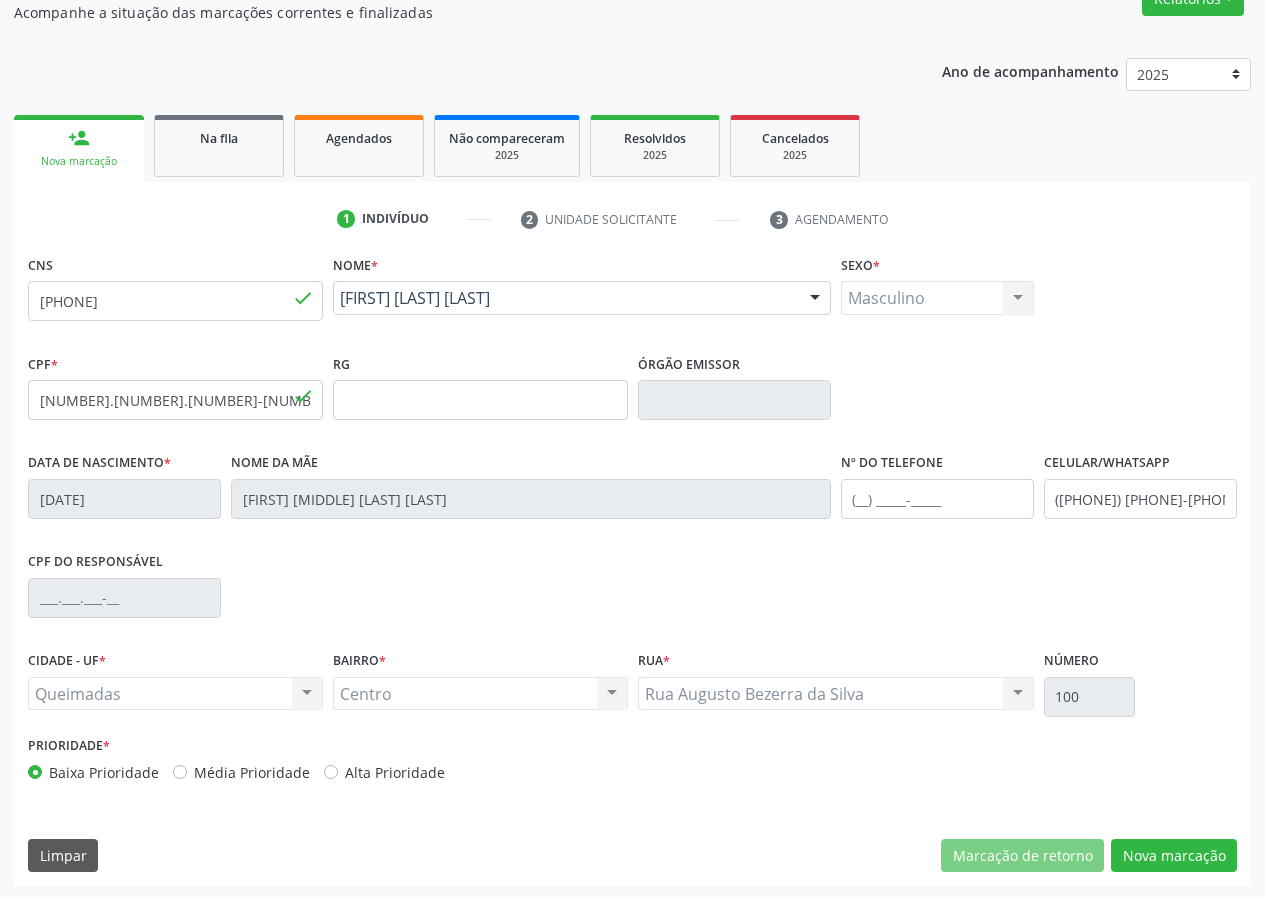 scroll, scrollTop: 187, scrollLeft: 0, axis: vertical 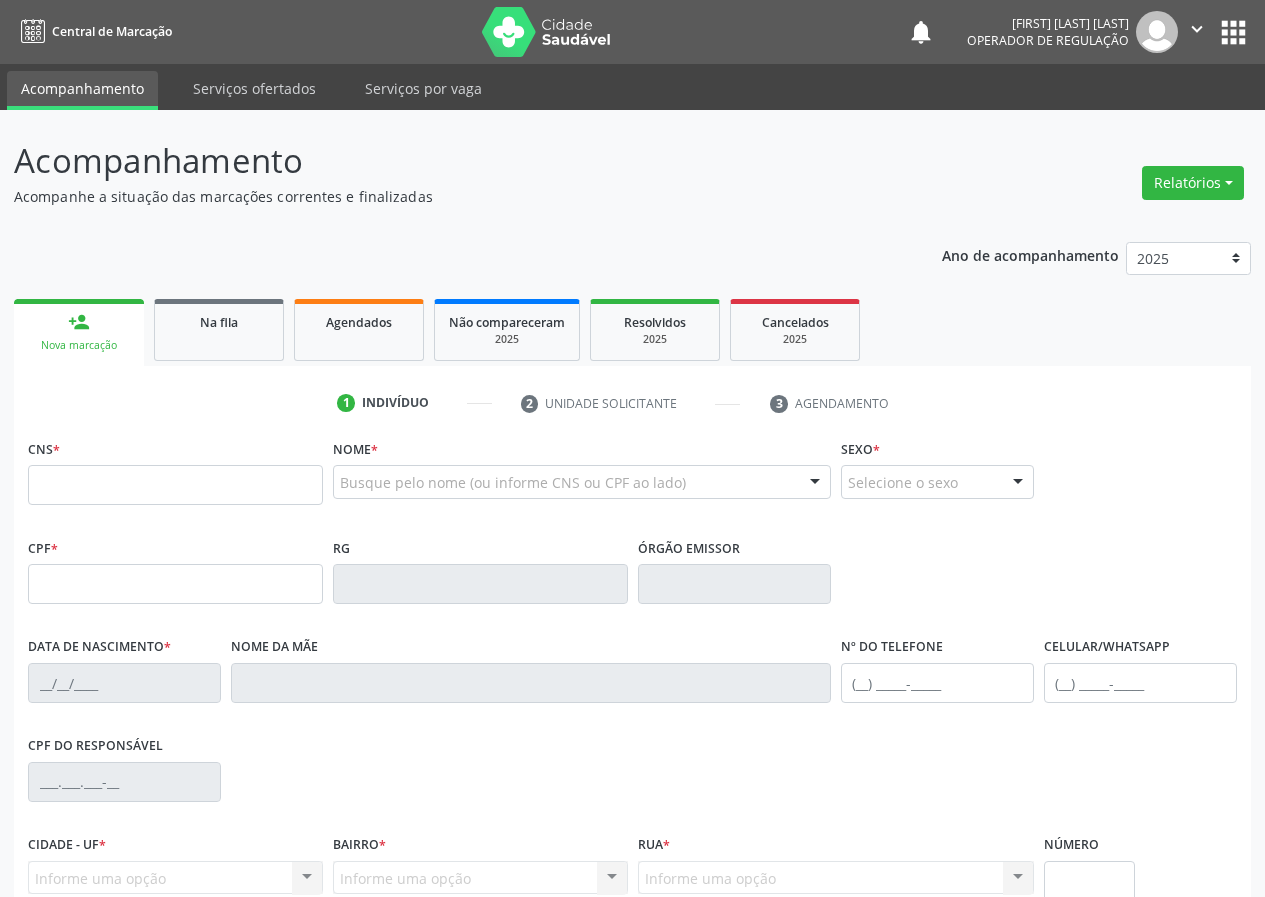 click at bounding box center (175, 485) 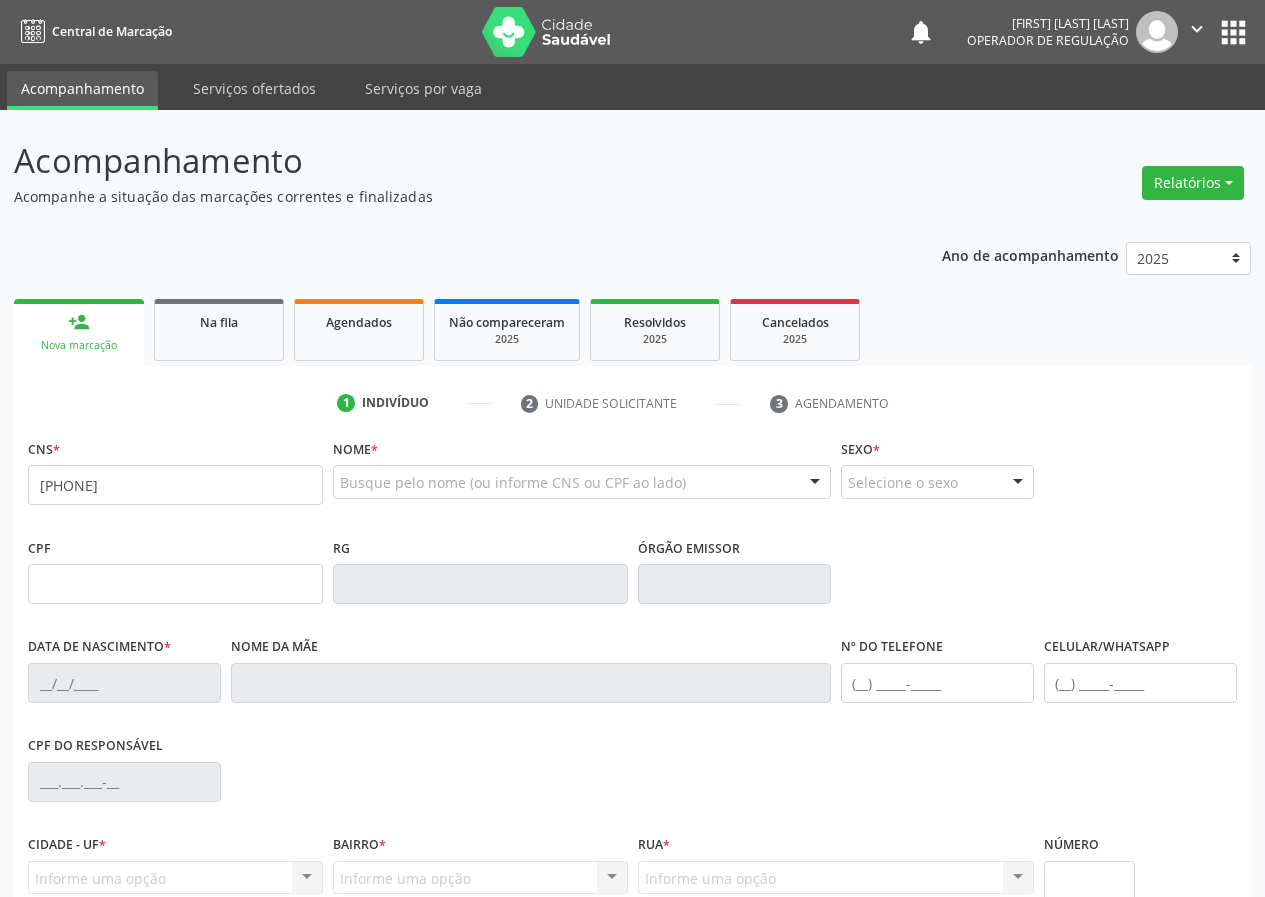 type on "708 1015 3842 2831" 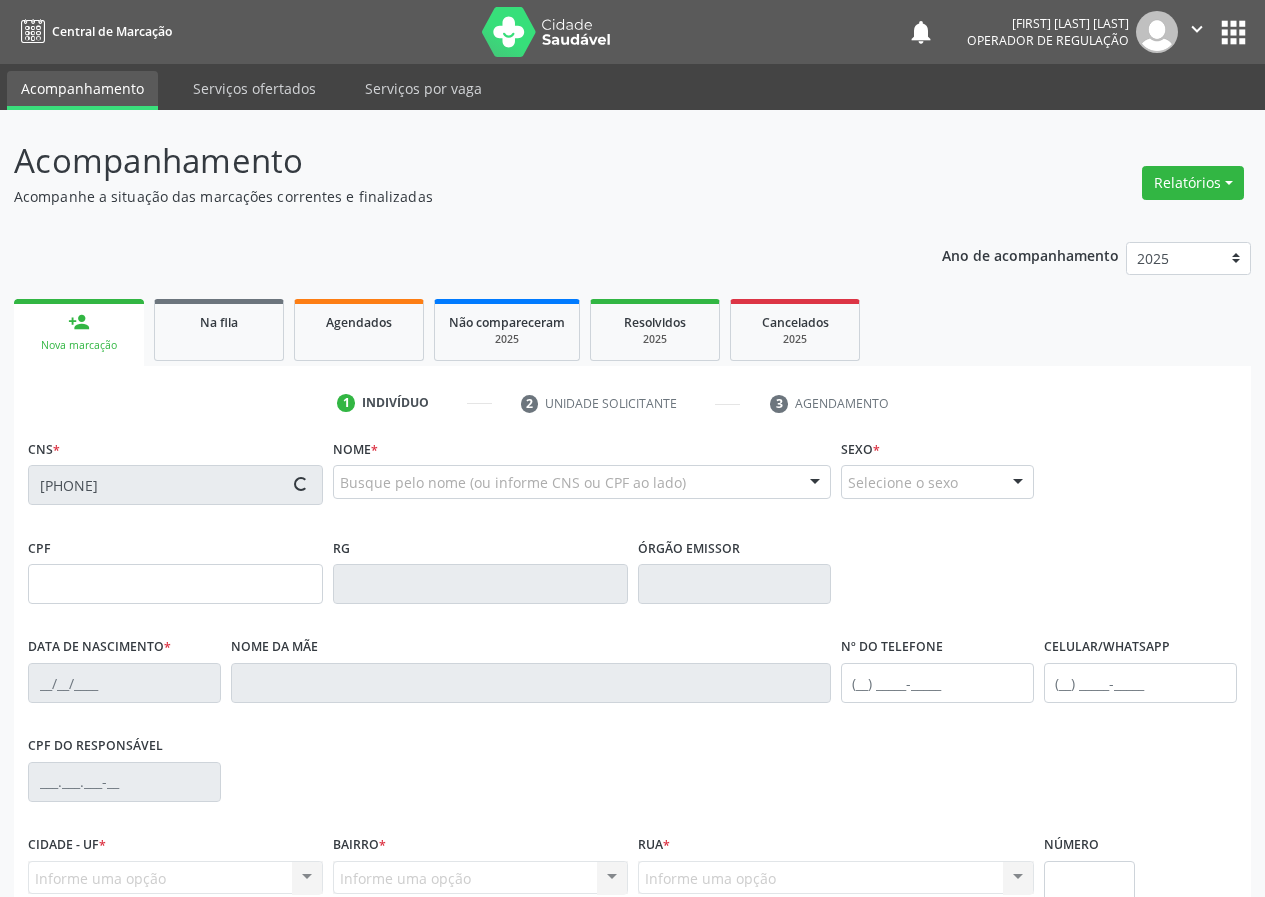 type on "034.498.188-64" 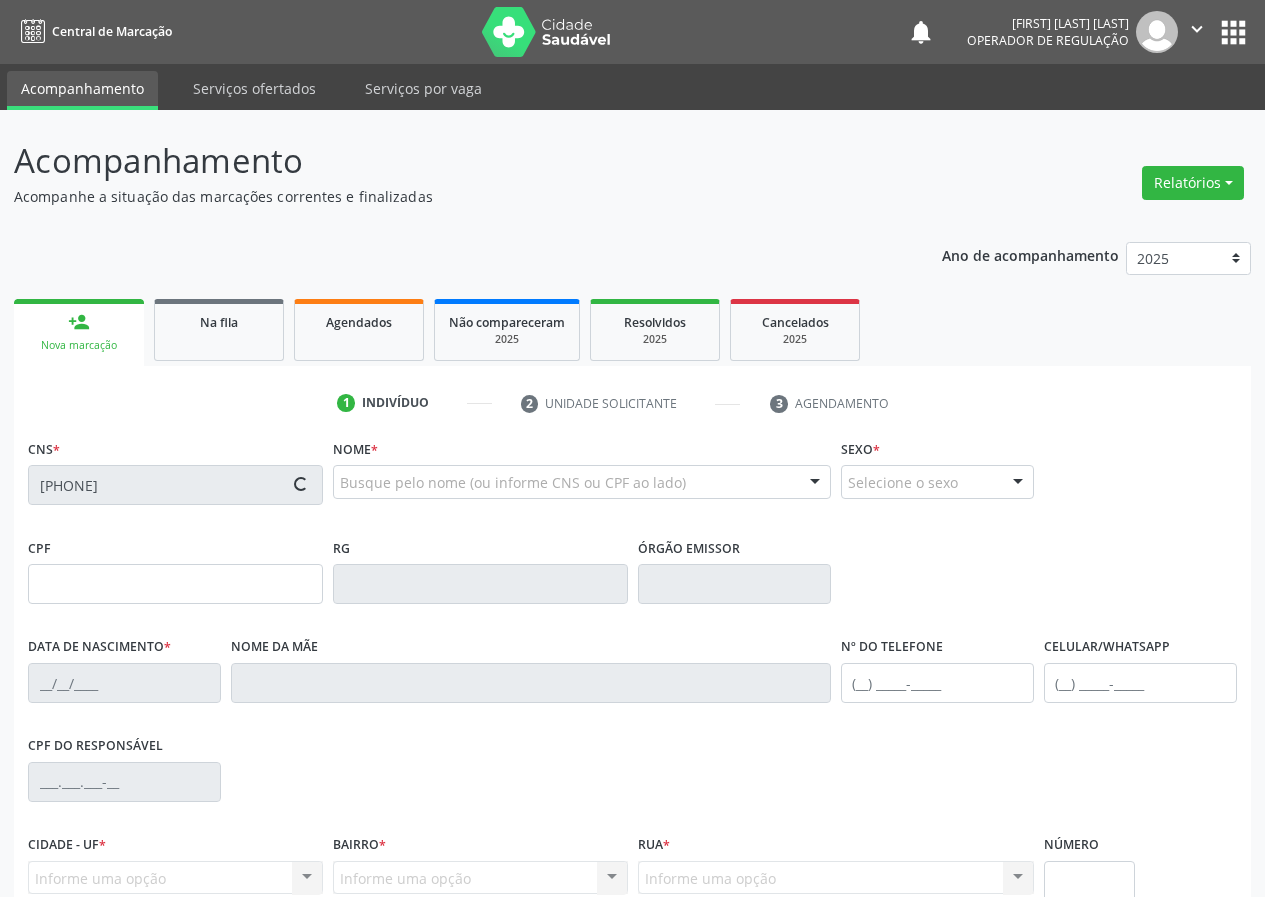 type on "10/07/1951" 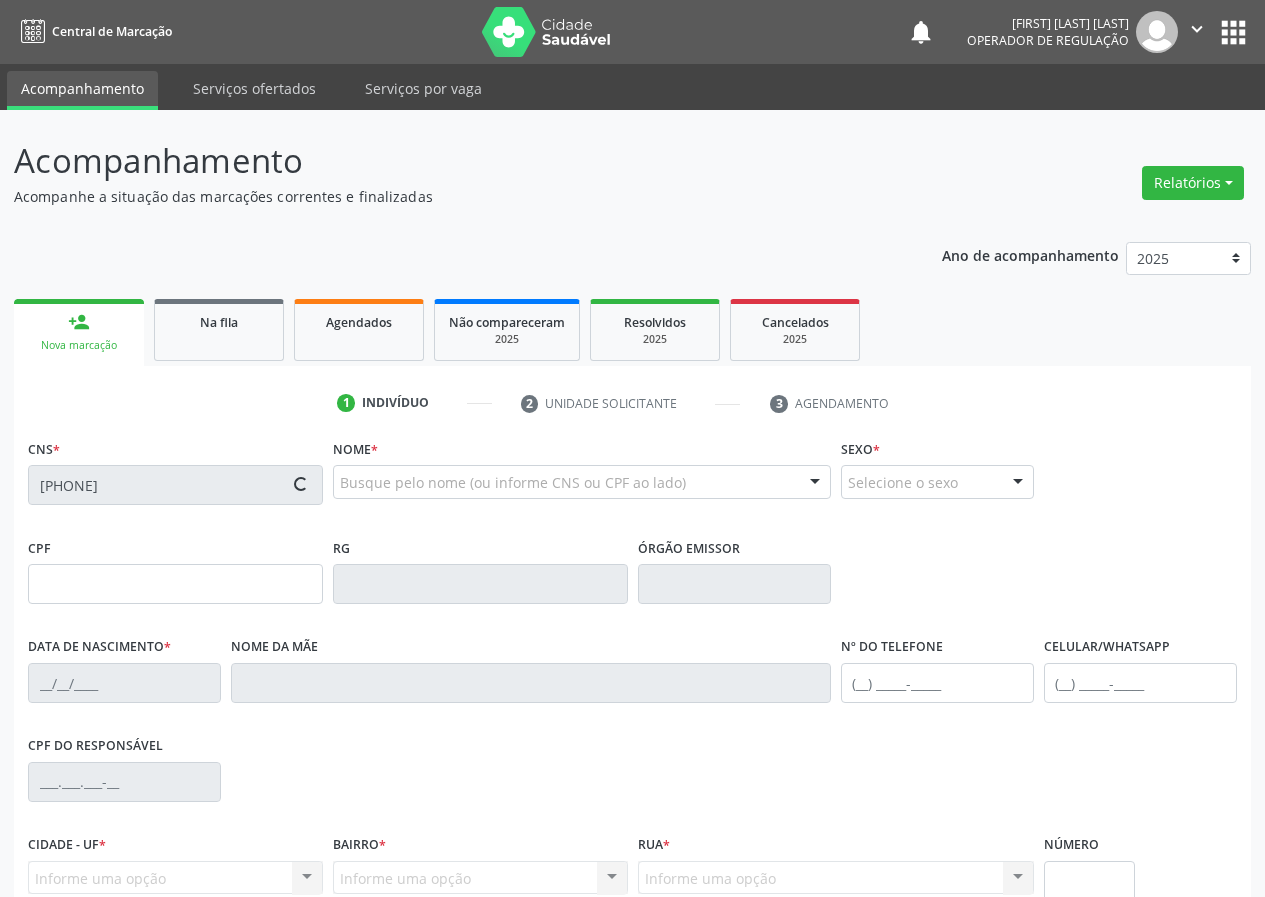 type on "Severina Maria de Ananias" 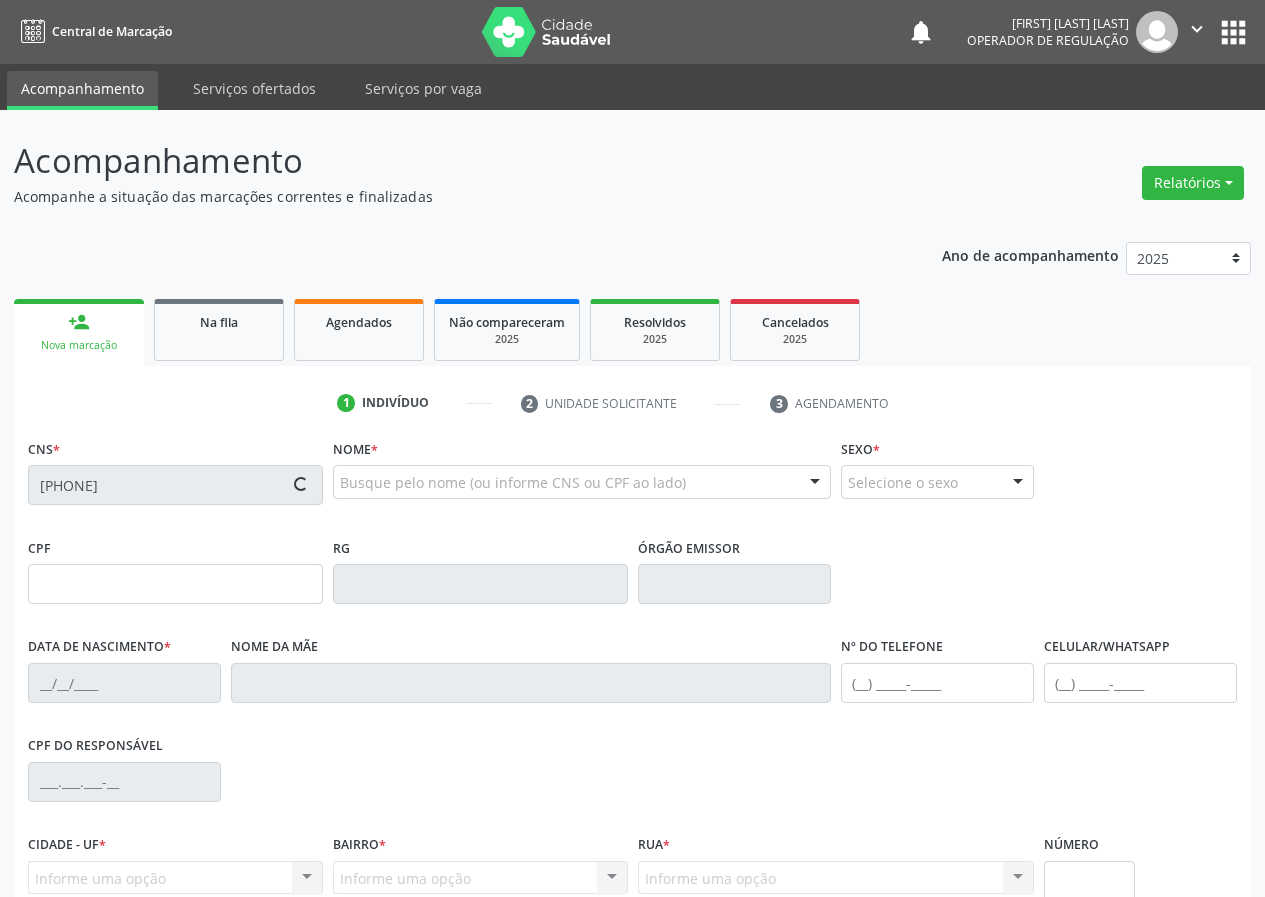 type on "252.519.068-89" 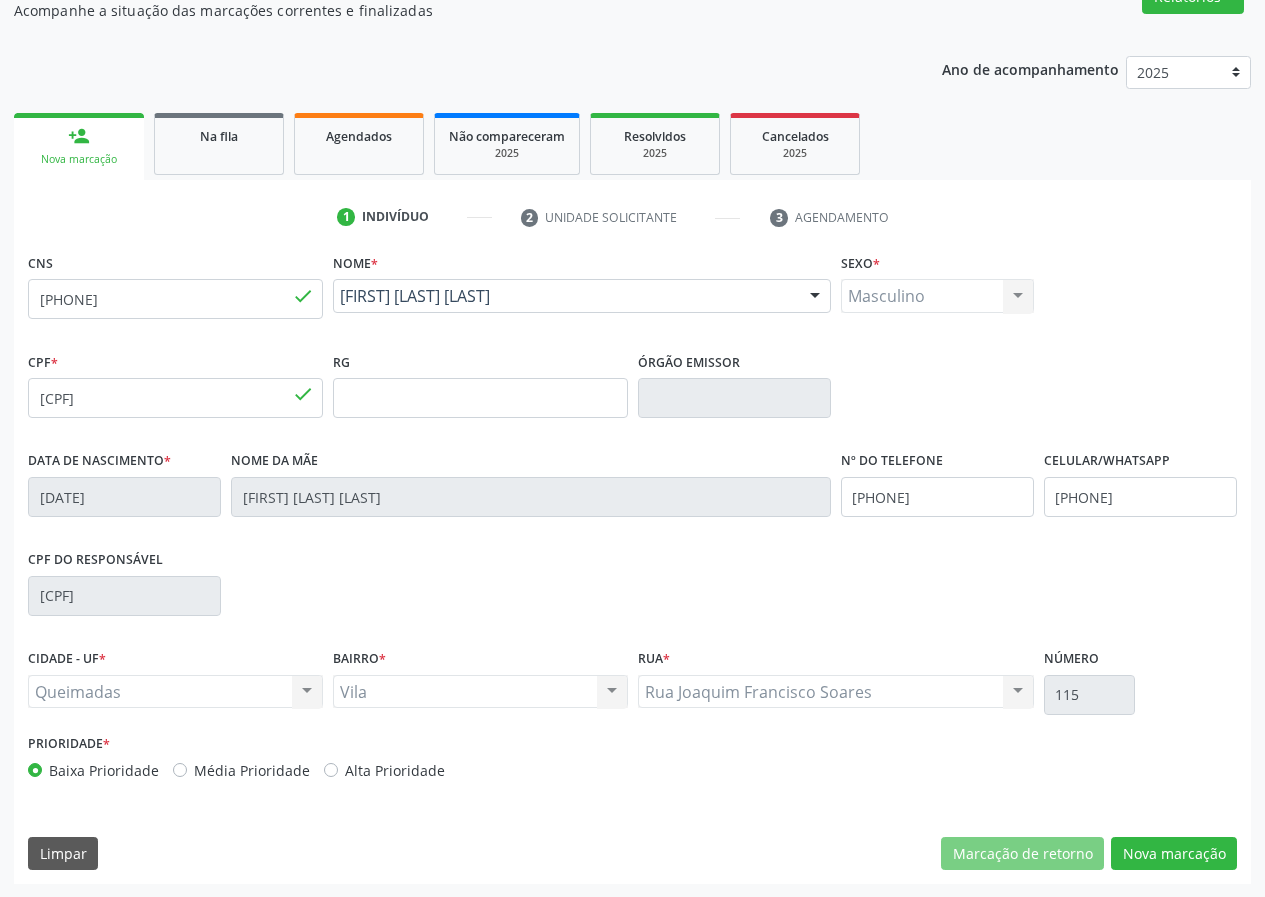 scroll, scrollTop: 187, scrollLeft: 0, axis: vertical 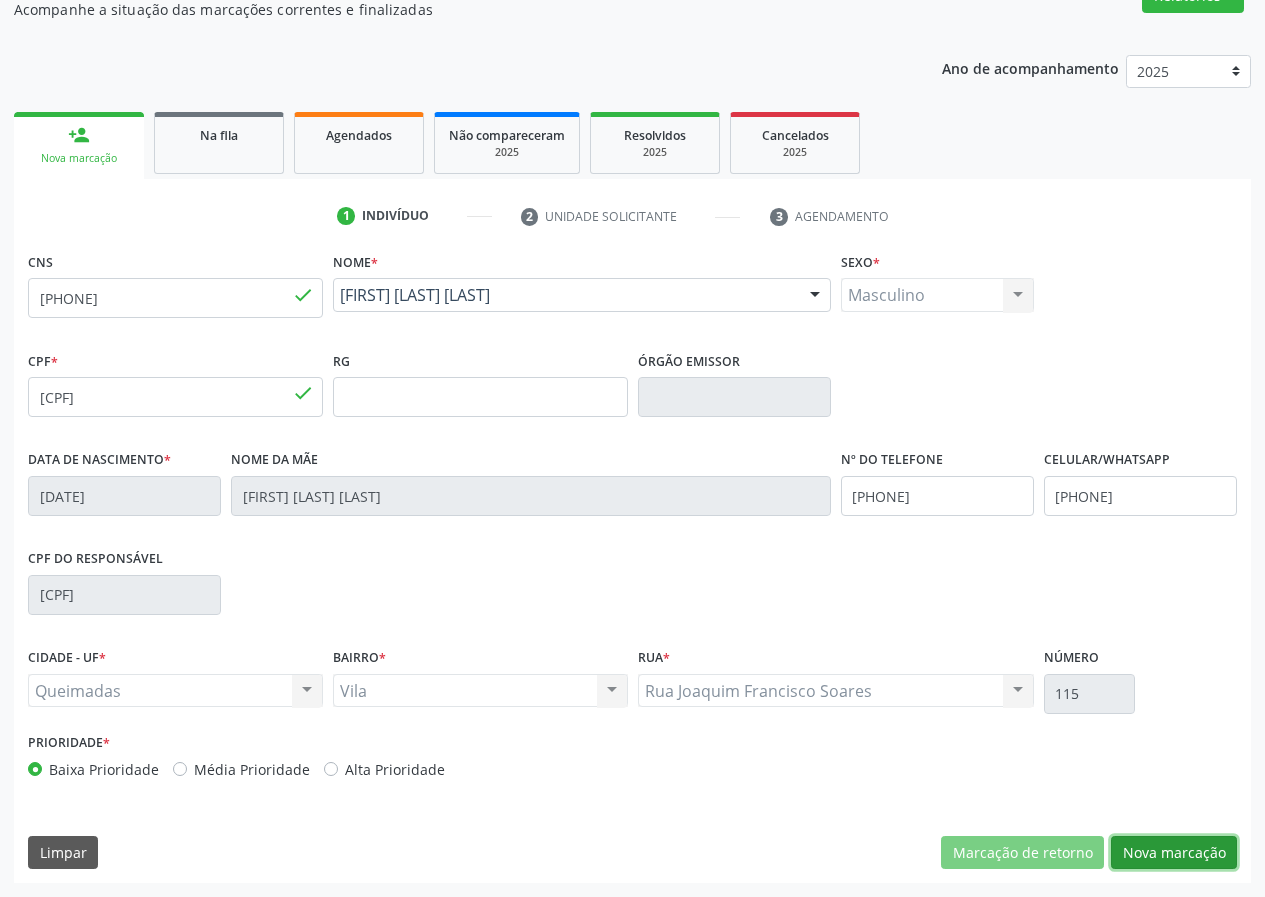 drag, startPoint x: 1155, startPoint y: 859, endPoint x: 593, endPoint y: 815, distance: 563.7198 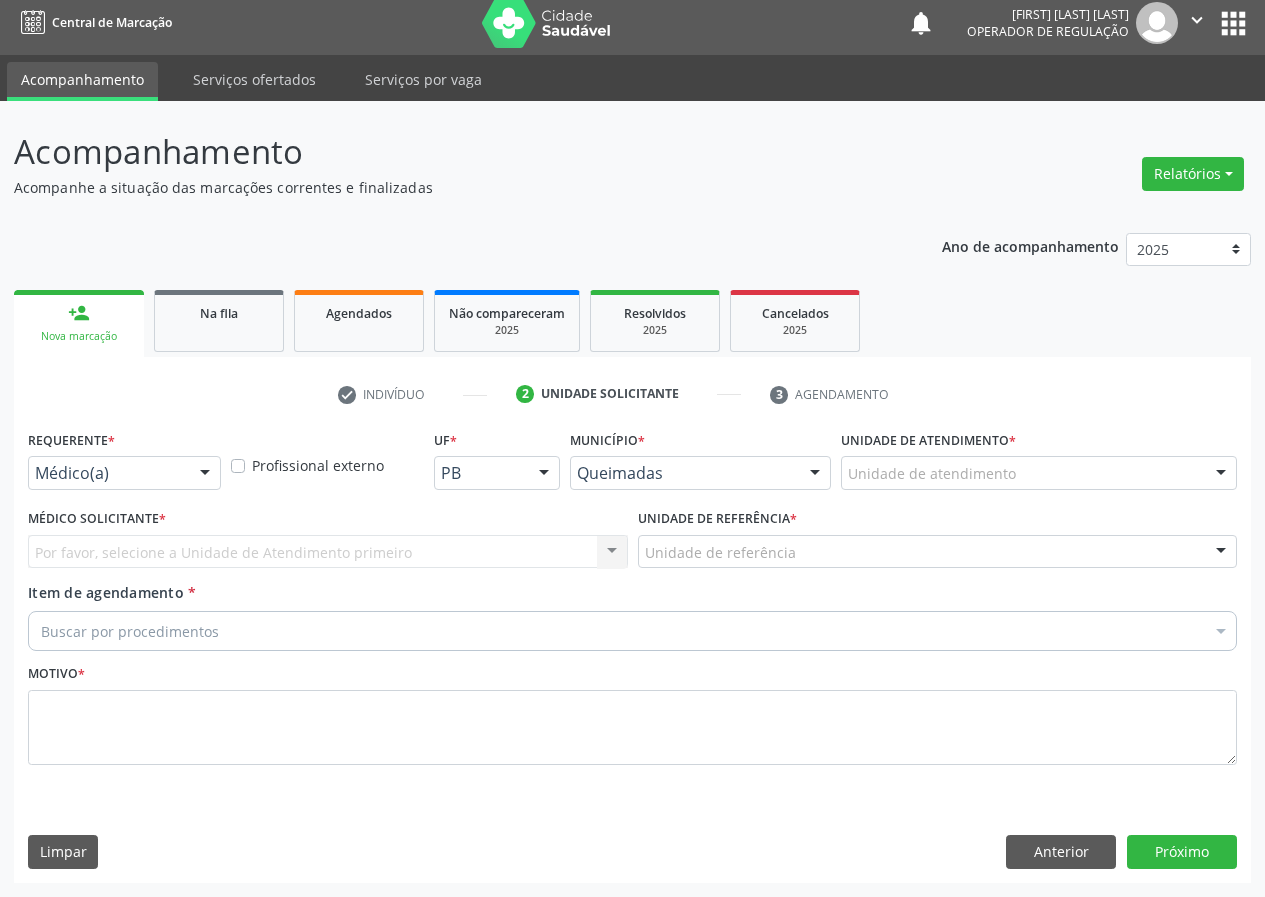 scroll, scrollTop: 9, scrollLeft: 0, axis: vertical 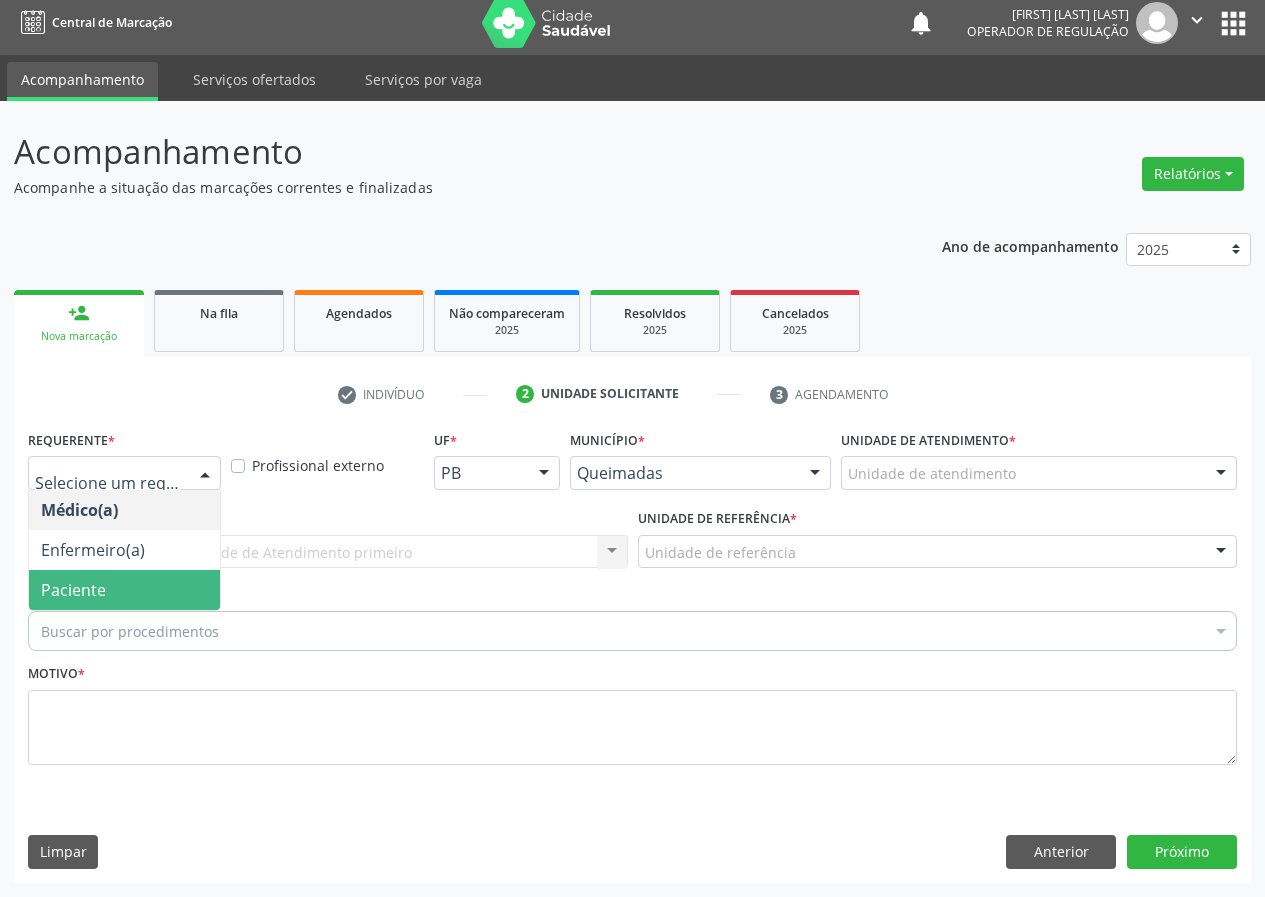 click on "Paciente" at bounding box center (124, 590) 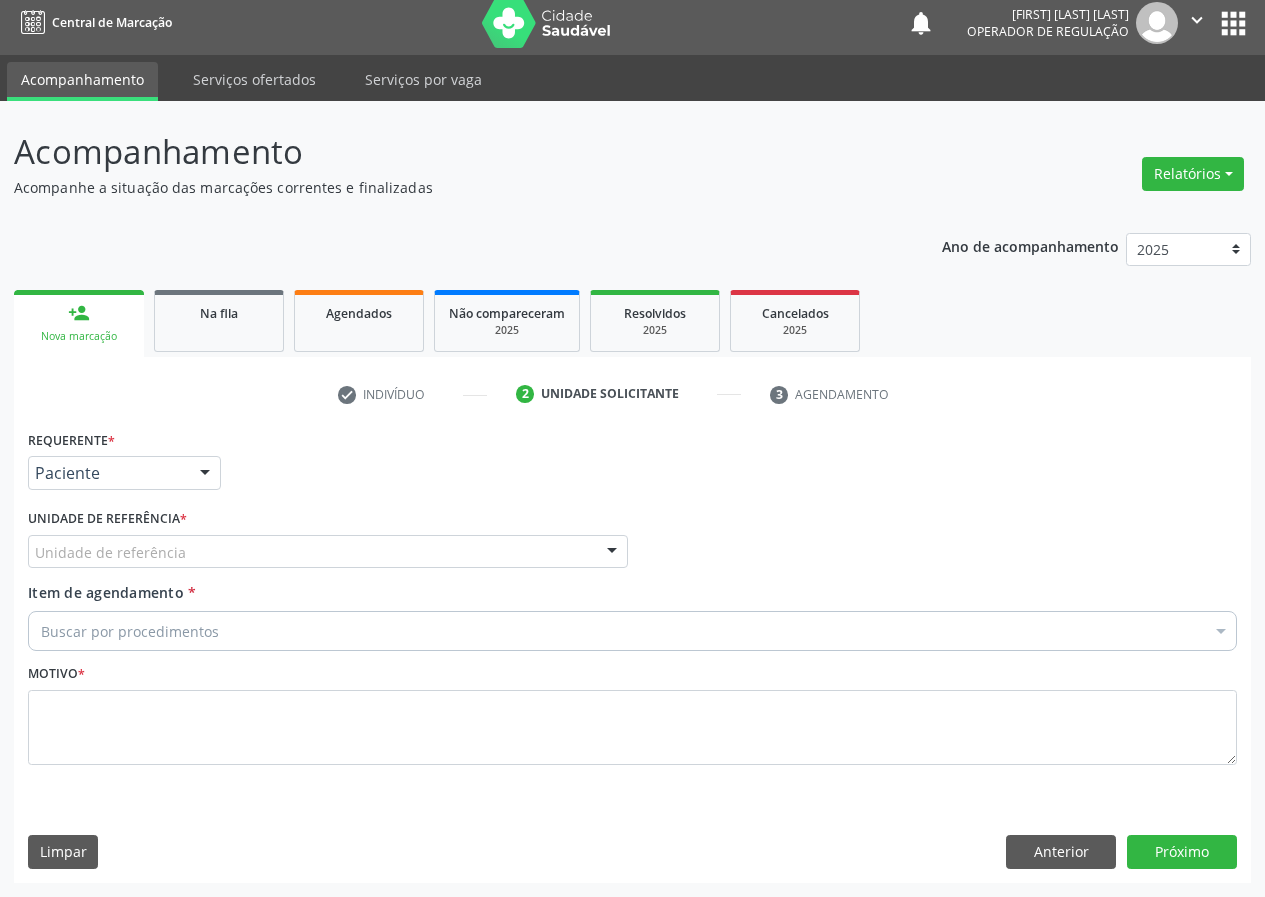 drag, startPoint x: 465, startPoint y: 548, endPoint x: 392, endPoint y: 592, distance: 85.23497 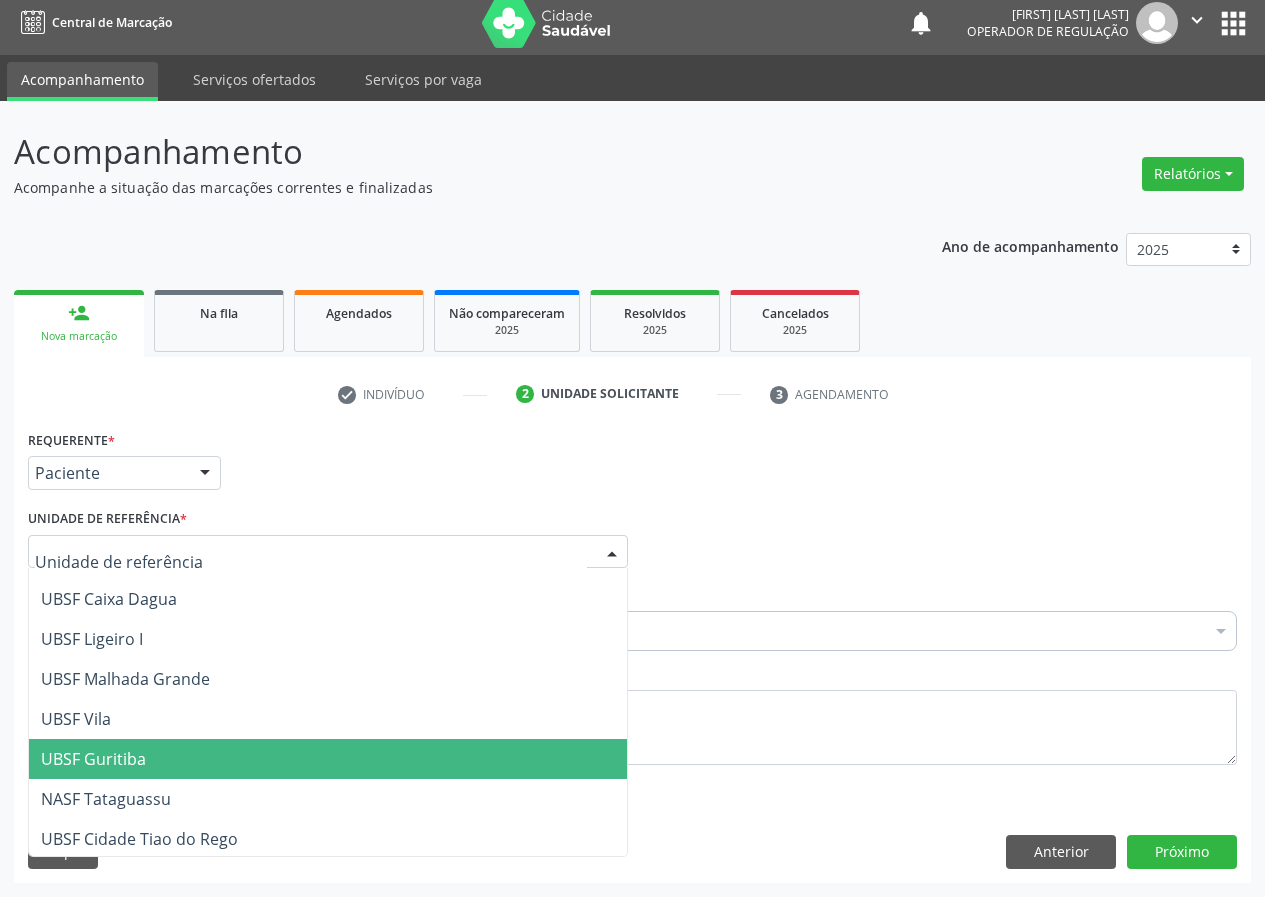 scroll, scrollTop: 512, scrollLeft: 0, axis: vertical 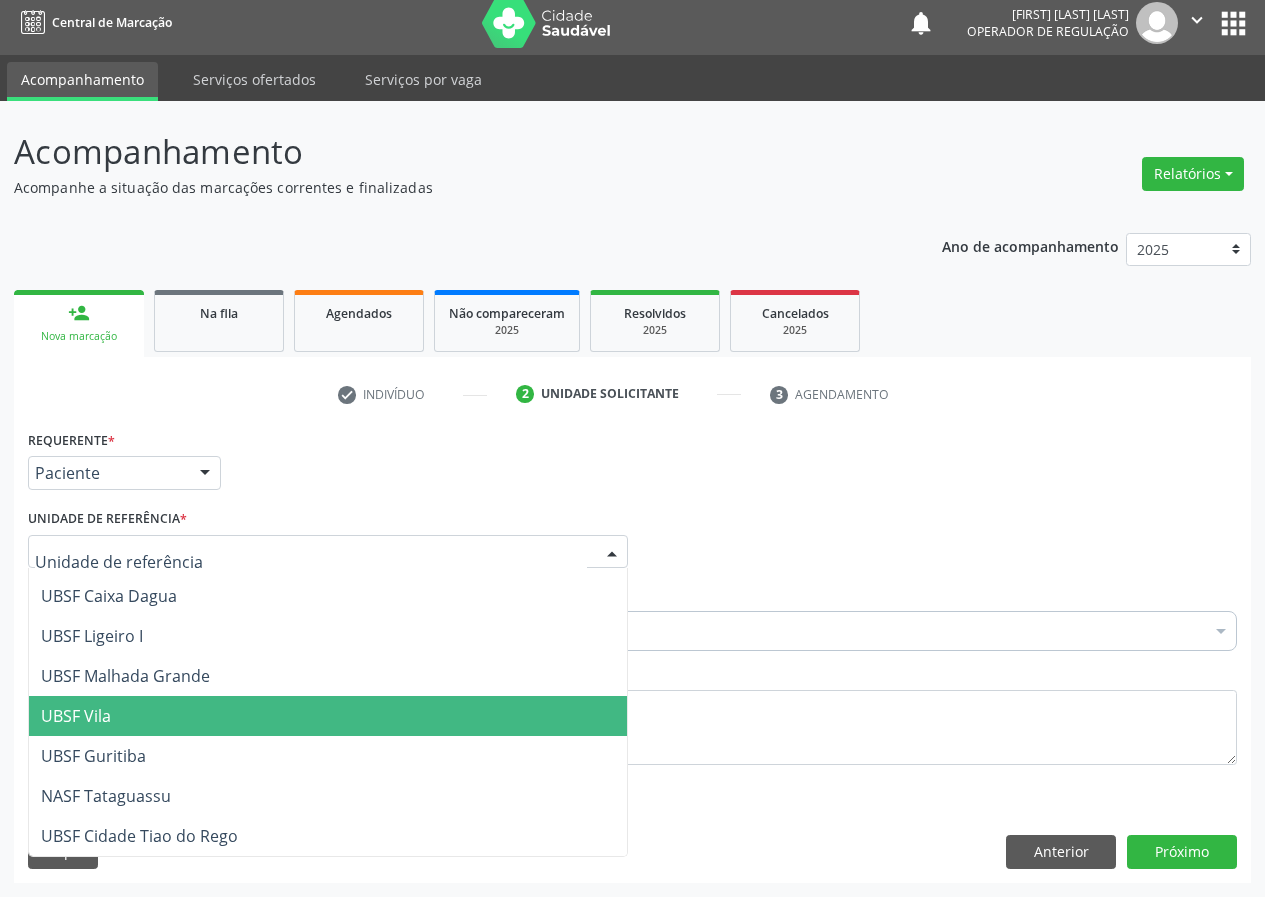 click on "UBSF Vila" at bounding box center [328, 716] 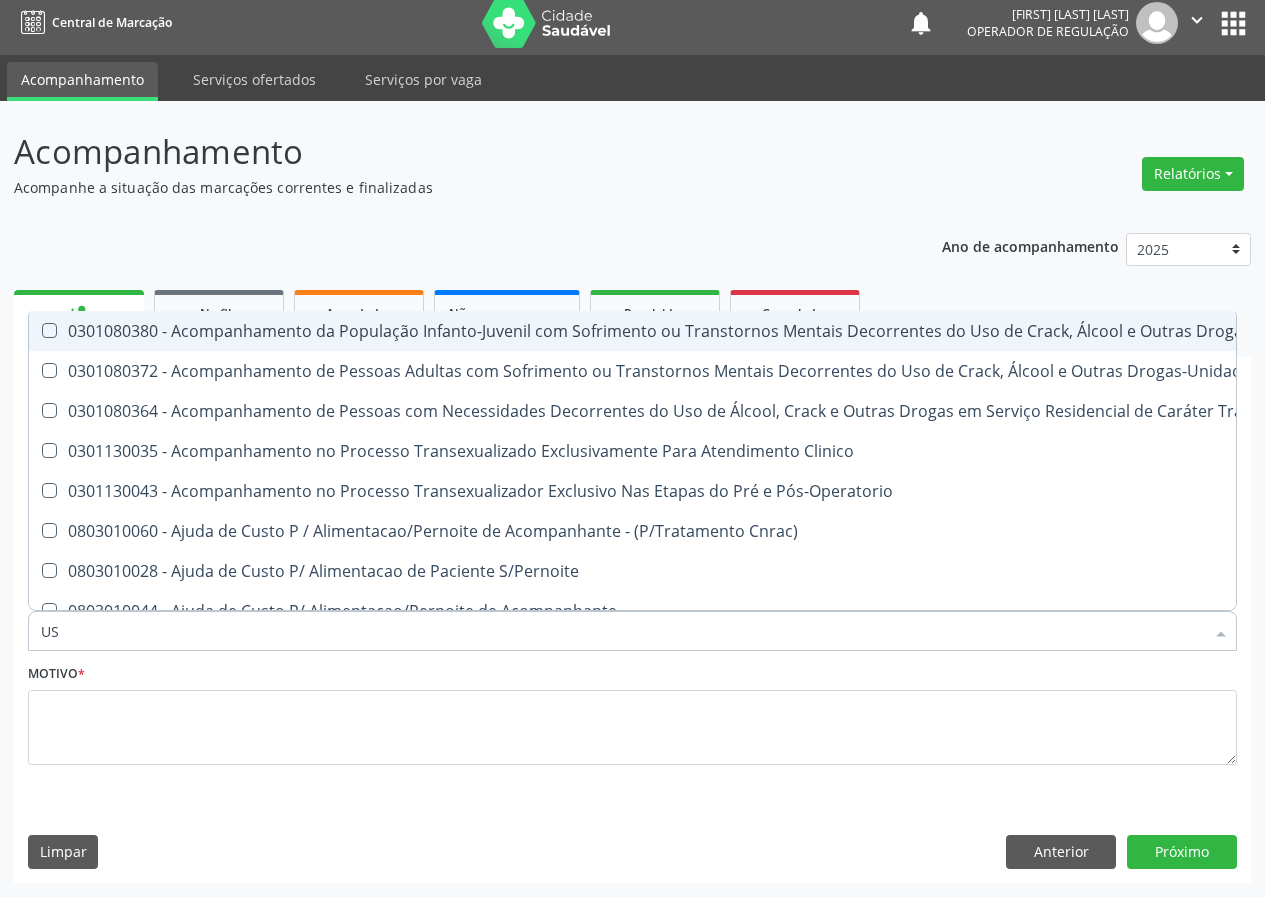 type on "USG" 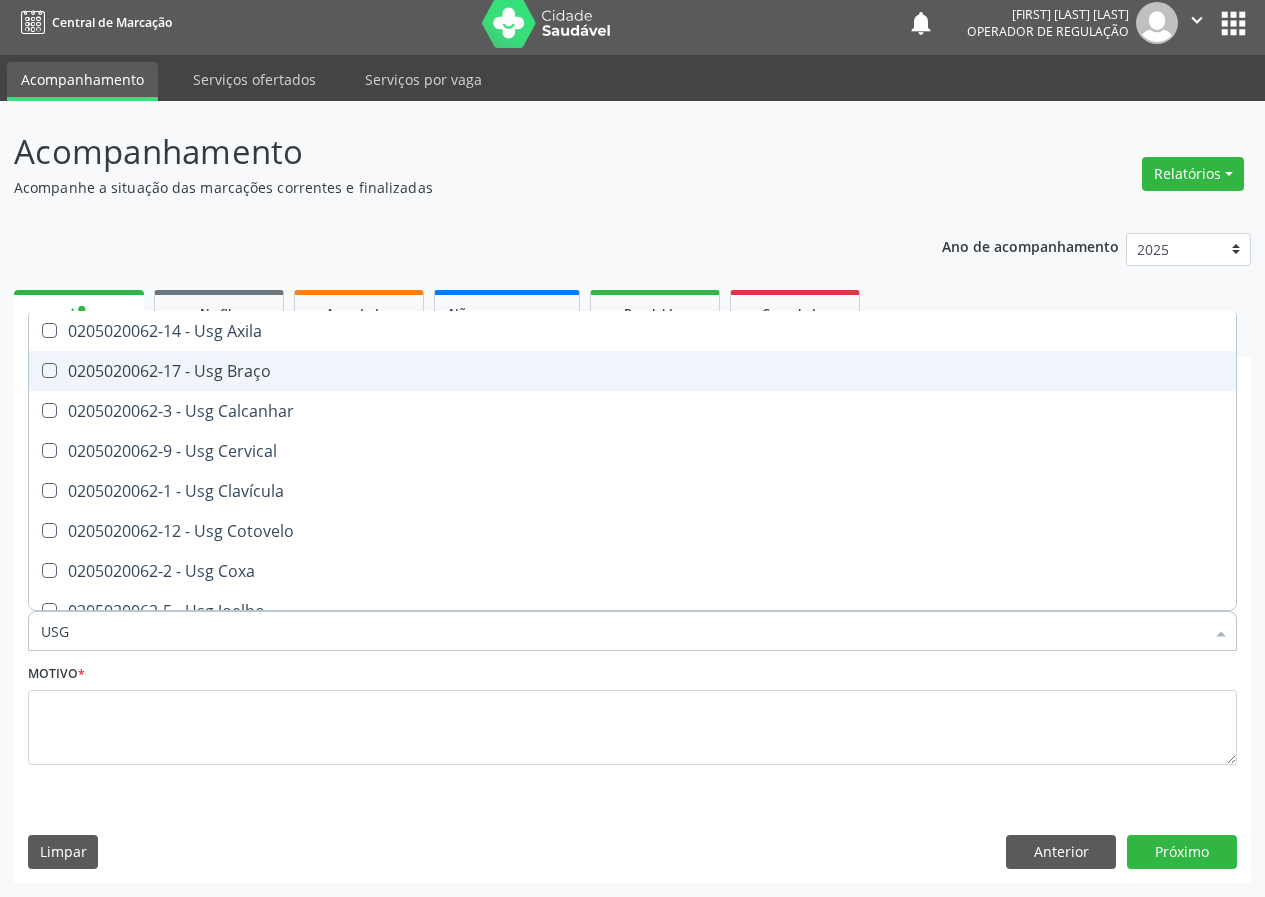 click on "0205020062-17 - Usg Braço" at bounding box center [632, 371] 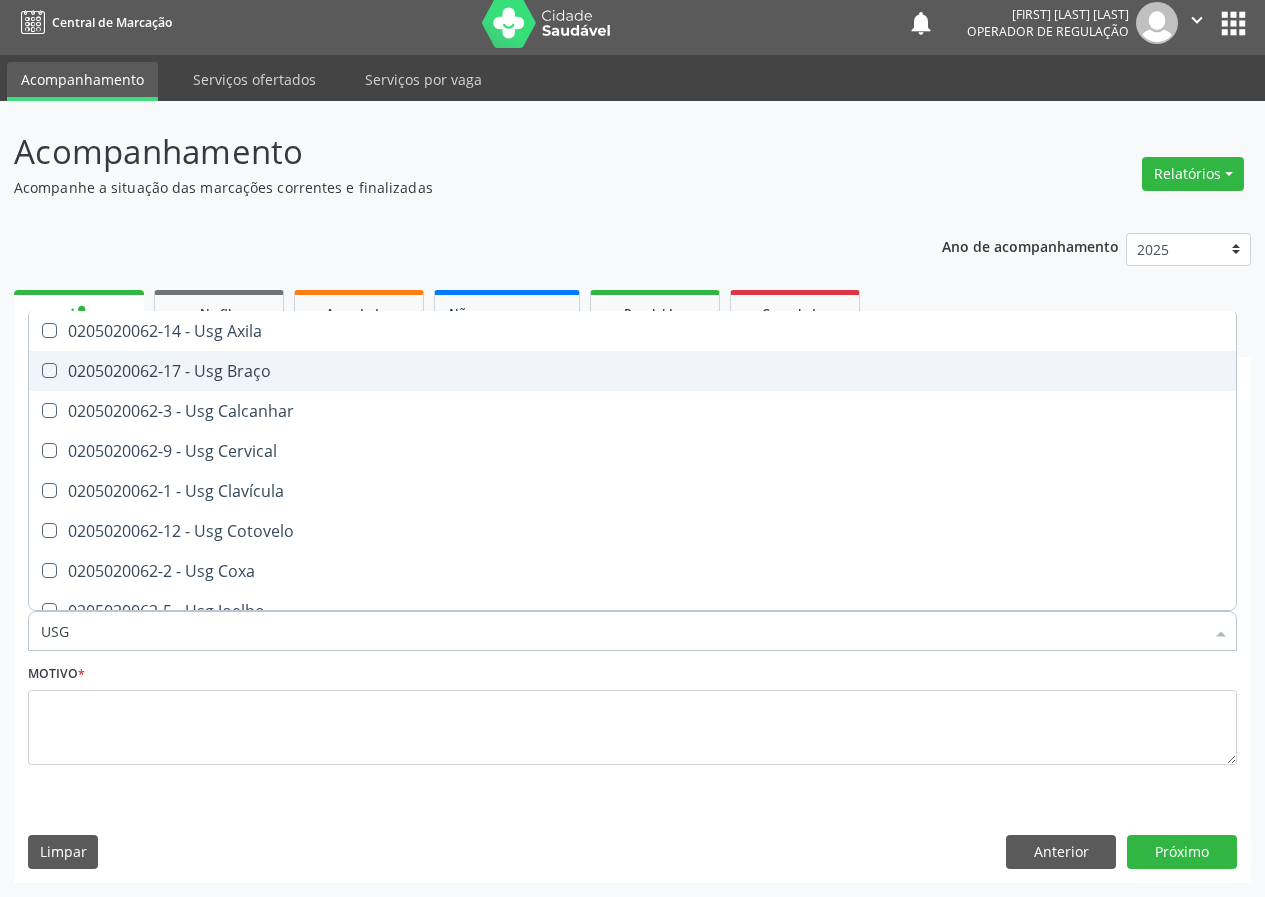checkbox on "true" 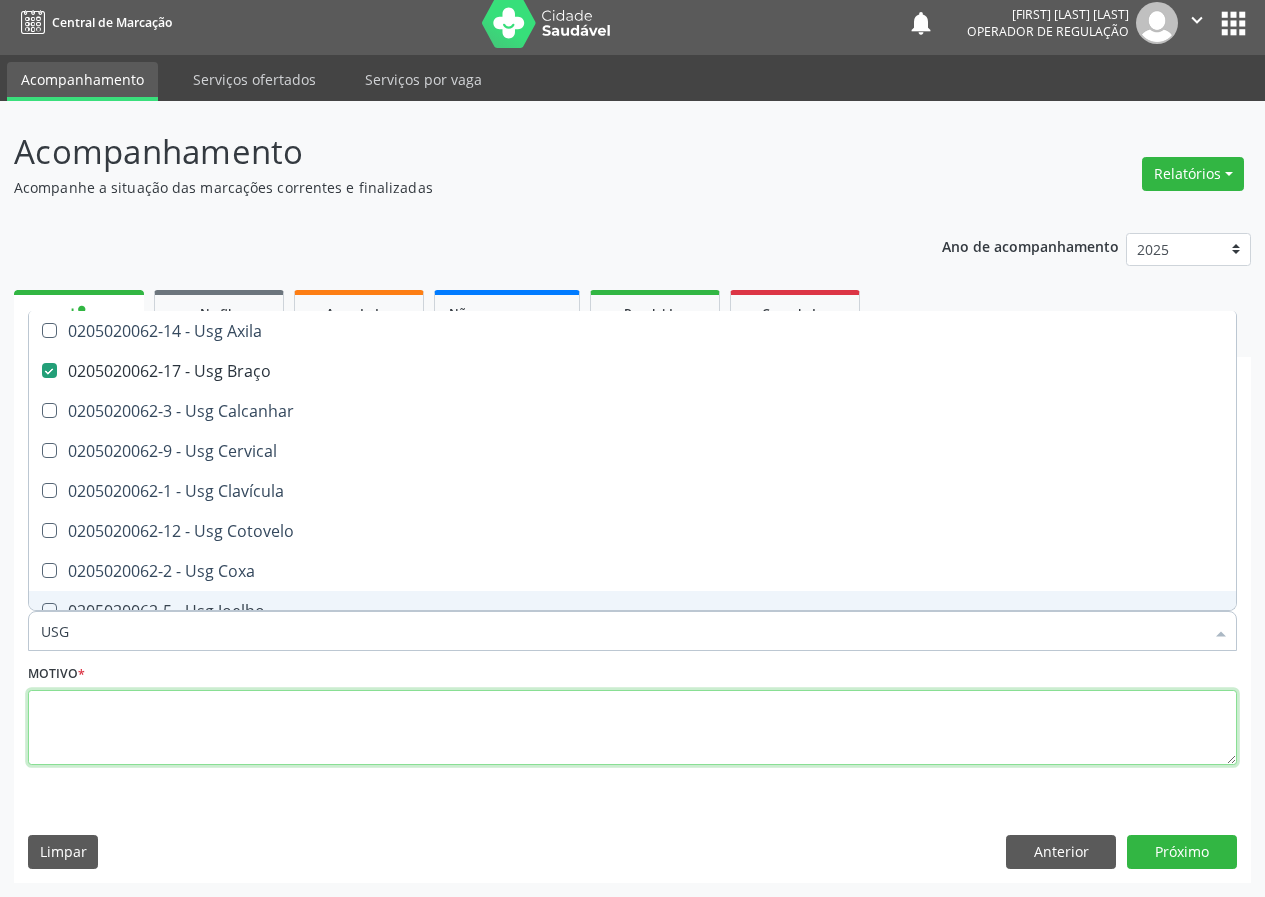 click at bounding box center (632, 728) 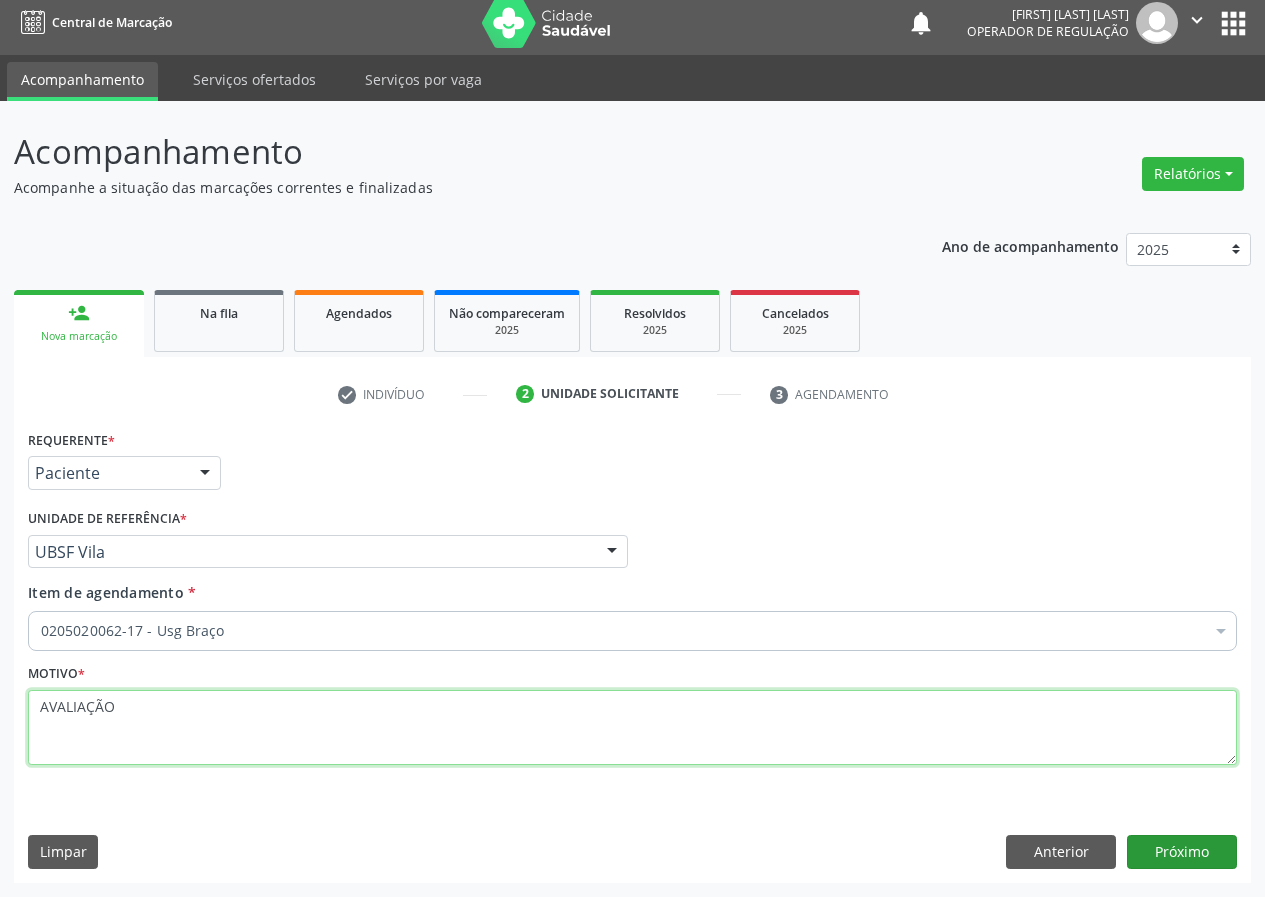type on "AVALIAÇÃO" 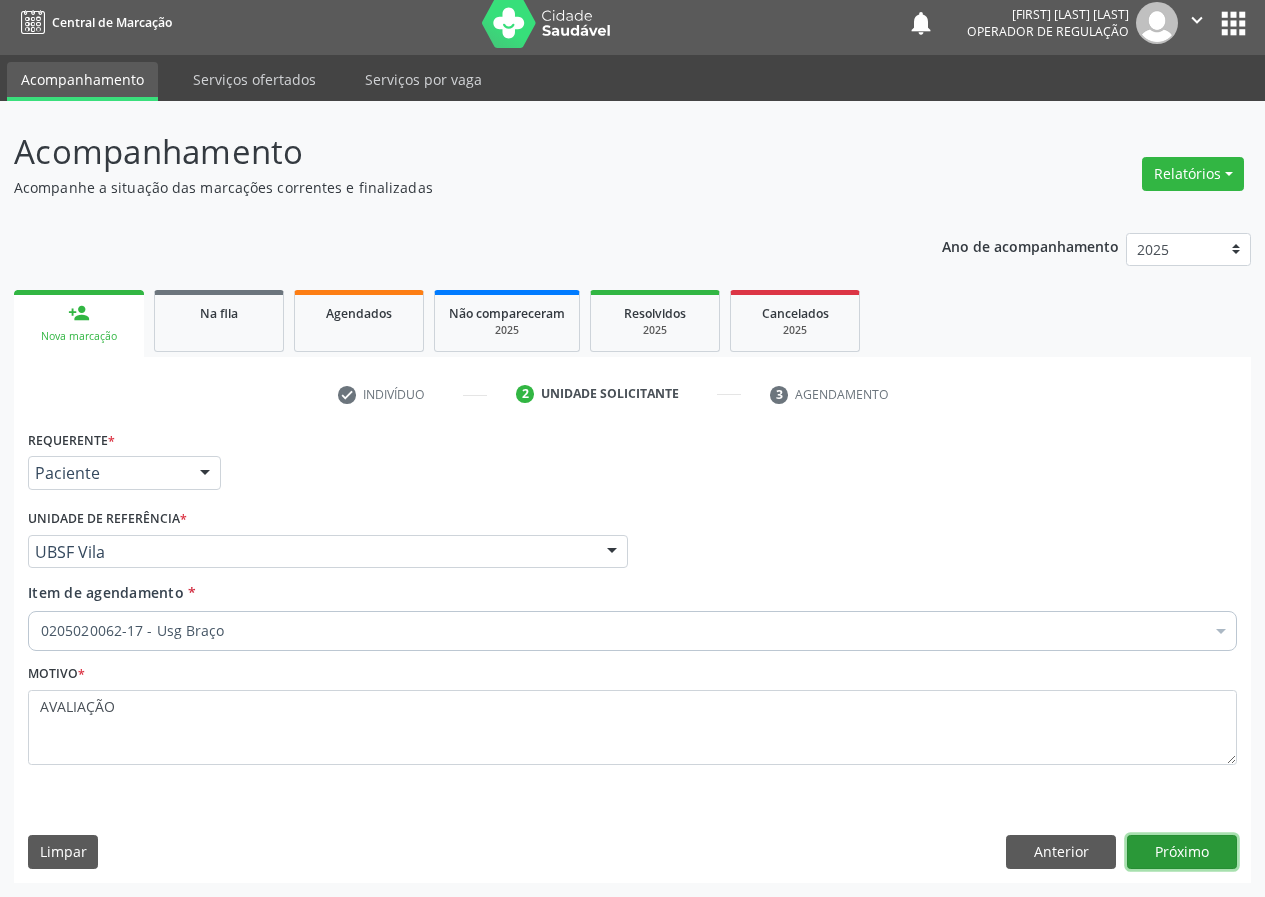 drag, startPoint x: 1178, startPoint y: 855, endPoint x: 65, endPoint y: 845, distance: 1113.0449 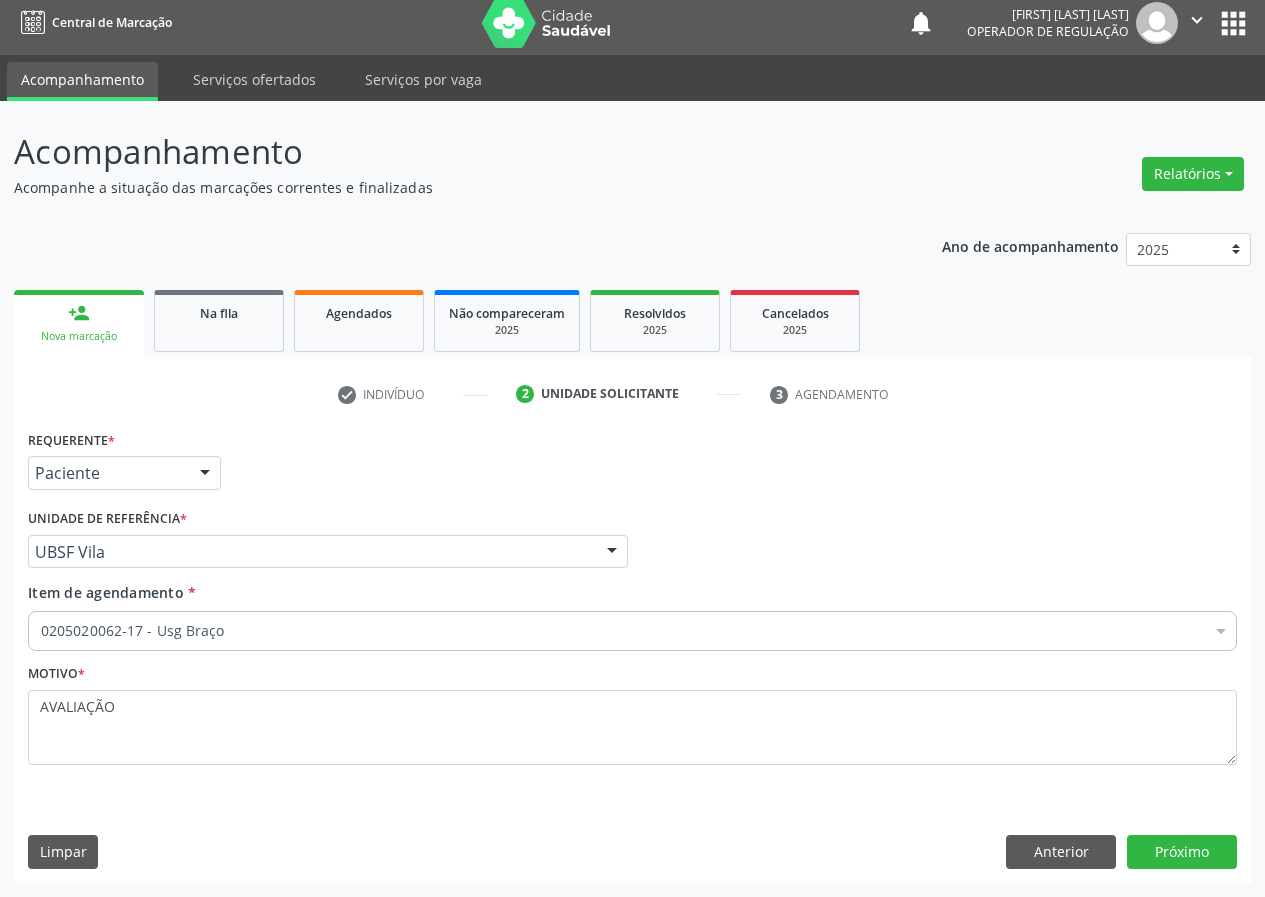 scroll, scrollTop: 0, scrollLeft: 0, axis: both 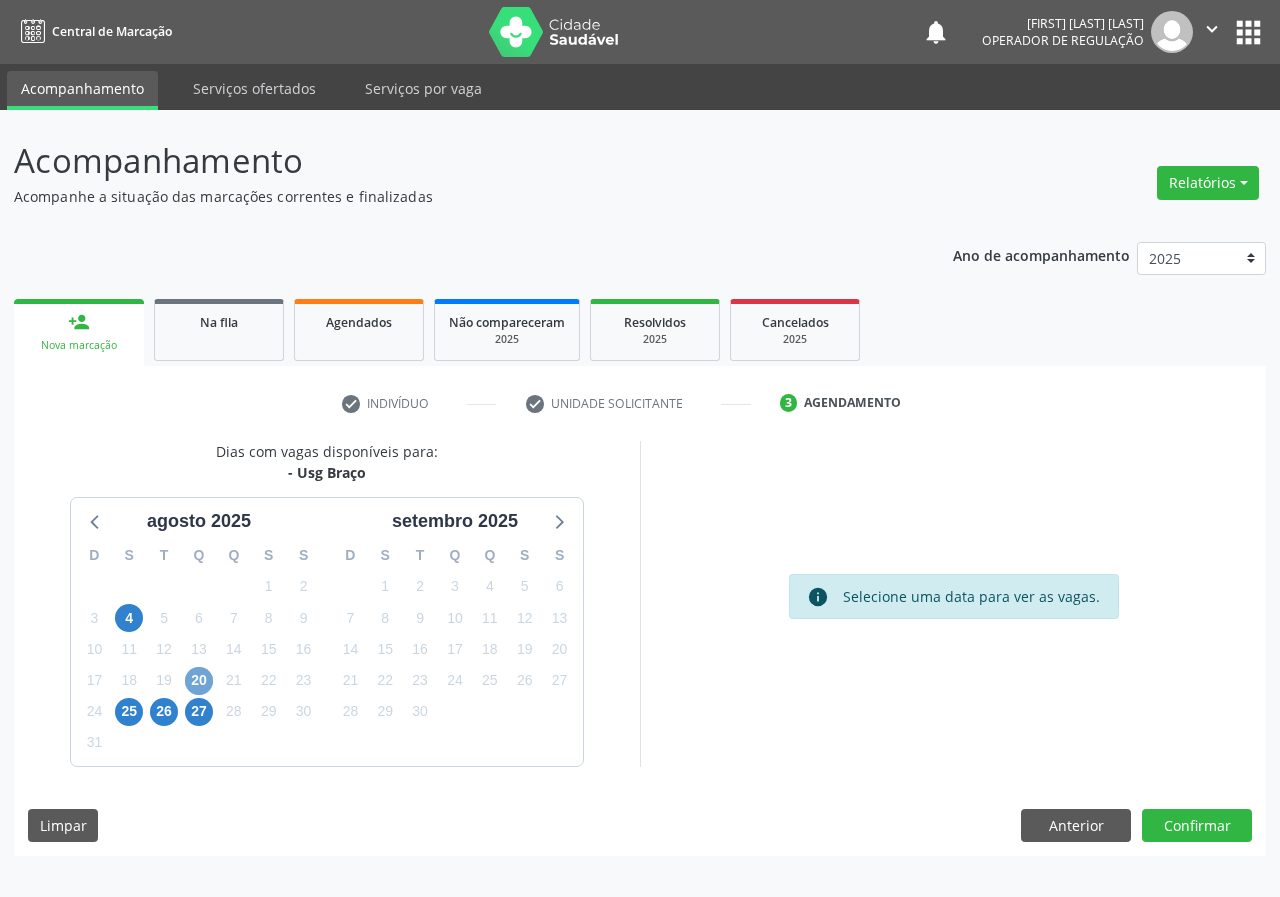 click on "20" at bounding box center [199, 681] 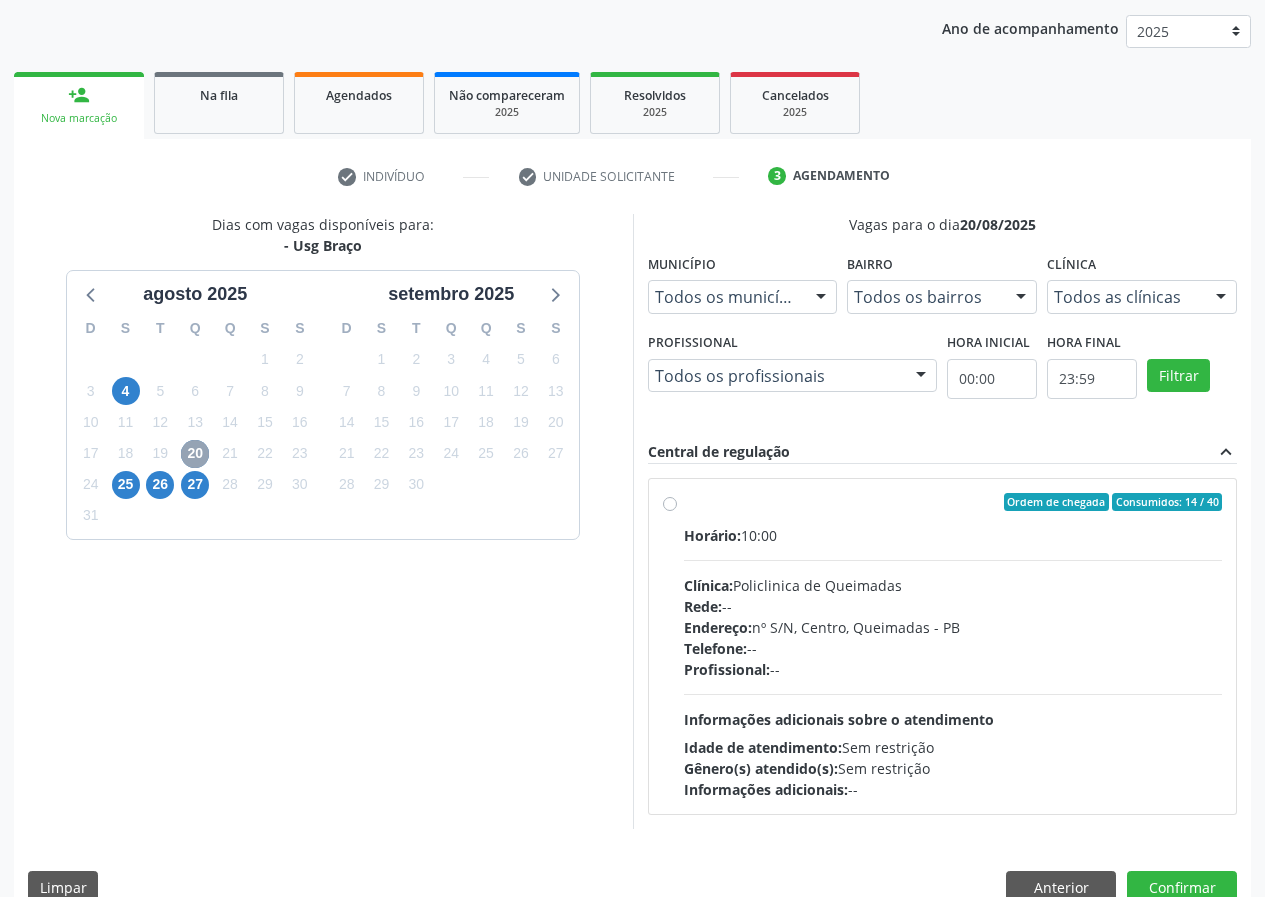 scroll, scrollTop: 262, scrollLeft: 0, axis: vertical 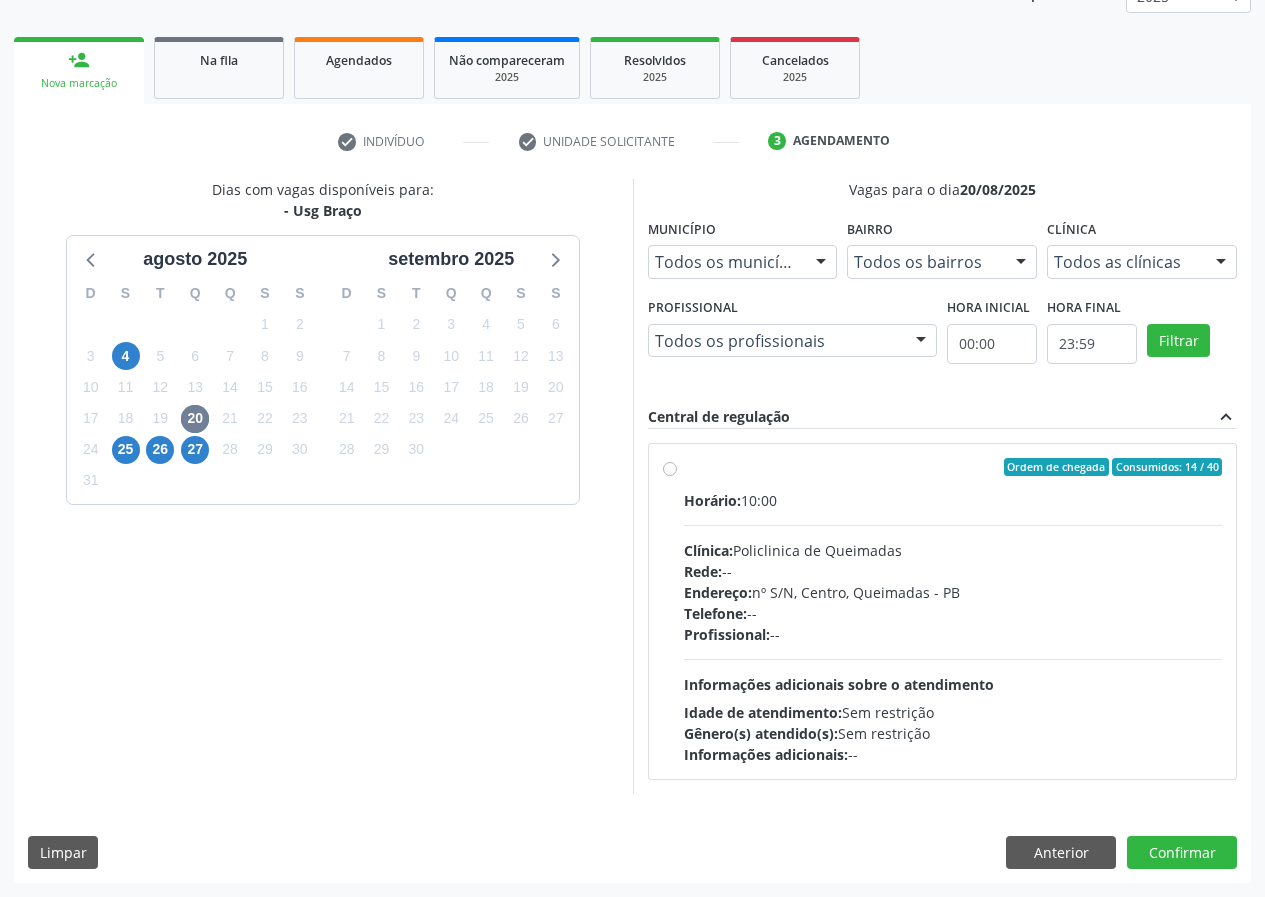 click on "Ordem de chegada
Consumidos: 14 / 40
Horário:   10:00
Clínica:  Policlinica de Queimadas
Rede:
--
Endereço:   nº S/N, Centro, Queimadas - PB
Telefone:   --
Profissional:
--
Informações adicionais sobre o atendimento
Idade de atendimento:
Sem restrição
Gênero(s) atendido(s):
Sem restrição
Informações adicionais:
--" at bounding box center (953, 611) 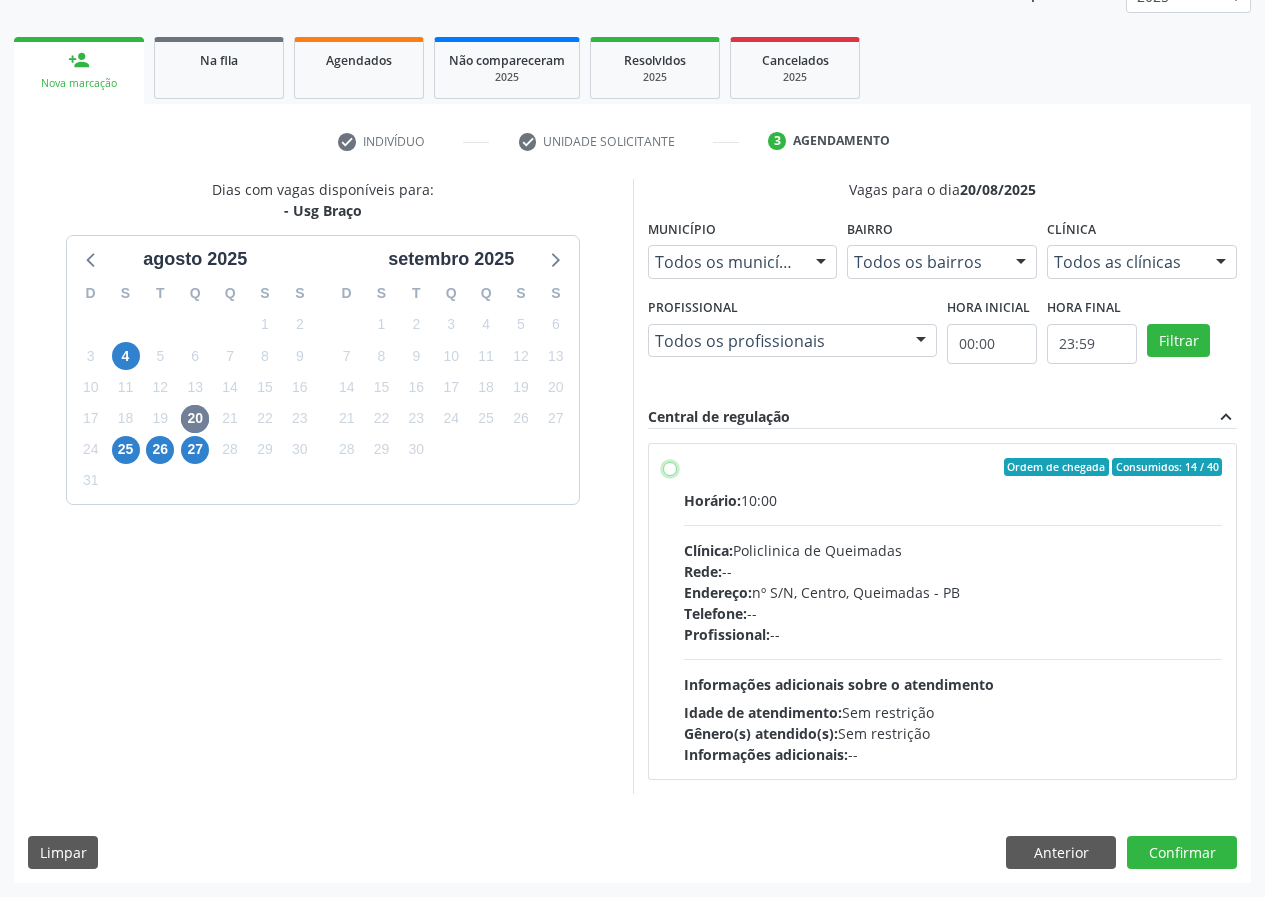 click on "Ordem de chegada
Consumidos: 14 / 40
Horário:   10:00
Clínica:  Policlinica de Queimadas
Rede:
--
Endereço:   nº S/N, Centro, Queimadas - PB
Telefone:   --
Profissional:
--
Informações adicionais sobre o atendimento
Idade de atendimento:
Sem restrição
Gênero(s) atendido(s):
Sem restrição
Informações adicionais:
--" at bounding box center (670, 467) 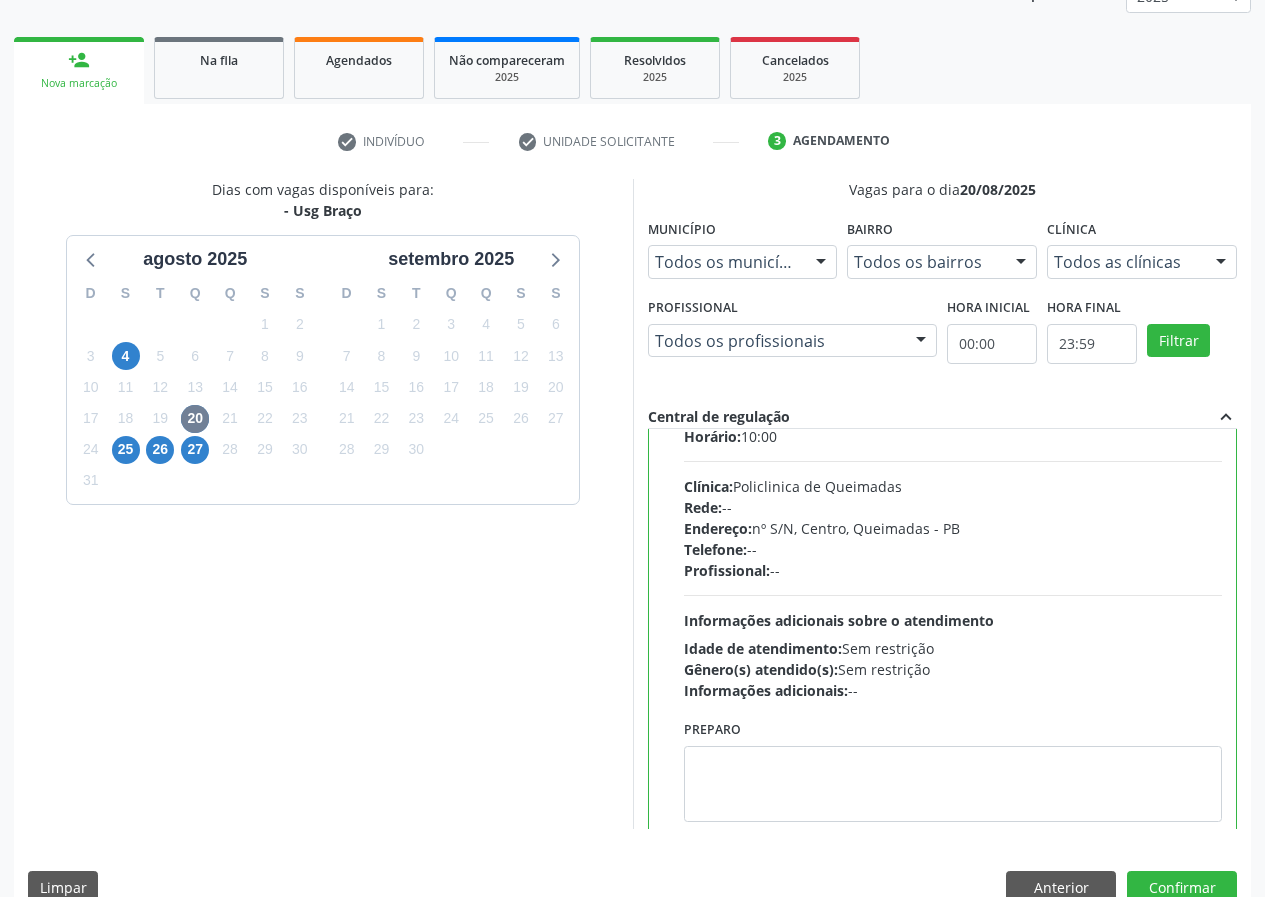 scroll, scrollTop: 99, scrollLeft: 0, axis: vertical 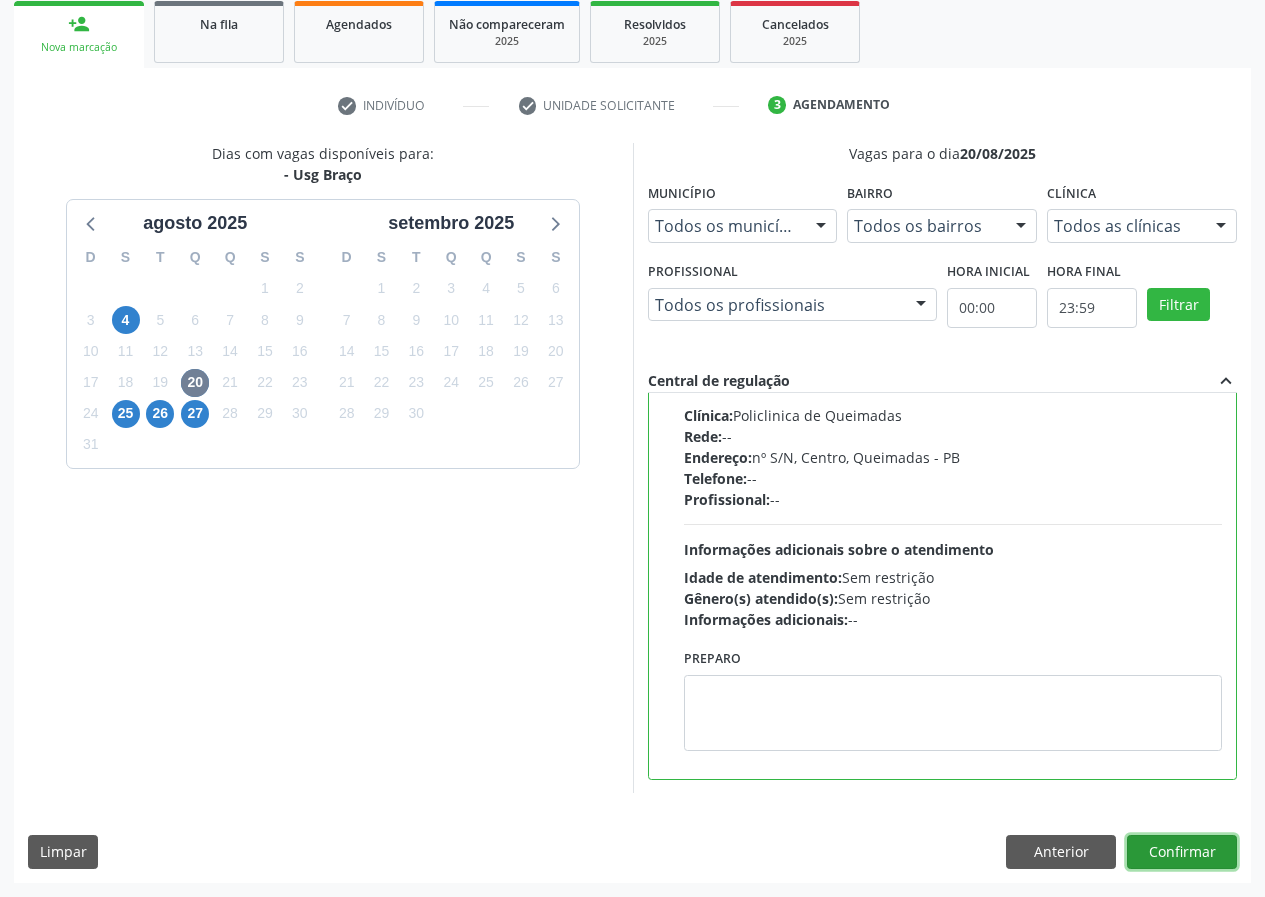 drag, startPoint x: 1201, startPoint y: 843, endPoint x: 714, endPoint y: 761, distance: 493.85526 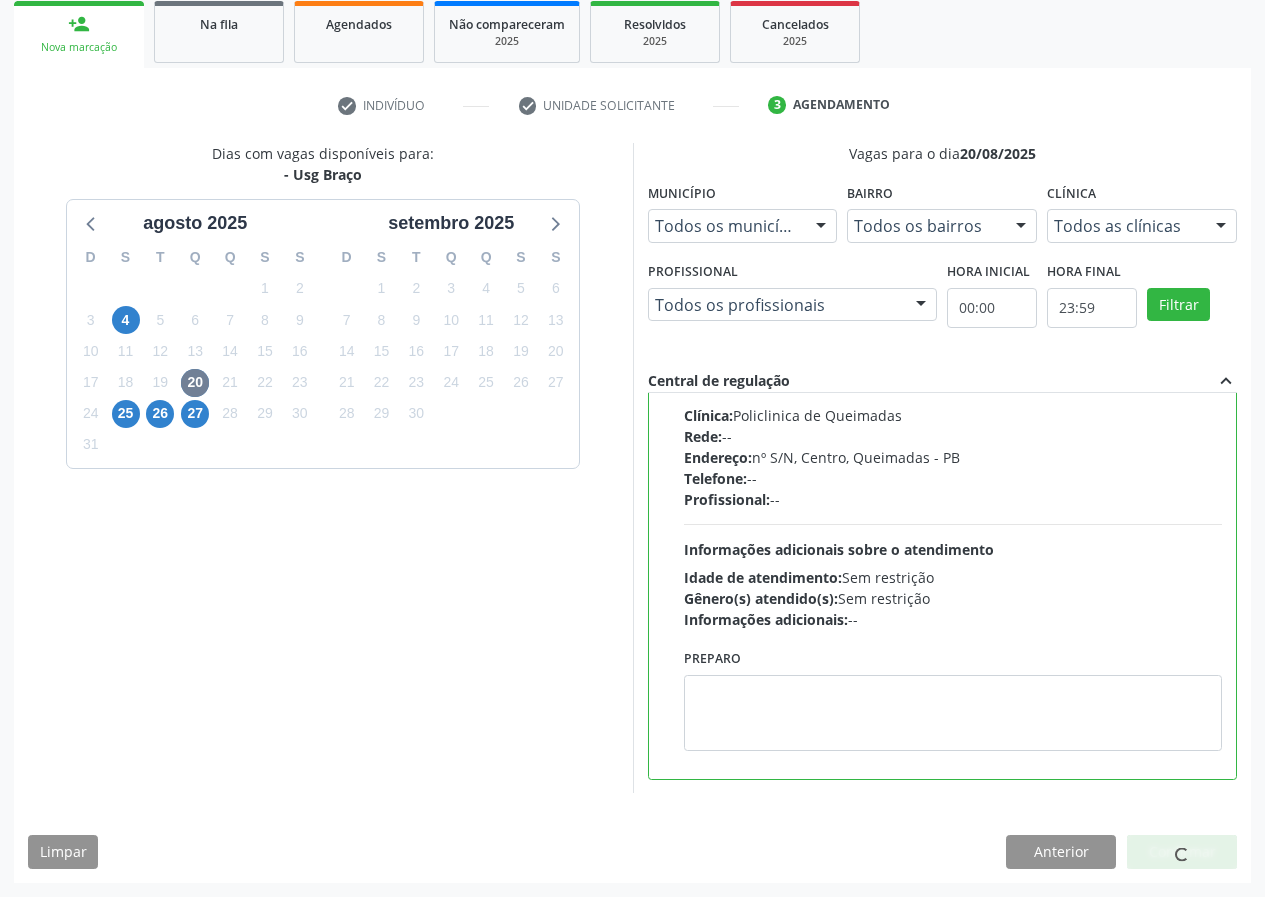 scroll, scrollTop: 0, scrollLeft: 0, axis: both 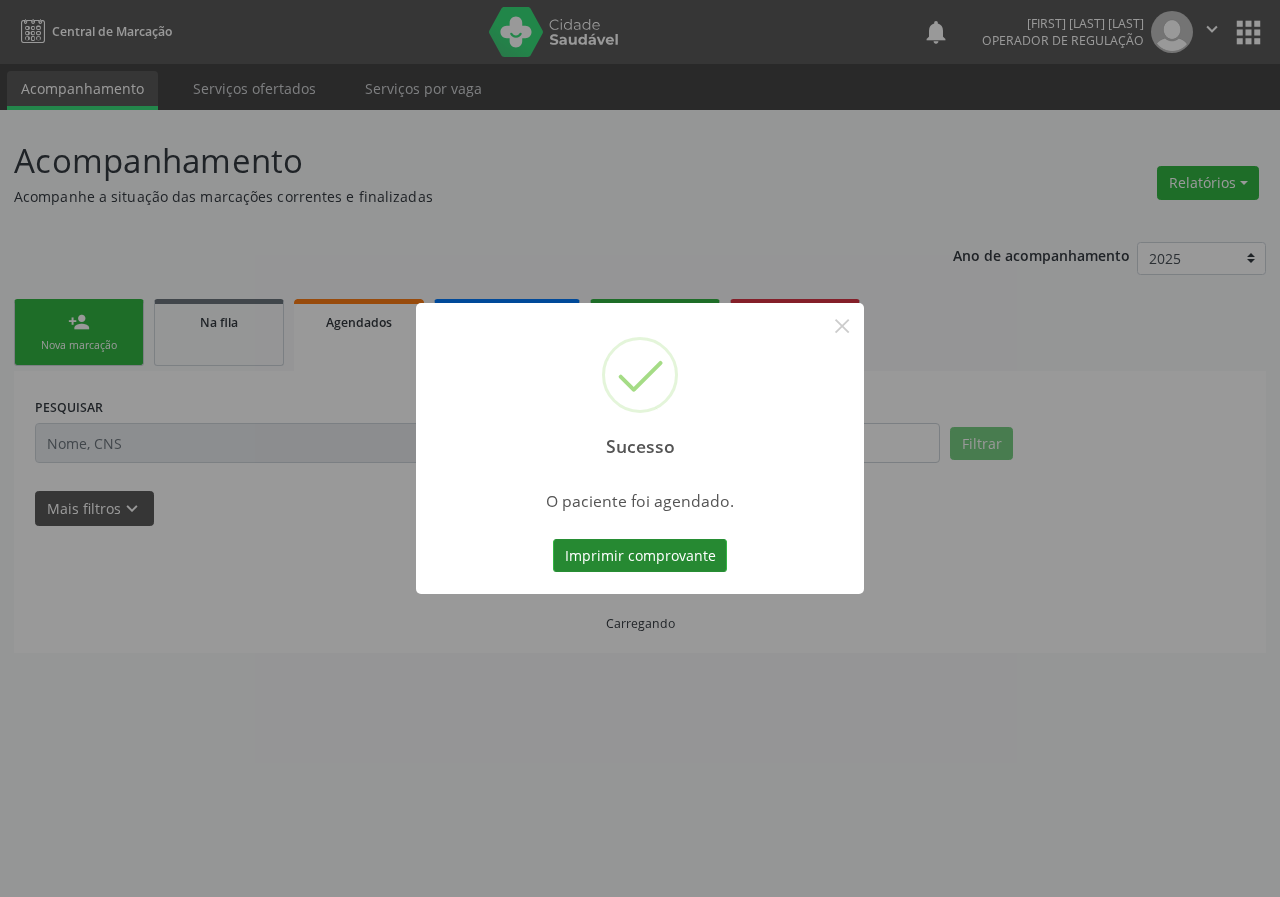 click on "Imprimir comprovante" at bounding box center [640, 556] 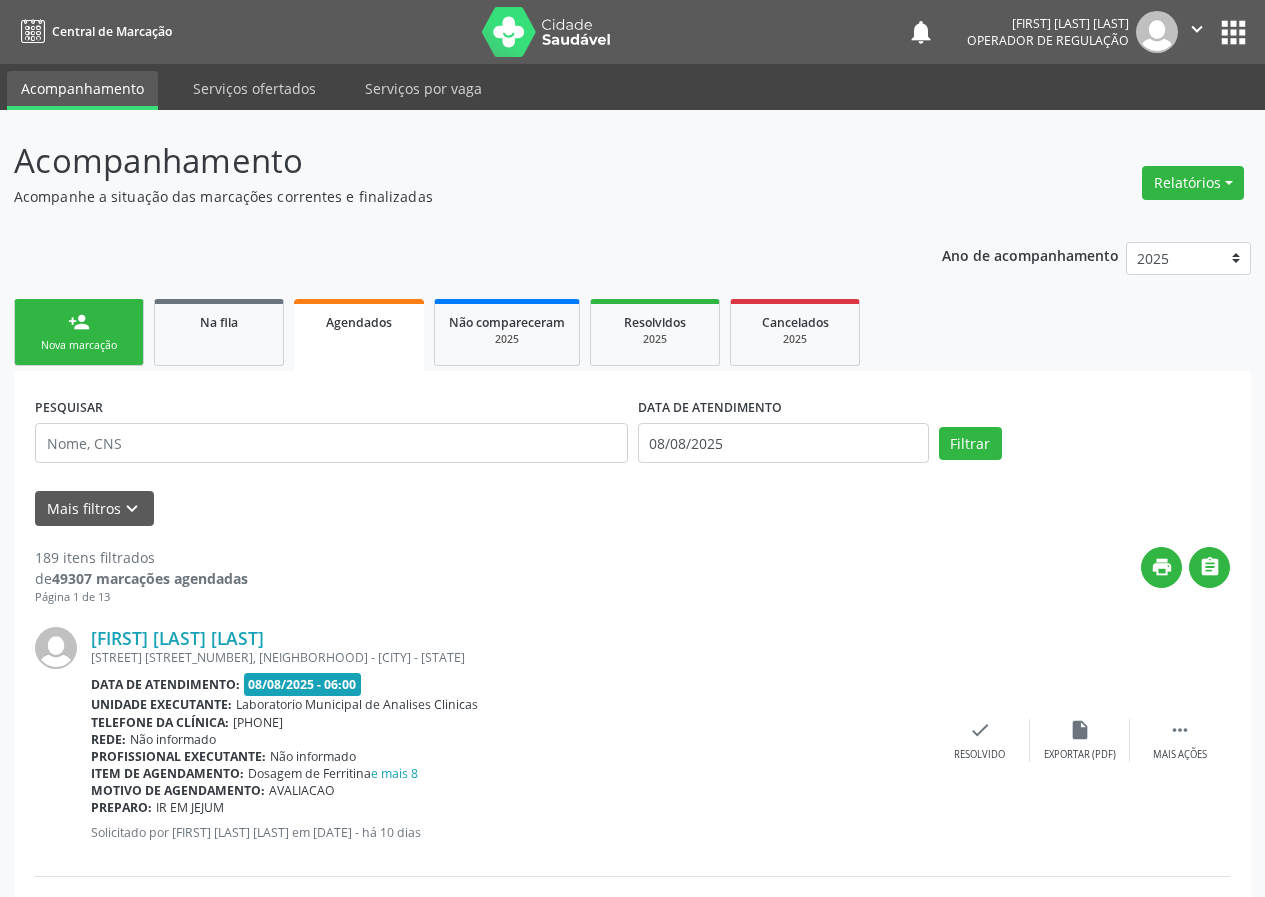 click on "Nova marcação" at bounding box center [79, 345] 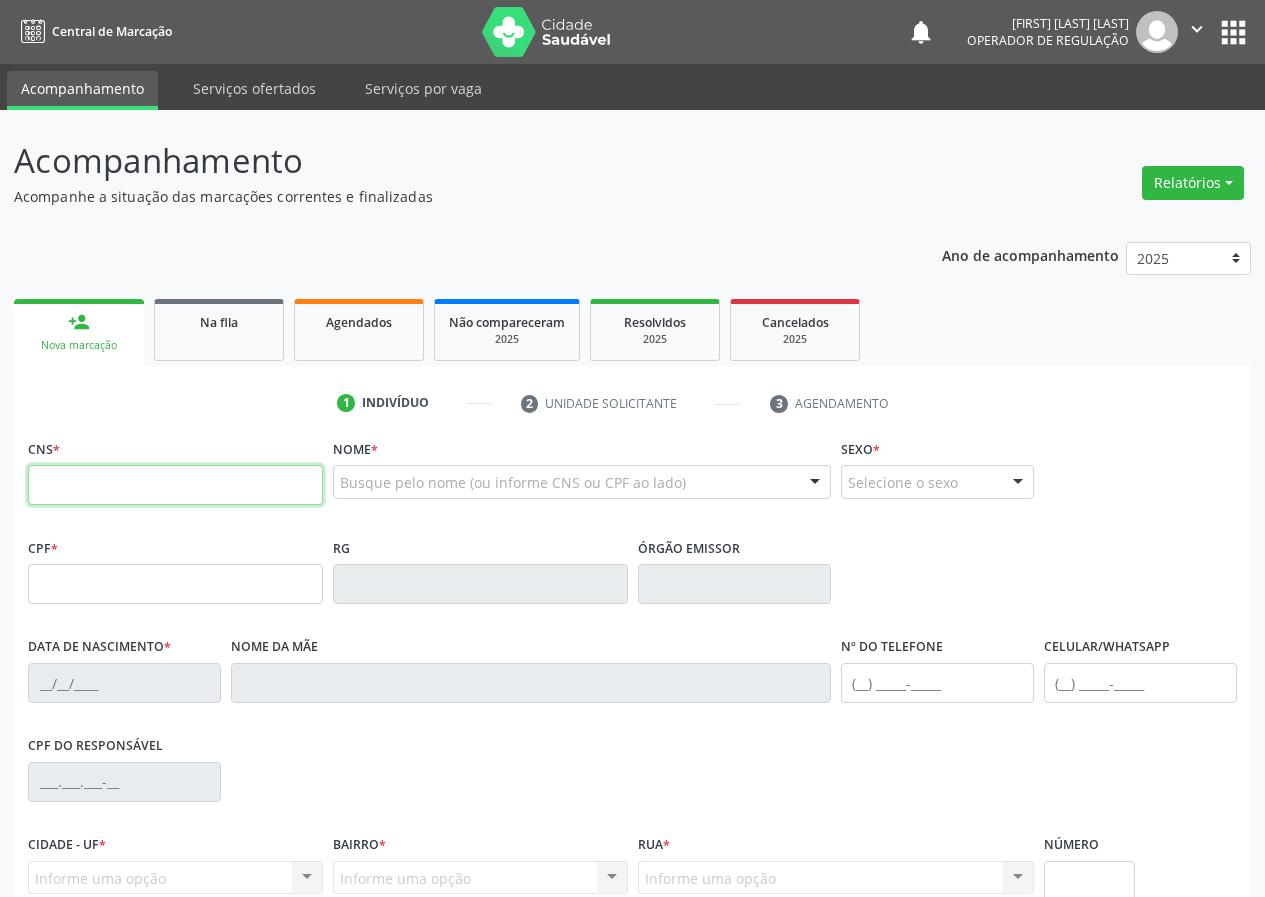 click at bounding box center (175, 485) 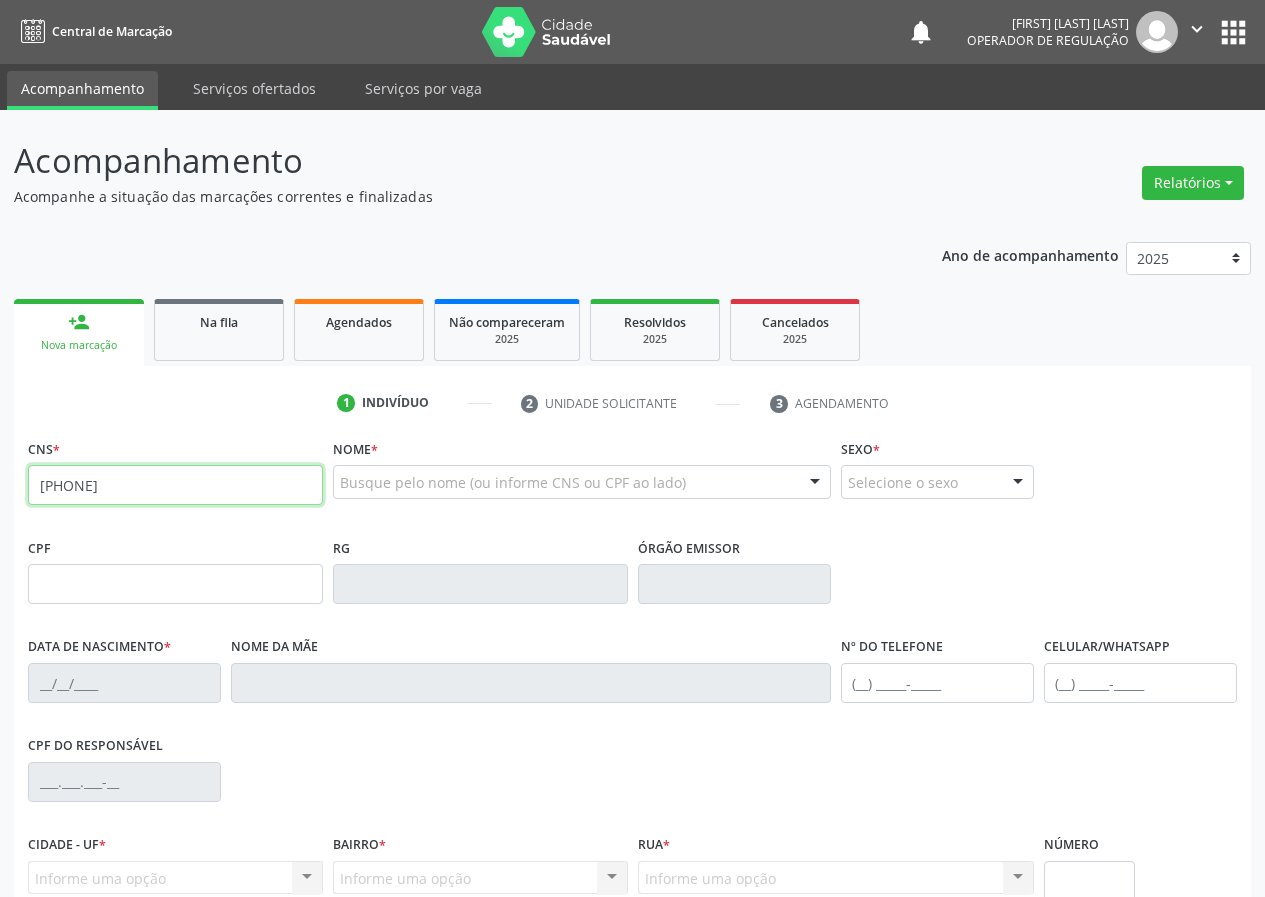 type on "708 6015 5029 3685" 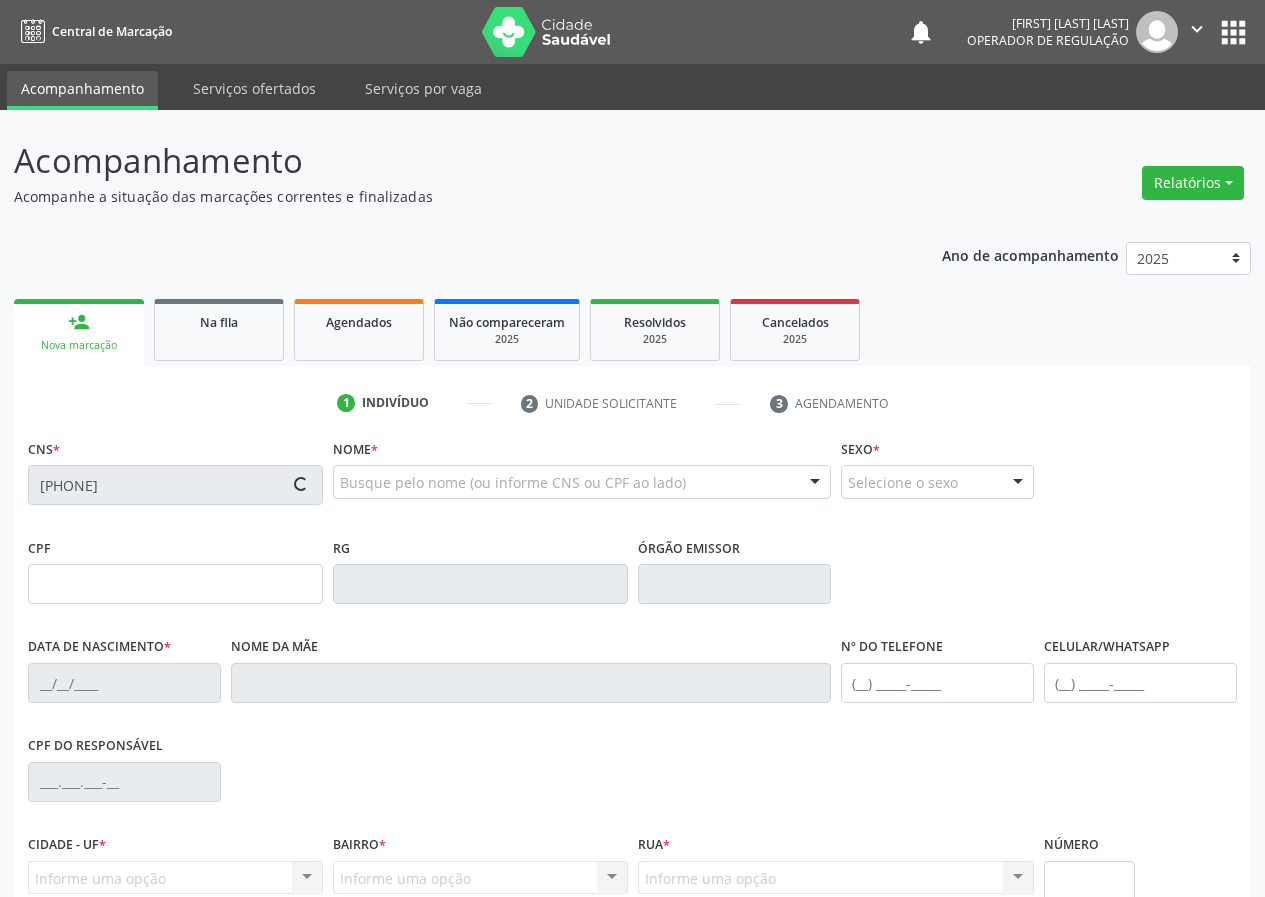 type on "037.718.634-14" 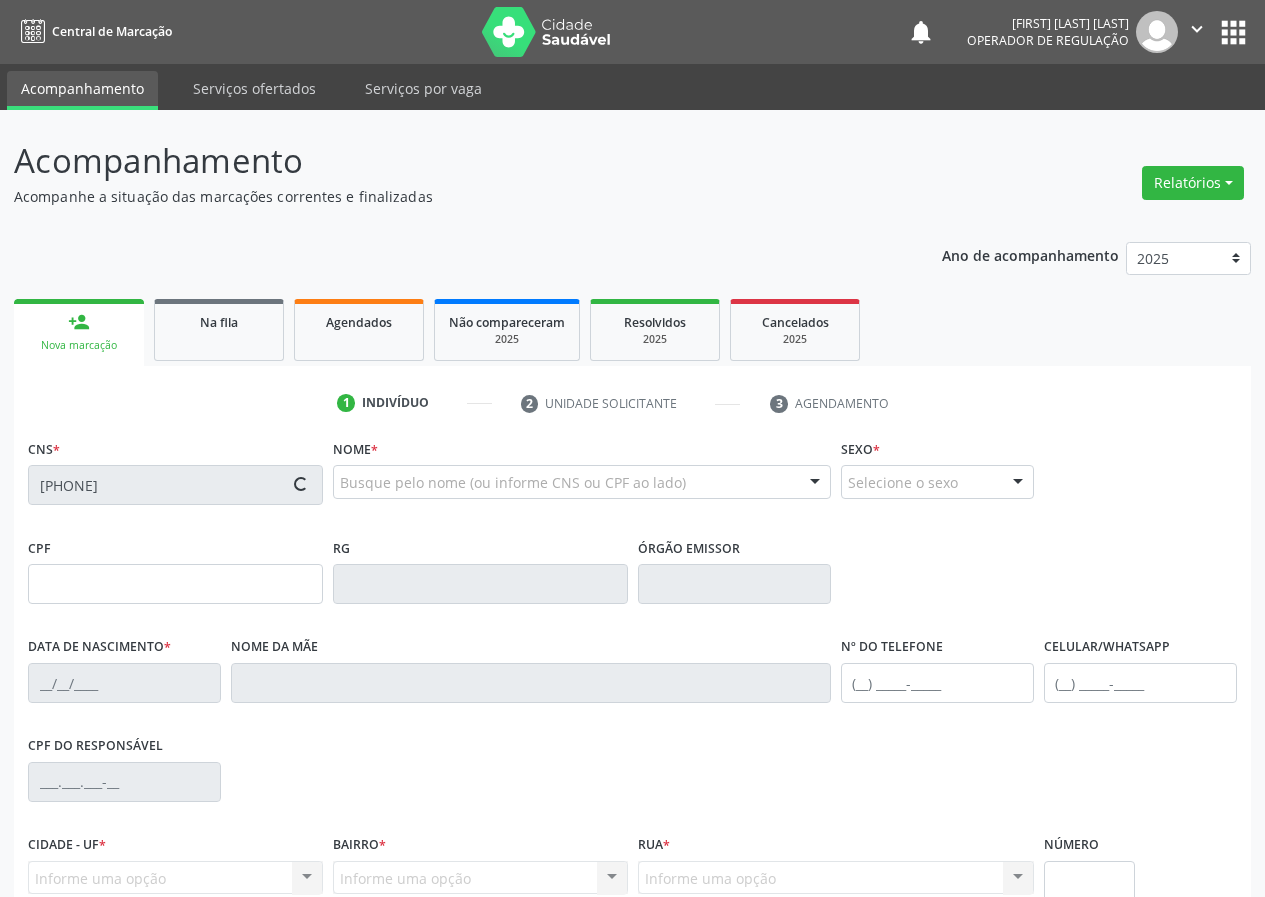 type on "19/07/1981" 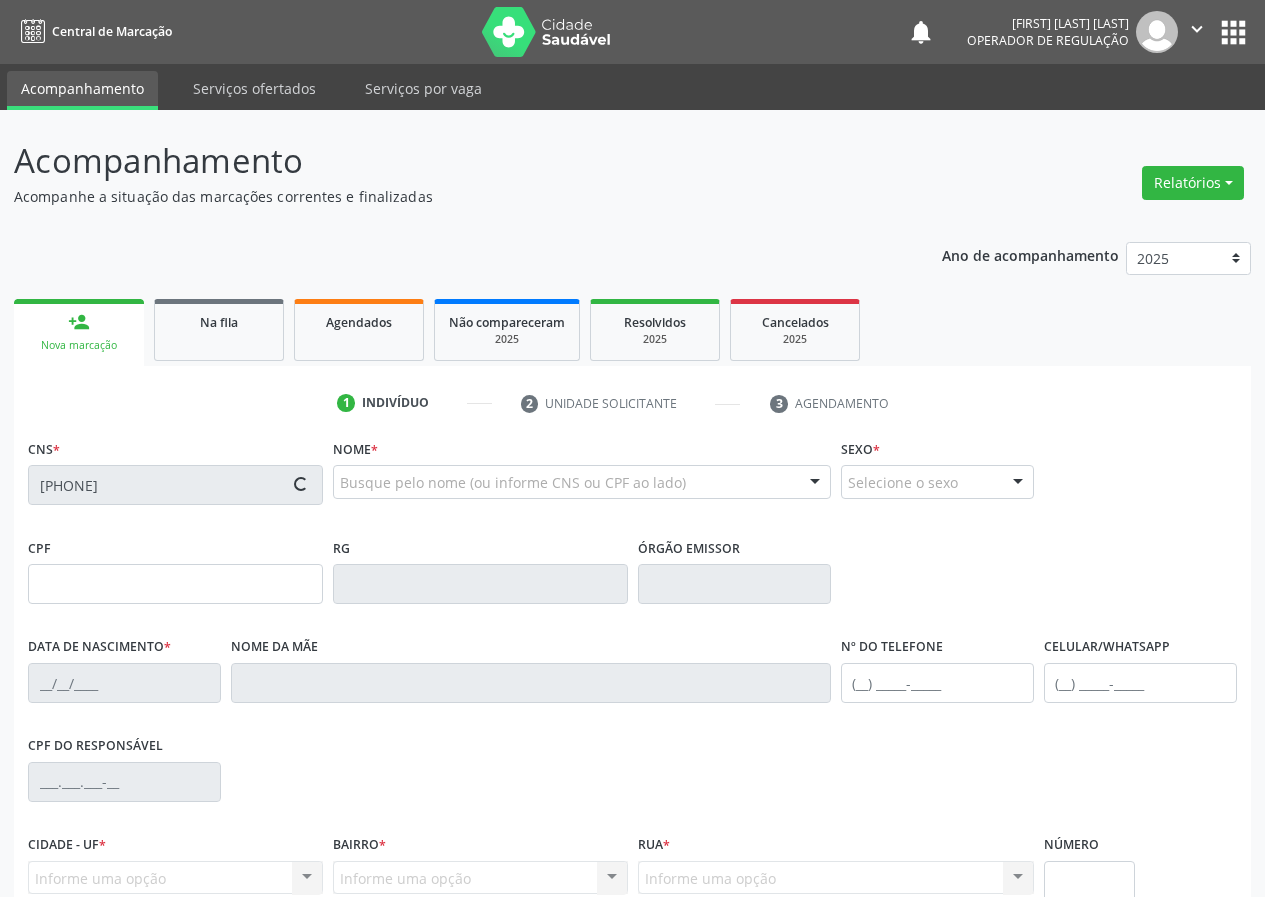 type on "Ivonete Cordeiro Pereira" 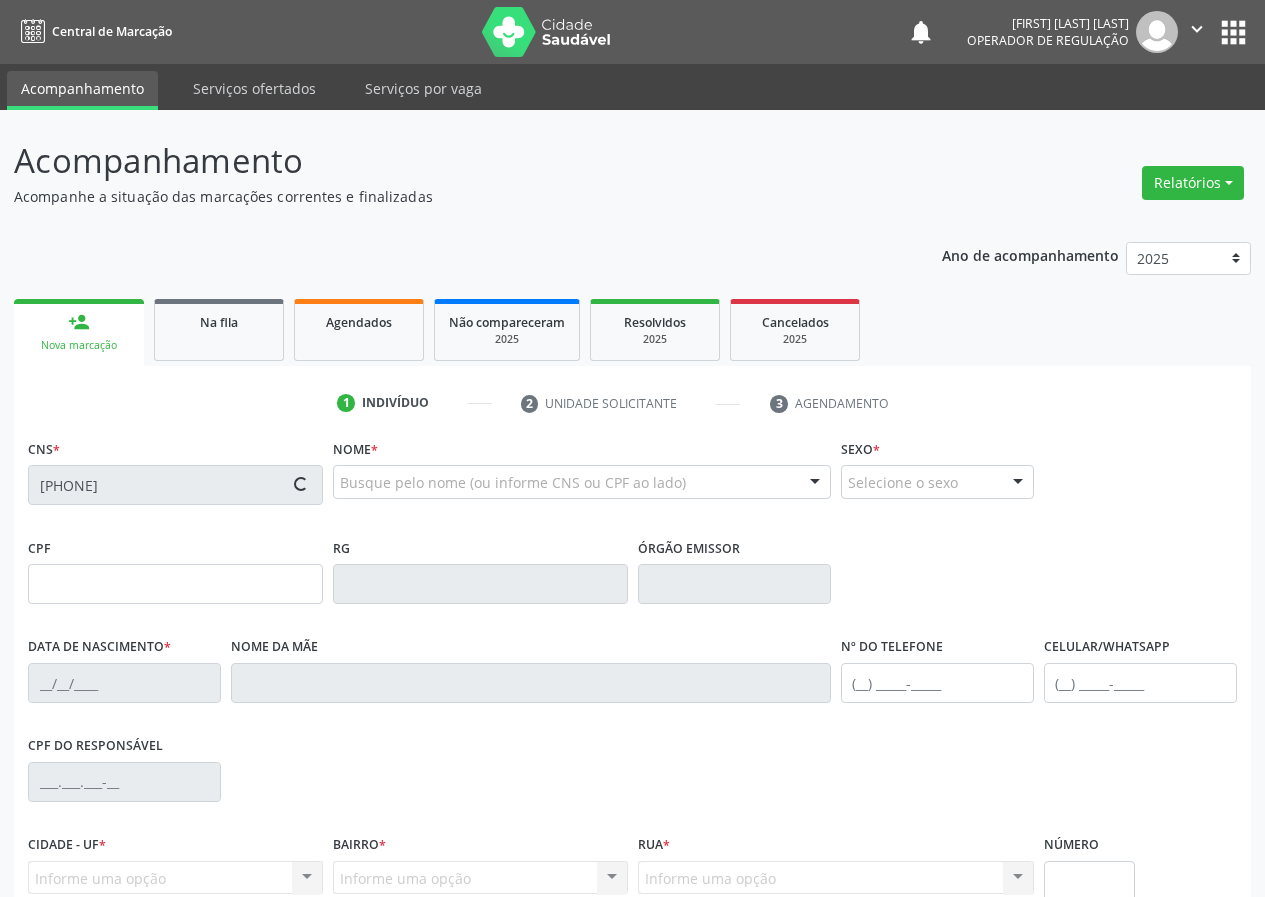 type on "(83) 99181-9680" 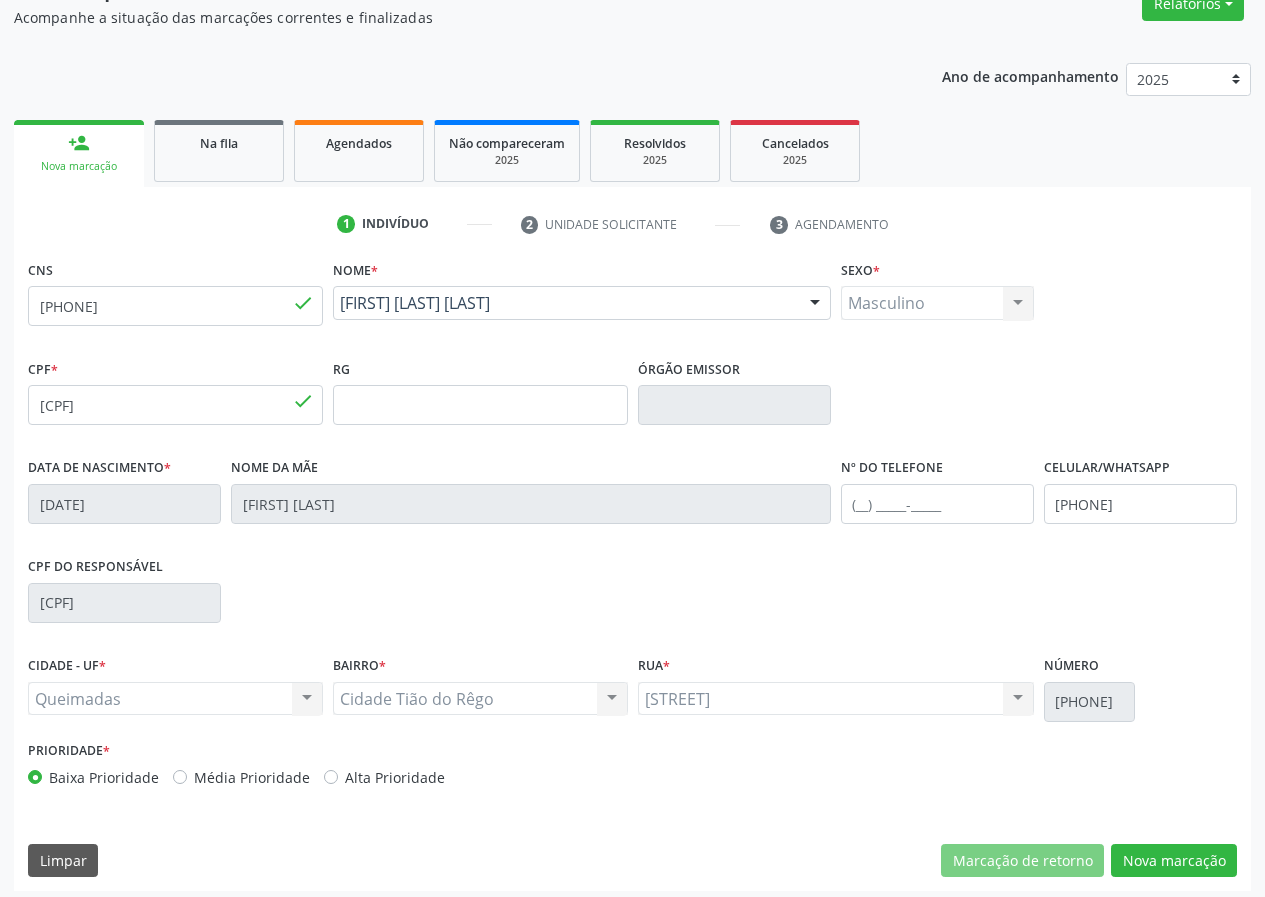 scroll, scrollTop: 187, scrollLeft: 0, axis: vertical 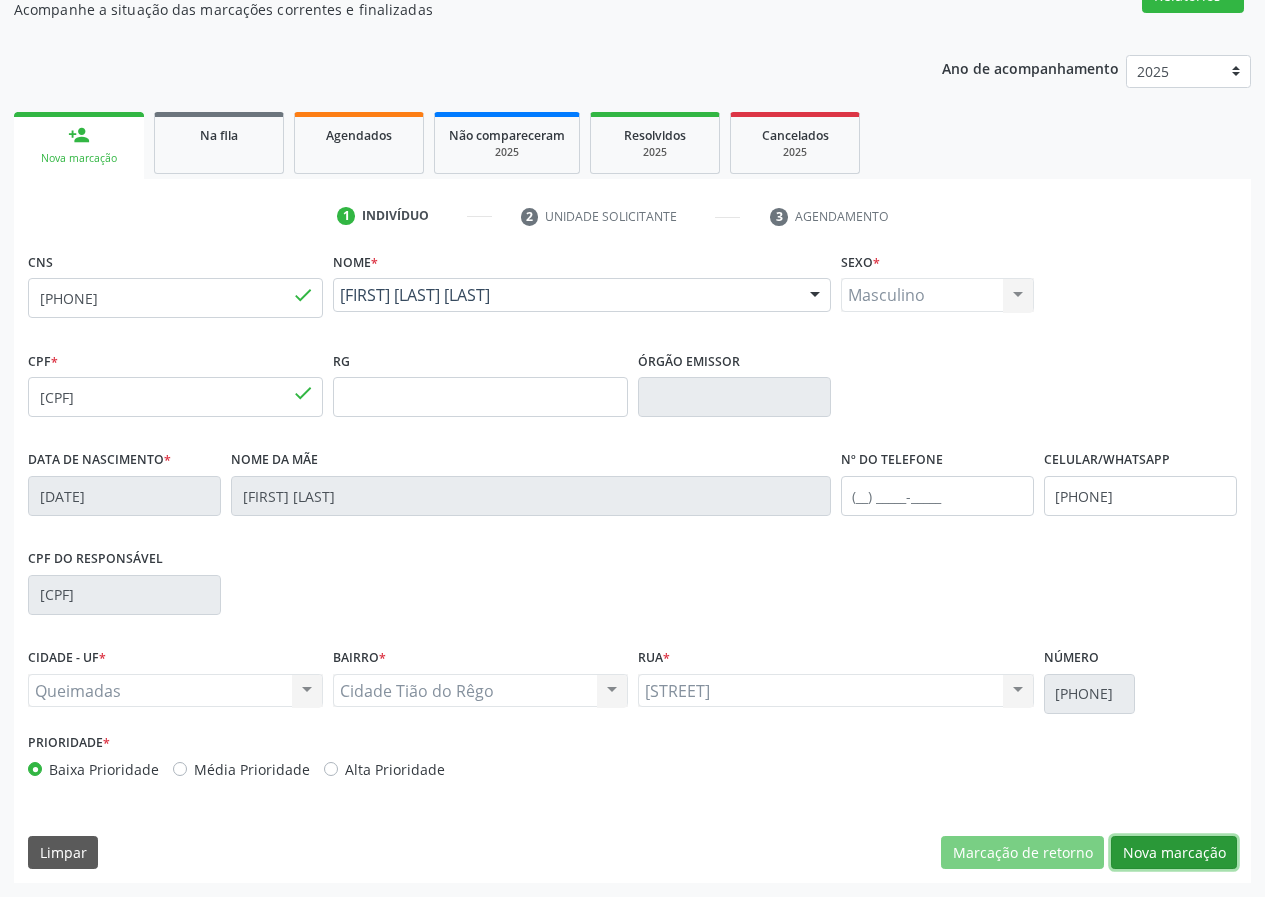drag, startPoint x: 1194, startPoint y: 845, endPoint x: 0, endPoint y: 831, distance: 1194.082 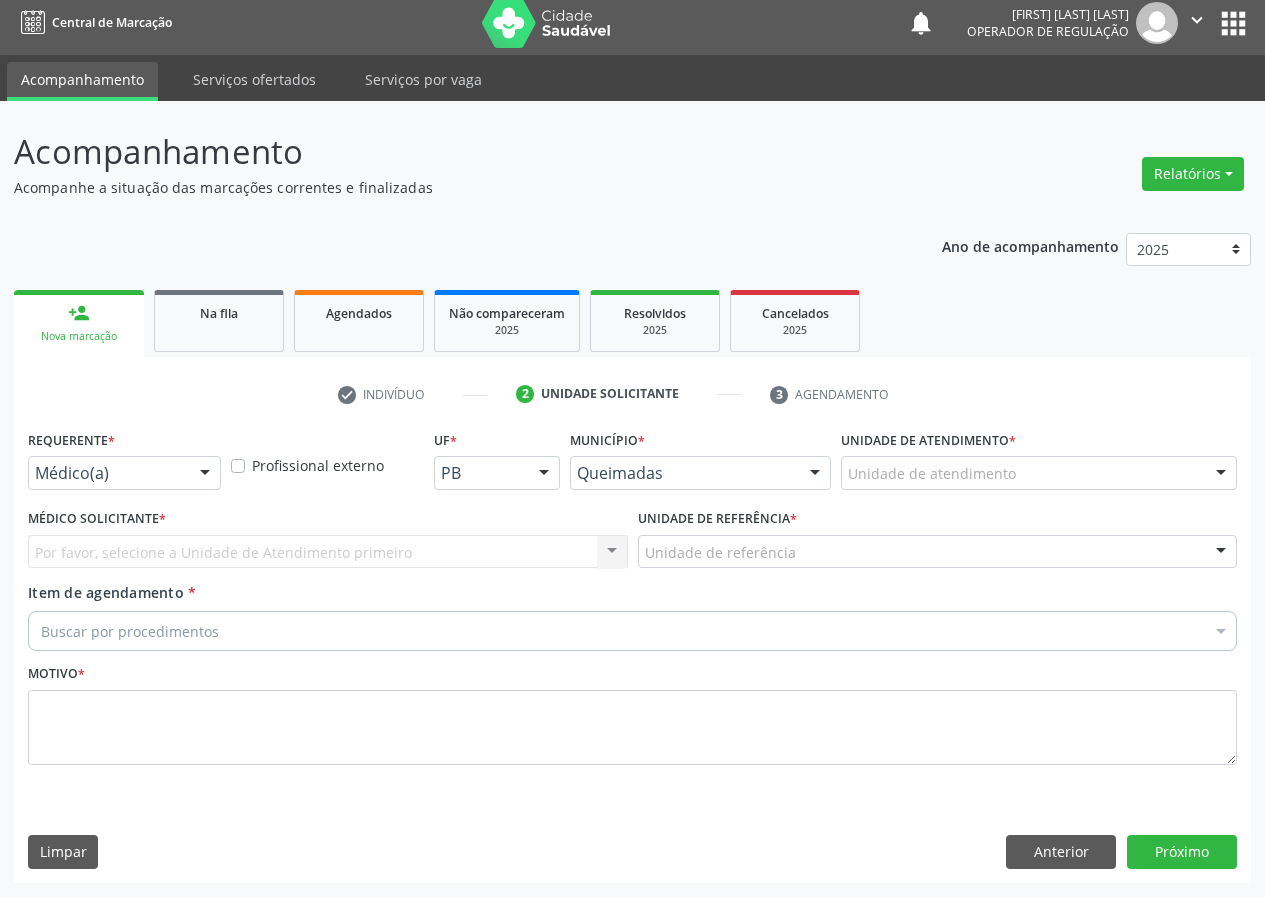 scroll, scrollTop: 9, scrollLeft: 0, axis: vertical 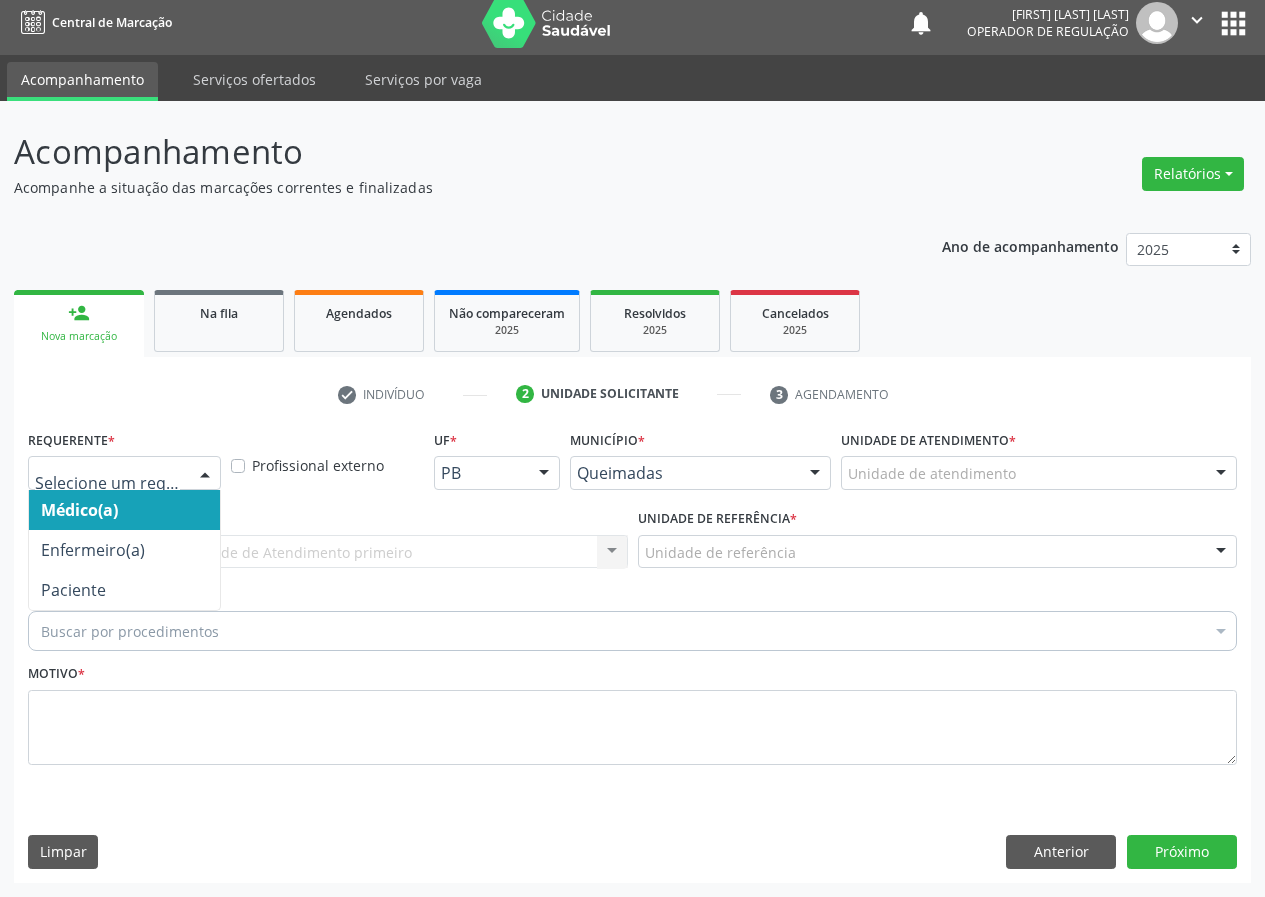 drag, startPoint x: 204, startPoint y: 469, endPoint x: 108, endPoint y: 680, distance: 231.81242 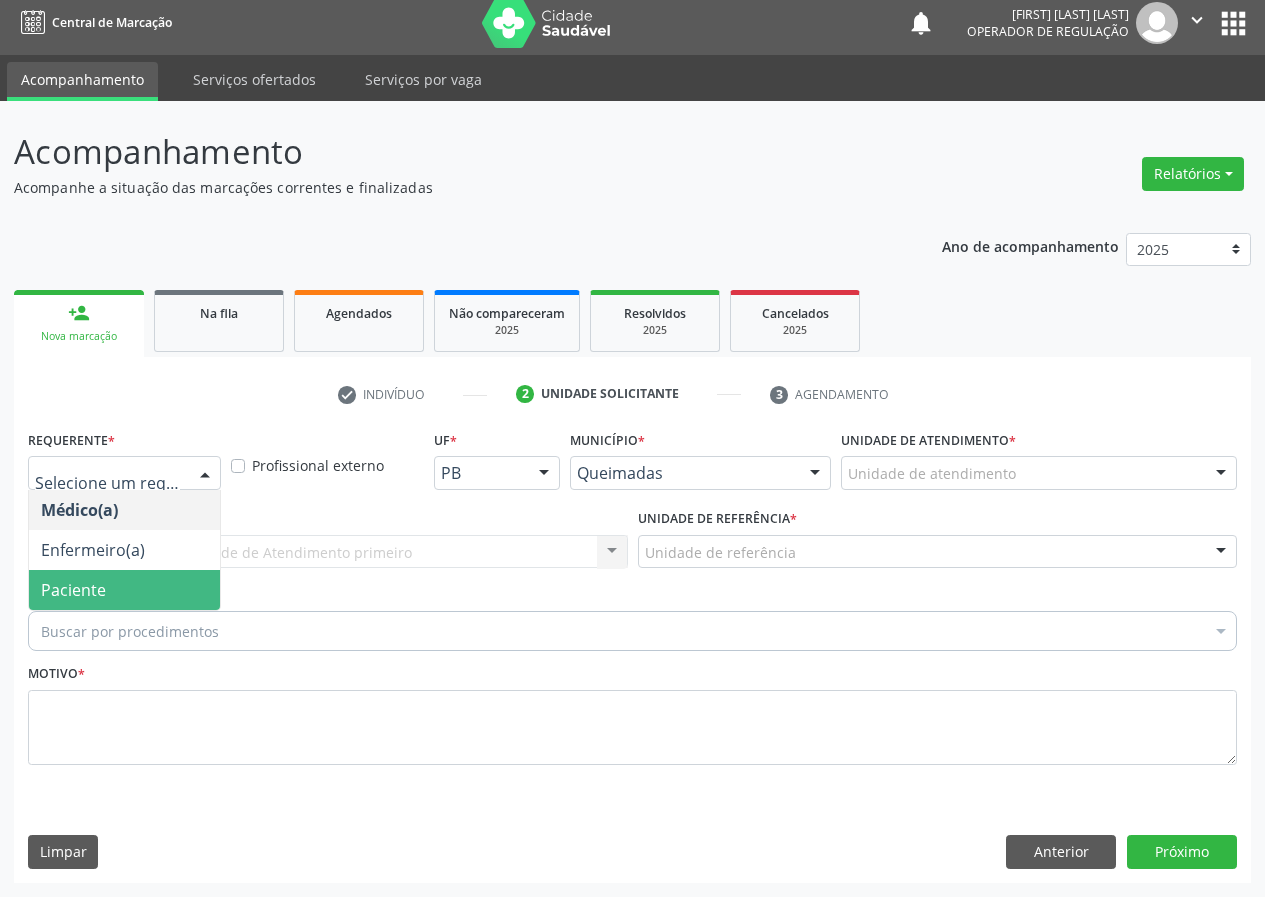 click on "Paciente" at bounding box center [124, 590] 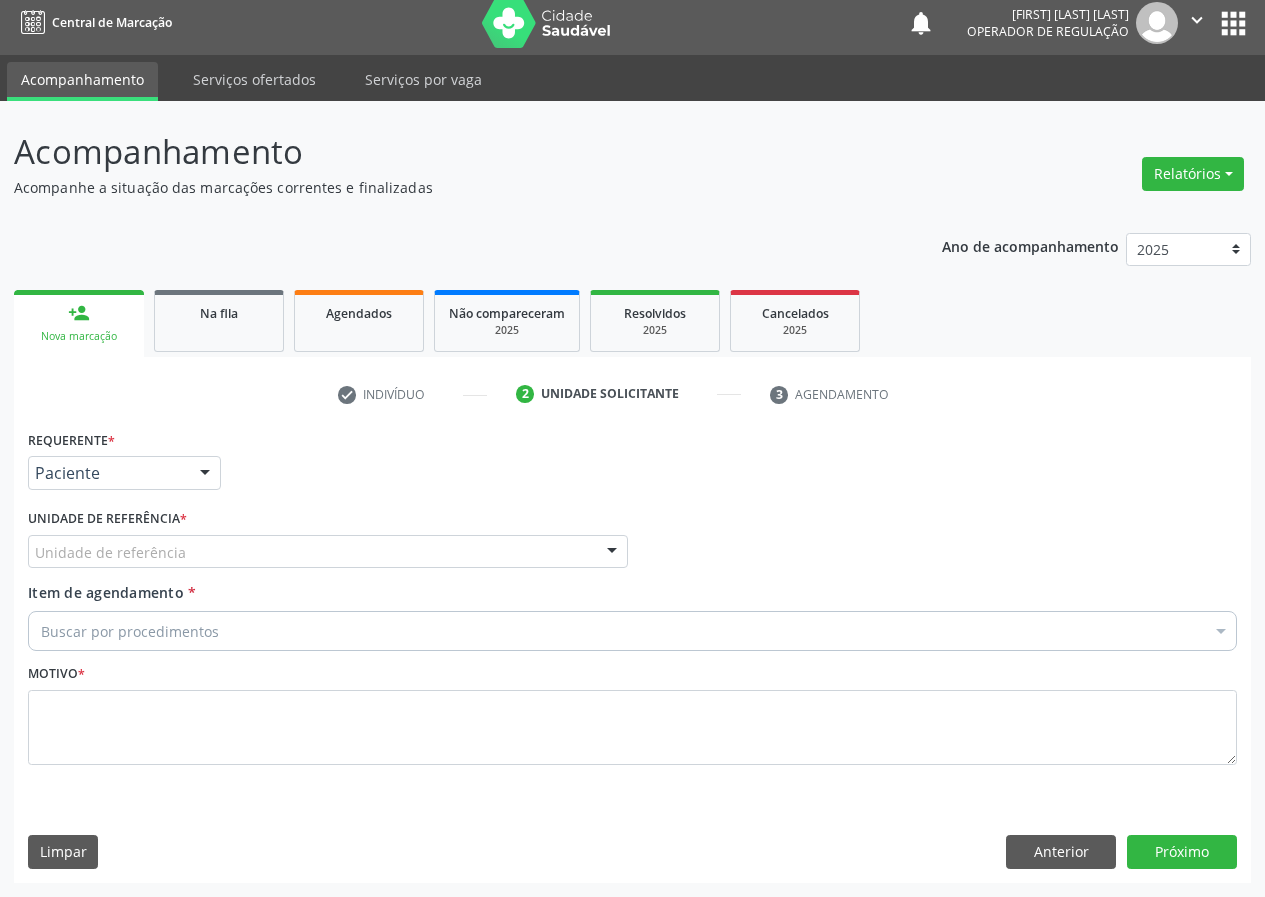 drag, startPoint x: 595, startPoint y: 544, endPoint x: 205, endPoint y: 738, distance: 435.58698 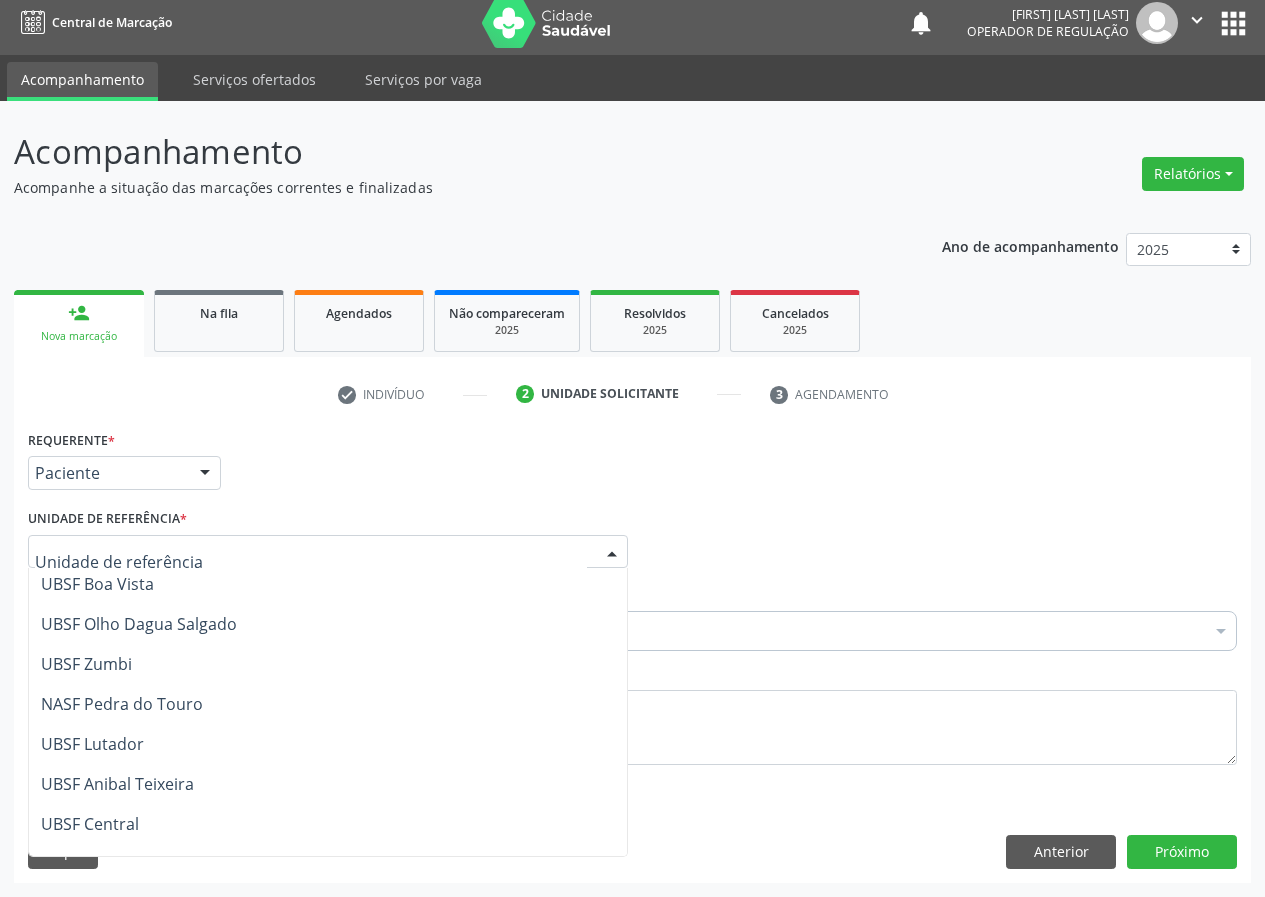 scroll, scrollTop: 512, scrollLeft: 0, axis: vertical 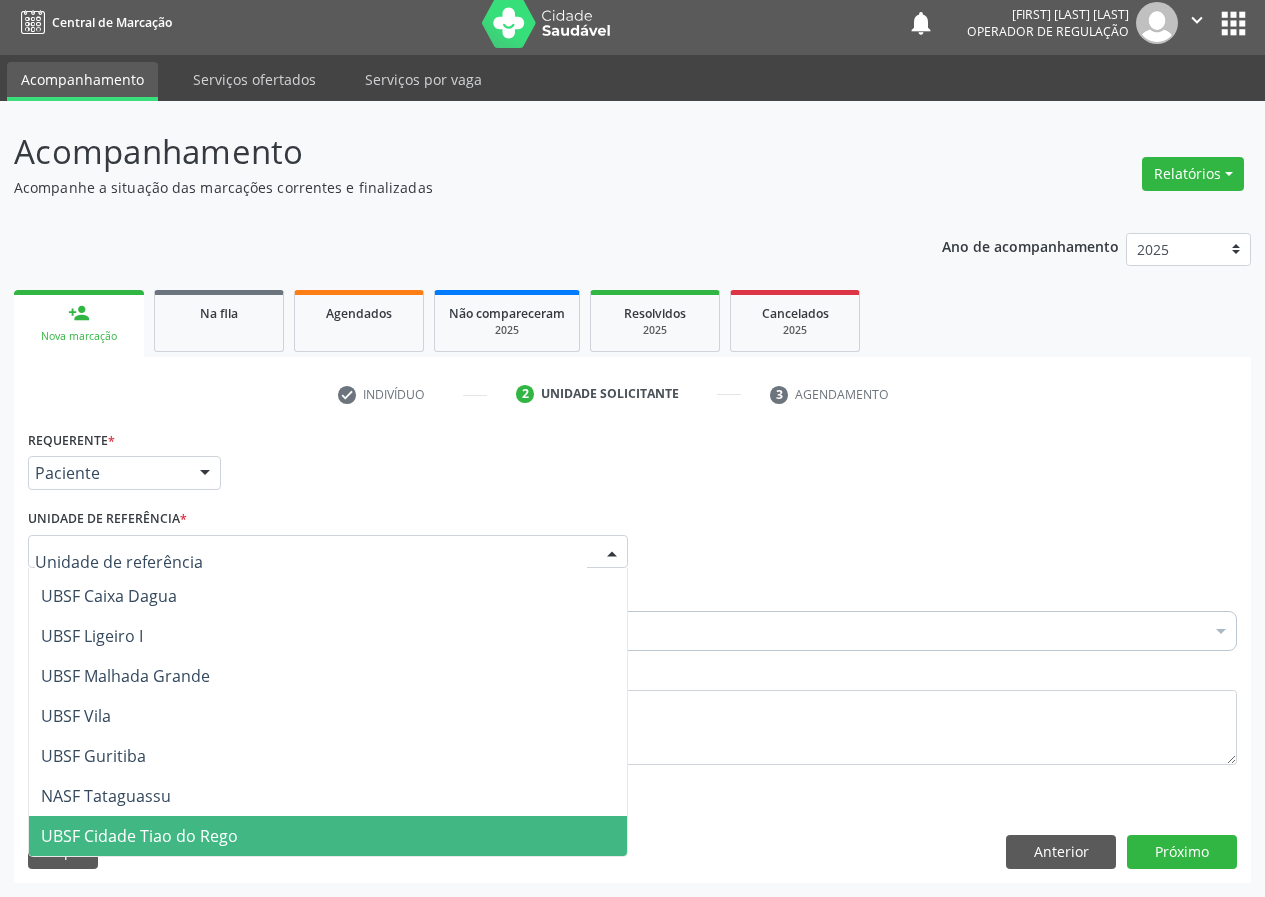 click on "UBSF Cidade Tiao do Rego" at bounding box center (139, 836) 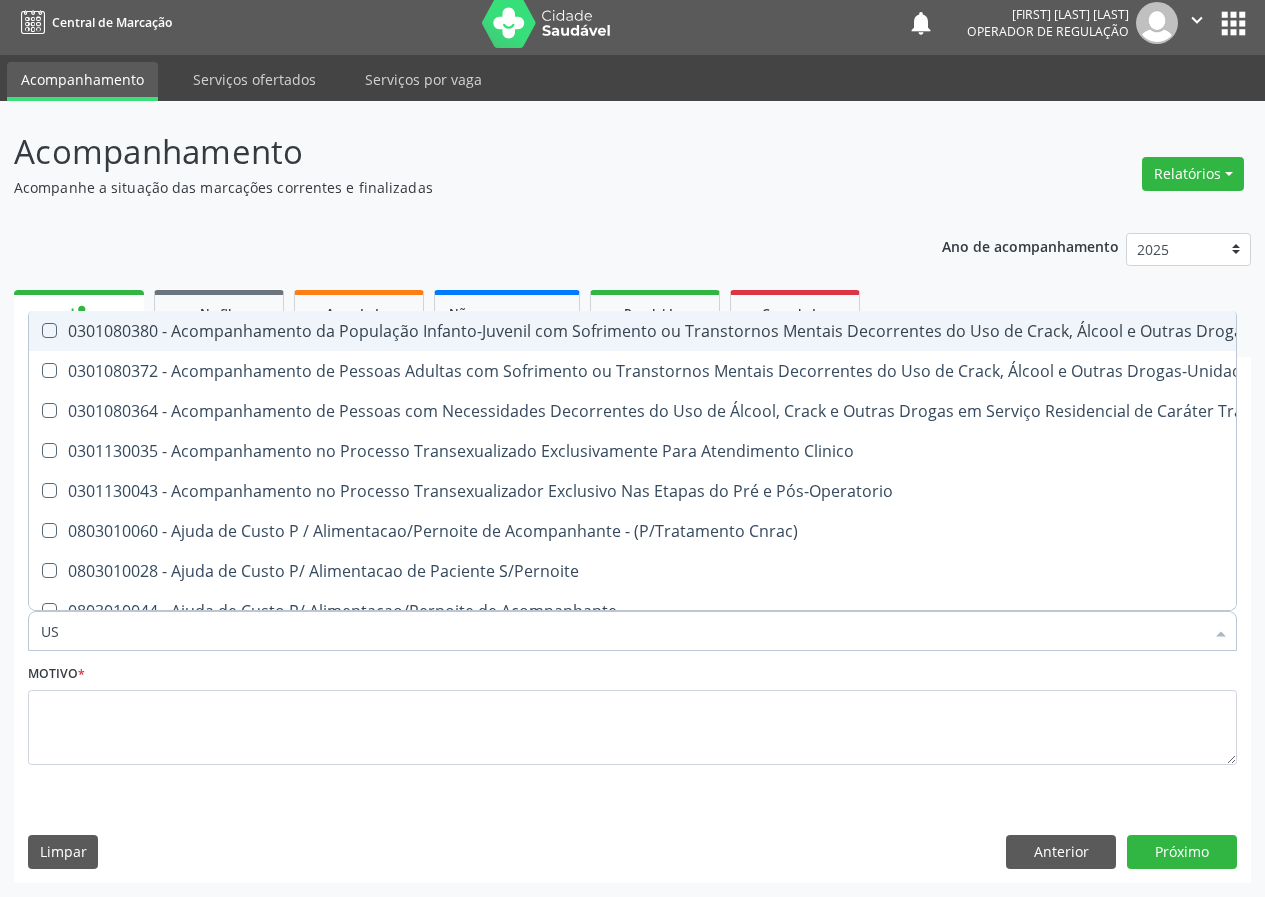 type on "USG" 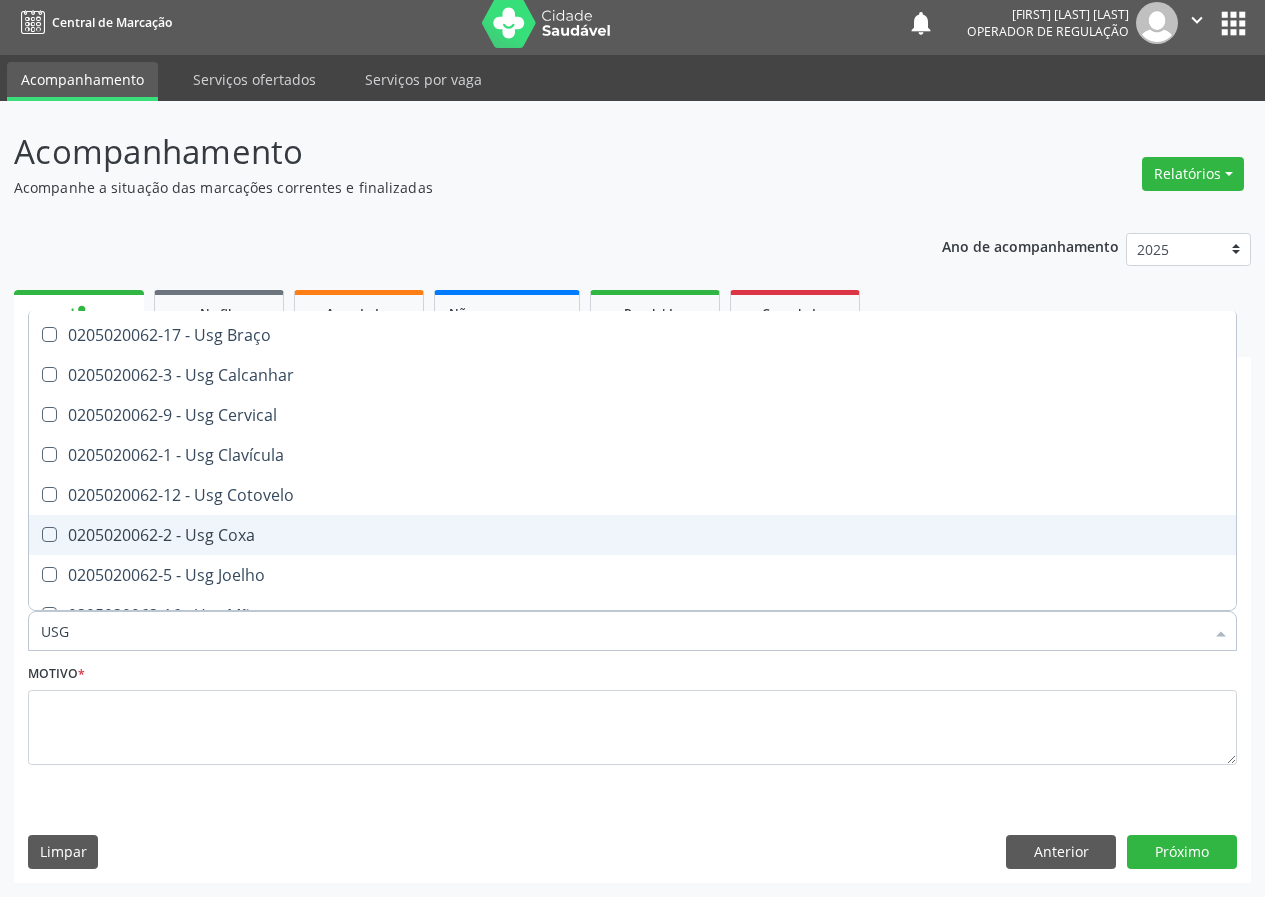 scroll, scrollTop: 0, scrollLeft: 0, axis: both 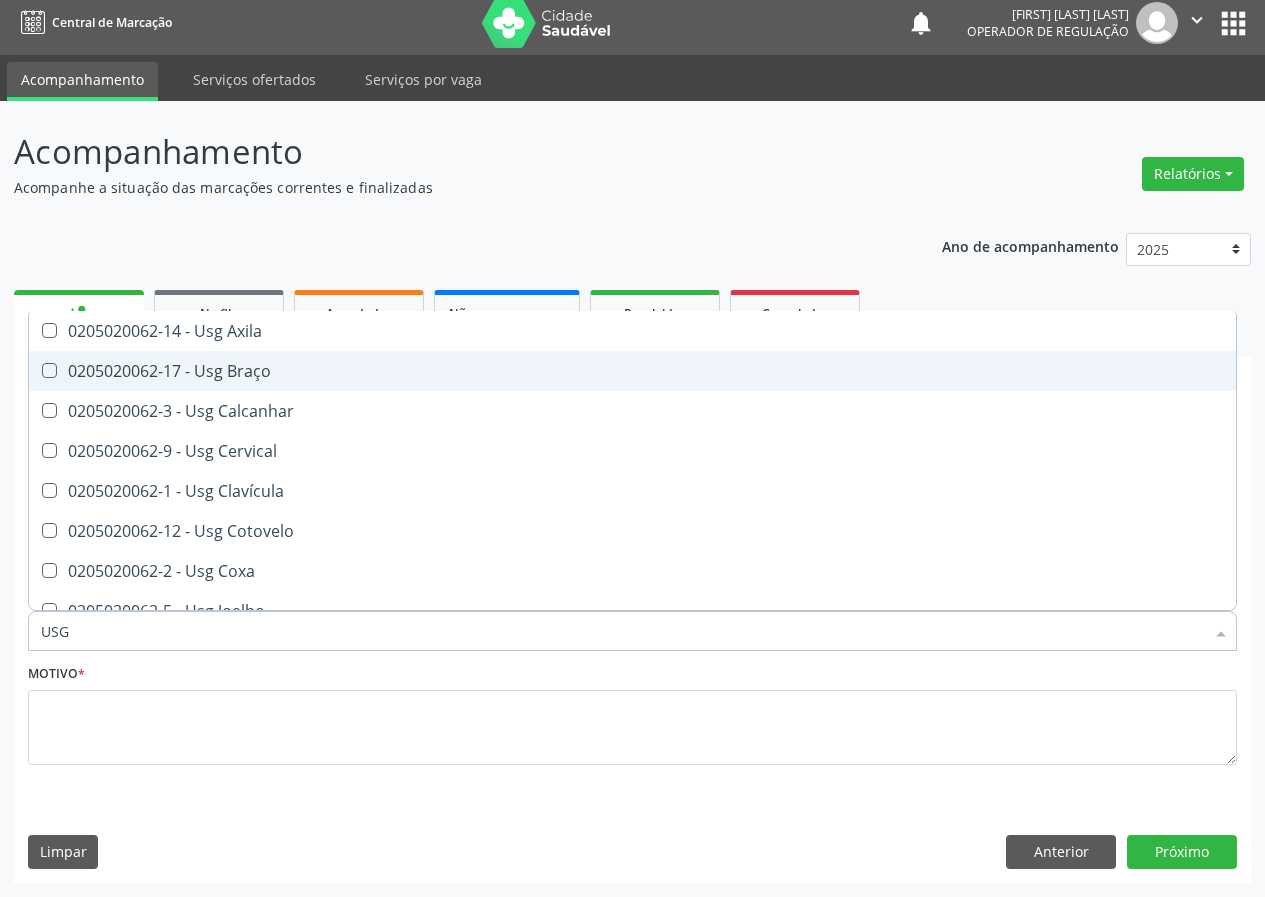 click on "0205020062-17 - Usg Braço" at bounding box center [632, 371] 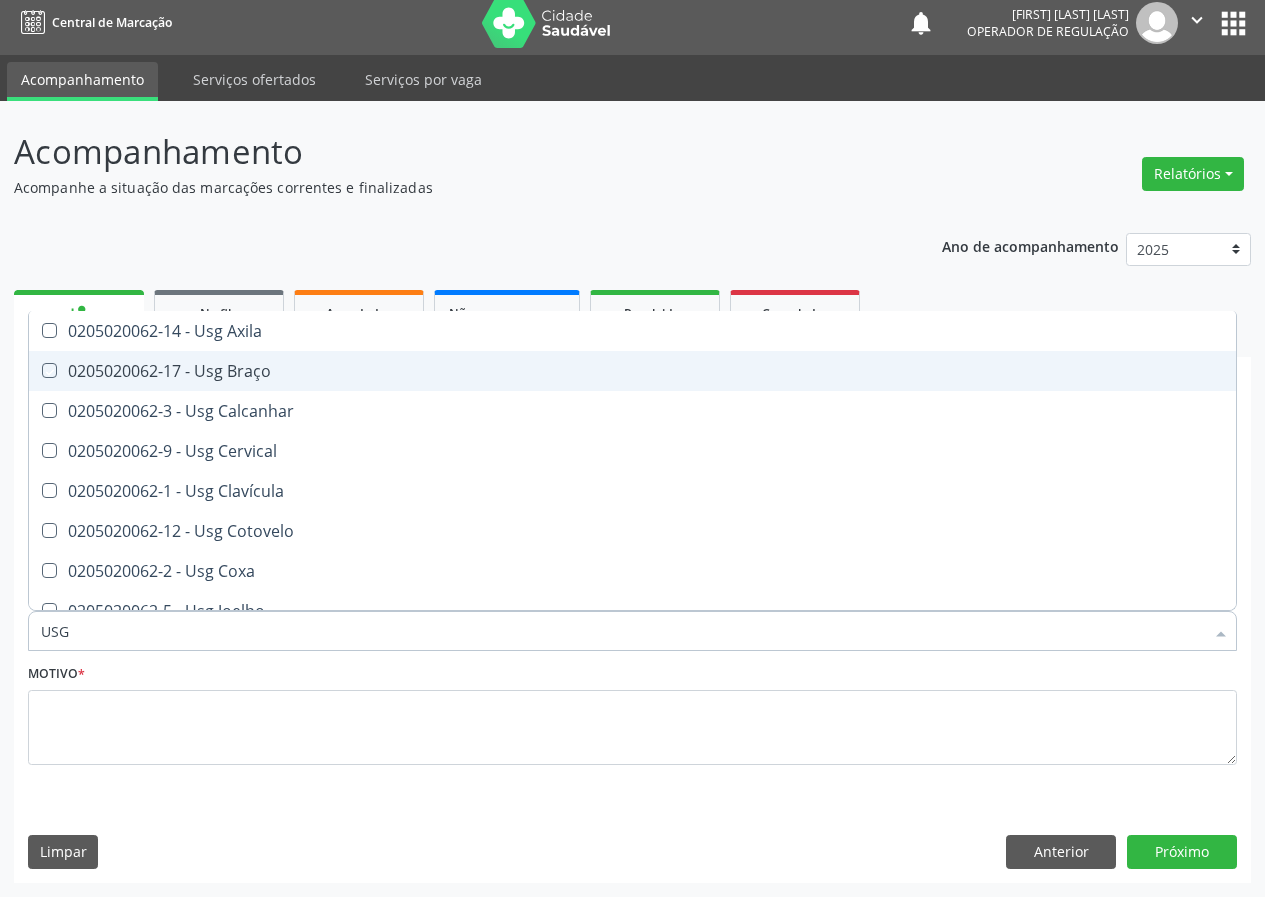 checkbox on "true" 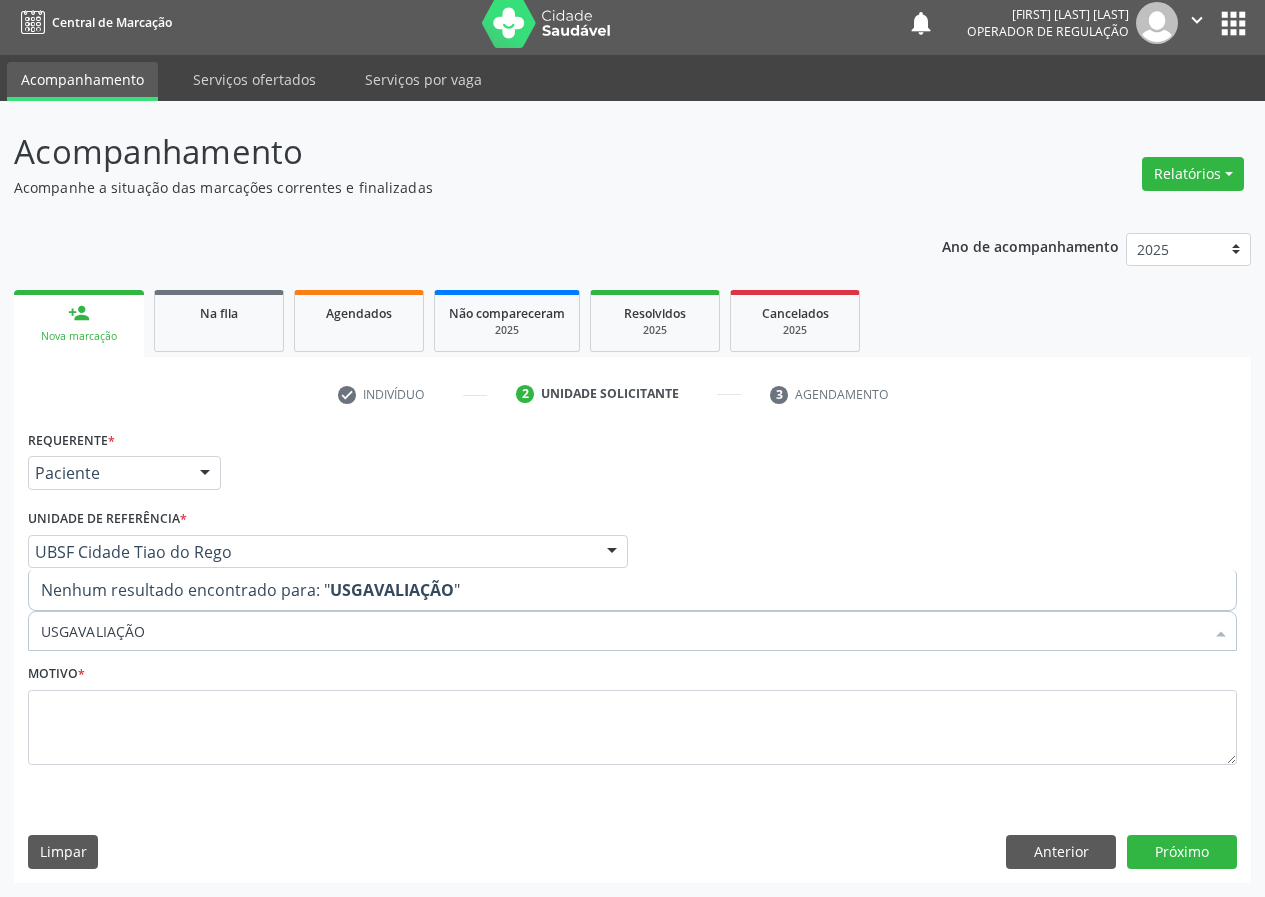 drag, startPoint x: 154, startPoint y: 627, endPoint x: 46, endPoint y: 643, distance: 109.17875 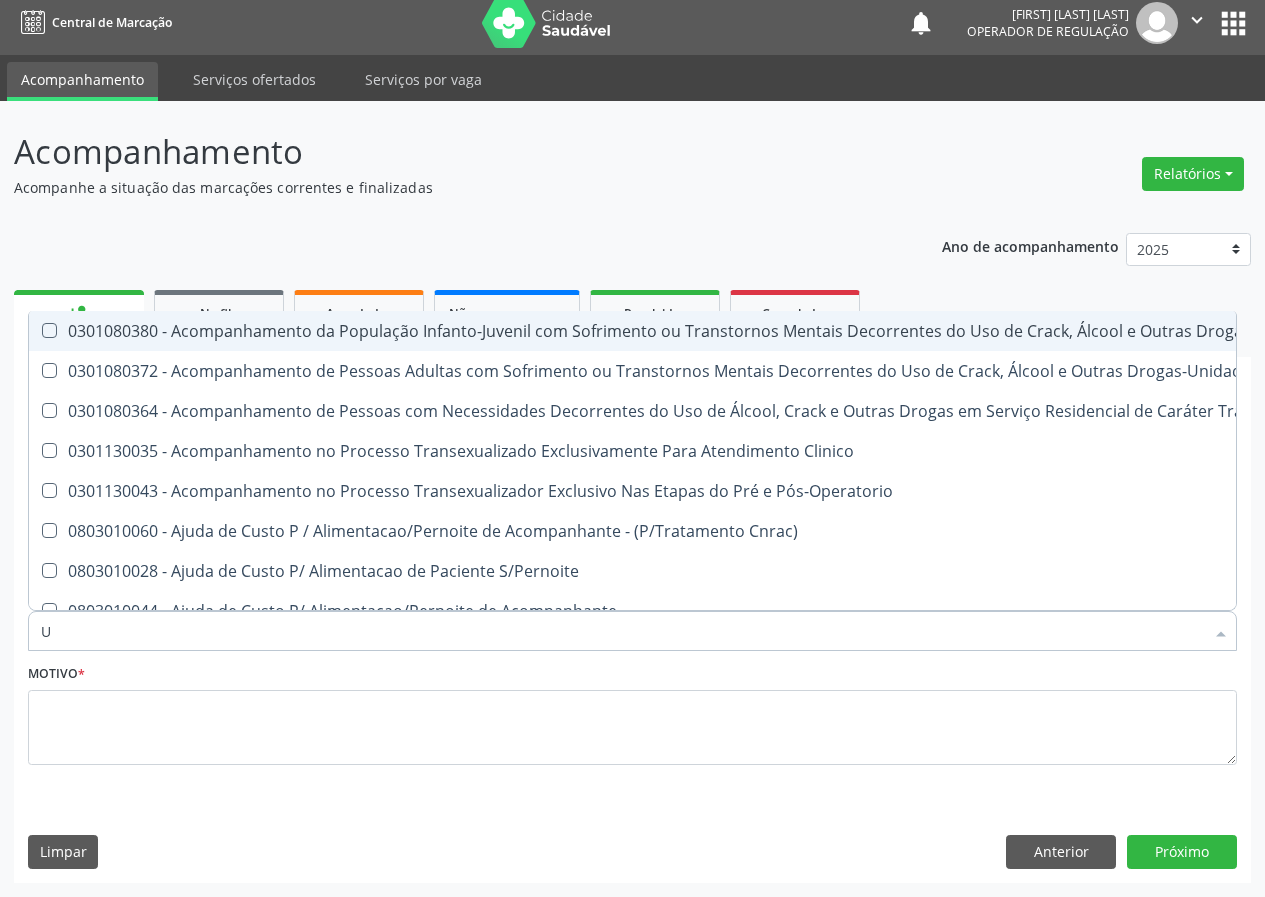 type on "US" 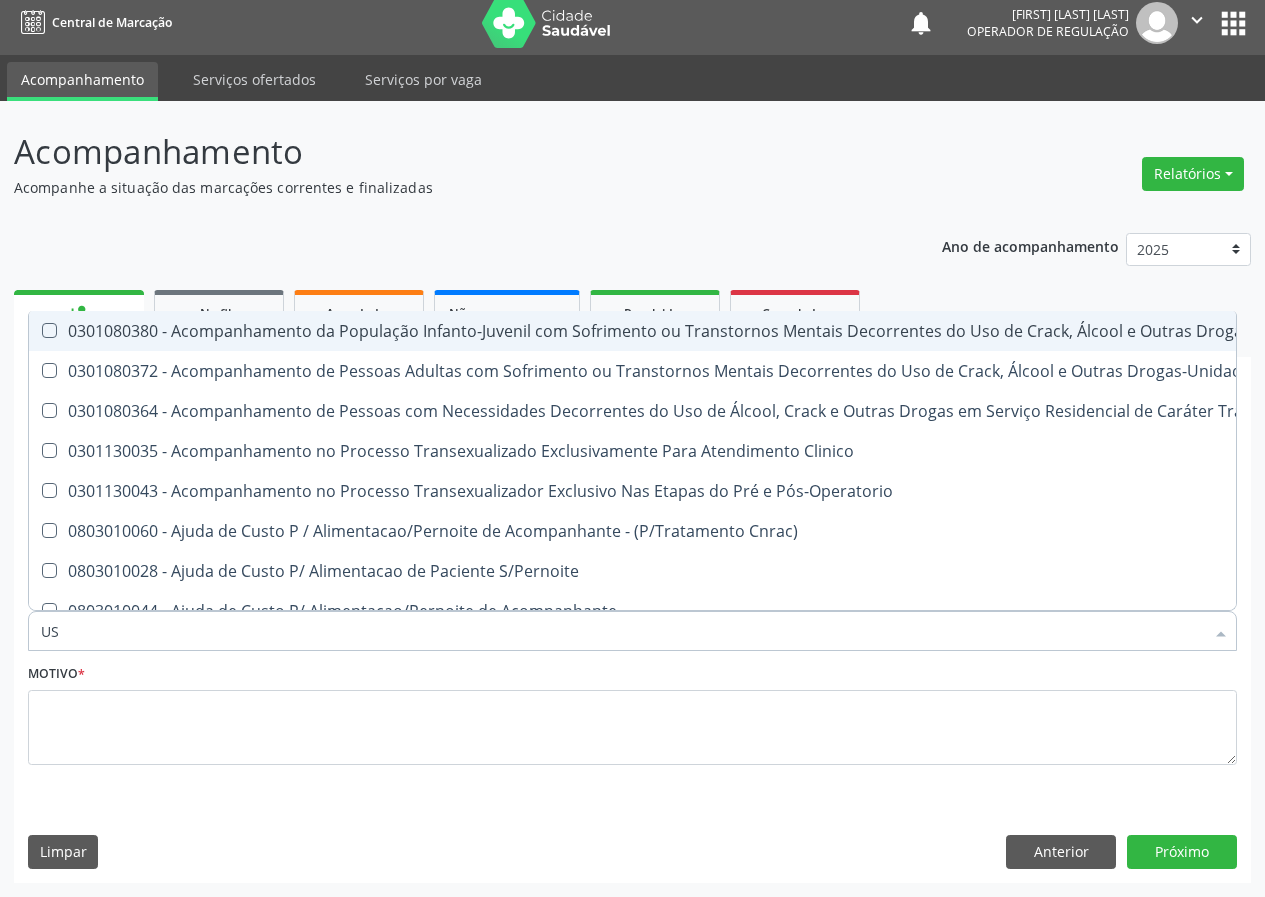 checkbox on "true" 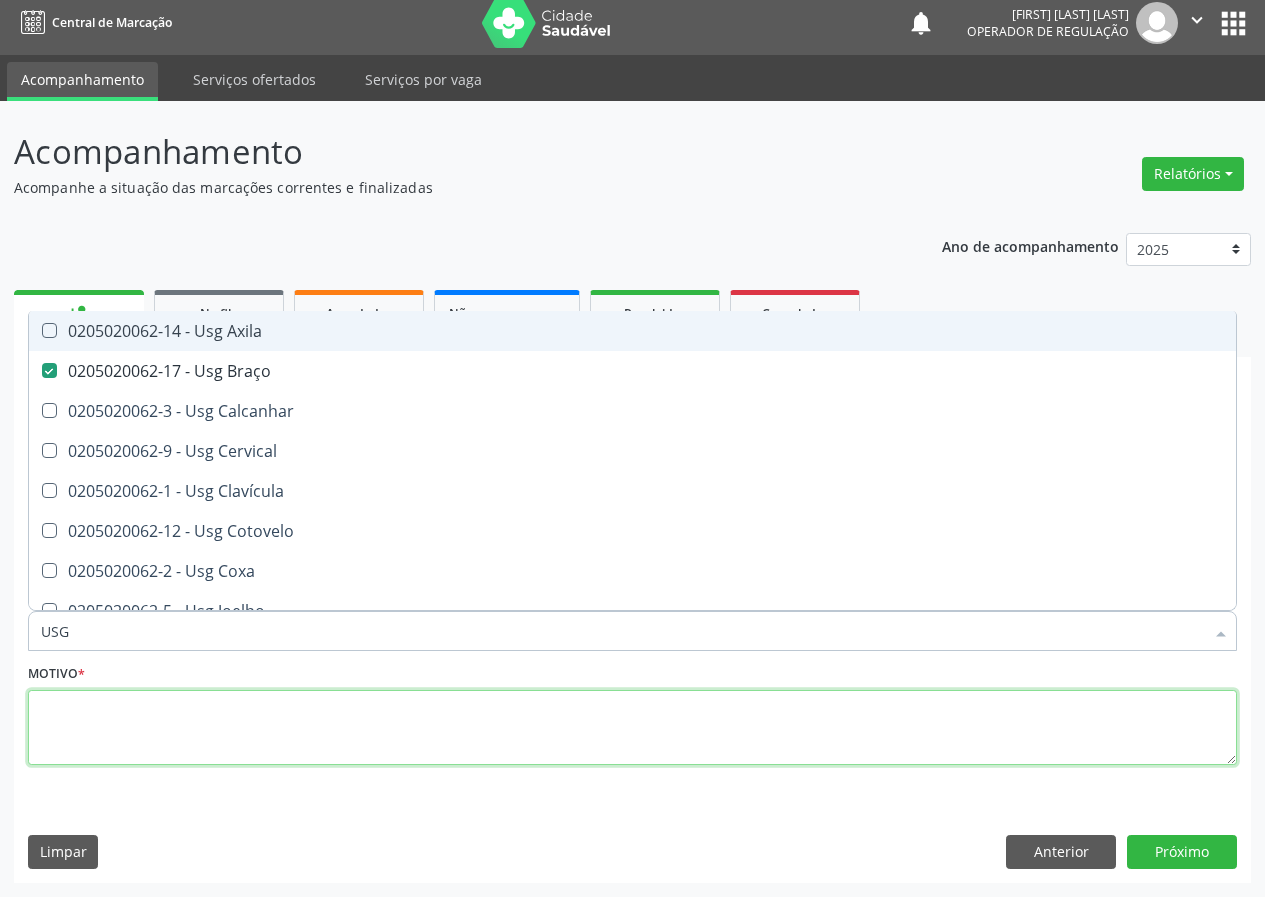 click at bounding box center [632, 728] 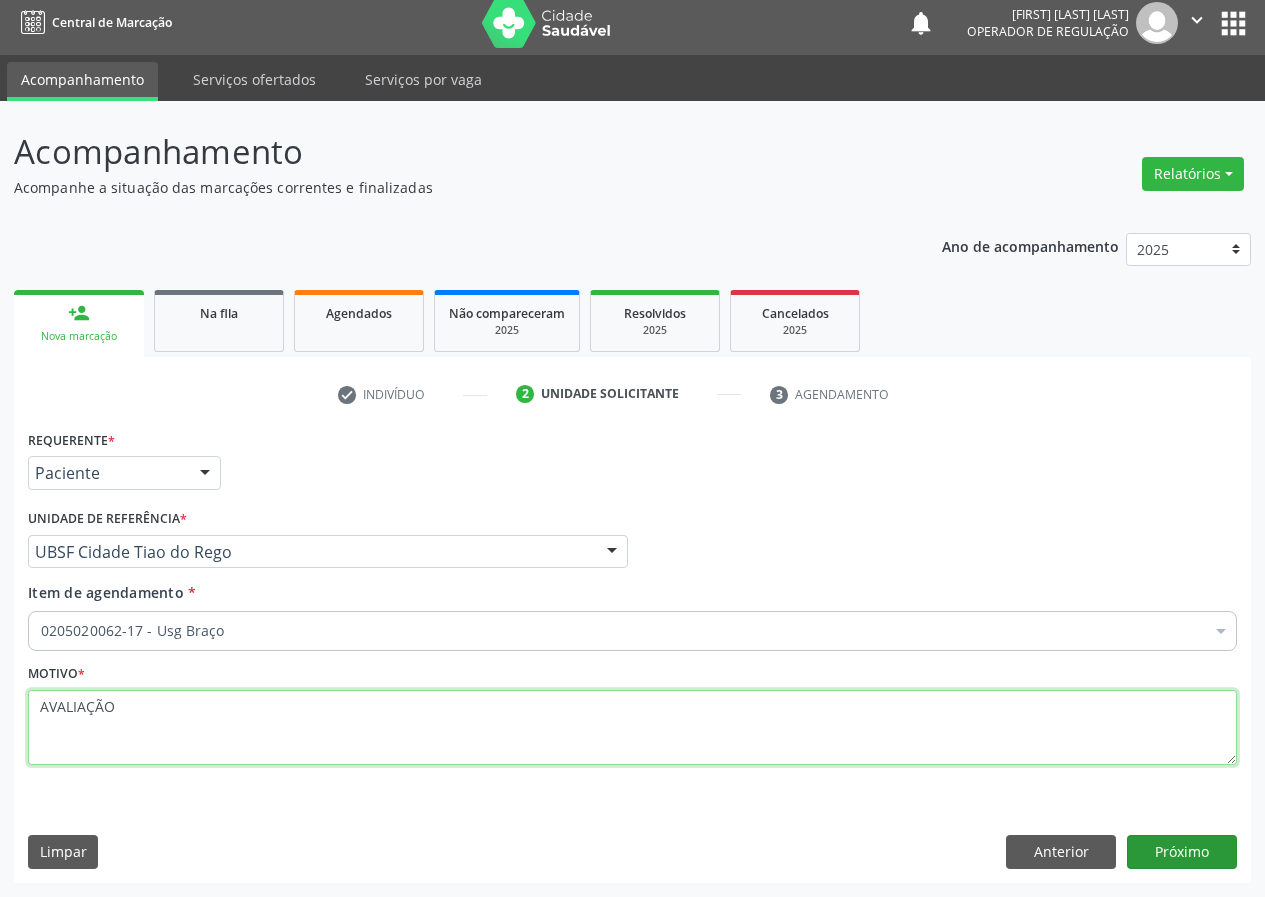 type on "AVALIAÇÃO" 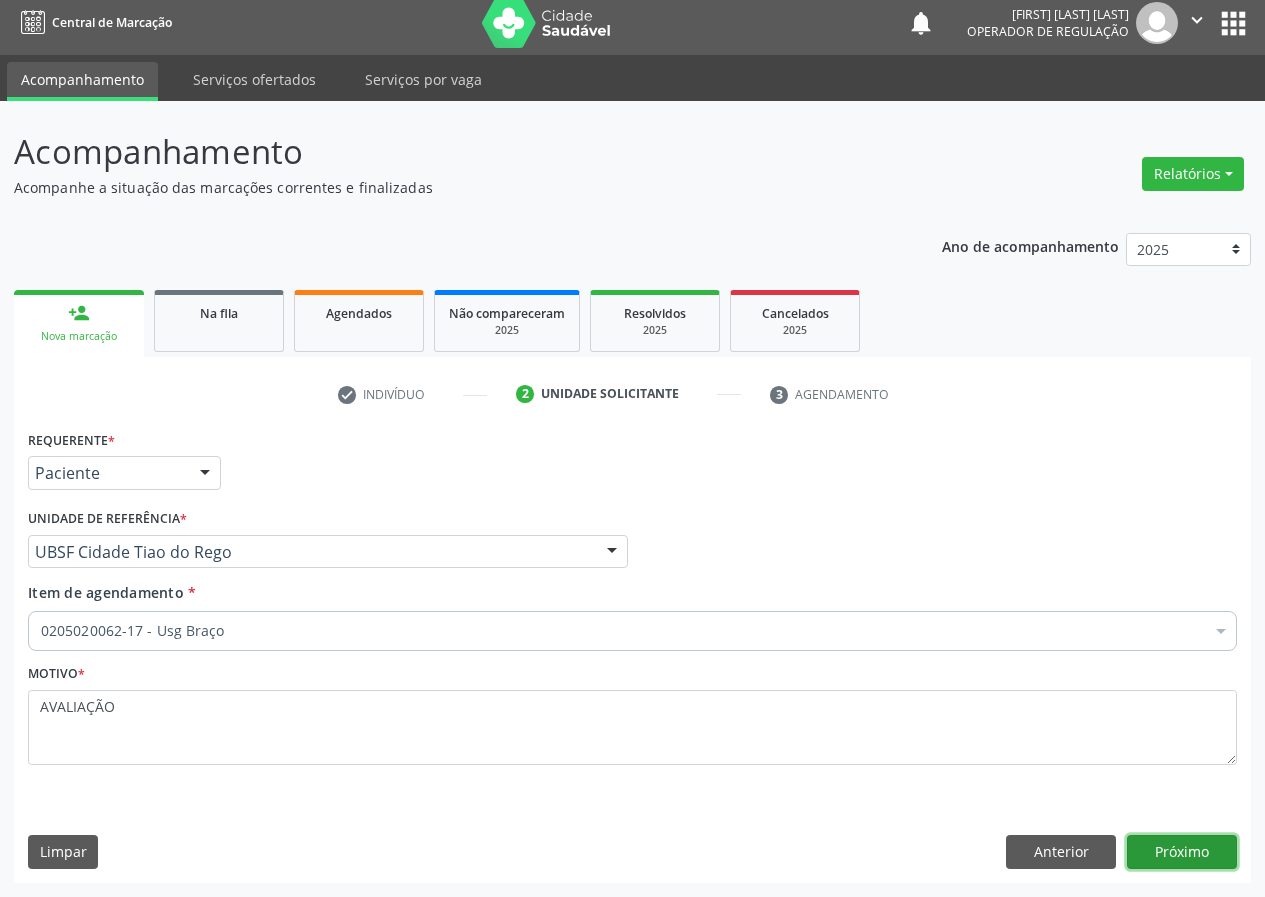 drag, startPoint x: 1180, startPoint y: 854, endPoint x: 455, endPoint y: 807, distance: 726.52185 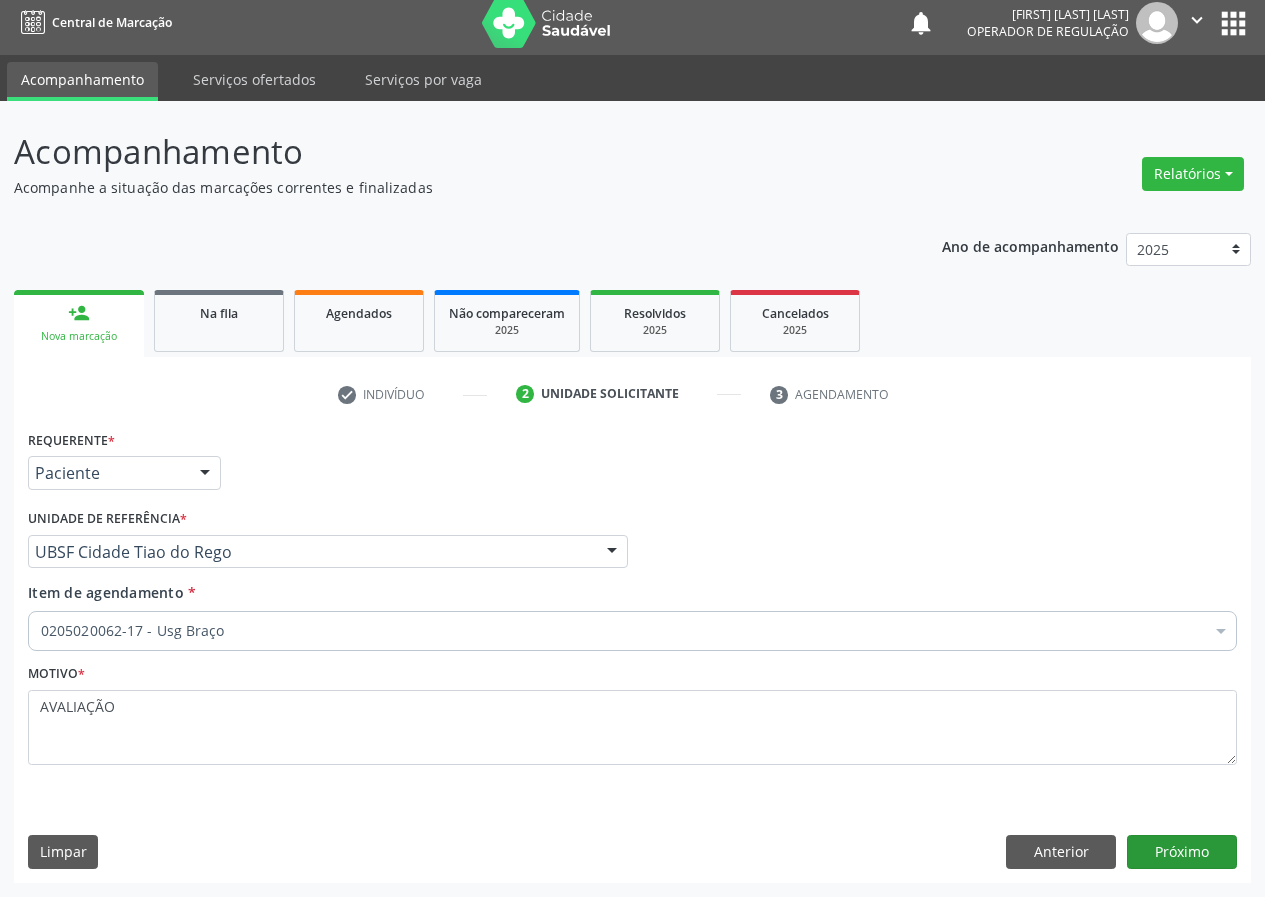 scroll, scrollTop: 0, scrollLeft: 0, axis: both 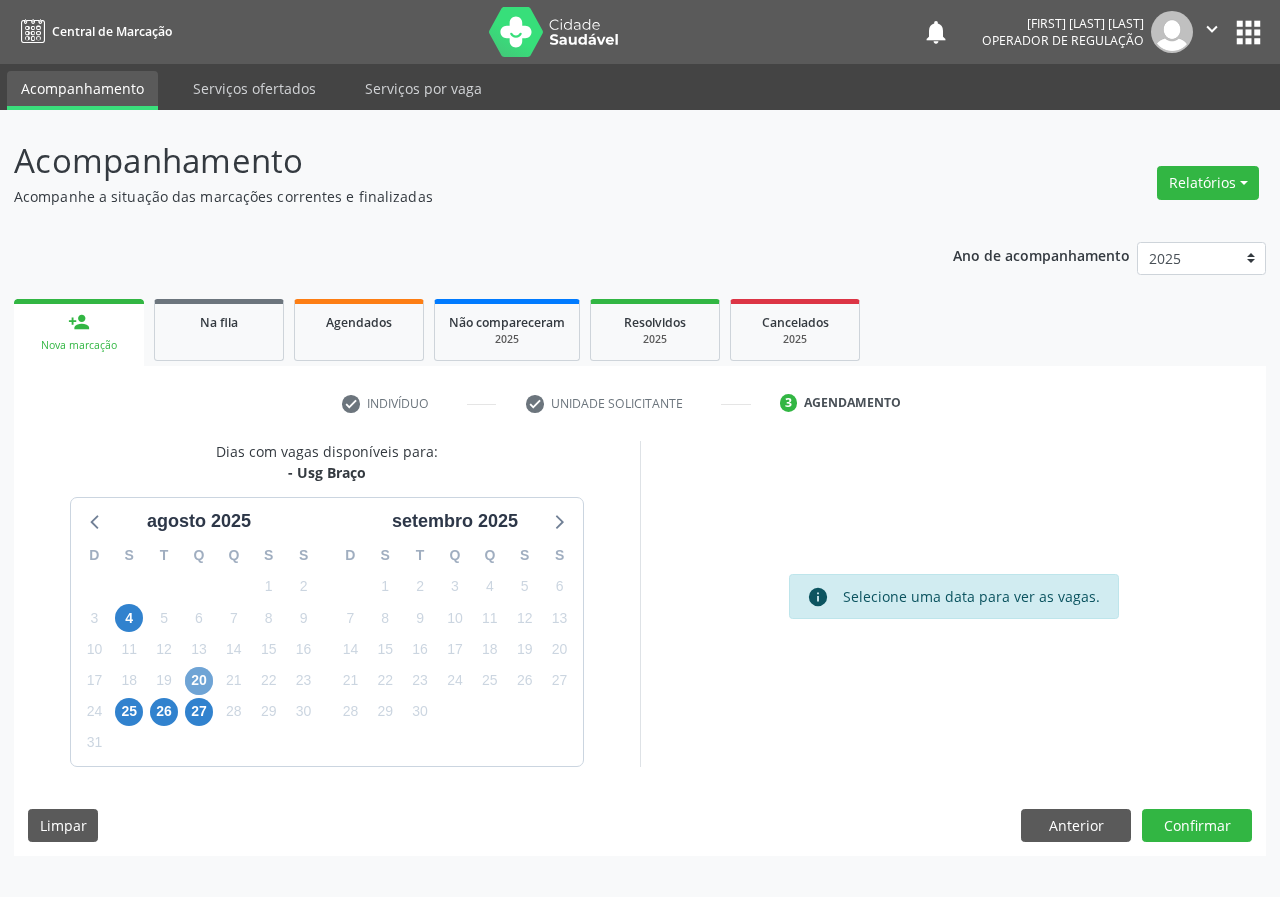 click on "20" at bounding box center [199, 681] 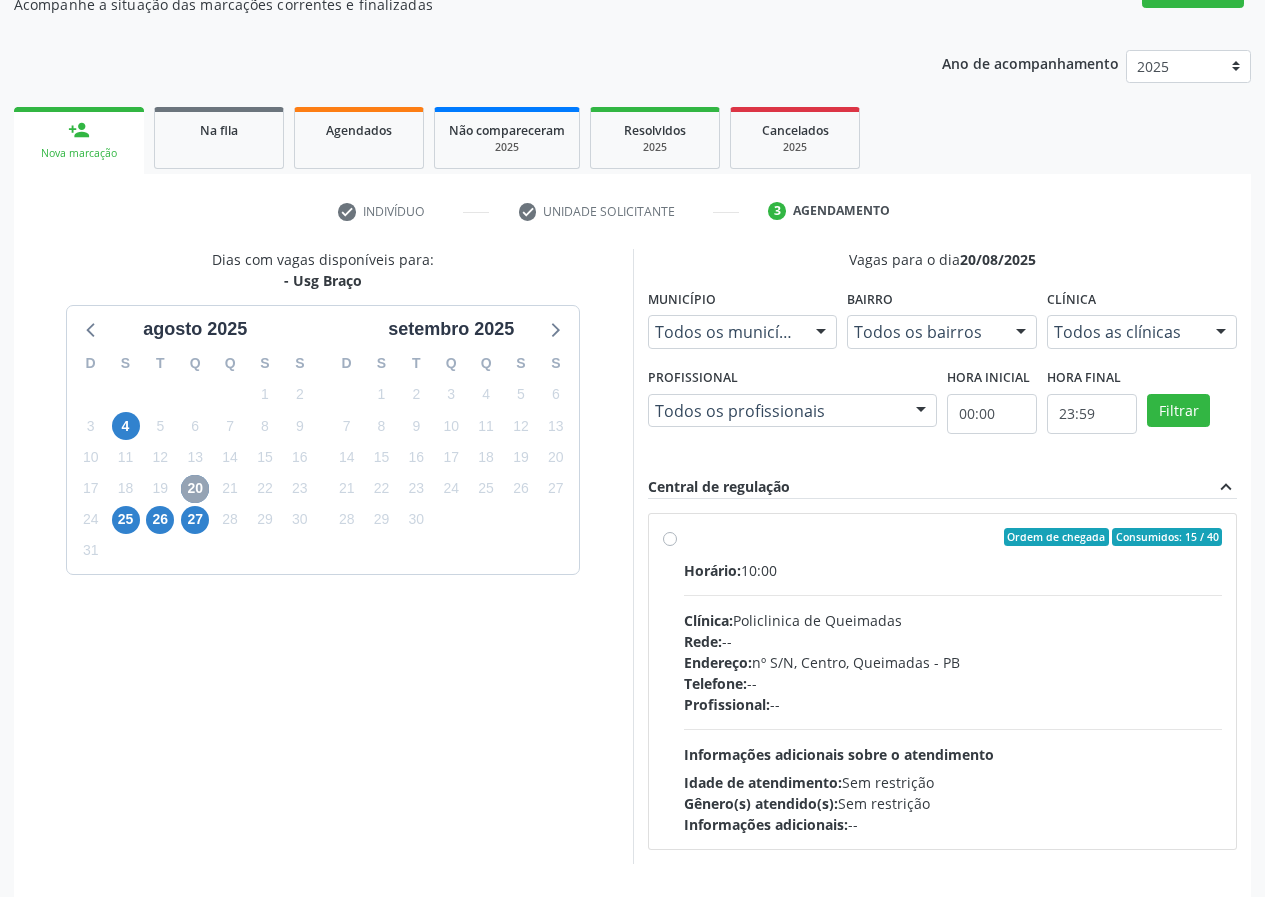 scroll, scrollTop: 200, scrollLeft: 0, axis: vertical 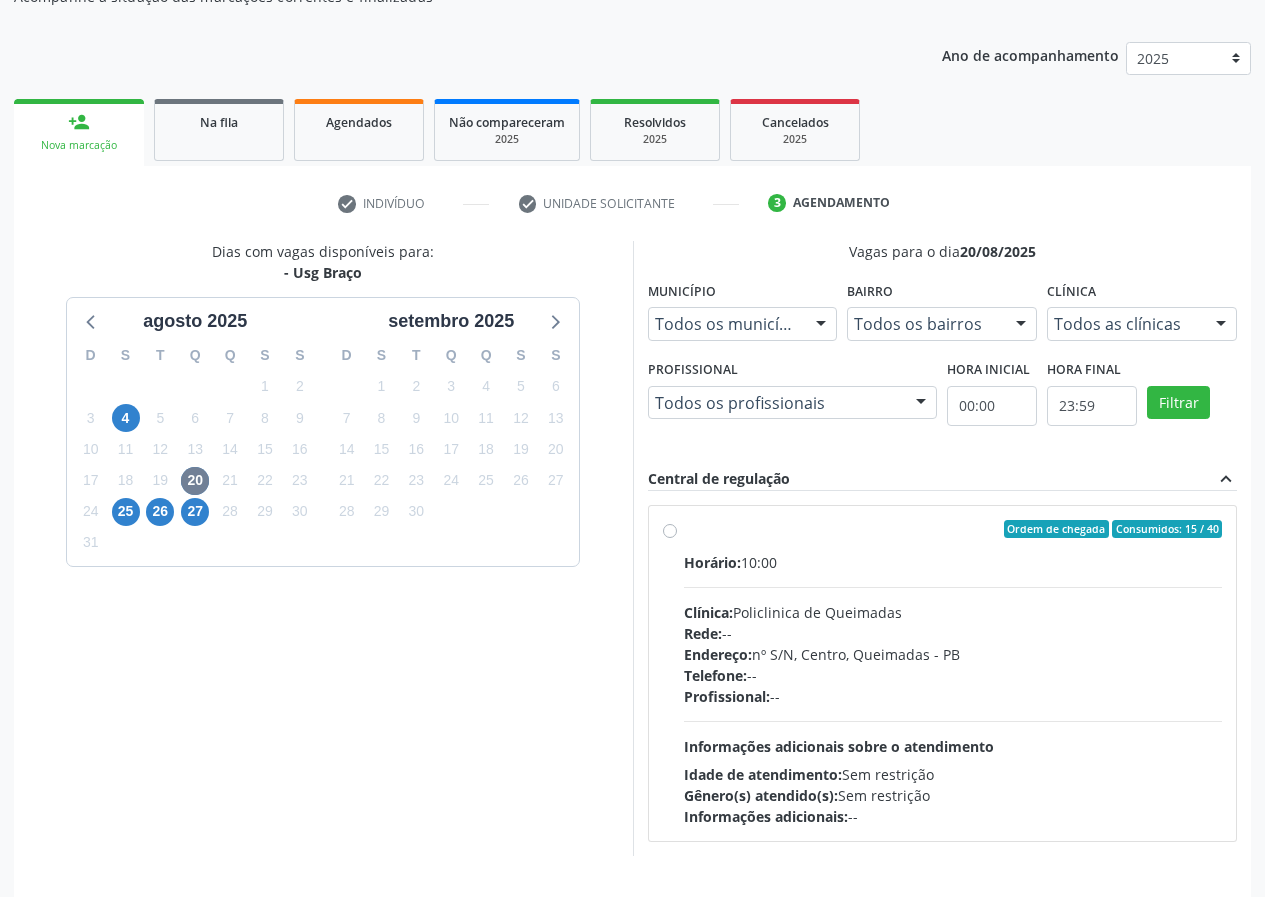 click on "Ordem de chegada
Consumidos: 15 / 40
Horário:   10:00
Clínica:  Policlinica de Queimadas
Rede:
--
Endereço:   nº S/N, Centro, Queimadas - PB
Telefone:   --
Profissional:
--
Informações adicionais sobre o atendimento
Idade de atendimento:
Sem restrição
Gênero(s) atendido(s):
Sem restrição
Informações adicionais:
--" at bounding box center (953, 673) 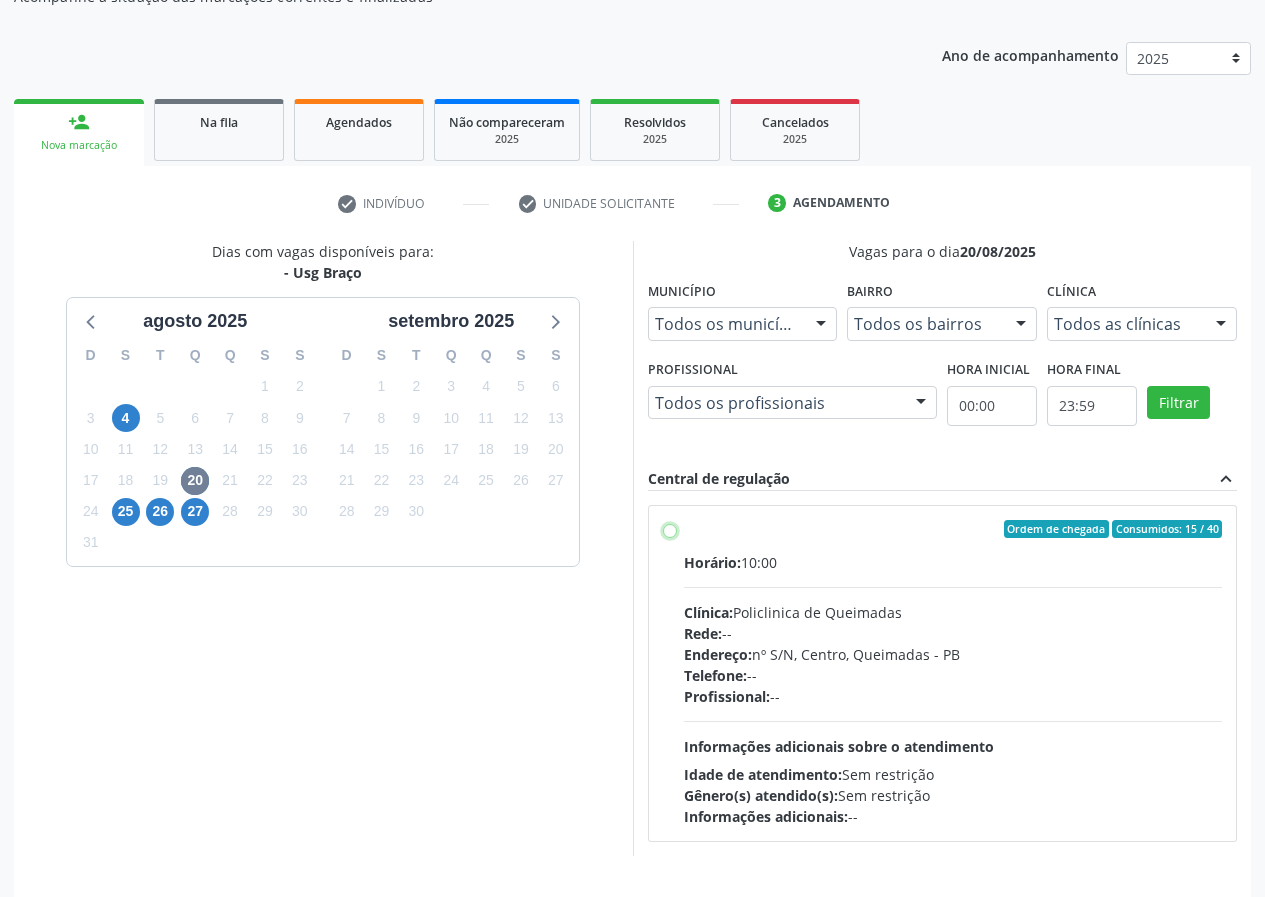 click on "Ordem de chegada
Consumidos: 15 / 40
Horário:   10:00
Clínica:  Policlinica de Queimadas
Rede:
--
Endereço:   nº S/N, Centro, Queimadas - PB
Telefone:   --
Profissional:
--
Informações adicionais sobre o atendimento
Idade de atendimento:
Sem restrição
Gênero(s) atendido(s):
Sem restrição
Informações adicionais:
--" at bounding box center (670, 529) 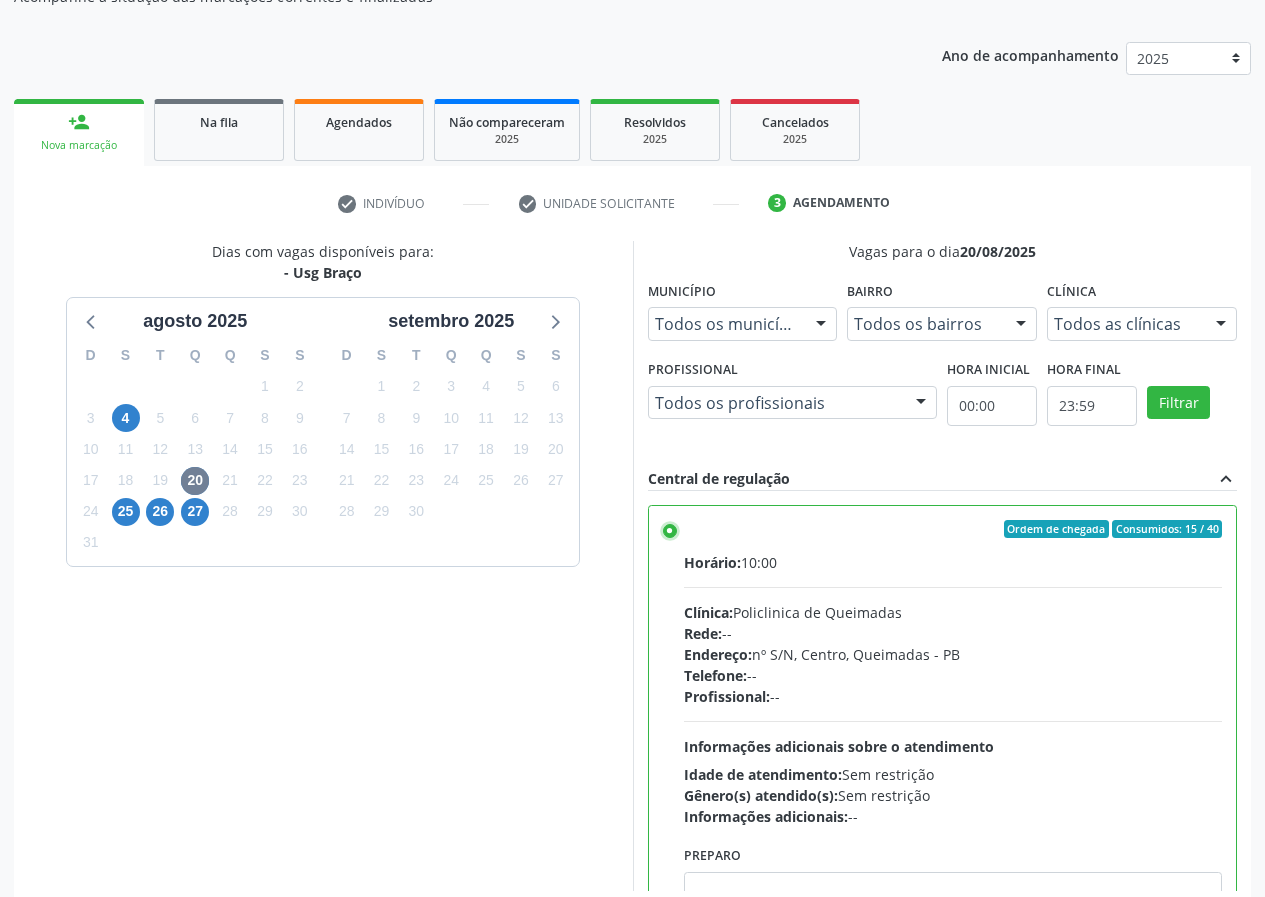scroll, scrollTop: 99, scrollLeft: 0, axis: vertical 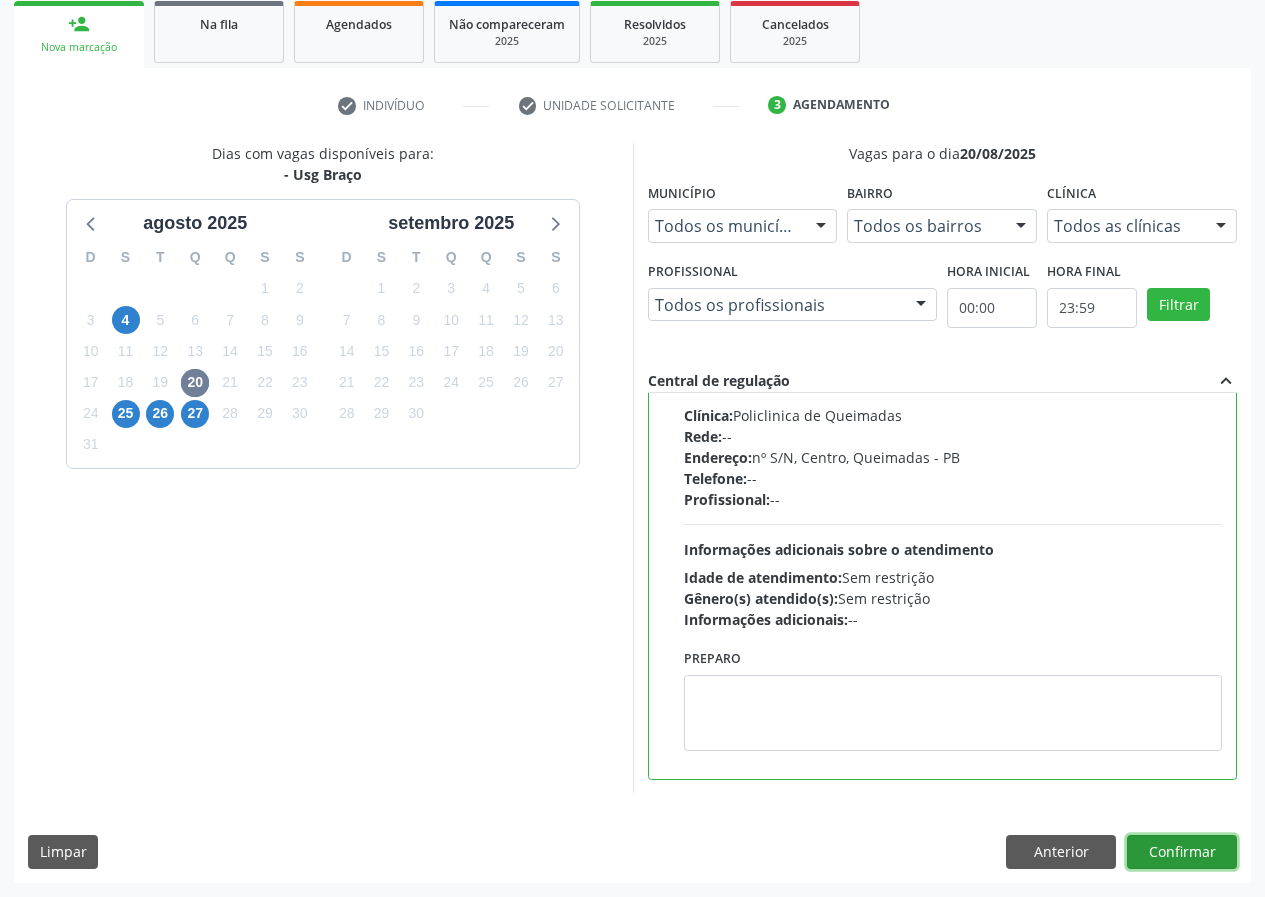 click on "Confirmar" at bounding box center [1182, 852] 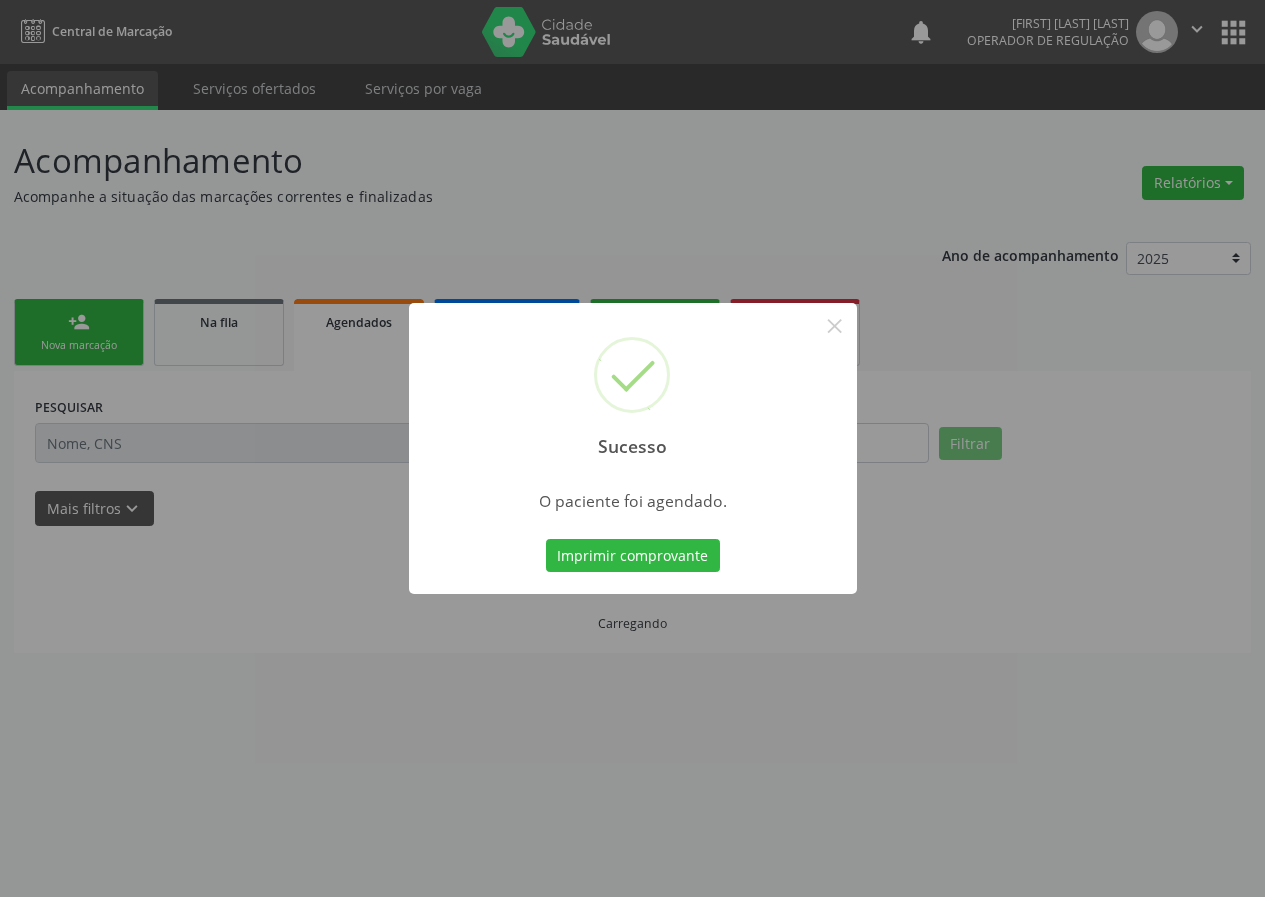 scroll, scrollTop: 0, scrollLeft: 0, axis: both 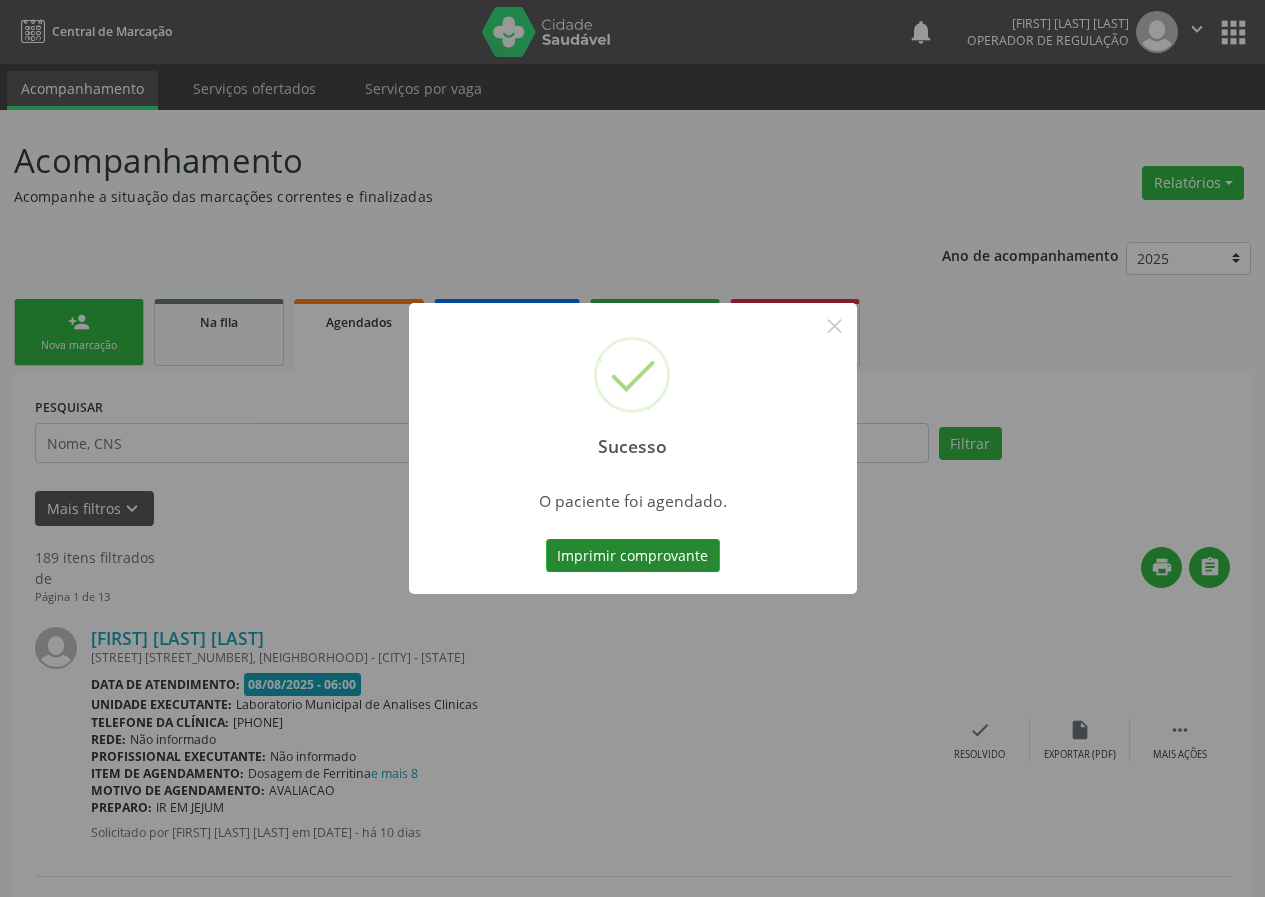 click on "Imprimir comprovante" at bounding box center [633, 556] 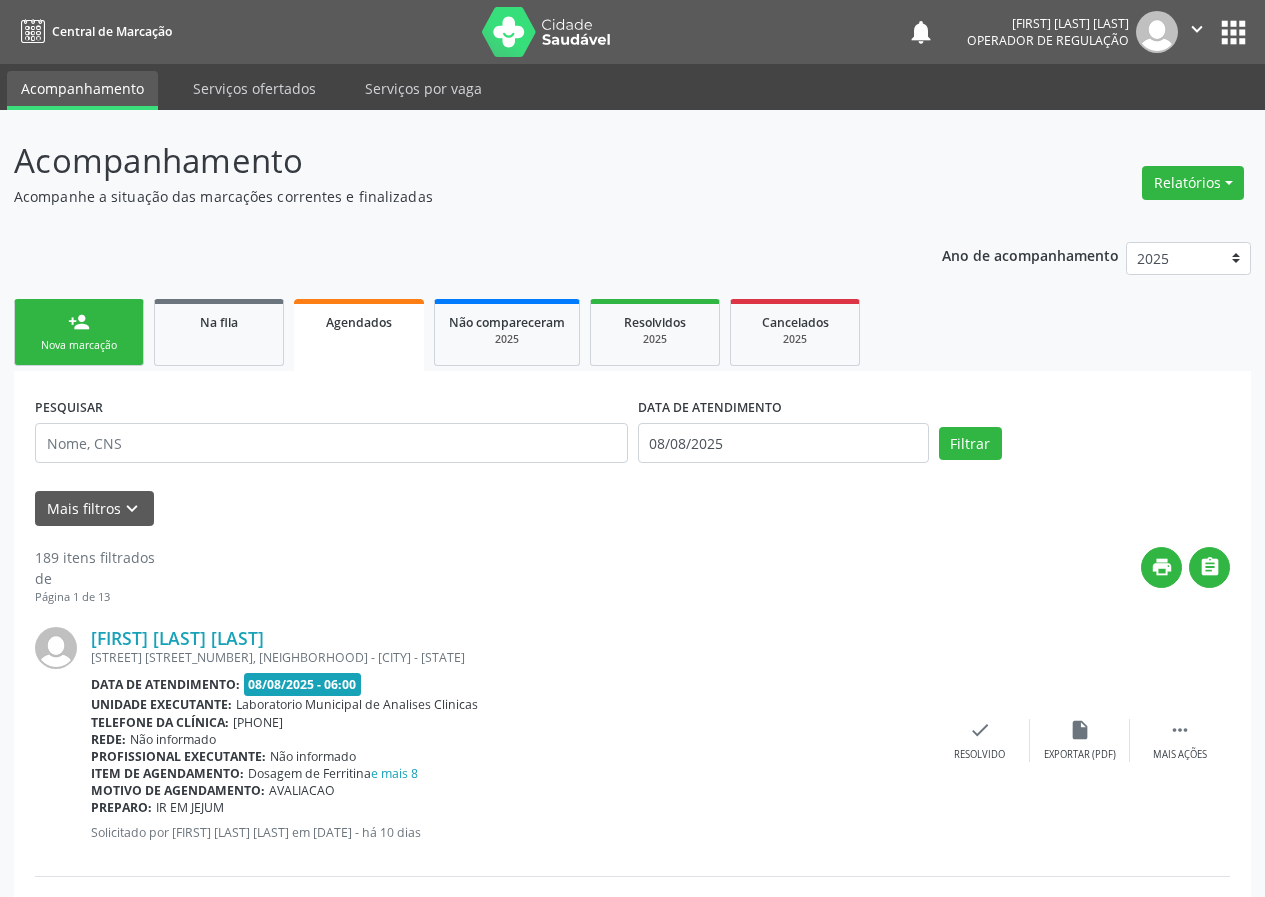 click on "person_add
Nova marcação" at bounding box center (79, 332) 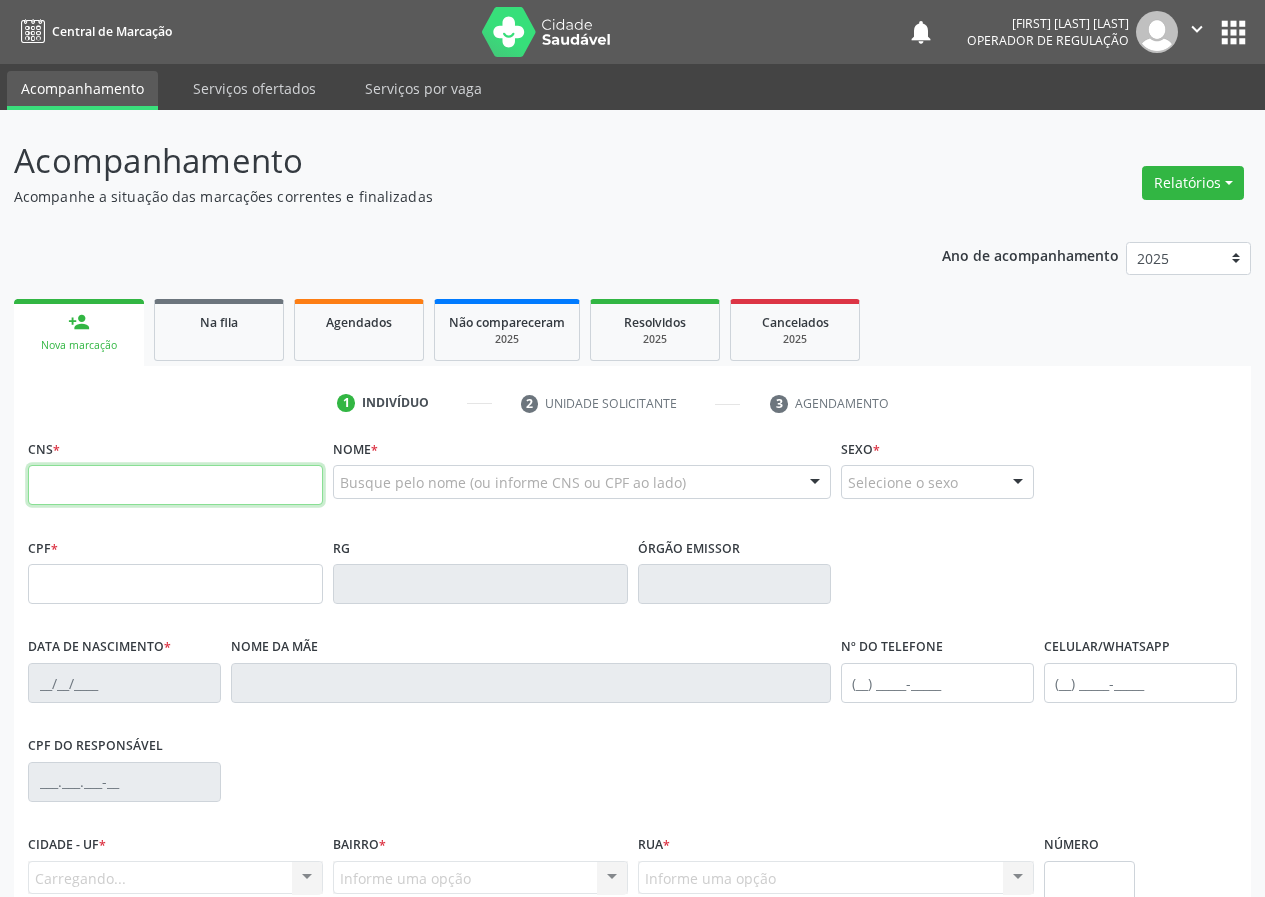 click at bounding box center [175, 485] 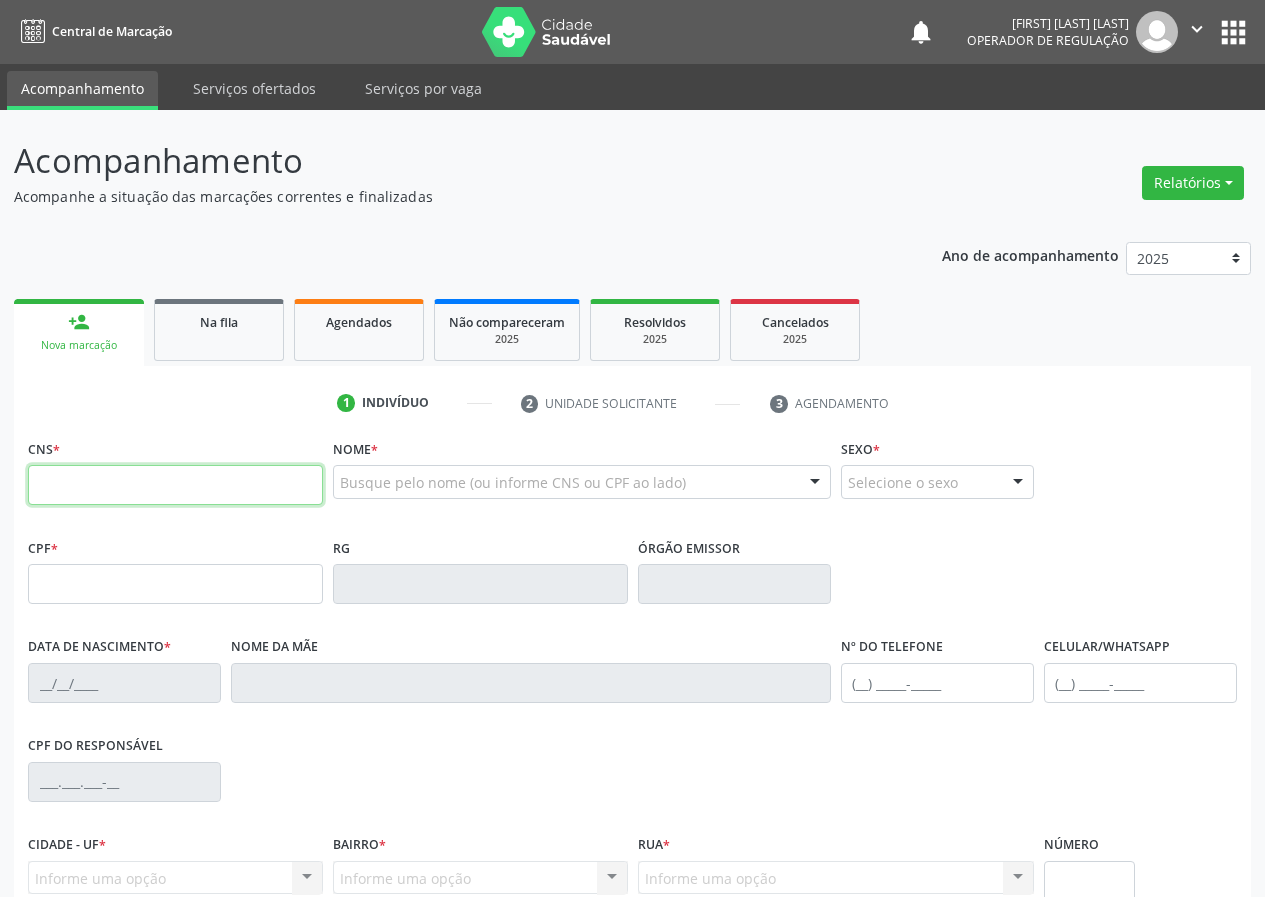 click at bounding box center (175, 485) 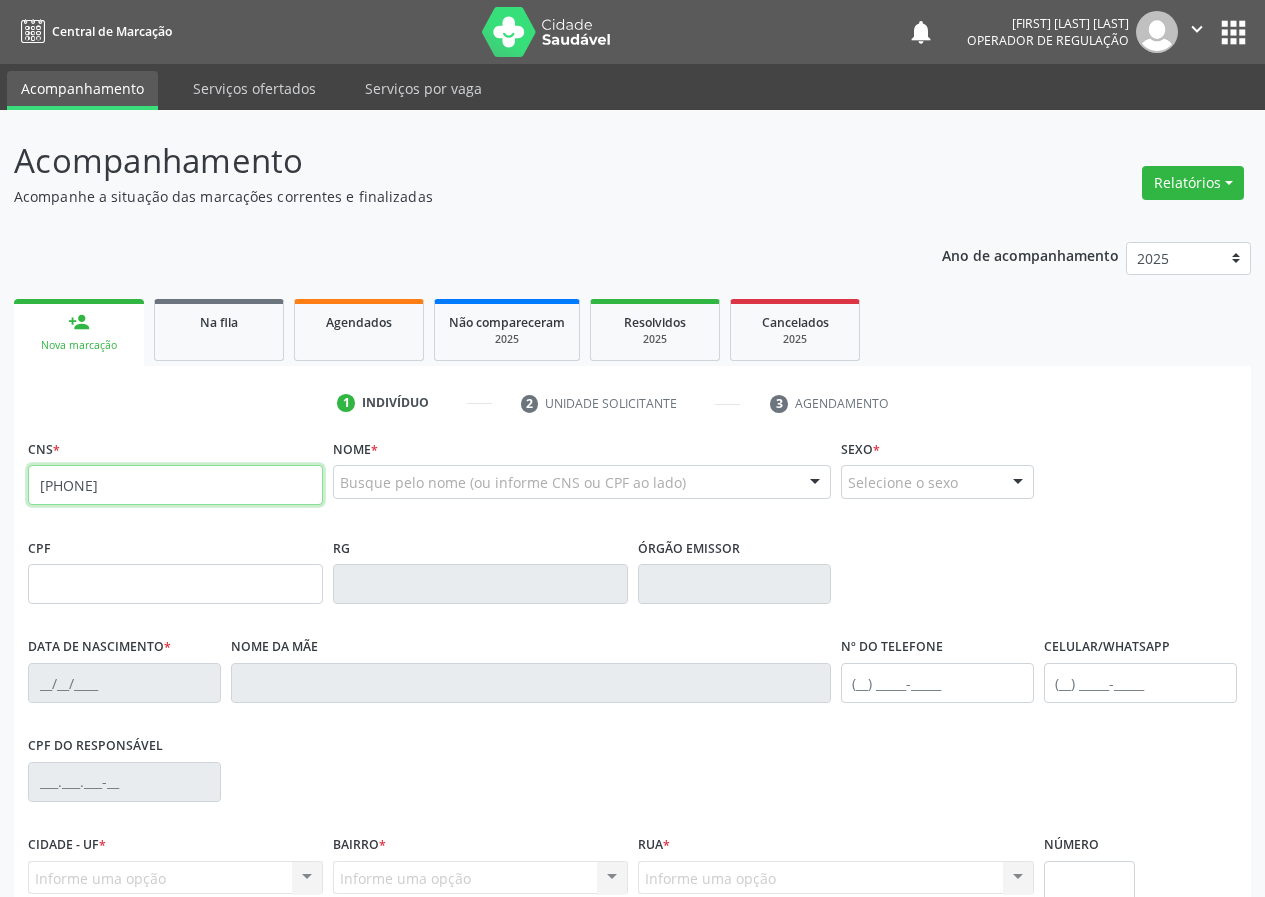 type on "707 6012 9697 4096" 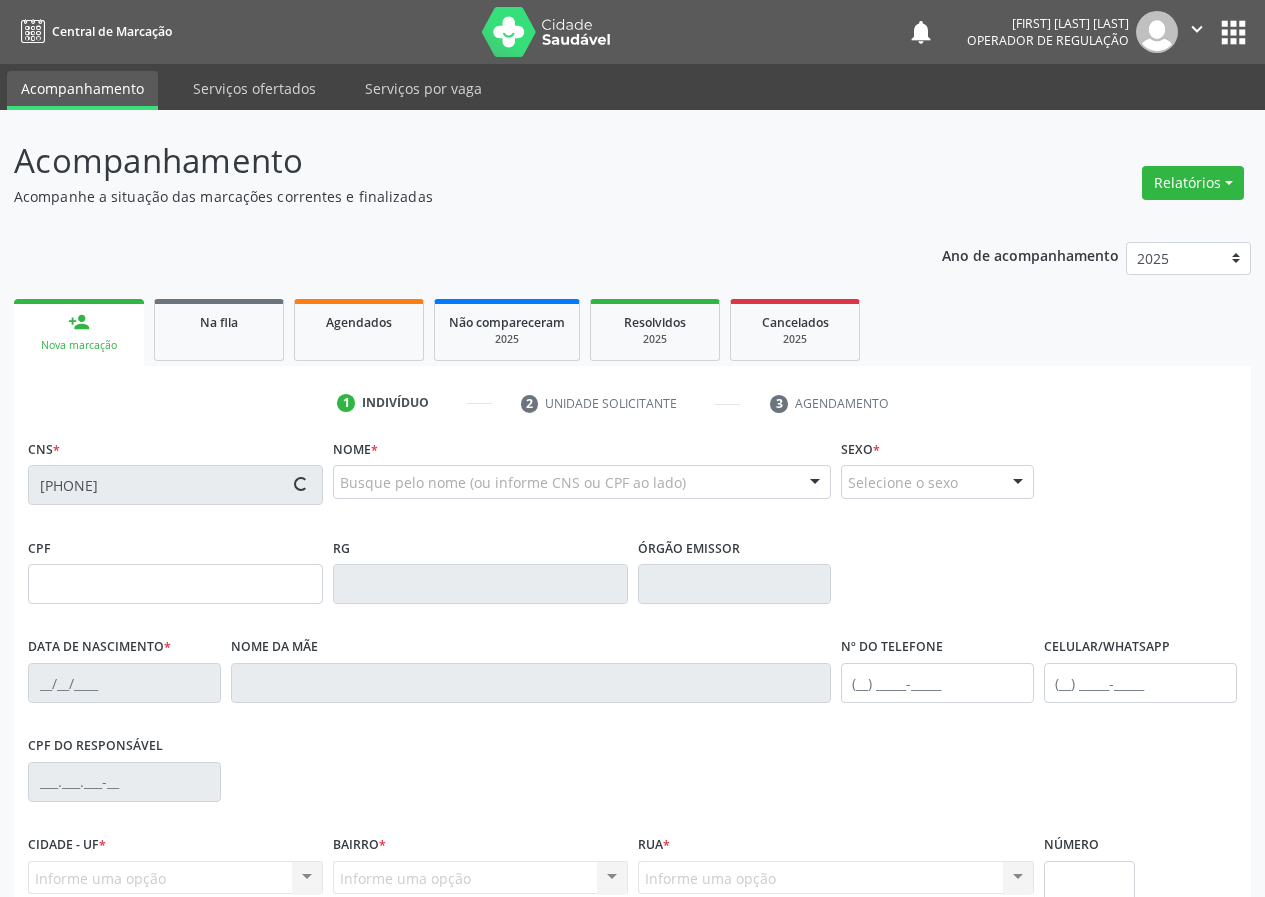 type on "098.741.777-05" 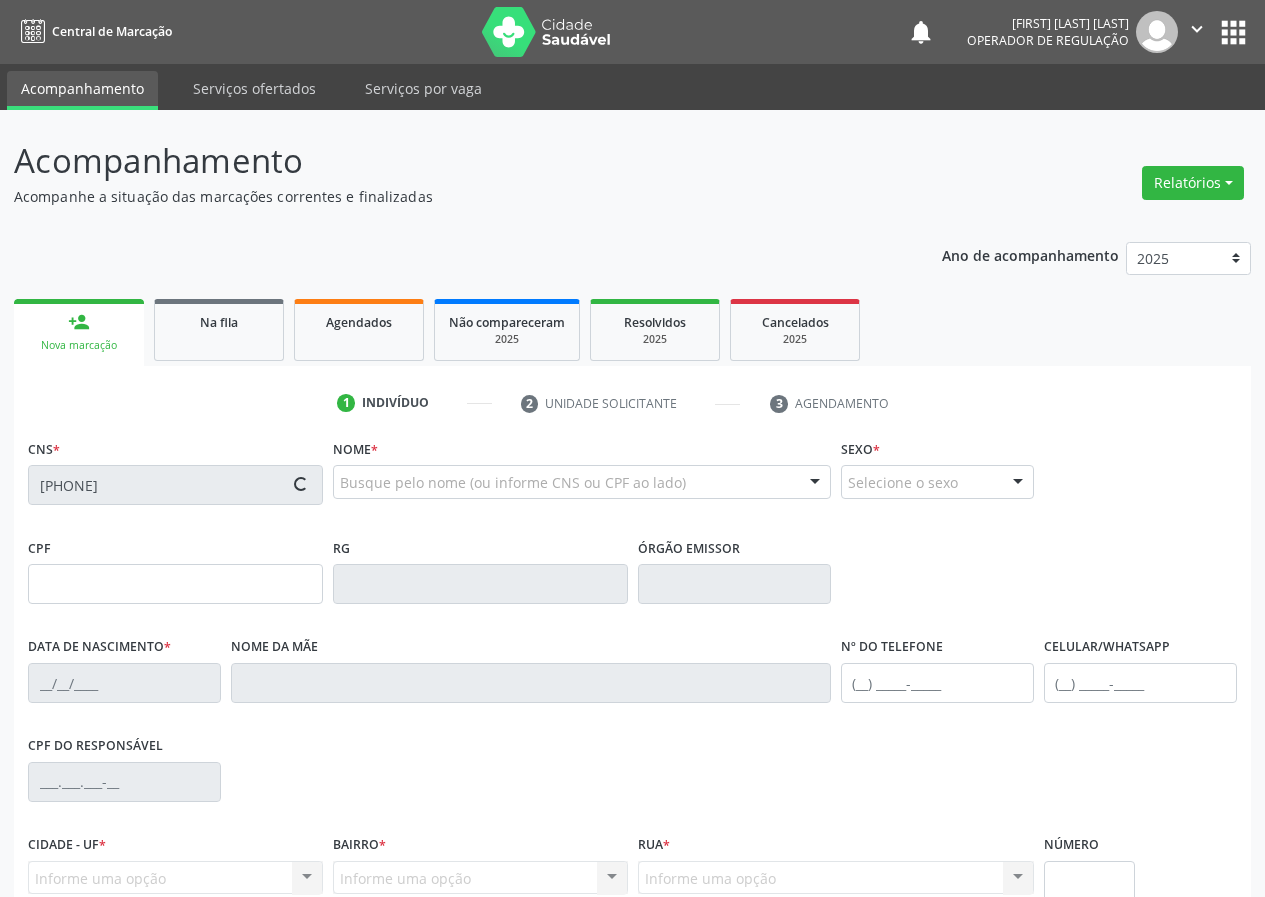 type on "09/01/1984" 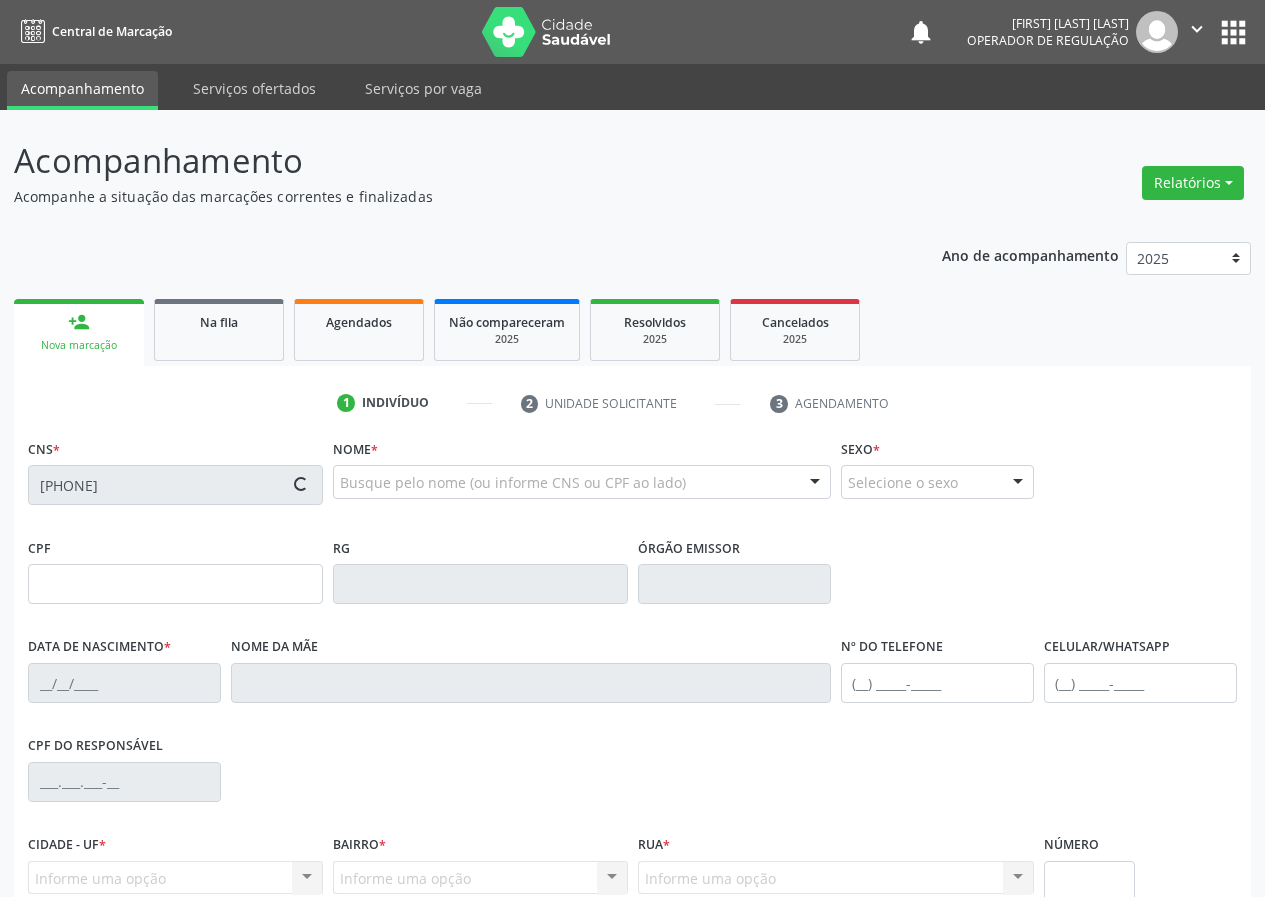 type on "Creuza Gomes de Souza" 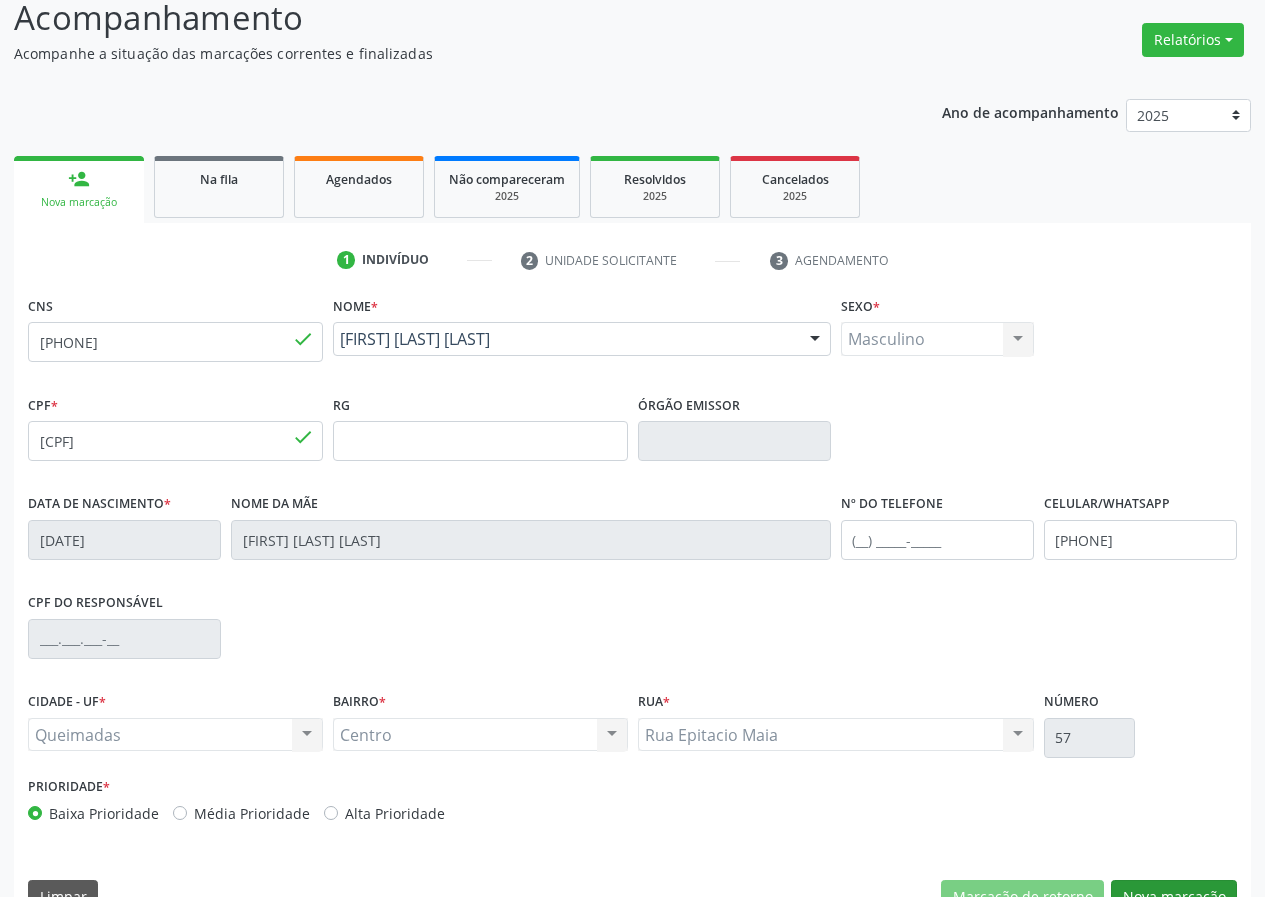 scroll, scrollTop: 187, scrollLeft: 0, axis: vertical 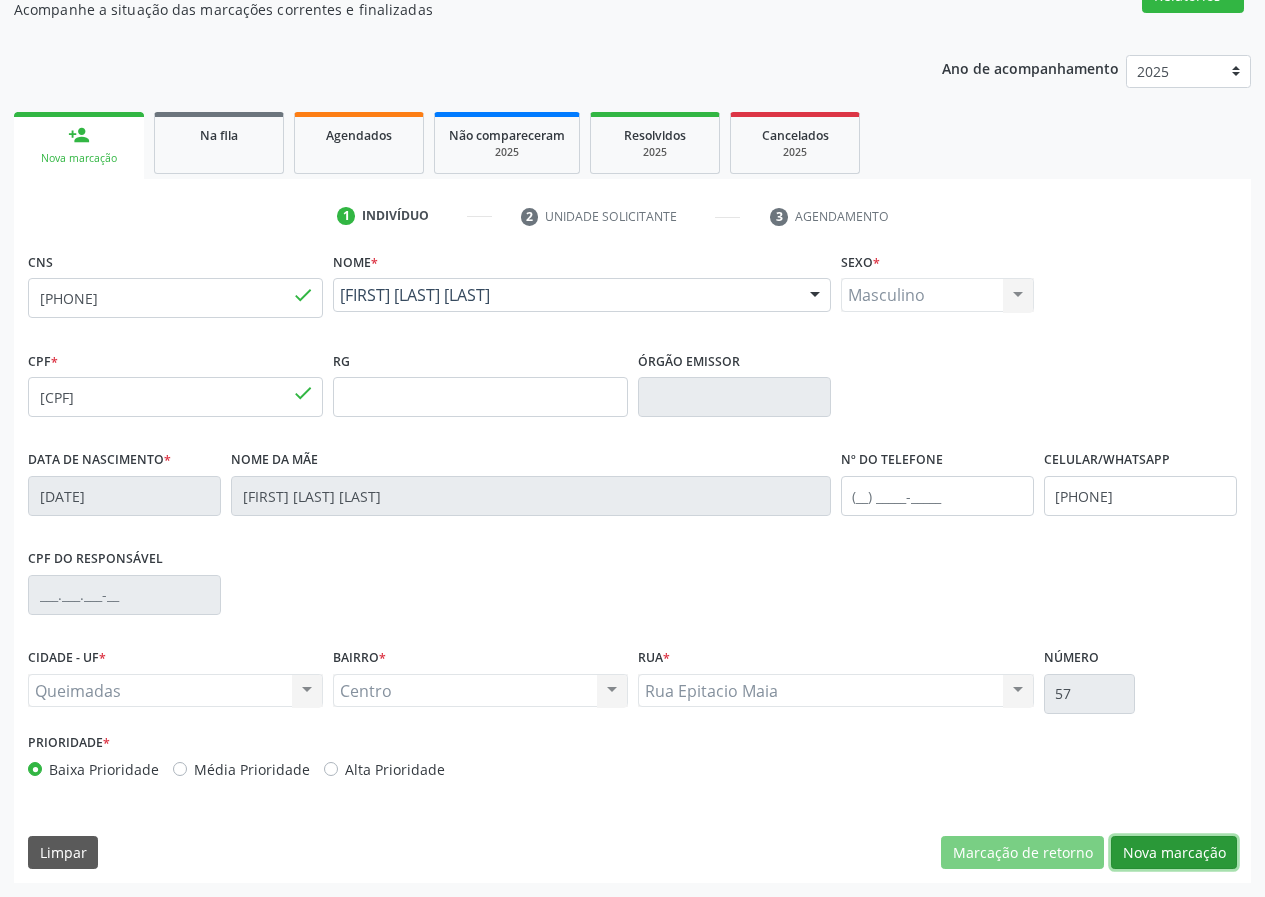 drag, startPoint x: 1163, startPoint y: 849, endPoint x: 800, endPoint y: 832, distance: 363.39786 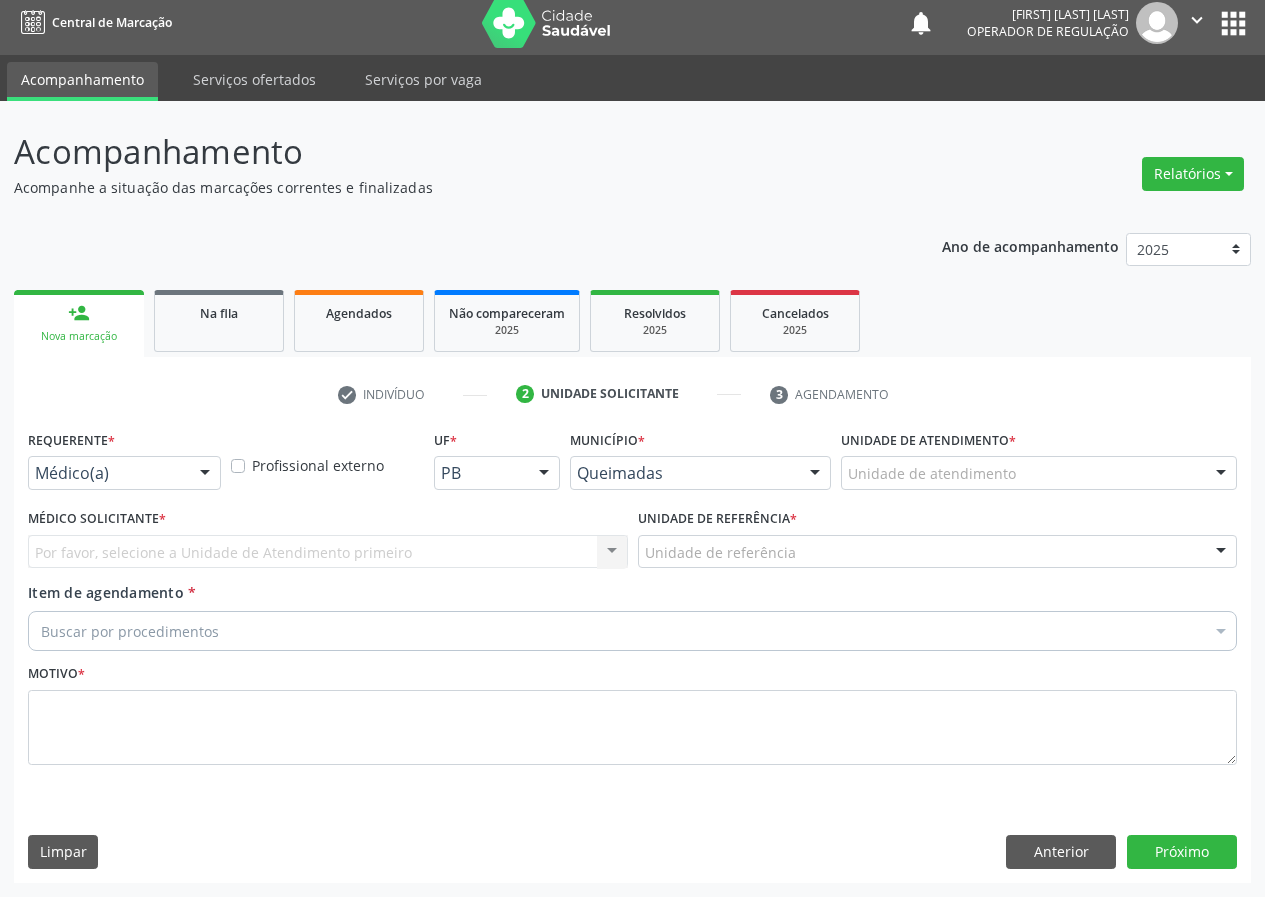 scroll, scrollTop: 9, scrollLeft: 0, axis: vertical 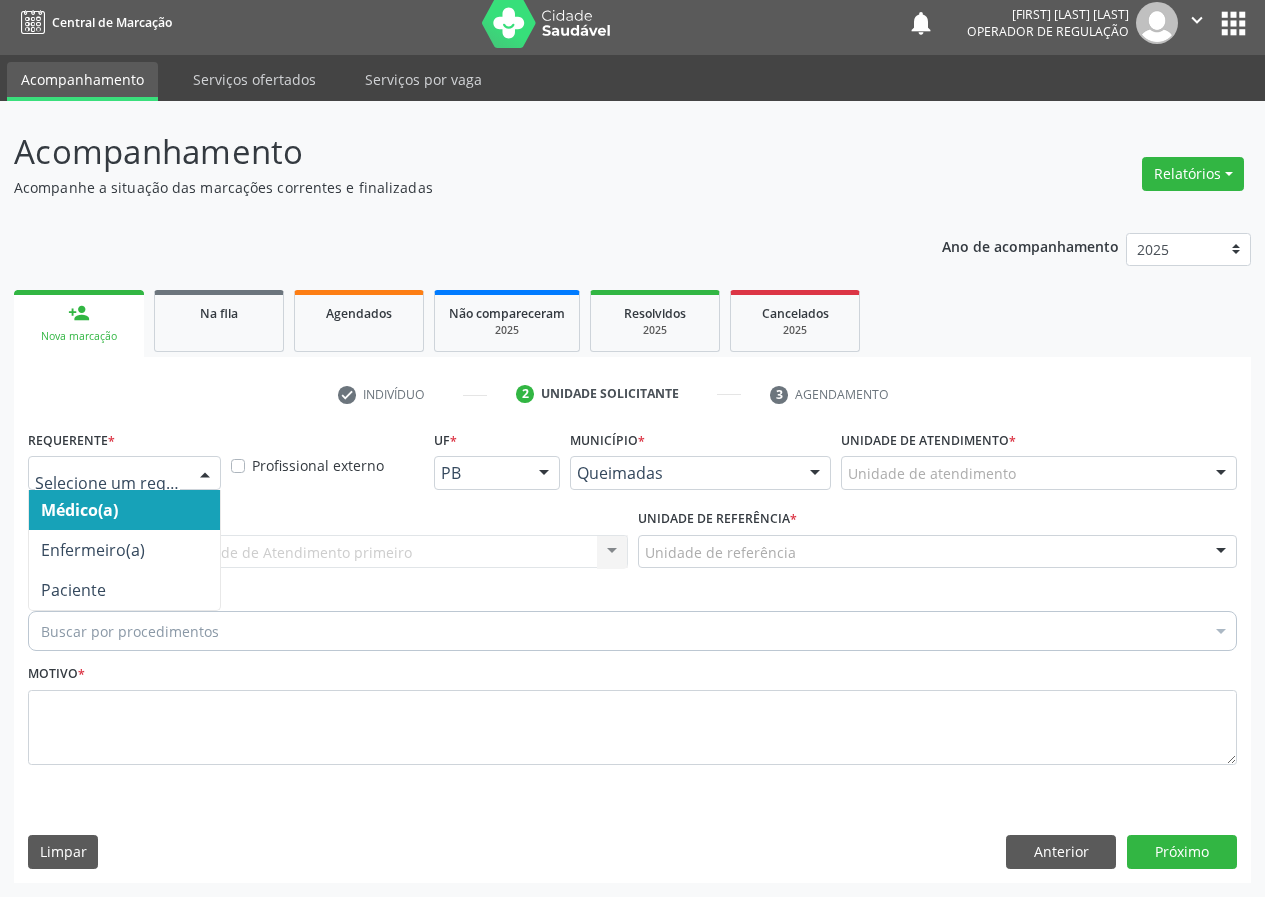 drag, startPoint x: 205, startPoint y: 471, endPoint x: 199, endPoint y: 584, distance: 113.15918 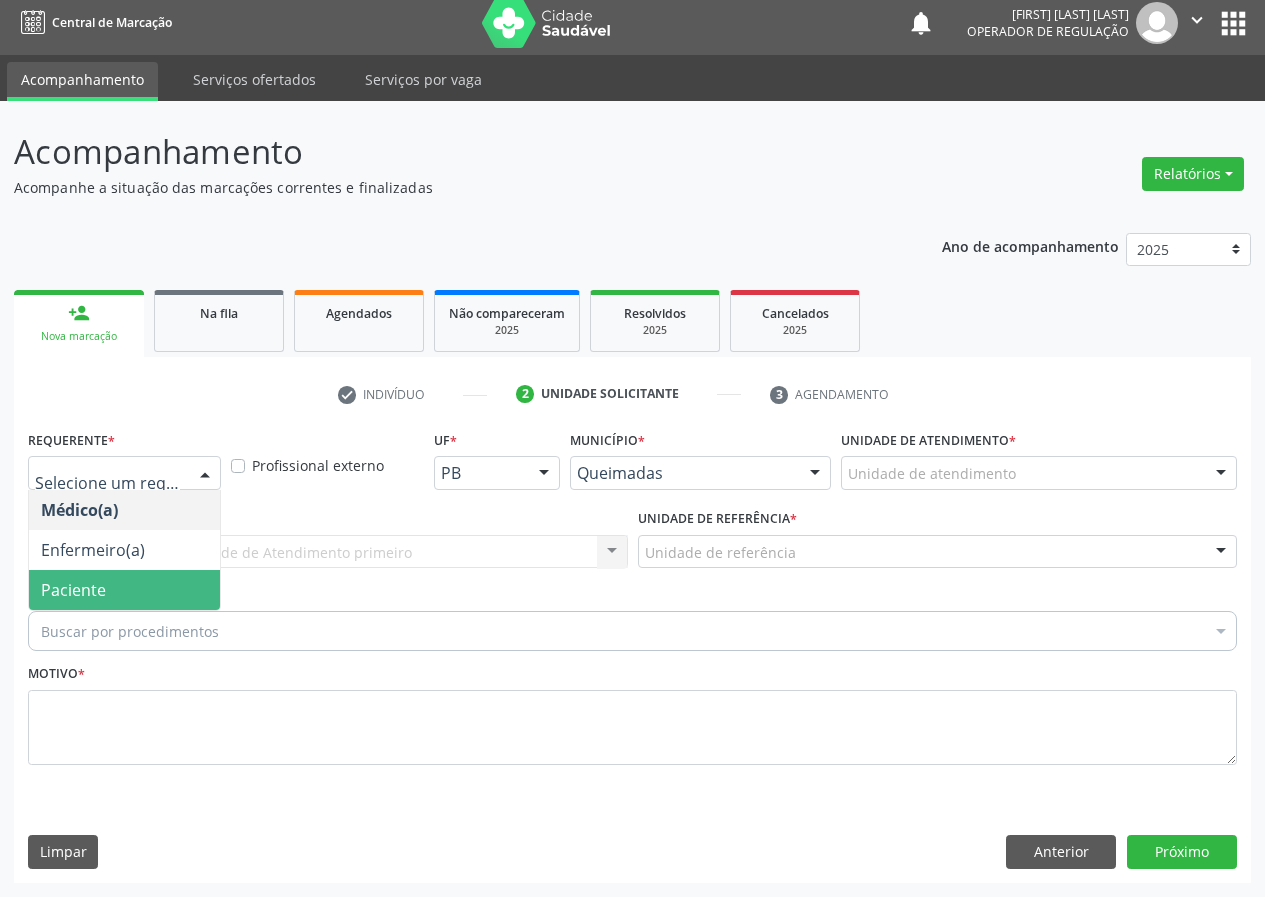 drag, startPoint x: 200, startPoint y: 584, endPoint x: 443, endPoint y: 583, distance: 243.00206 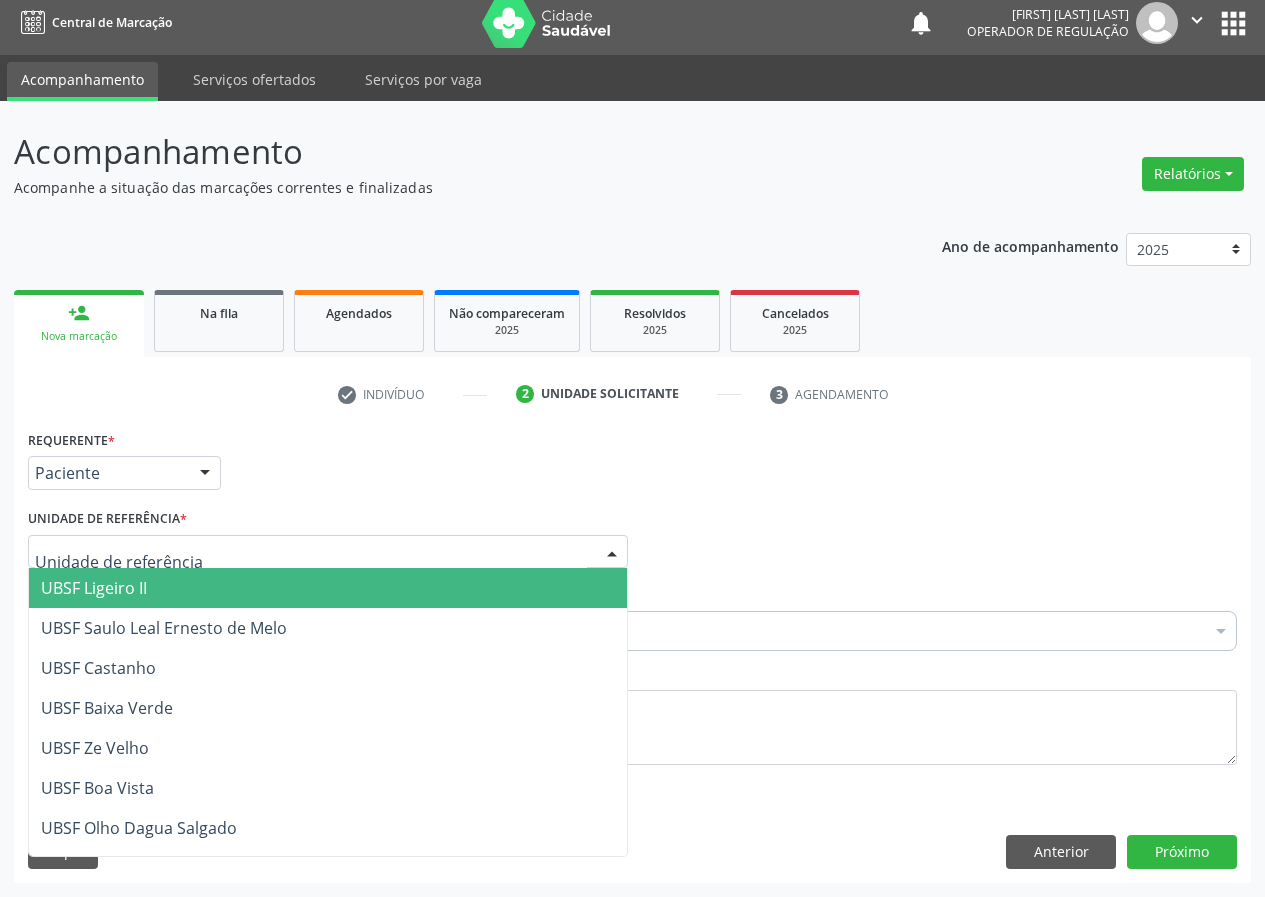 drag, startPoint x: 609, startPoint y: 542, endPoint x: 146, endPoint y: 637, distance: 472.64575 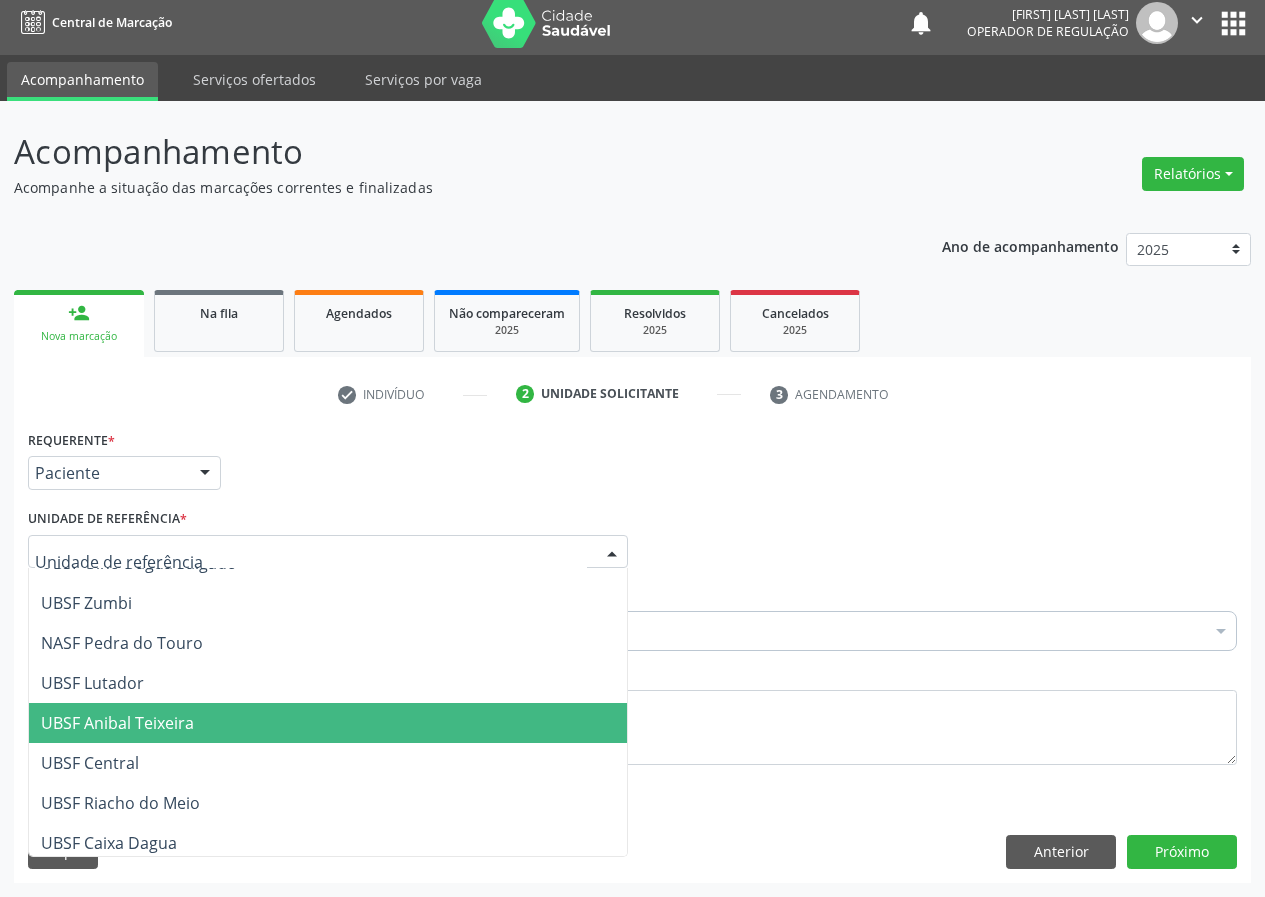 scroll, scrollTop: 300, scrollLeft: 0, axis: vertical 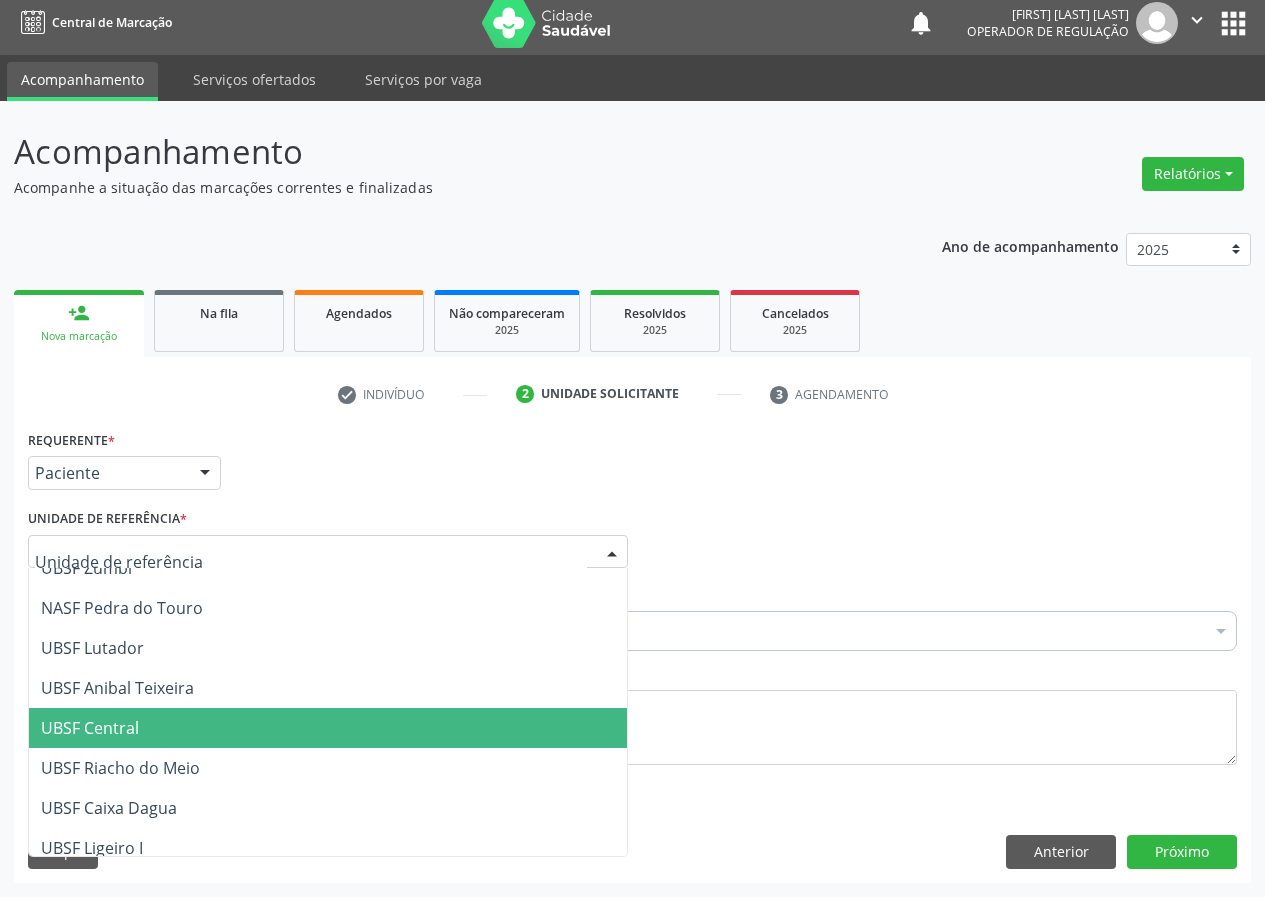 drag, startPoint x: 126, startPoint y: 727, endPoint x: 32, endPoint y: 725, distance: 94.02127 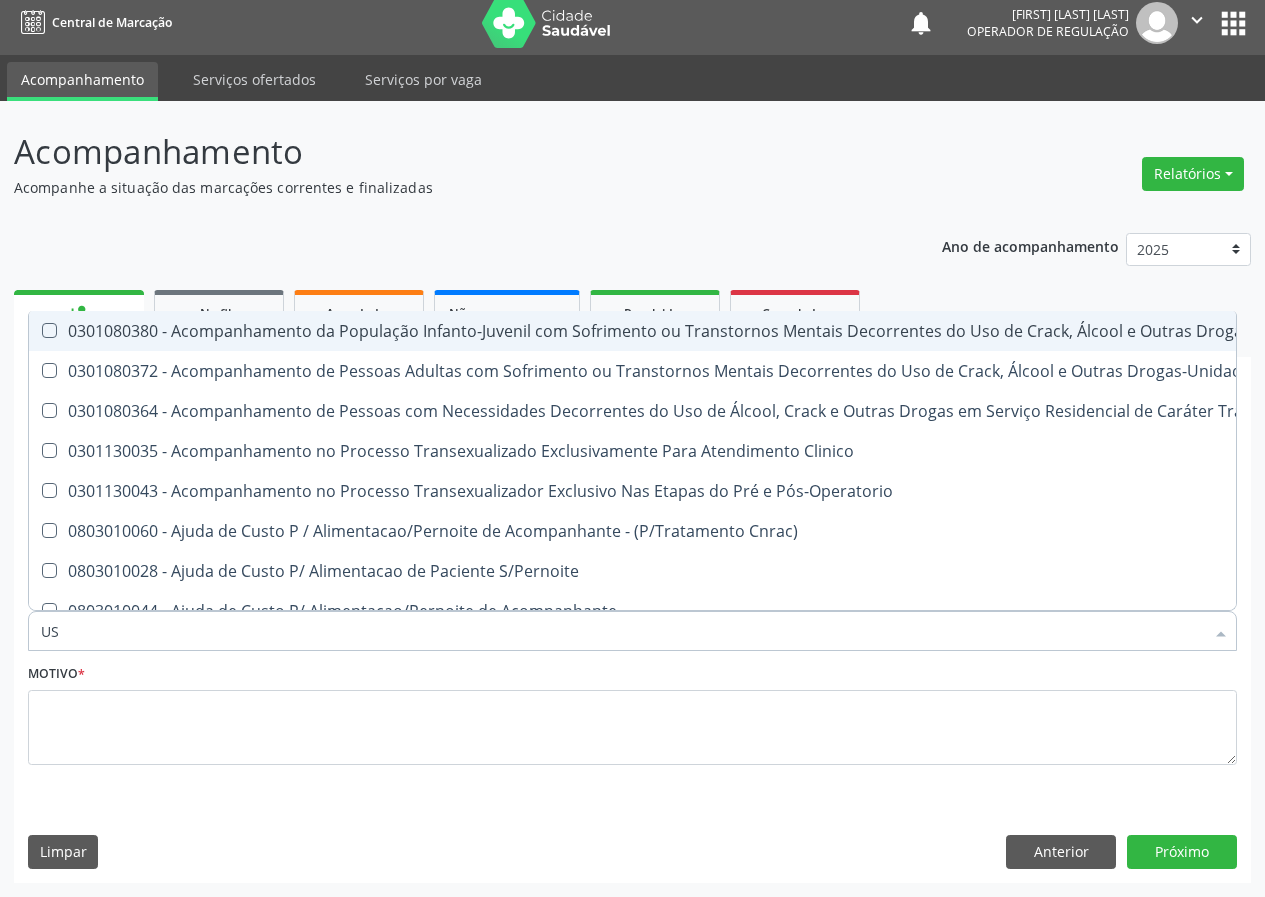 type on "USG" 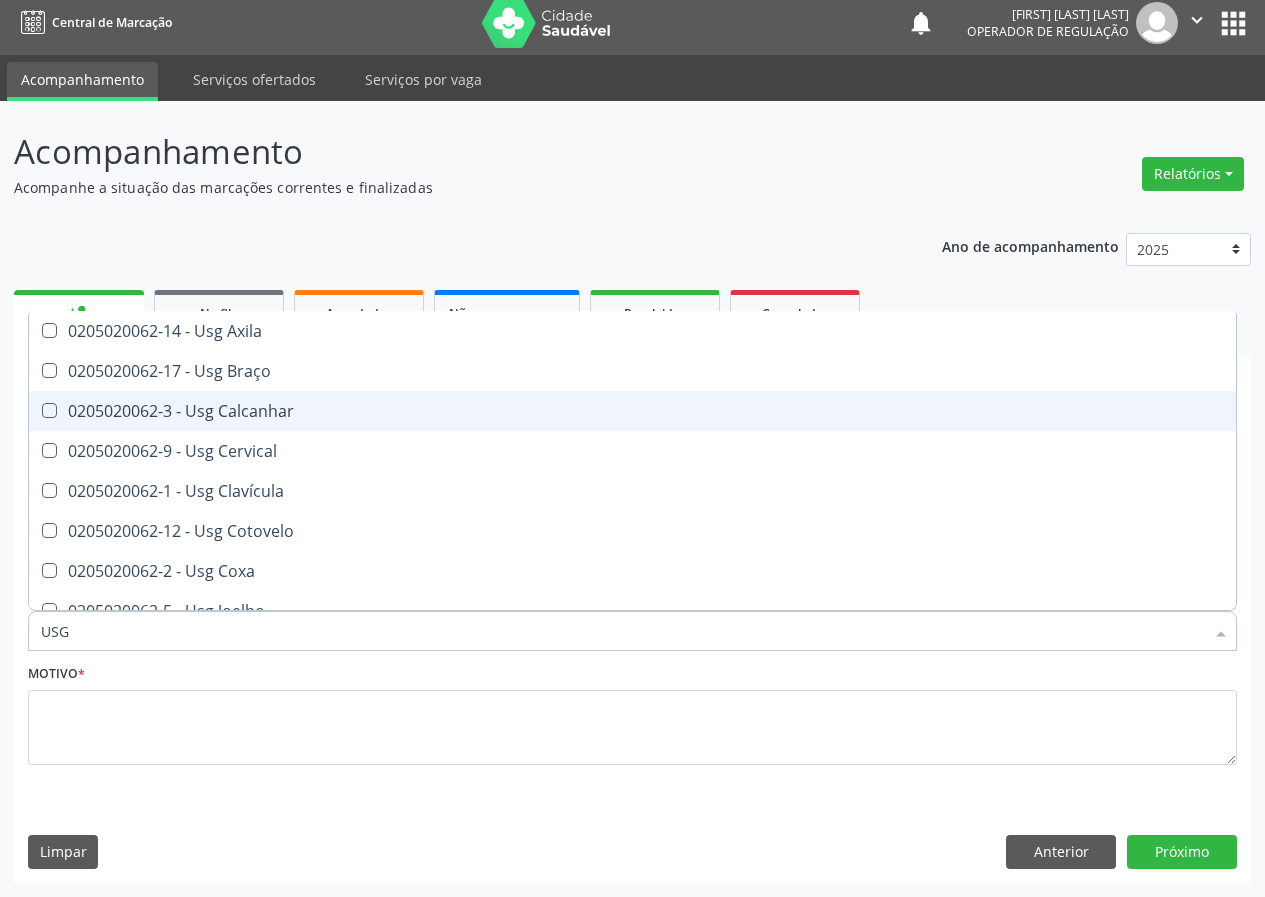 scroll, scrollTop: 0, scrollLeft: 0, axis: both 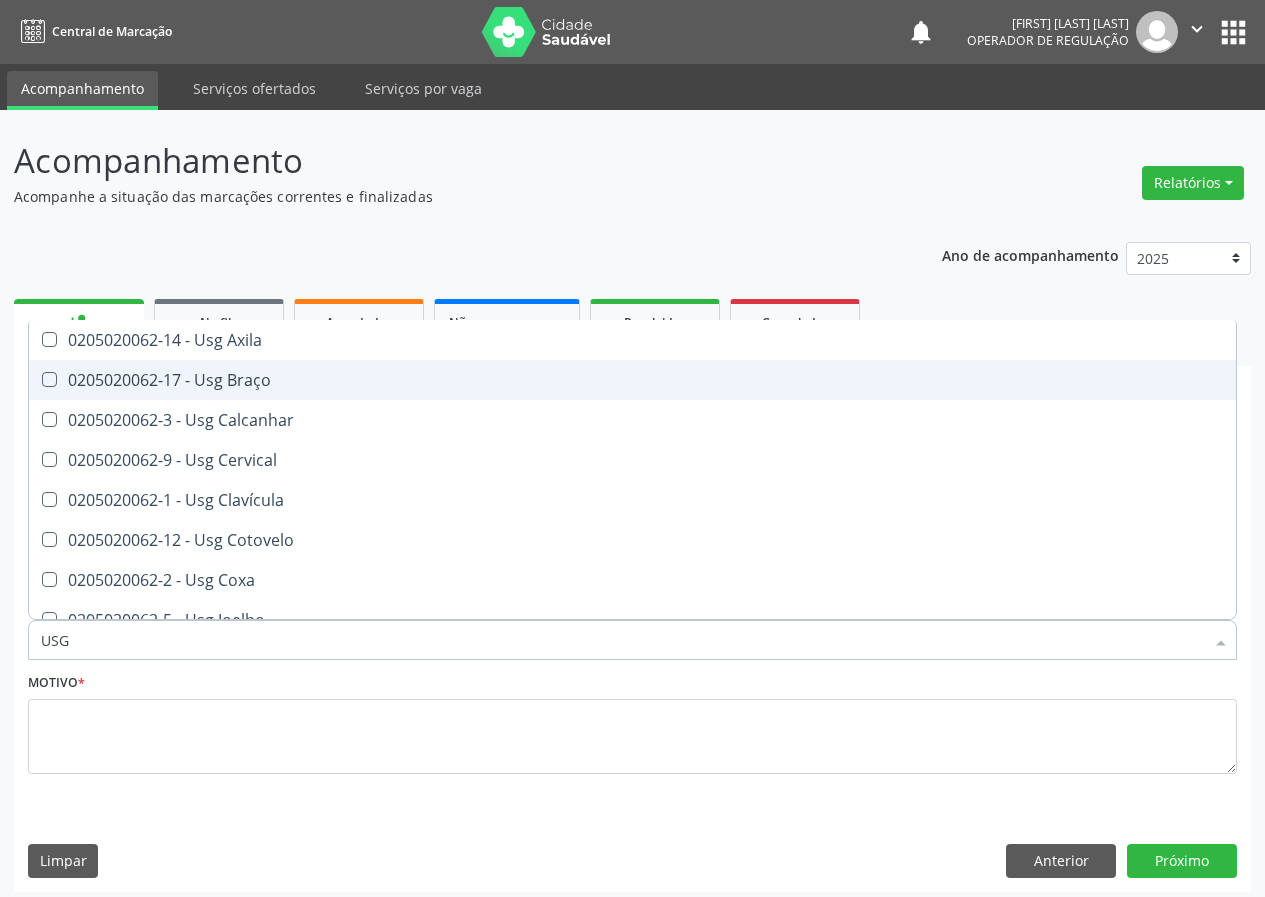 click on "0205020062-17 - Usg Braço" at bounding box center (632, 380) 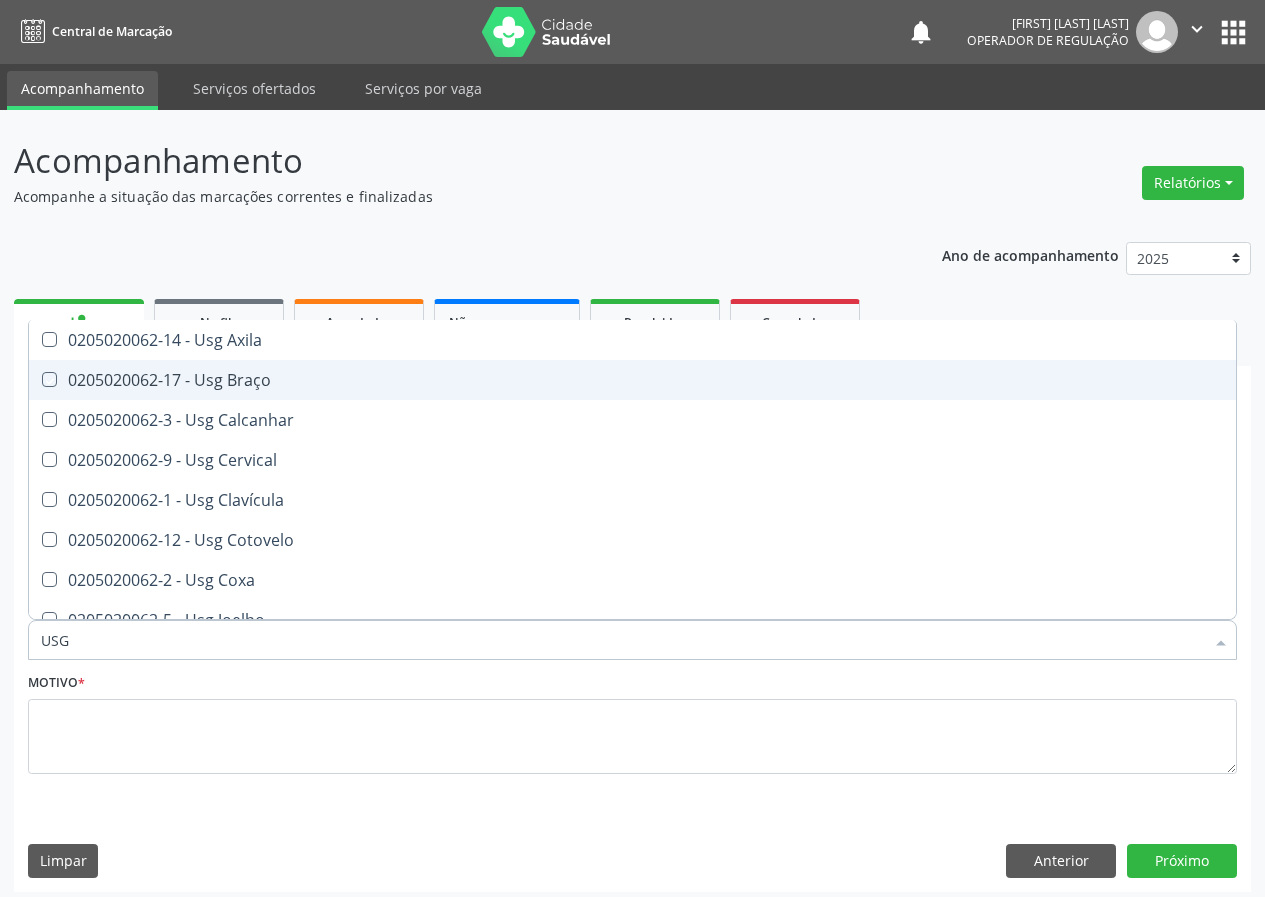 checkbox on "true" 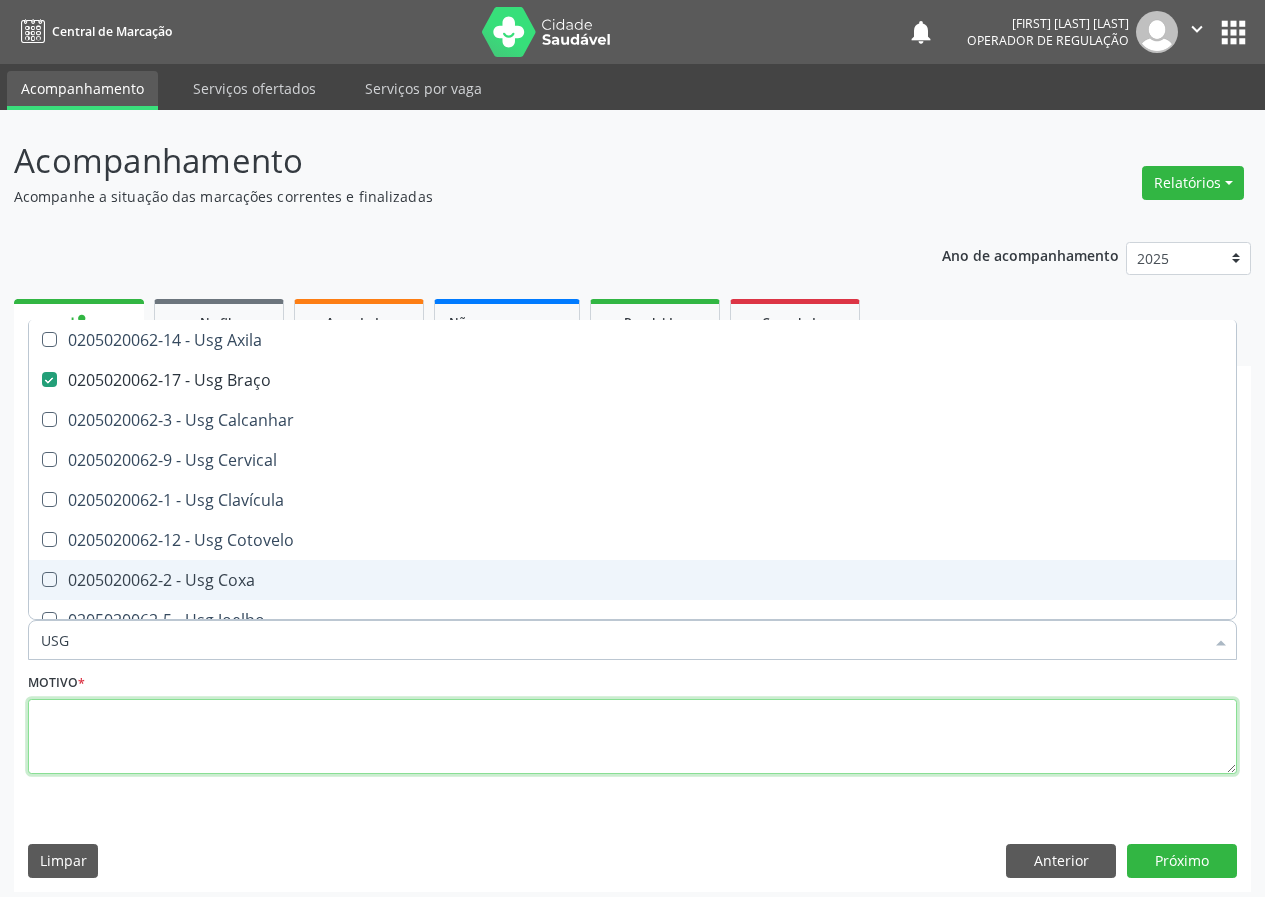 click at bounding box center (632, 737) 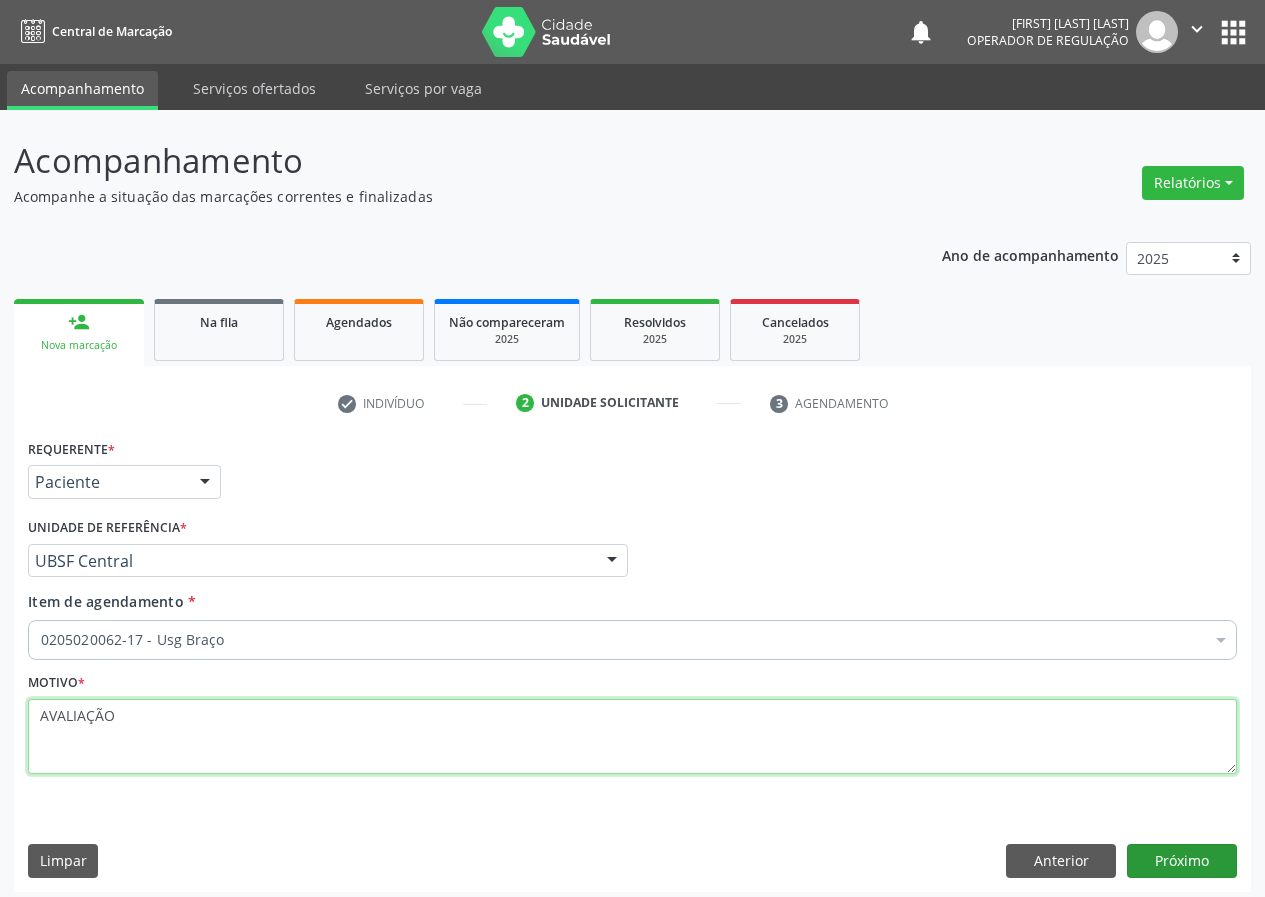 type on "AVALIAÇÃO" 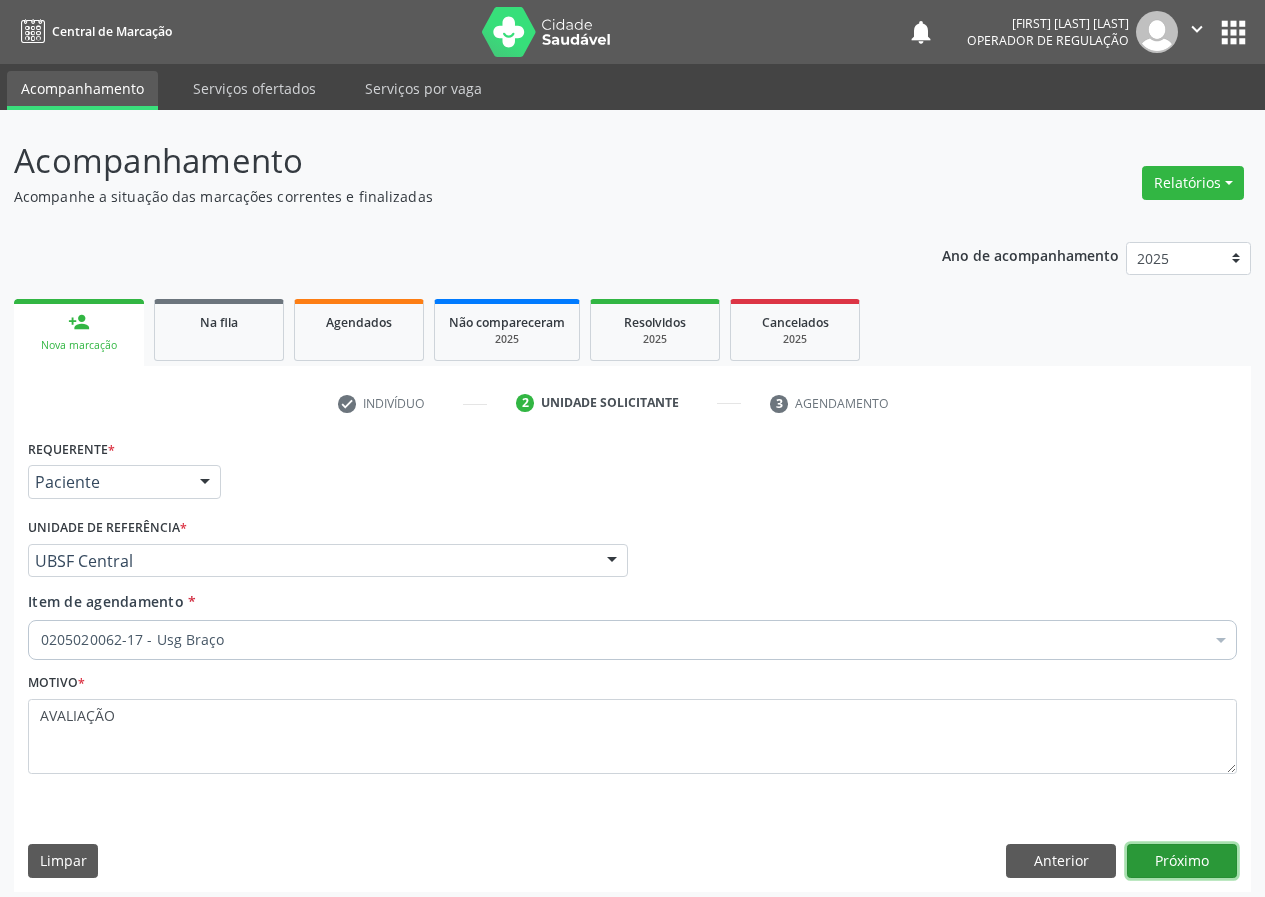 drag, startPoint x: 1179, startPoint y: 864, endPoint x: 1168, endPoint y: 861, distance: 11.401754 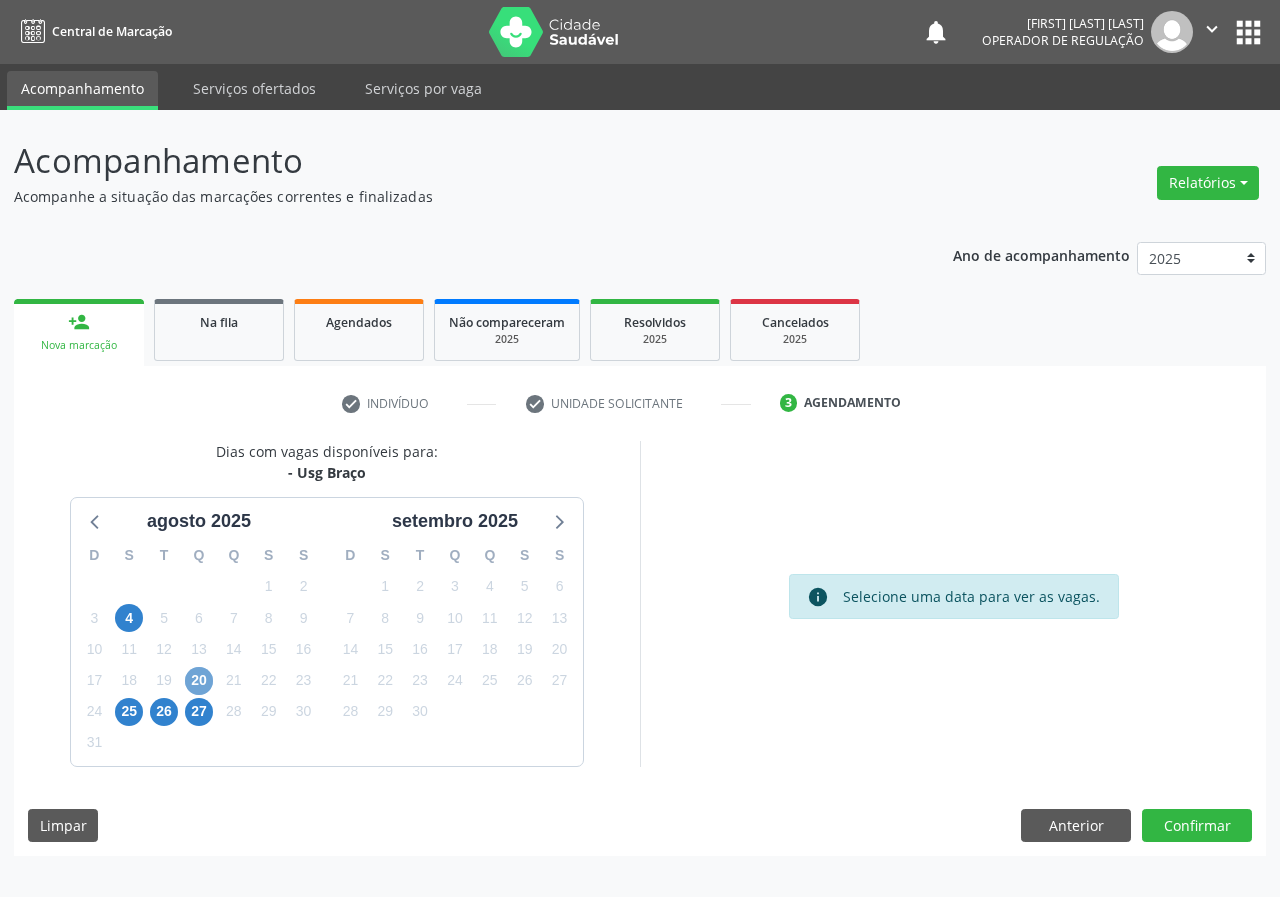click on "20" at bounding box center (199, 681) 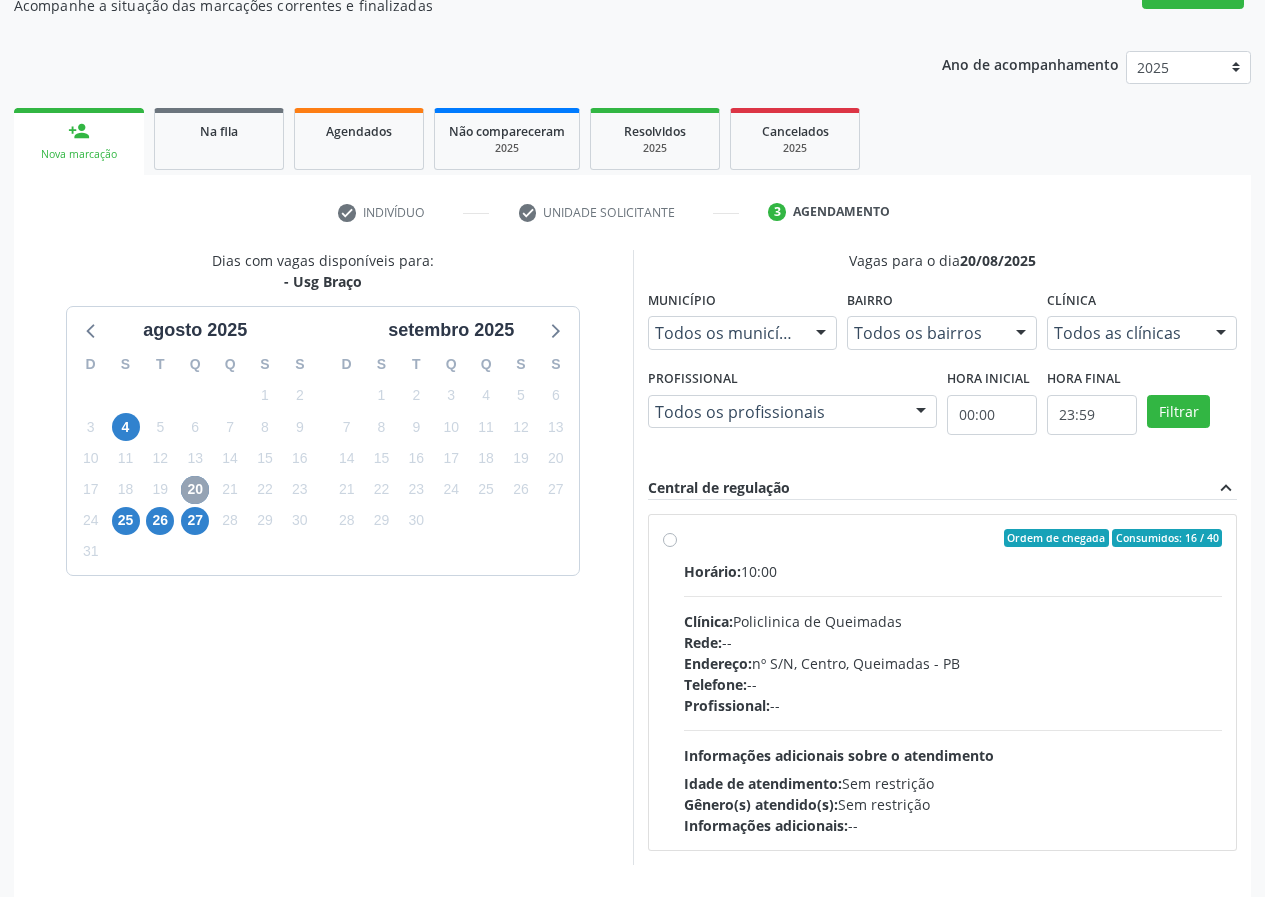 scroll, scrollTop: 200, scrollLeft: 0, axis: vertical 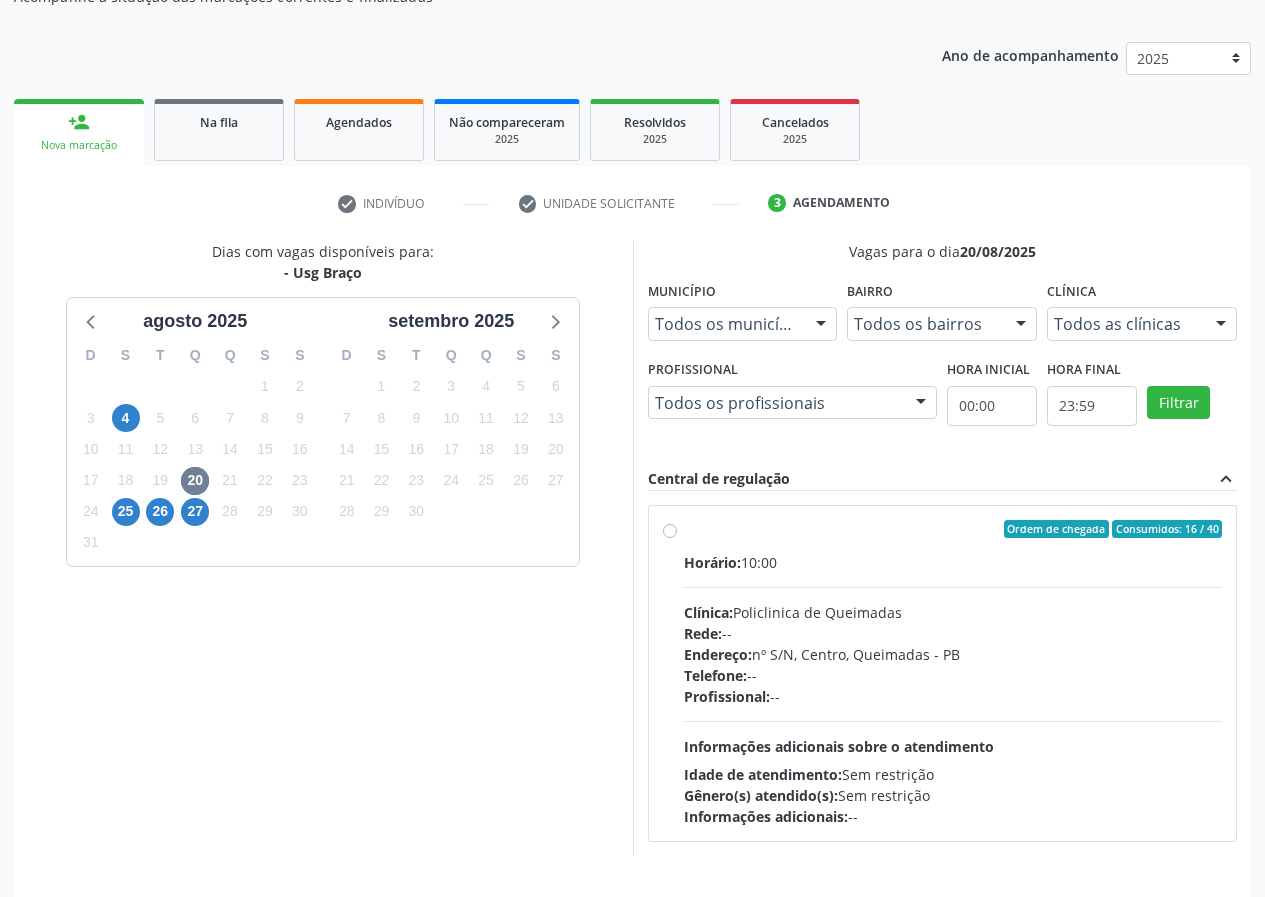 click on "Ordem de chegada
Consumidos: 16 / 40
Horário:   10:00
Clínica:  Policlinica de Queimadas
Rede:
--
Endereço:   nº S/N, Centro, Queimadas - PB
Telefone:   --
Profissional:
--
Informações adicionais sobre o atendimento
Idade de atendimento:
Sem restrição
Gênero(s) atendido(s):
Sem restrição
Informações adicionais:
--" at bounding box center [953, 673] 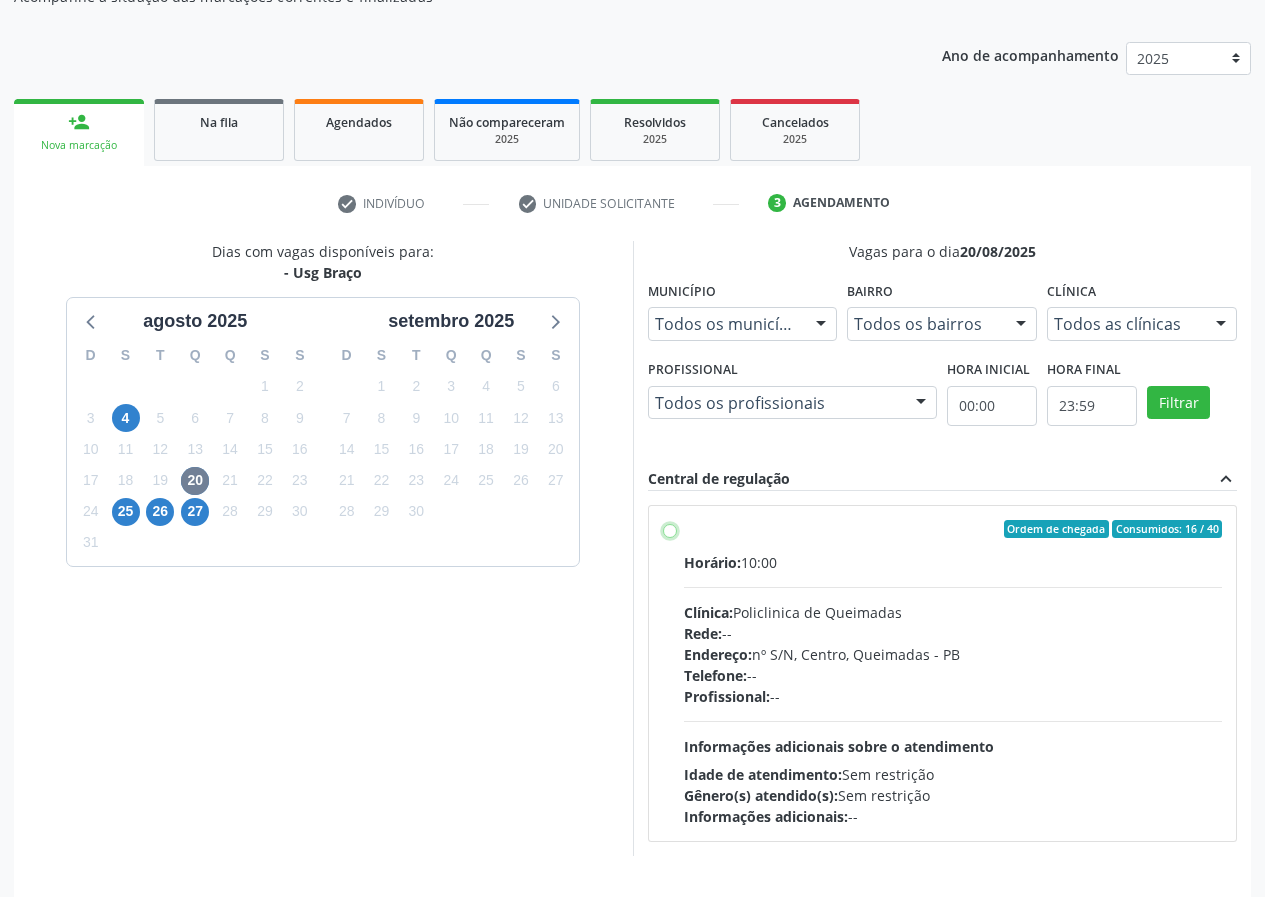 click on "Ordem de chegada
Consumidos: 16 / 40
Horário:   10:00
Clínica:  Policlinica de Queimadas
Rede:
--
Endereço:   nº S/N, Centro, Queimadas - PB
Telefone:   --
Profissional:
--
Informações adicionais sobre o atendimento
Idade de atendimento:
Sem restrição
Gênero(s) atendido(s):
Sem restrição
Informações adicionais:
--" at bounding box center [670, 529] 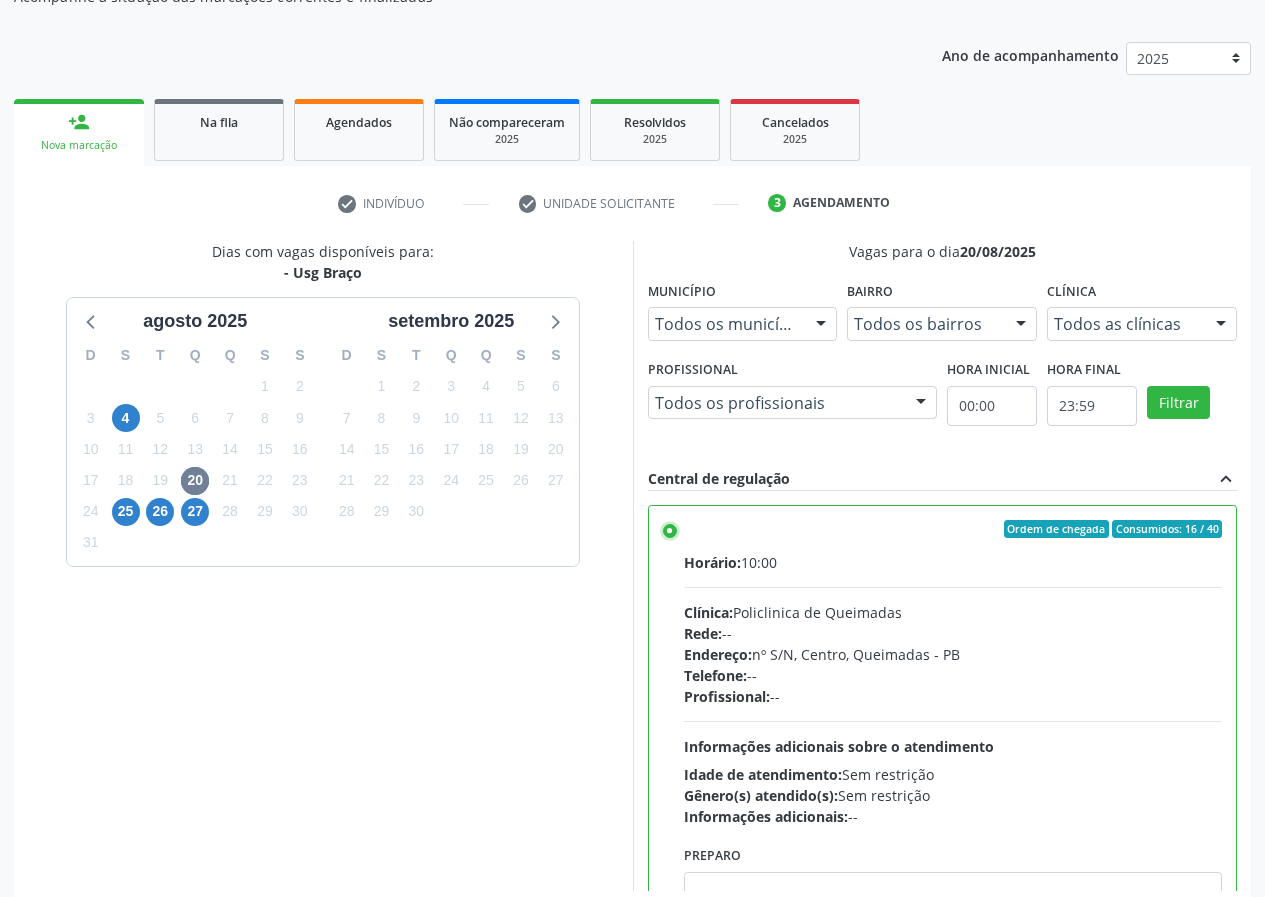 scroll, scrollTop: 99, scrollLeft: 0, axis: vertical 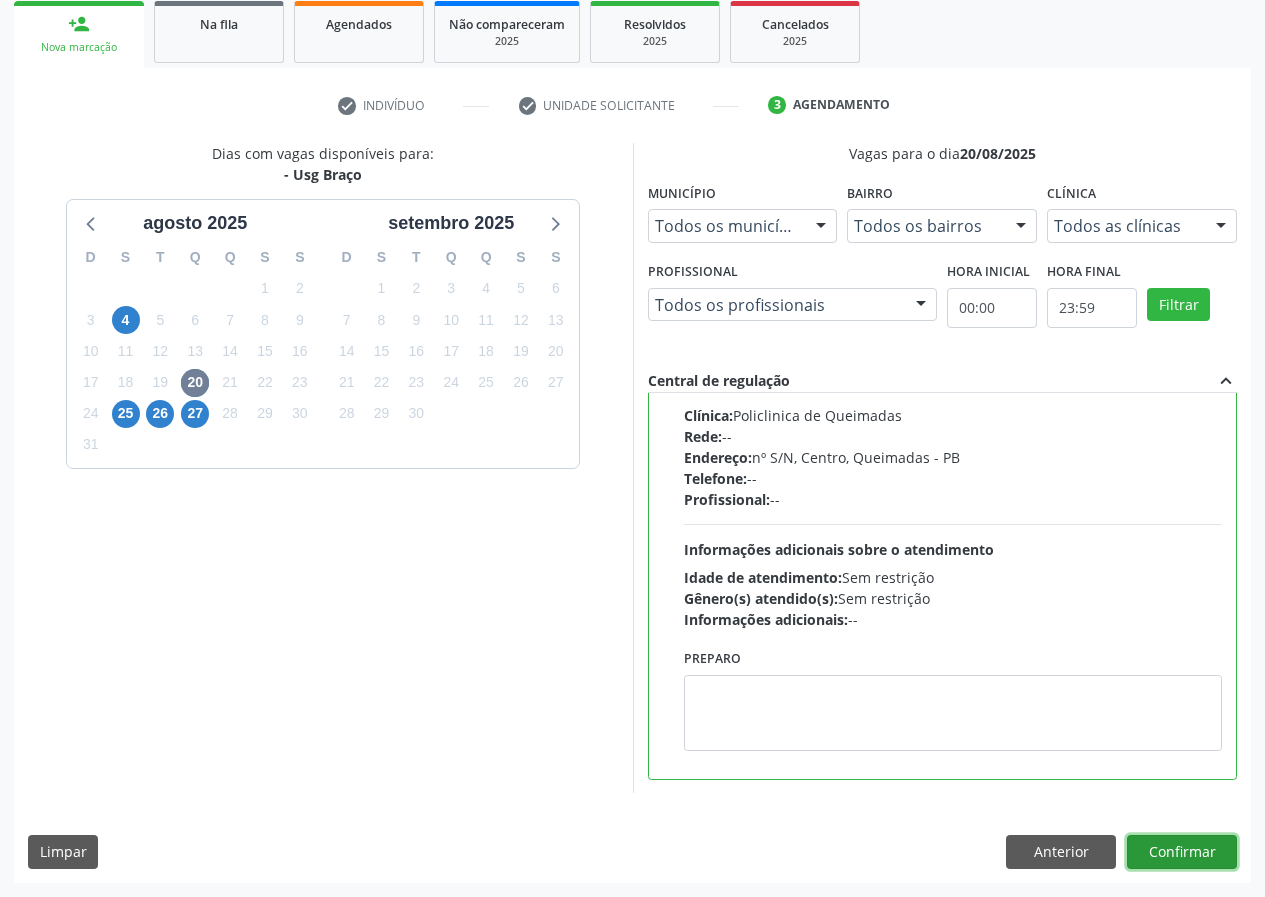 drag, startPoint x: 1191, startPoint y: 855, endPoint x: 588, endPoint y: 733, distance: 615.21783 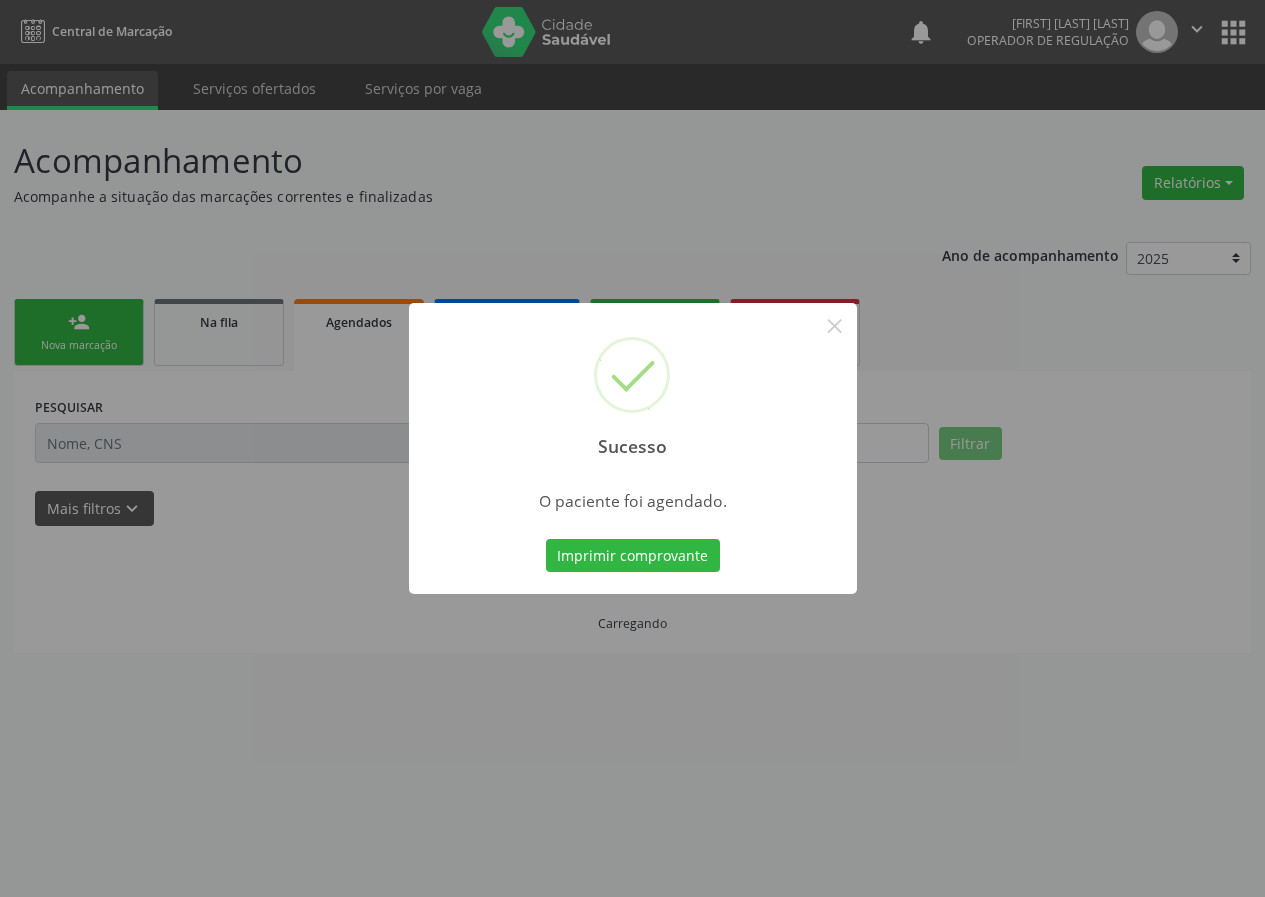 scroll, scrollTop: 0, scrollLeft: 0, axis: both 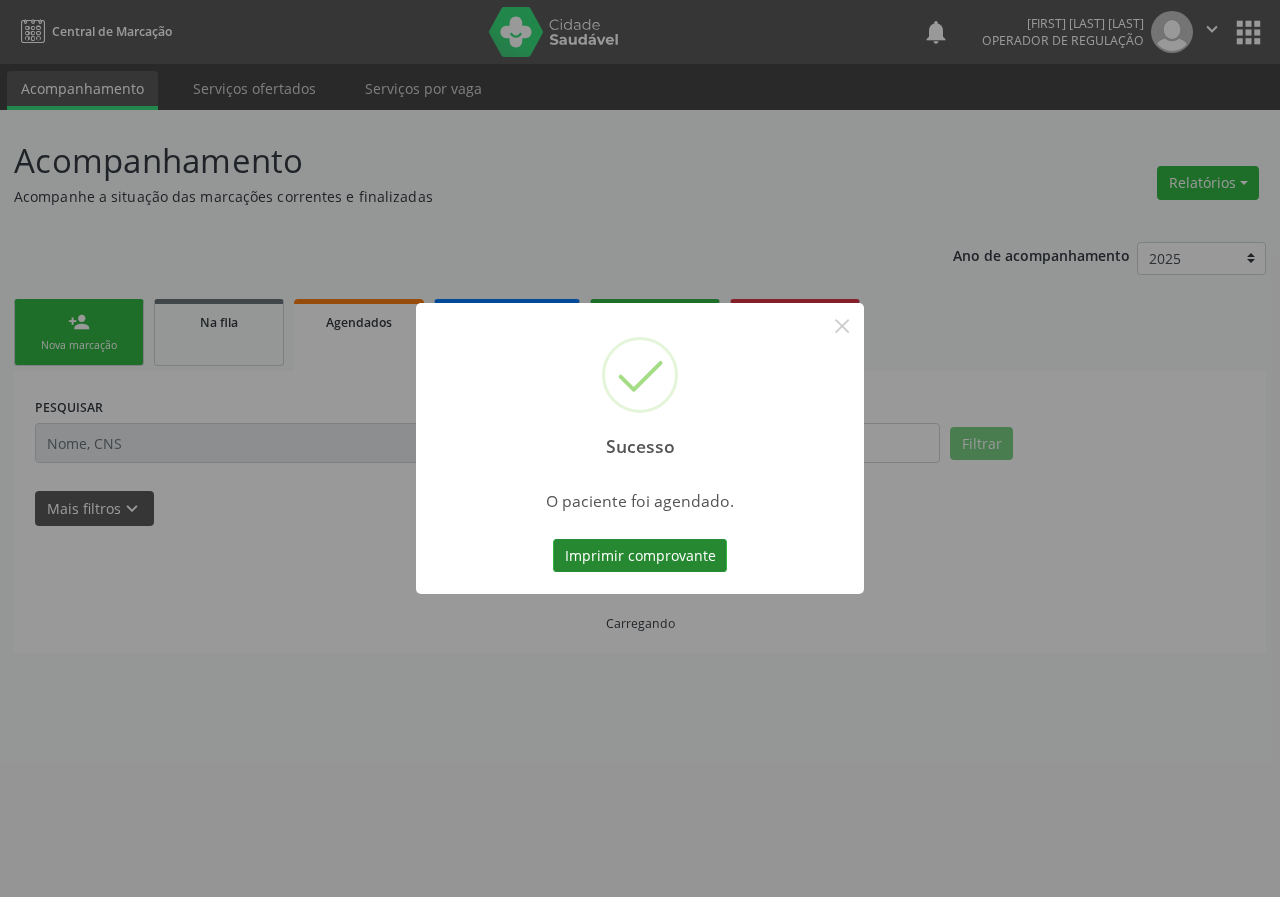 click on "Imprimir comprovante" at bounding box center [640, 556] 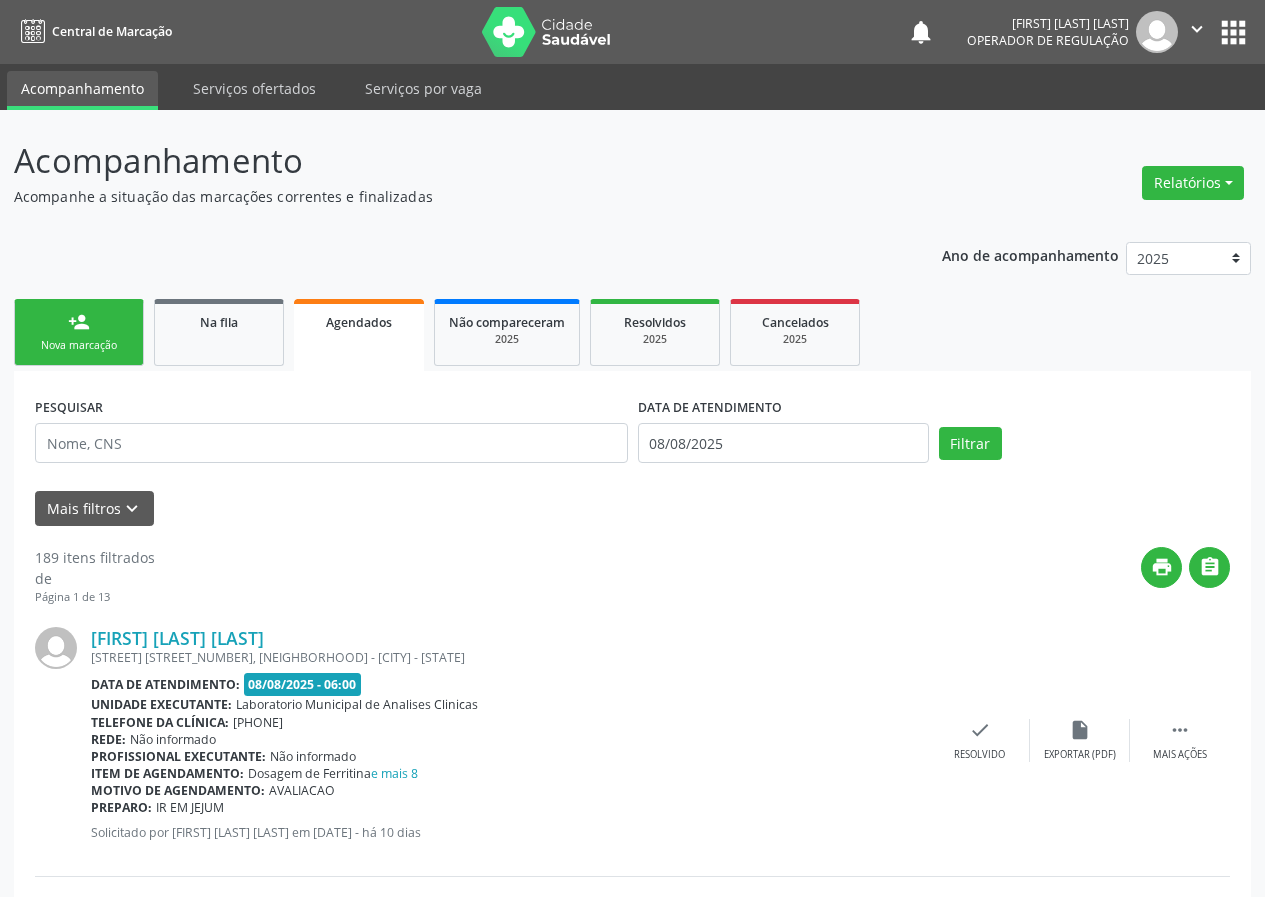 click on "Nova marcação" at bounding box center (79, 345) 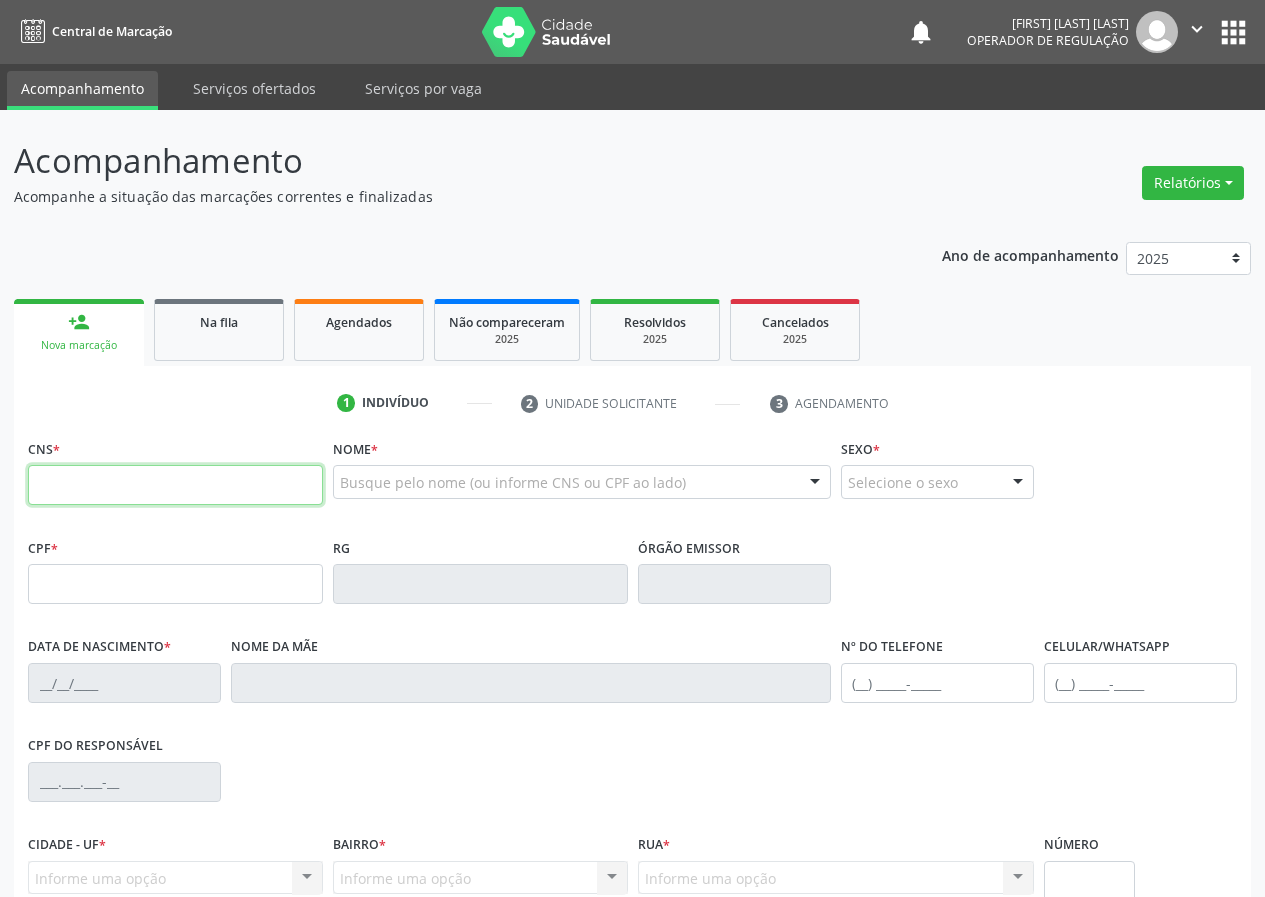 click at bounding box center [175, 485] 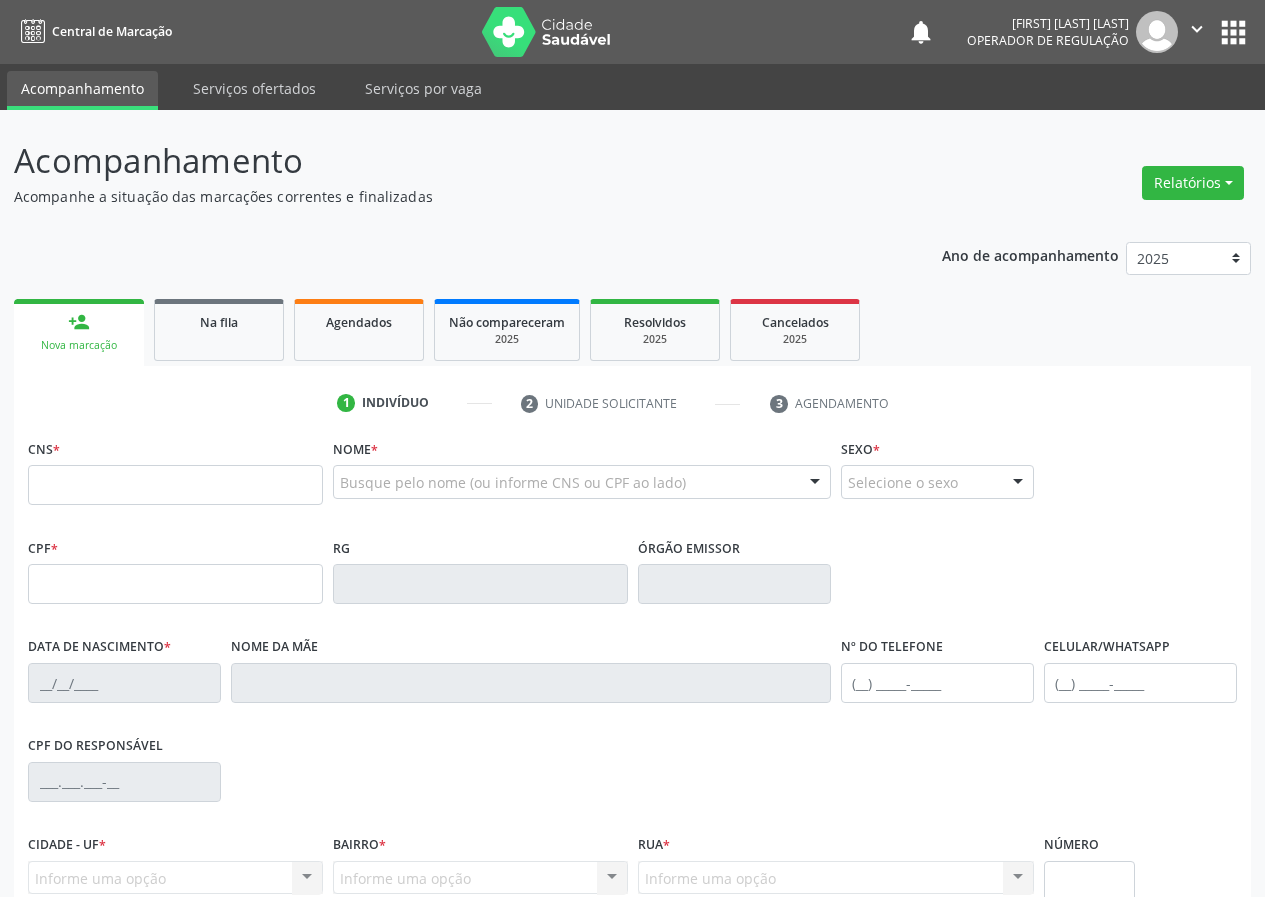 click on "CNS
*" at bounding box center (44, 449) 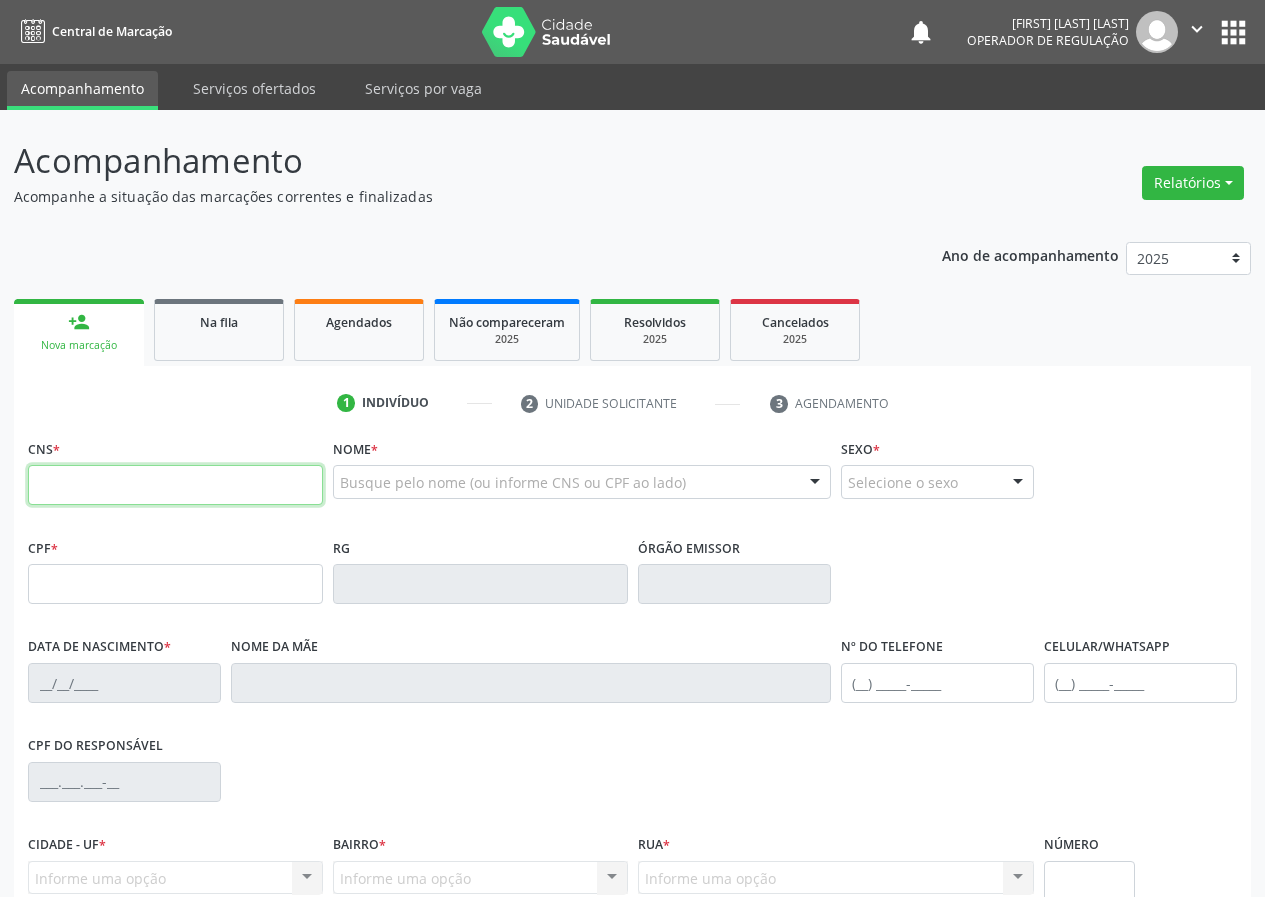 click at bounding box center (175, 485) 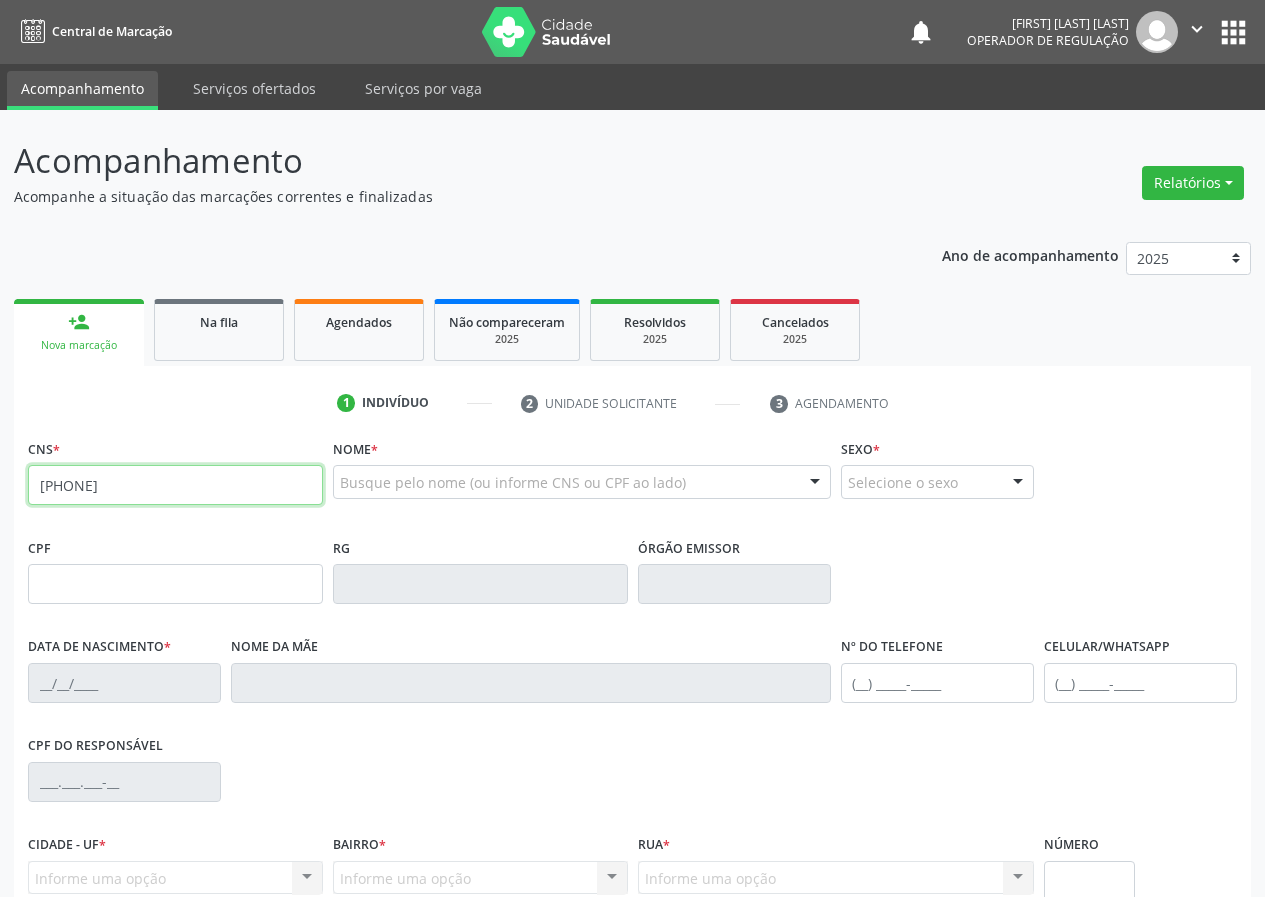 type on "703 0028 0124 9571" 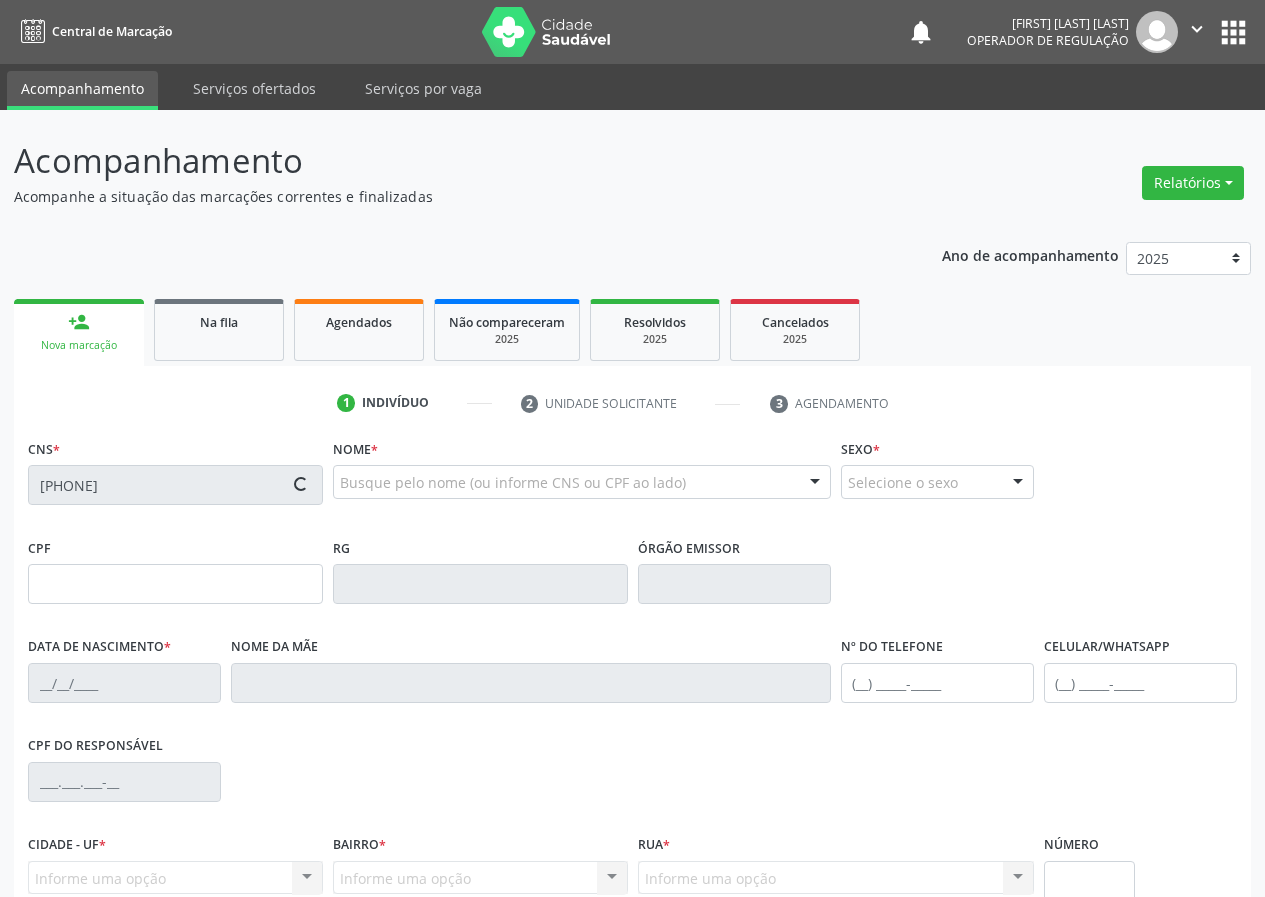 type on "127.110.434-28" 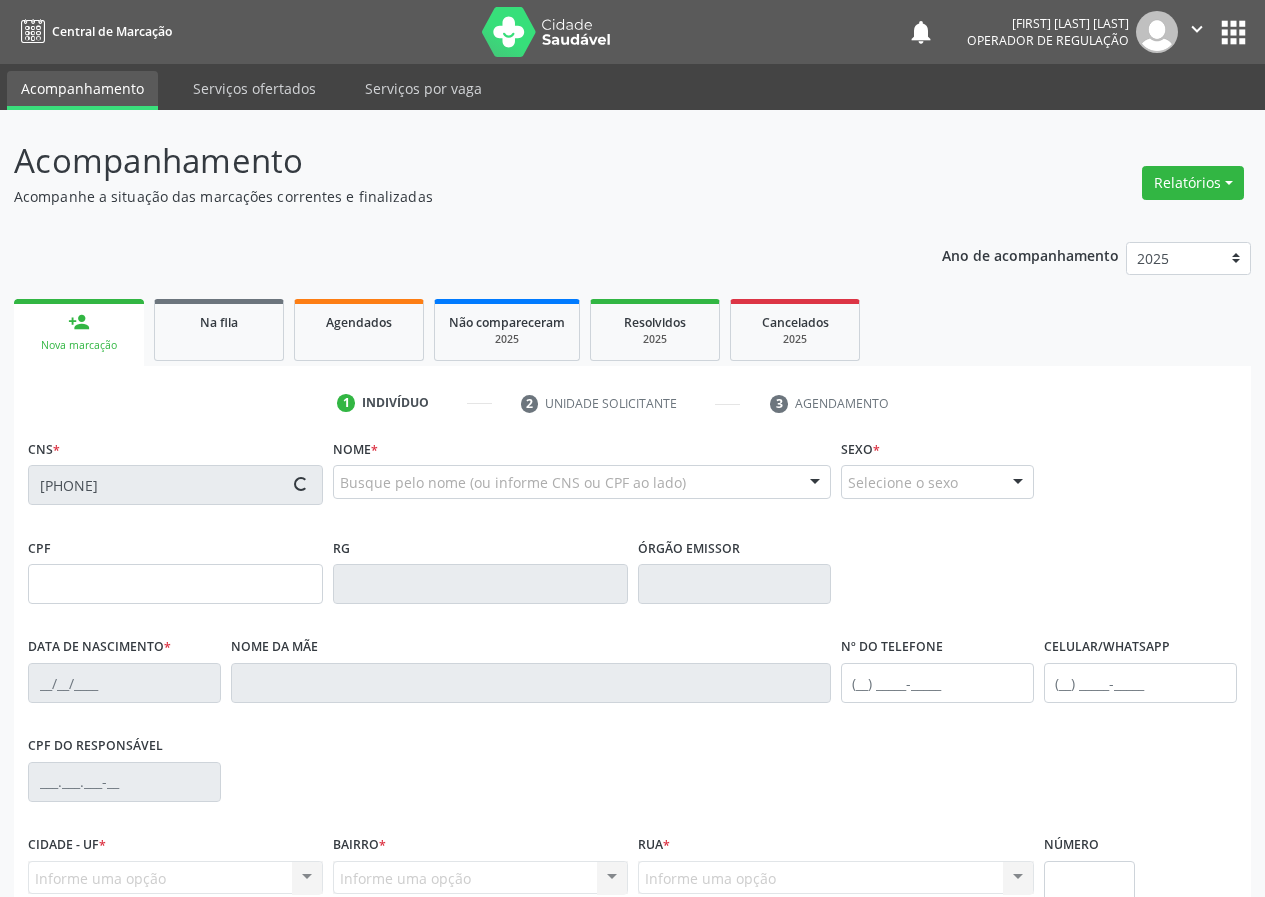 type on "02/10/1996" 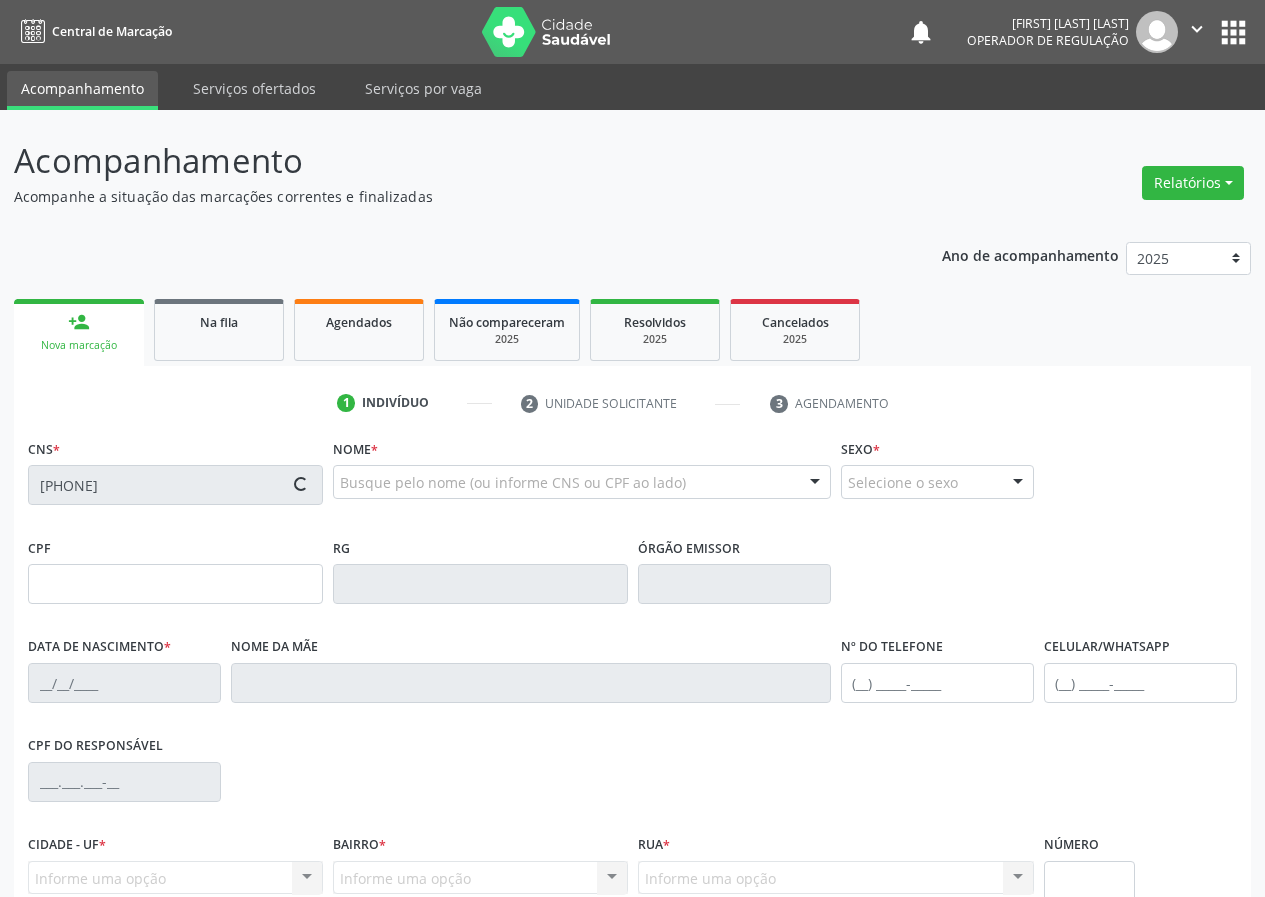 type on "Maria das Dores da Silva" 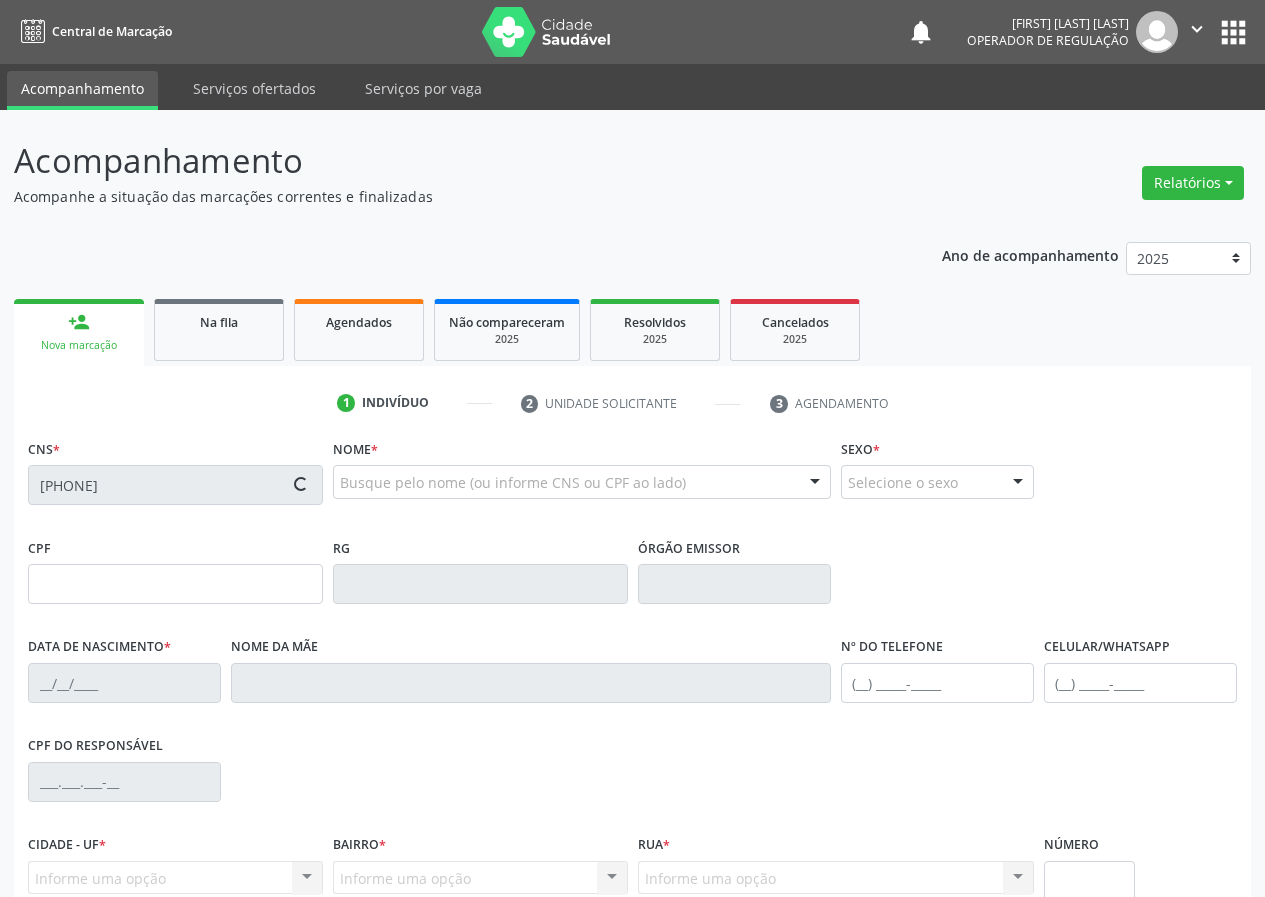 type on "(83) 99134-2918" 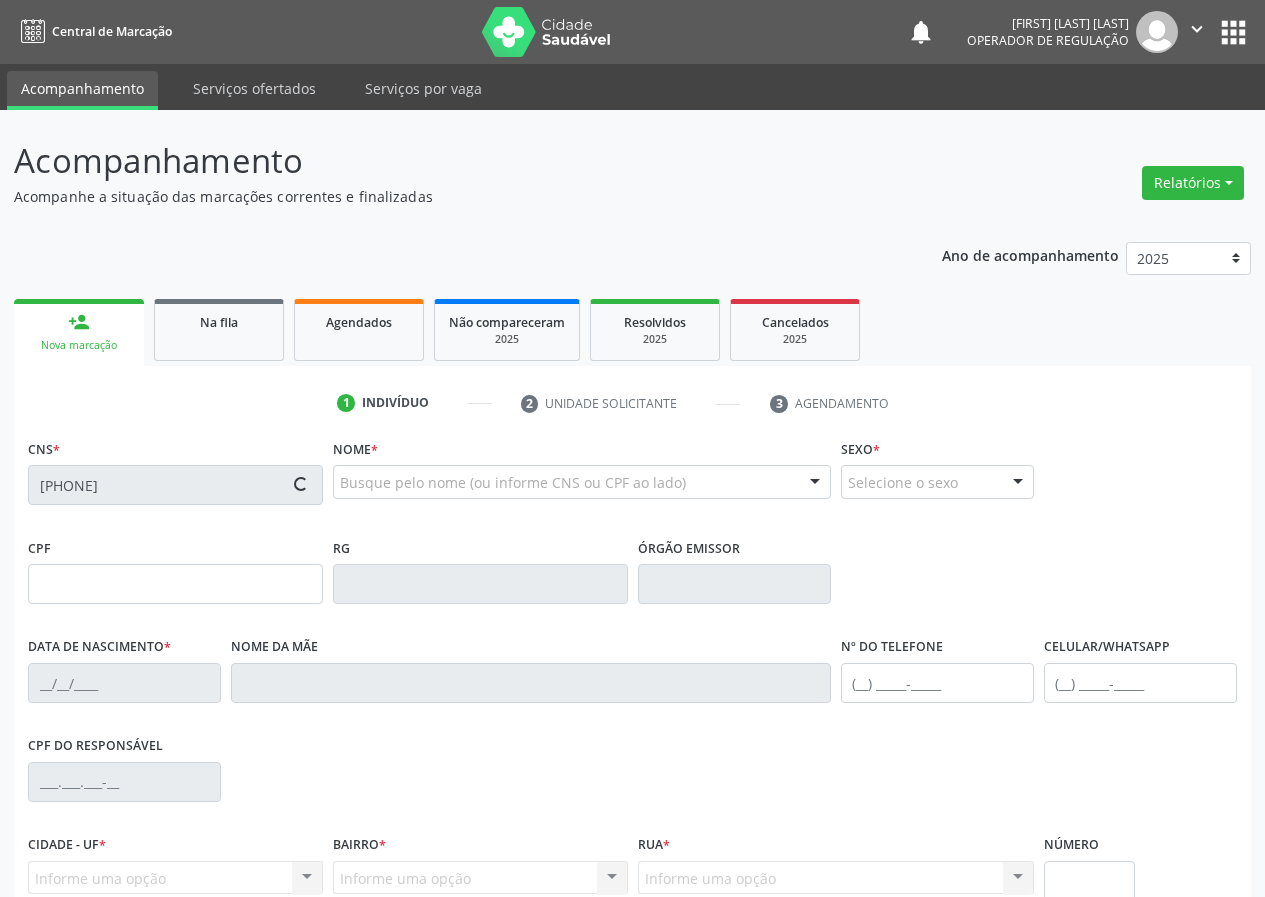 type on "030.041.754-36" 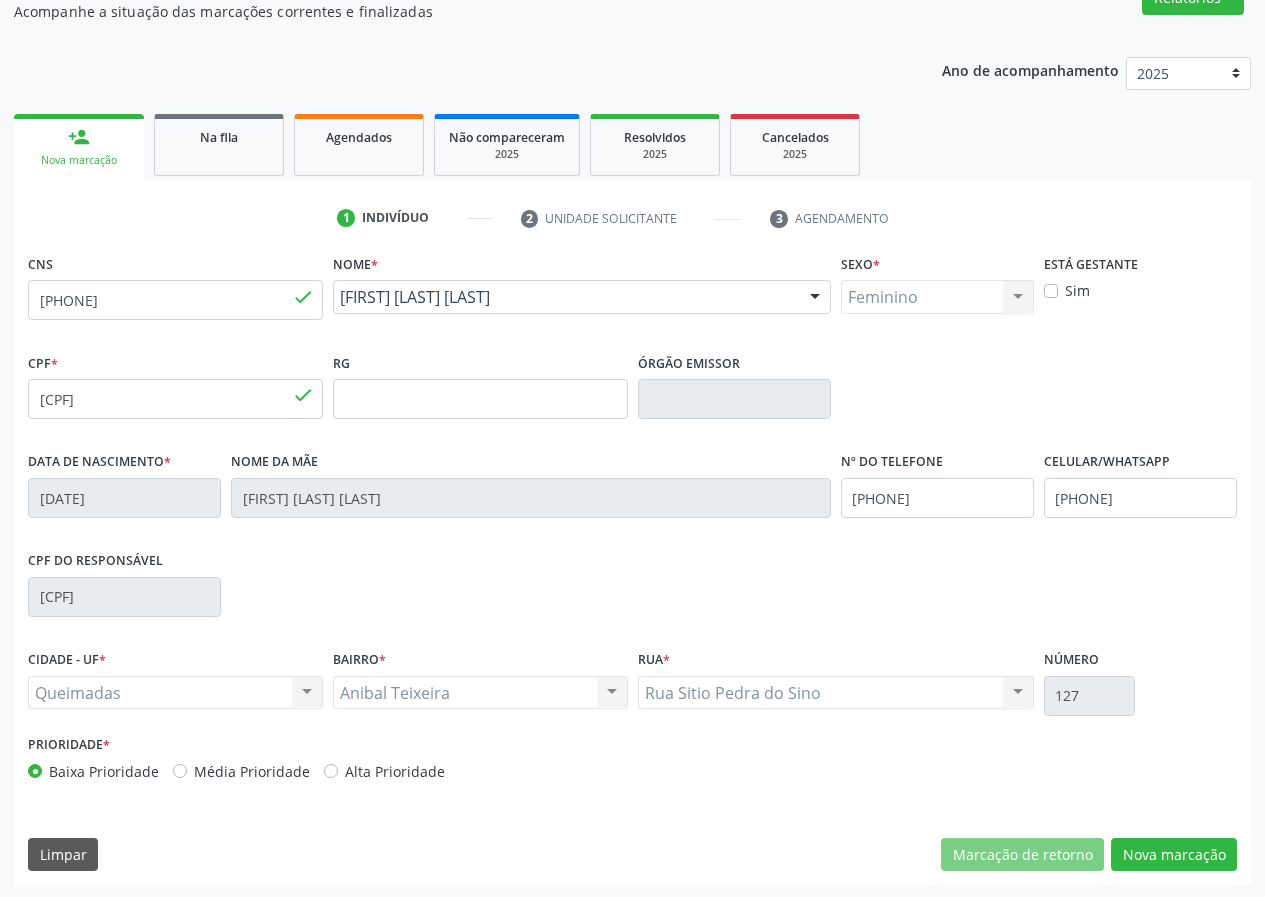 scroll, scrollTop: 187, scrollLeft: 0, axis: vertical 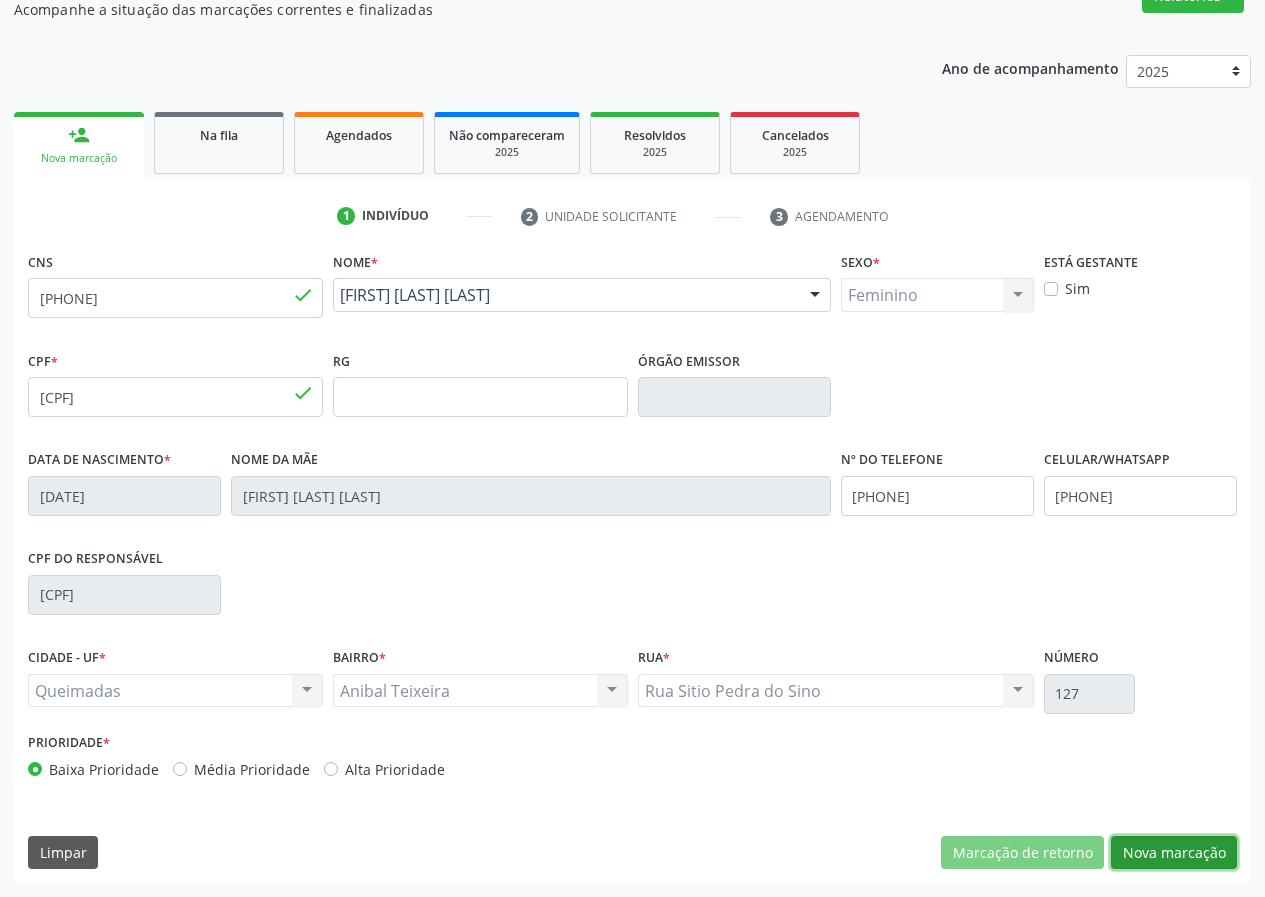 drag, startPoint x: 1179, startPoint y: 853, endPoint x: 379, endPoint y: 833, distance: 800.24994 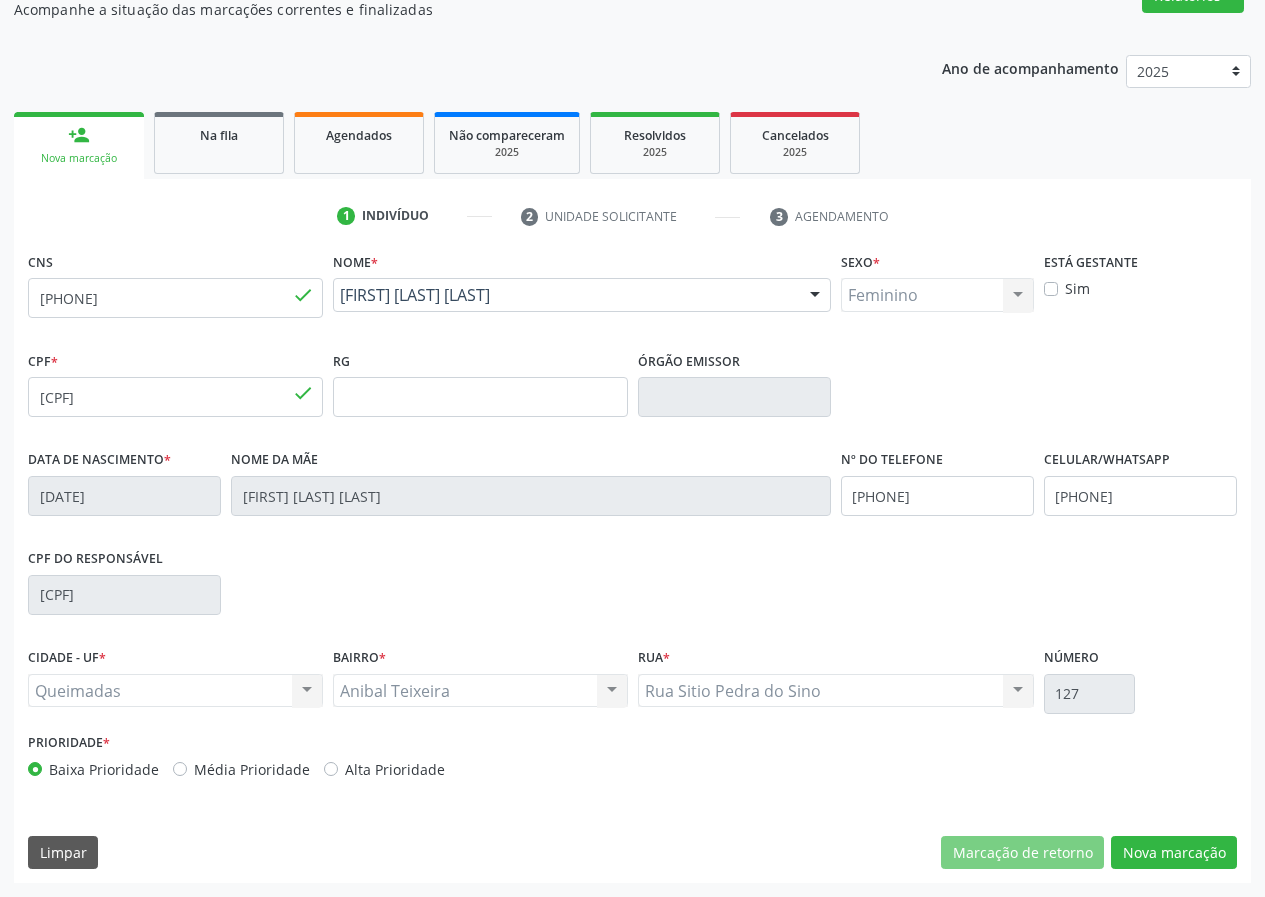scroll, scrollTop: 9, scrollLeft: 0, axis: vertical 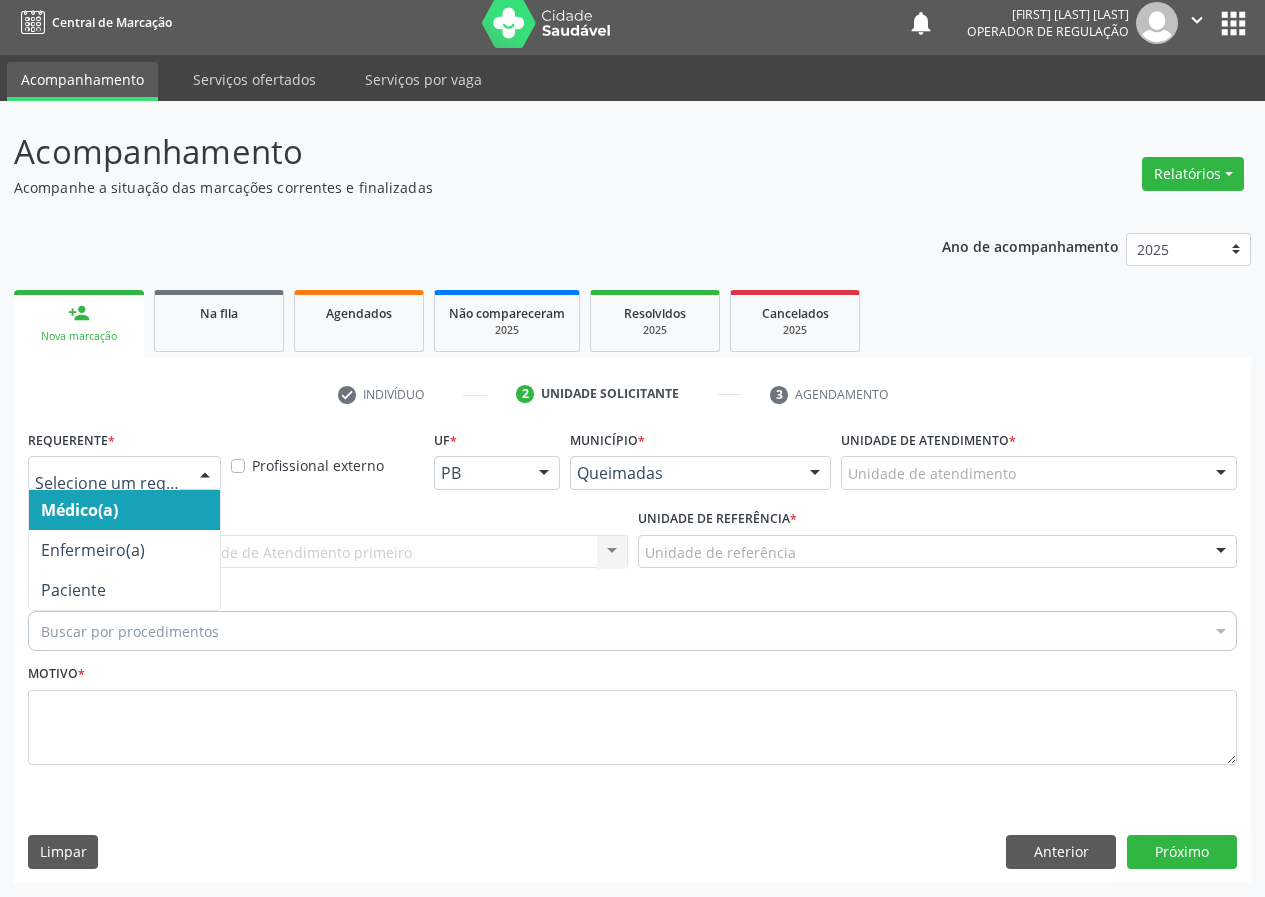 click at bounding box center [205, 474] 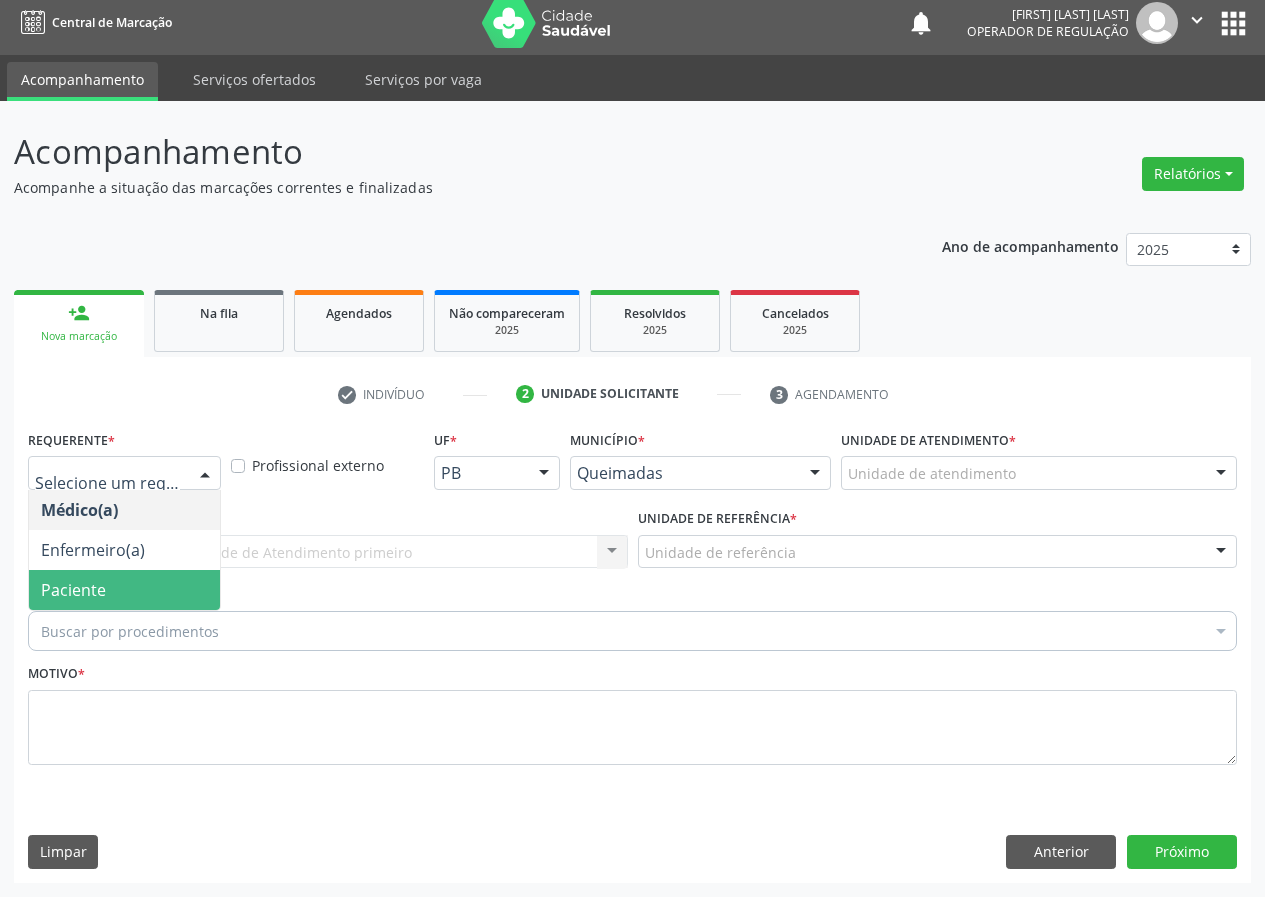 click on "Paciente" at bounding box center (124, 590) 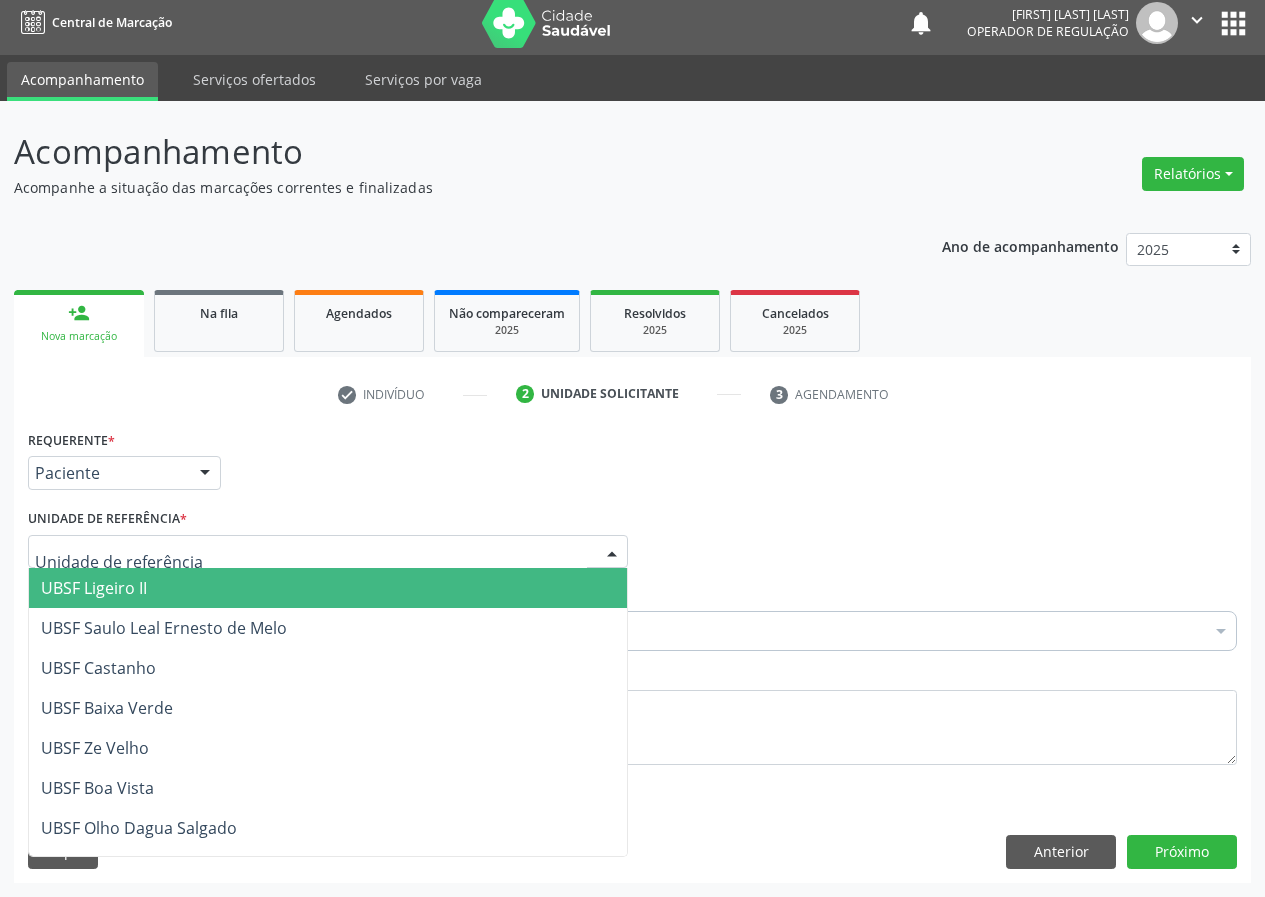 click at bounding box center (328, 552) 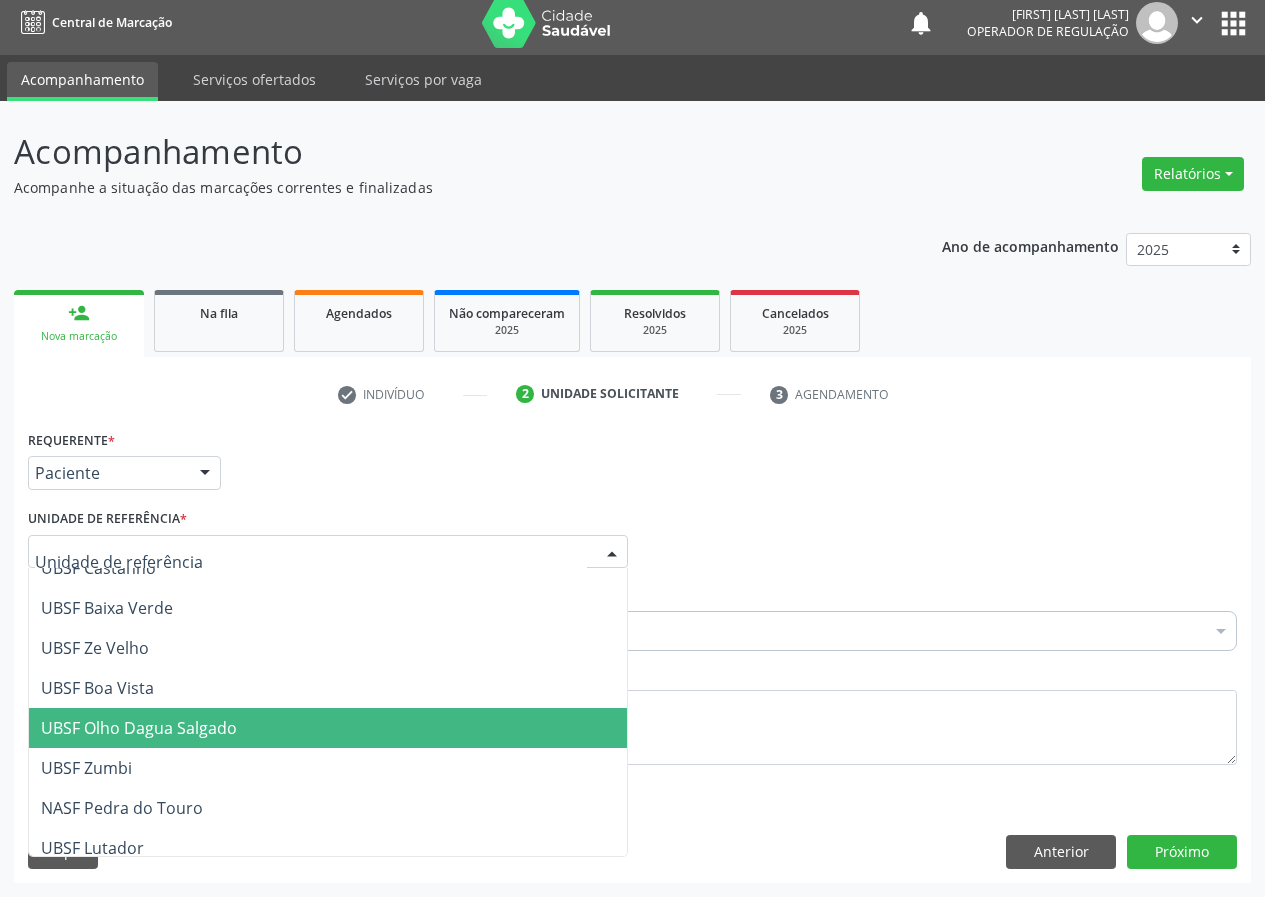 scroll, scrollTop: 200, scrollLeft: 0, axis: vertical 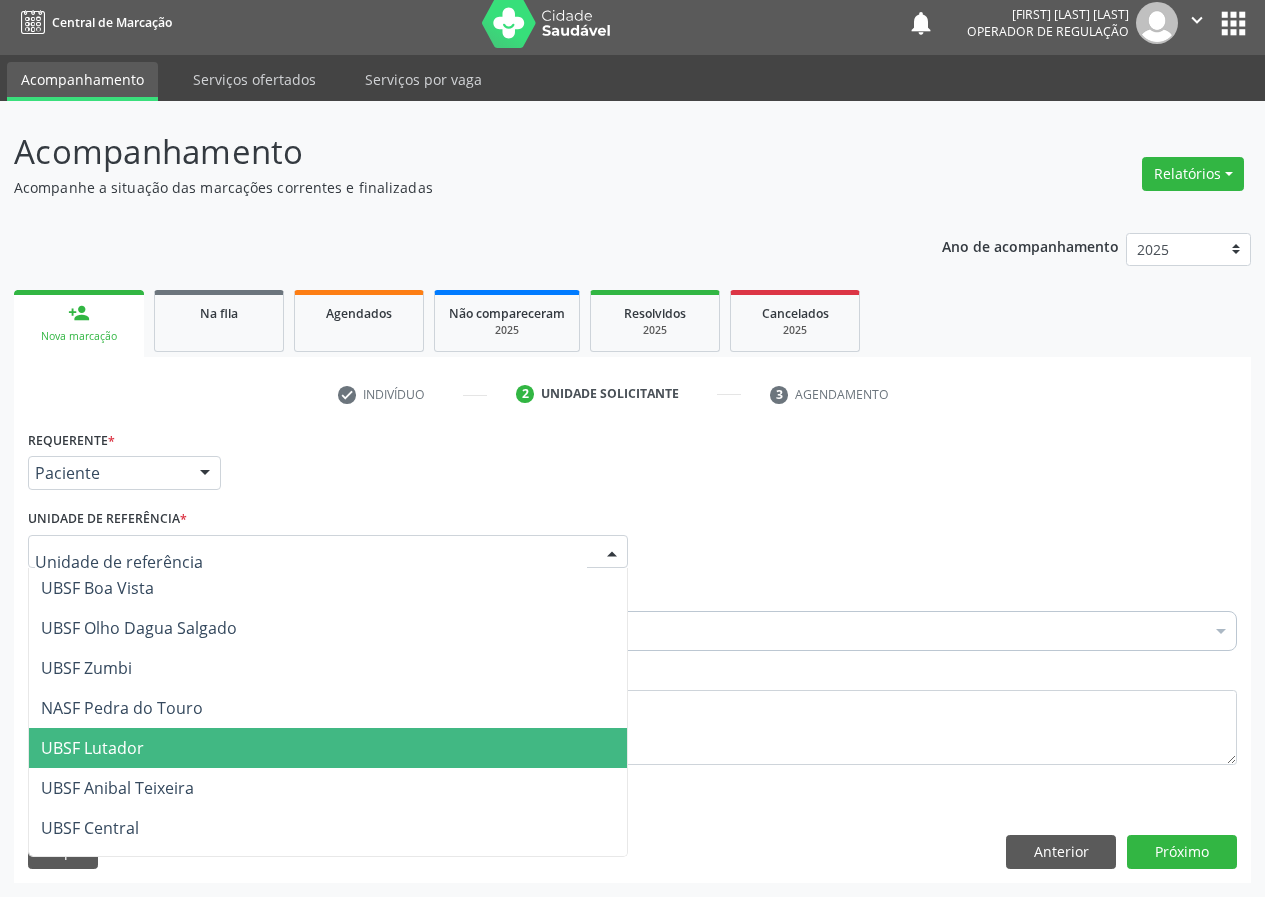 click on "UBSF Lutador" at bounding box center [92, 748] 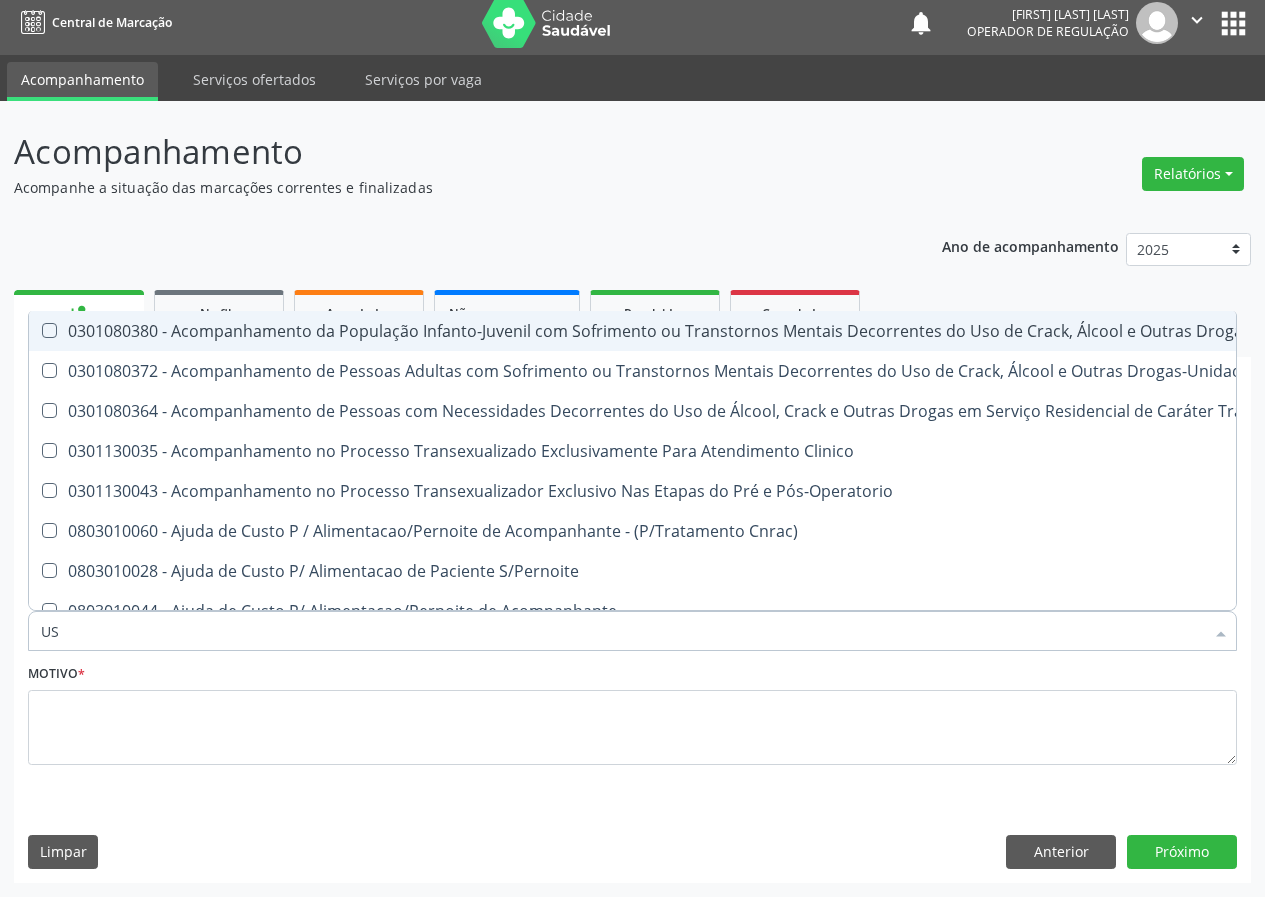 type on "USG" 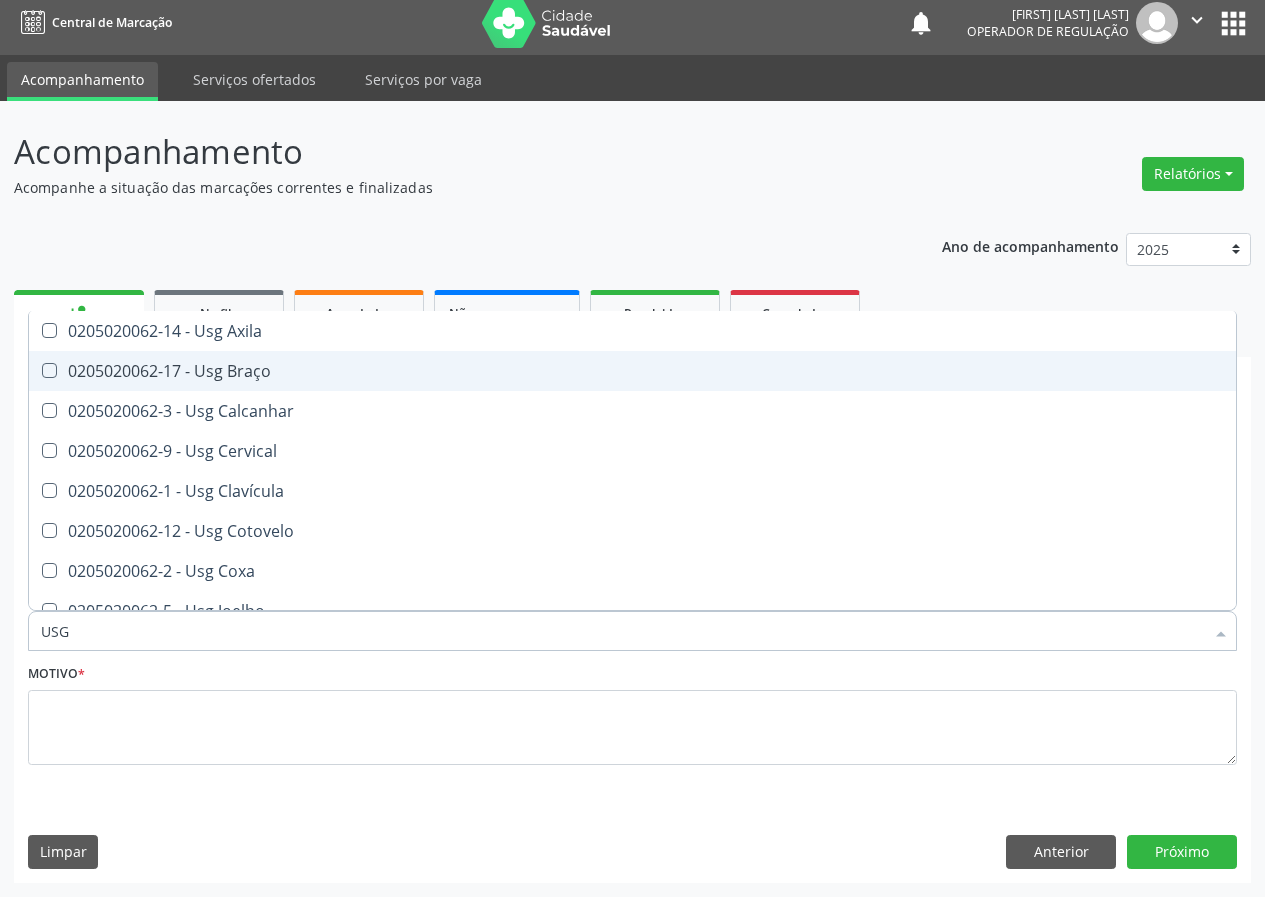 click on "0205020062-17 - Usg Braço" at bounding box center (632, 371) 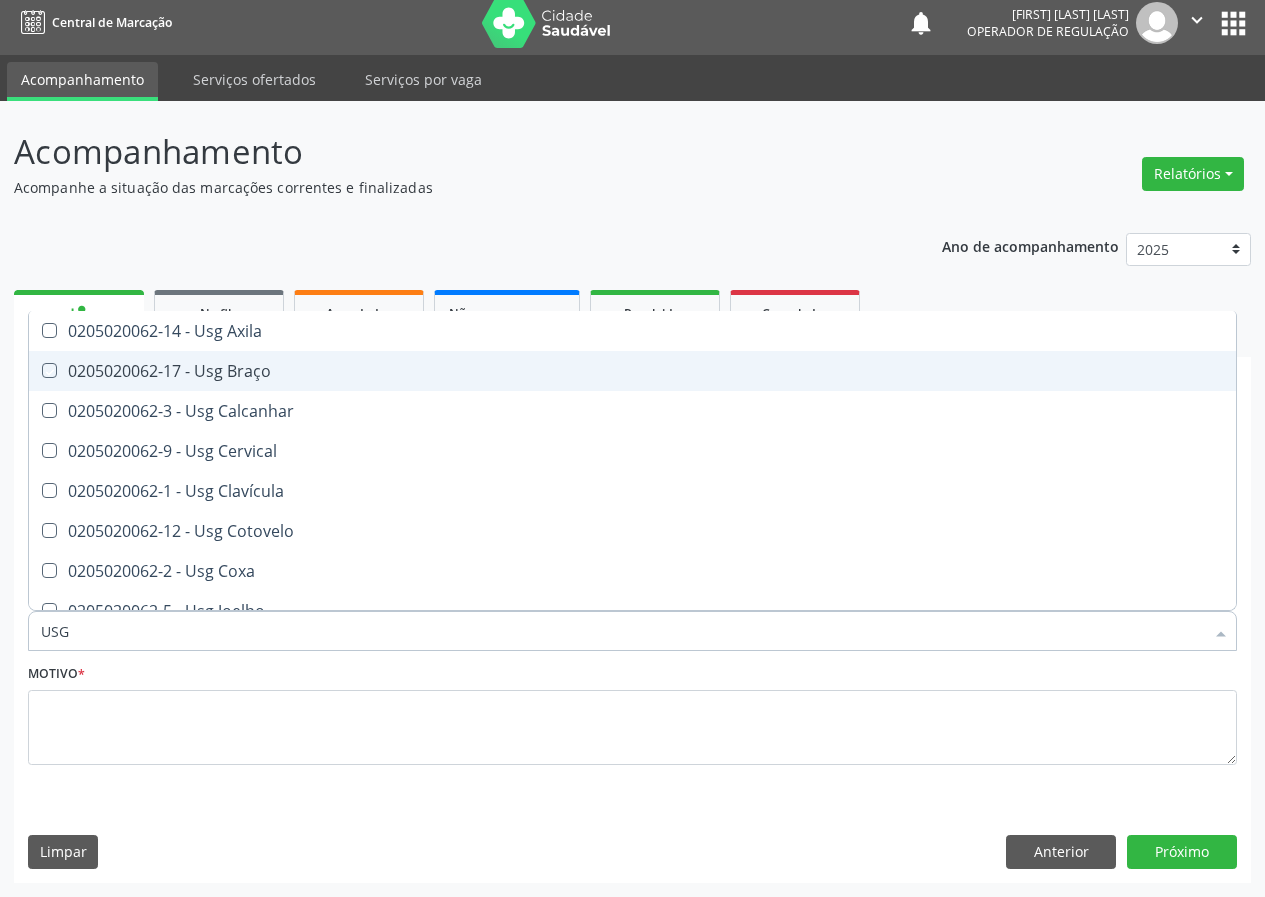 checkbox on "true" 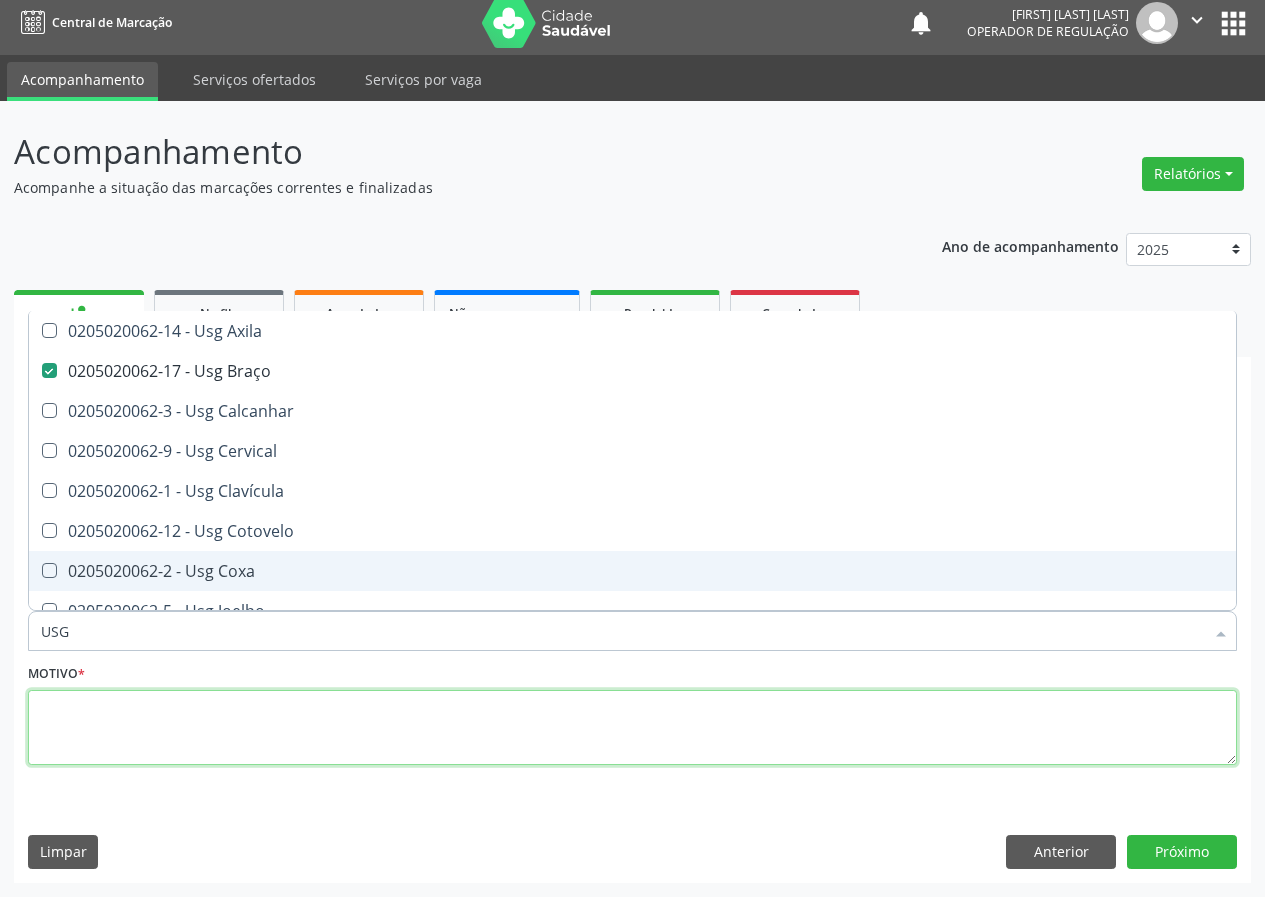 click at bounding box center [632, 728] 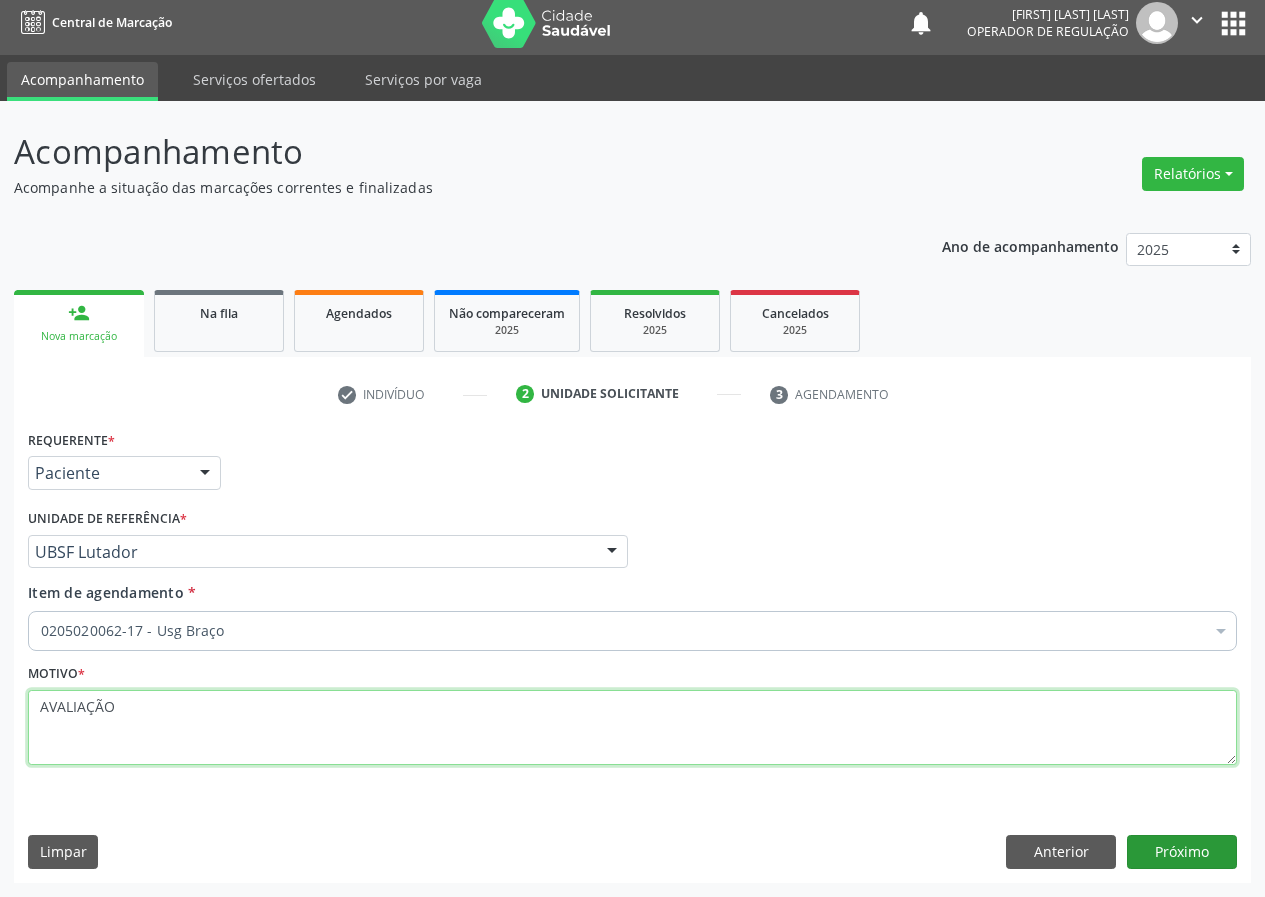 type on "AVALIAÇÃO" 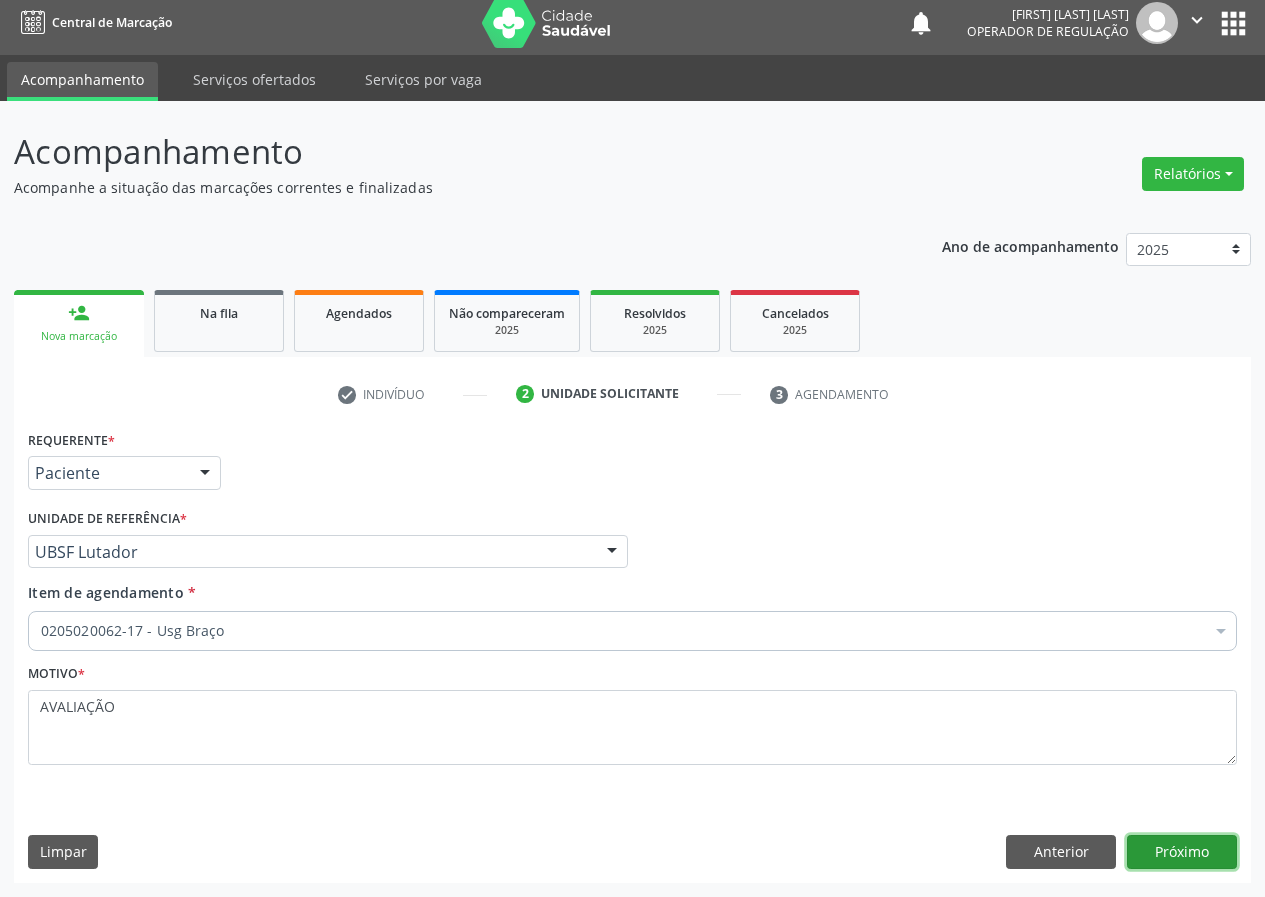 click on "Próximo" at bounding box center (1182, 852) 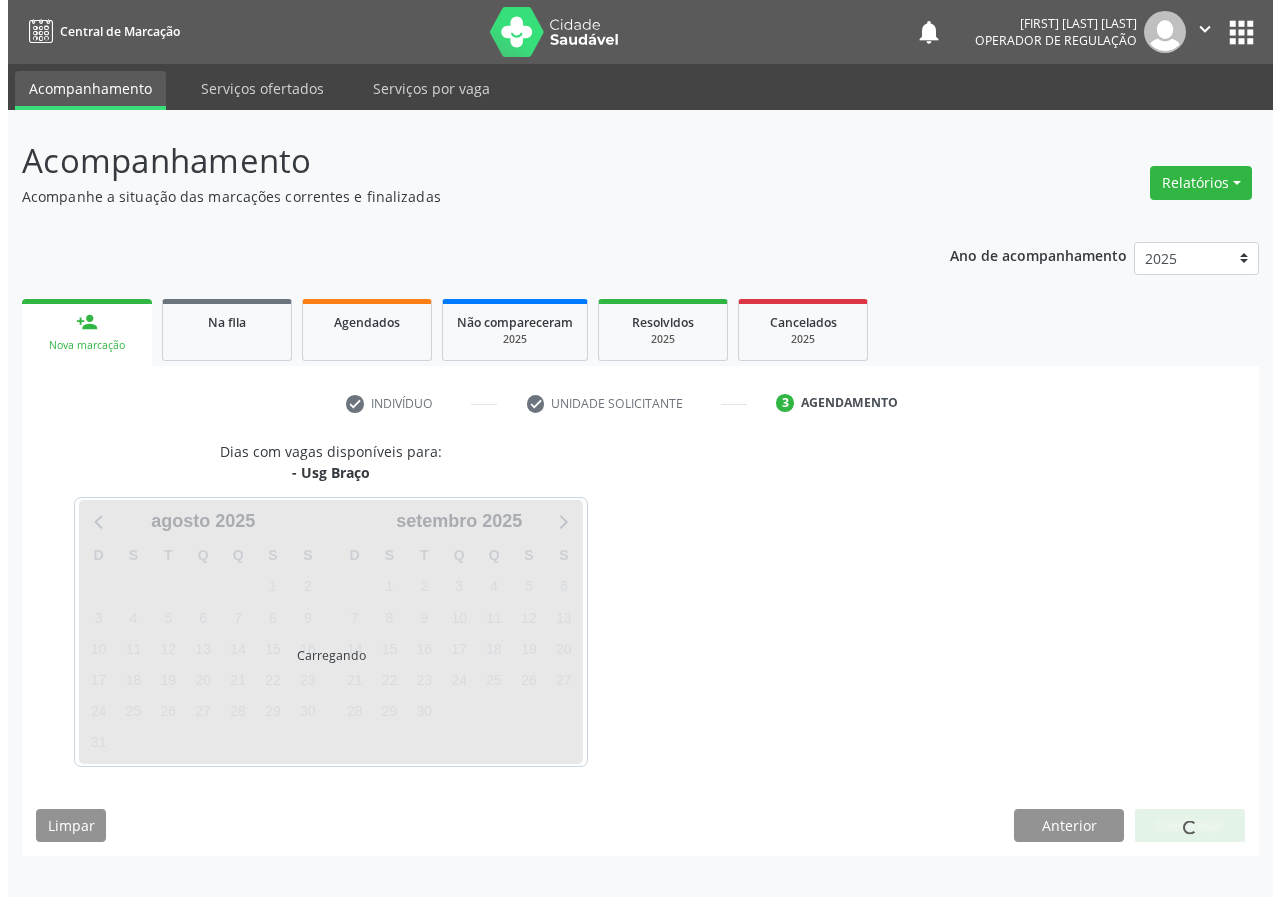 scroll, scrollTop: 0, scrollLeft: 0, axis: both 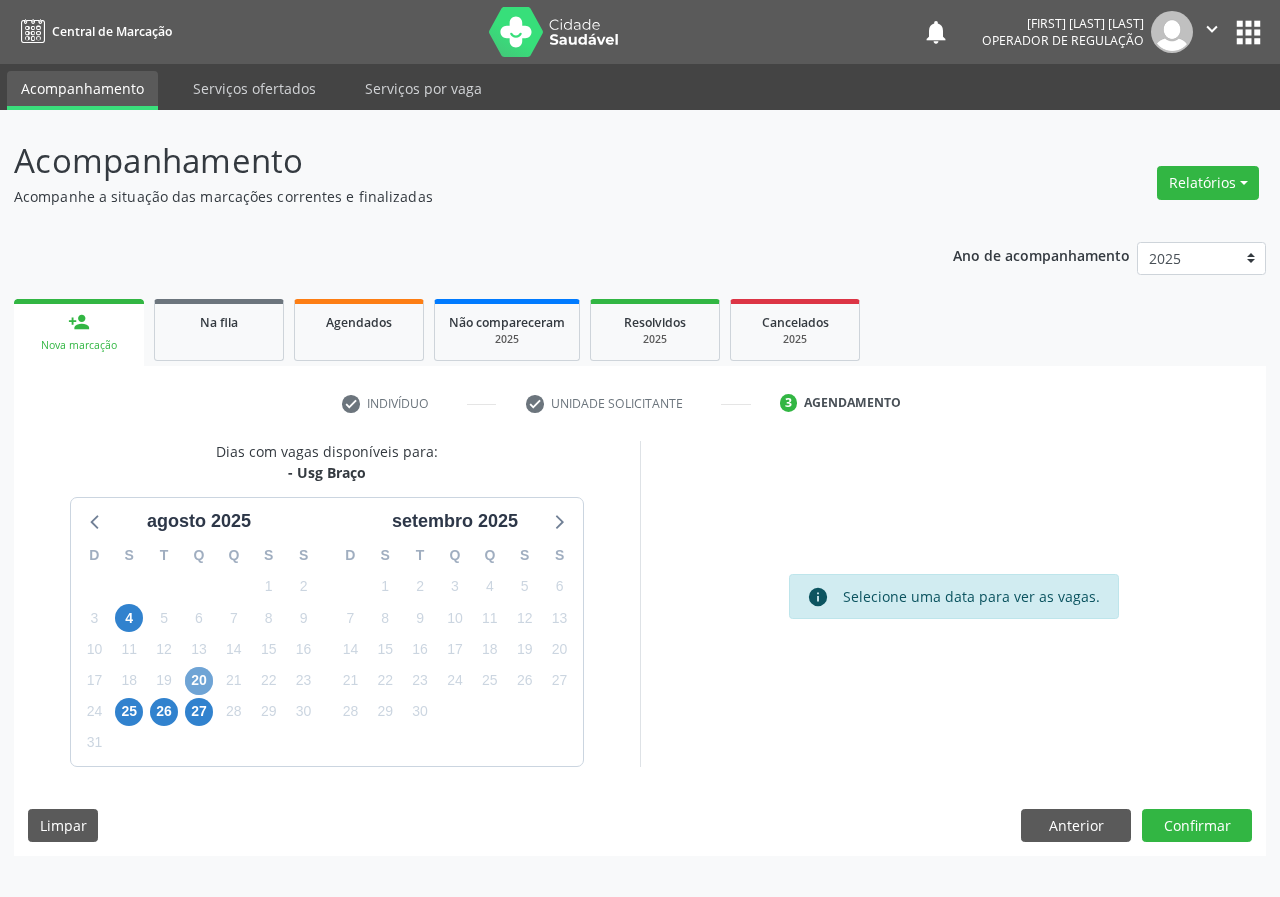 drag, startPoint x: 195, startPoint y: 676, endPoint x: 685, endPoint y: 589, distance: 497.66354 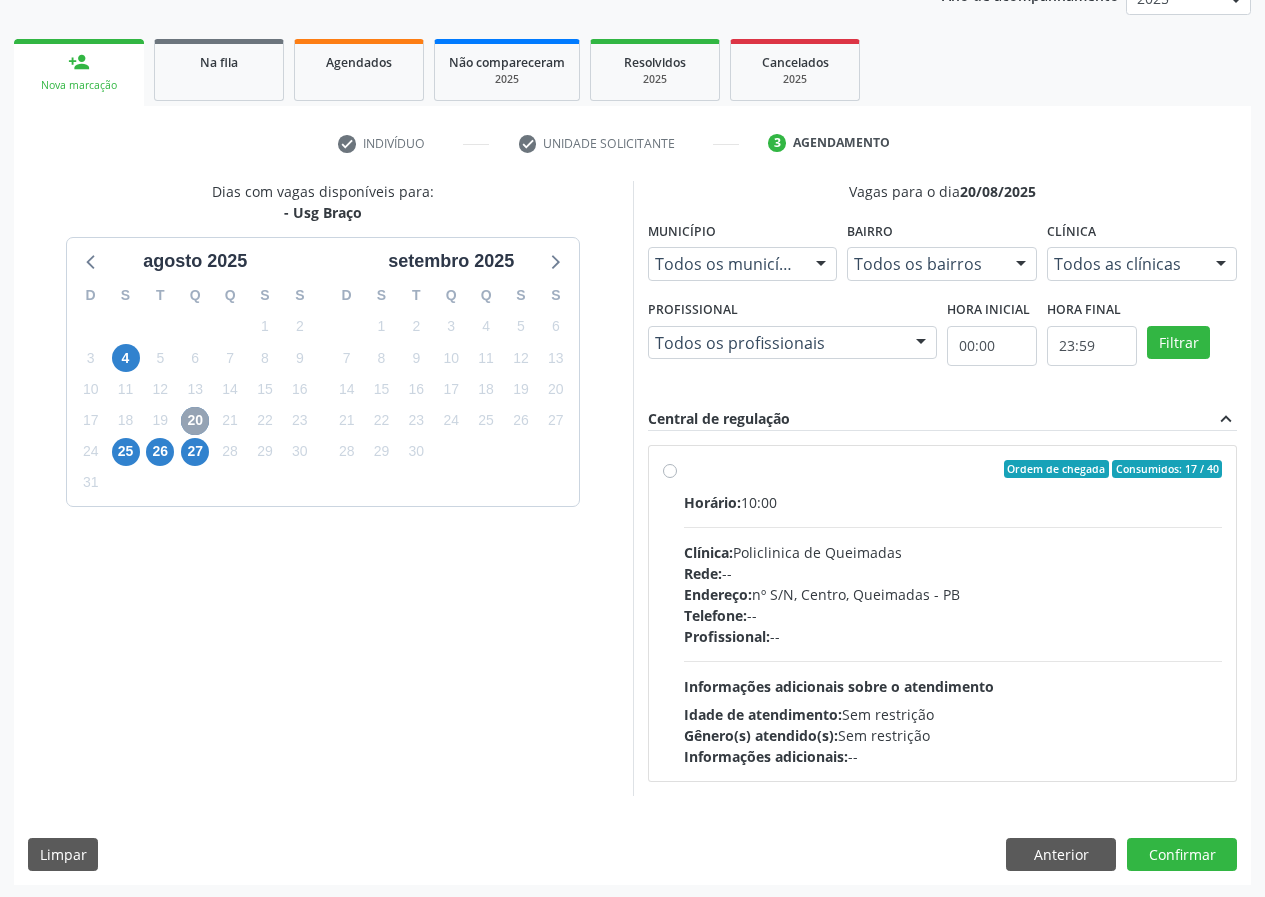 scroll, scrollTop: 262, scrollLeft: 0, axis: vertical 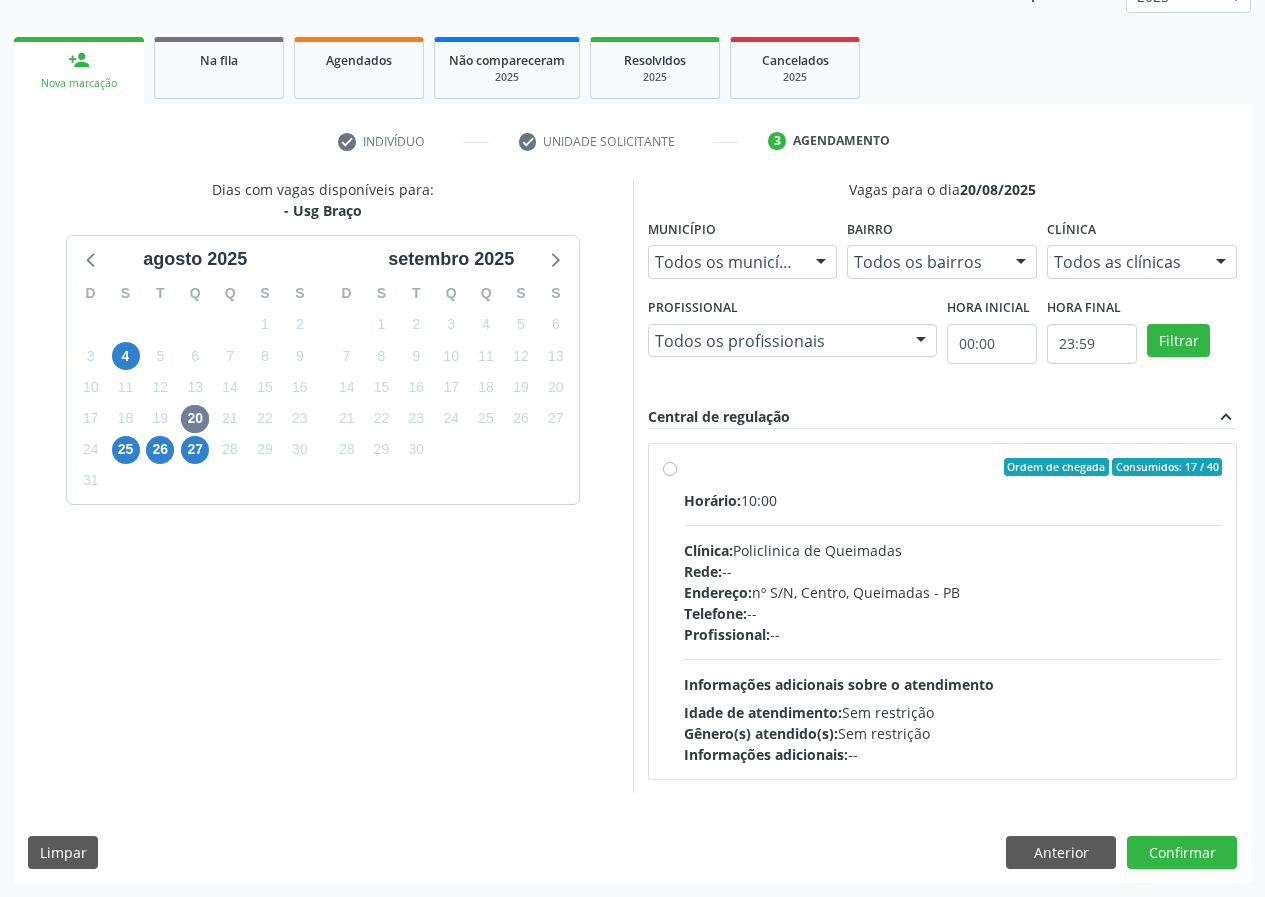 click on "Ordem de chegada
Consumidos: 17 / 40
Horário:   10:00
Clínica:  Policlinica de Queimadas
Rede:
--
Endereço:   nº S/N, Centro, Queimadas - PB
Telefone:   --
Profissional:
--
Informações adicionais sobre o atendimento
Idade de atendimento:
Sem restrição
Gênero(s) atendido(s):
Sem restrição
Informações adicionais:
--" at bounding box center [953, 611] 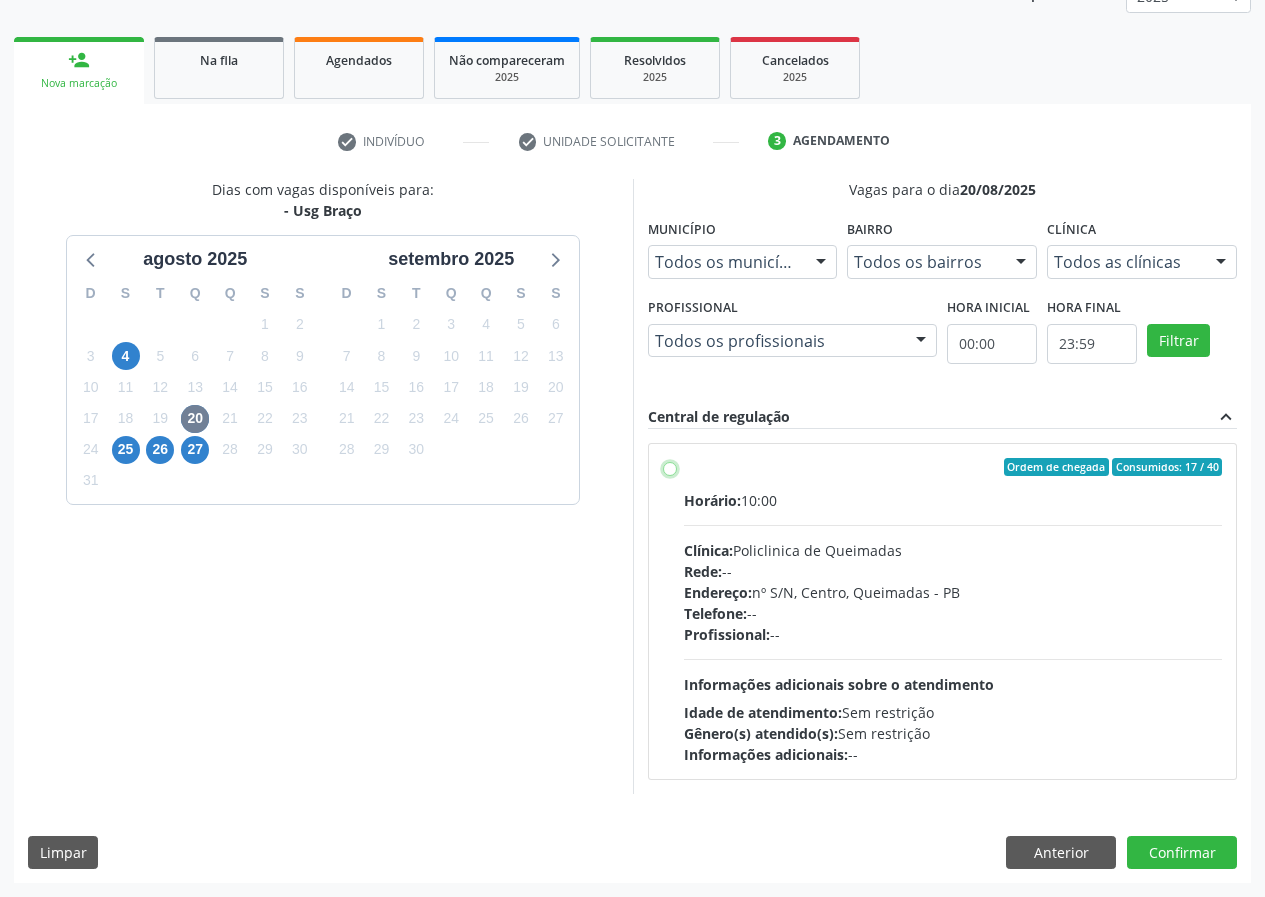 click on "Ordem de chegada
Consumidos: 17 / 40
Horário:   10:00
Clínica:  Policlinica de Queimadas
Rede:
--
Endereço:   nº S/N, Centro, Queimadas - PB
Telefone:   --
Profissional:
--
Informações adicionais sobre o atendimento
Idade de atendimento:
Sem restrição
Gênero(s) atendido(s):
Sem restrição
Informações adicionais:
--" at bounding box center (670, 467) 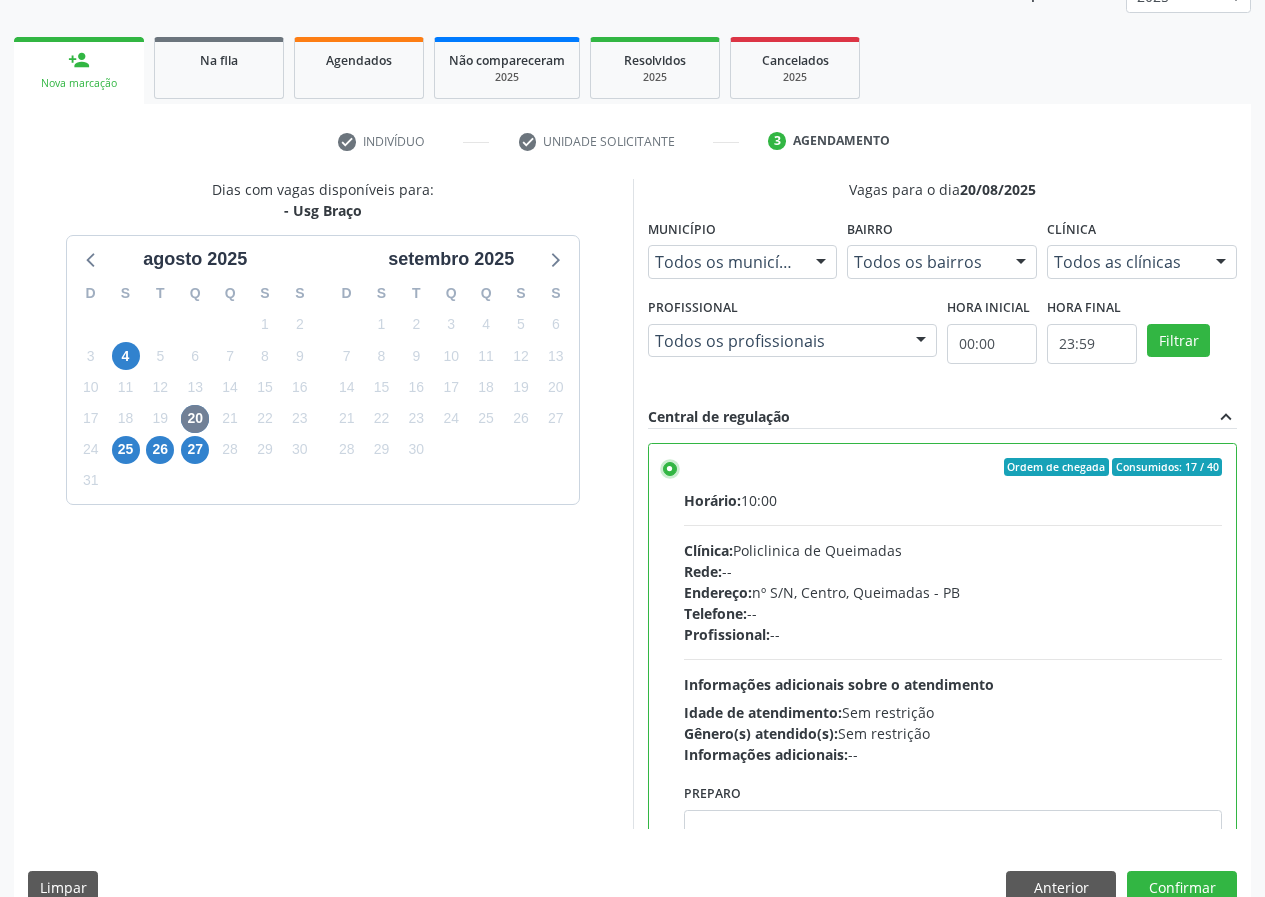 scroll, scrollTop: 99, scrollLeft: 0, axis: vertical 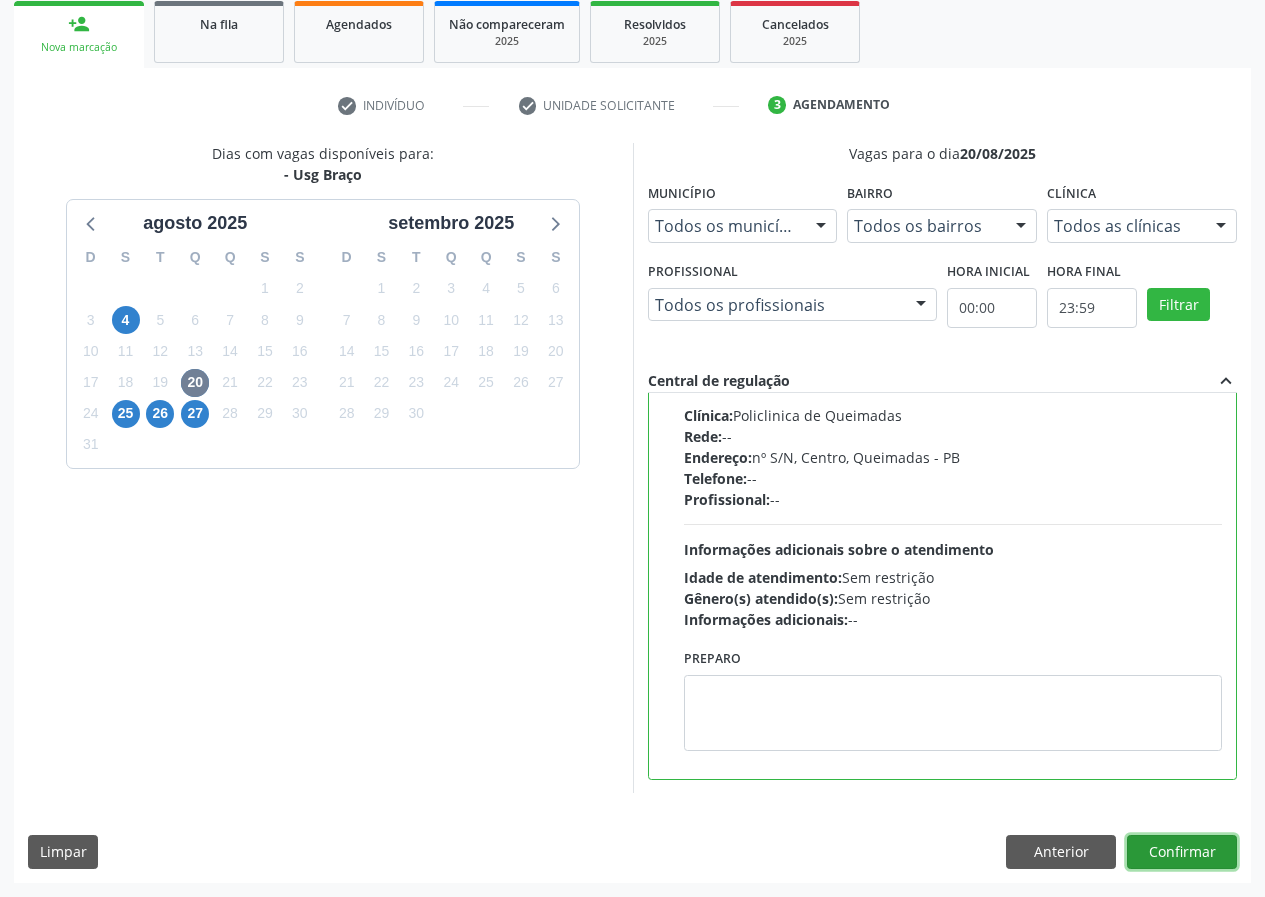 drag, startPoint x: 1143, startPoint y: 855, endPoint x: 1013, endPoint y: 889, distance: 134.37262 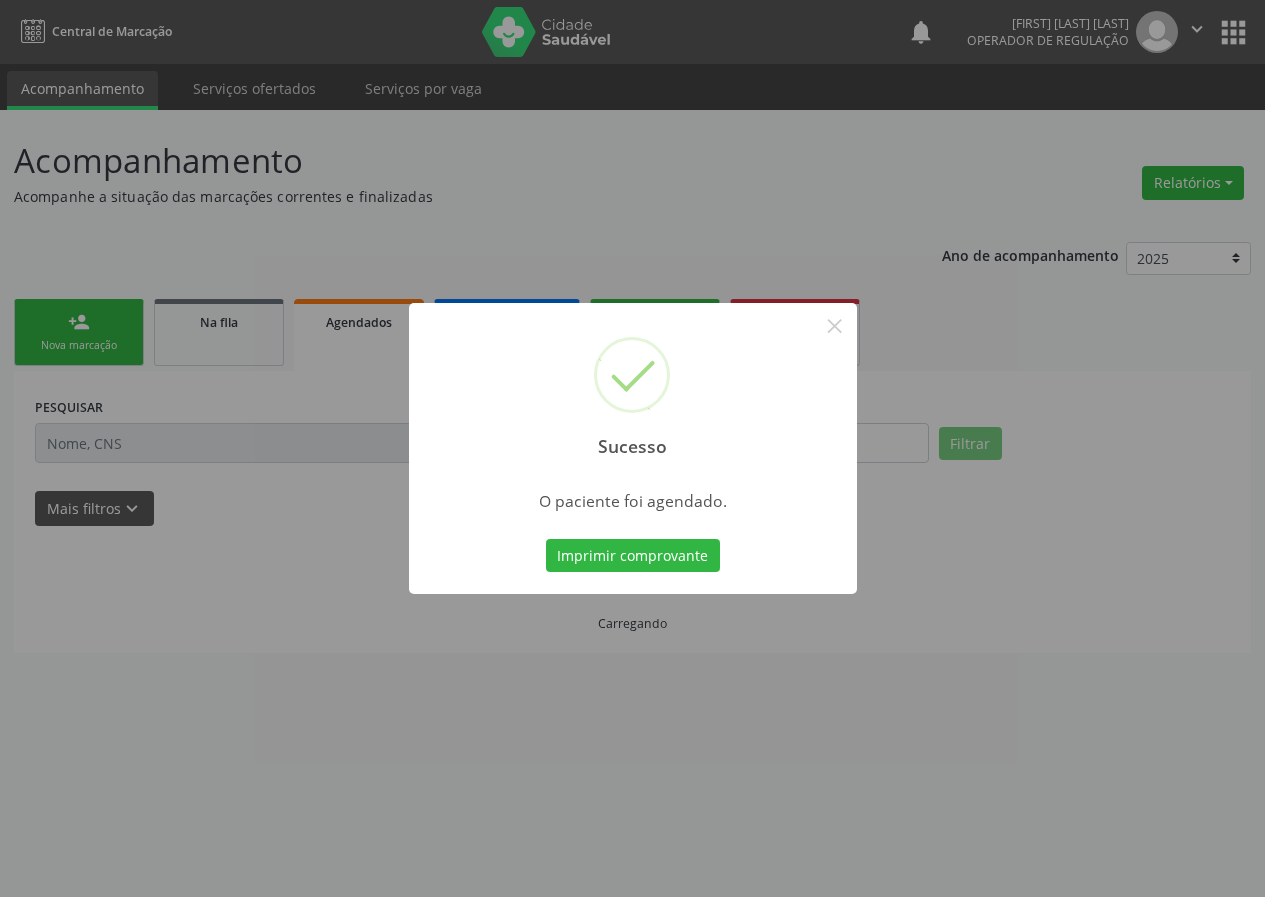 scroll, scrollTop: 0, scrollLeft: 0, axis: both 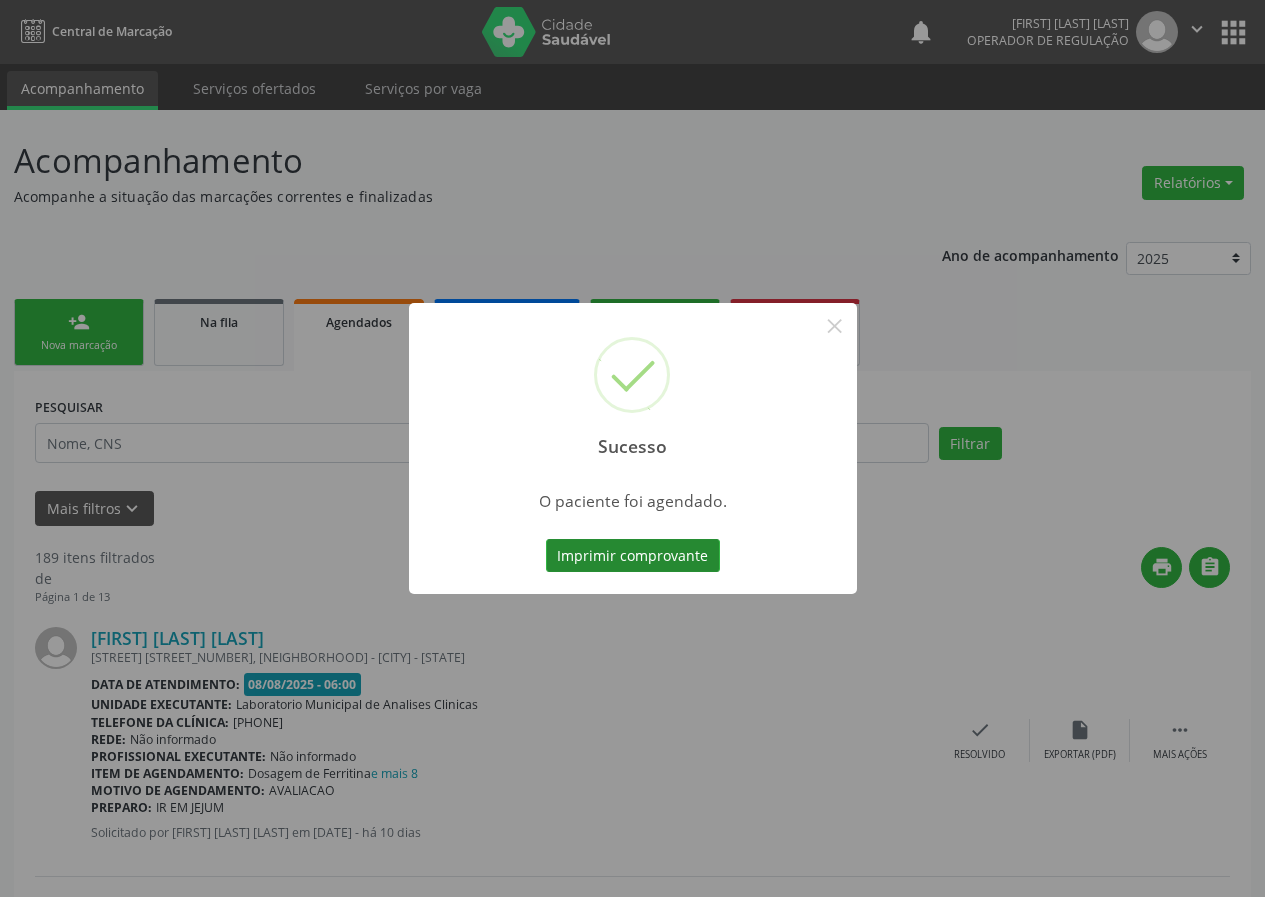 click on "Imprimir comprovante" at bounding box center (633, 556) 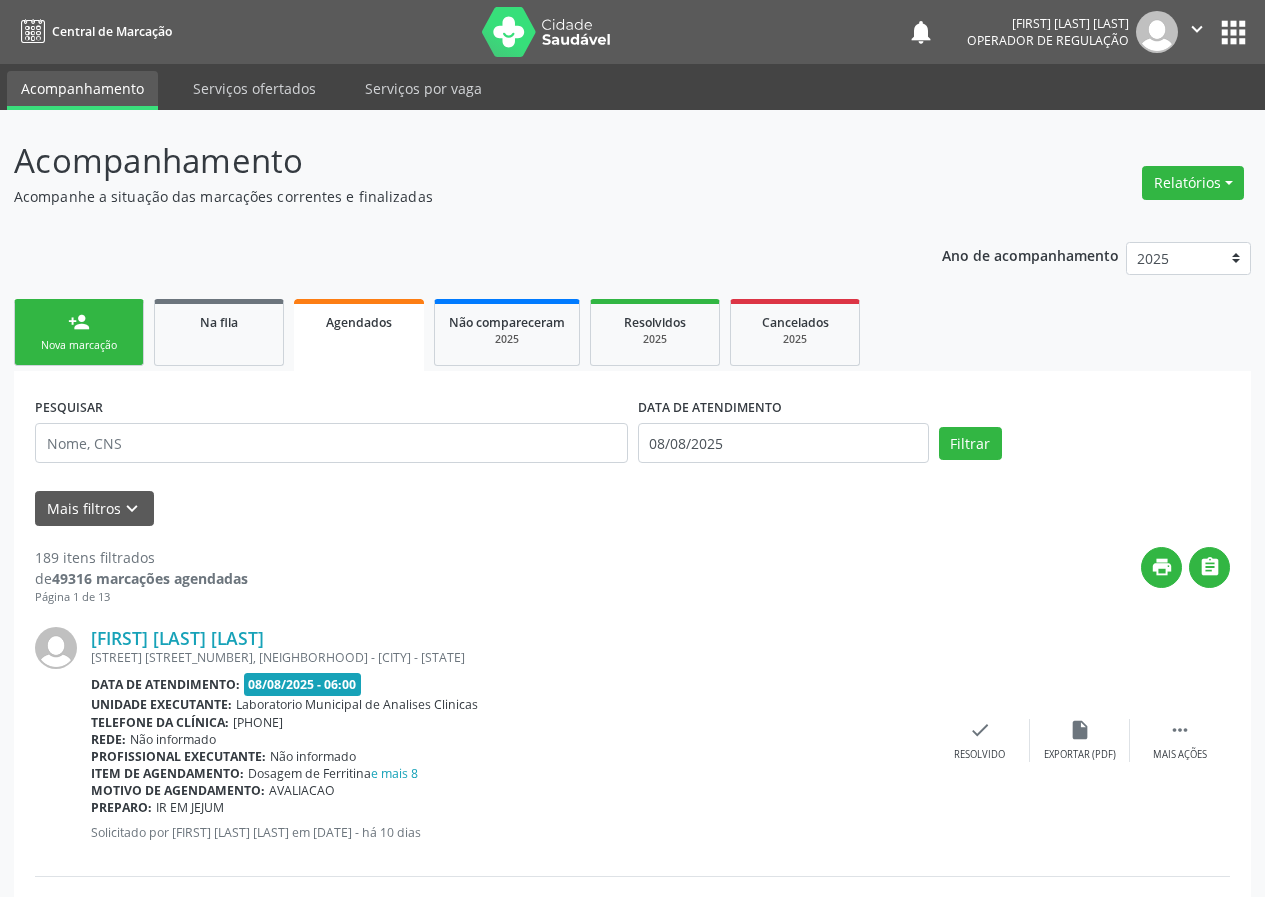 click on "person_add" at bounding box center (79, 322) 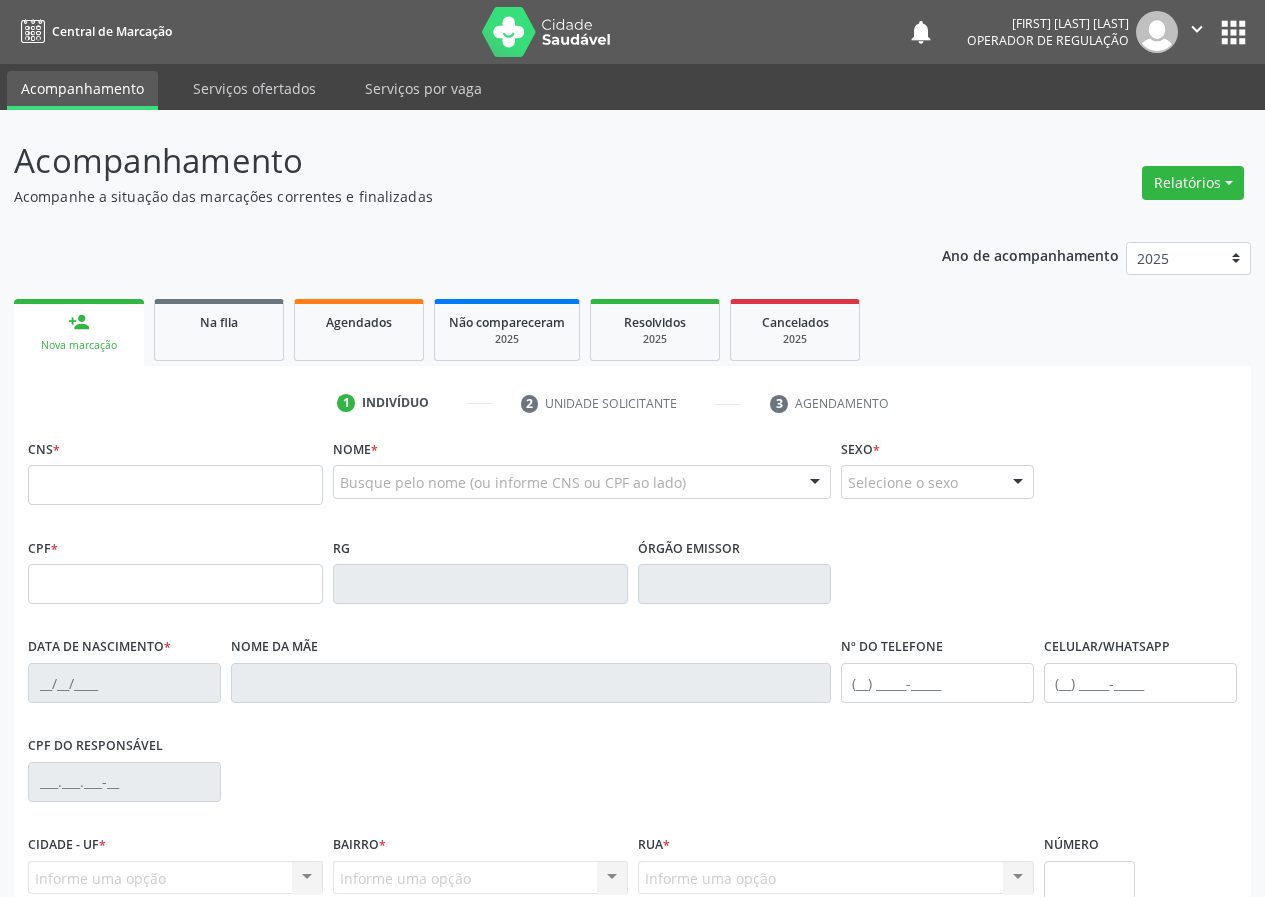 click on "CNS
*" at bounding box center (175, 469) 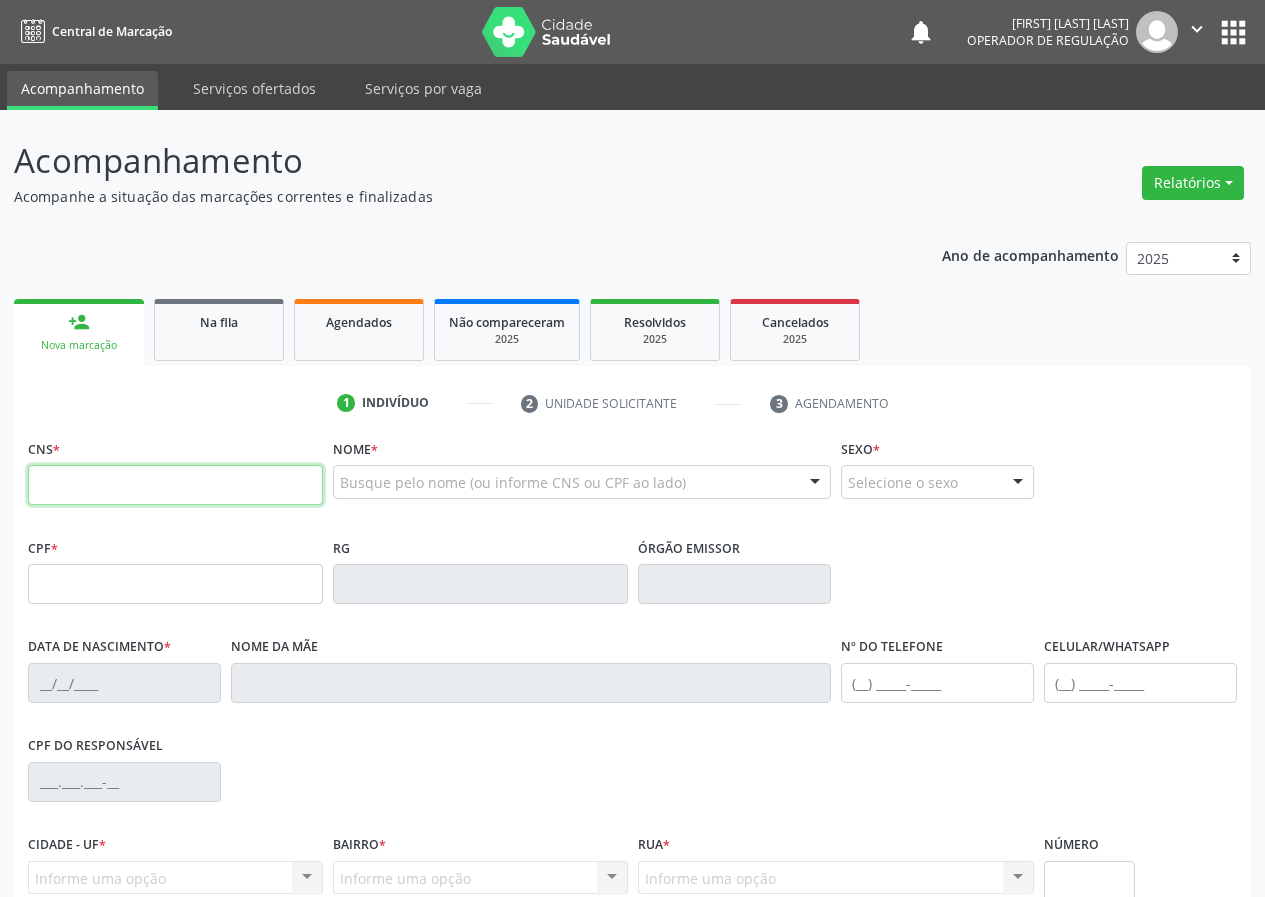 click at bounding box center (175, 485) 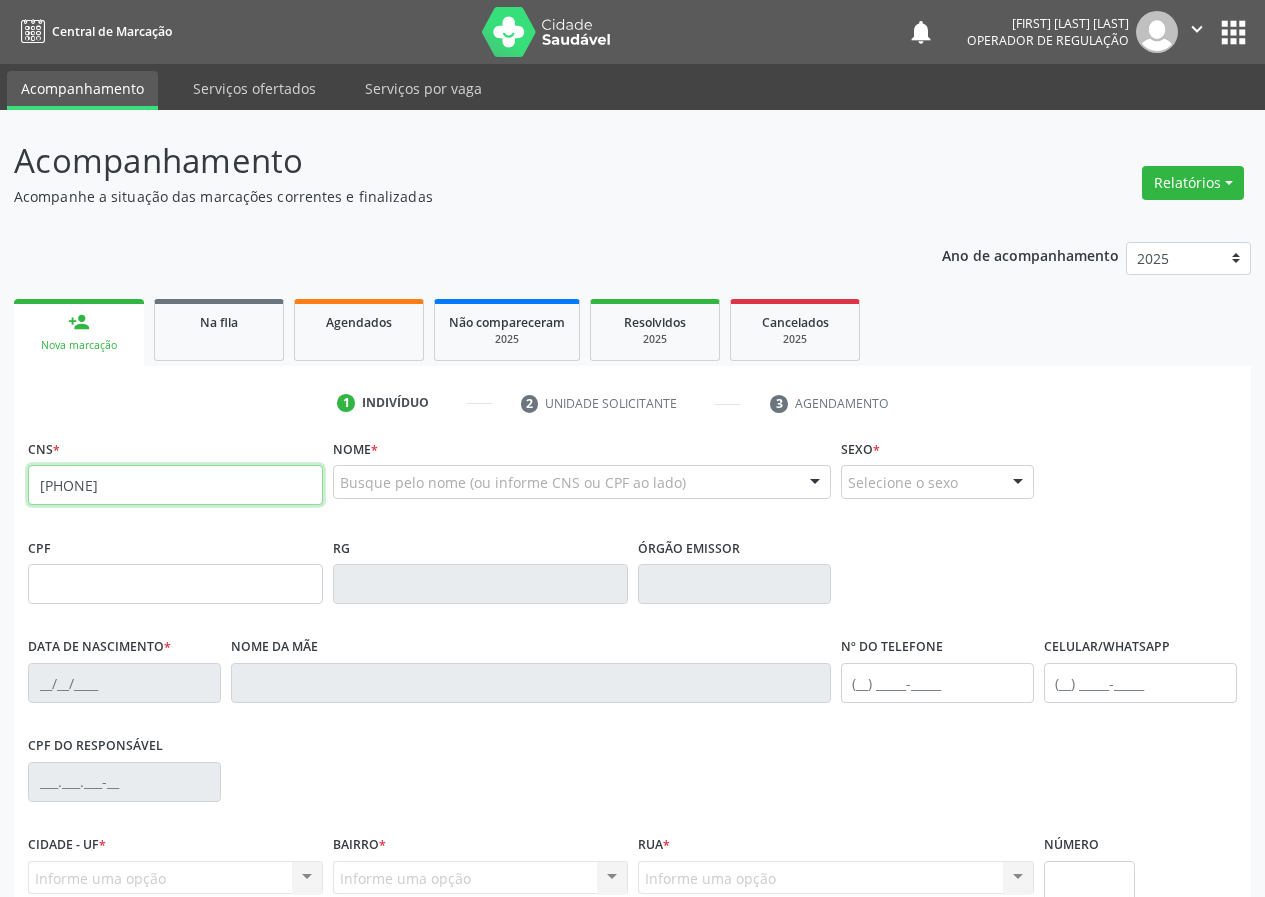 type on "702 1087 9406 4792" 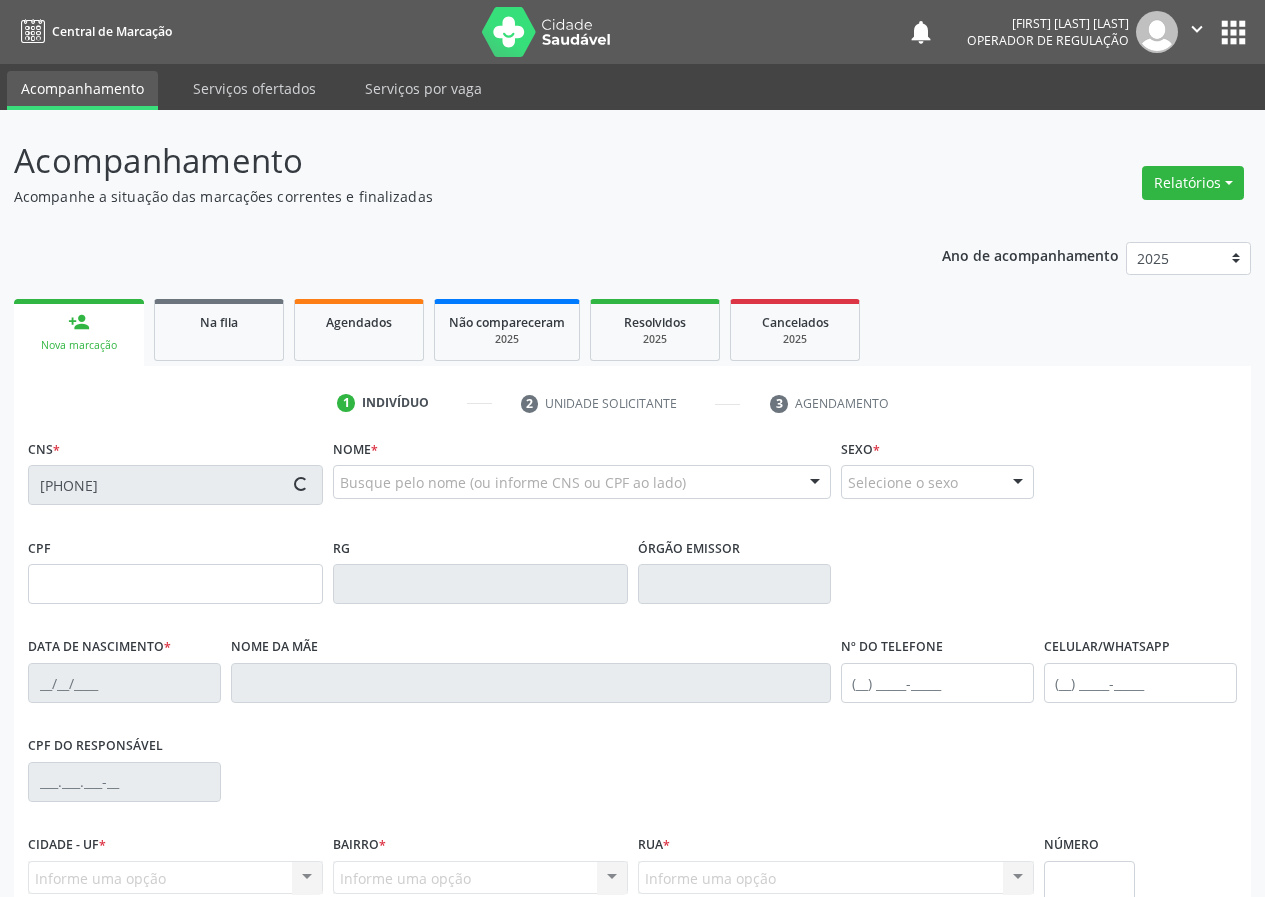 type on "039.134.614-85" 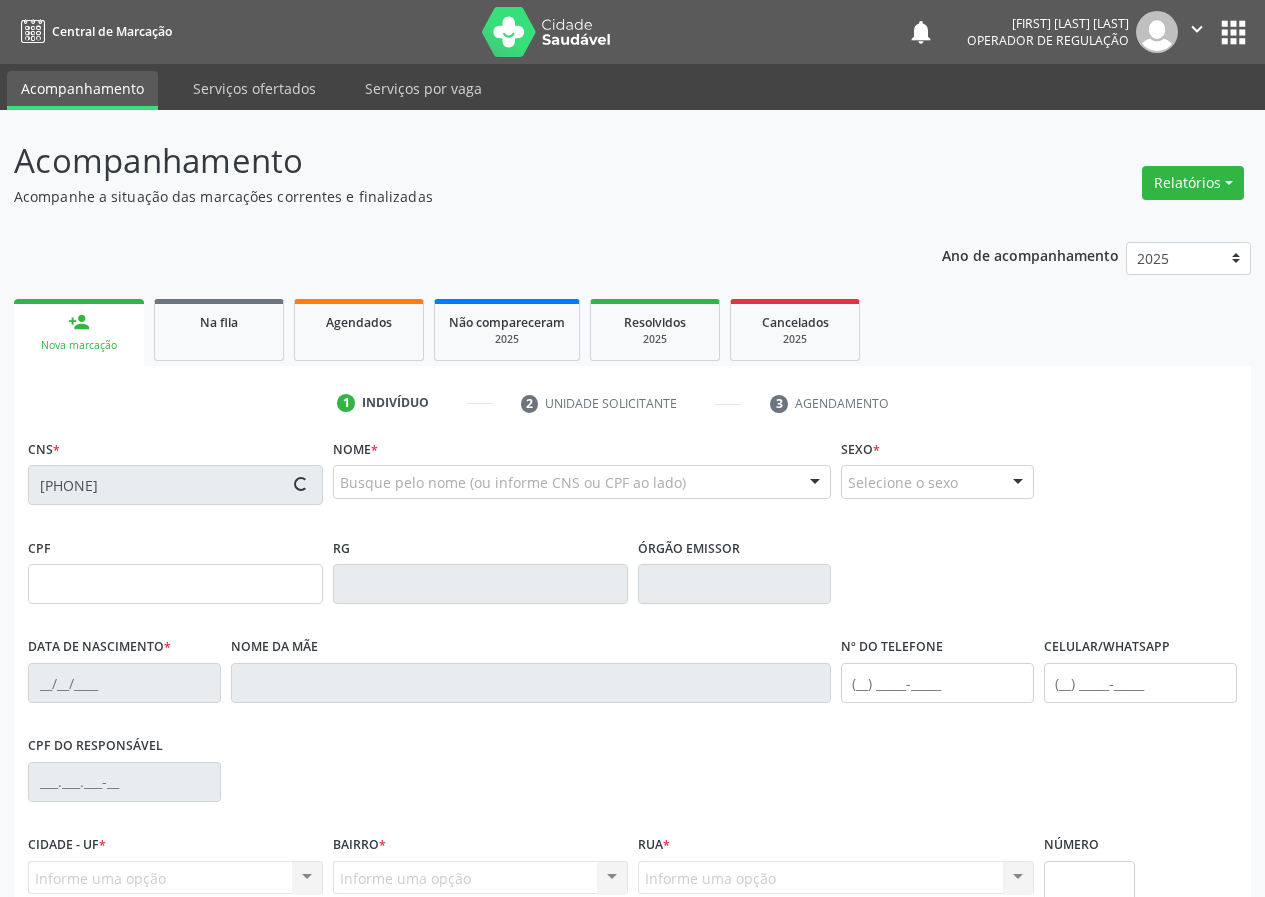 type on "01/05/1943" 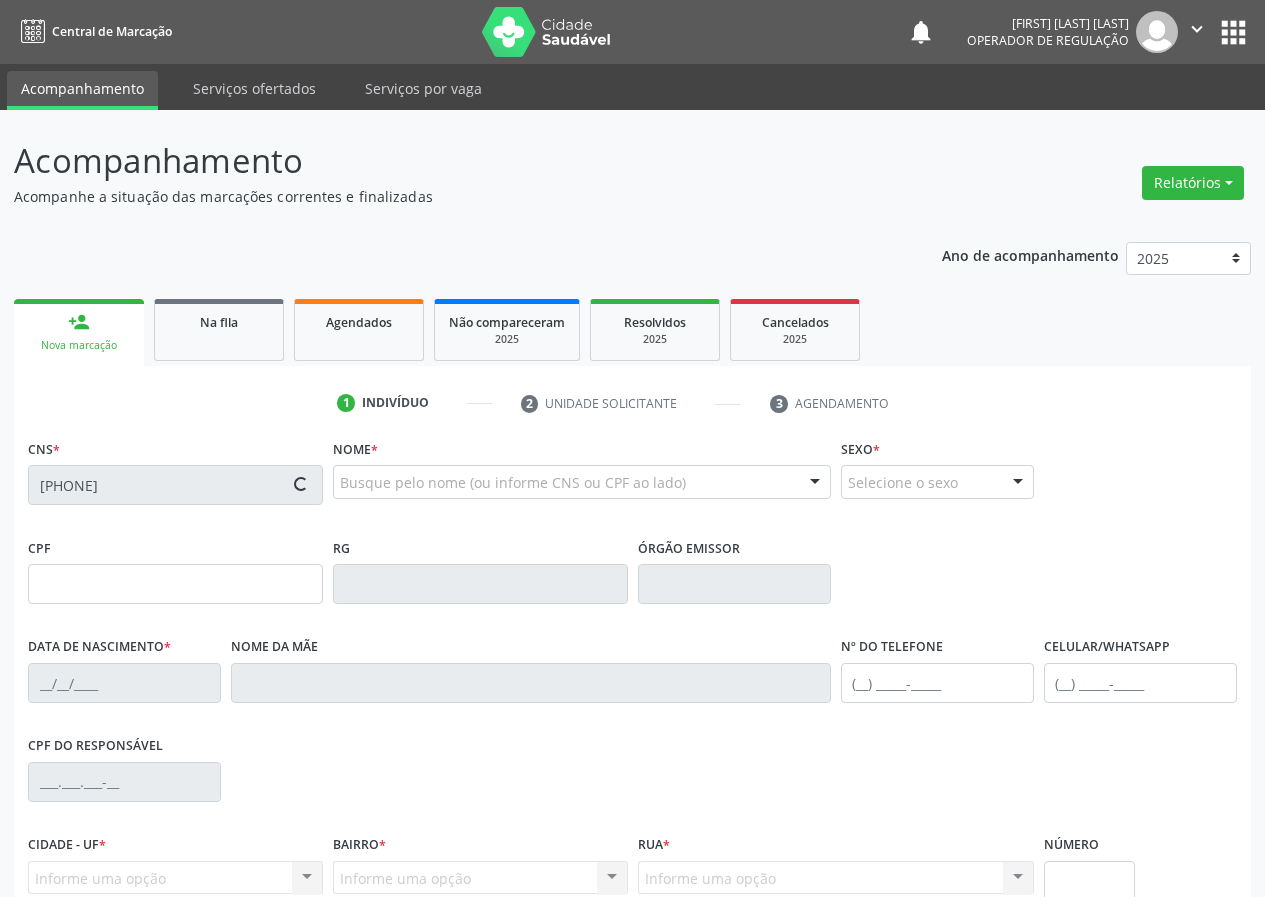 type on "(83) 99332-2730" 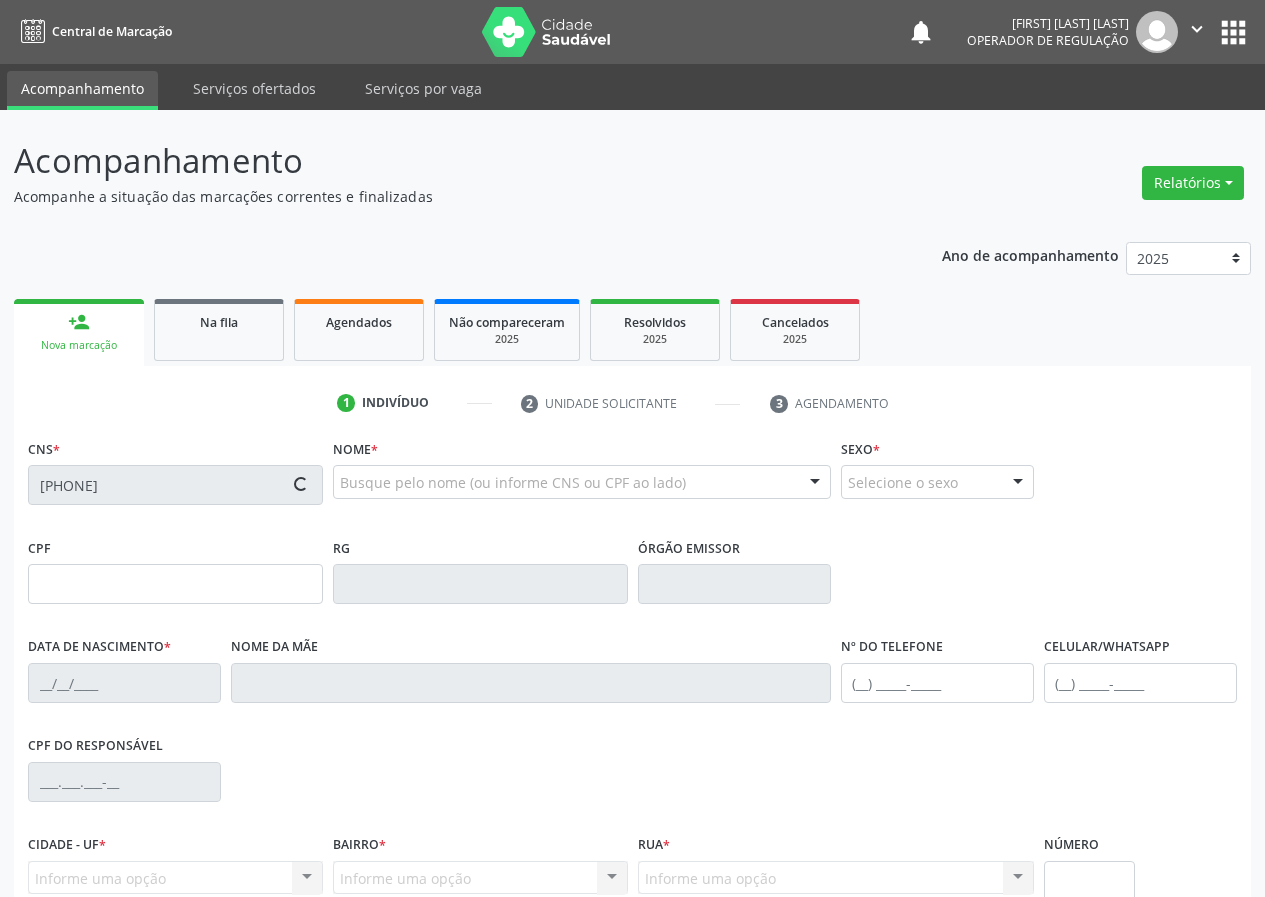 type on "490.935.687-87" 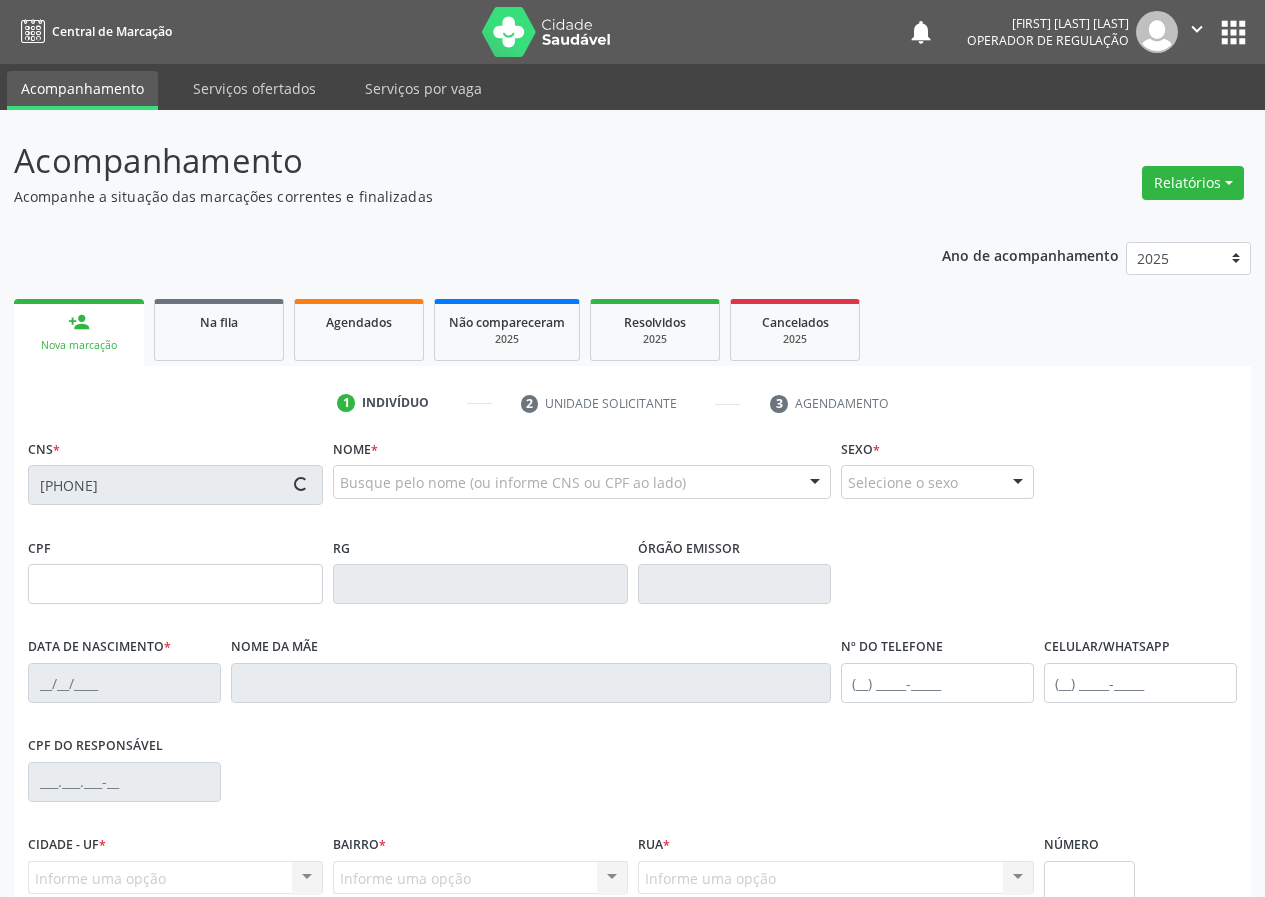 type on "59" 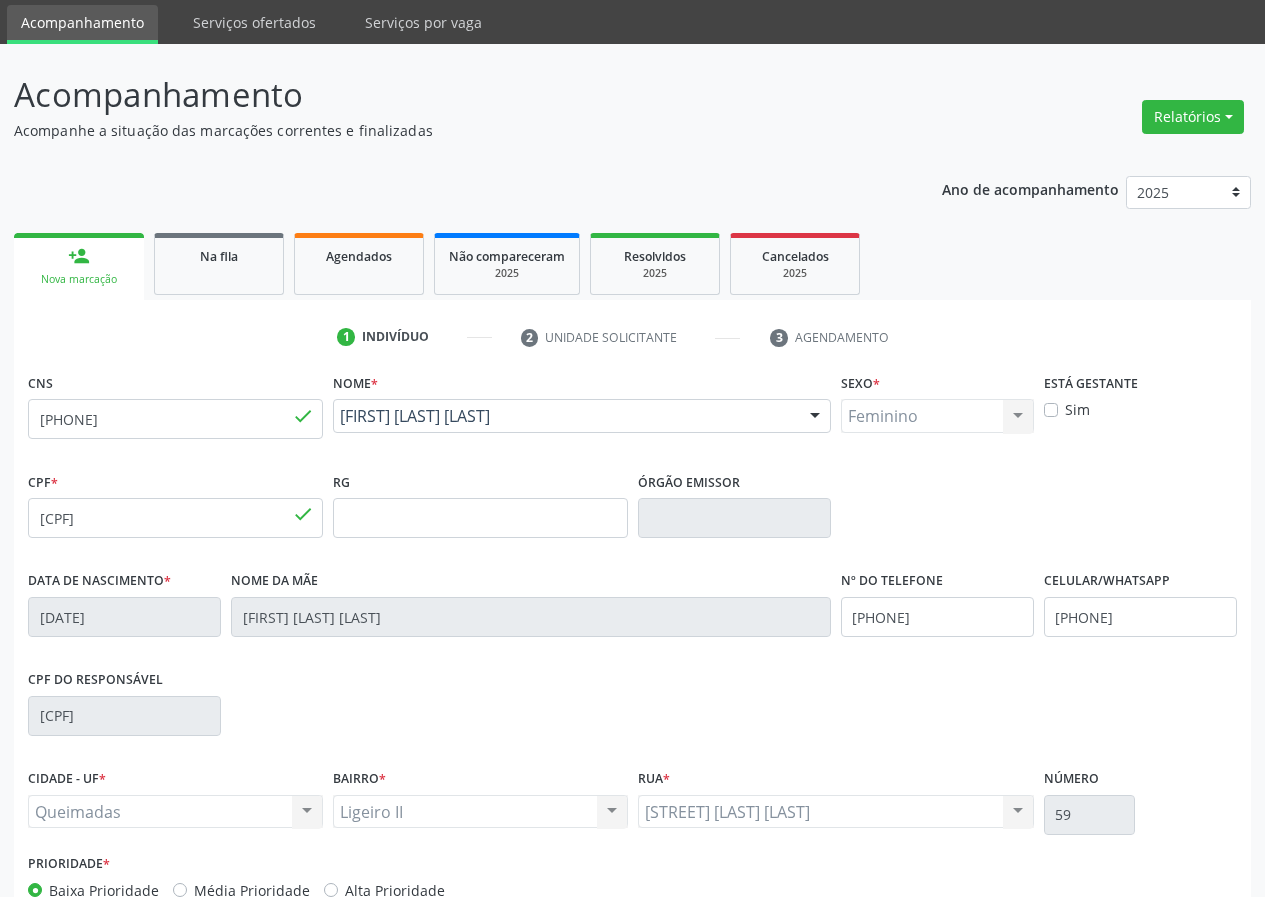 scroll, scrollTop: 187, scrollLeft: 0, axis: vertical 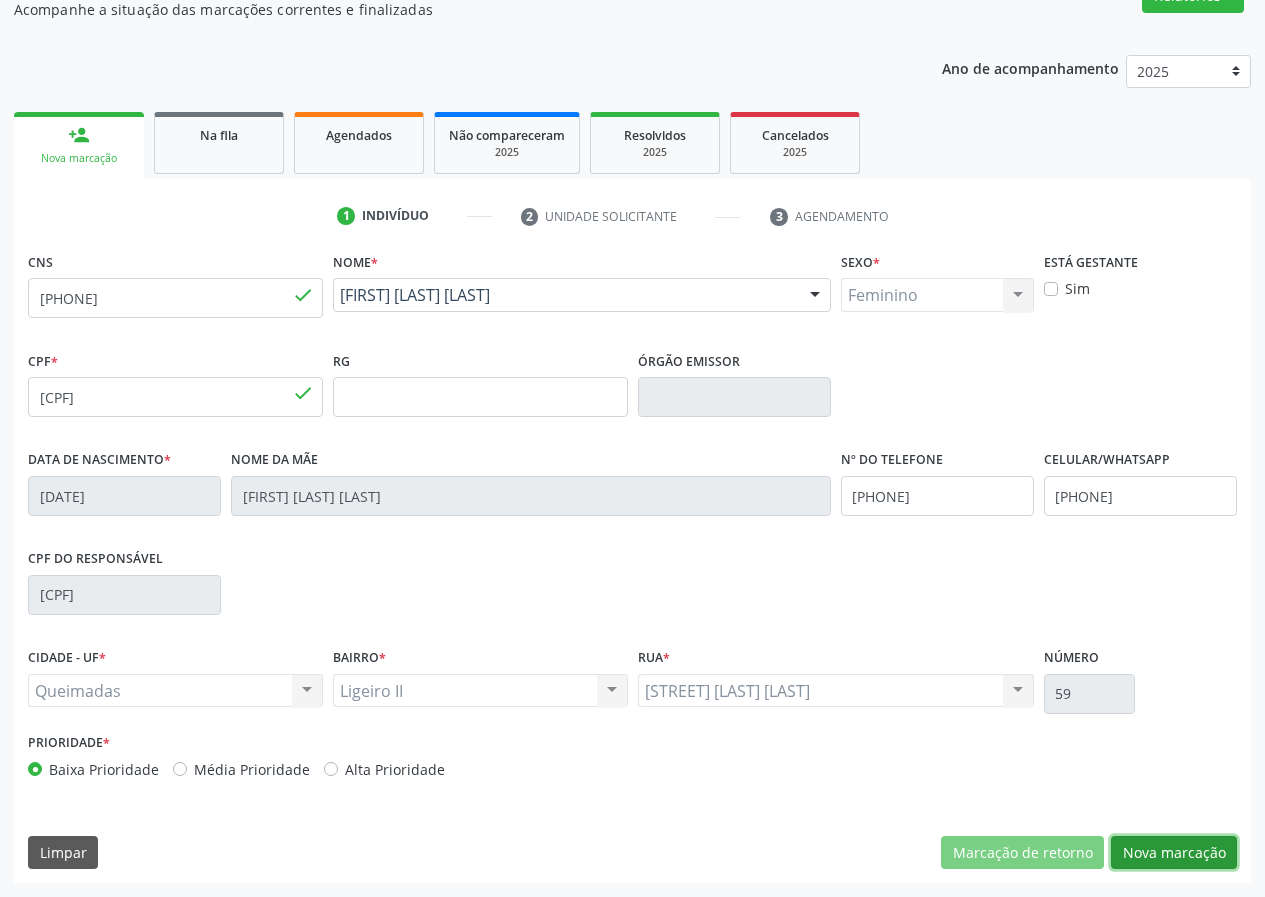 drag, startPoint x: 1169, startPoint y: 853, endPoint x: 63, endPoint y: 687, distance: 1118.3882 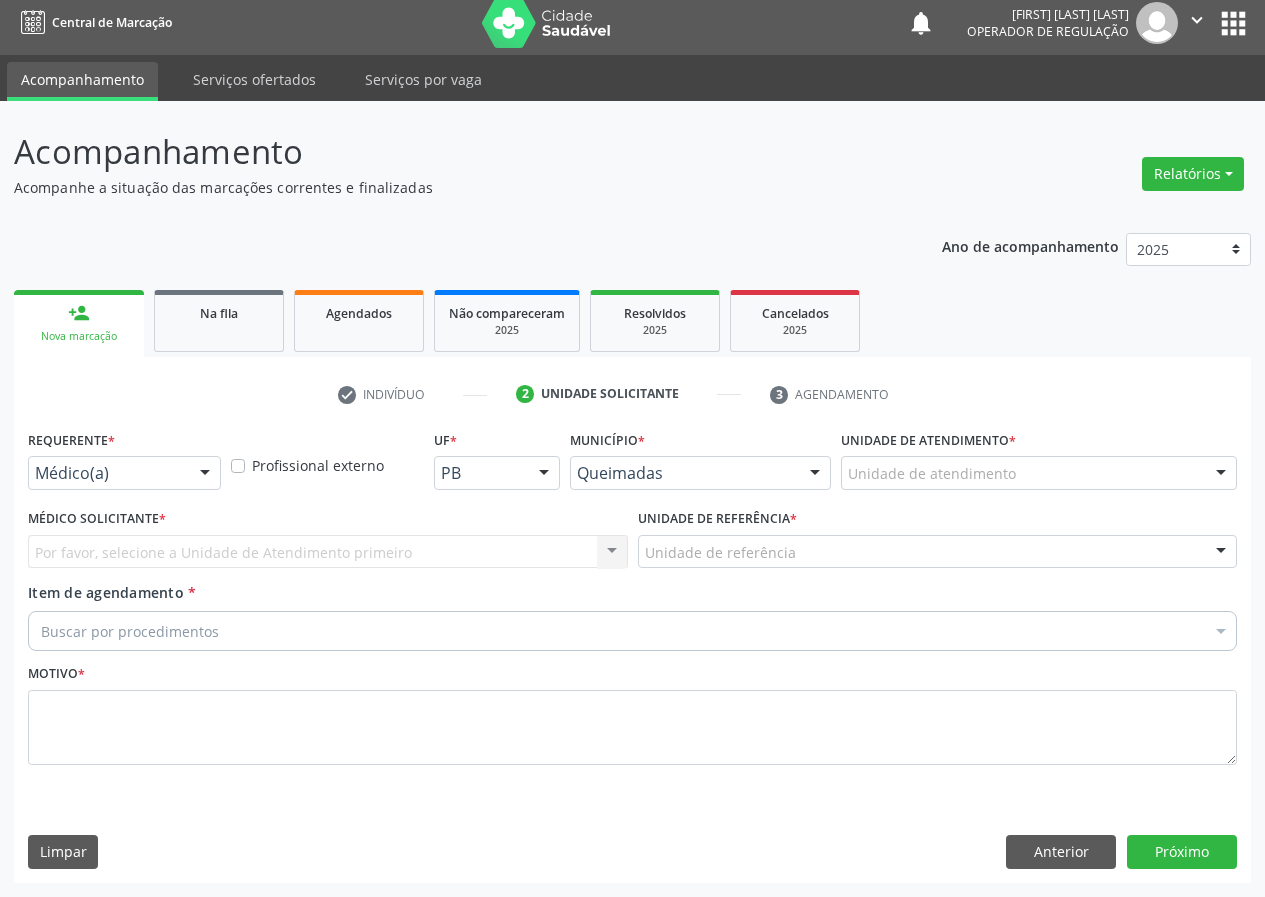 scroll, scrollTop: 9, scrollLeft: 0, axis: vertical 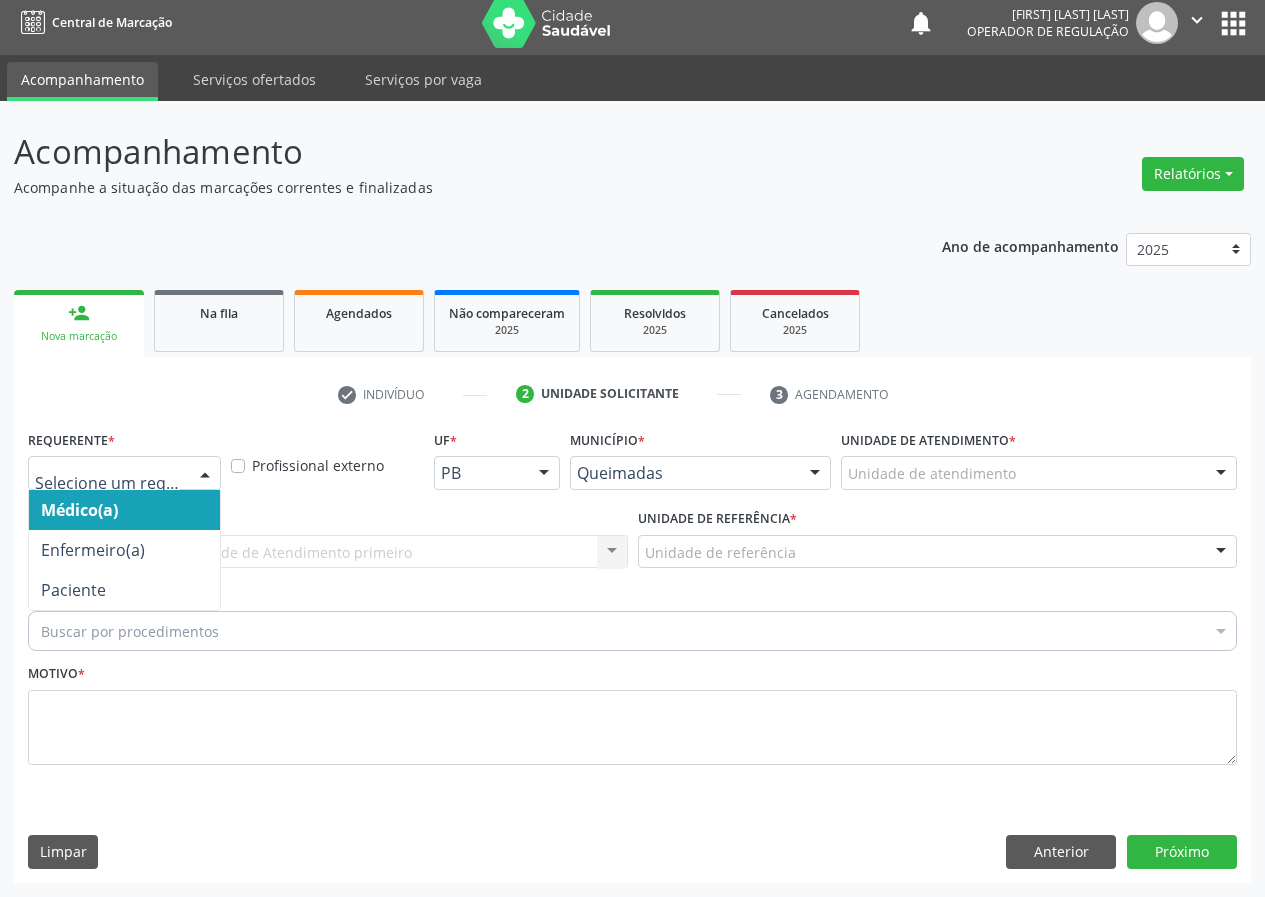 drag, startPoint x: 200, startPoint y: 467, endPoint x: 204, endPoint y: 560, distance: 93.08598 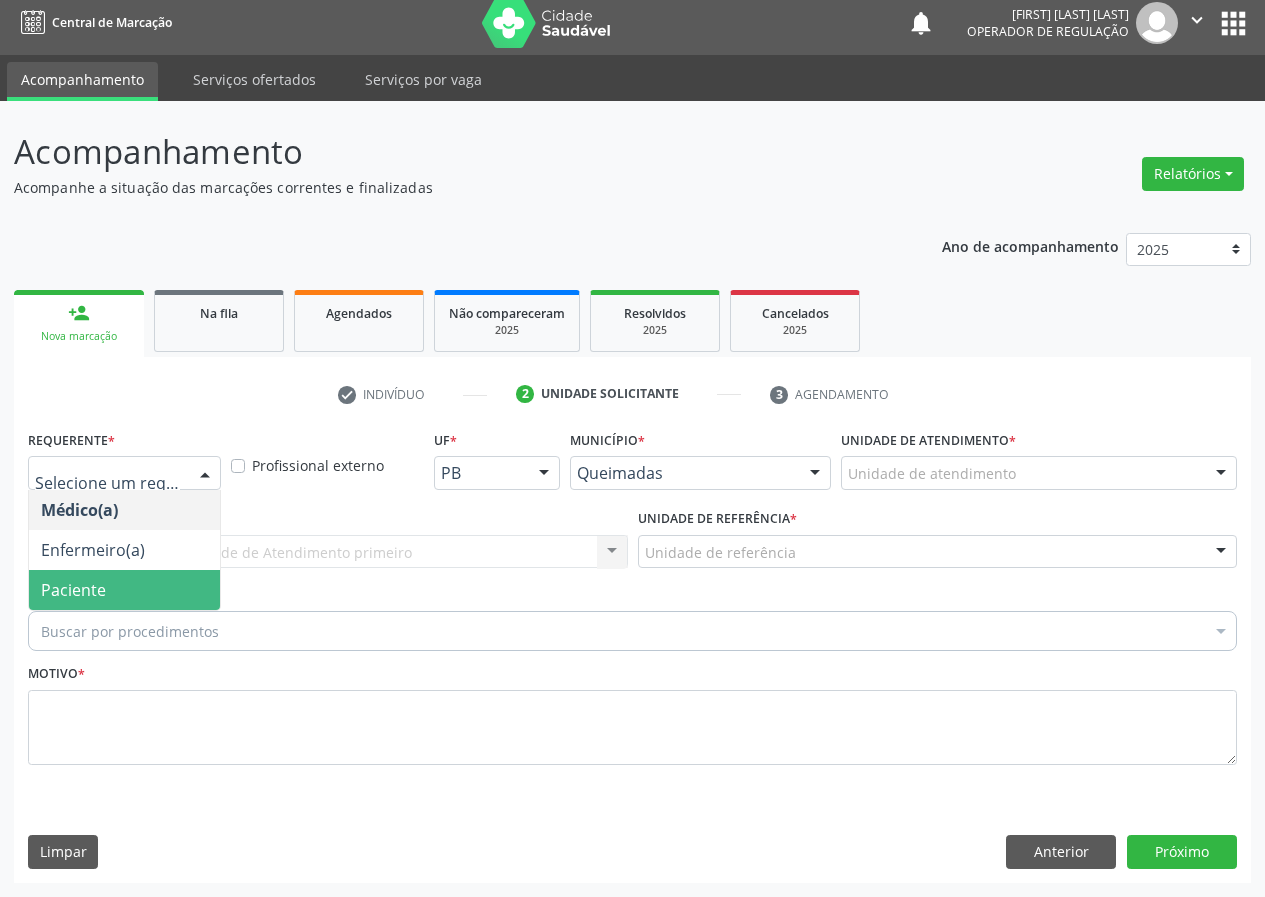 click on "Paciente" at bounding box center [124, 590] 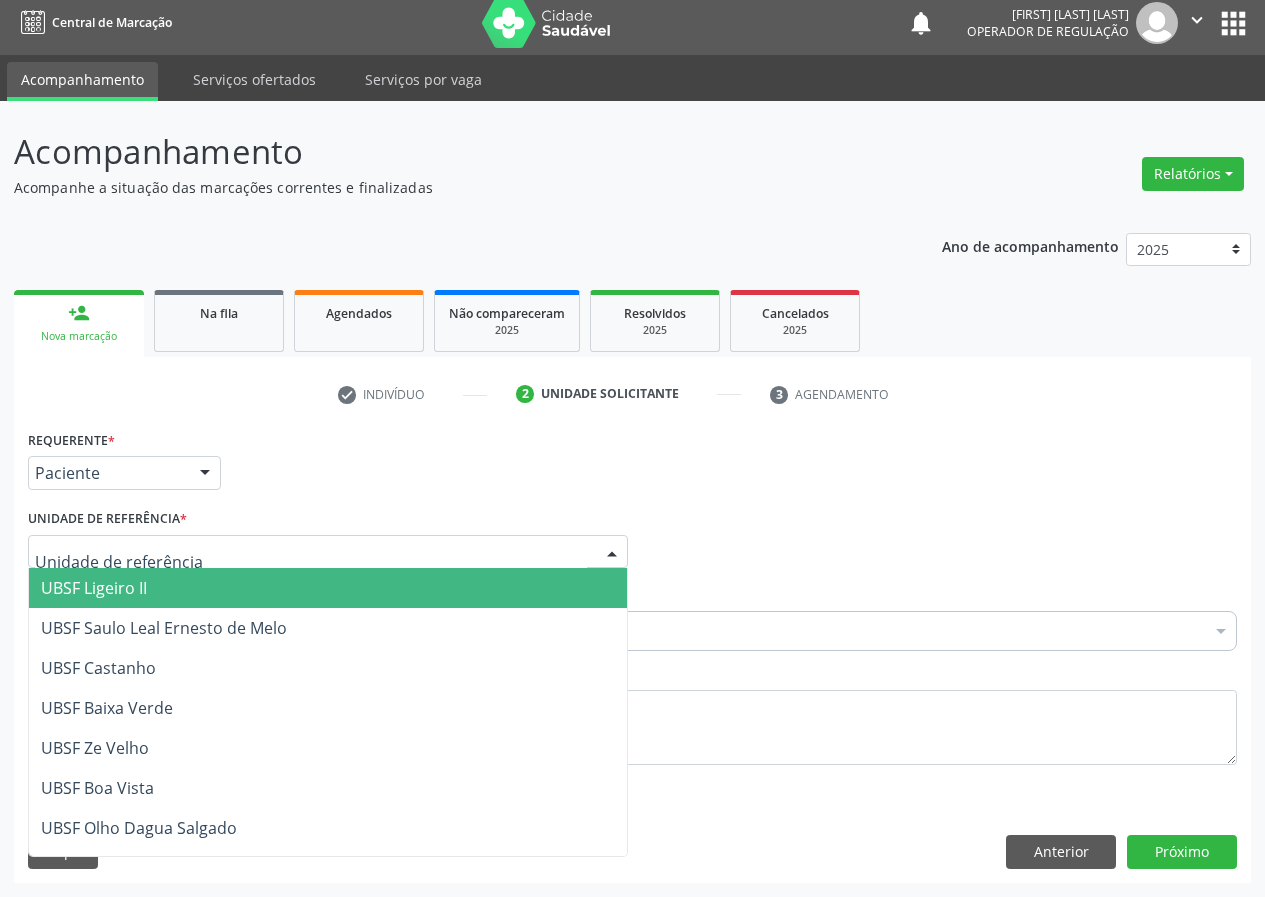 click at bounding box center [328, 552] 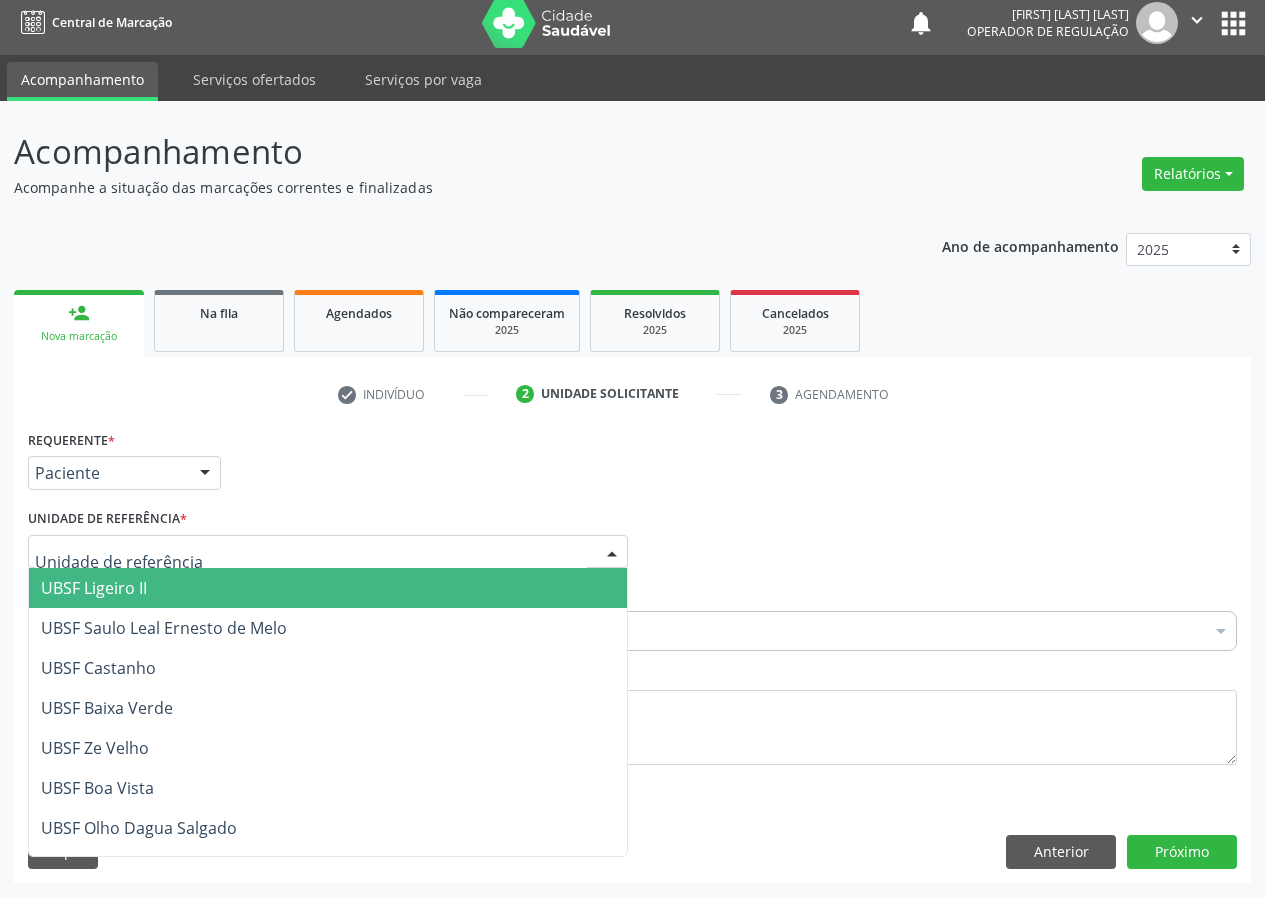 drag, startPoint x: 101, startPoint y: 585, endPoint x: 40, endPoint y: 628, distance: 74.63243 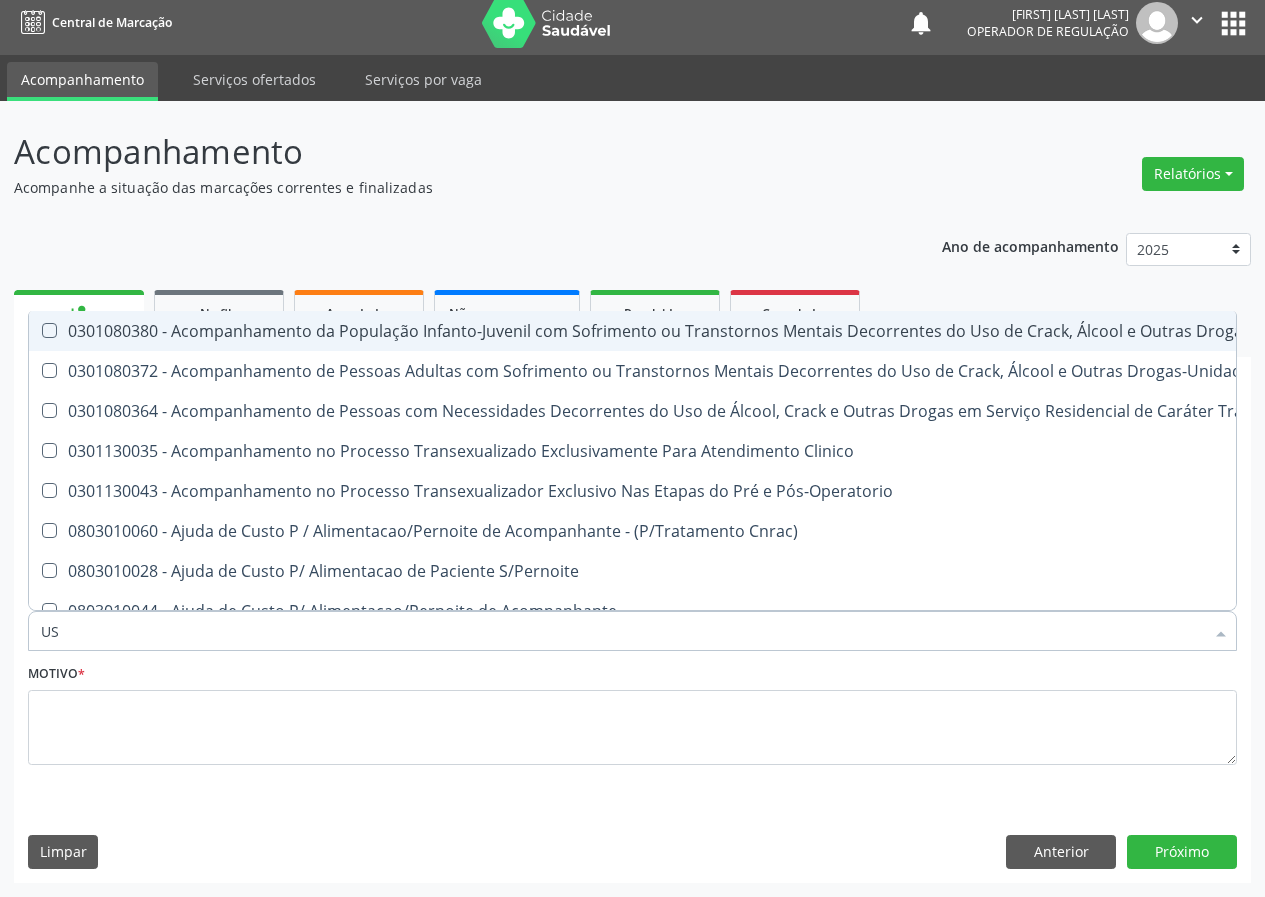 type on "USG" 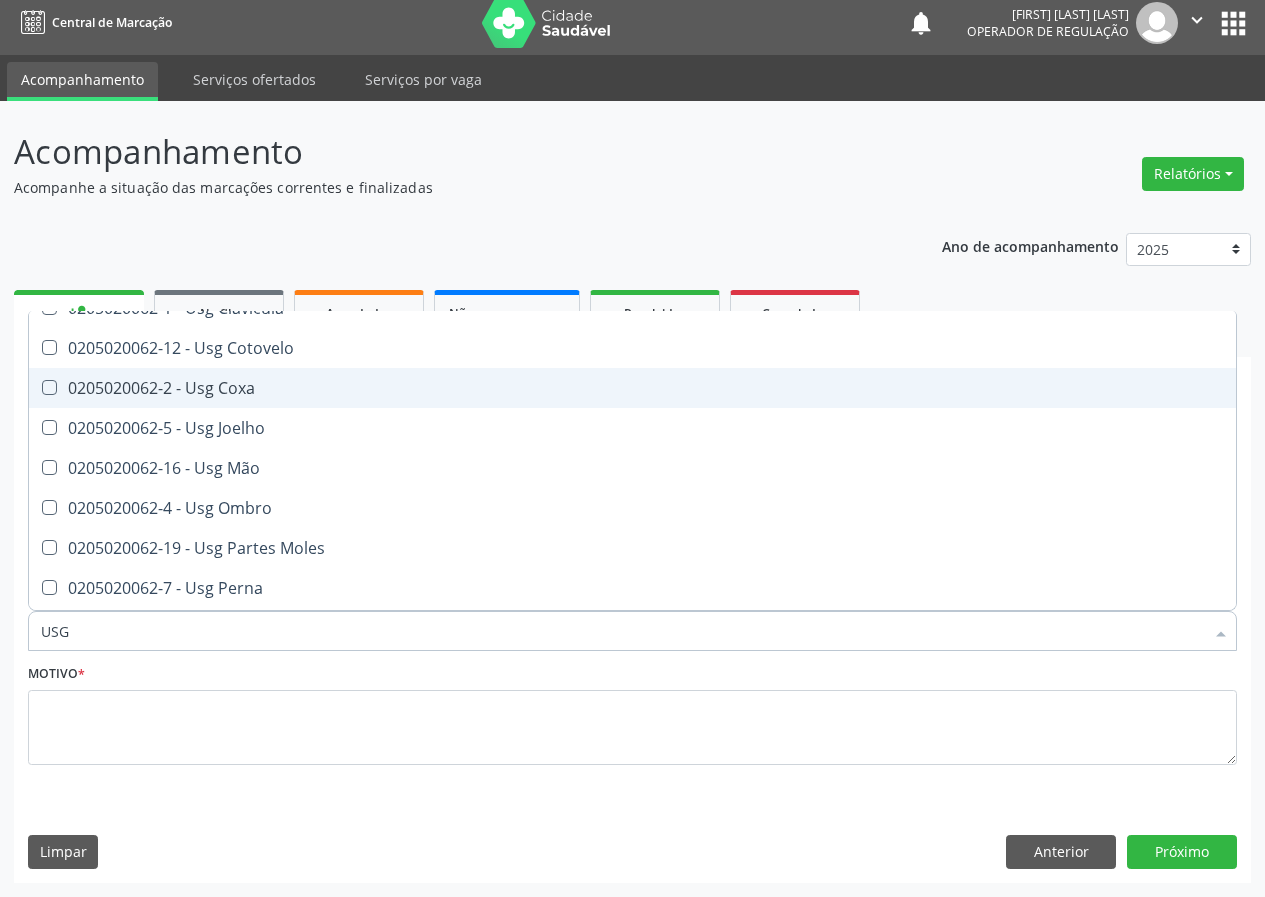 scroll, scrollTop: 200, scrollLeft: 0, axis: vertical 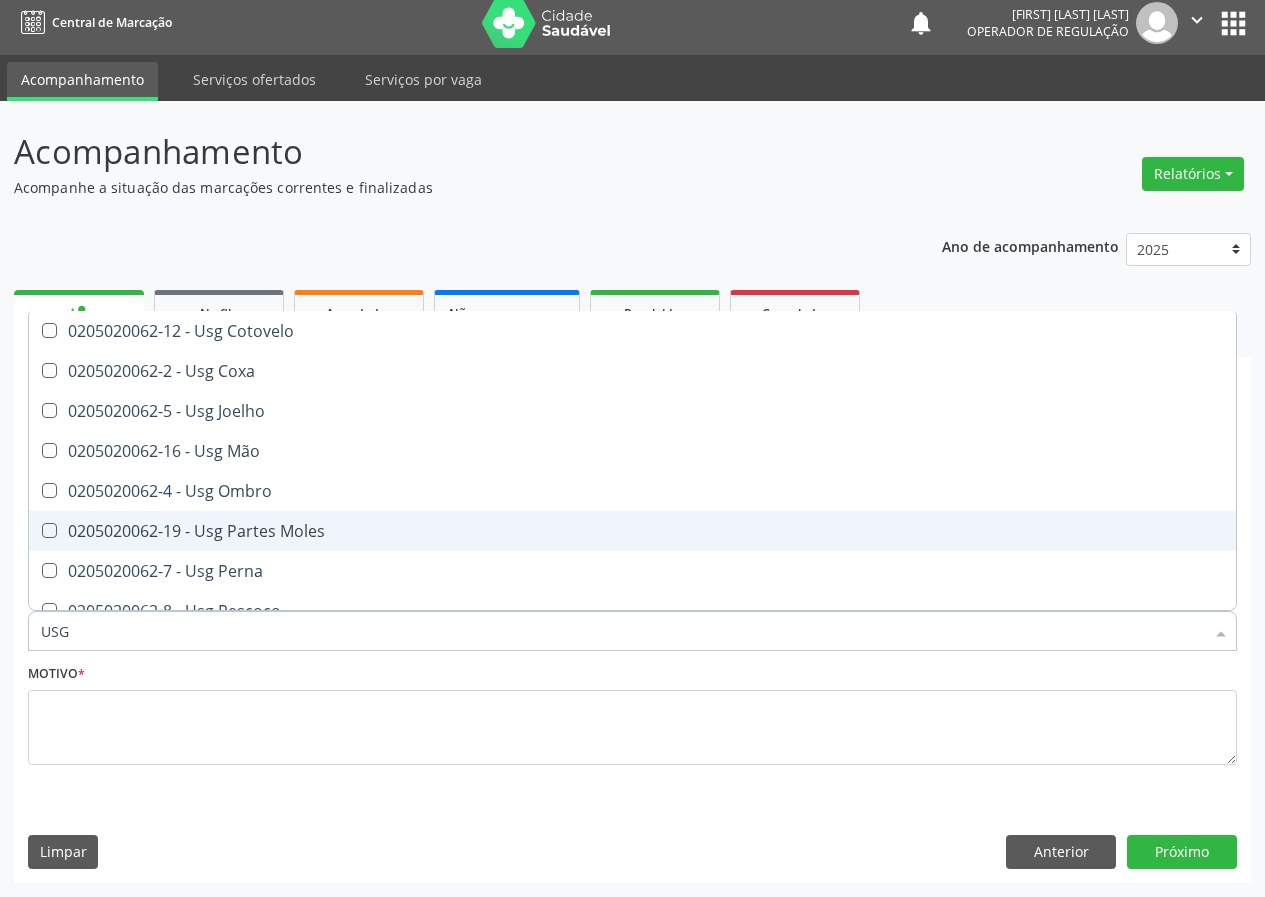 drag, startPoint x: 283, startPoint y: 534, endPoint x: 115, endPoint y: 647, distance: 202.46729 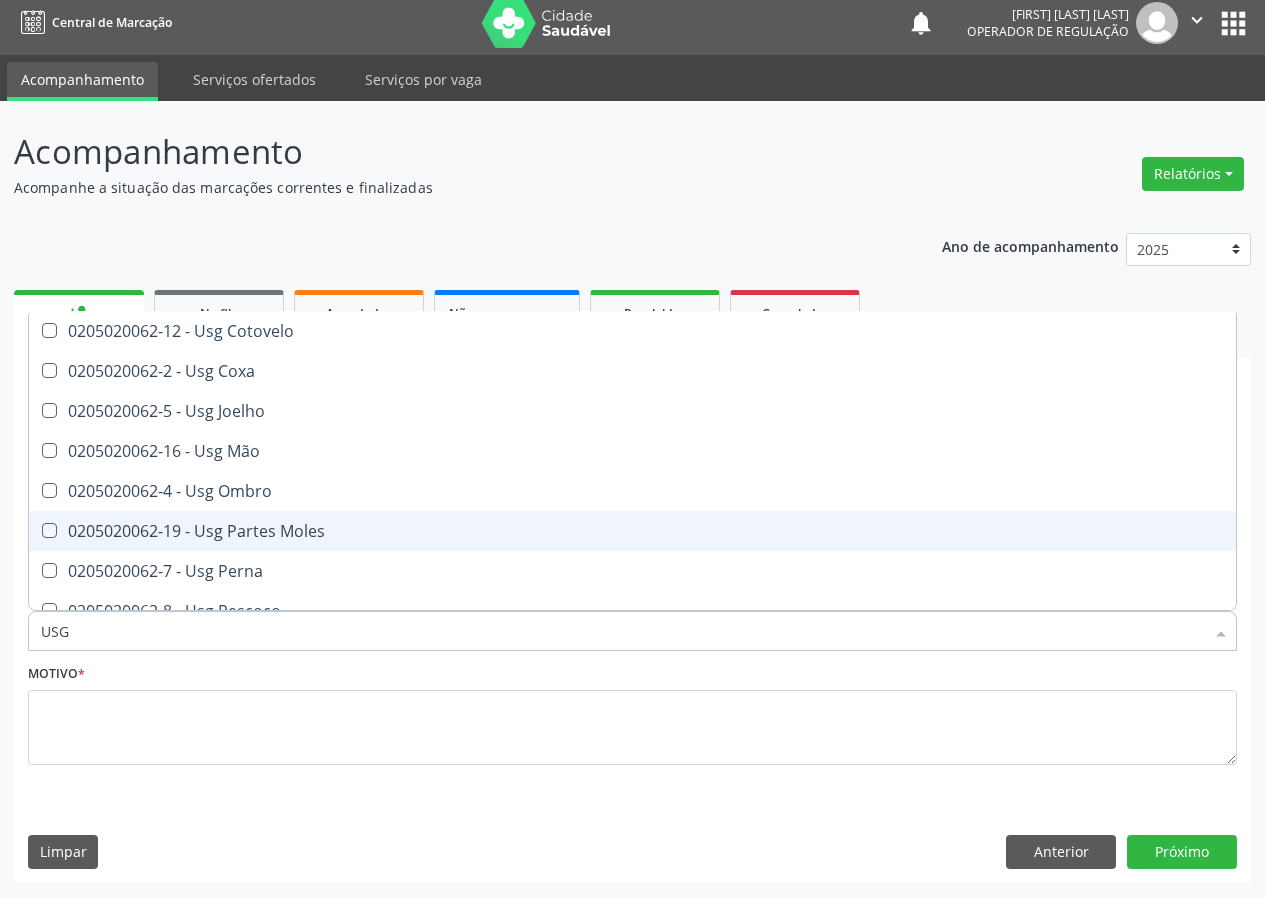 checkbox on "true" 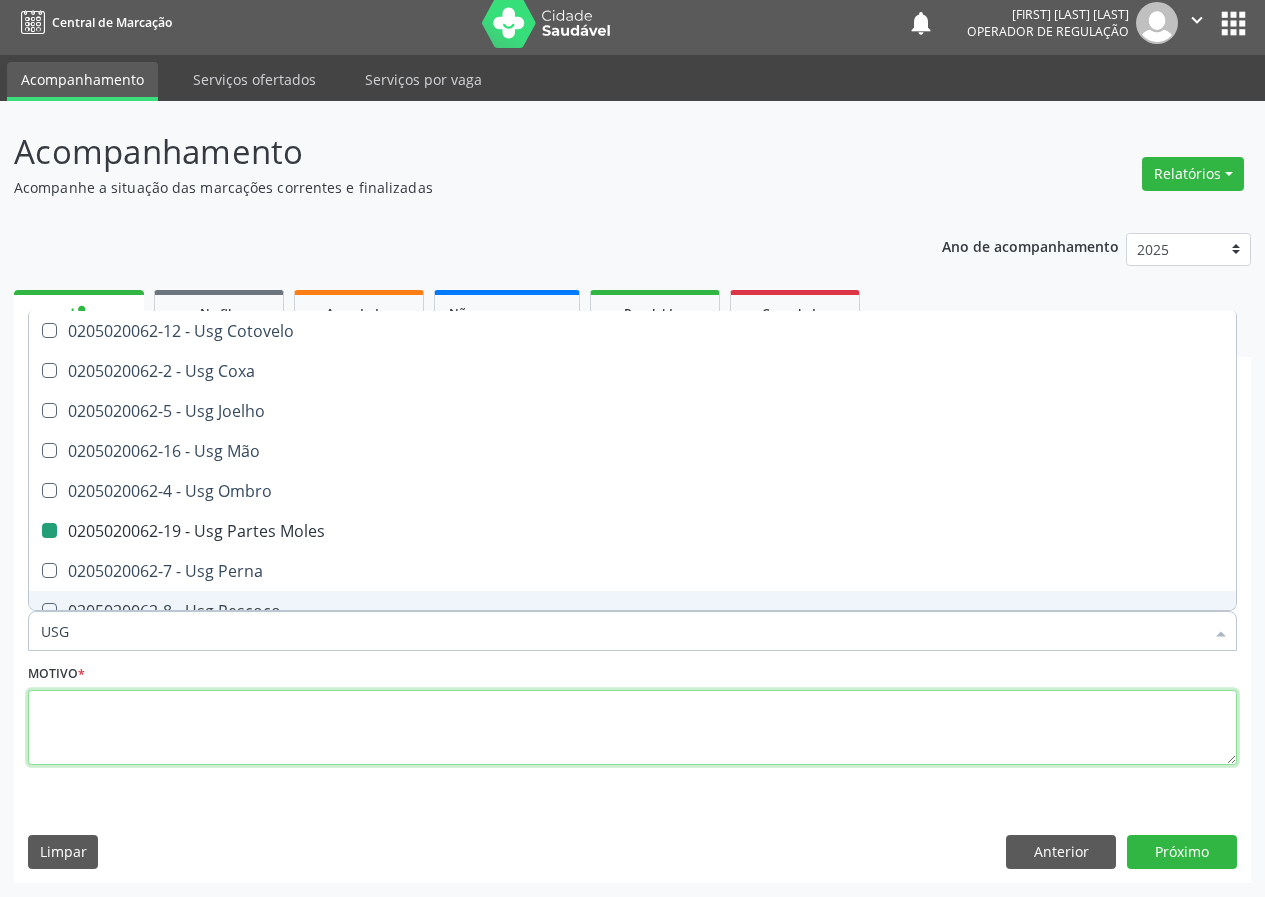 click at bounding box center [632, 728] 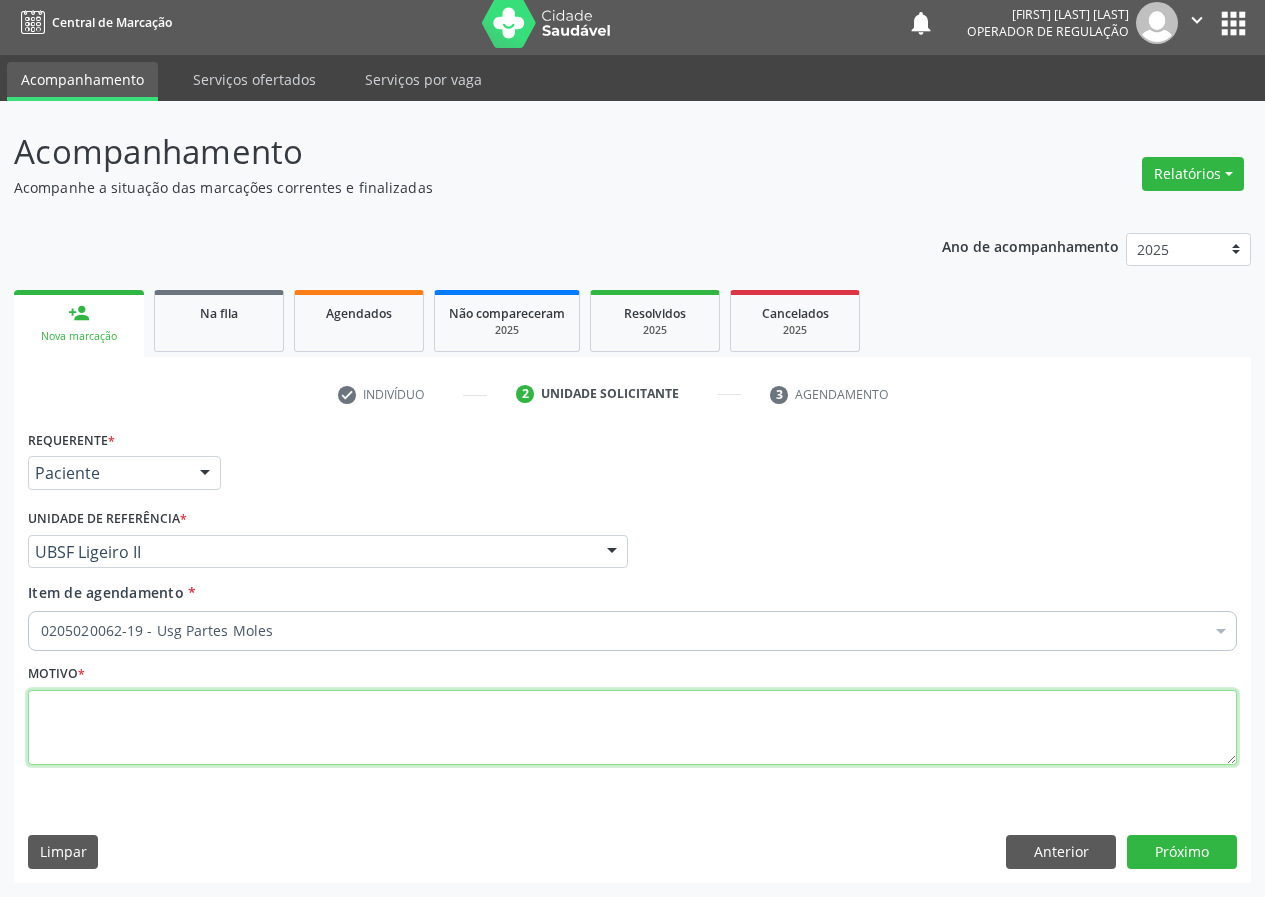 scroll, scrollTop: 0, scrollLeft: 0, axis: both 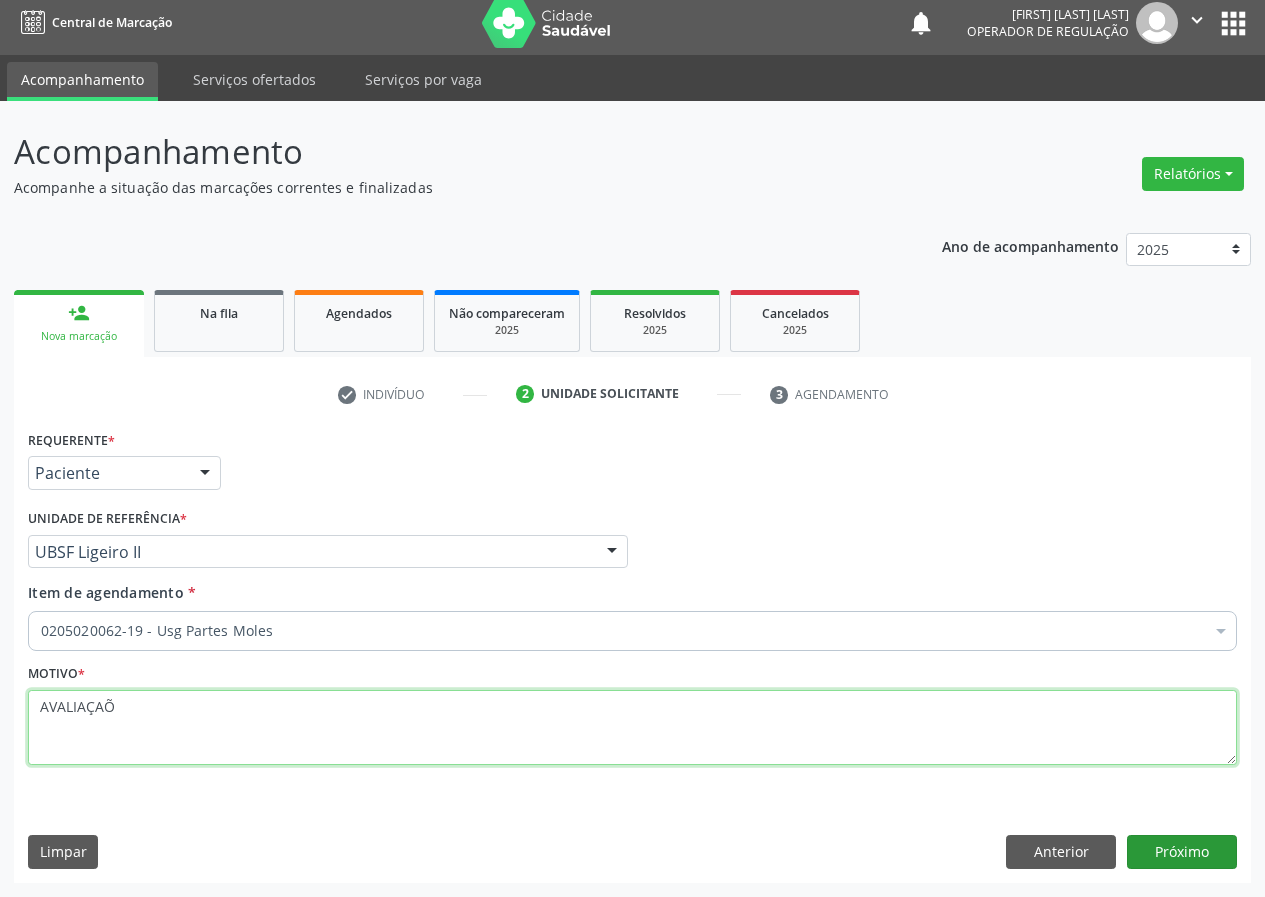 type on "AVALIAÇAÕ" 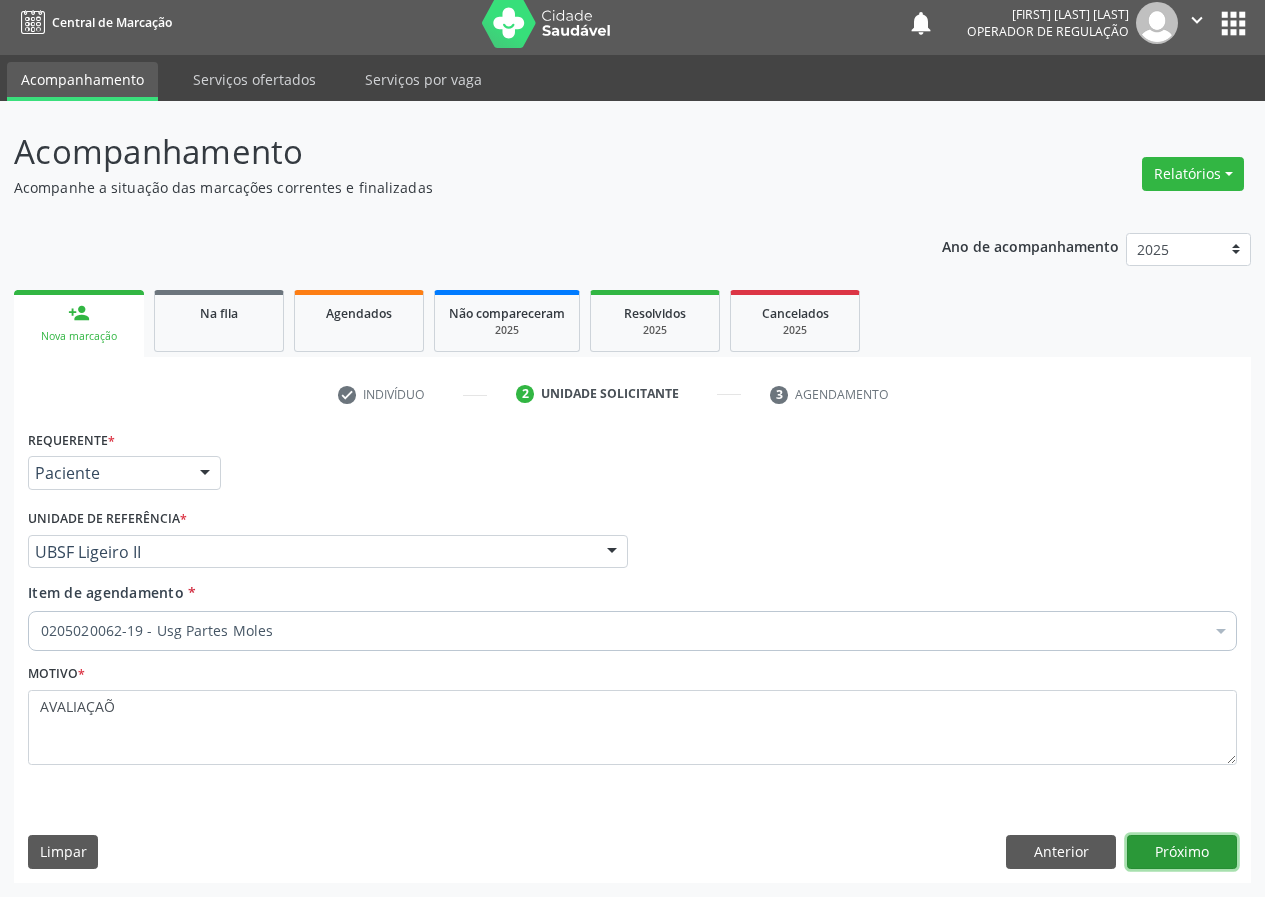drag, startPoint x: 1215, startPoint y: 856, endPoint x: 1205, endPoint y: 854, distance: 10.198039 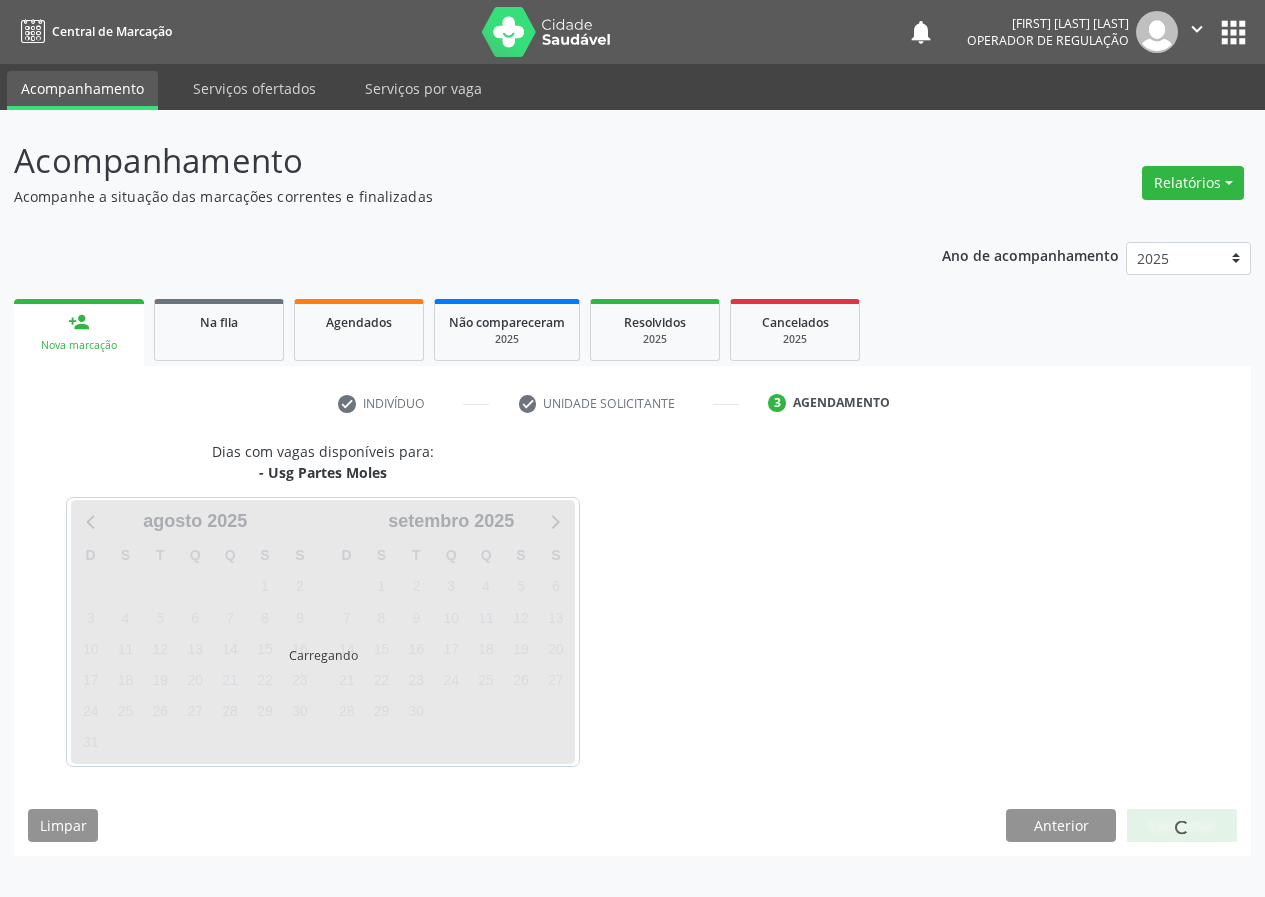 scroll, scrollTop: 0, scrollLeft: 0, axis: both 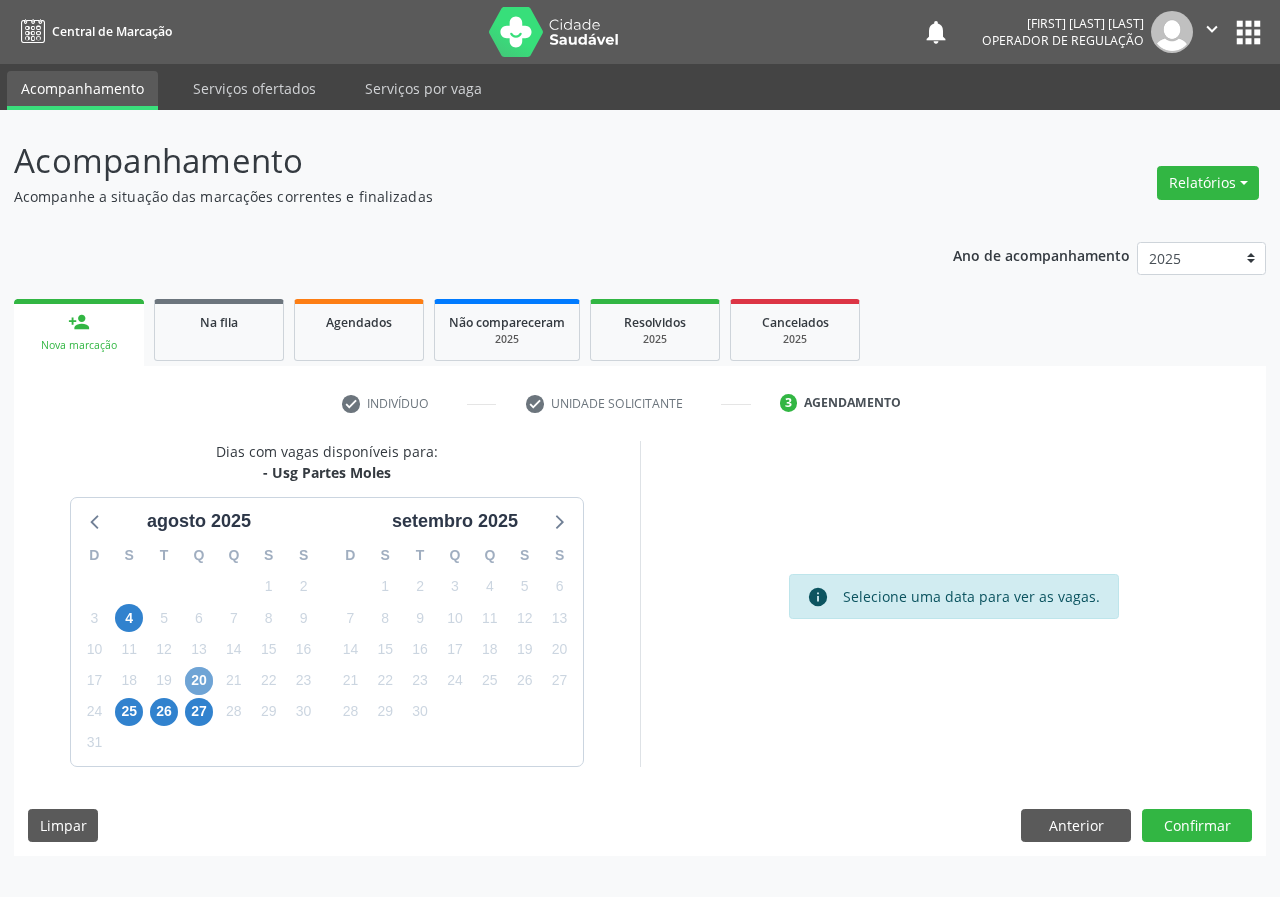 click on "20" at bounding box center (199, 681) 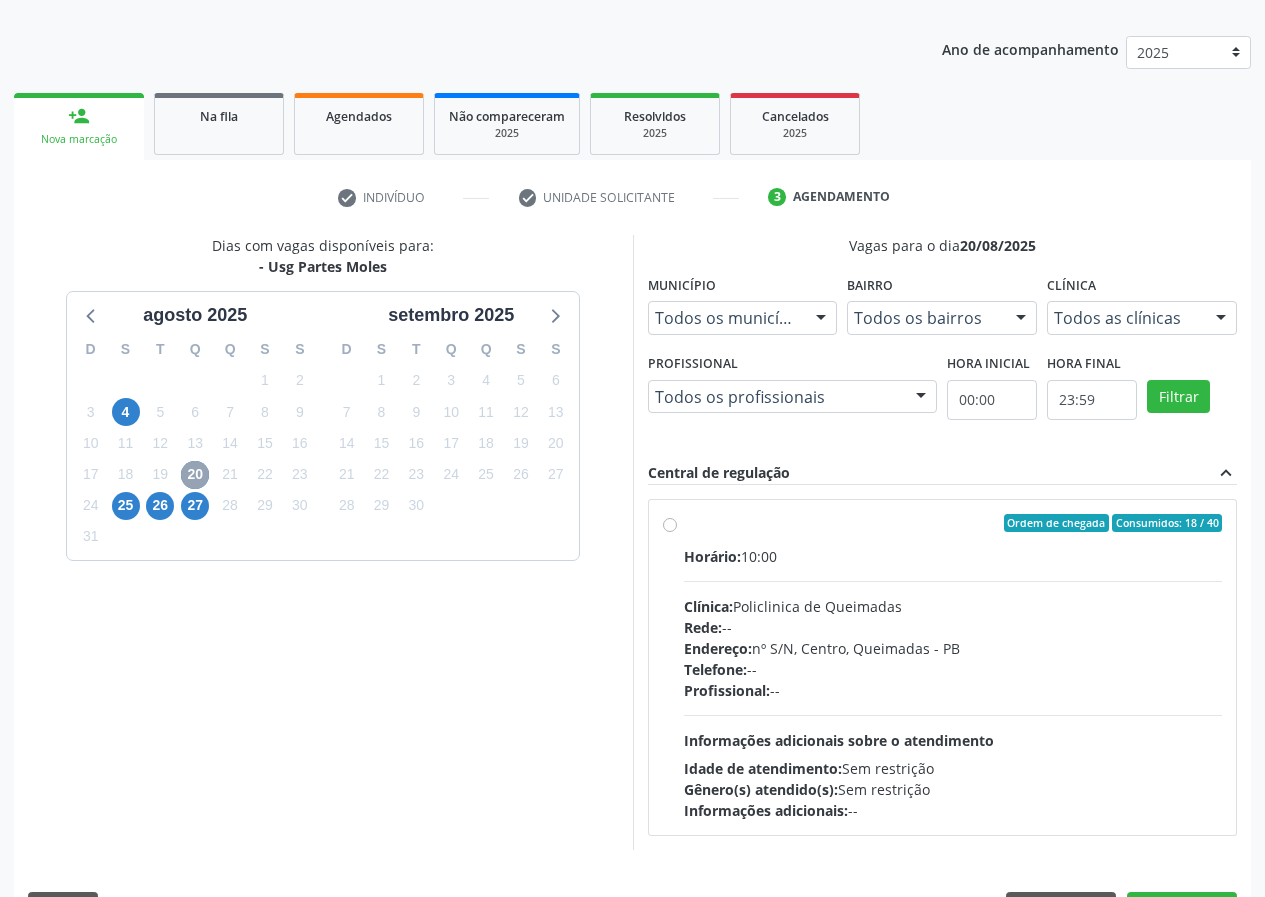 scroll, scrollTop: 262, scrollLeft: 0, axis: vertical 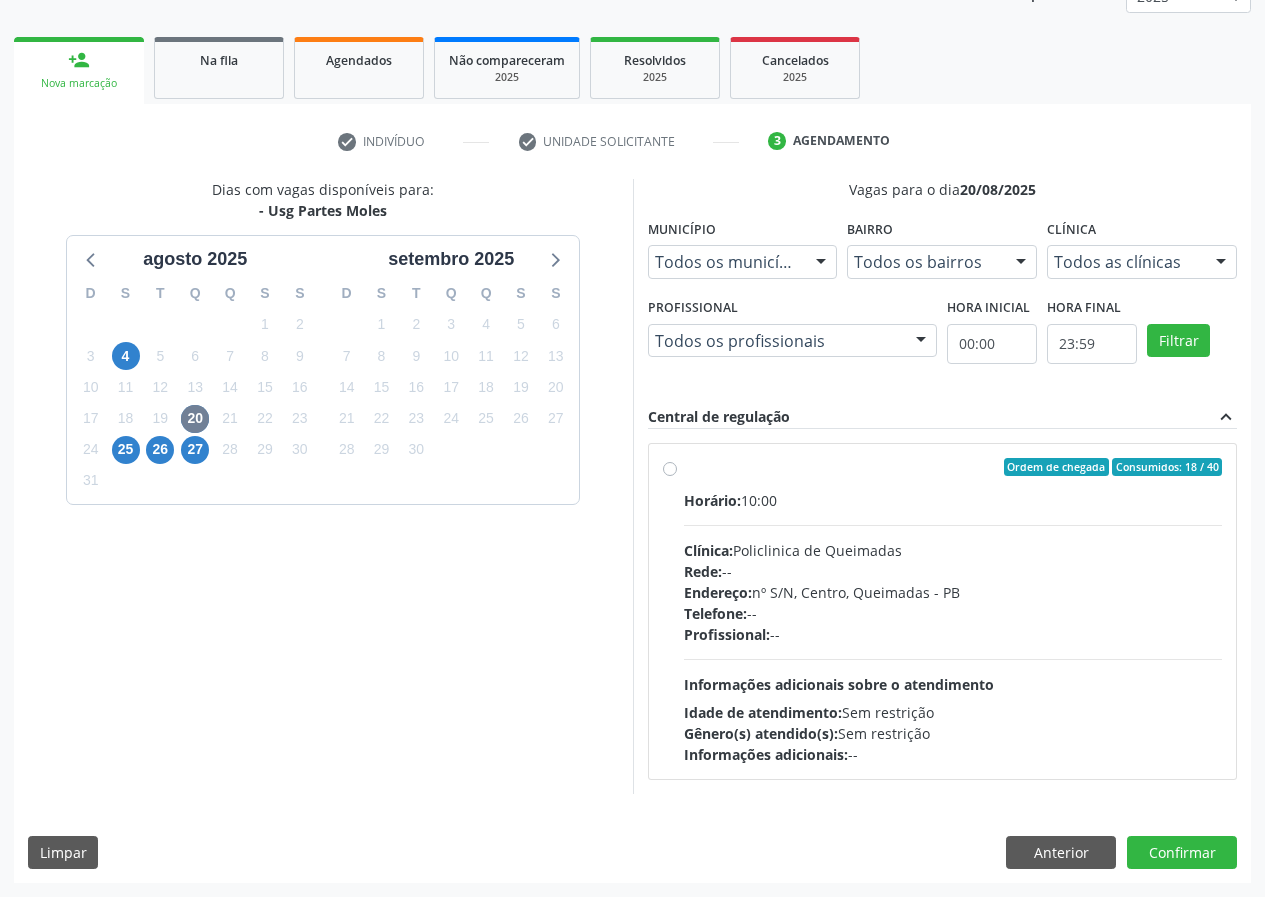 click on "Ordem de chegada
Consumidos: 18 / 40
Horário:   10:00
Clínica:  Policlinica de Queimadas
Rede:
--
Endereço:   nº S/N, Centro, Queimadas - PB
Telefone:   --
Profissional:
--
Informações adicionais sobre o atendimento
Idade de atendimento:
Sem restrição
Gênero(s) atendido(s):
Sem restrição
Informações adicionais:
--" at bounding box center [953, 611] 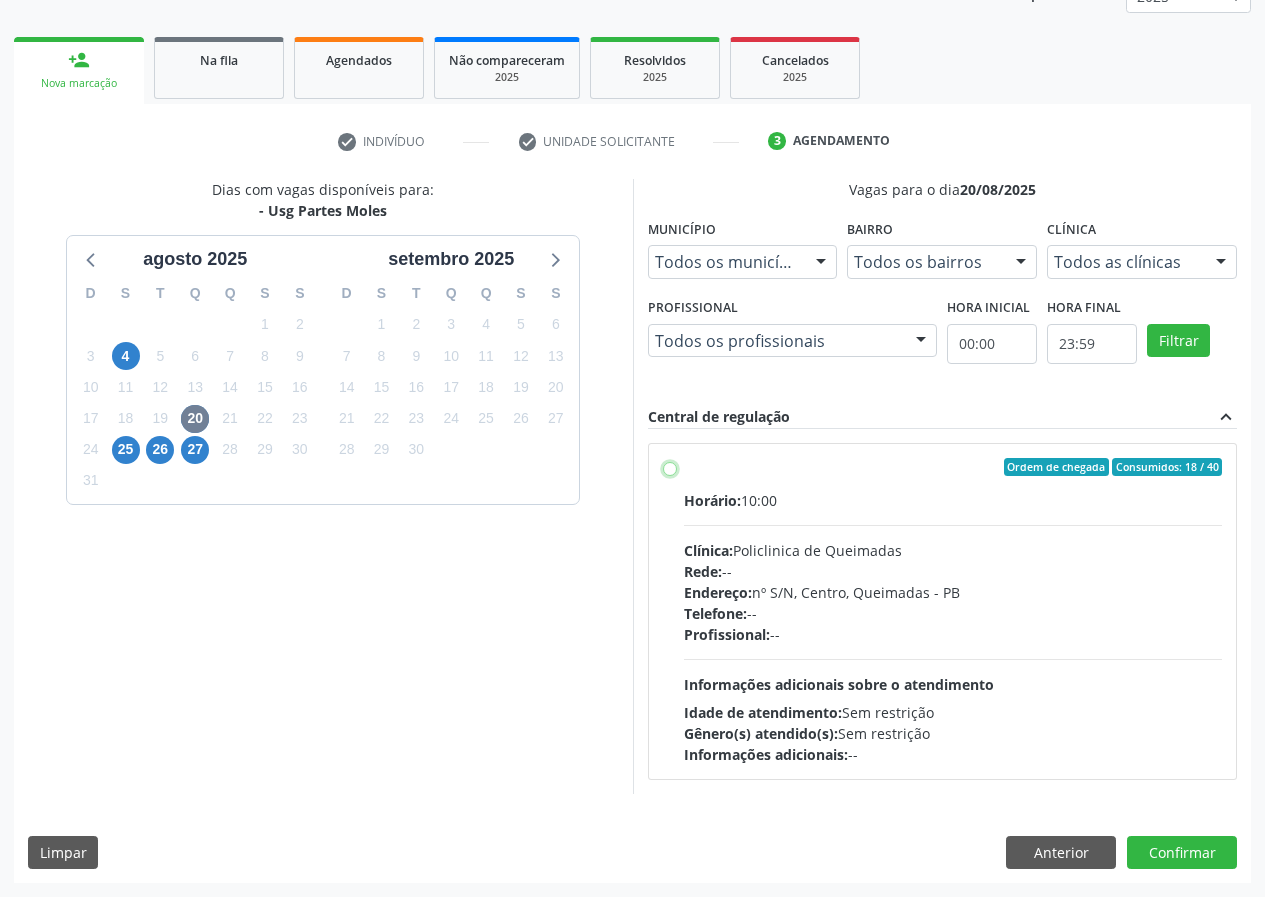 click on "Ordem de chegada
Consumidos: 18 / 40
Horário:   10:00
Clínica:  Policlinica de Queimadas
Rede:
--
Endereço:   nº S/N, Centro, Queimadas - PB
Telefone:   --
Profissional:
--
Informações adicionais sobre o atendimento
Idade de atendimento:
Sem restrição
Gênero(s) atendido(s):
Sem restrição
Informações adicionais:
--" at bounding box center (670, 467) 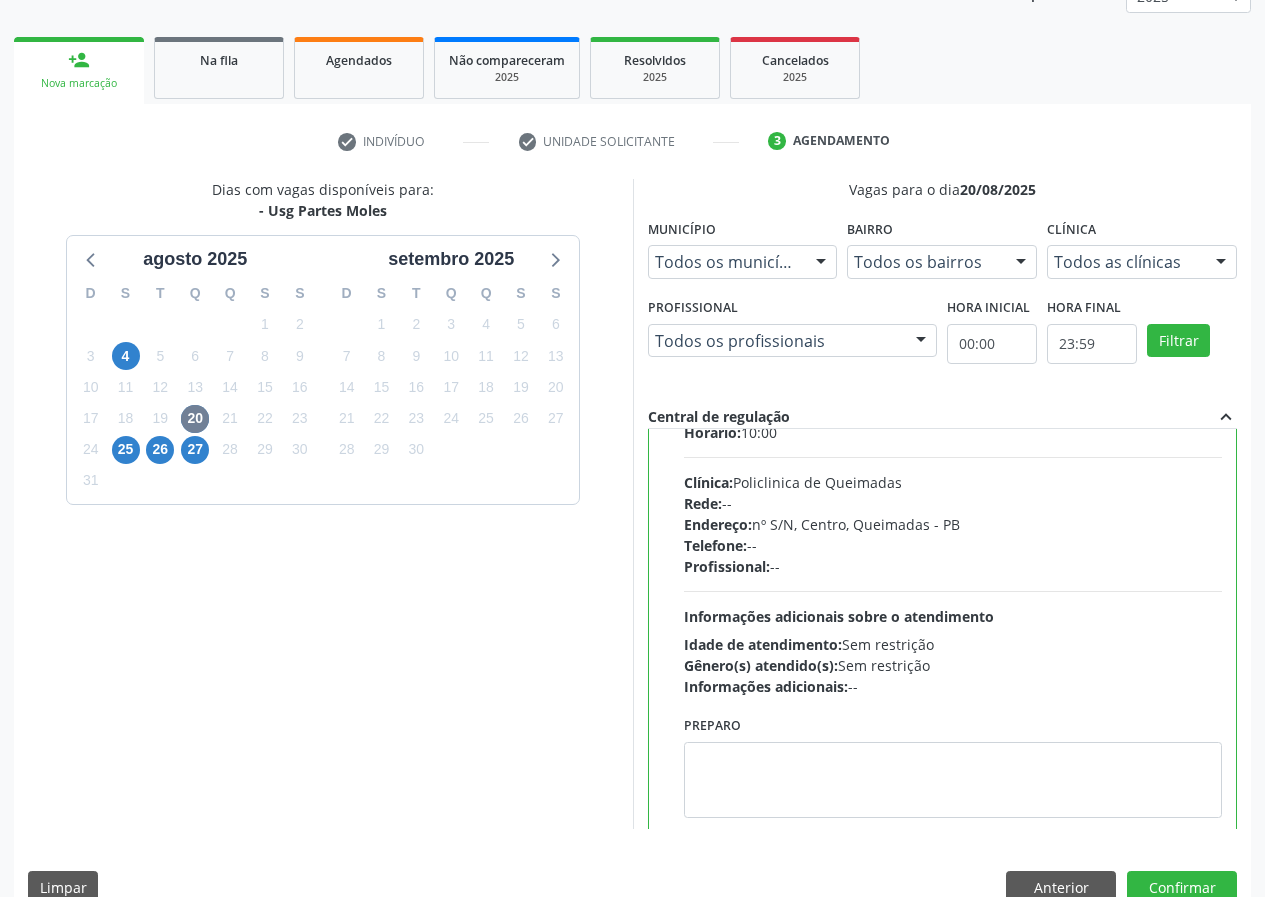 scroll, scrollTop: 99, scrollLeft: 0, axis: vertical 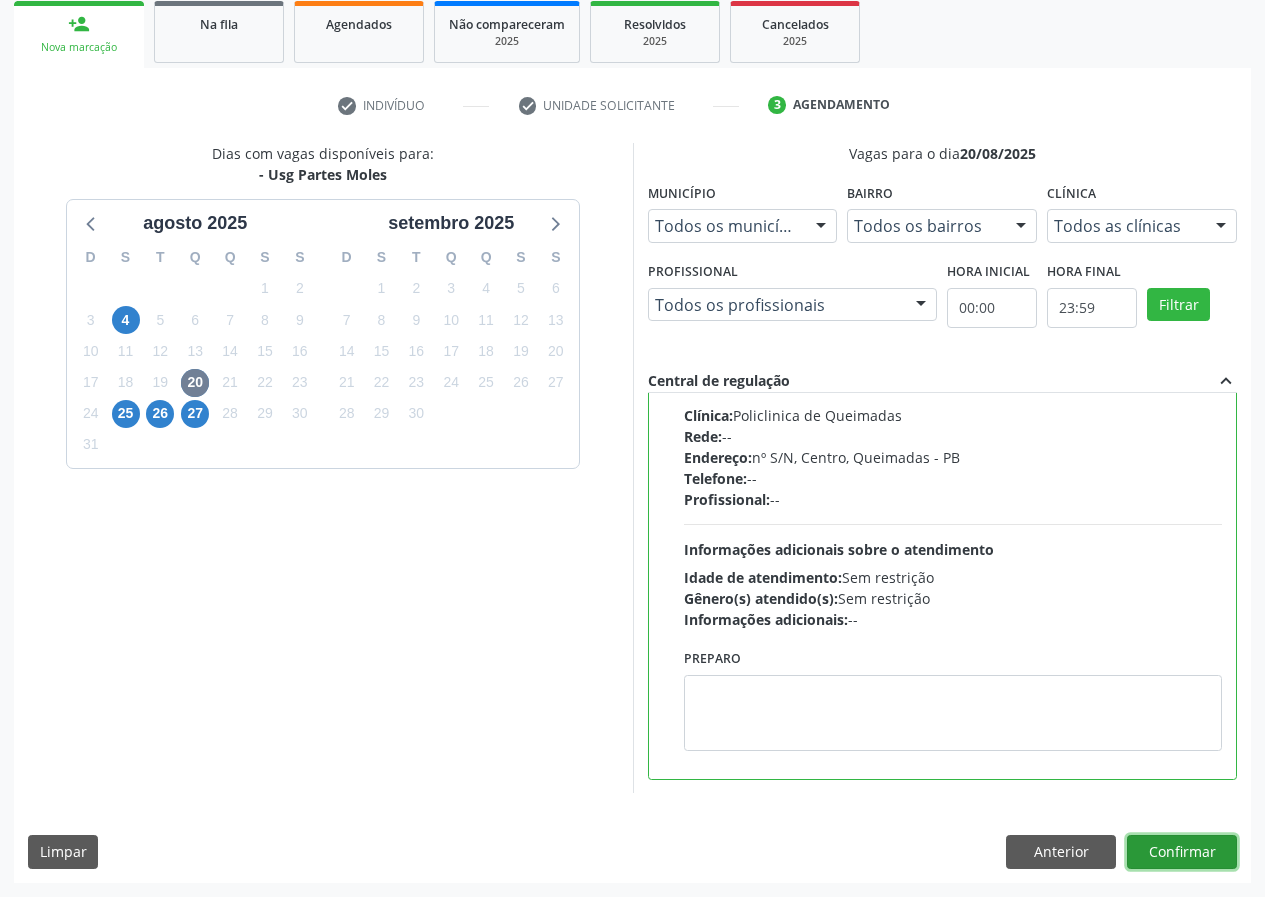 click on "Confirmar" at bounding box center (1182, 852) 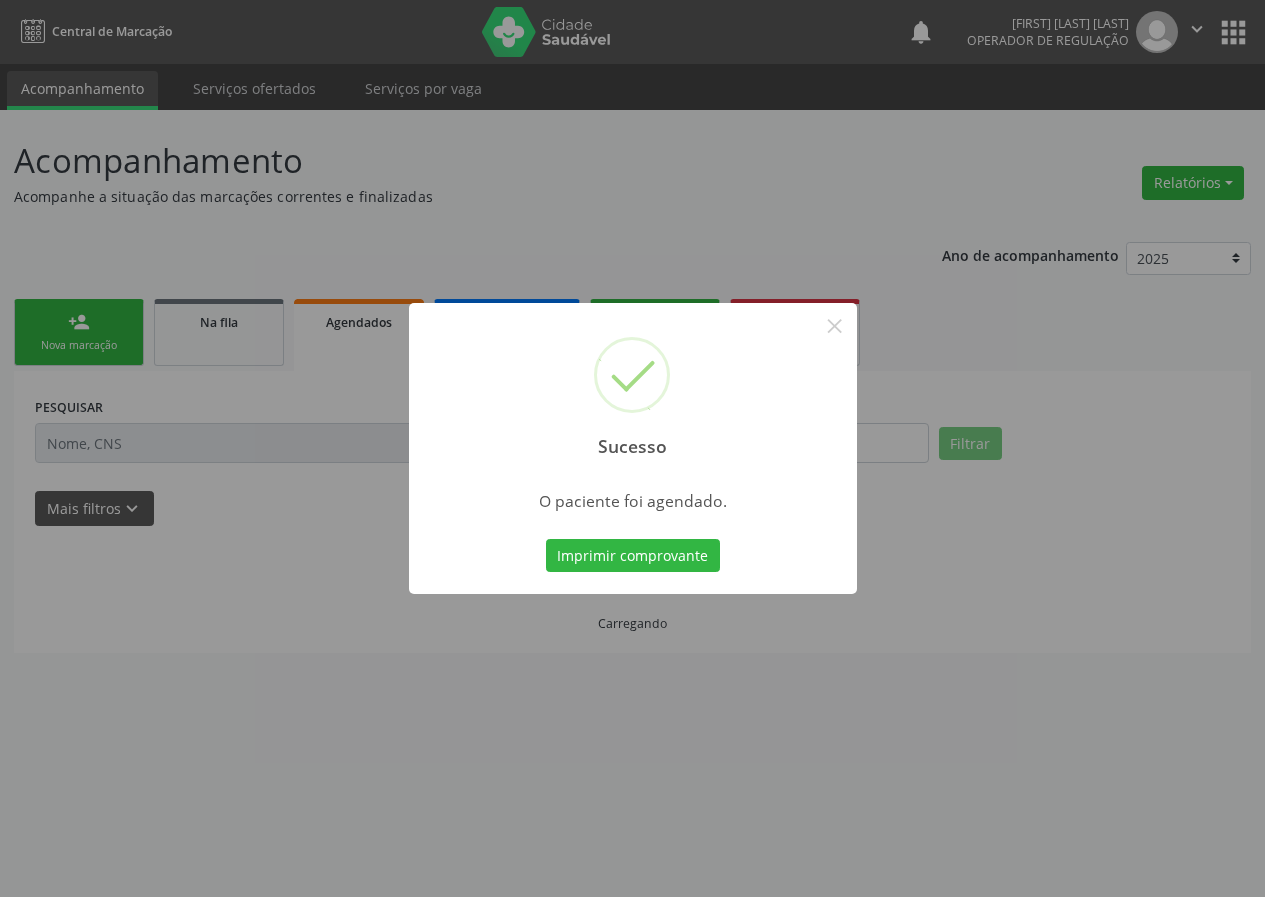 scroll, scrollTop: 0, scrollLeft: 0, axis: both 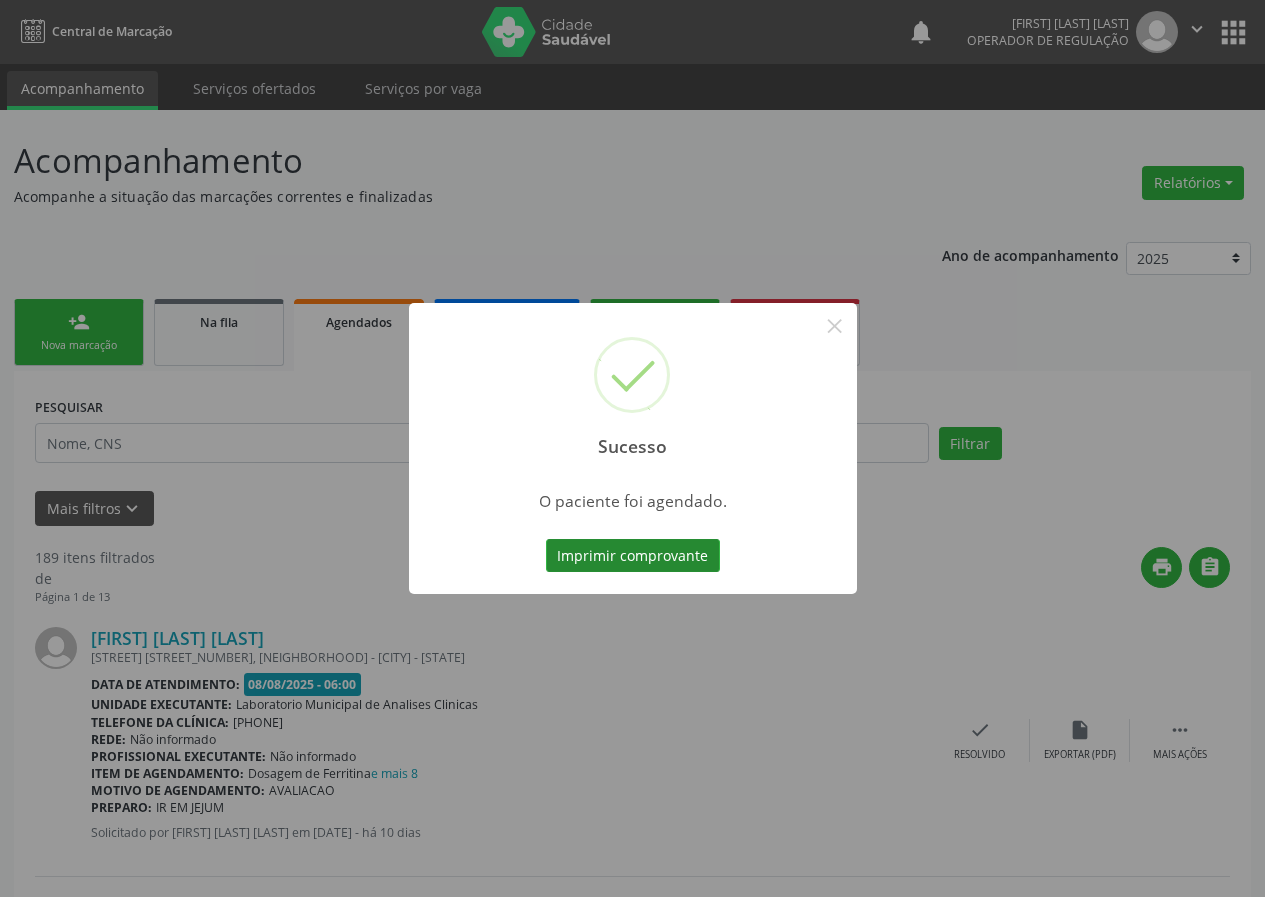 click on "Imprimir comprovante" at bounding box center [633, 556] 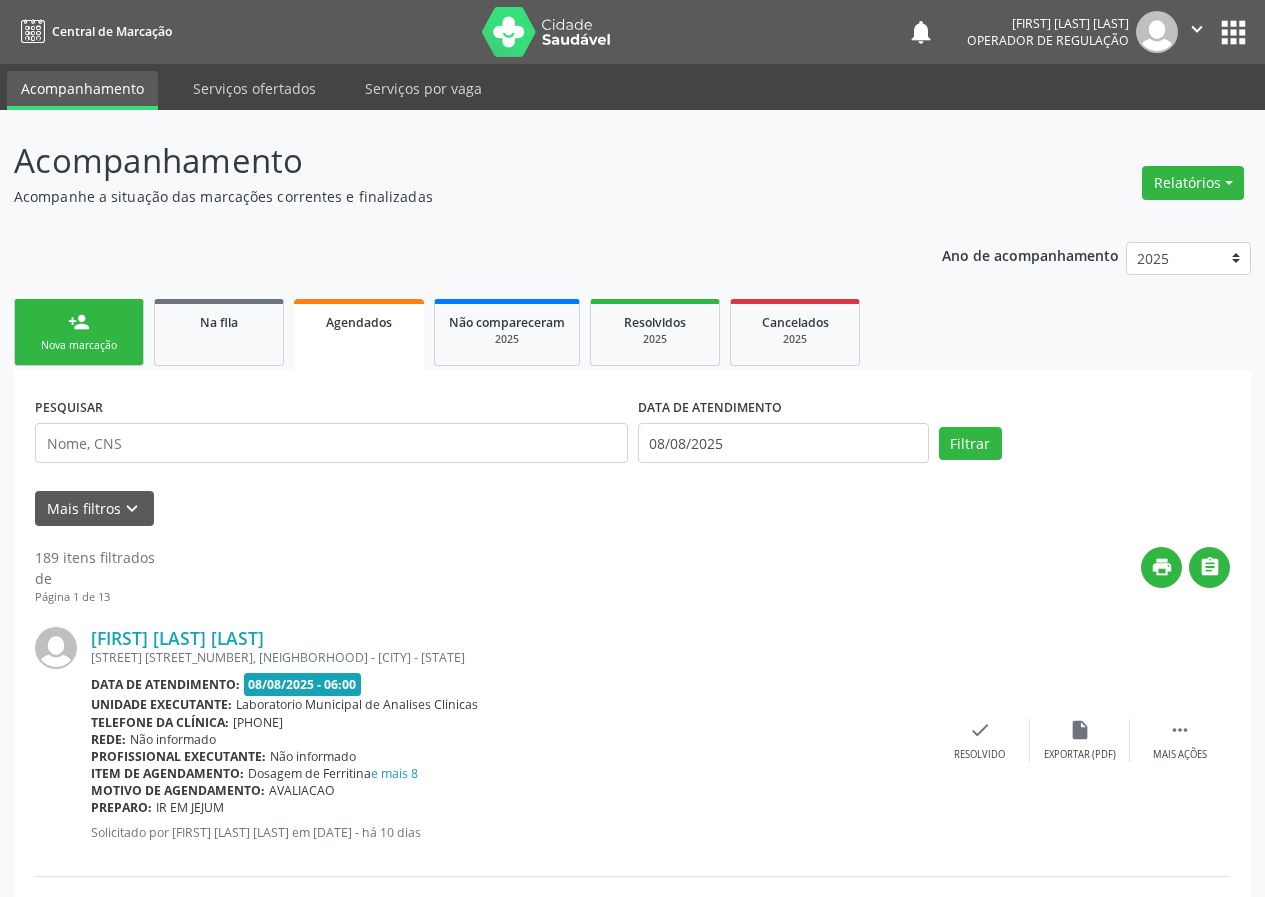 click on "person_add" at bounding box center [79, 322] 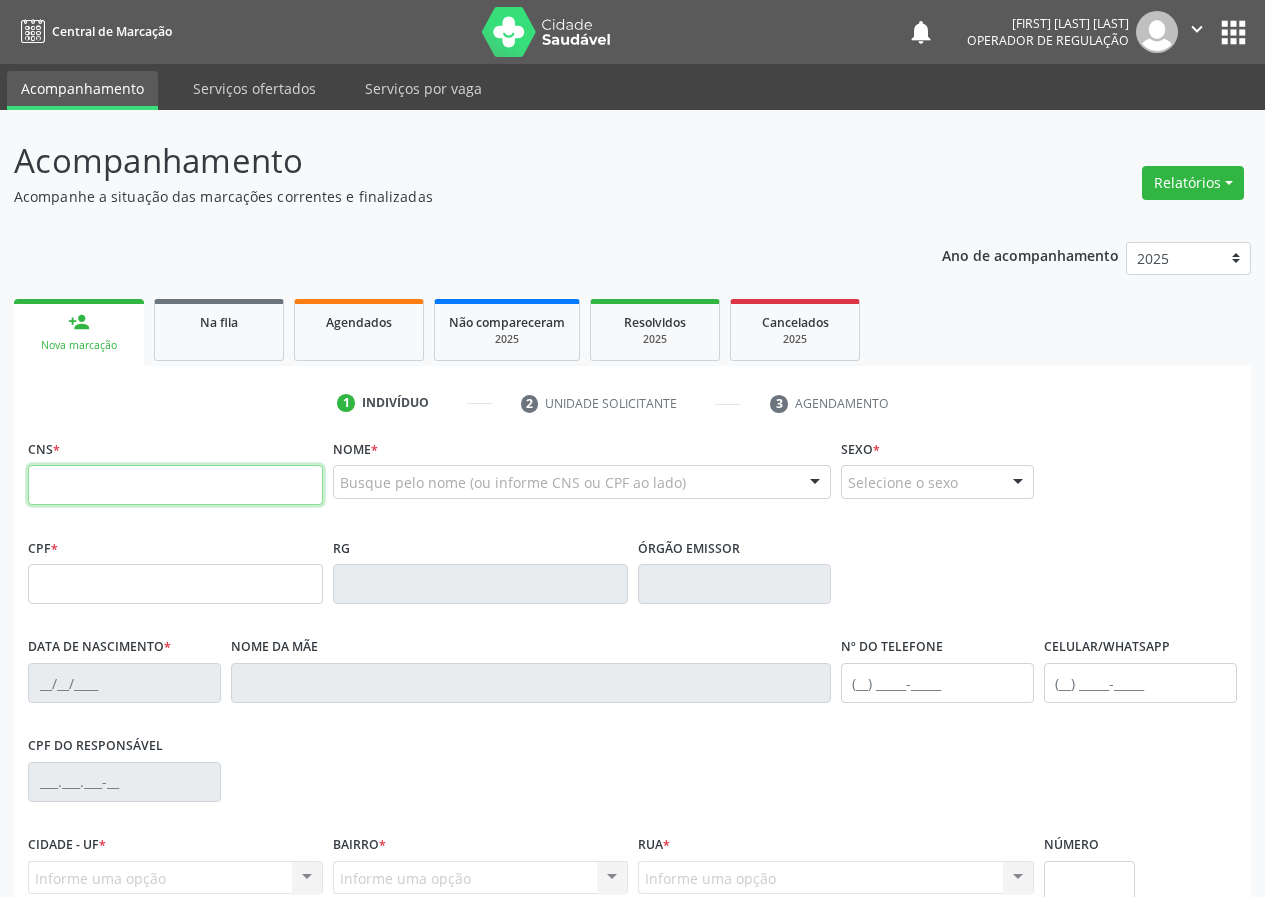 click at bounding box center (175, 485) 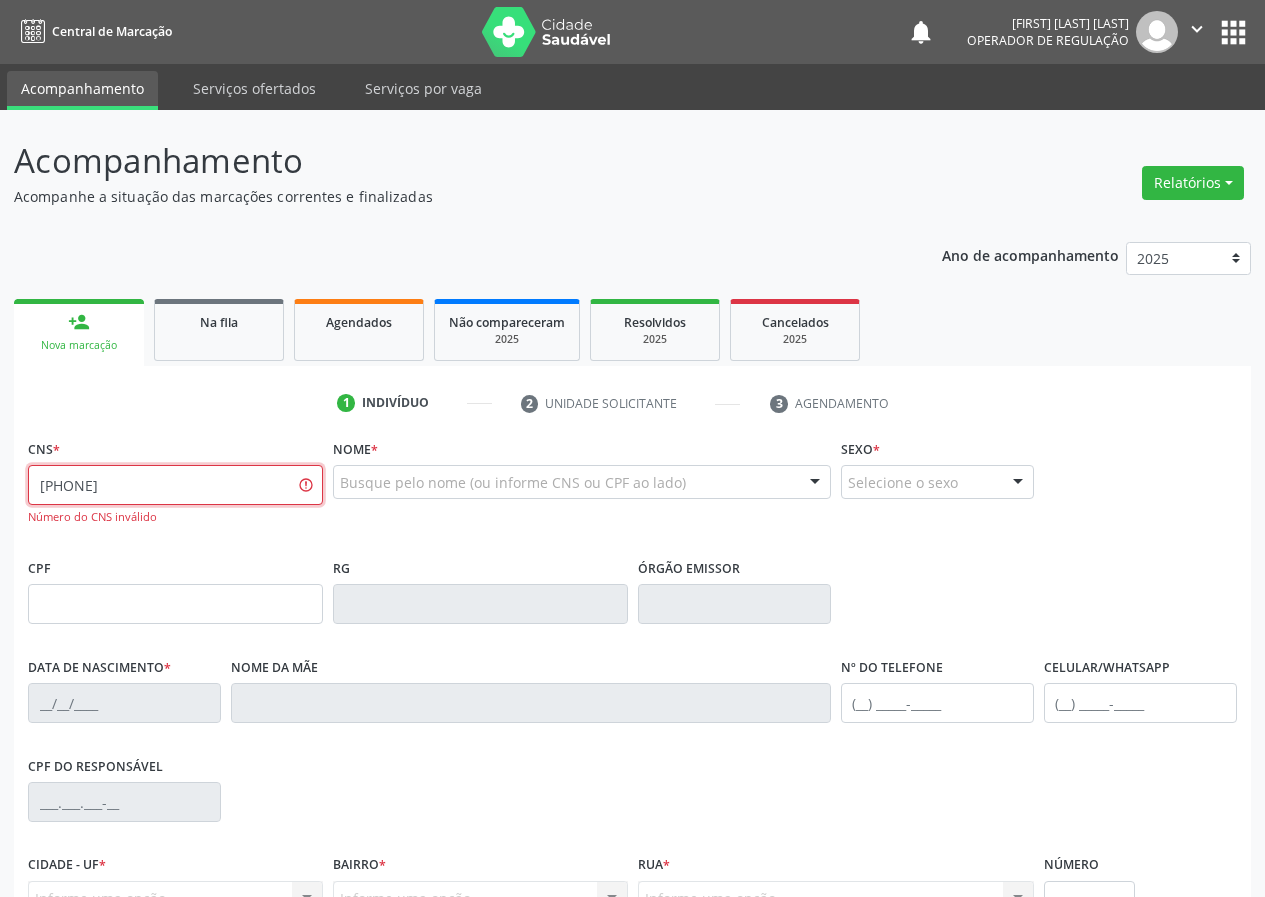 drag, startPoint x: 209, startPoint y: 478, endPoint x: 0, endPoint y: 515, distance: 212.24985 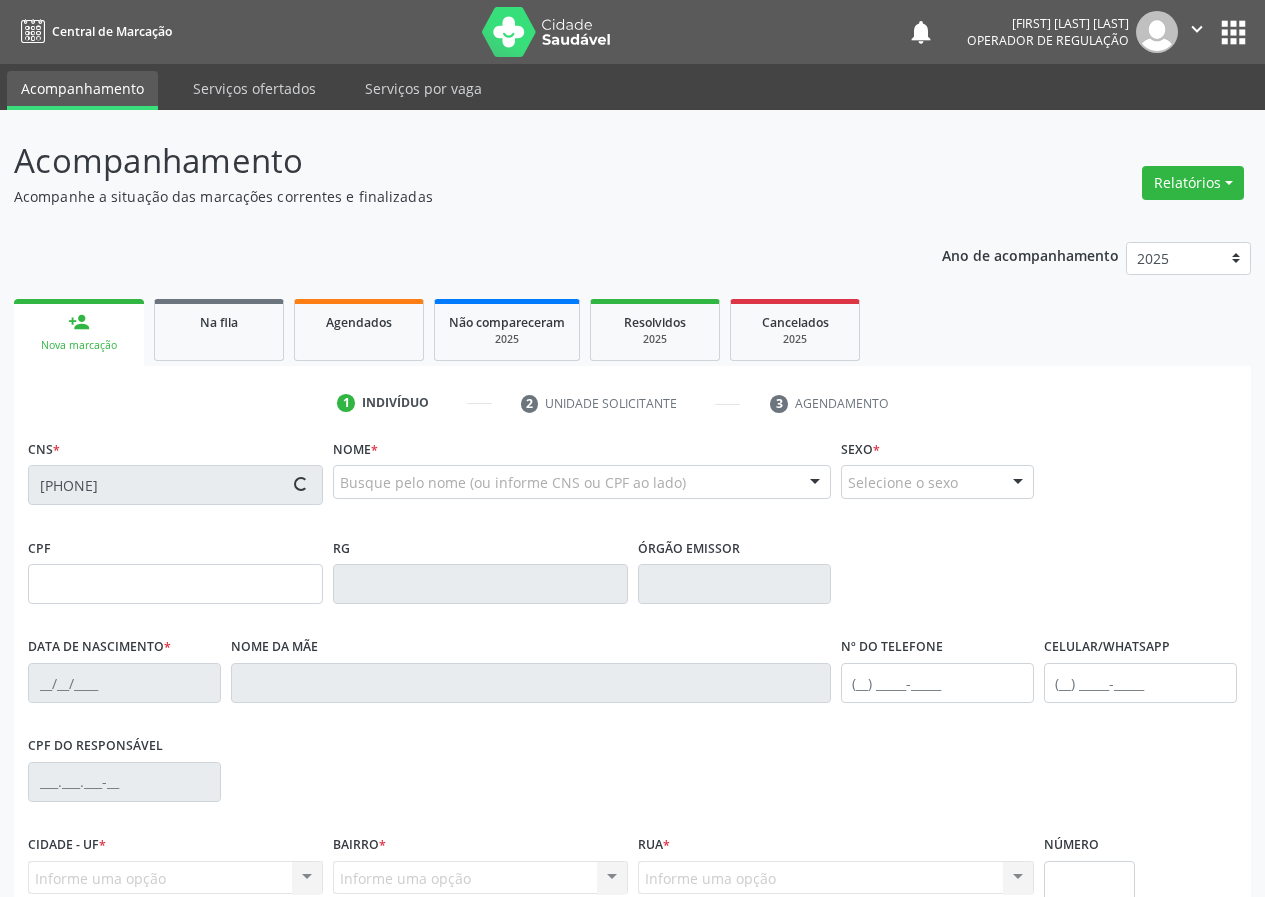 type on "113.398.824-50" 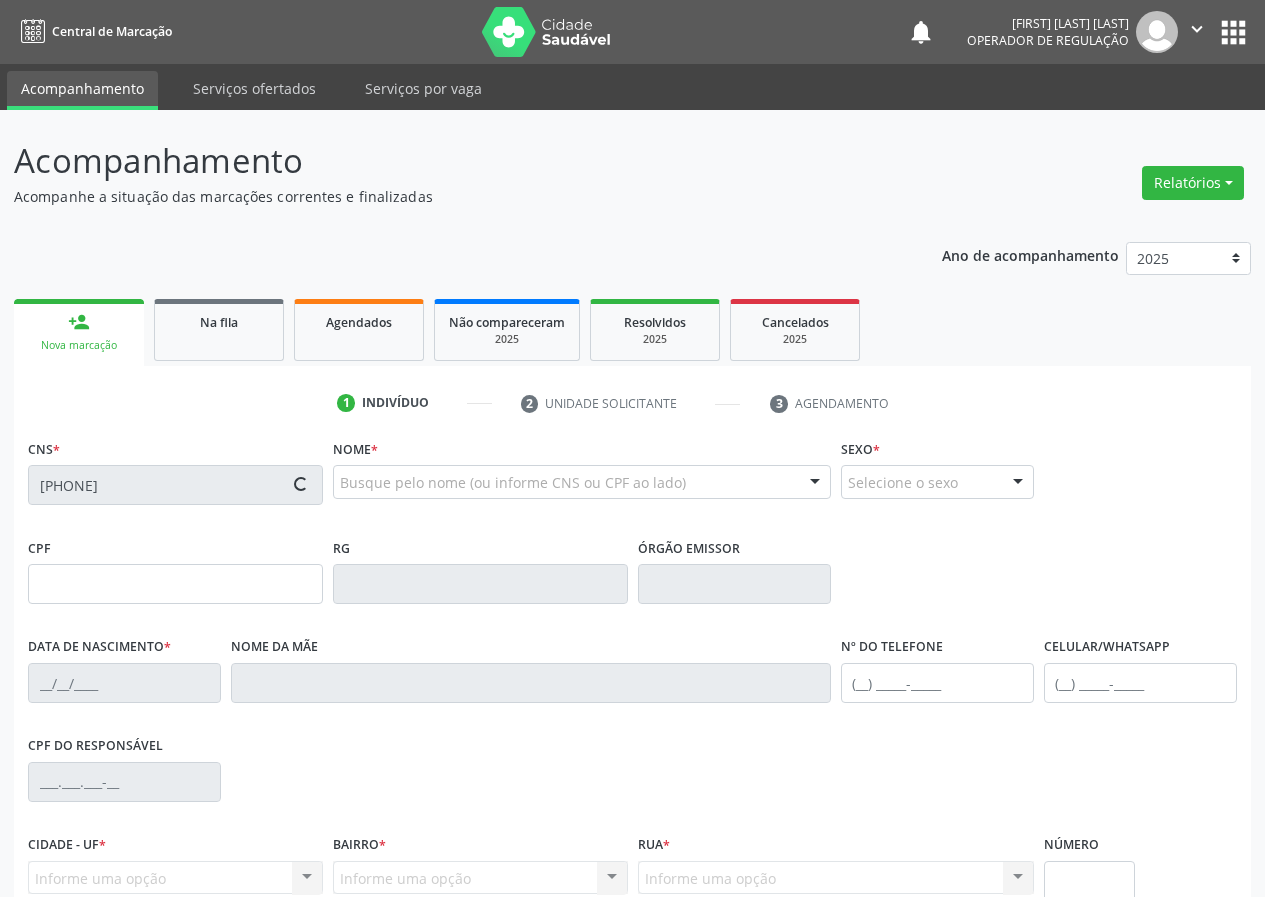 type on "20/03/1994" 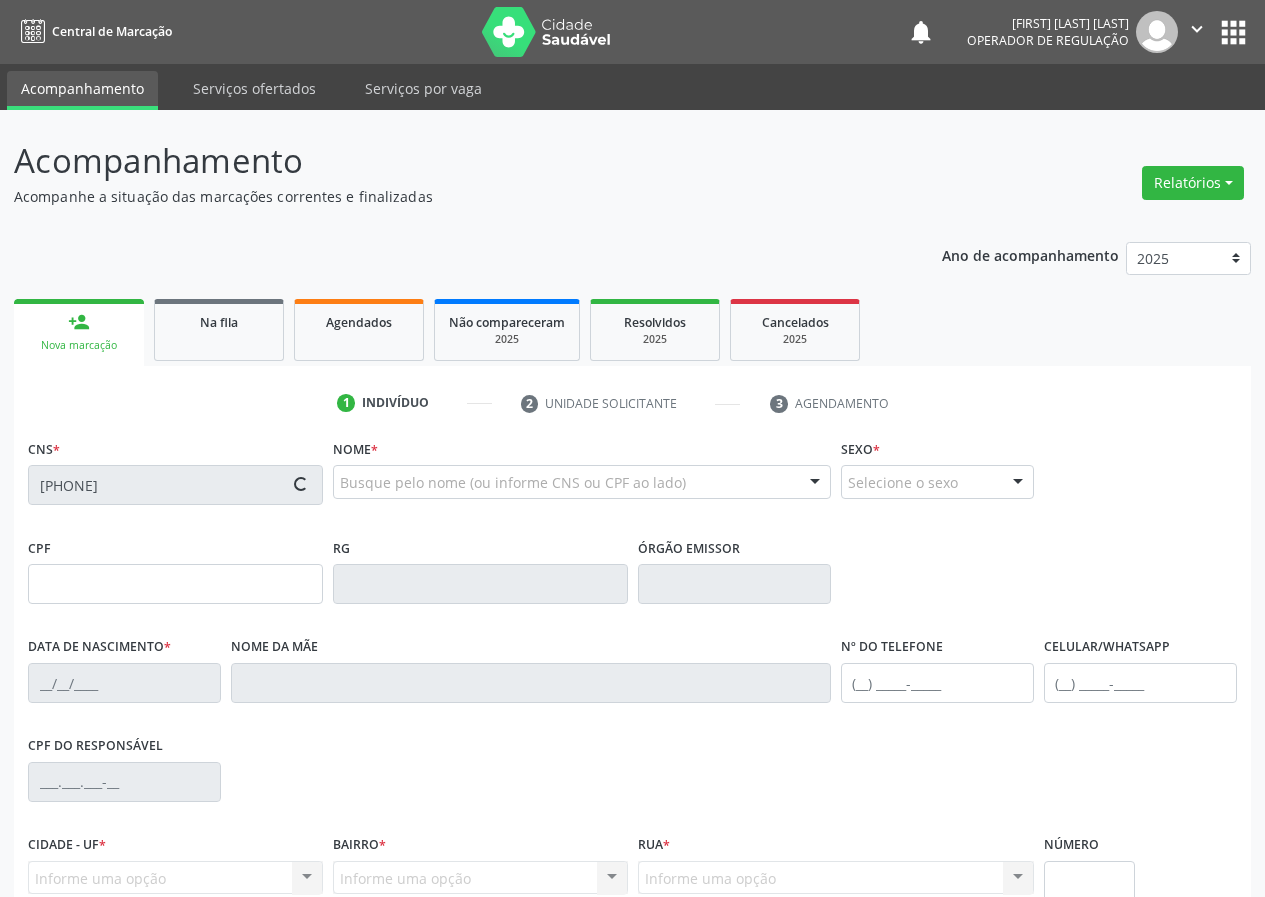 type on "(83) 99174-6821" 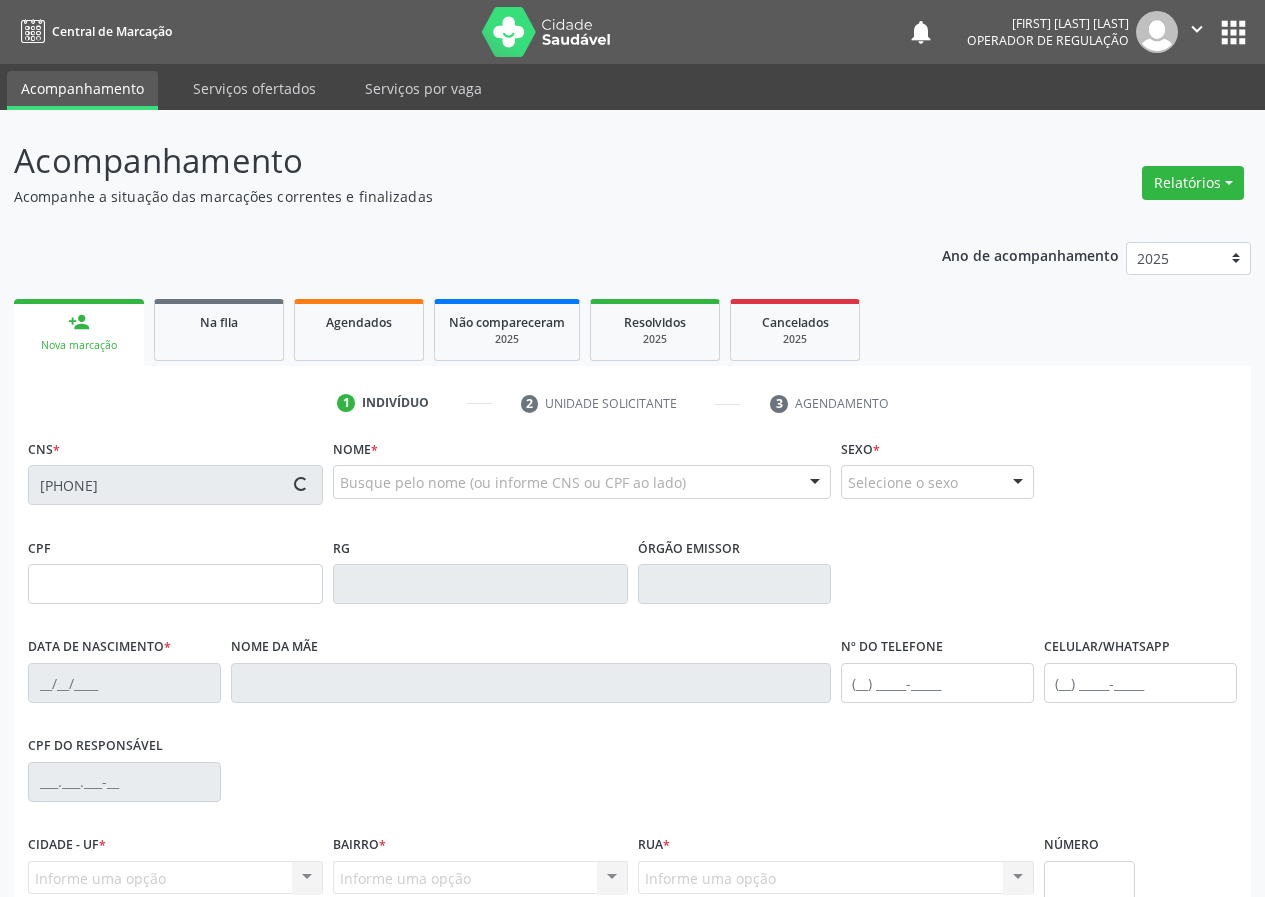 type on "(83) 99174-6821" 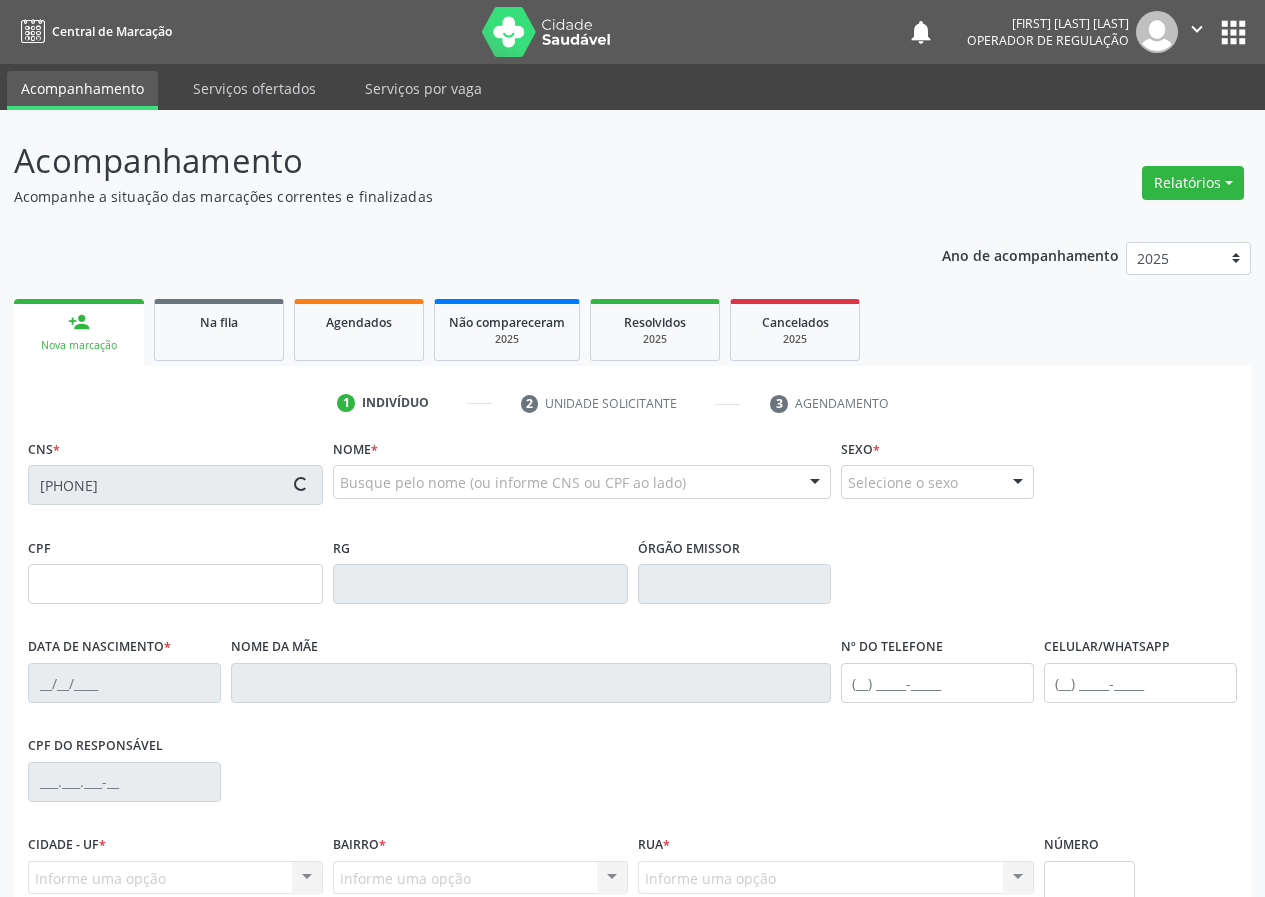type on "95" 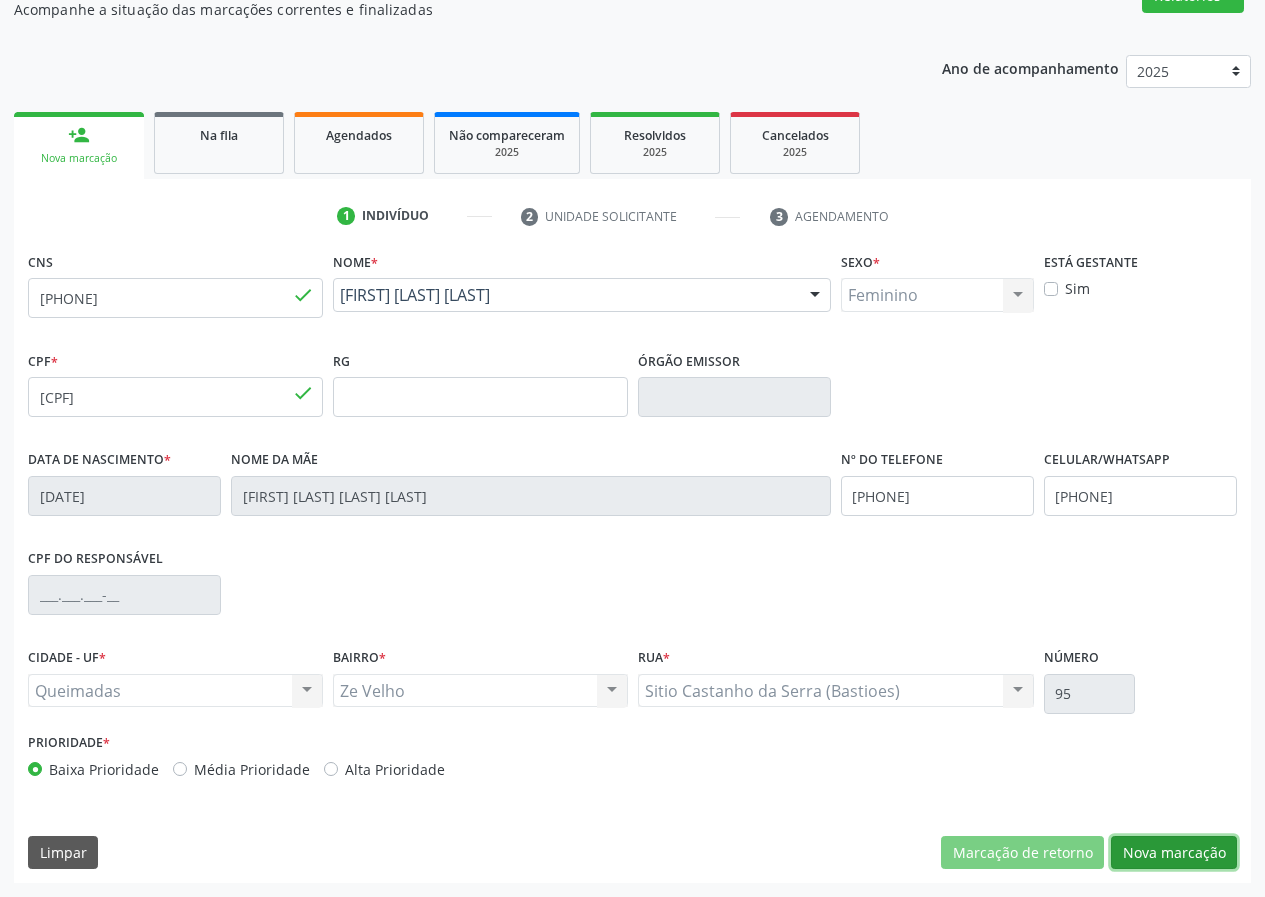 click on "Nova marcação" at bounding box center [1174, 853] 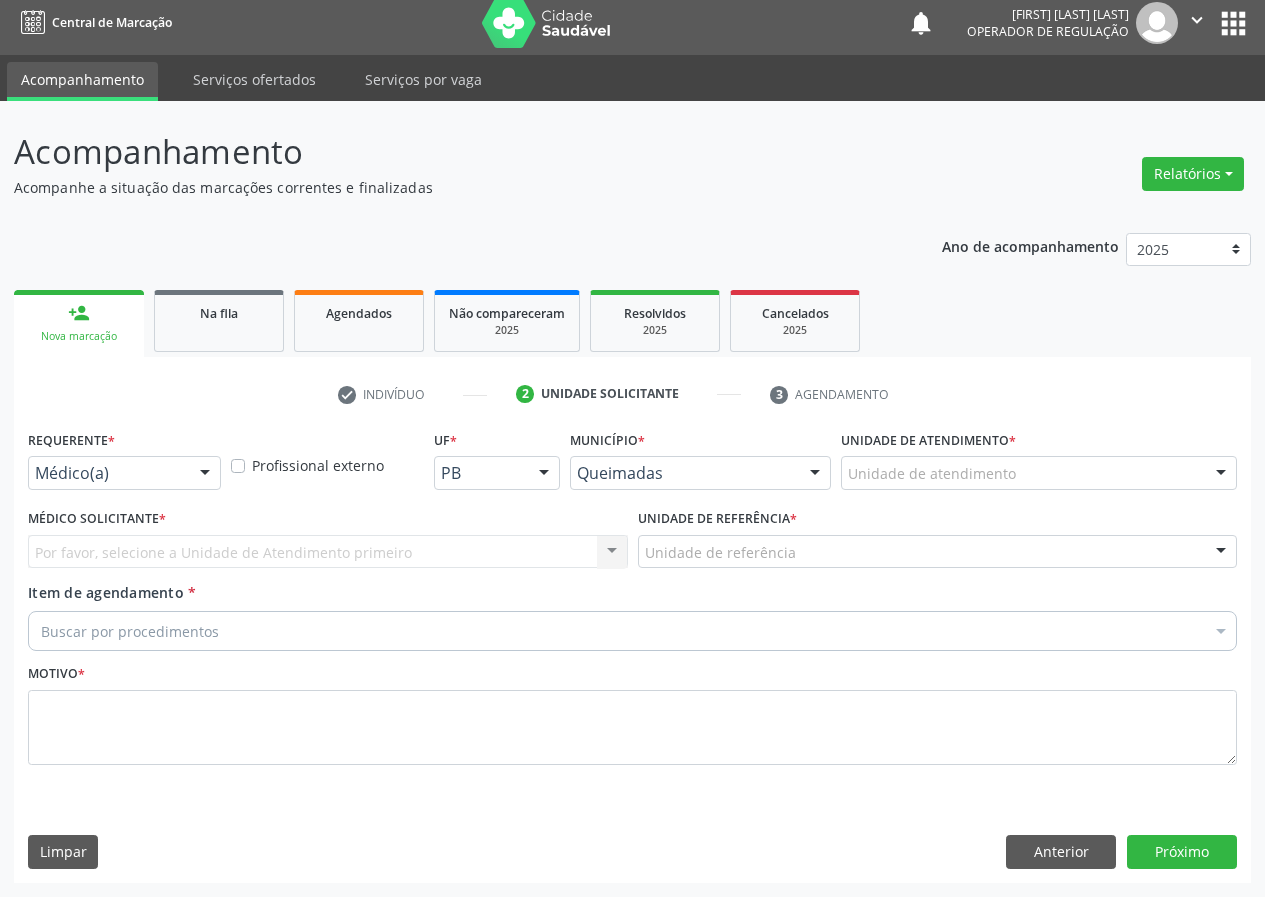 scroll, scrollTop: 9, scrollLeft: 0, axis: vertical 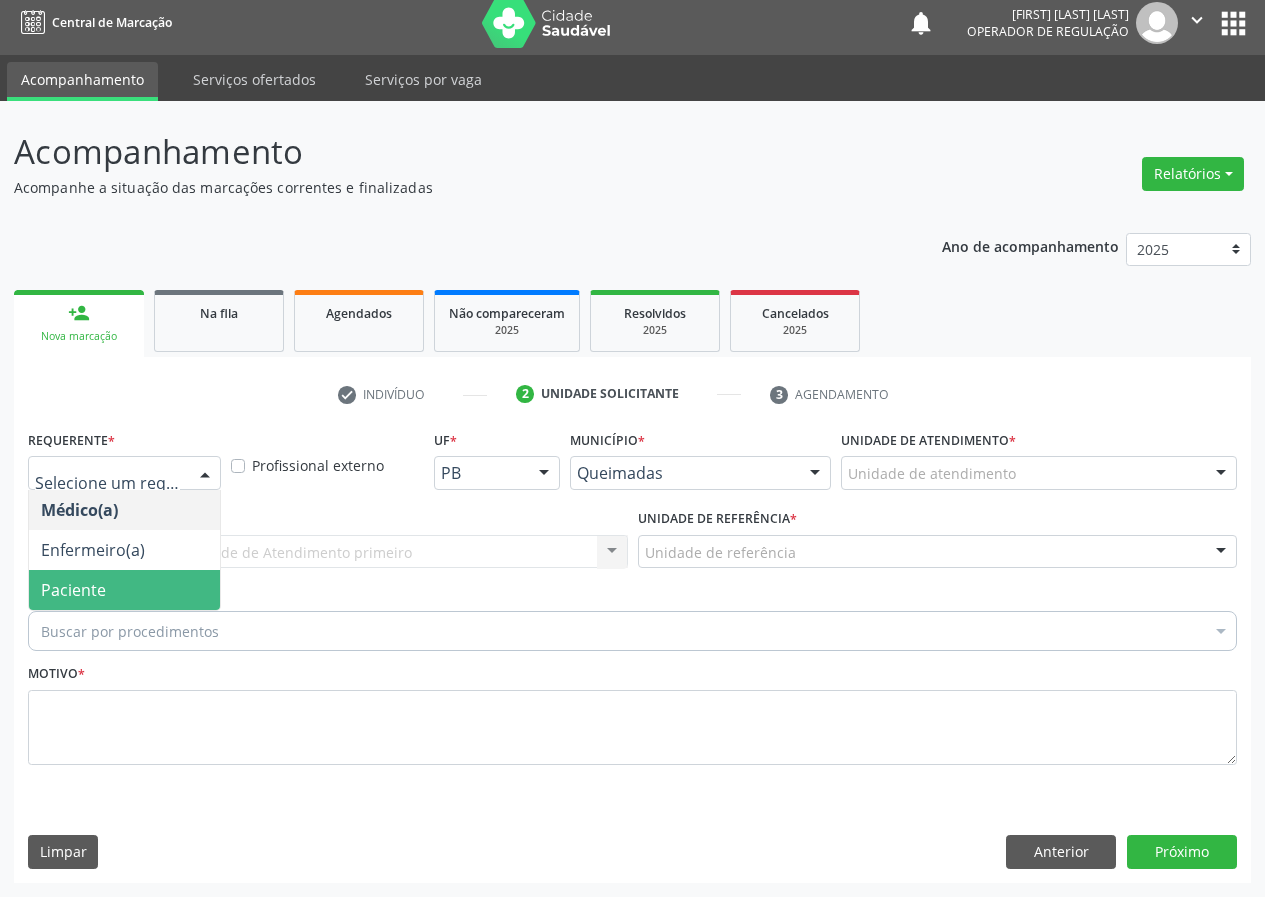 click on "Paciente" at bounding box center (124, 590) 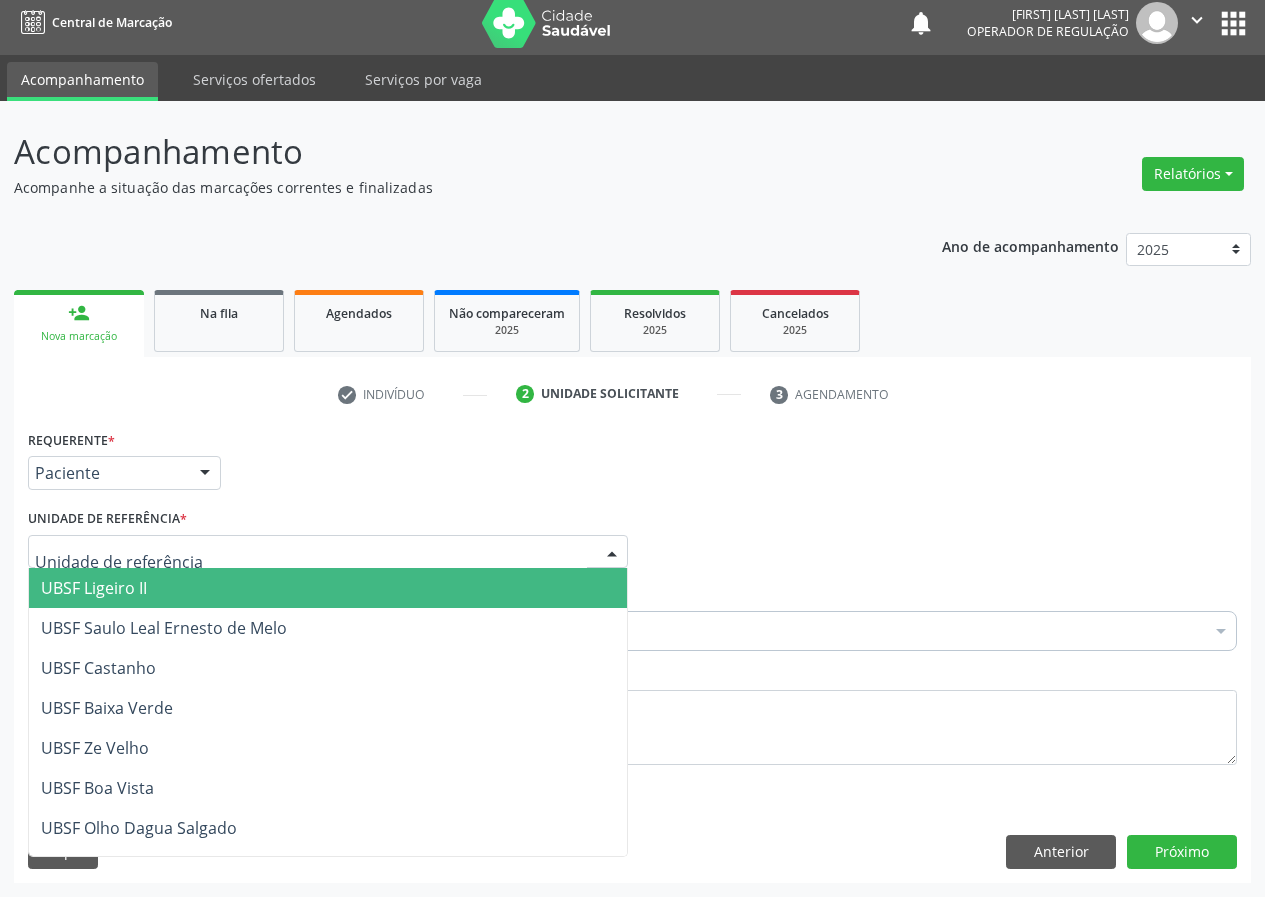 click at bounding box center [328, 552] 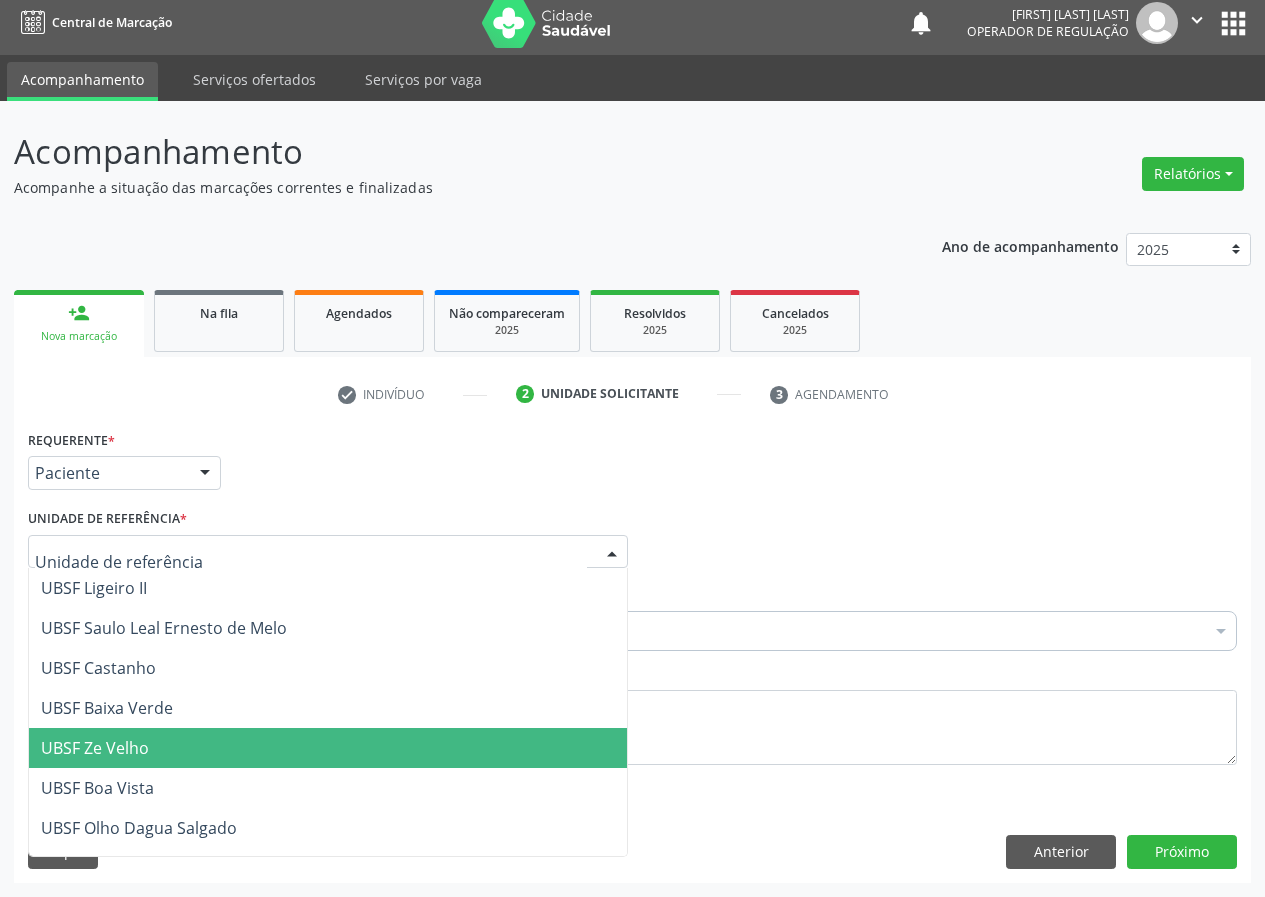 click on "UBSF Ze Velho" at bounding box center [95, 748] 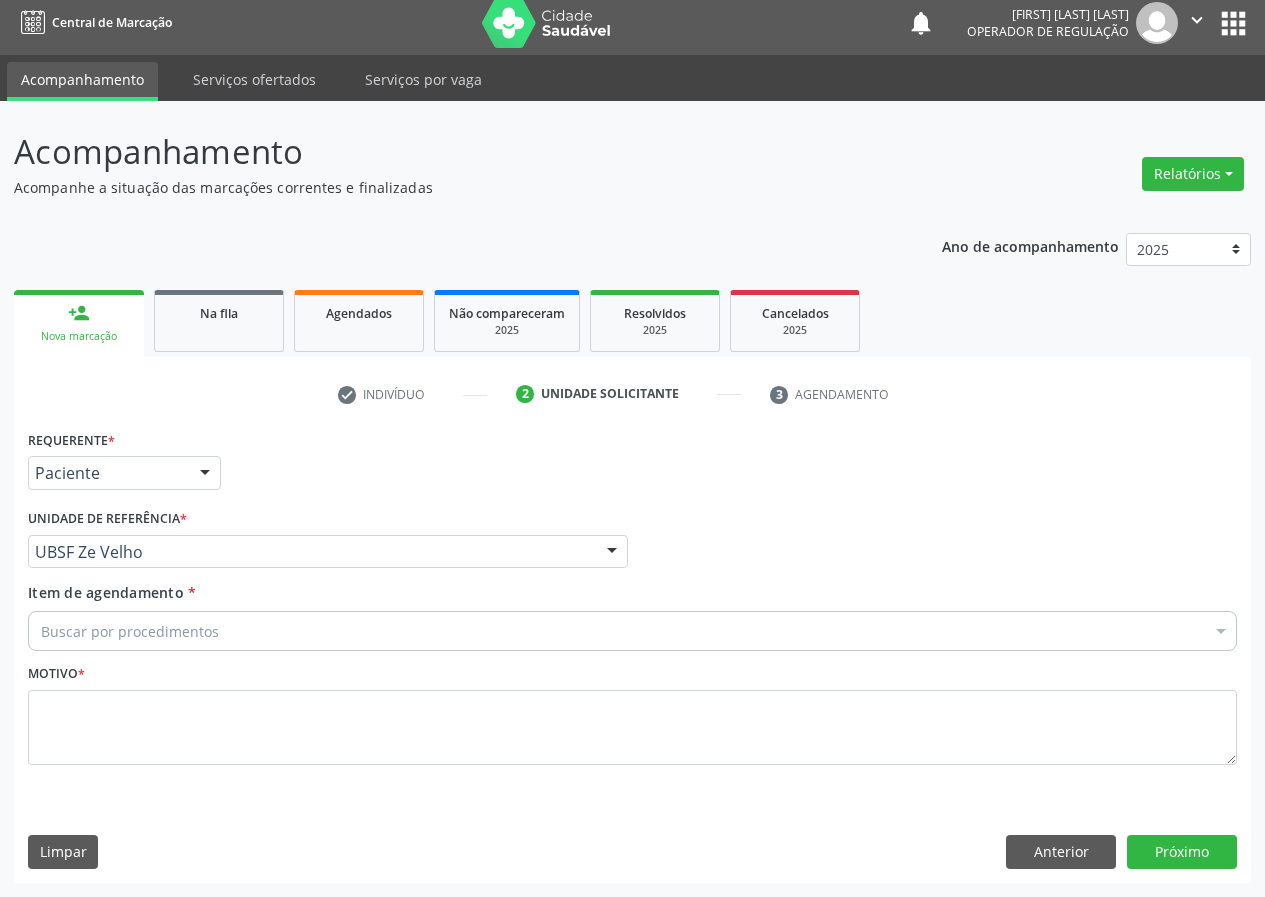 click on "Buscar por procedimentos" at bounding box center (632, 631) 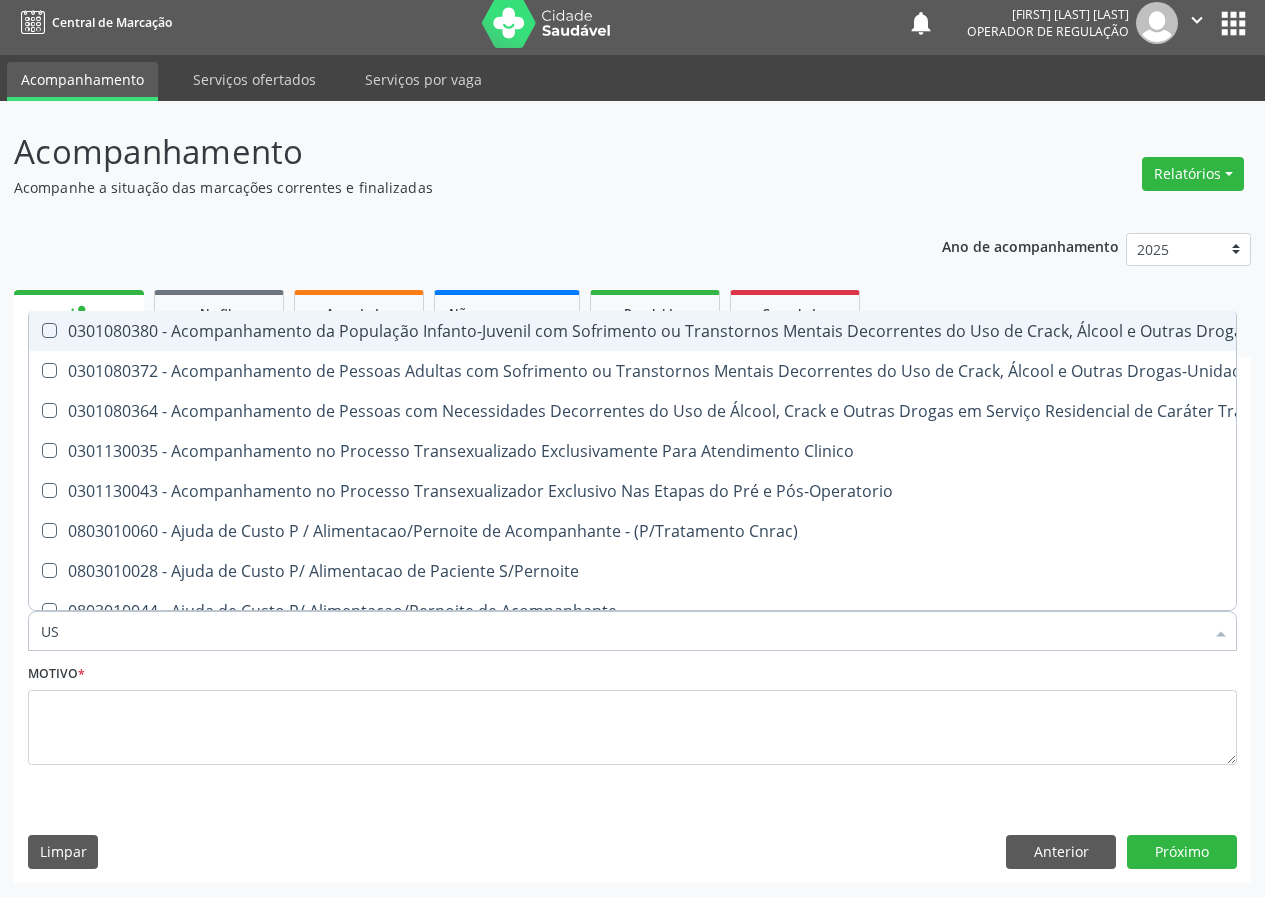 type on "USG" 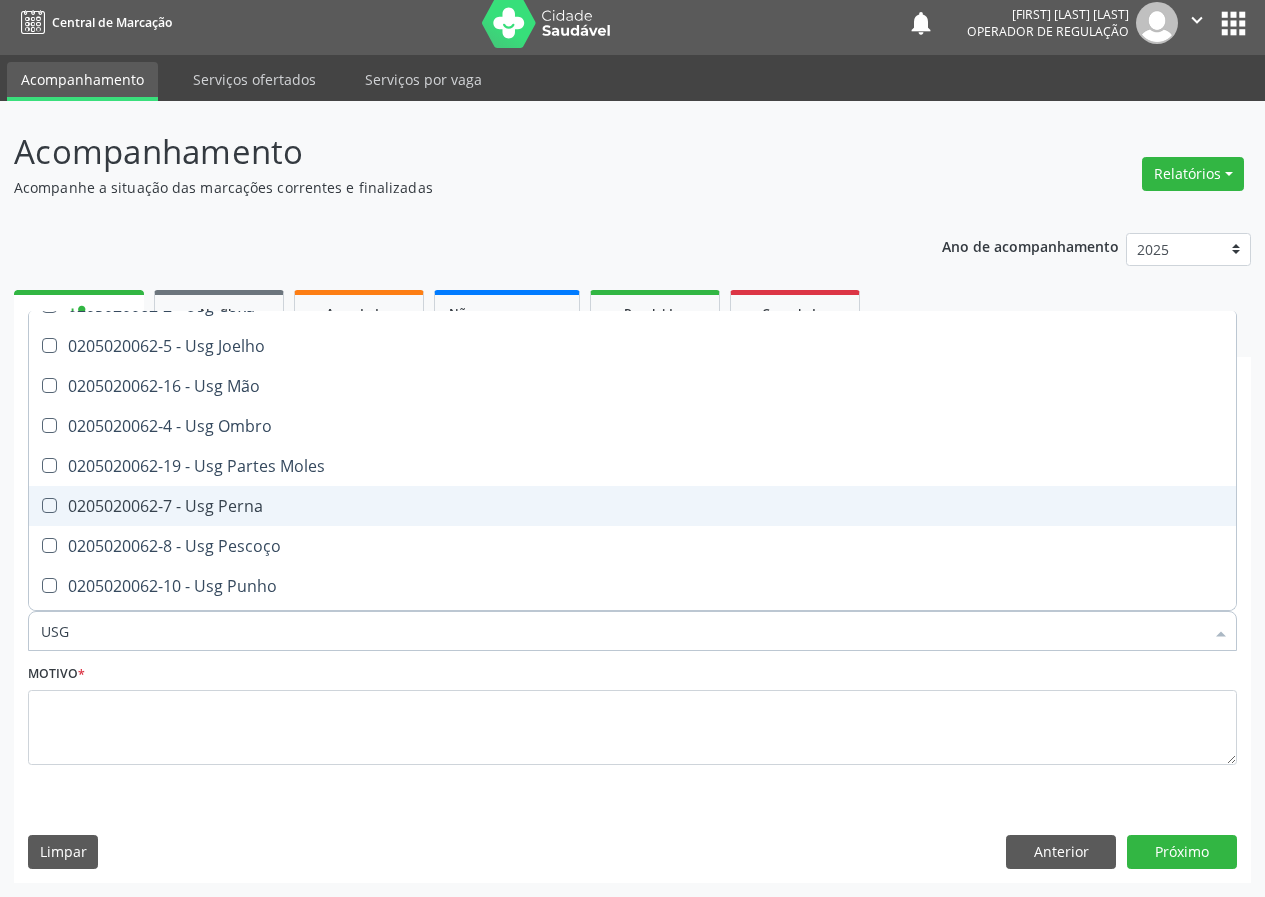 scroll, scrollTop: 300, scrollLeft: 0, axis: vertical 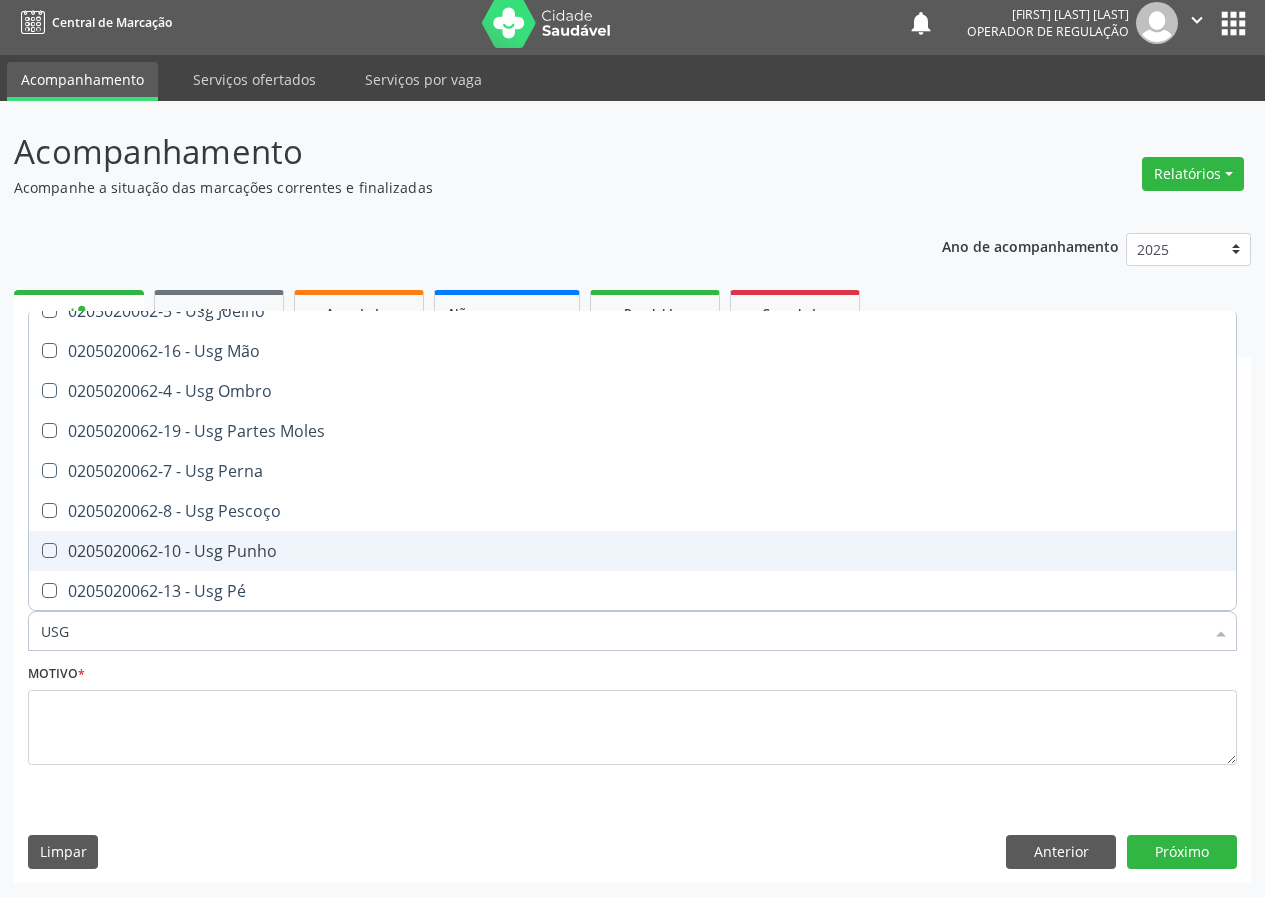 click on "0205020062-10 - Usg Punho" at bounding box center [632, 551] 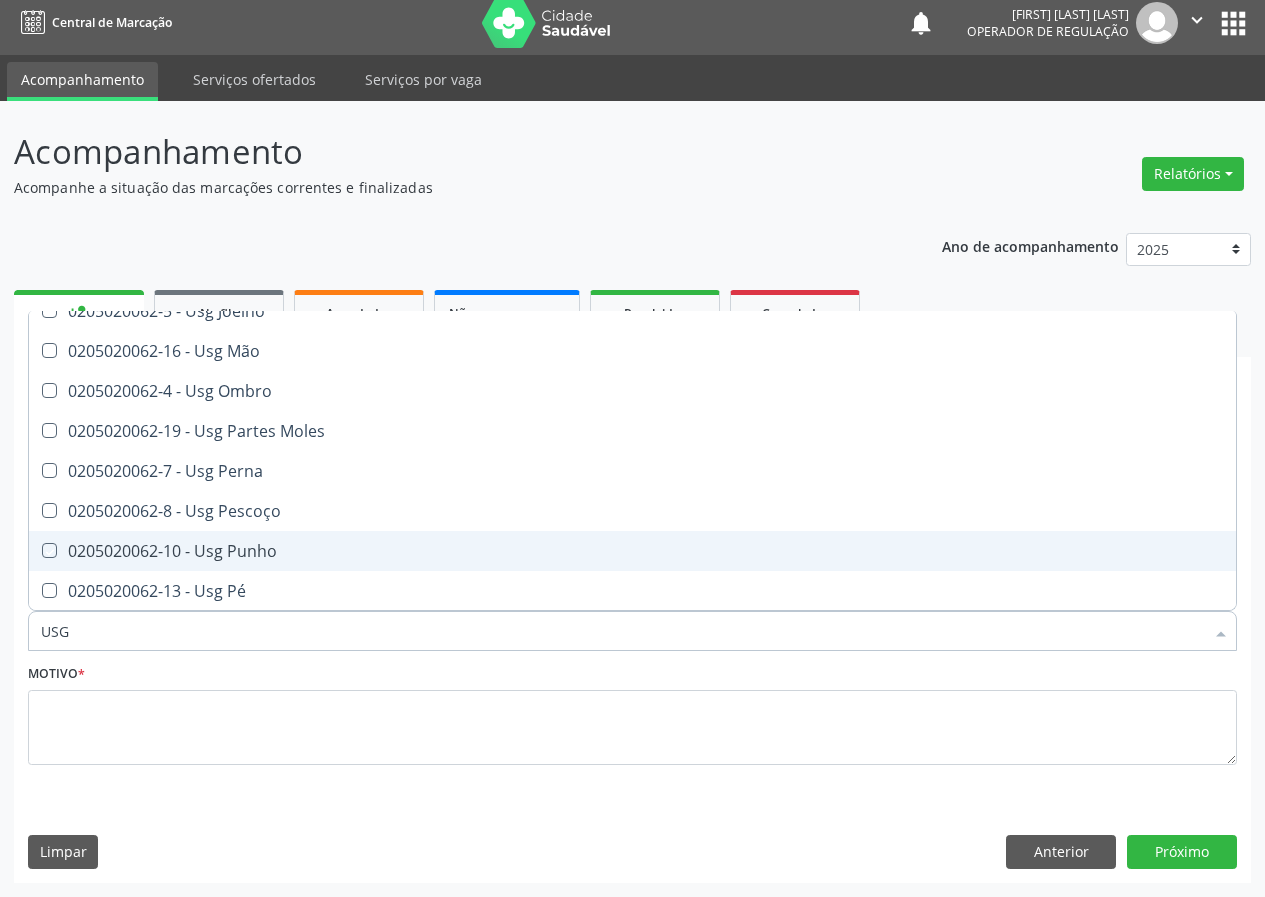 checkbox on "true" 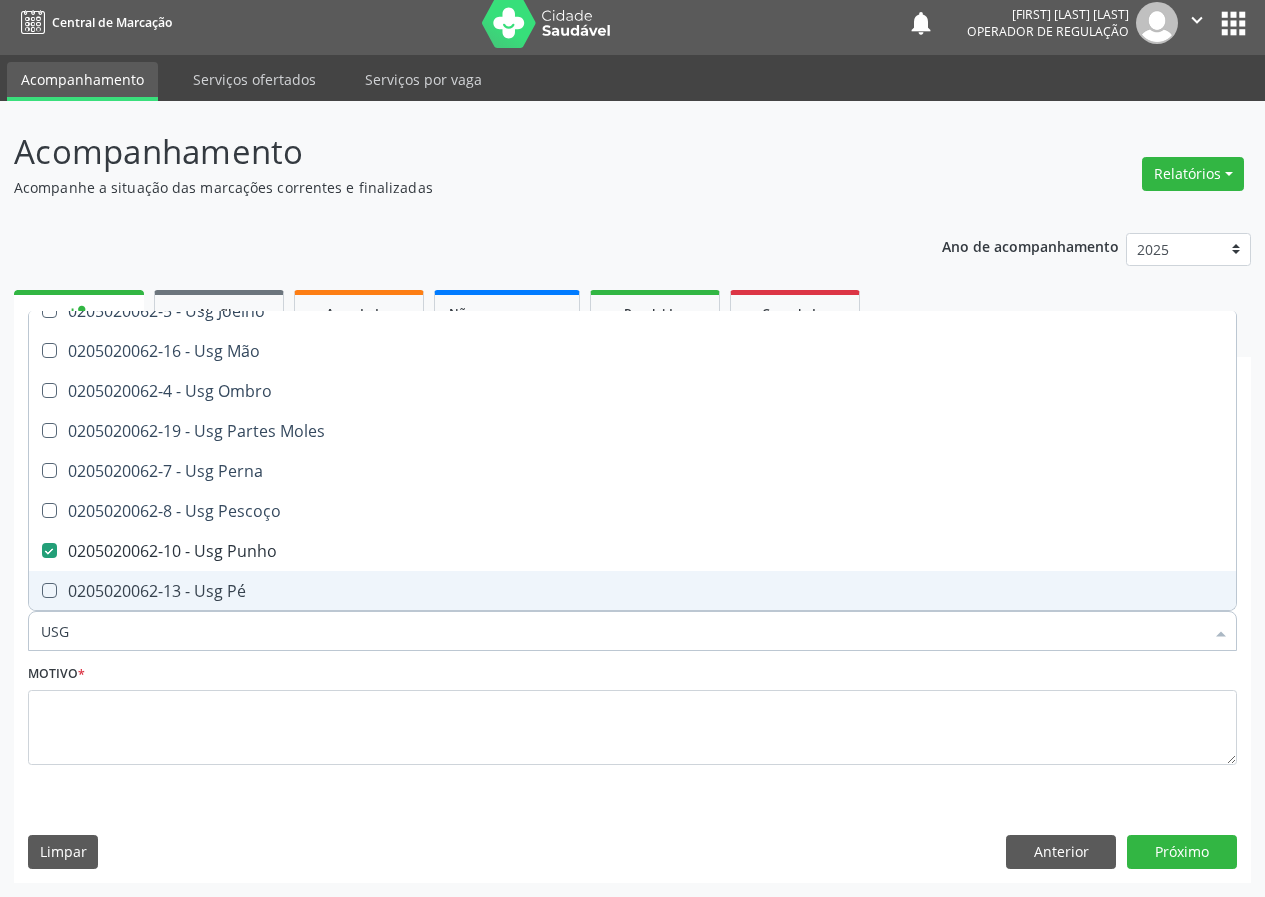 drag, startPoint x: 91, startPoint y: 641, endPoint x: 11, endPoint y: 654, distance: 81.04937 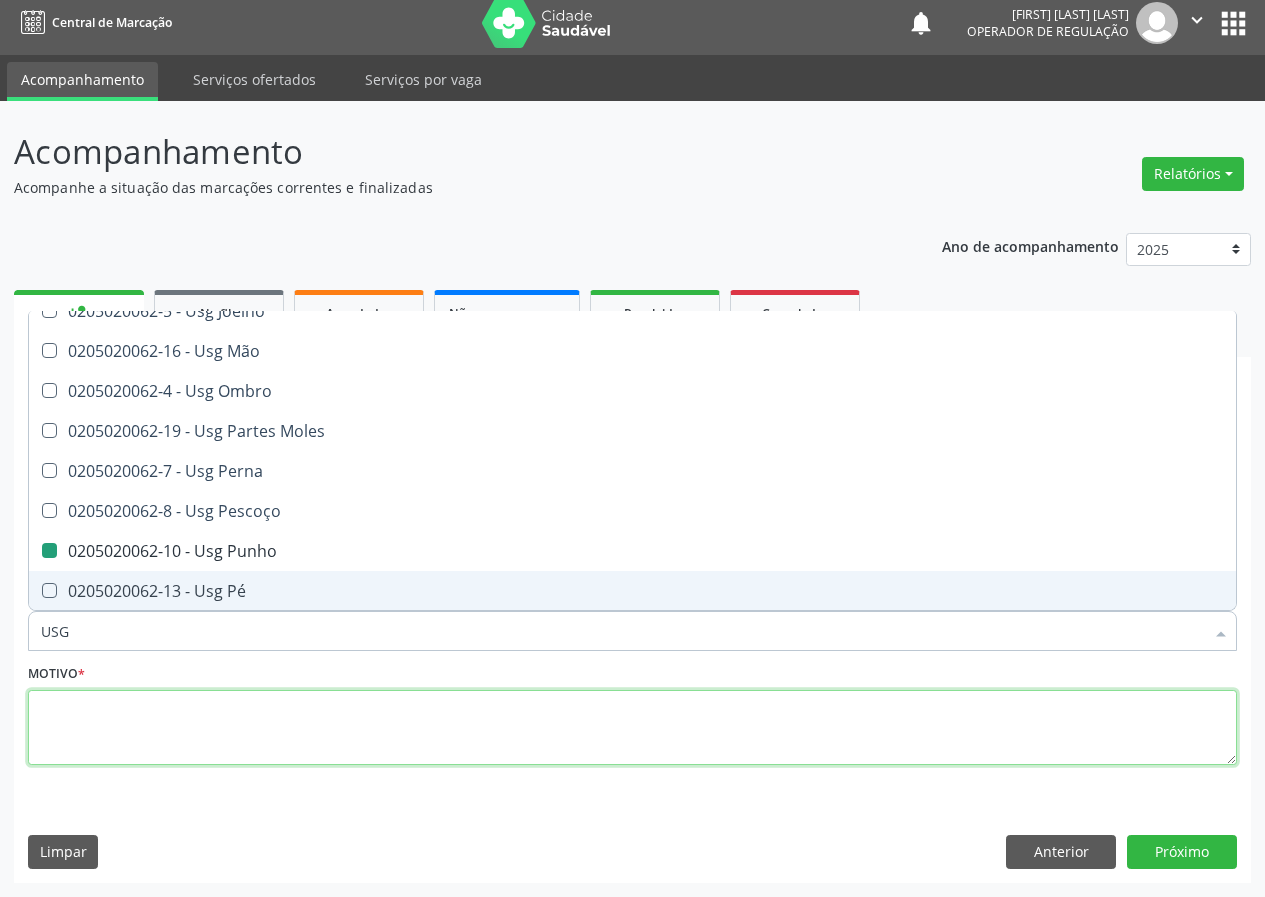click at bounding box center [632, 728] 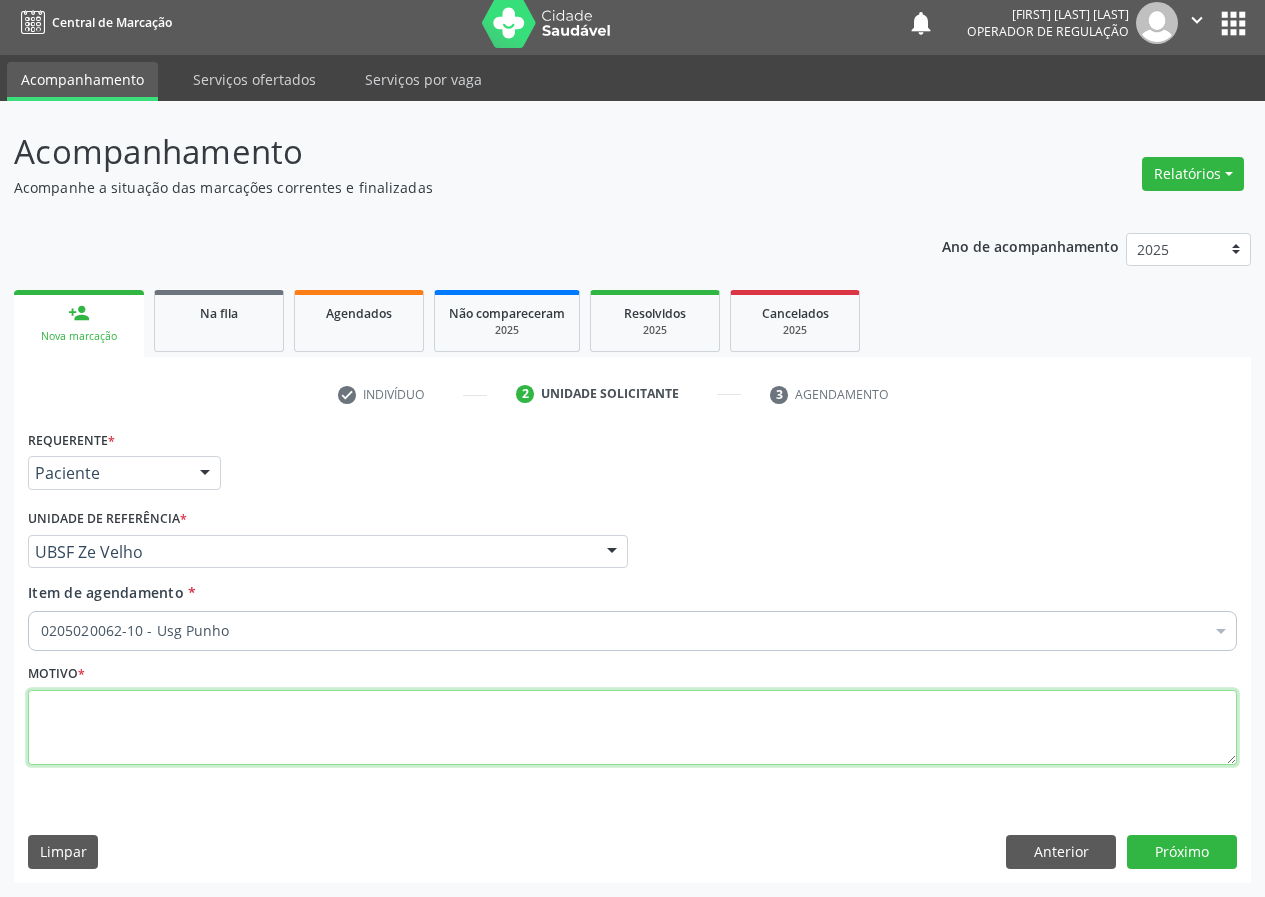 scroll, scrollTop: 0, scrollLeft: 0, axis: both 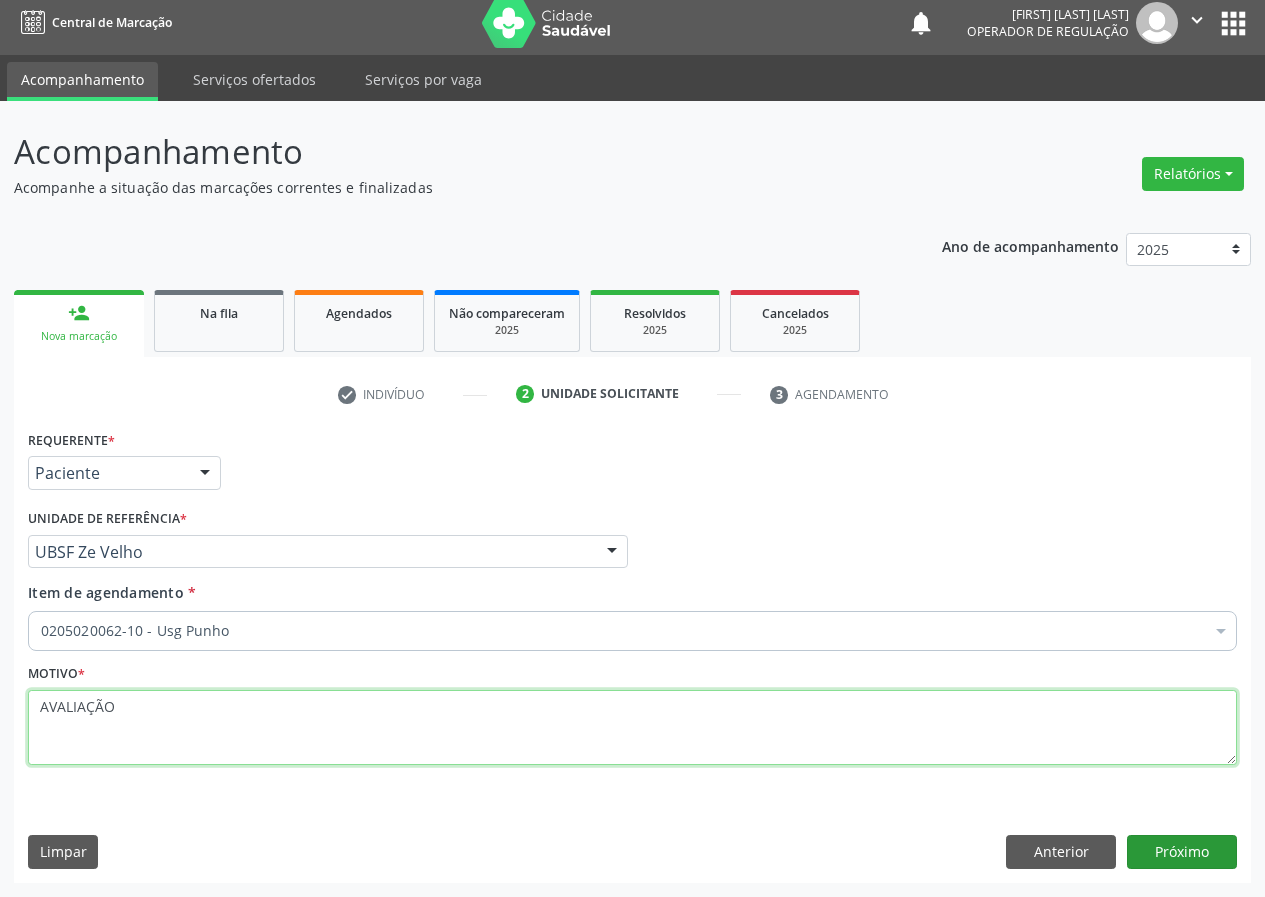 type on "AVALIAÇÃO" 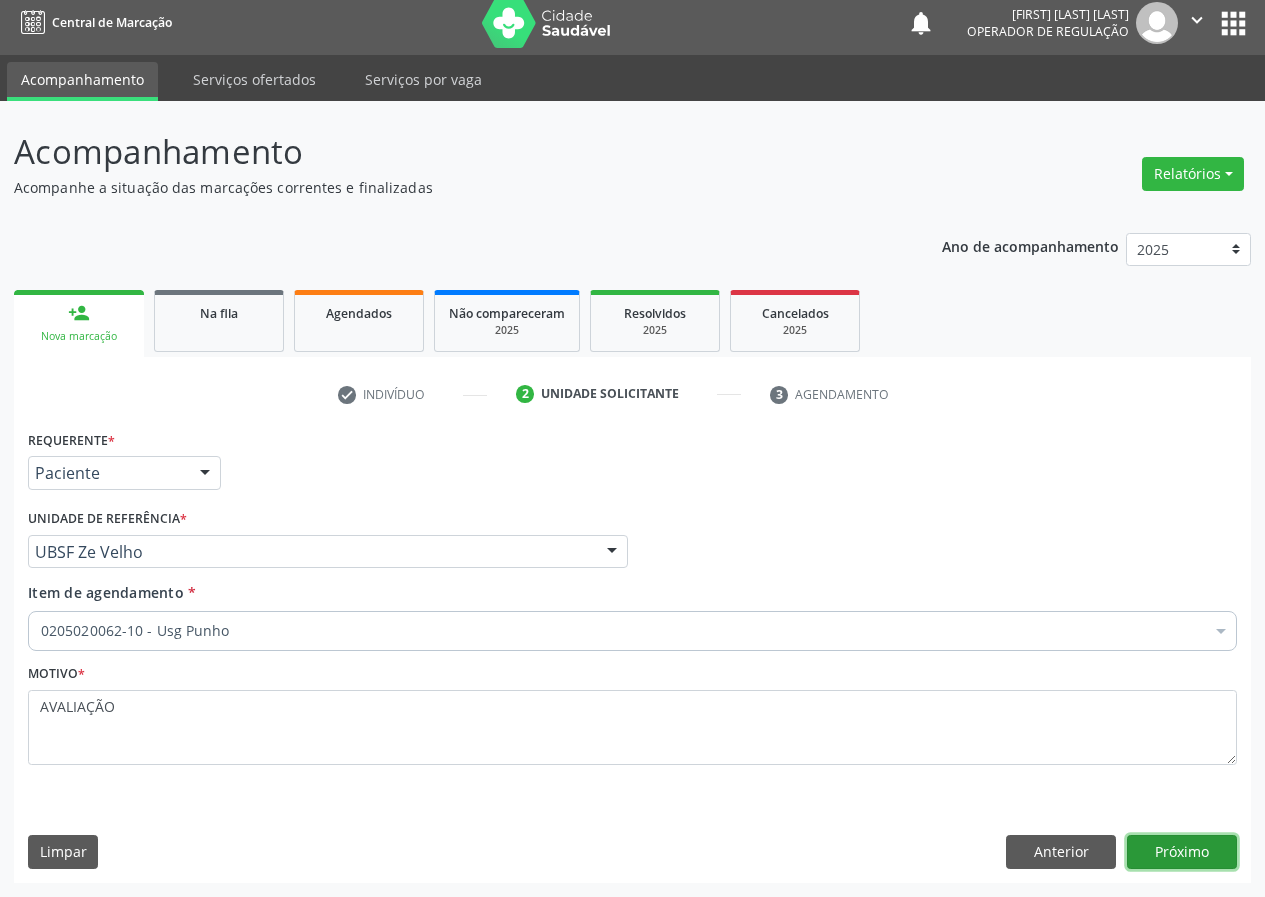 drag, startPoint x: 1178, startPoint y: 853, endPoint x: 1153, endPoint y: 851, distance: 25.079872 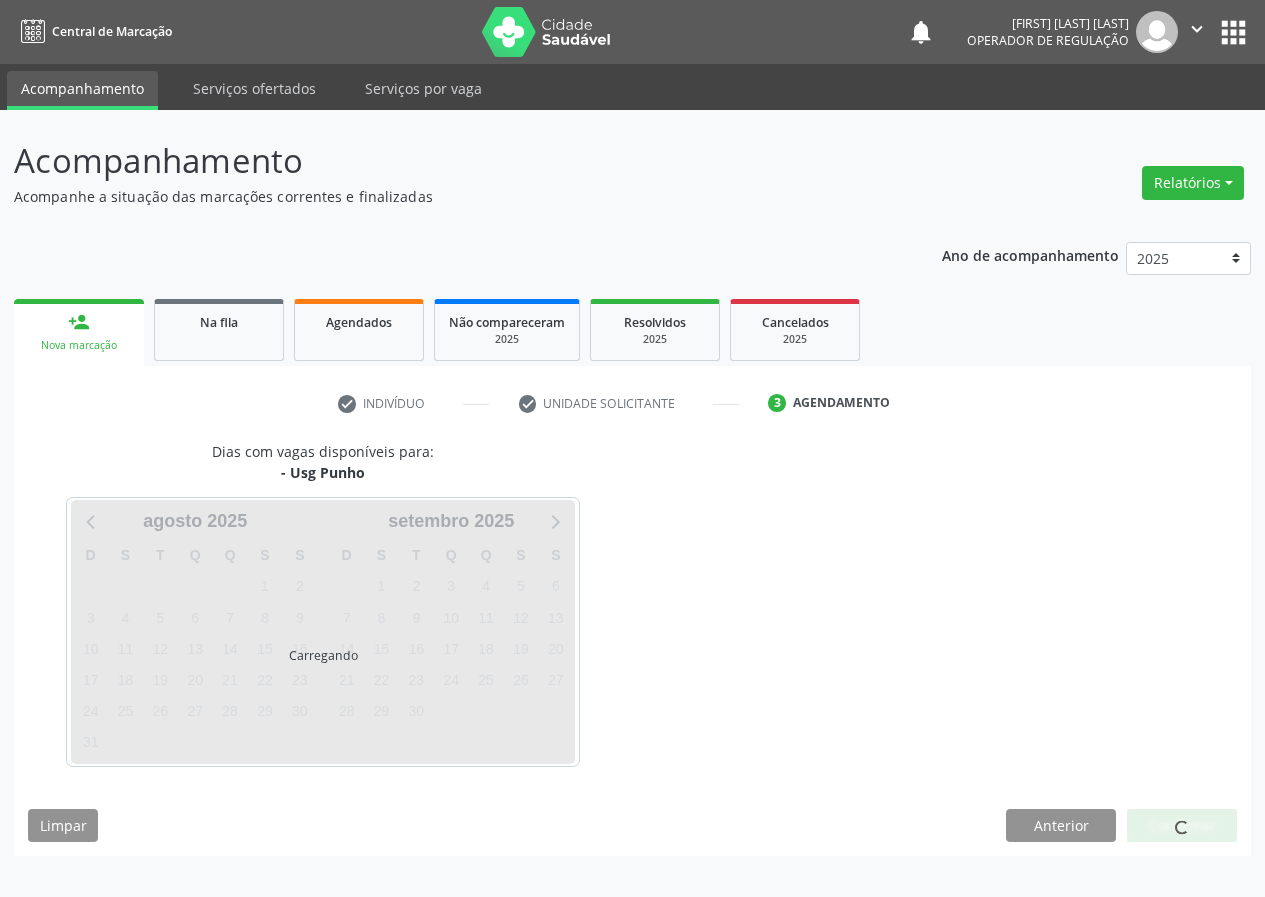 scroll, scrollTop: 0, scrollLeft: 0, axis: both 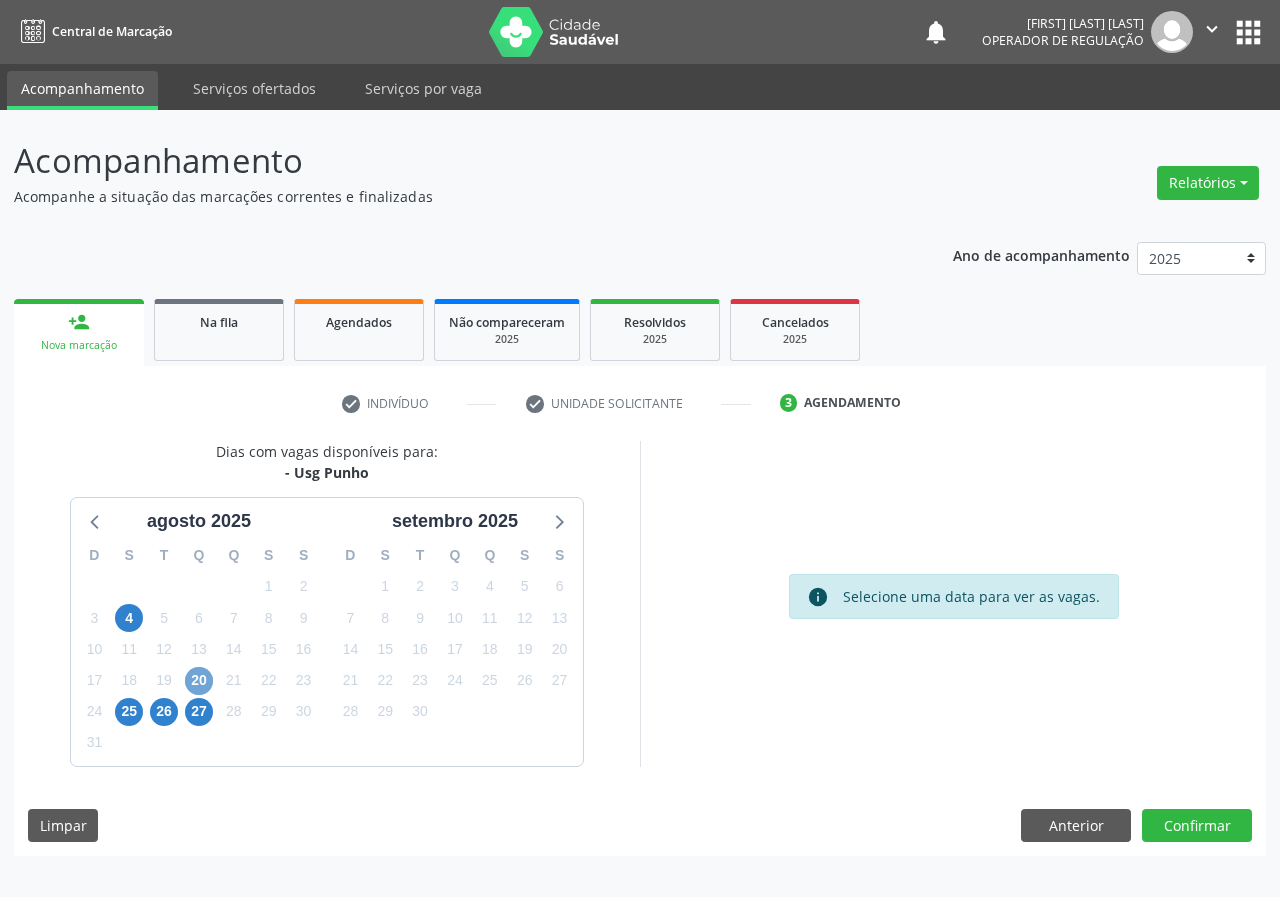 click on "20" at bounding box center (199, 681) 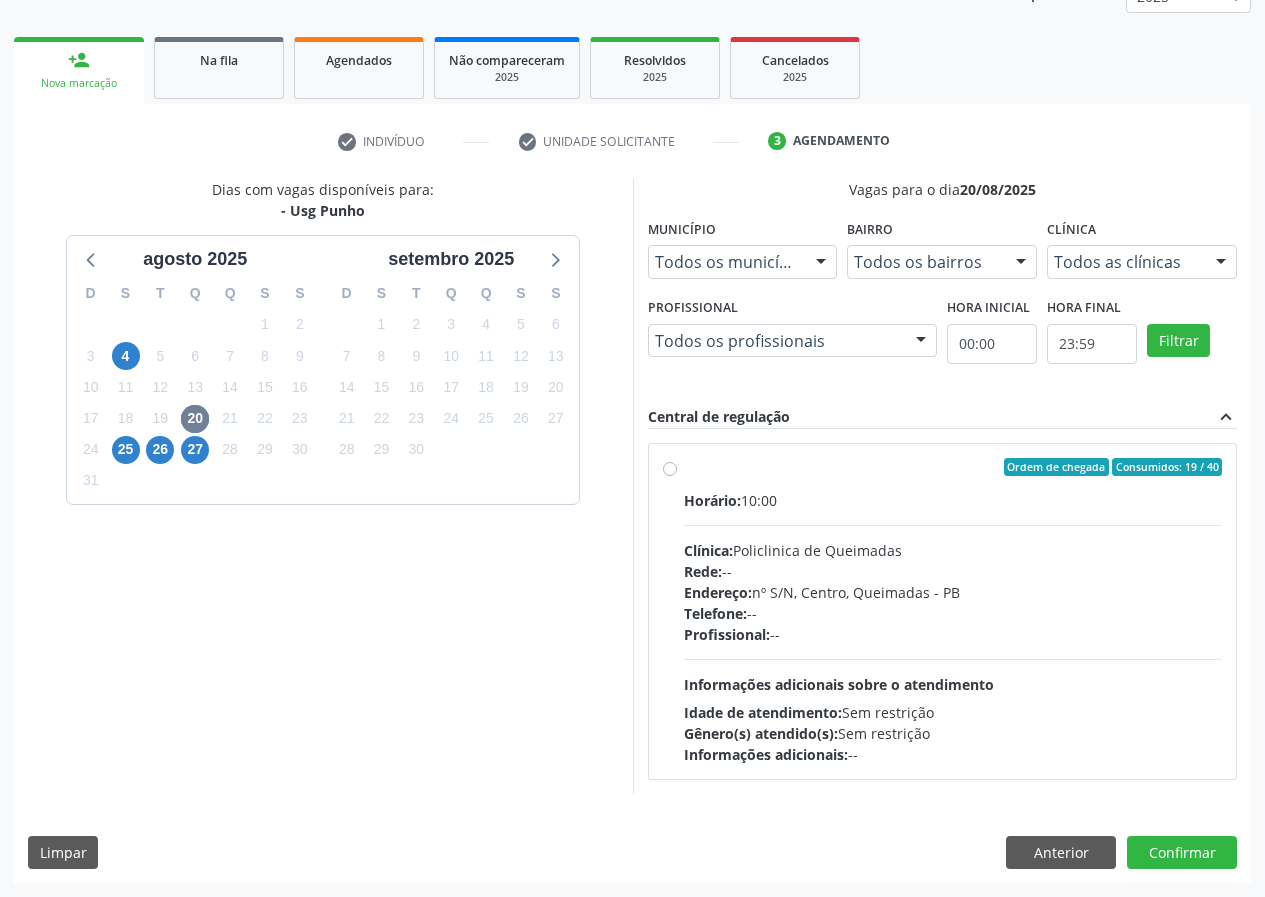 scroll, scrollTop: 262, scrollLeft: 0, axis: vertical 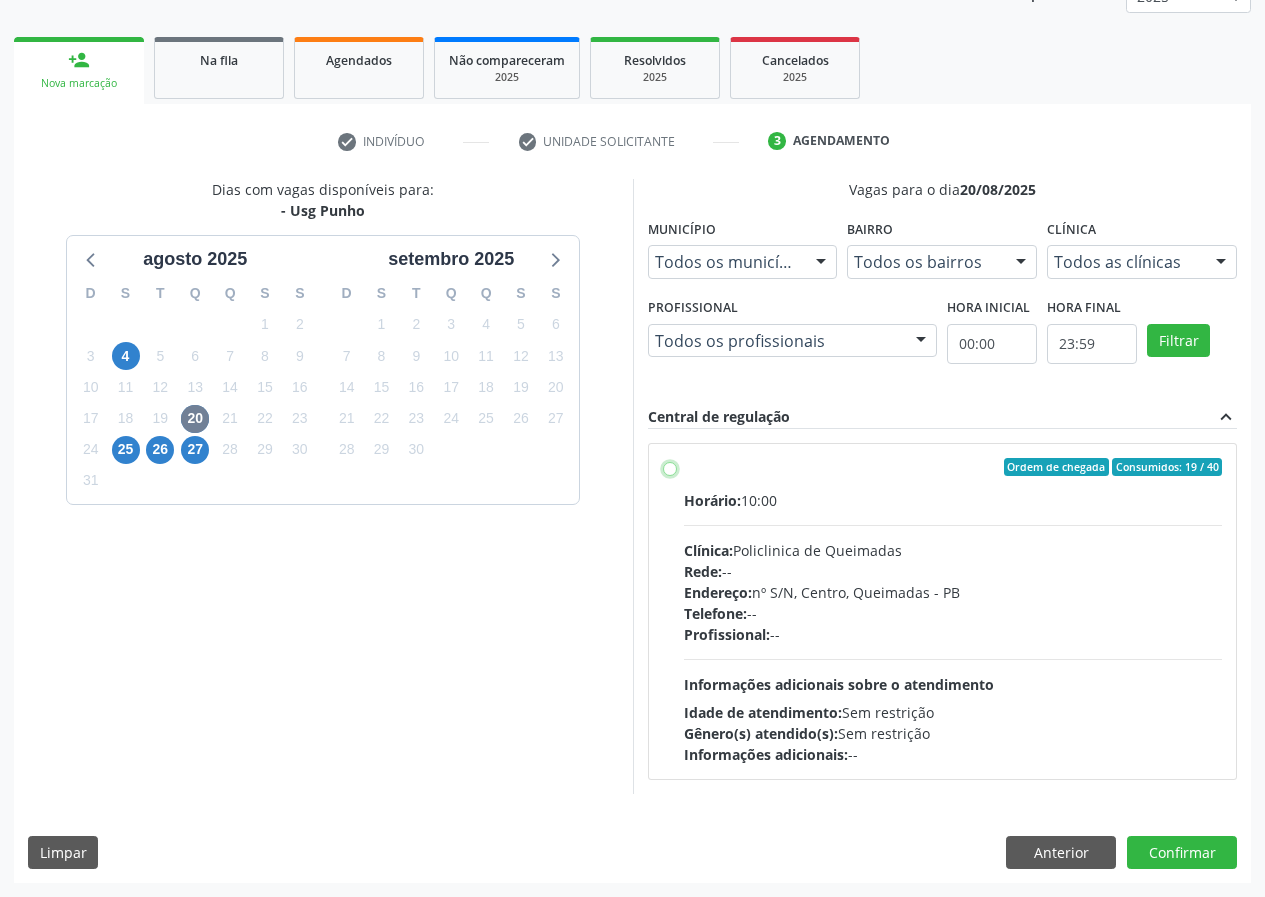 click on "Ordem de chegada
Consumidos: 19 / 40
Horário:   10:00
Clínica:  Policlinica de Queimadas
Rede:
--
Endereço:   nº S/N, Centro, Queimadas - PB
Telefone:   --
Profissional:
--
Informações adicionais sobre o atendimento
Idade de atendimento:
Sem restrição
Gênero(s) atendido(s):
Sem restrição
Informações adicionais:
--" at bounding box center (670, 467) 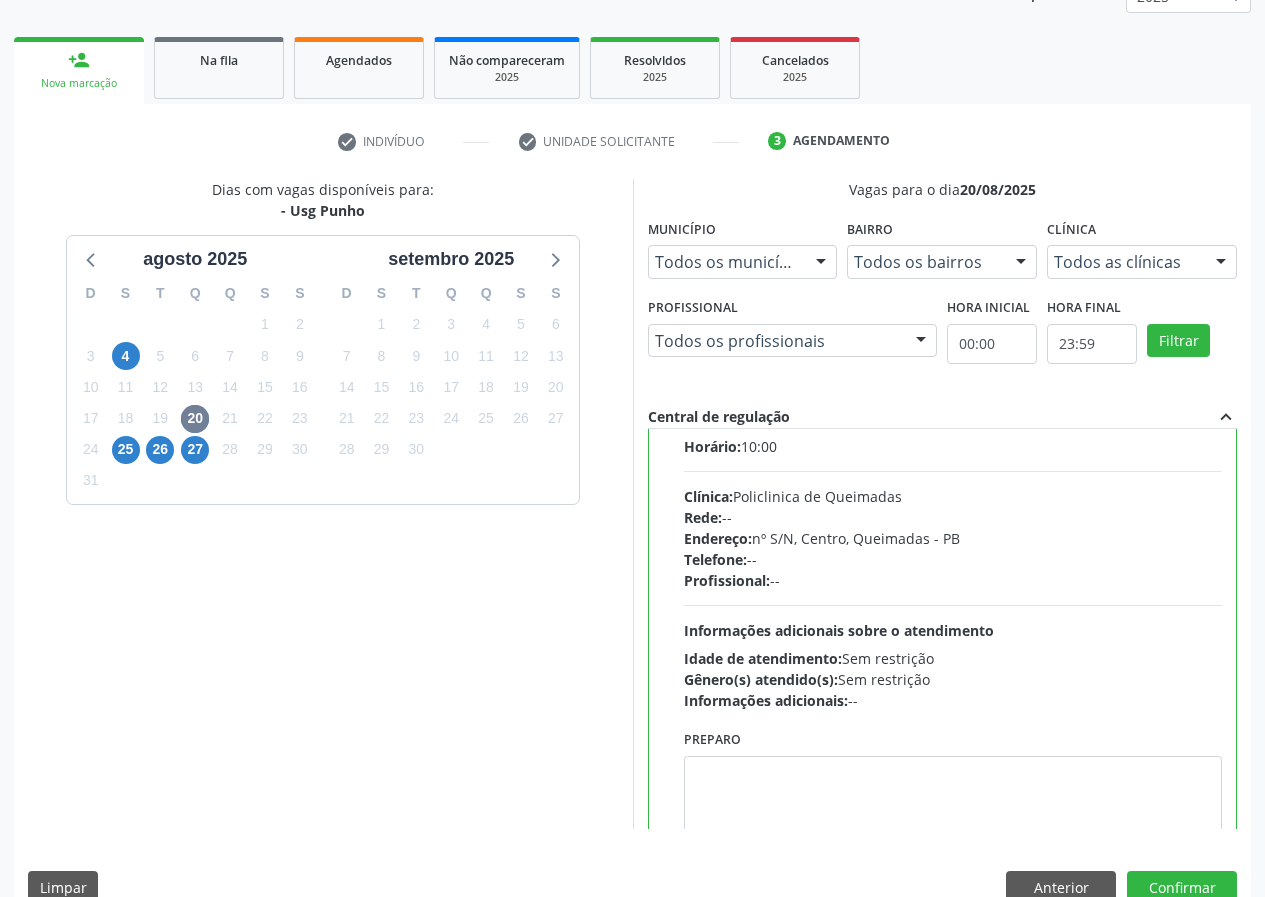 scroll, scrollTop: 99, scrollLeft: 0, axis: vertical 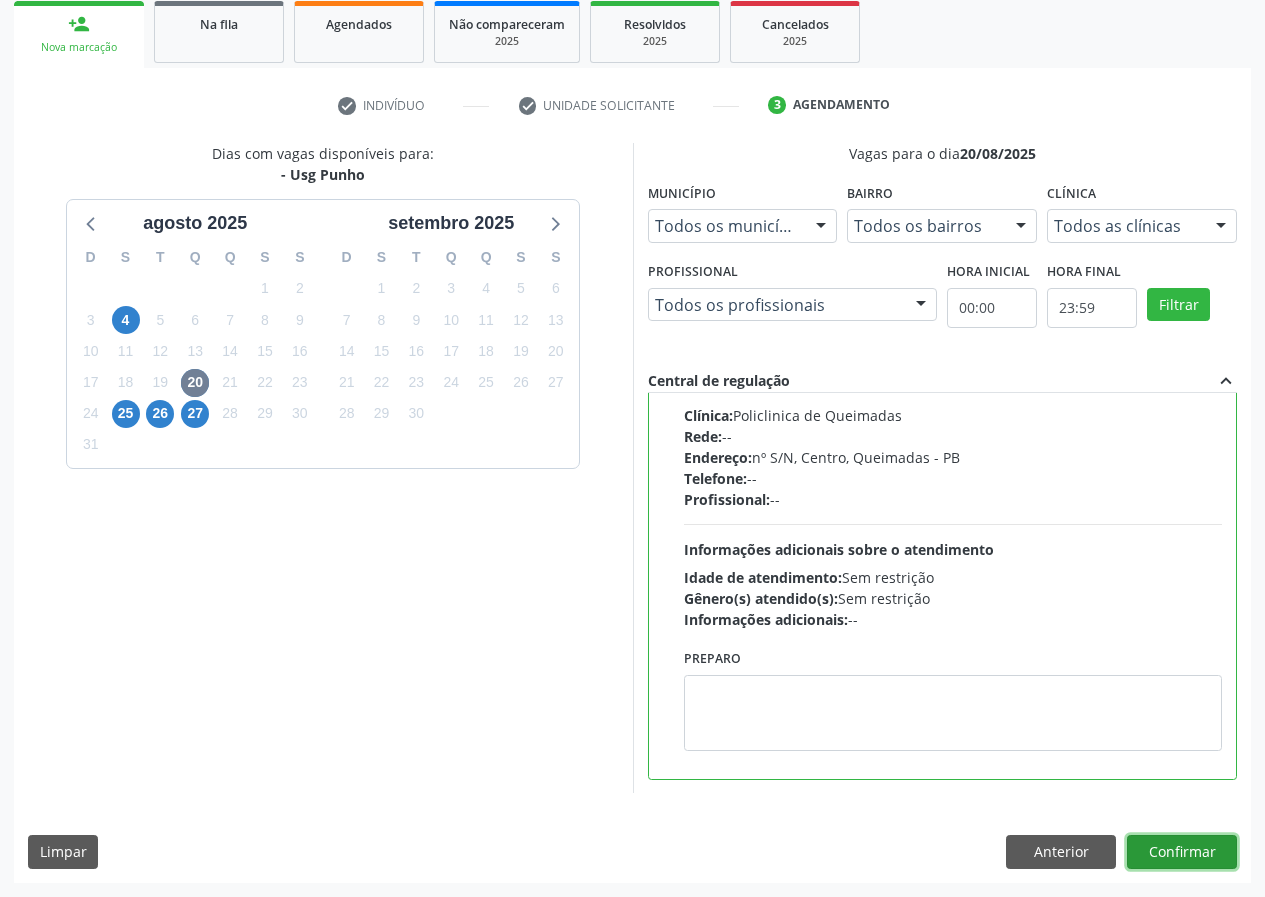 click on "Confirmar" at bounding box center [1182, 852] 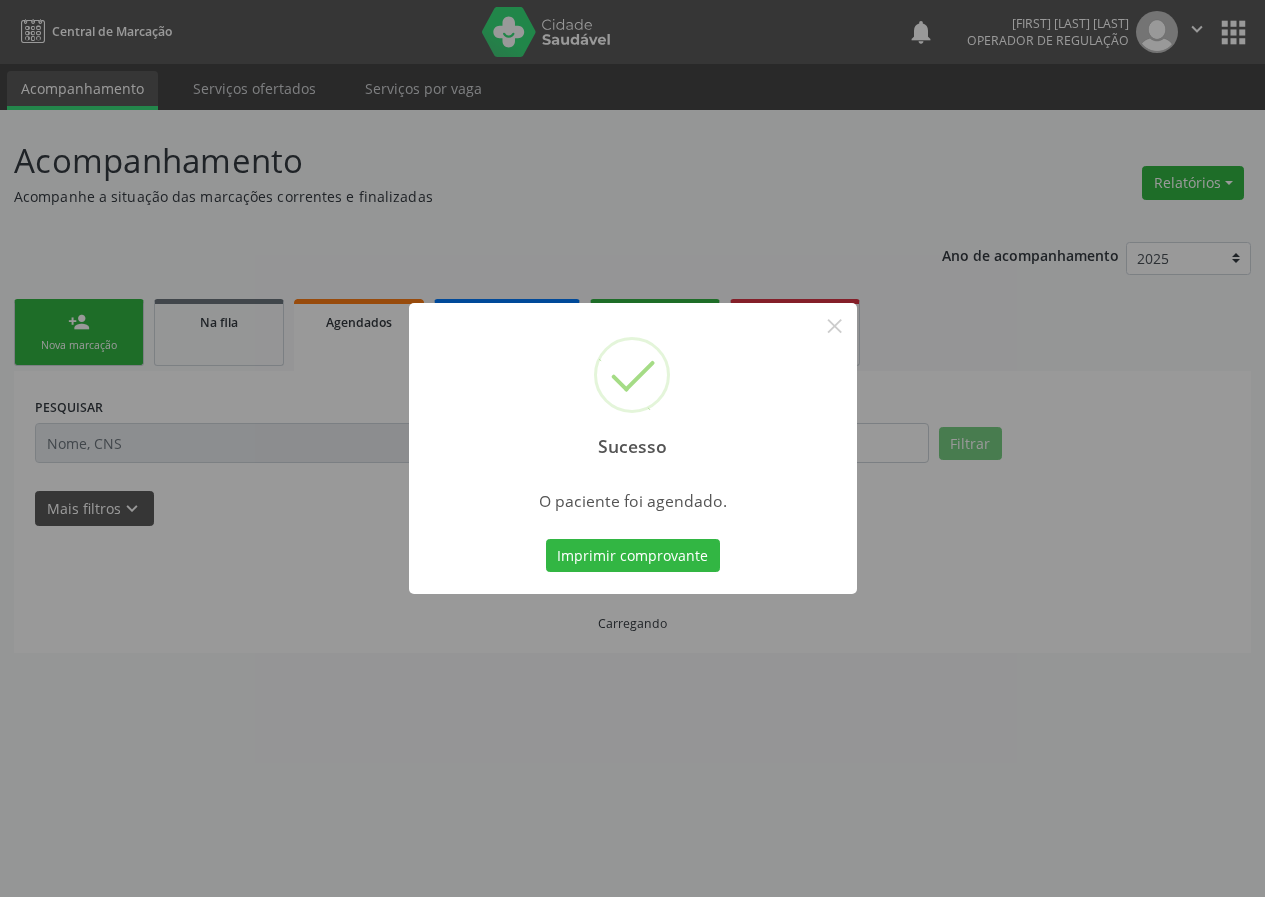 scroll, scrollTop: 0, scrollLeft: 0, axis: both 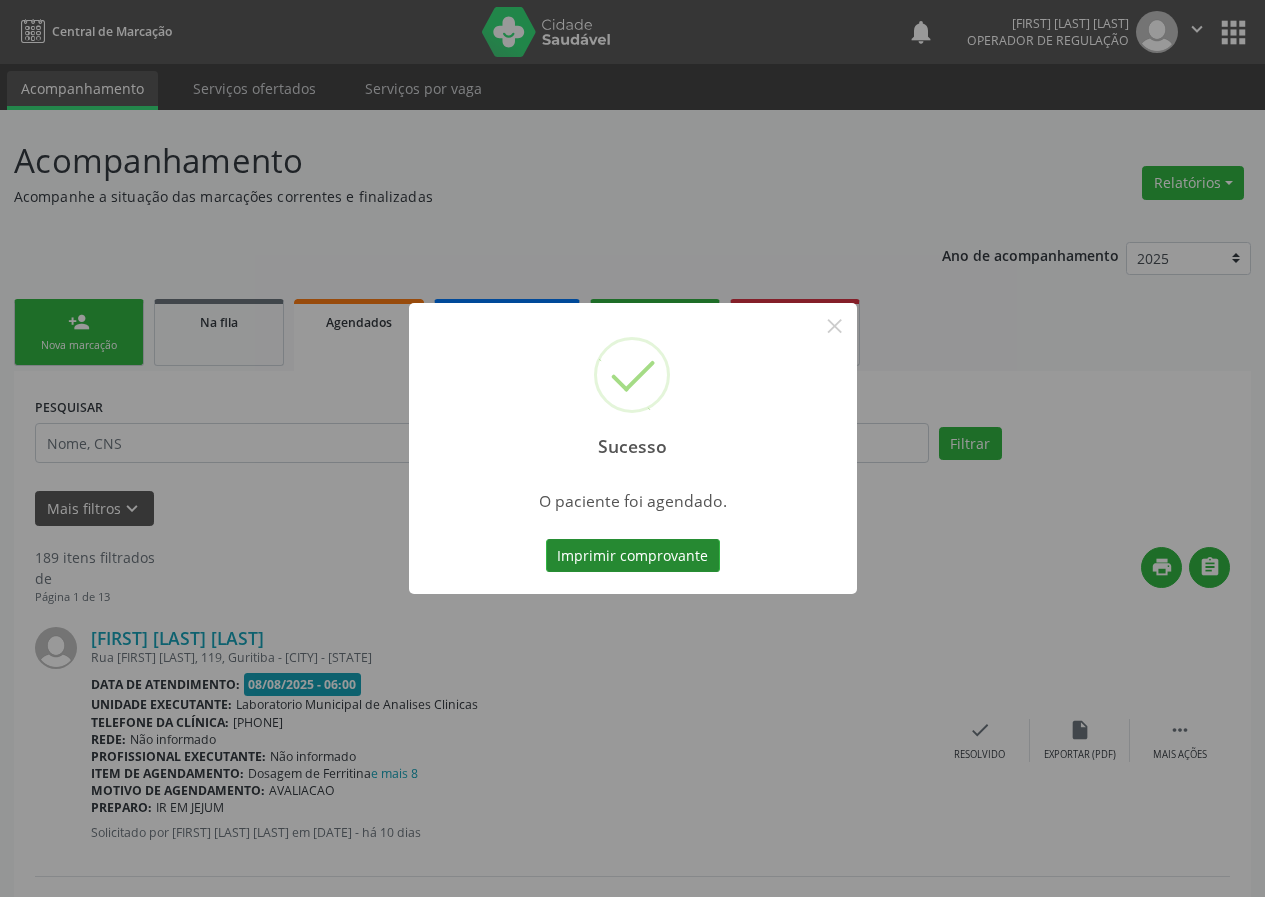 click on "Imprimir comprovante" at bounding box center (633, 556) 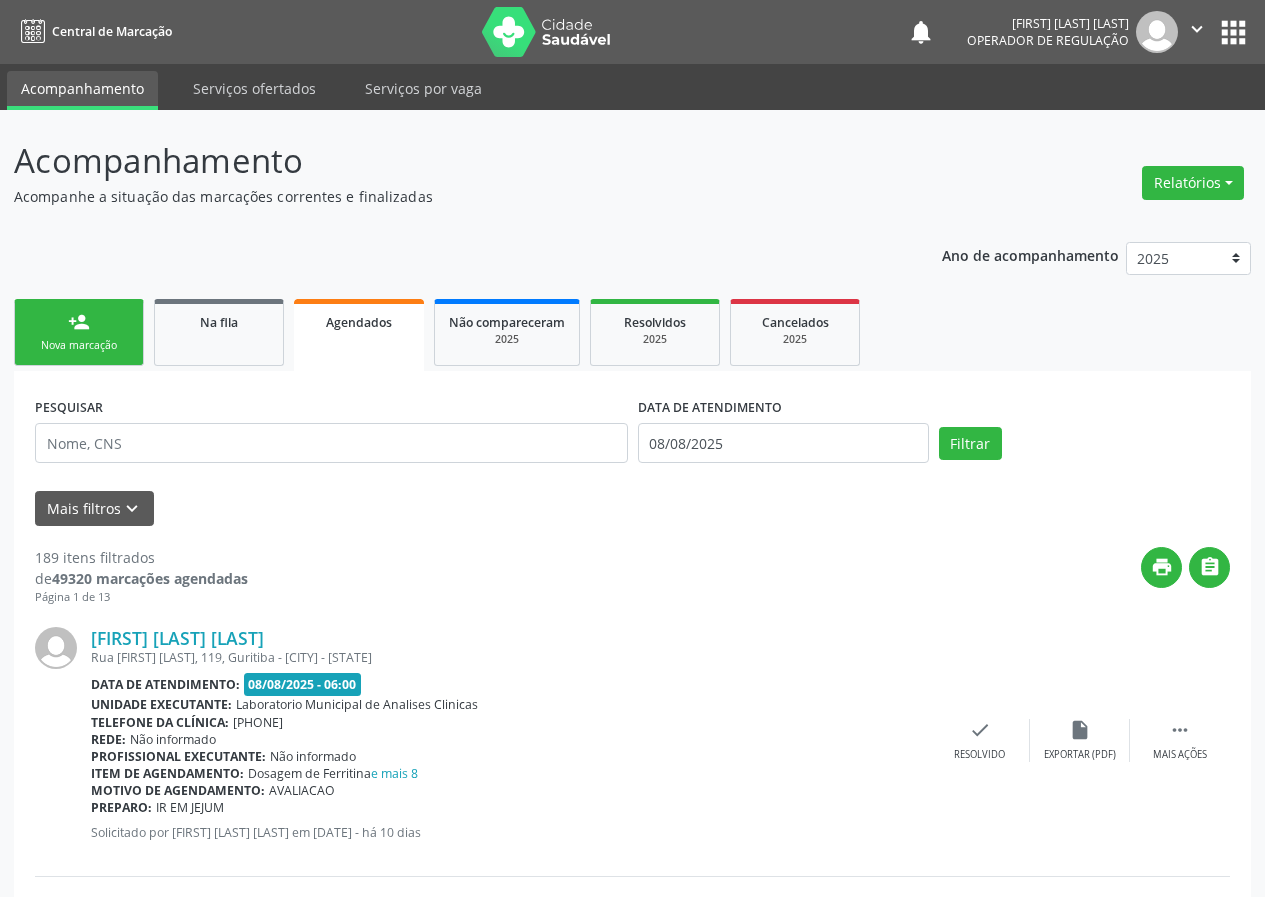 click on "person_add
Nova marcação" at bounding box center (79, 332) 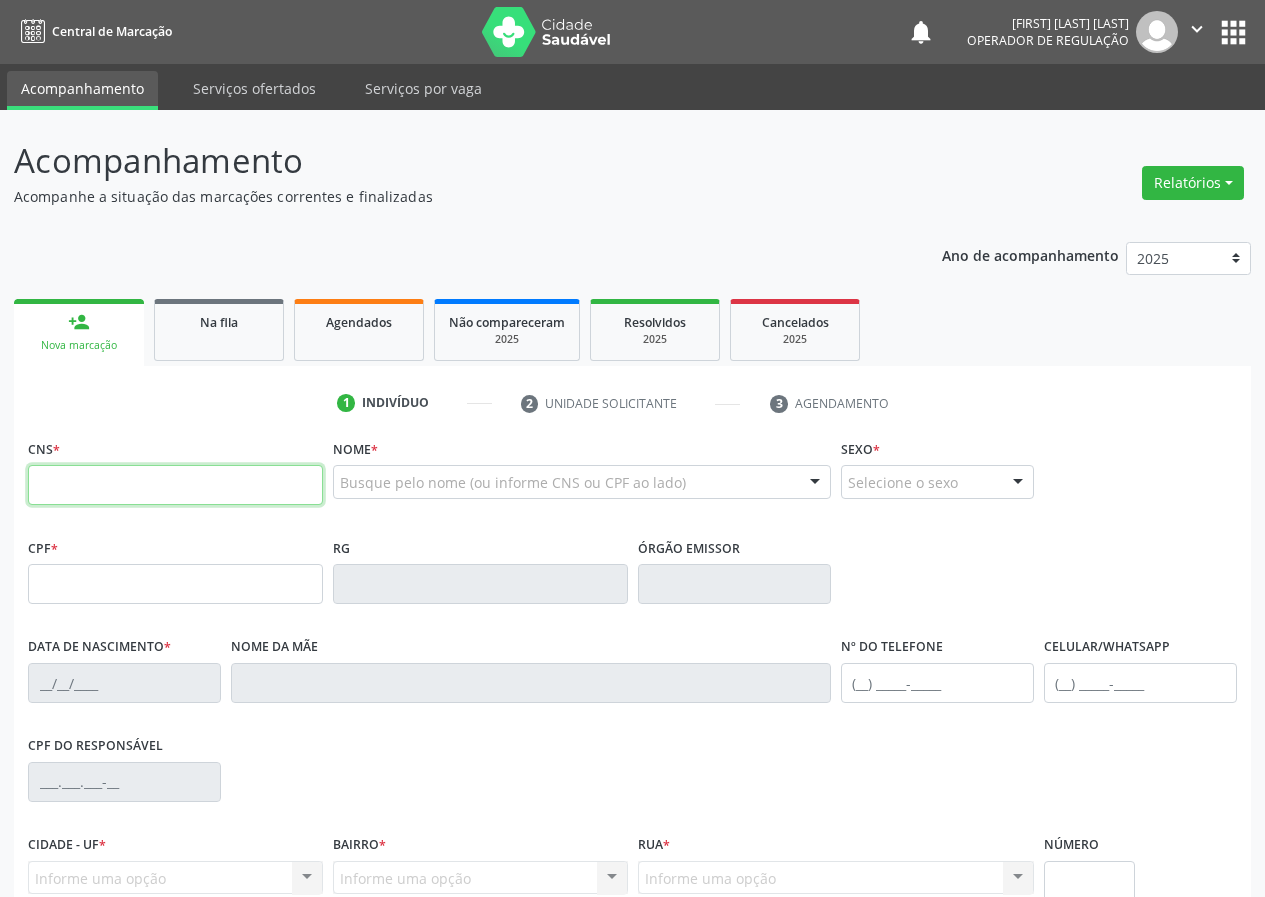 click at bounding box center (175, 485) 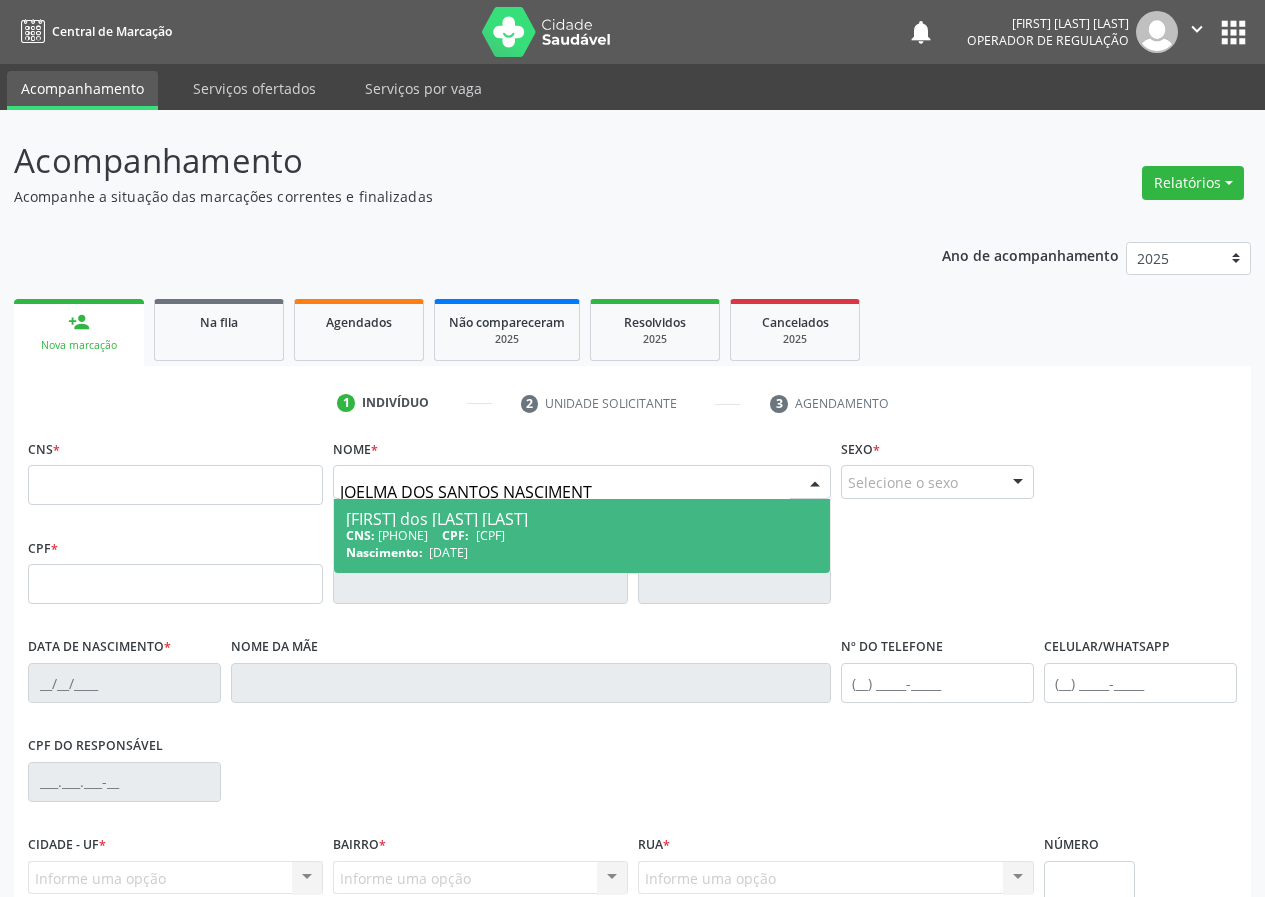 type on "JOELMA DOS SANTOS NASCIMENTO" 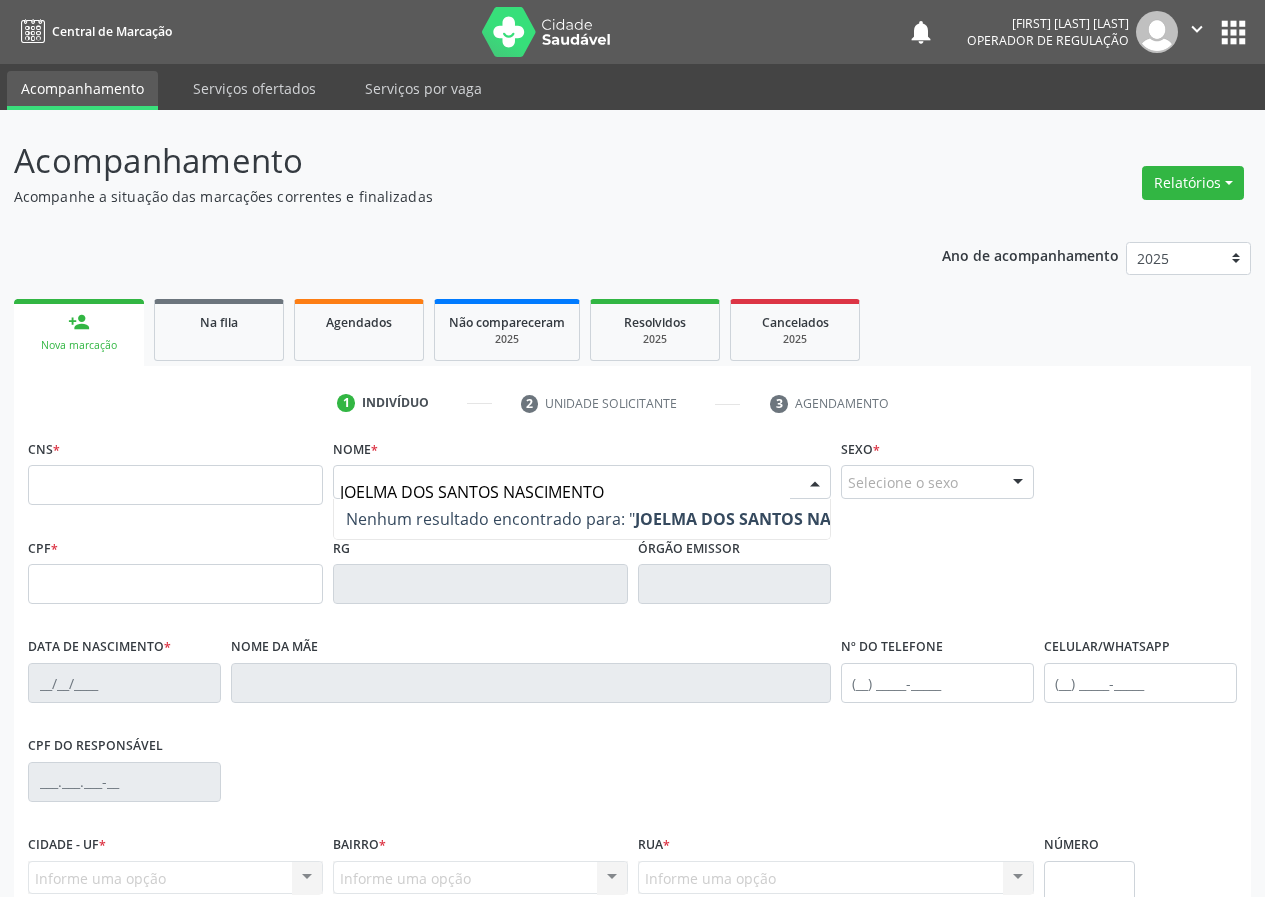 drag, startPoint x: 591, startPoint y: 491, endPoint x: 282, endPoint y: 488, distance: 309.01456 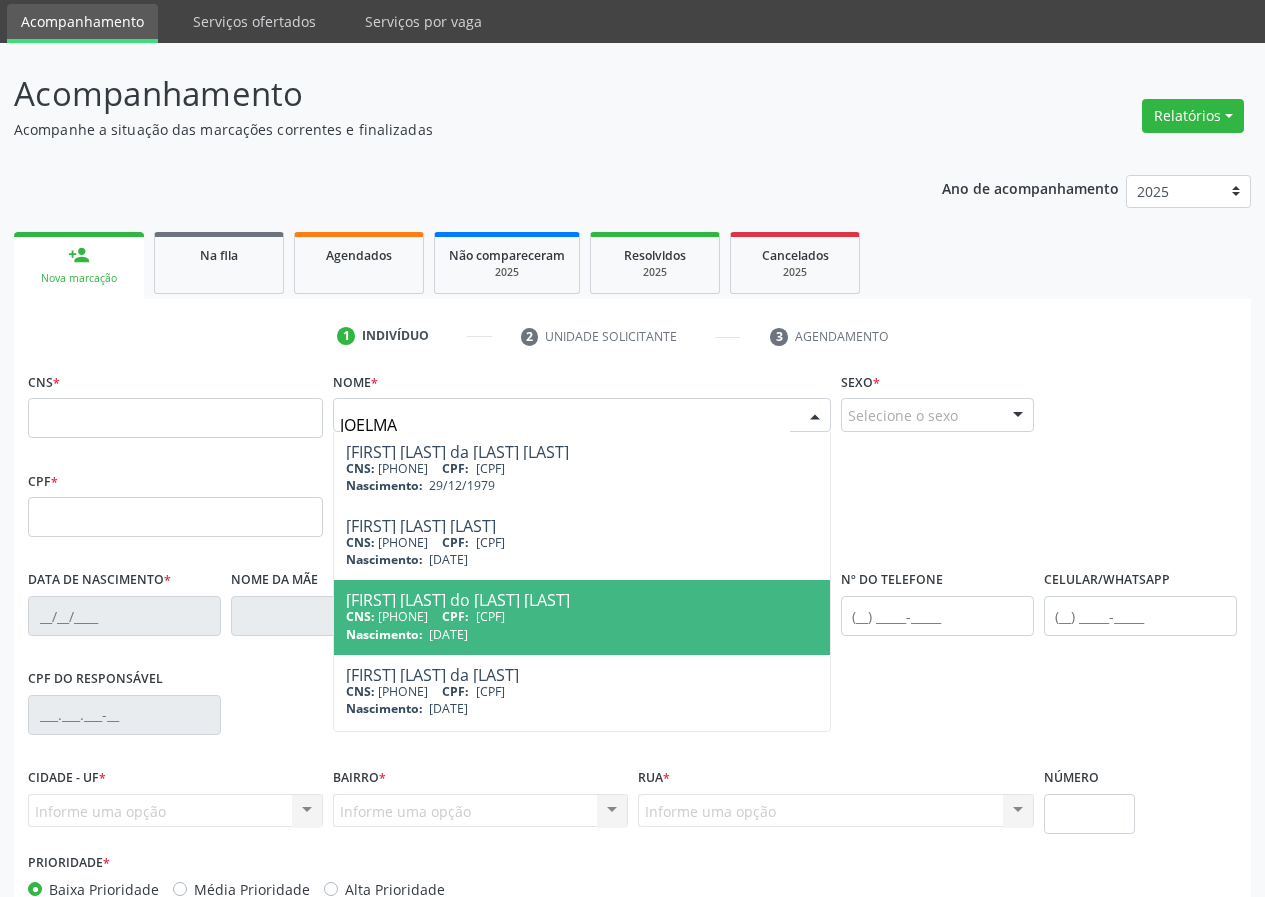 scroll, scrollTop: 100, scrollLeft: 0, axis: vertical 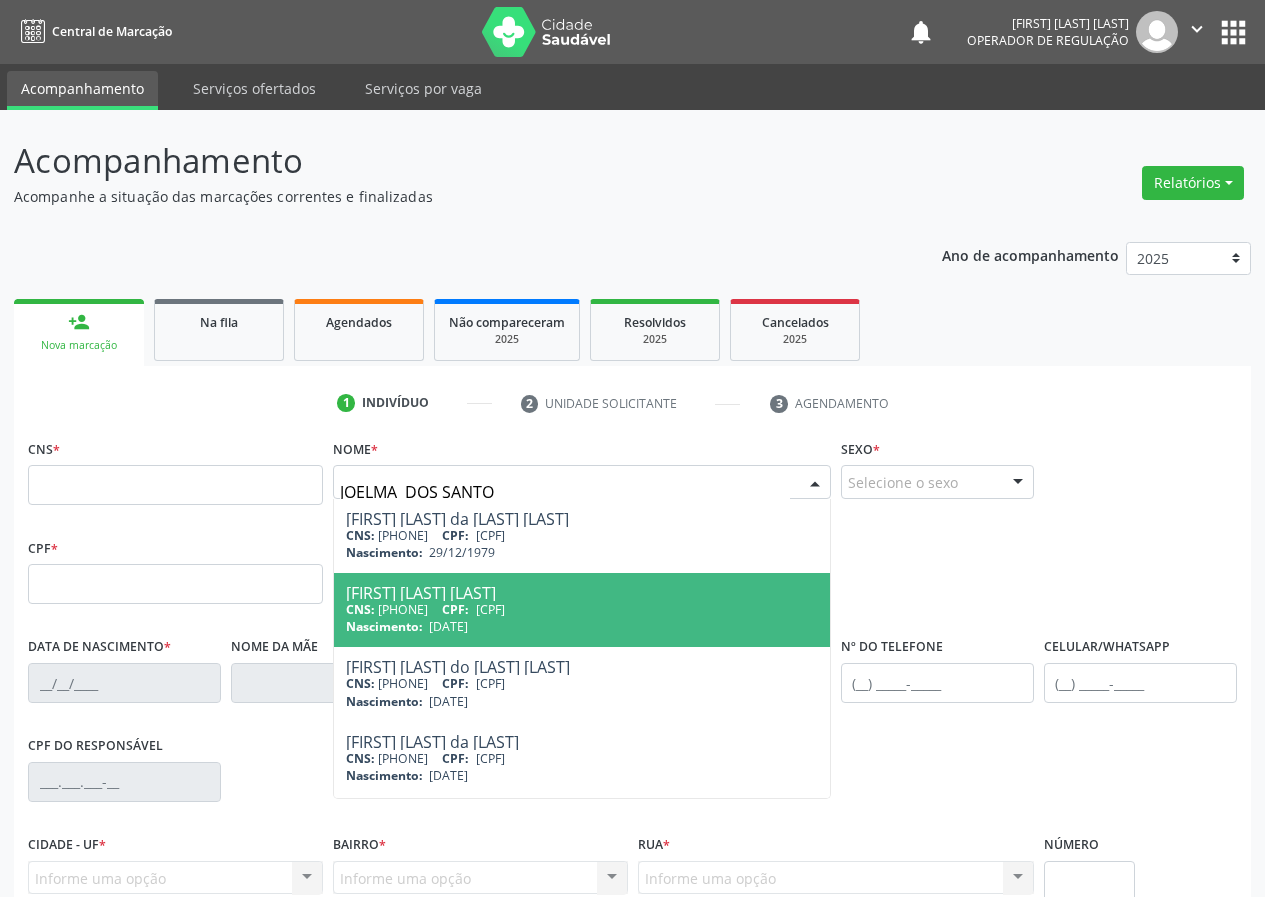 type on "JOELMA  DOS SANTOS" 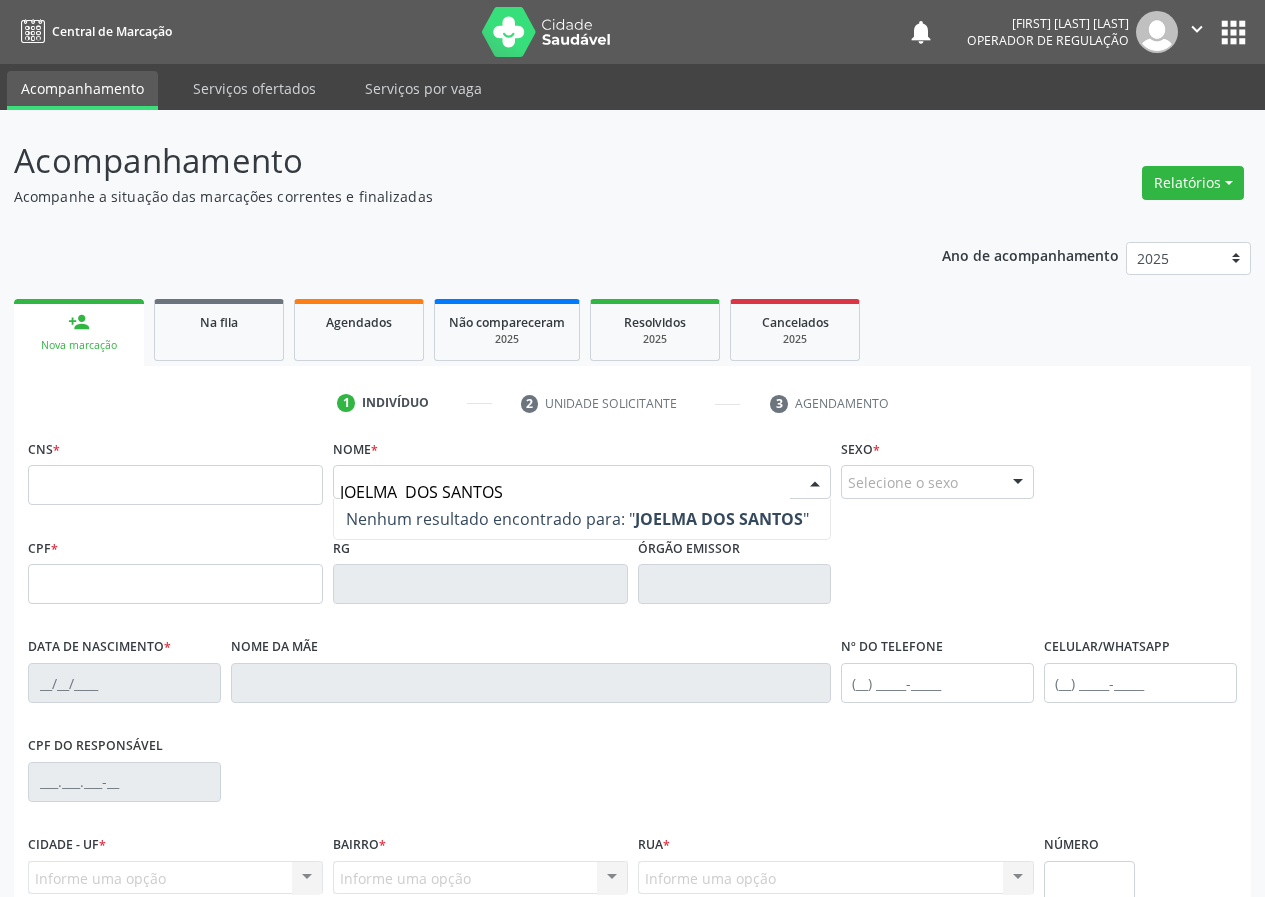 drag, startPoint x: 503, startPoint y: 497, endPoint x: 310, endPoint y: 525, distance: 195.02051 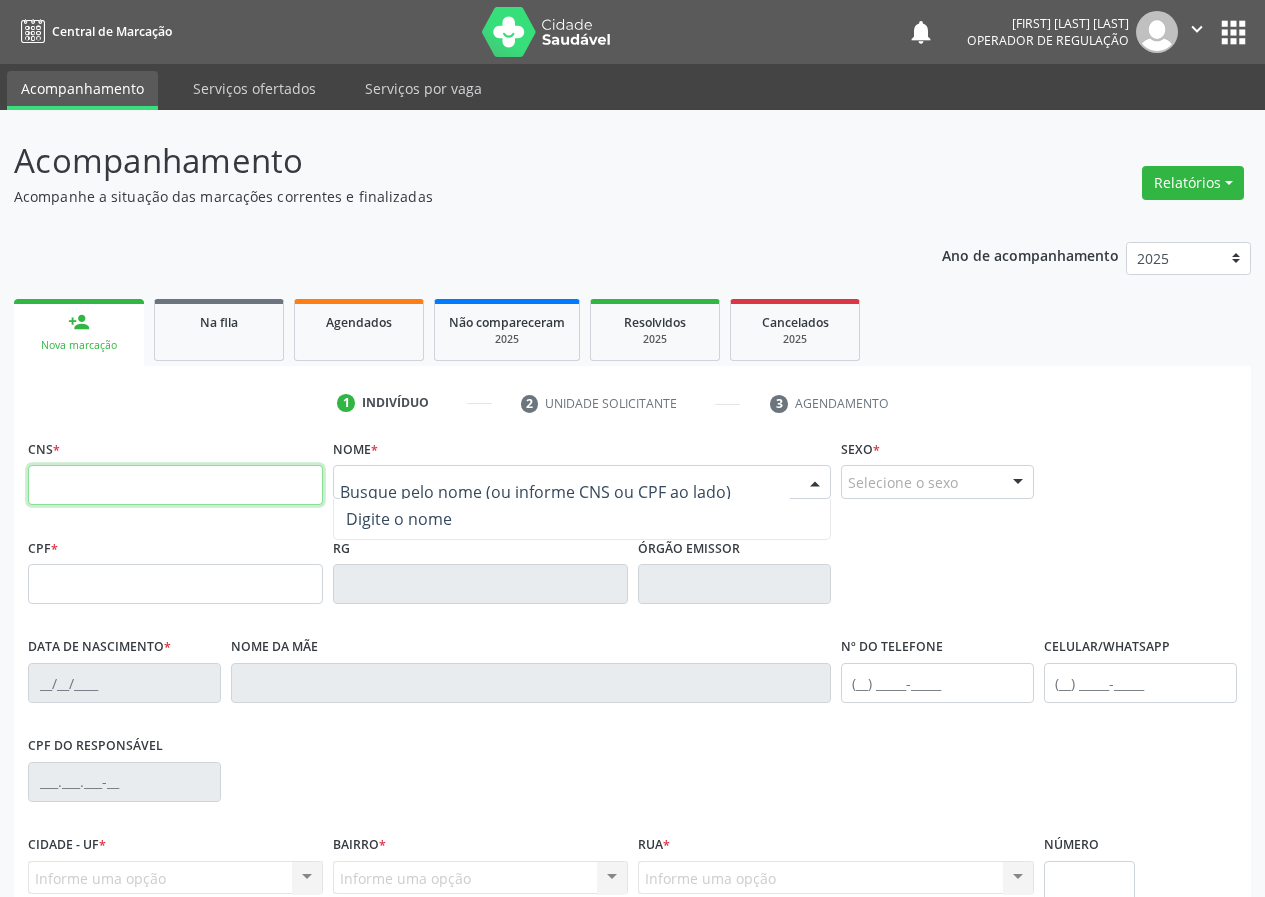 click at bounding box center [175, 485] 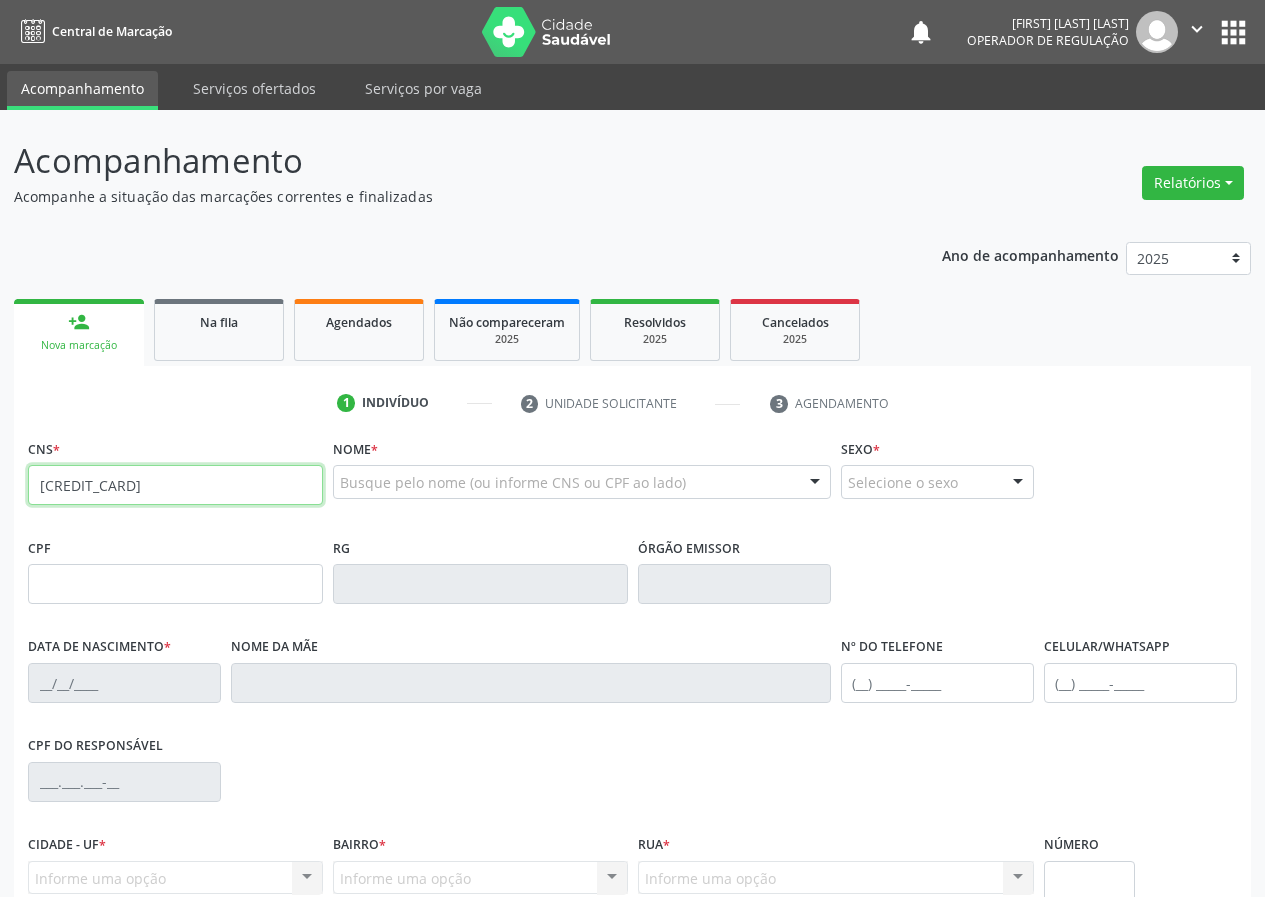 type on "700 5037 4554 1456" 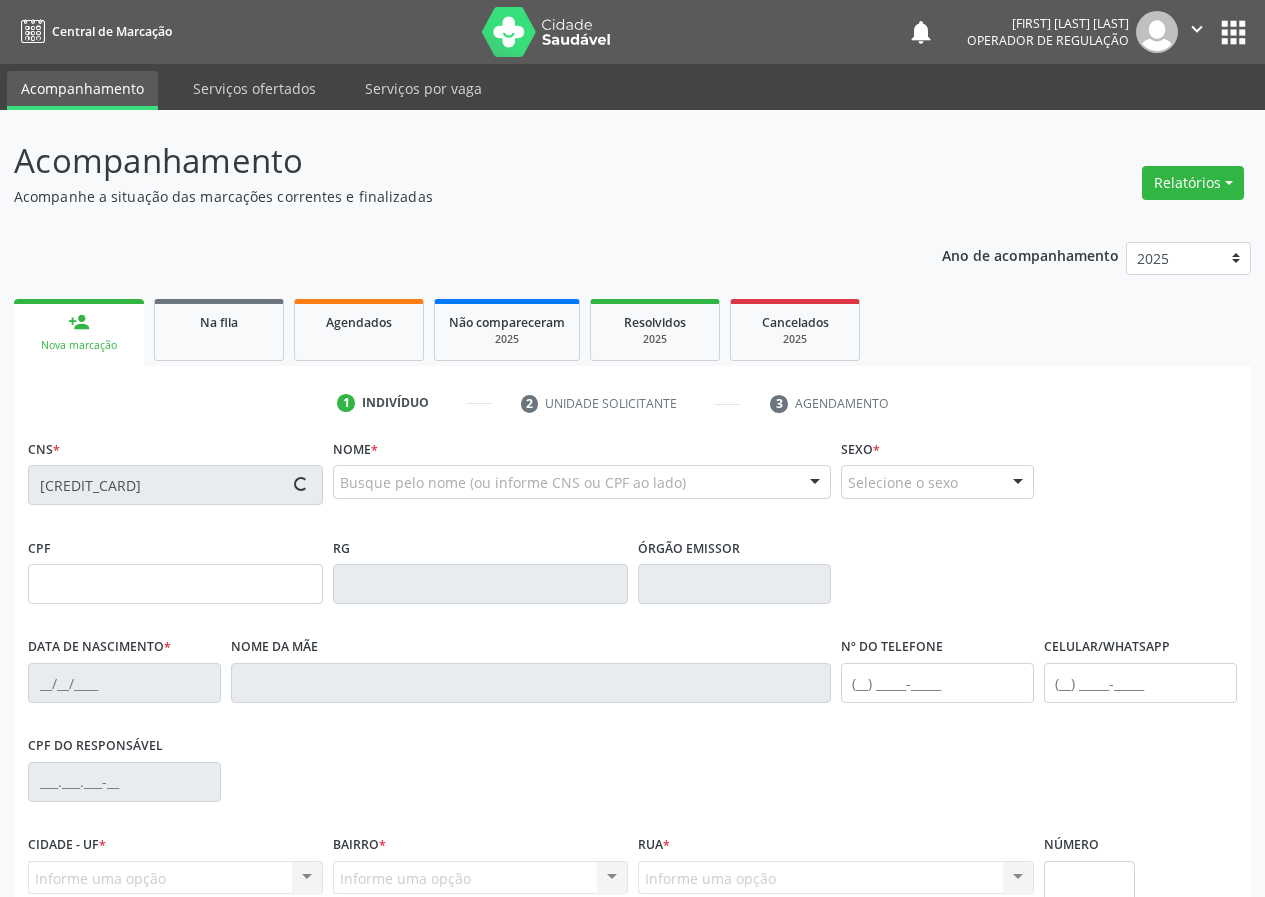 type on "061.820.474-10" 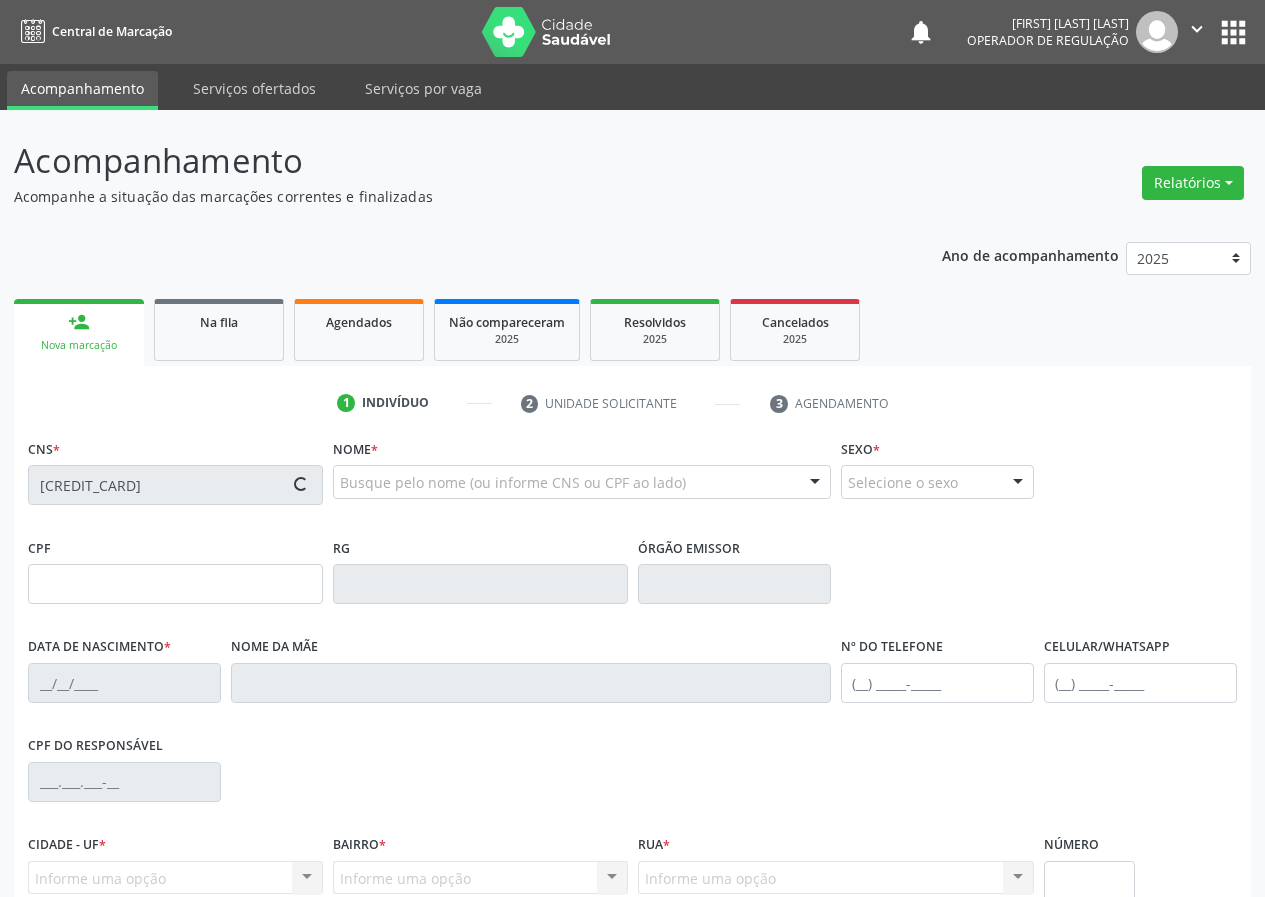 type on "01/03/1967" 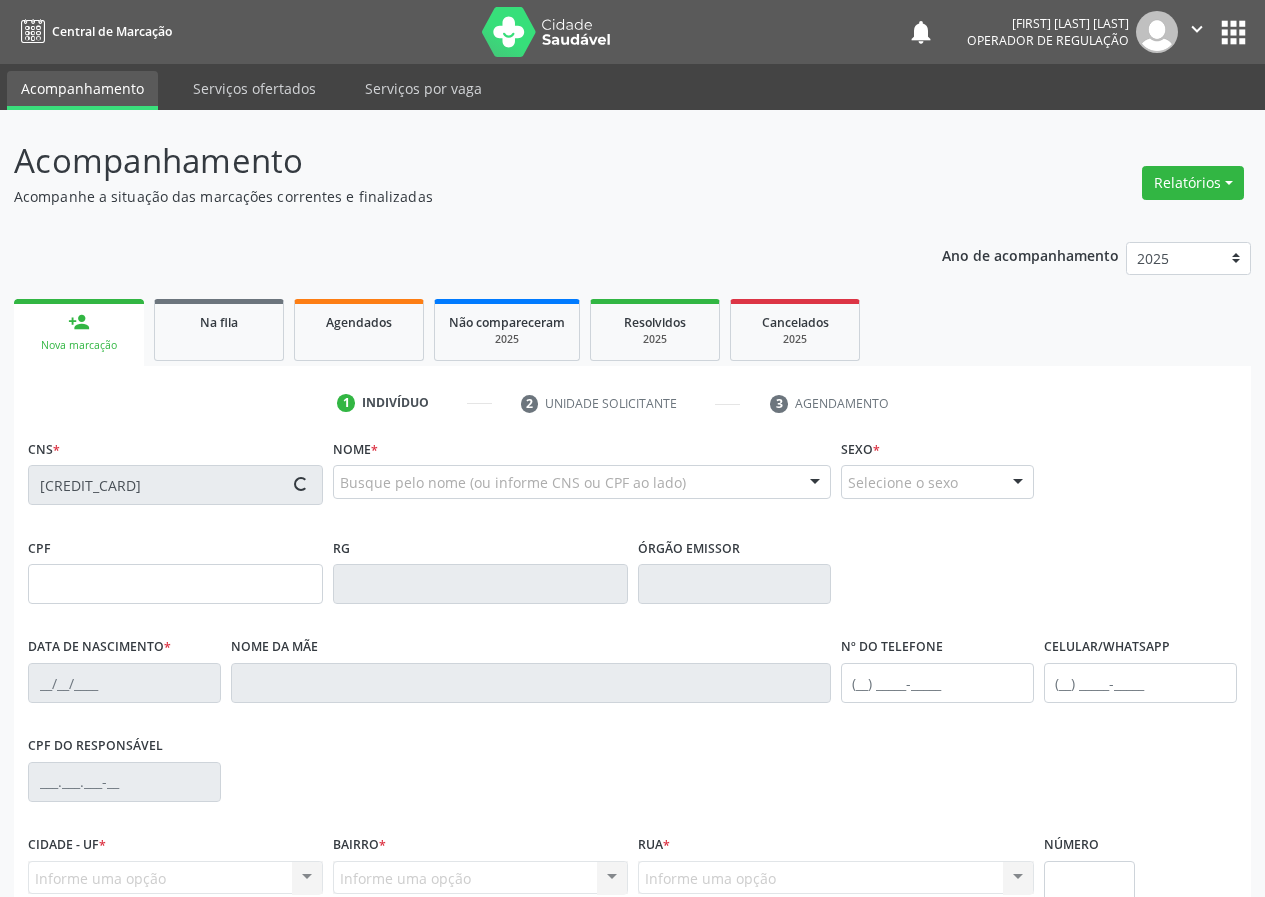 type on "(83) 8651-9943" 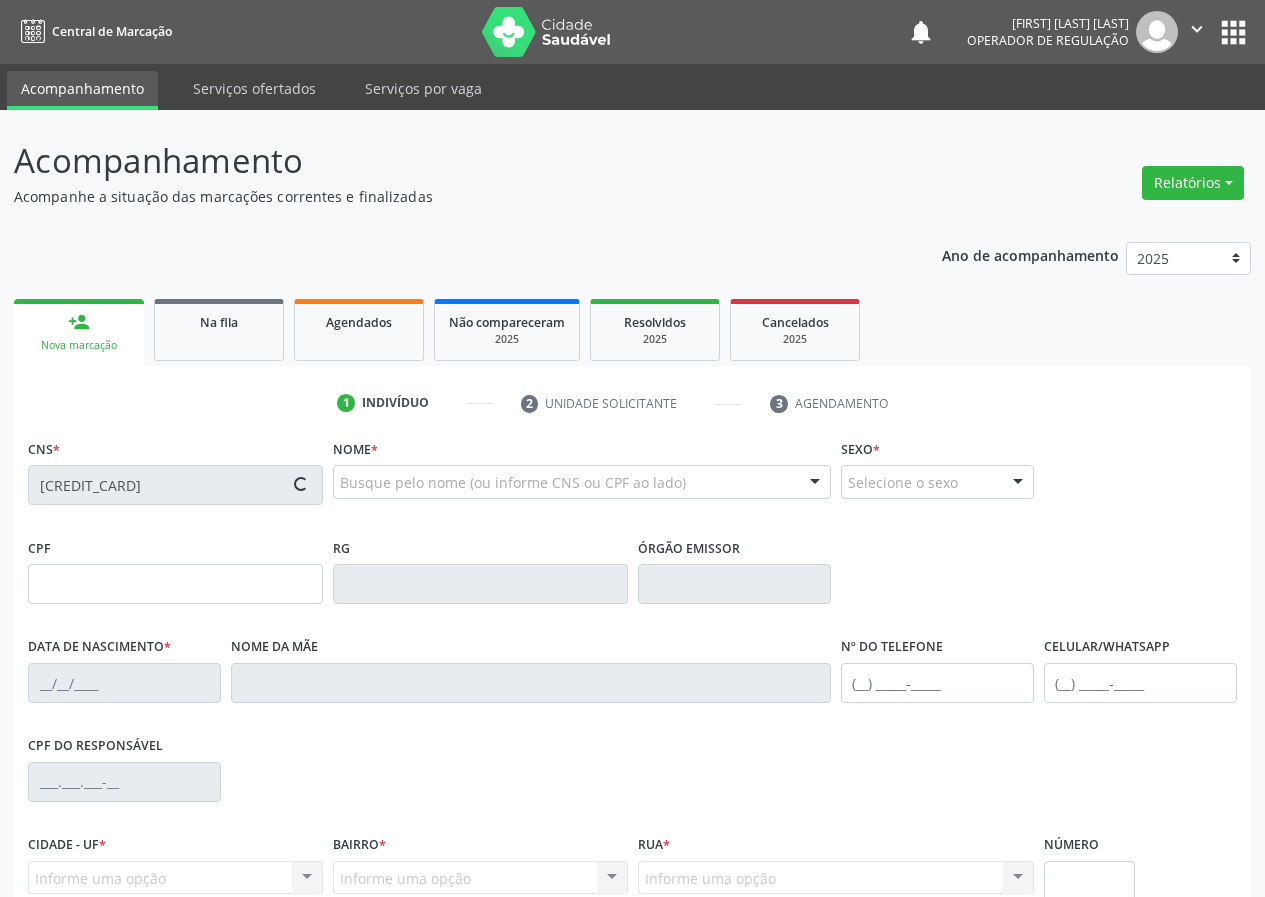 type on "S/N" 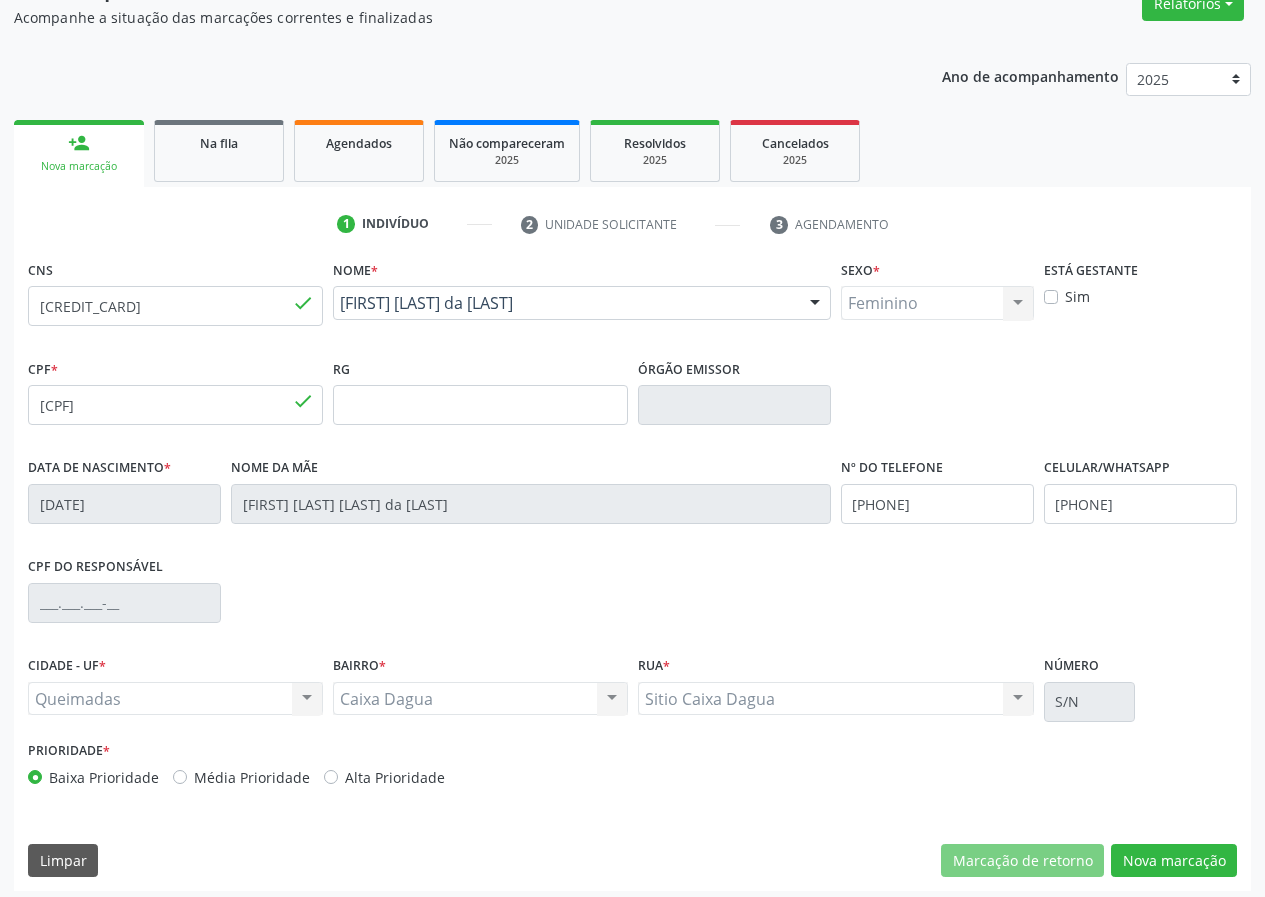 scroll, scrollTop: 187, scrollLeft: 0, axis: vertical 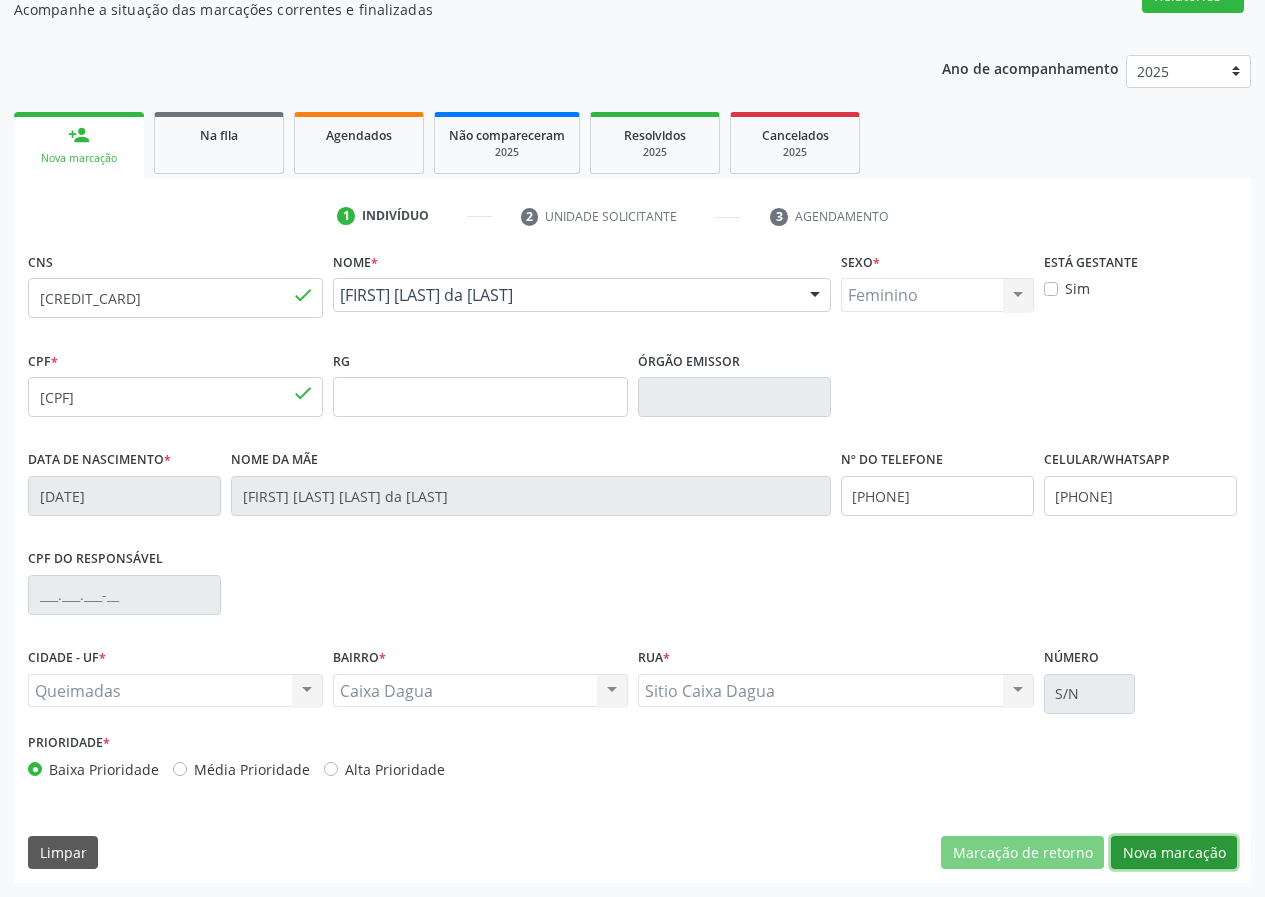 click on "Nova marcação" at bounding box center (1174, 853) 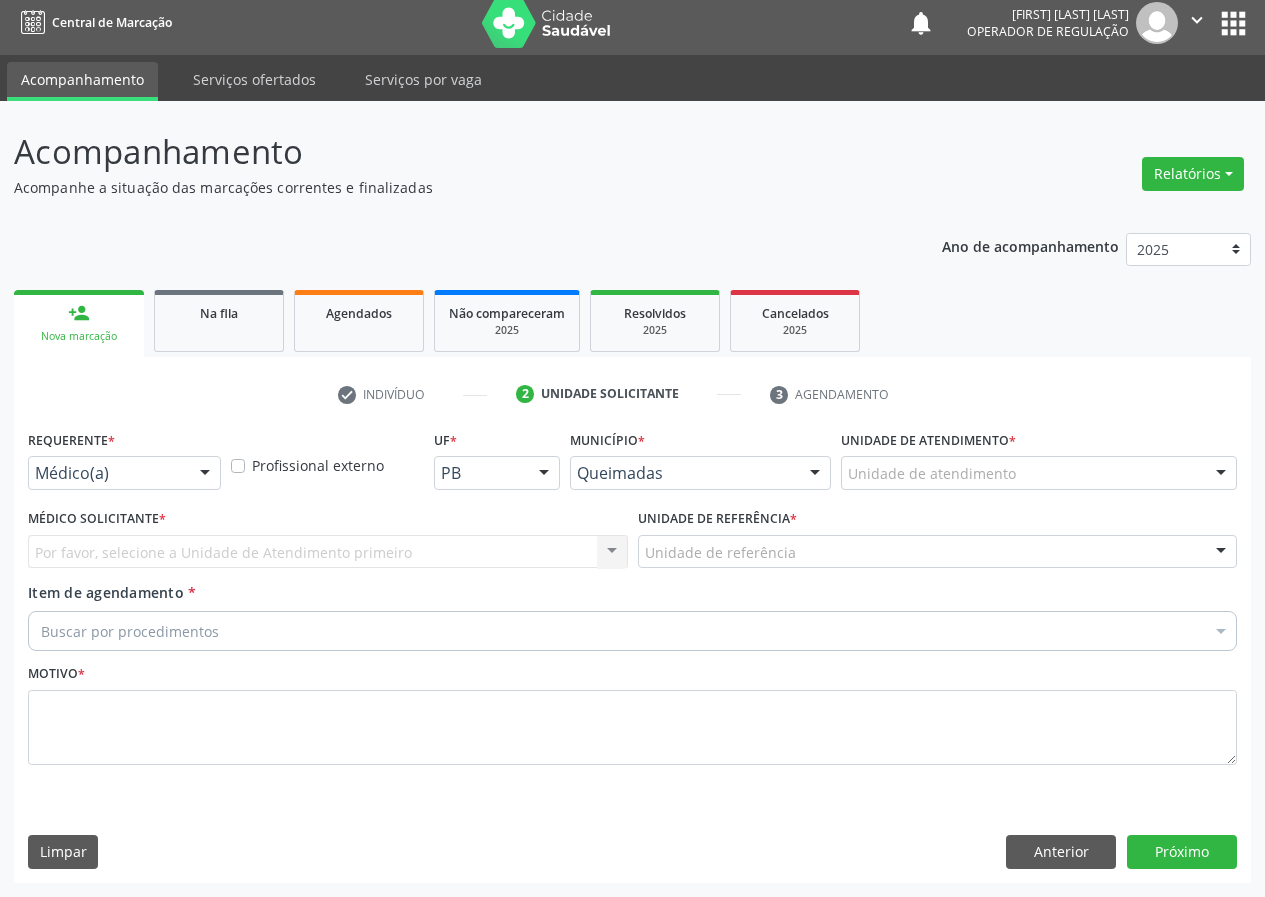 scroll, scrollTop: 9, scrollLeft: 0, axis: vertical 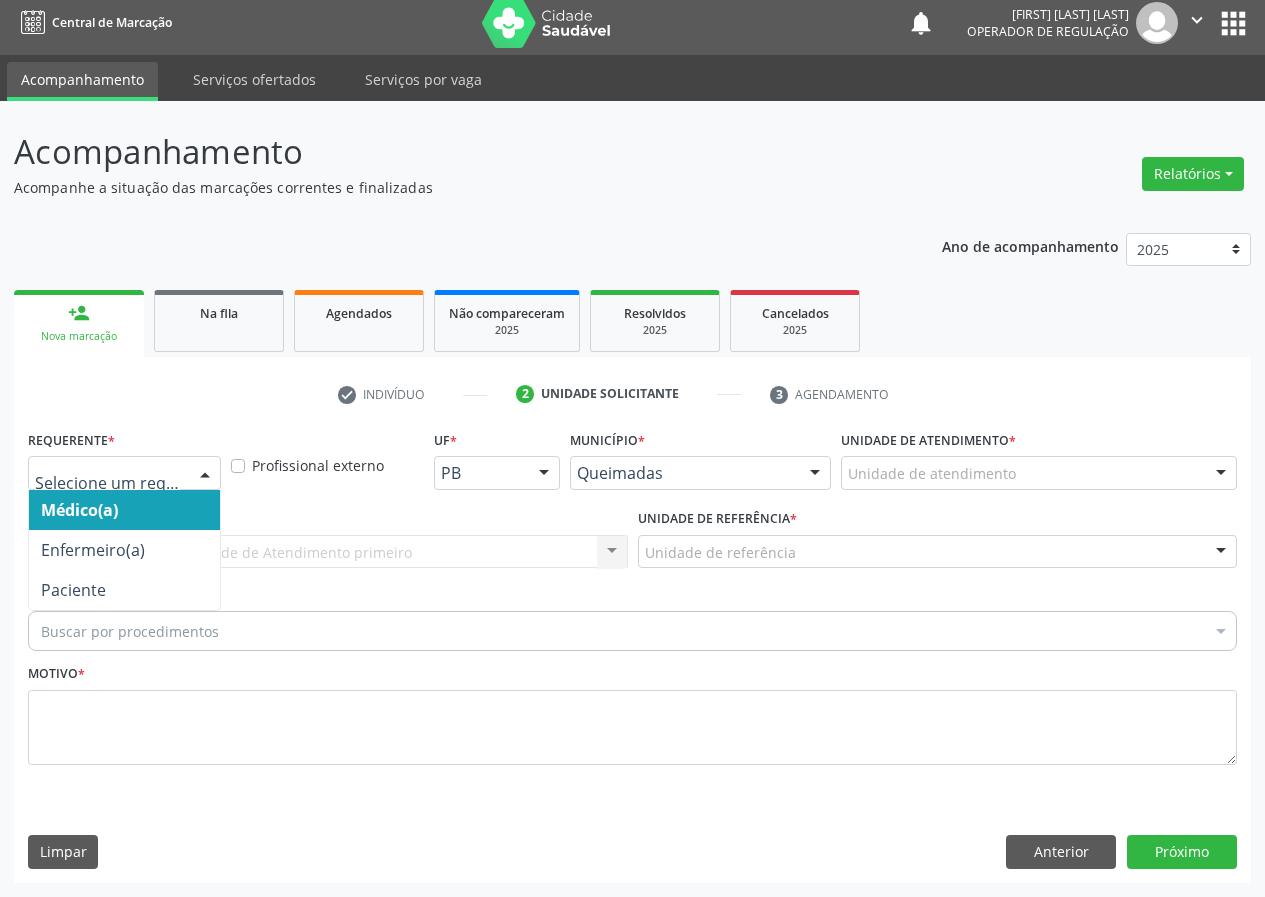 click at bounding box center [205, 474] 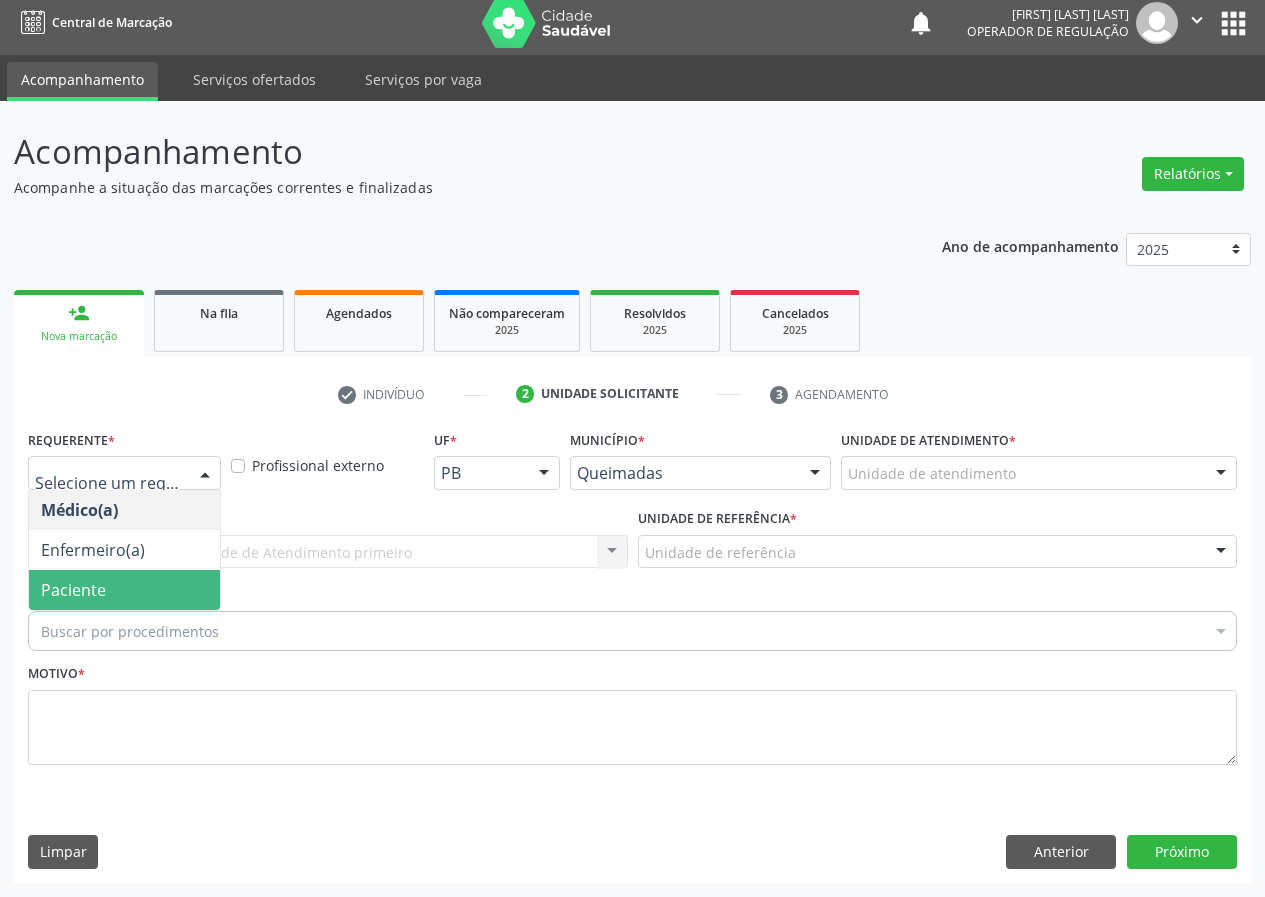 click on "Paciente" at bounding box center (124, 590) 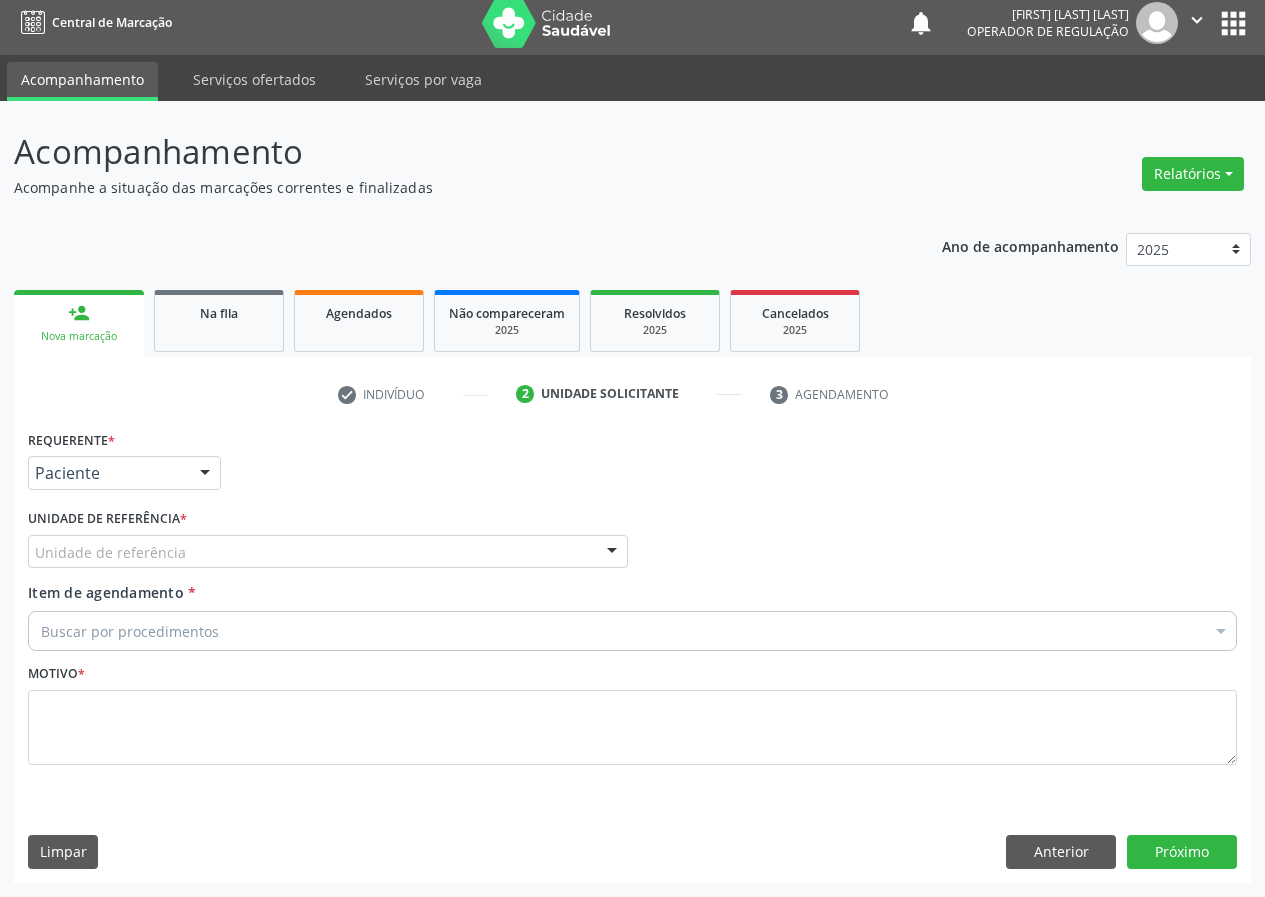 drag, startPoint x: 591, startPoint y: 546, endPoint x: 504, endPoint y: 604, distance: 104.56099 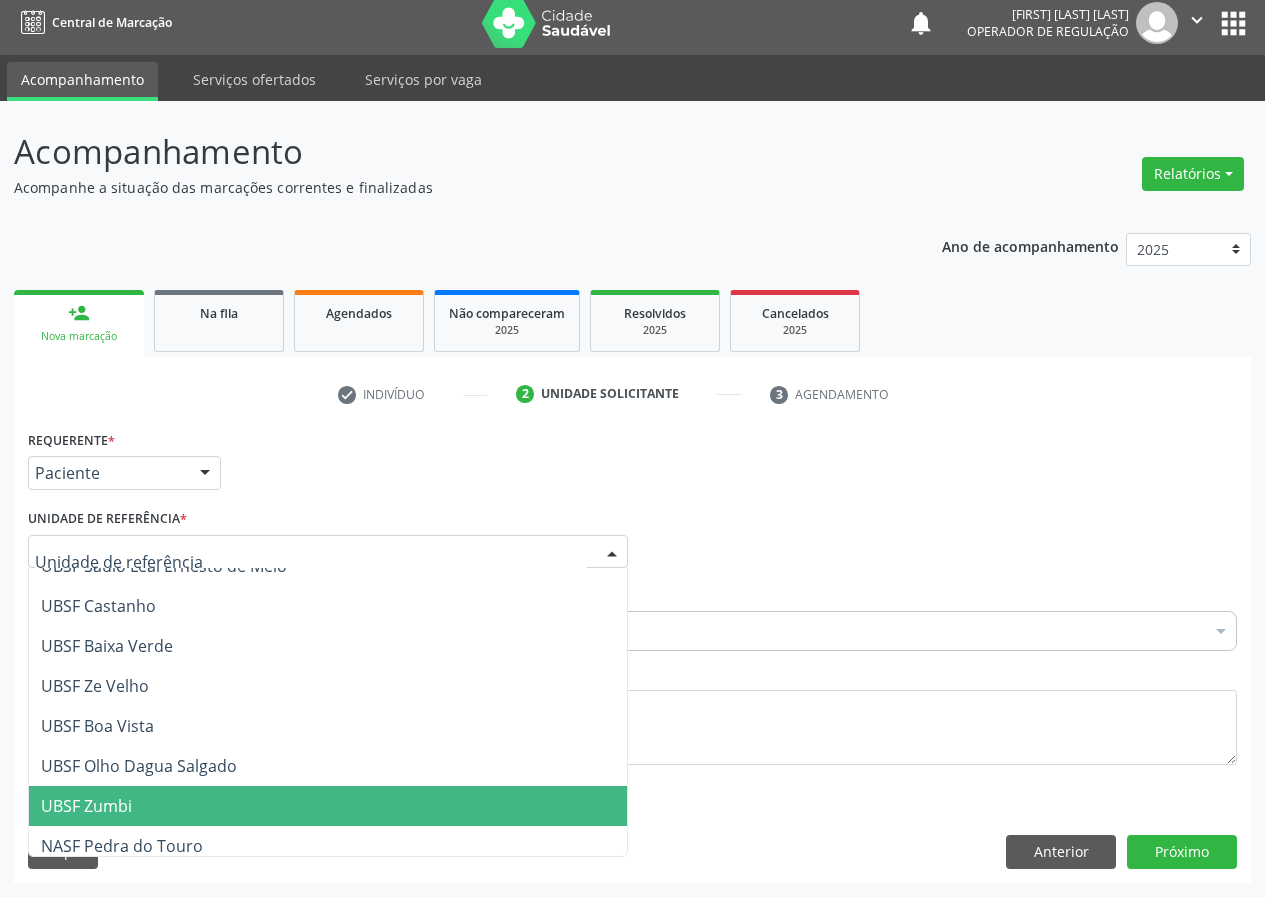 scroll, scrollTop: 400, scrollLeft: 0, axis: vertical 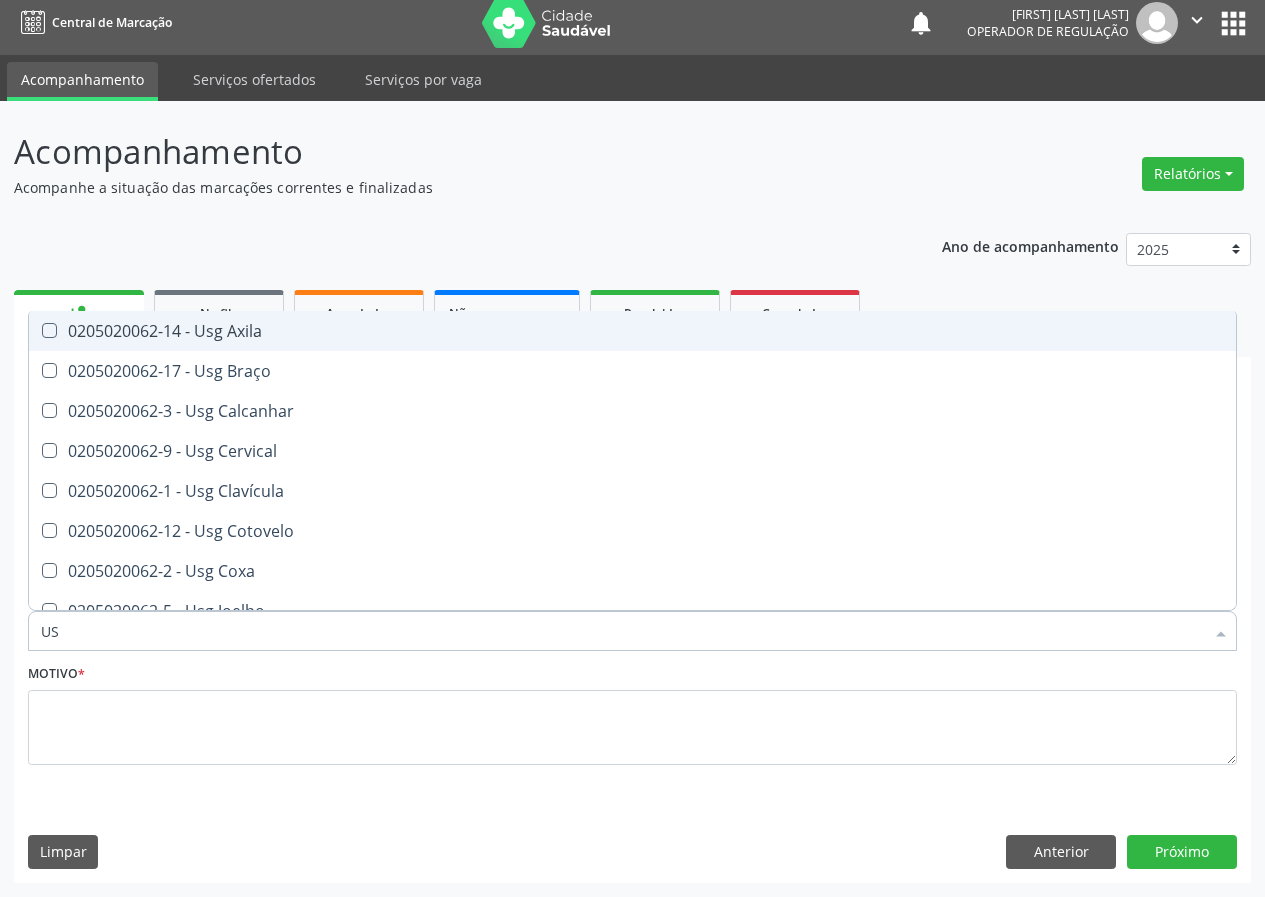 type on "USG" 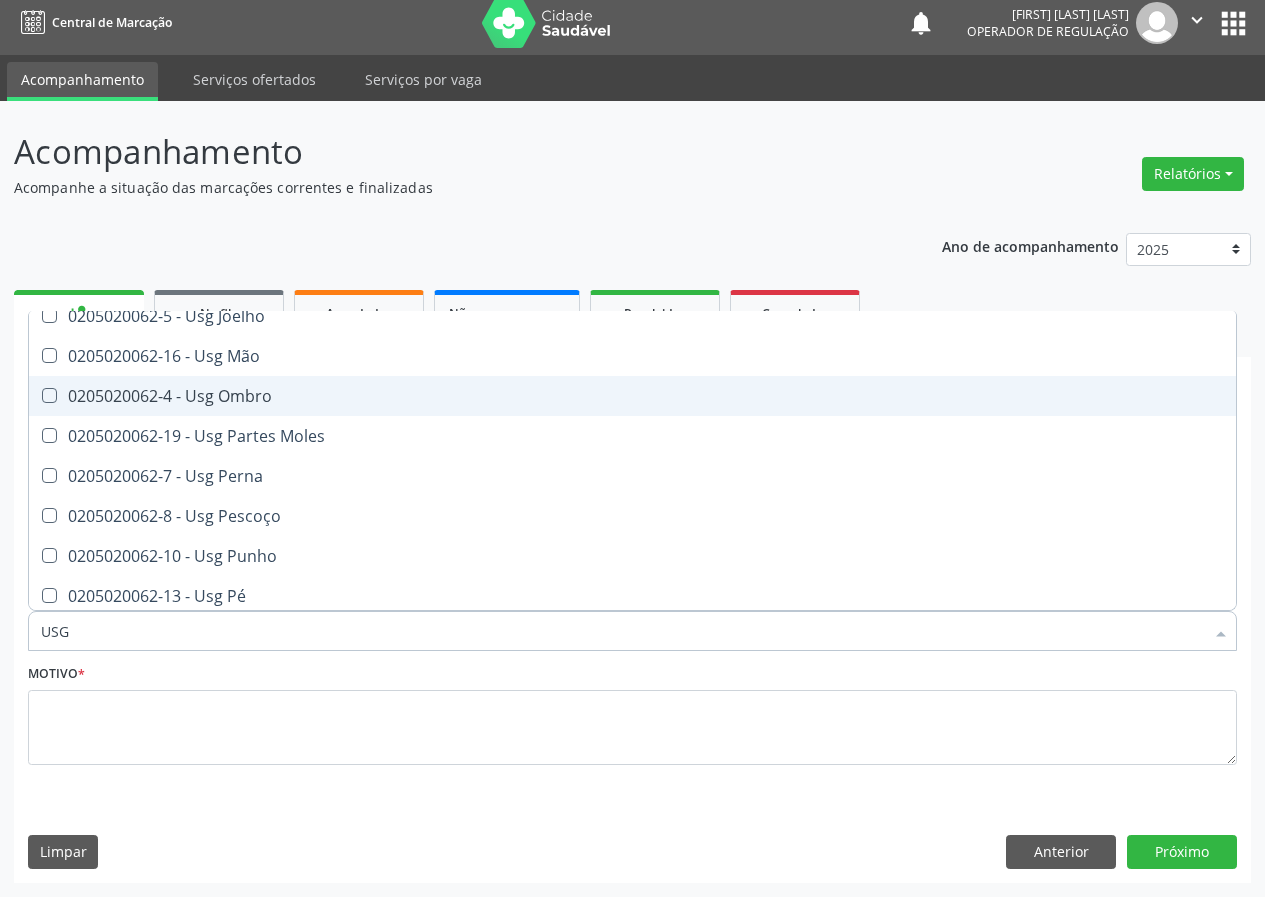 scroll, scrollTop: 300, scrollLeft: 0, axis: vertical 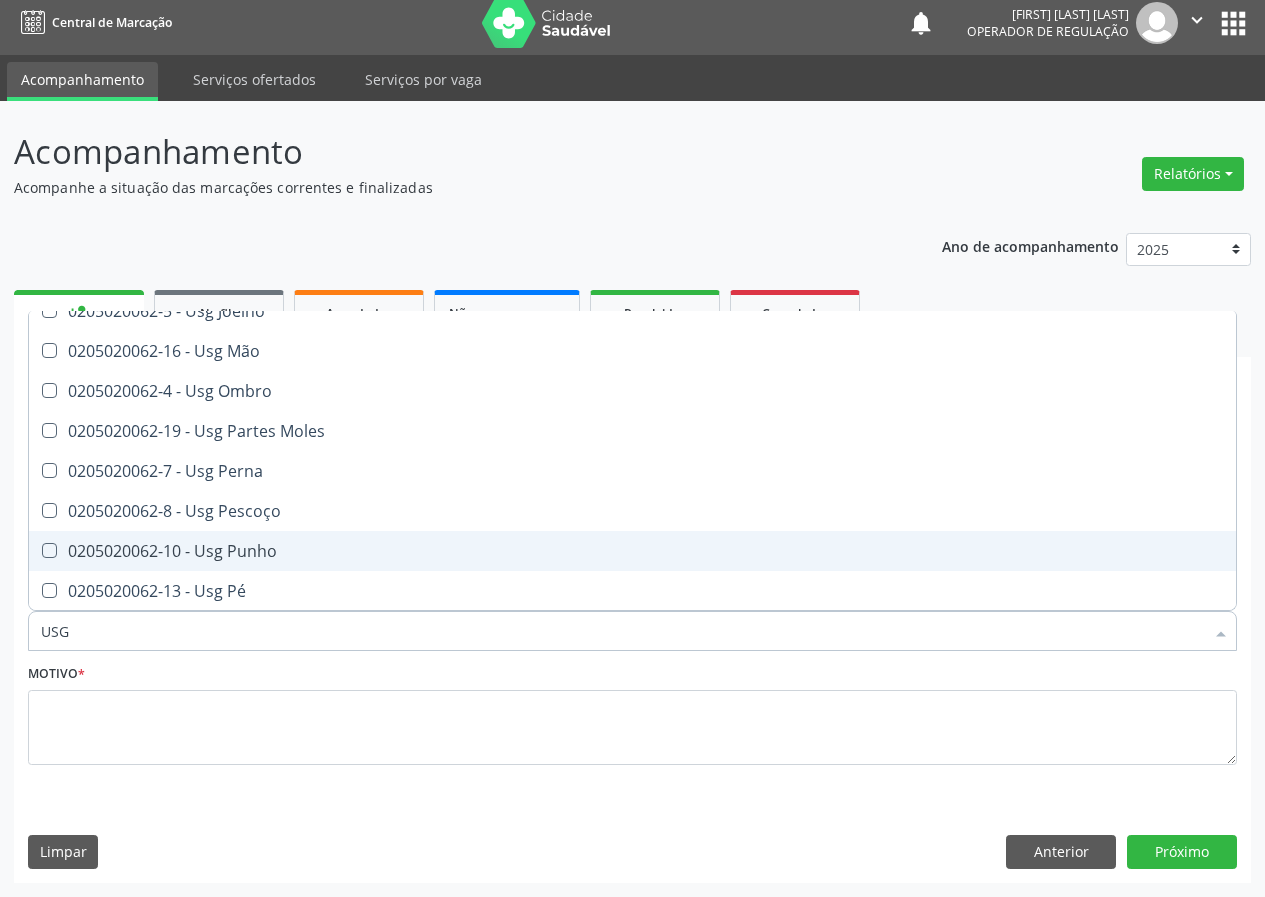 click on "0205020062-10 - Usg Punho" at bounding box center [632, 551] 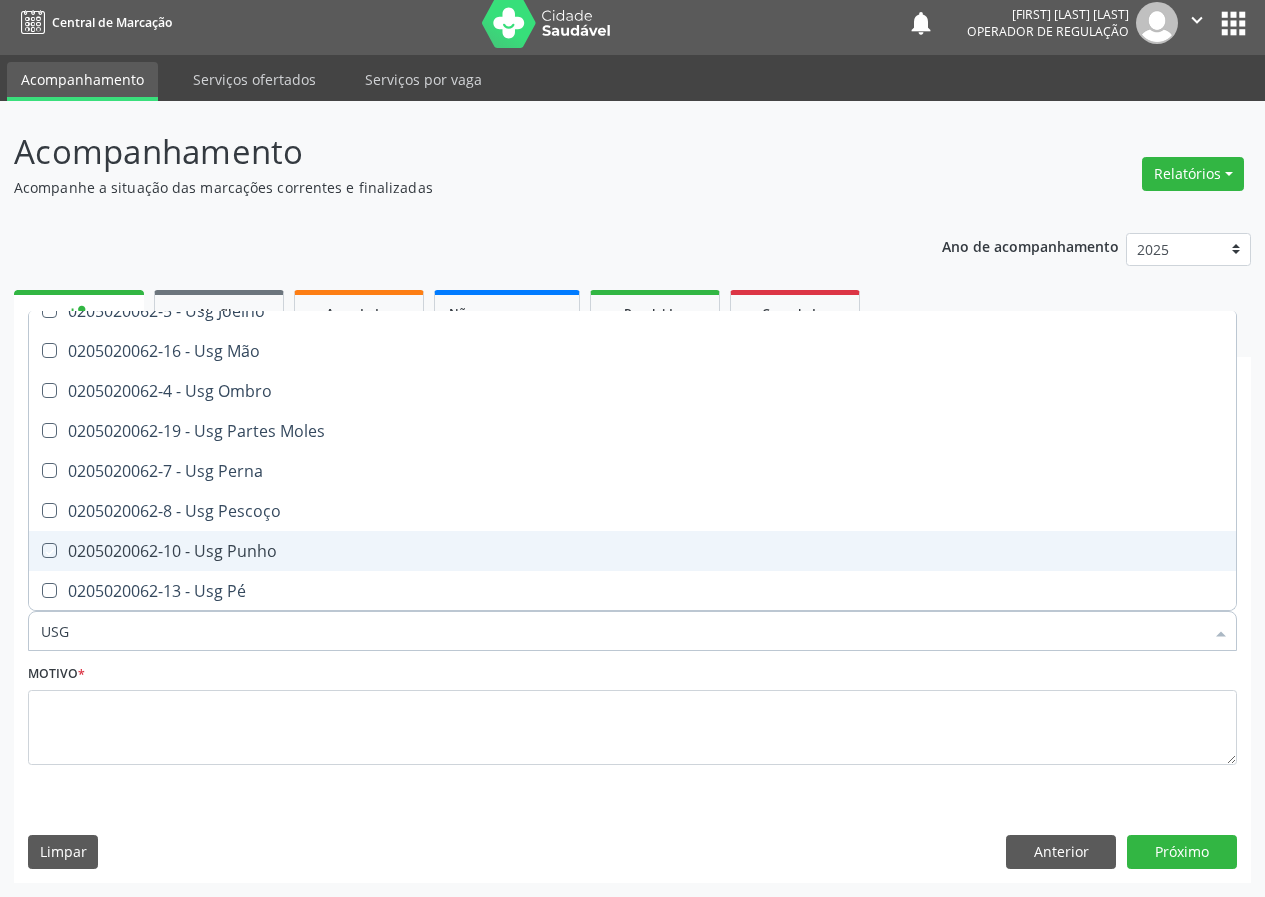 checkbox on "true" 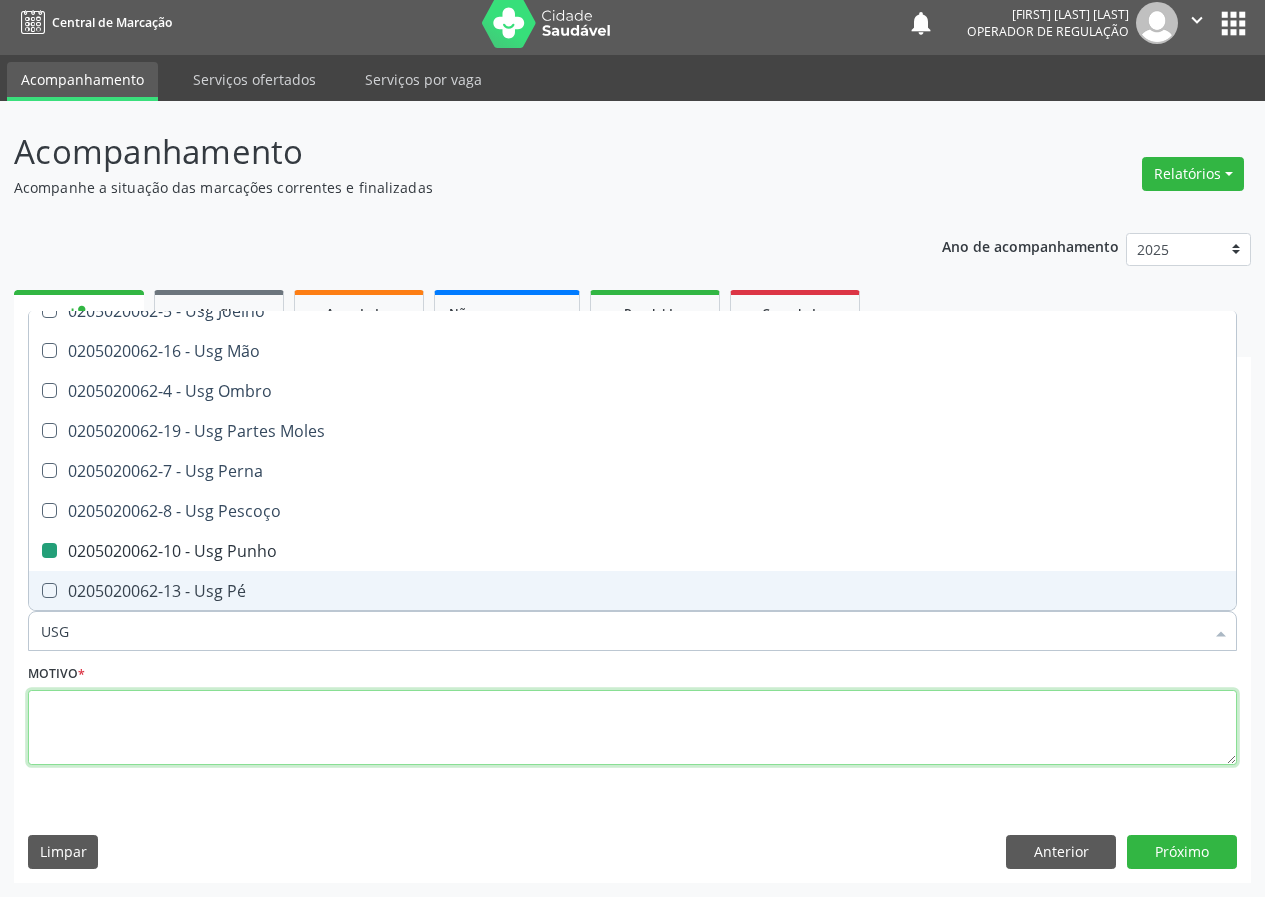 drag, startPoint x: 73, startPoint y: 705, endPoint x: 70, endPoint y: 673, distance: 32.140316 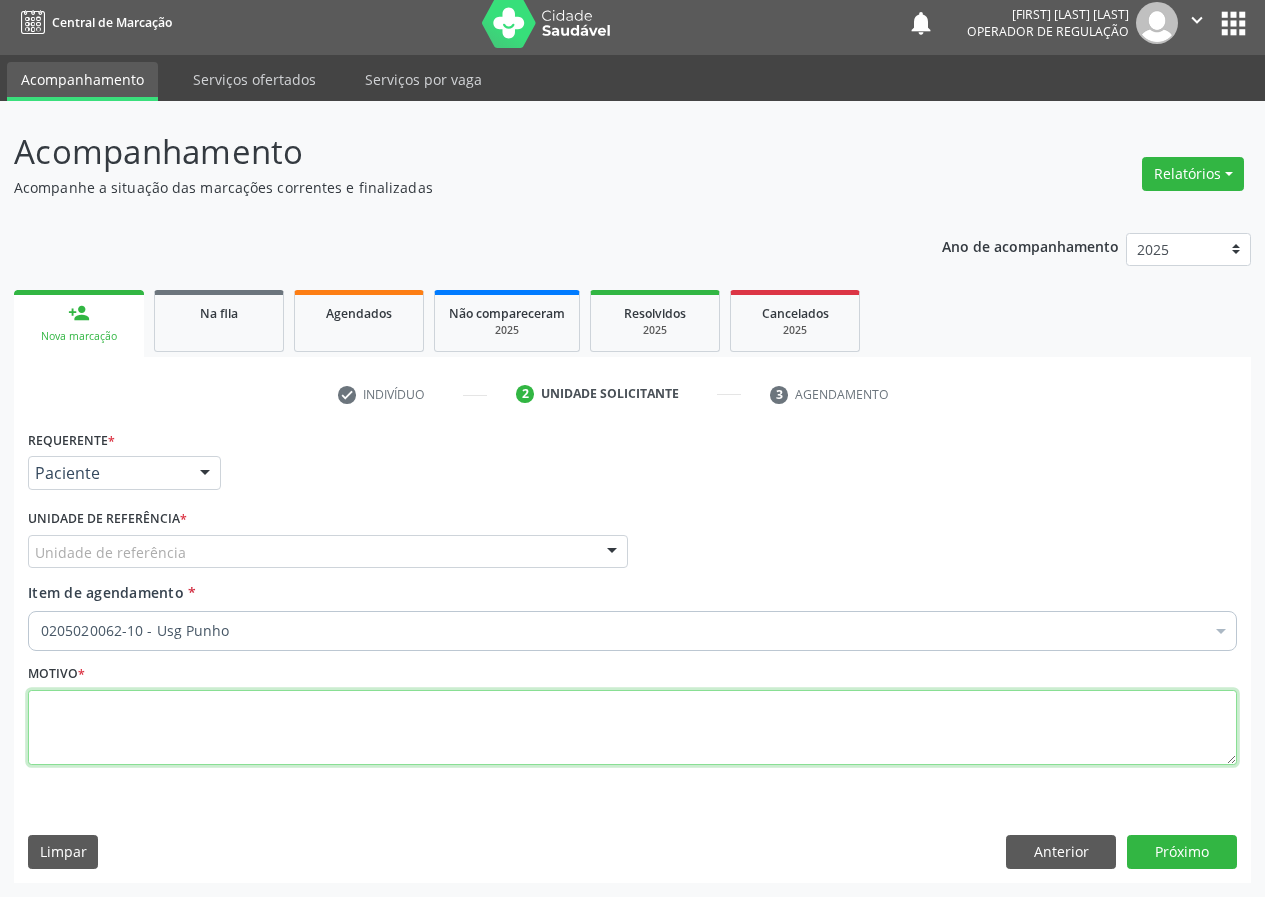 scroll, scrollTop: 0, scrollLeft: 0, axis: both 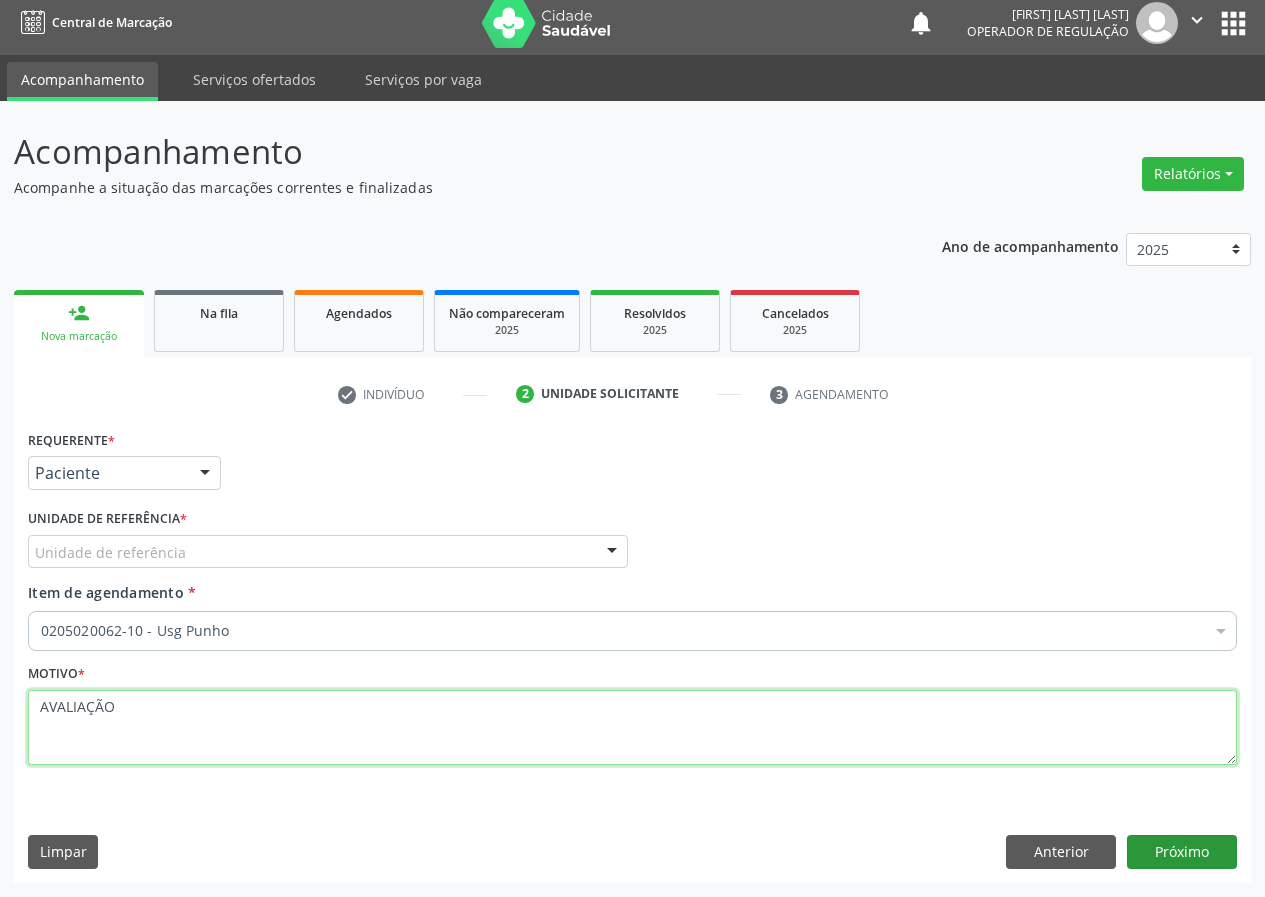 type on "AVALIAÇÃO" 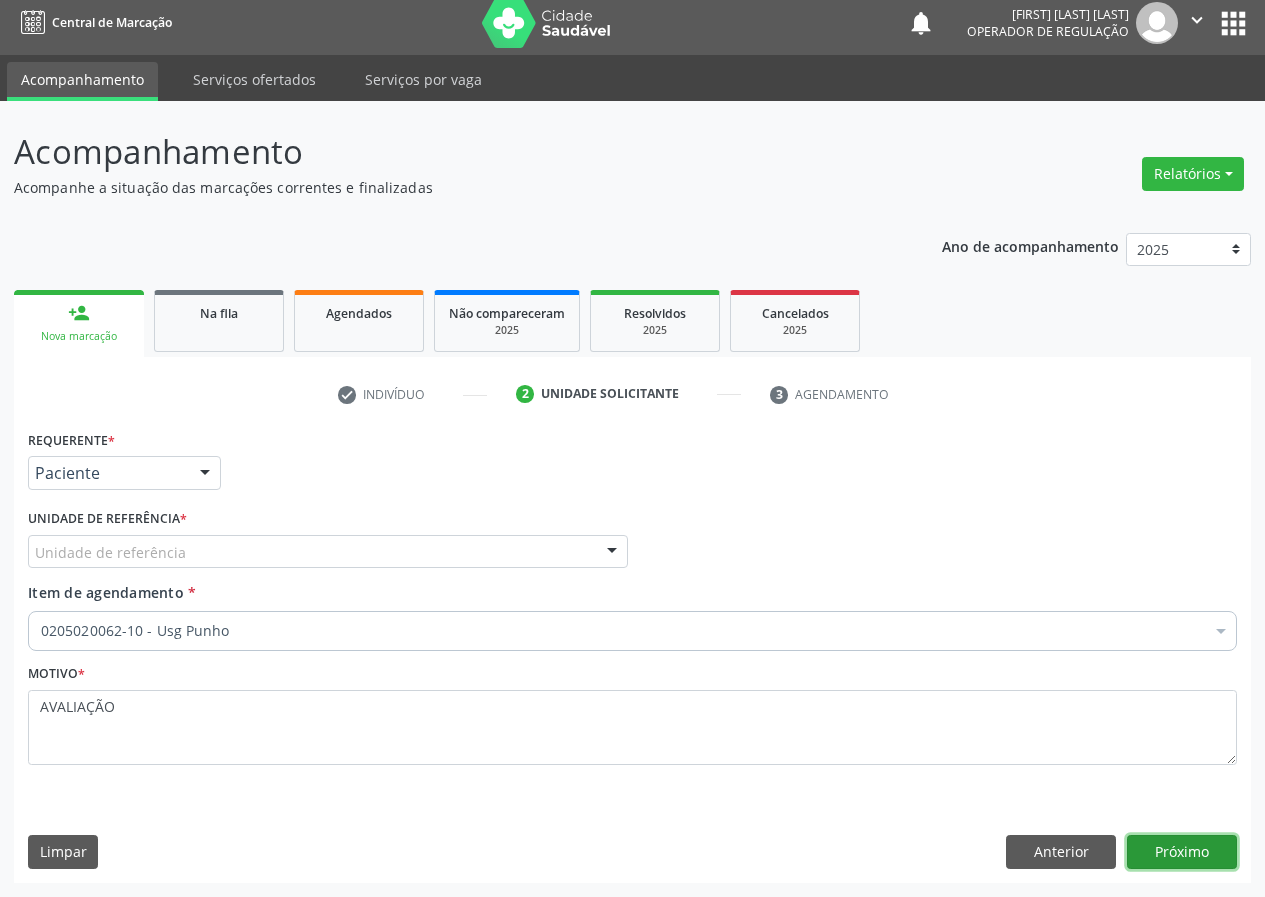click on "Próximo" at bounding box center [1182, 852] 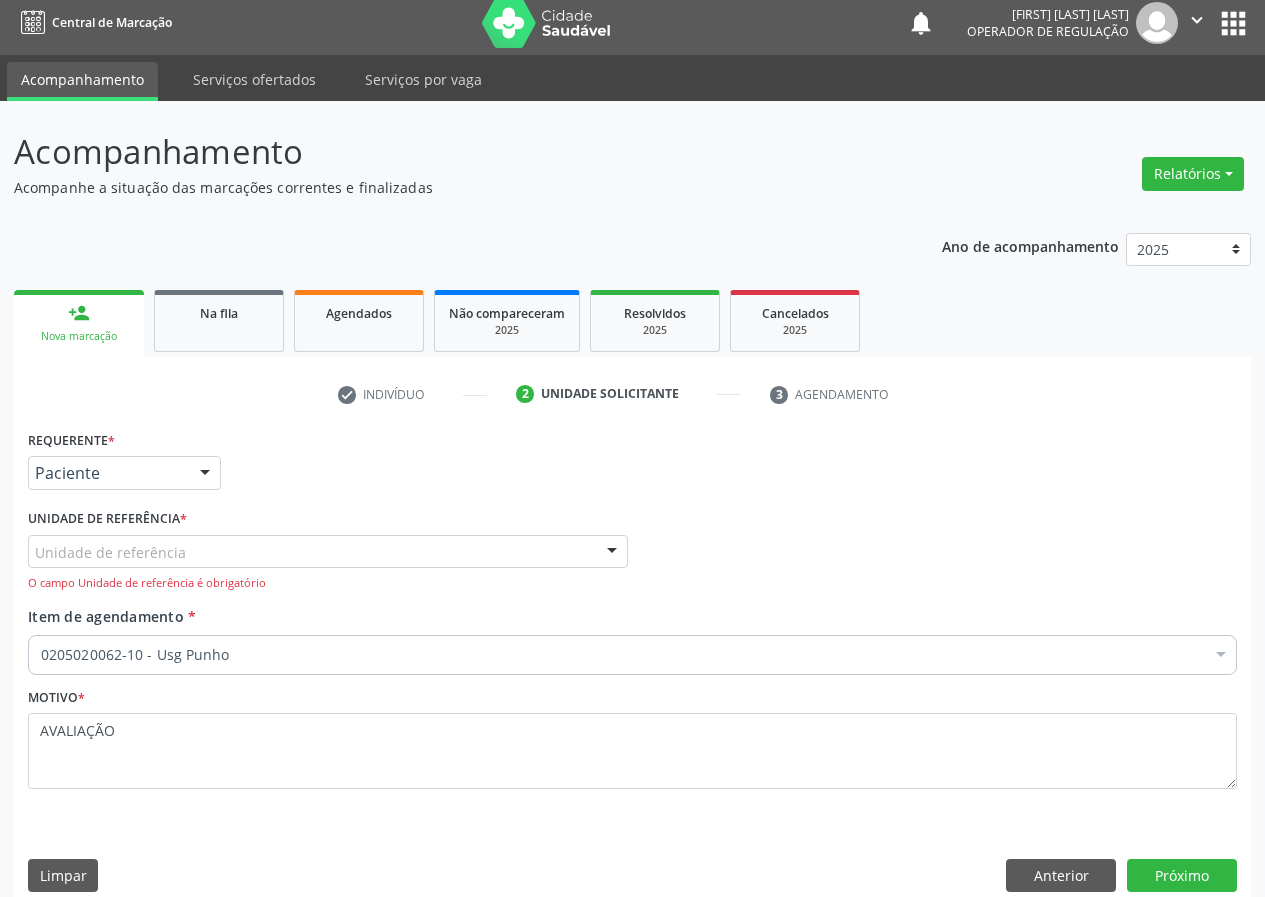 drag, startPoint x: 612, startPoint y: 546, endPoint x: 552, endPoint y: 585, distance: 71.561165 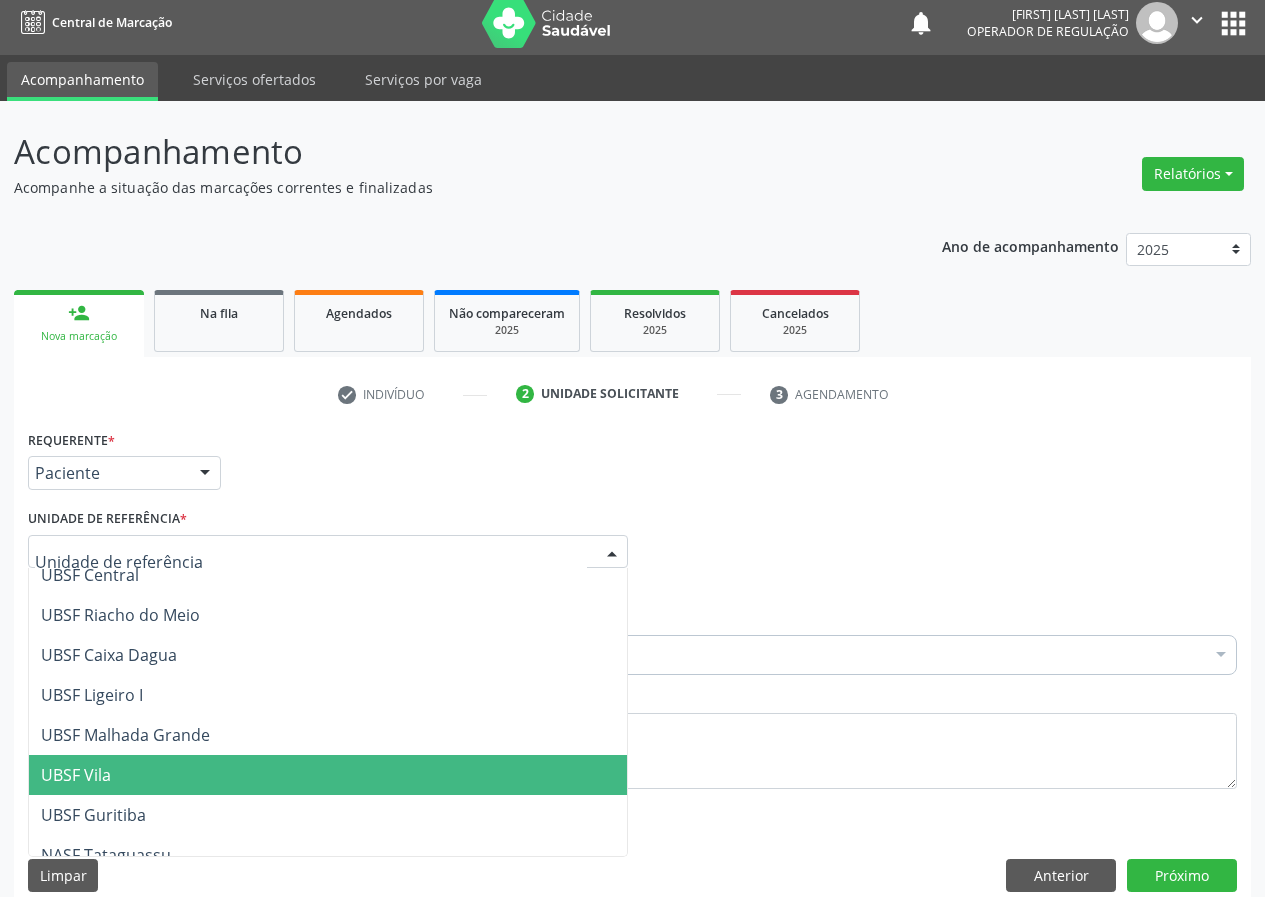 scroll, scrollTop: 500, scrollLeft: 0, axis: vertical 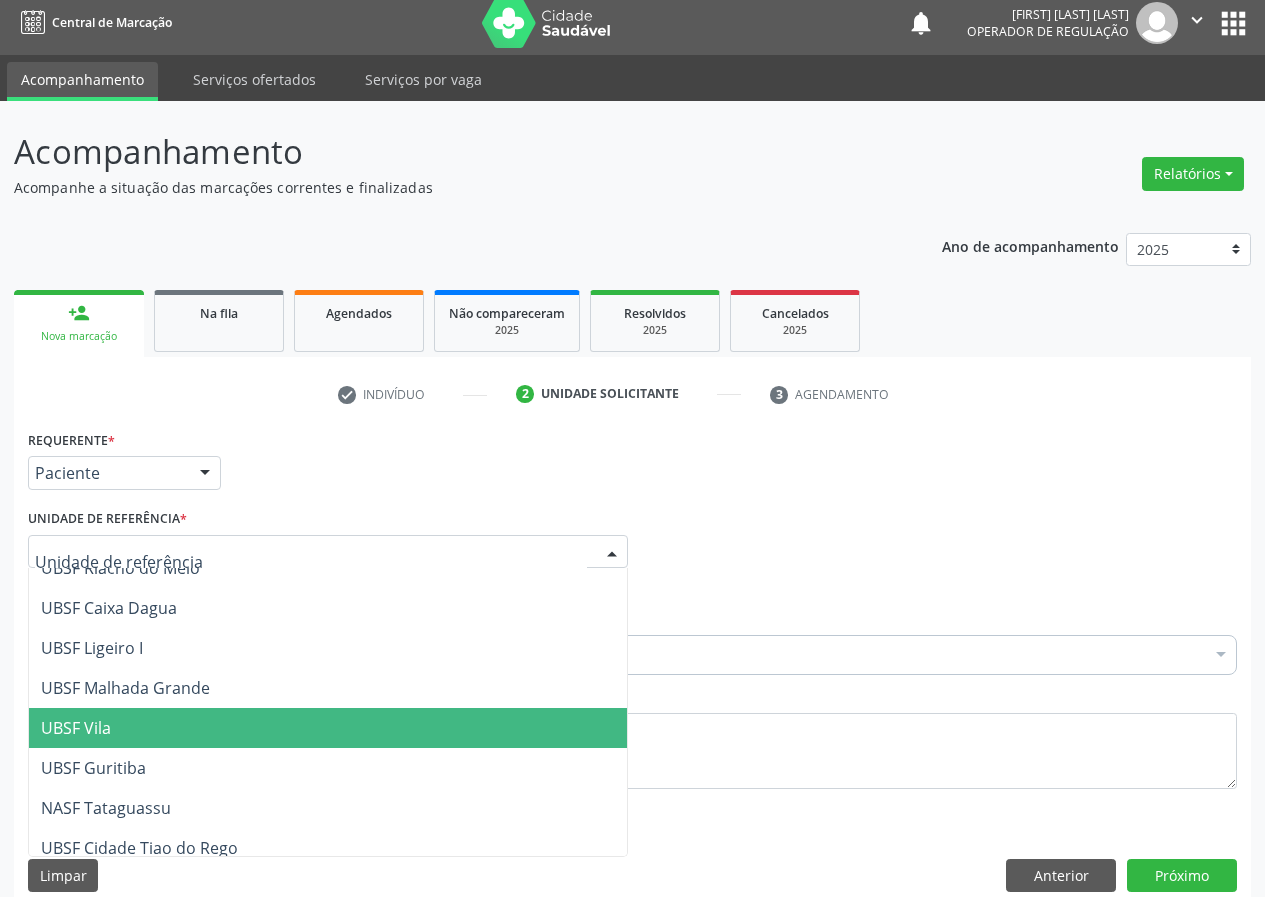 click on "UBSF Vila" at bounding box center (76, 728) 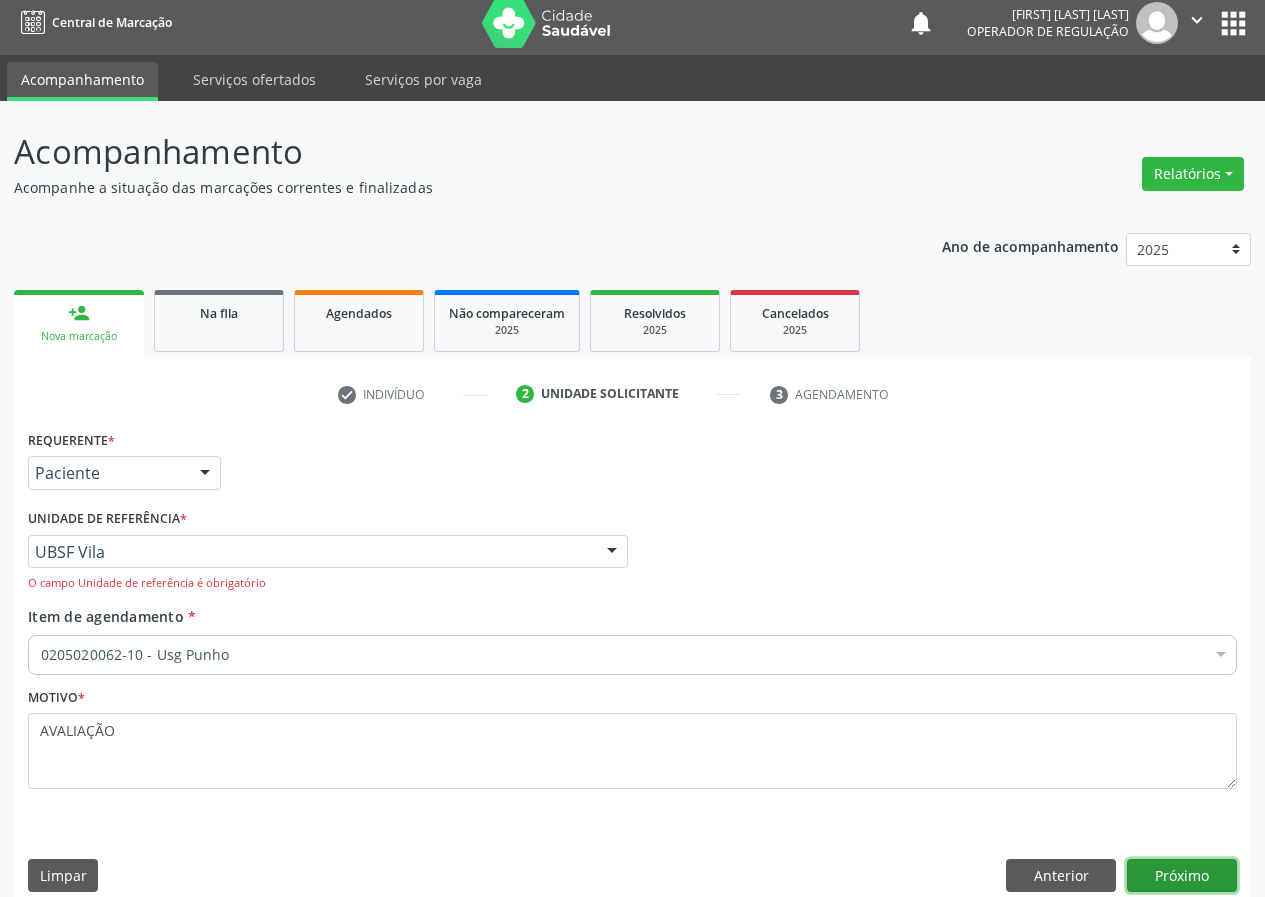 drag, startPoint x: 1159, startPoint y: 876, endPoint x: 1147, endPoint y: 874, distance: 12.165525 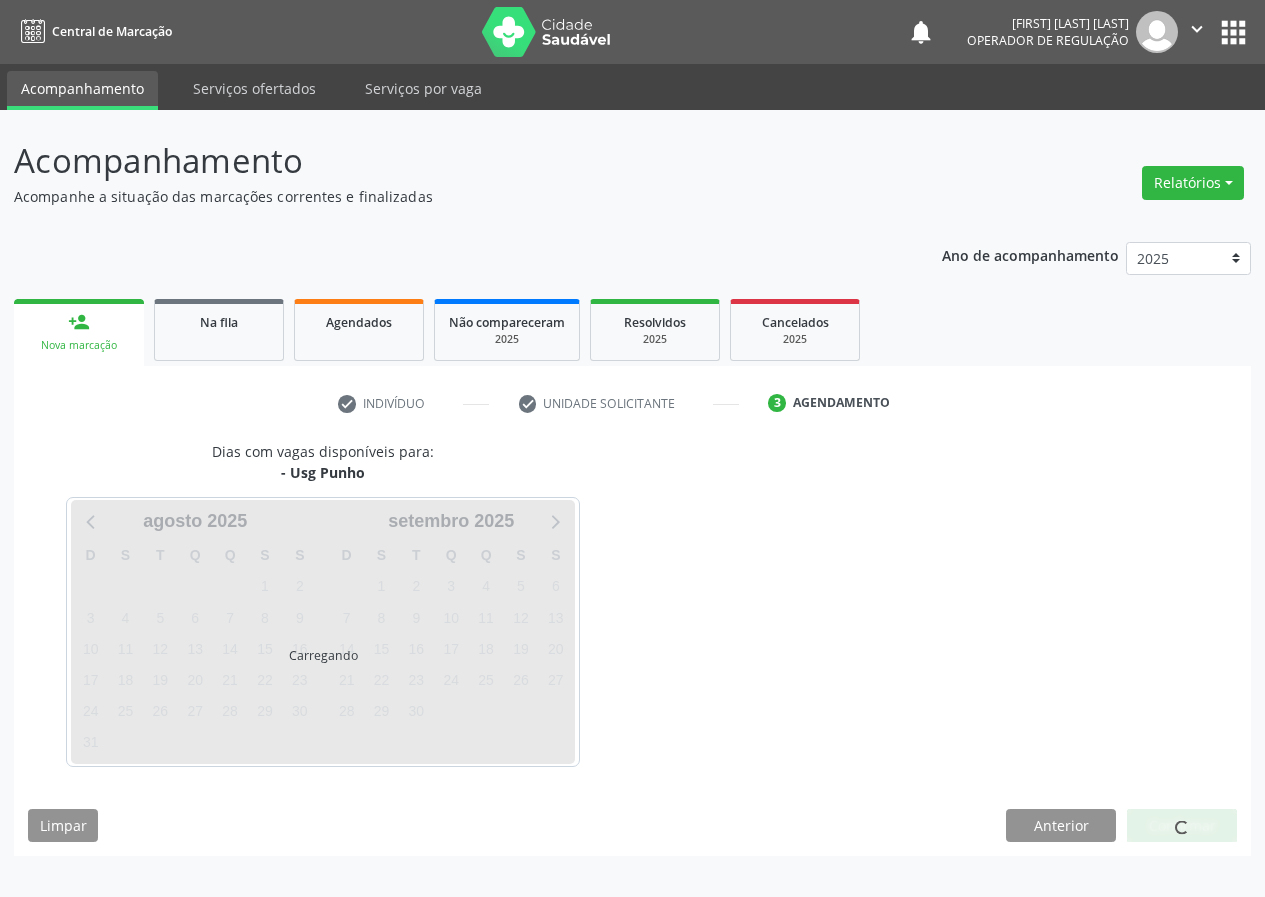 scroll, scrollTop: 0, scrollLeft: 0, axis: both 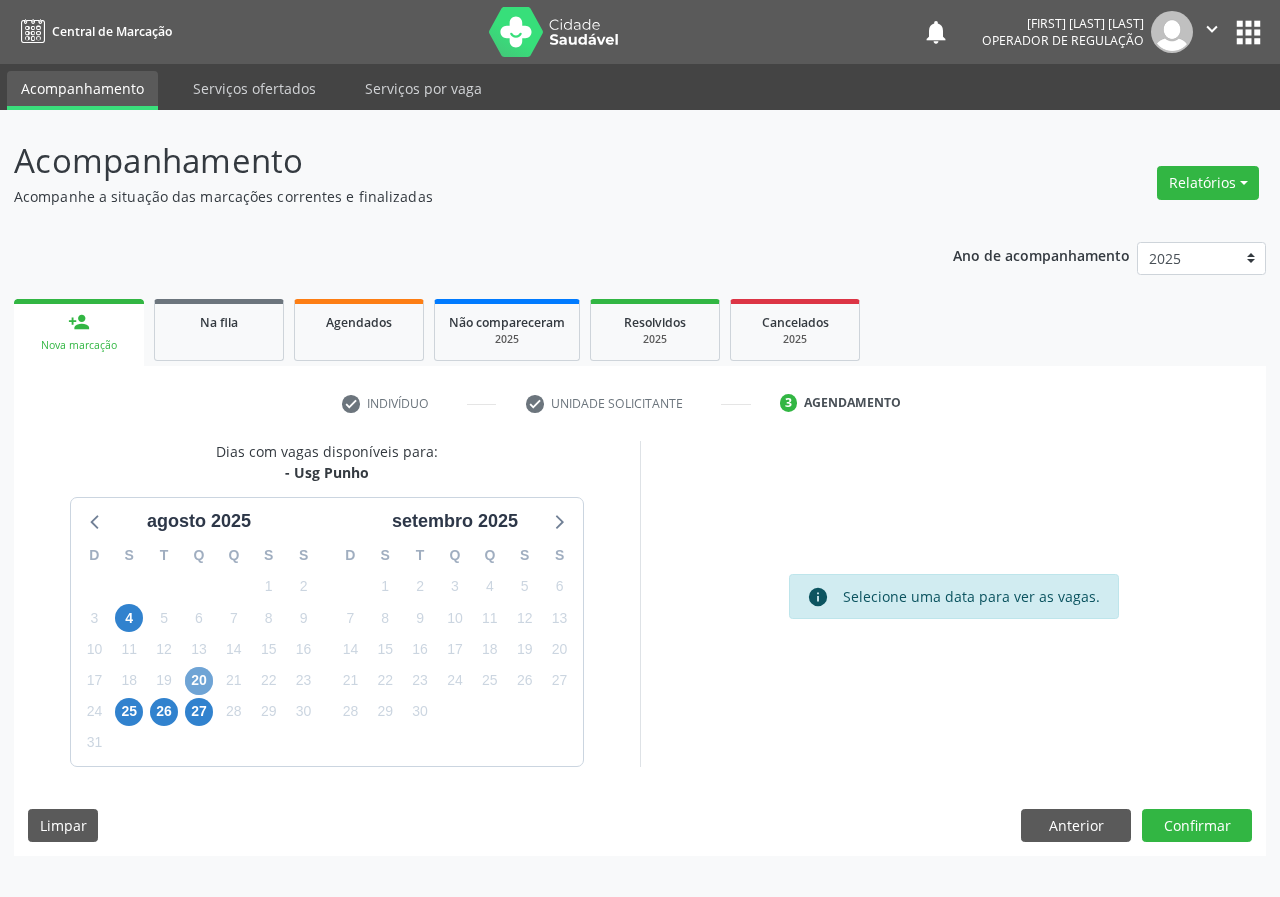 click on "20" at bounding box center (199, 681) 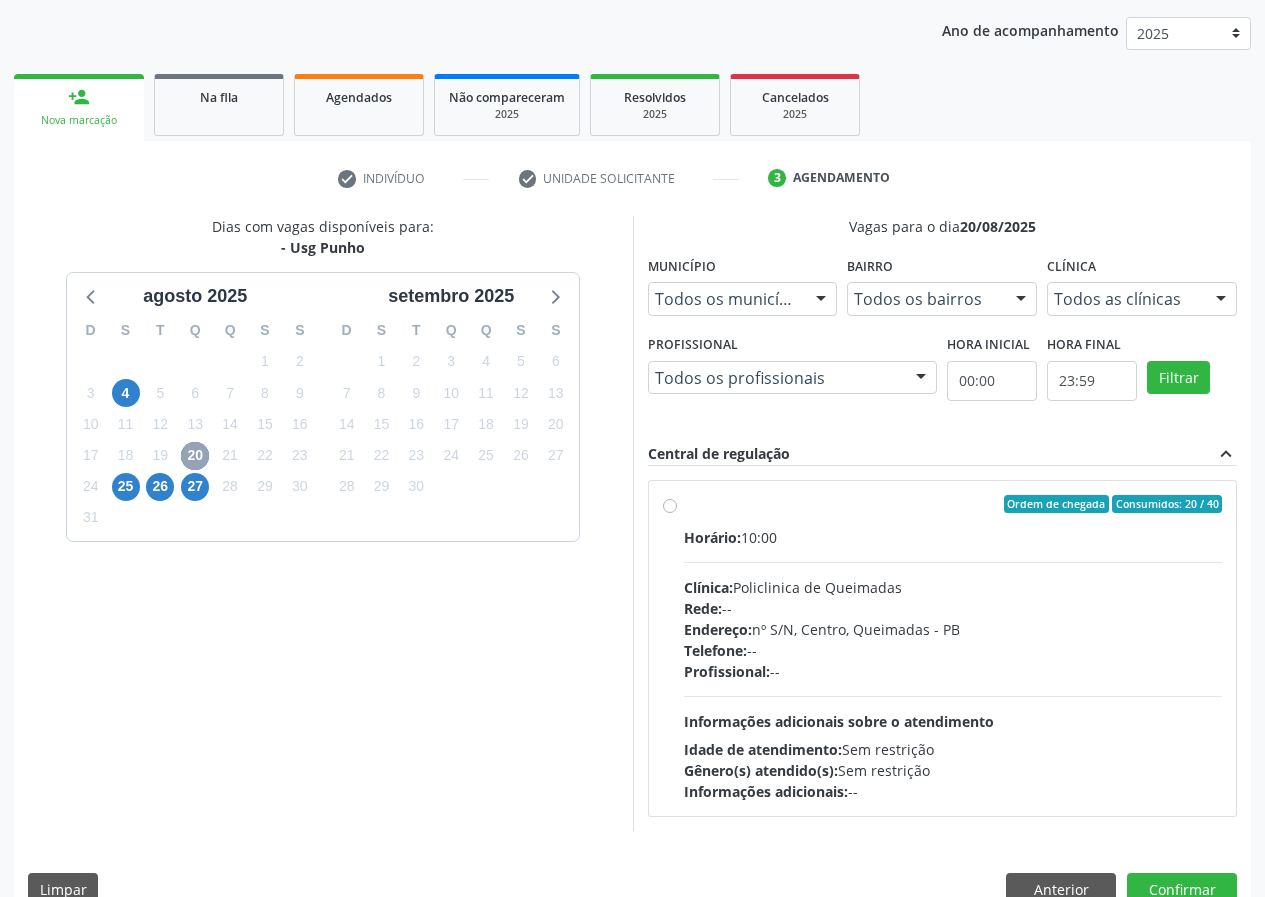 scroll, scrollTop: 262, scrollLeft: 0, axis: vertical 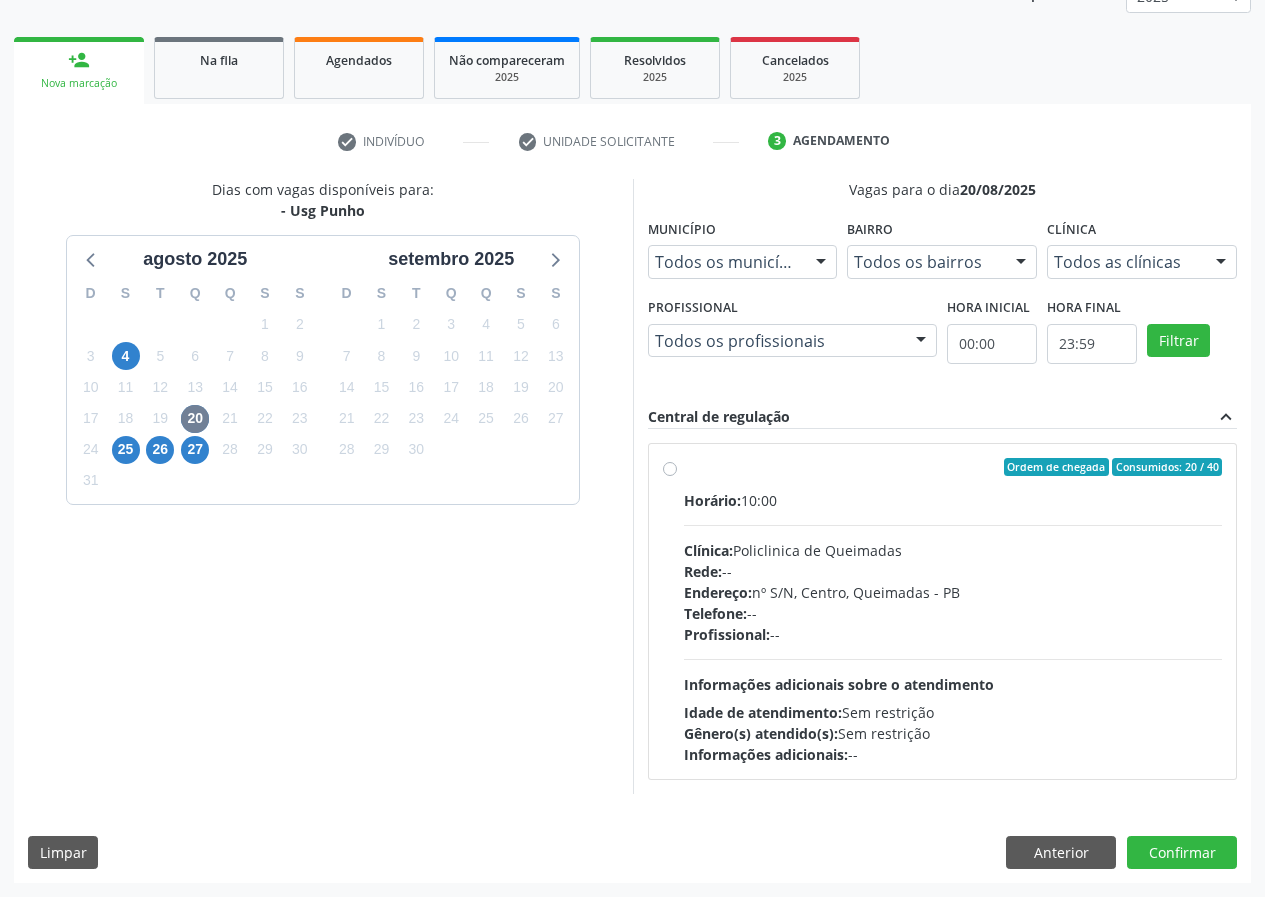 click on "Ordem de chegada
Consumidos: 20 / 40
Horário:   10:00
Clínica:  Policlinica de Queimadas
Rede:
--
Endereço:   nº S/N, Centro, Queimadas - PB
Telefone:   --
Profissional:
--
Informações adicionais sobre o atendimento
Idade de atendimento:
Sem restrição
Gênero(s) atendido(s):
Sem restrição
Informações adicionais:
--" at bounding box center (953, 611) 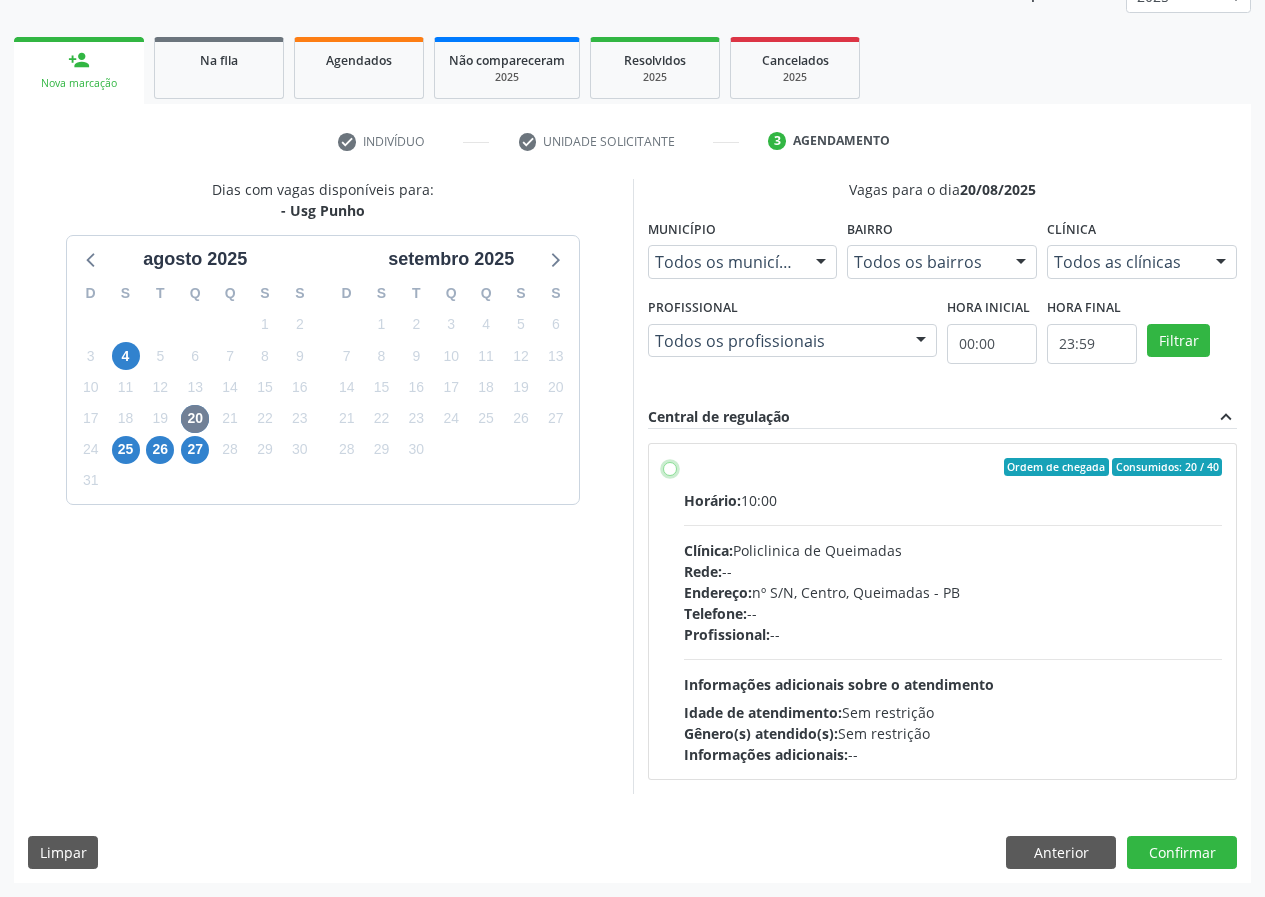 click on "Ordem de chegada
Consumidos: 20 / 40
Horário:   10:00
Clínica:  Policlinica de Queimadas
Rede:
--
Endereço:   nº S/N, Centro, Queimadas - PB
Telefone:   --
Profissional:
--
Informações adicionais sobre o atendimento
Idade de atendimento:
Sem restrição
Gênero(s) atendido(s):
Sem restrição
Informações adicionais:
--" at bounding box center [670, 467] 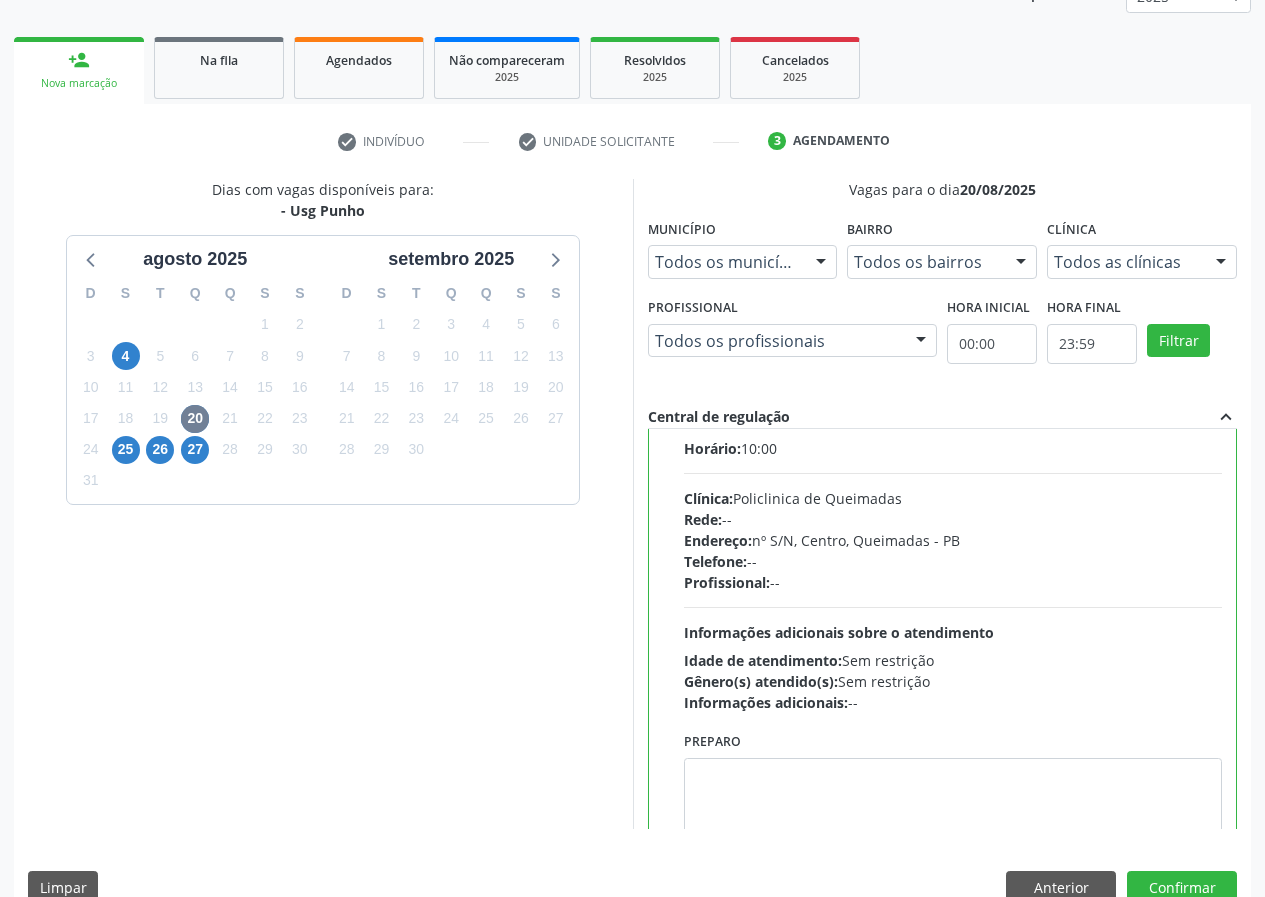 scroll, scrollTop: 99, scrollLeft: 0, axis: vertical 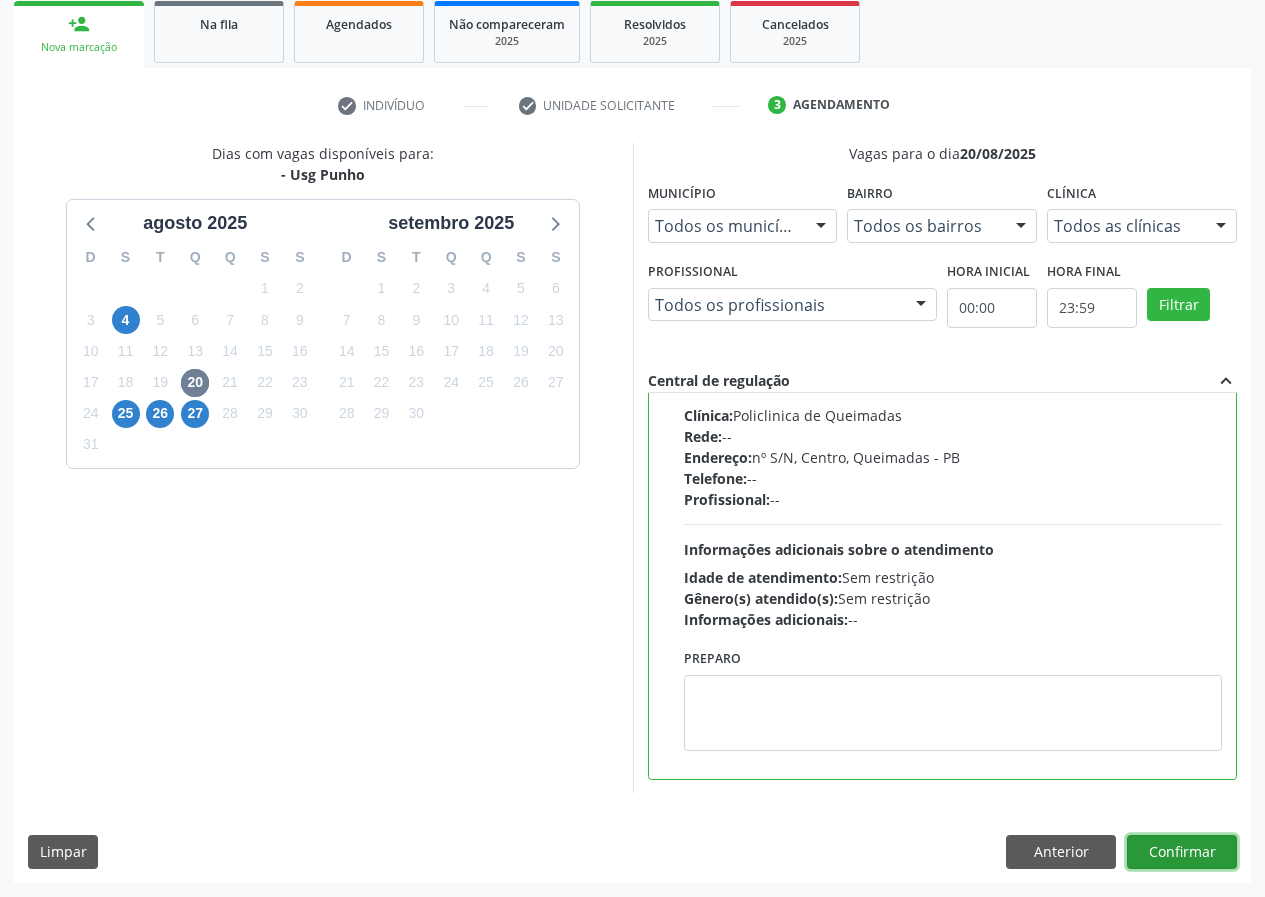 drag, startPoint x: 1202, startPoint y: 861, endPoint x: 1190, endPoint y: 857, distance: 12.649111 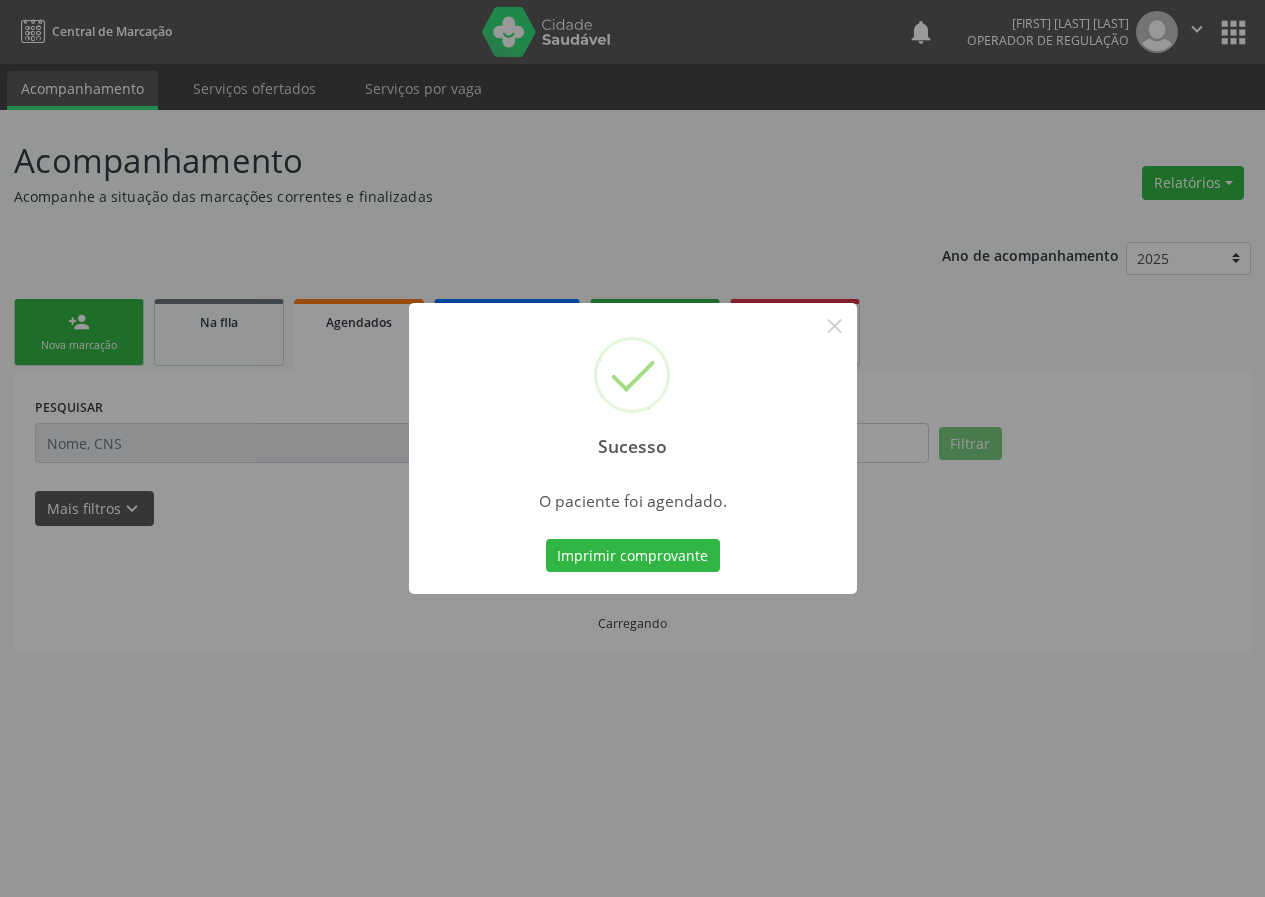 scroll, scrollTop: 0, scrollLeft: 0, axis: both 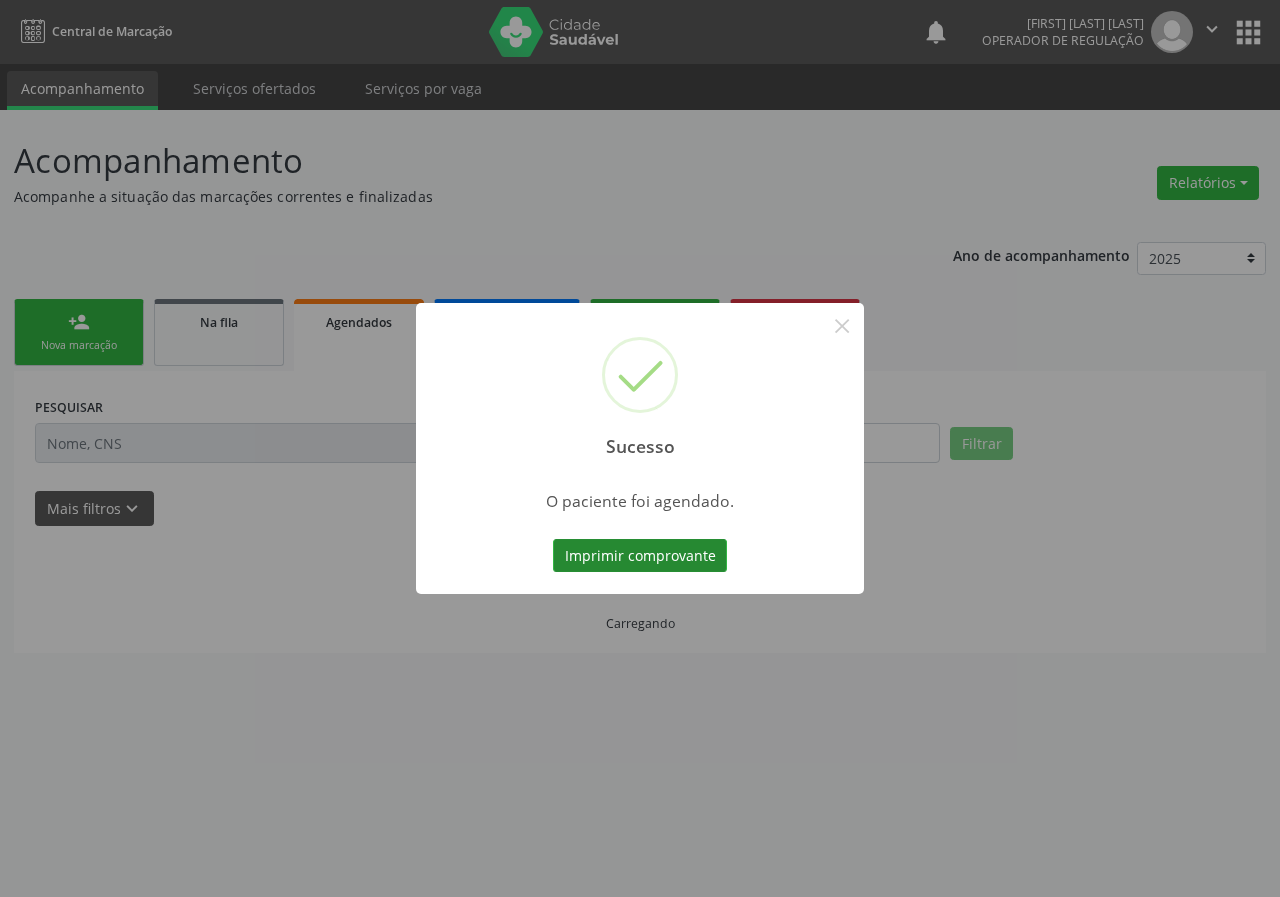 click on "Imprimir comprovante" at bounding box center (640, 556) 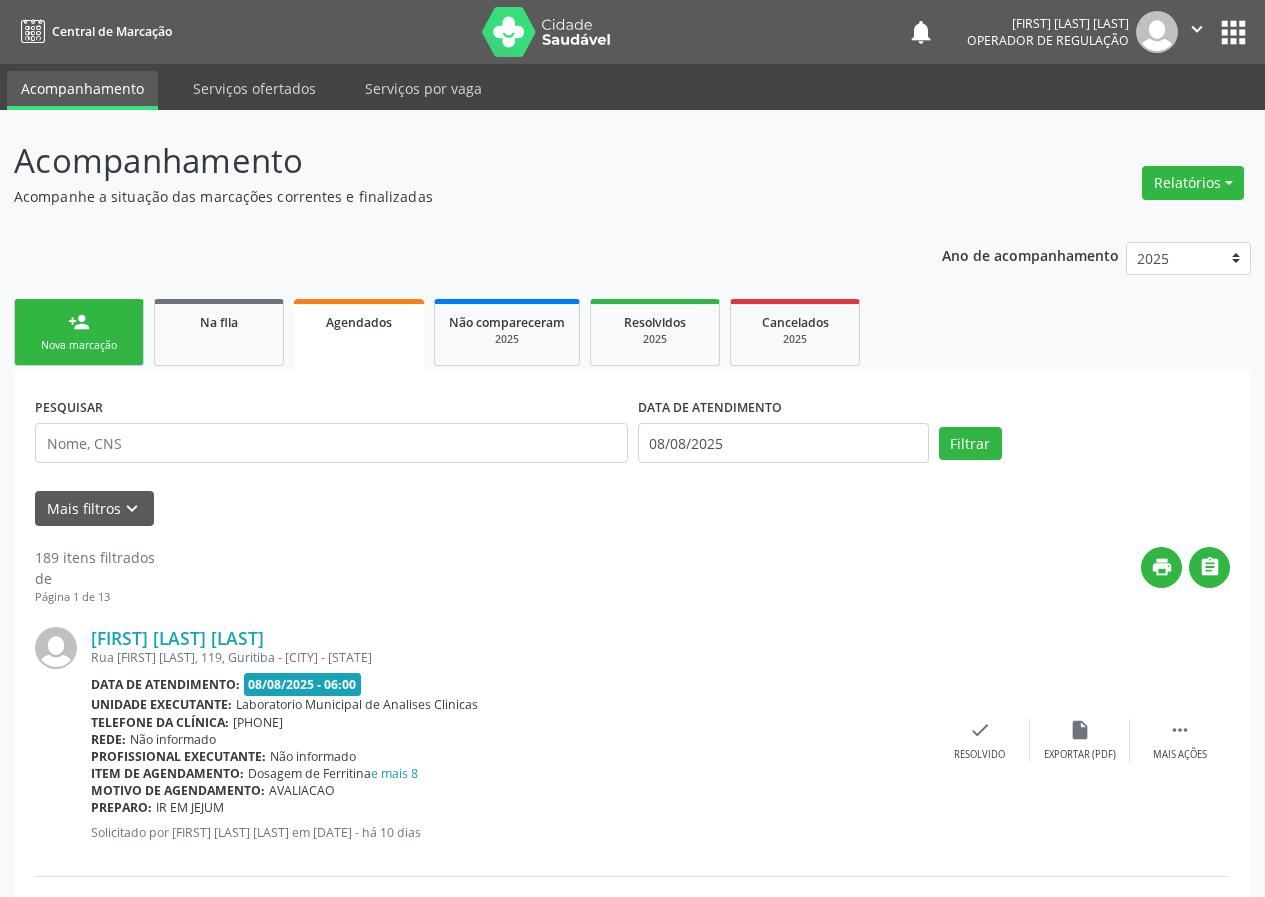 click on "person_add
Nova marcação" at bounding box center (79, 332) 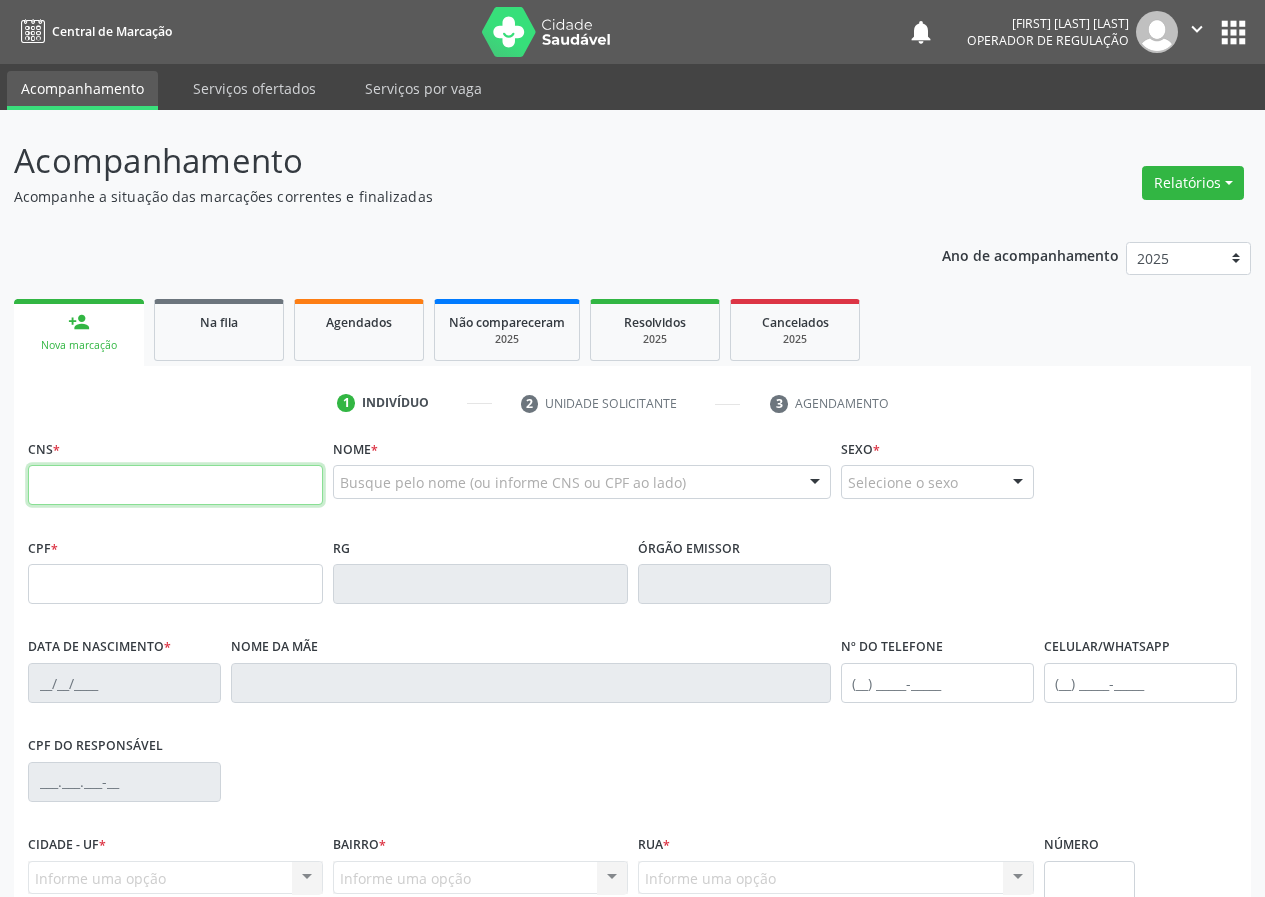 click at bounding box center [175, 485] 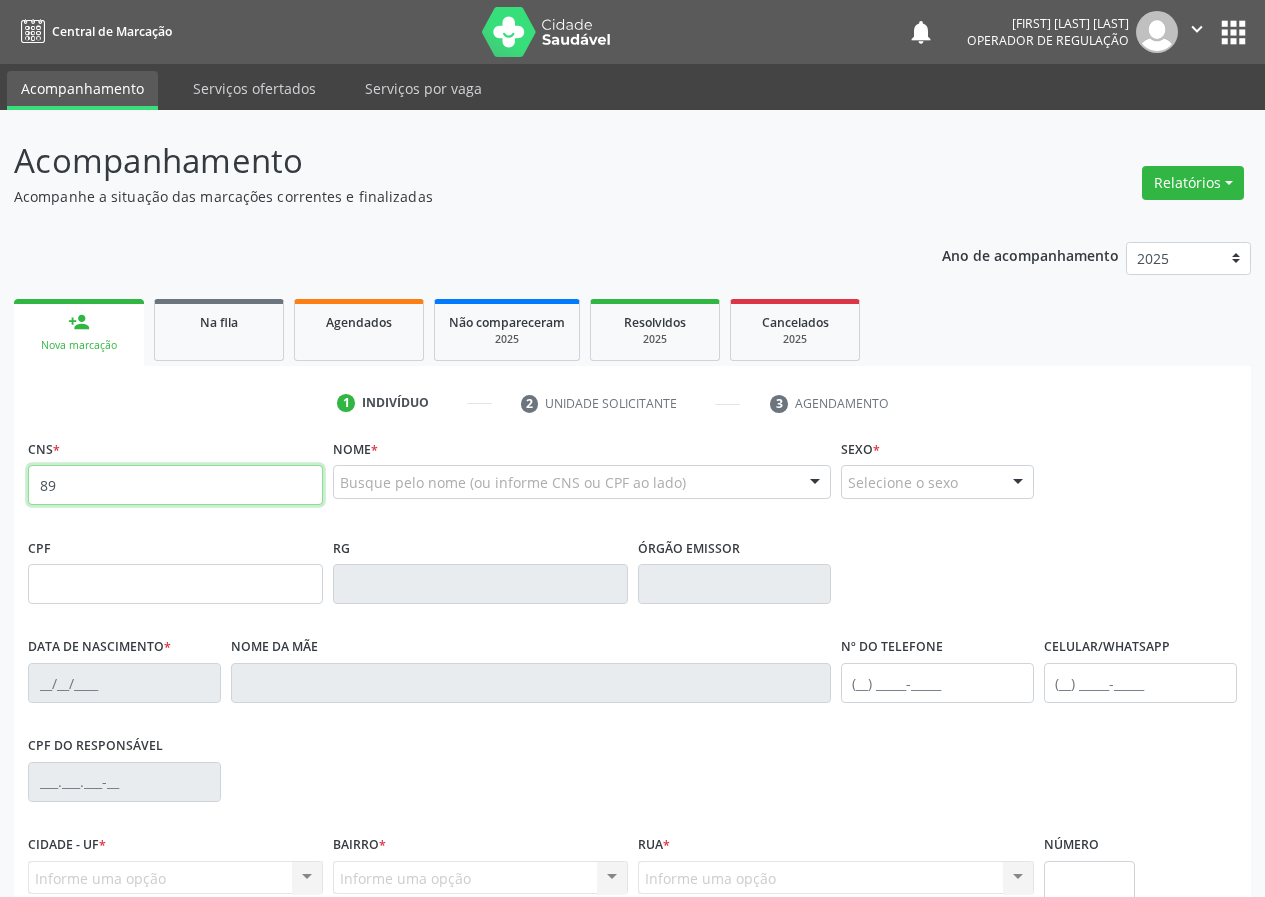 type on "8" 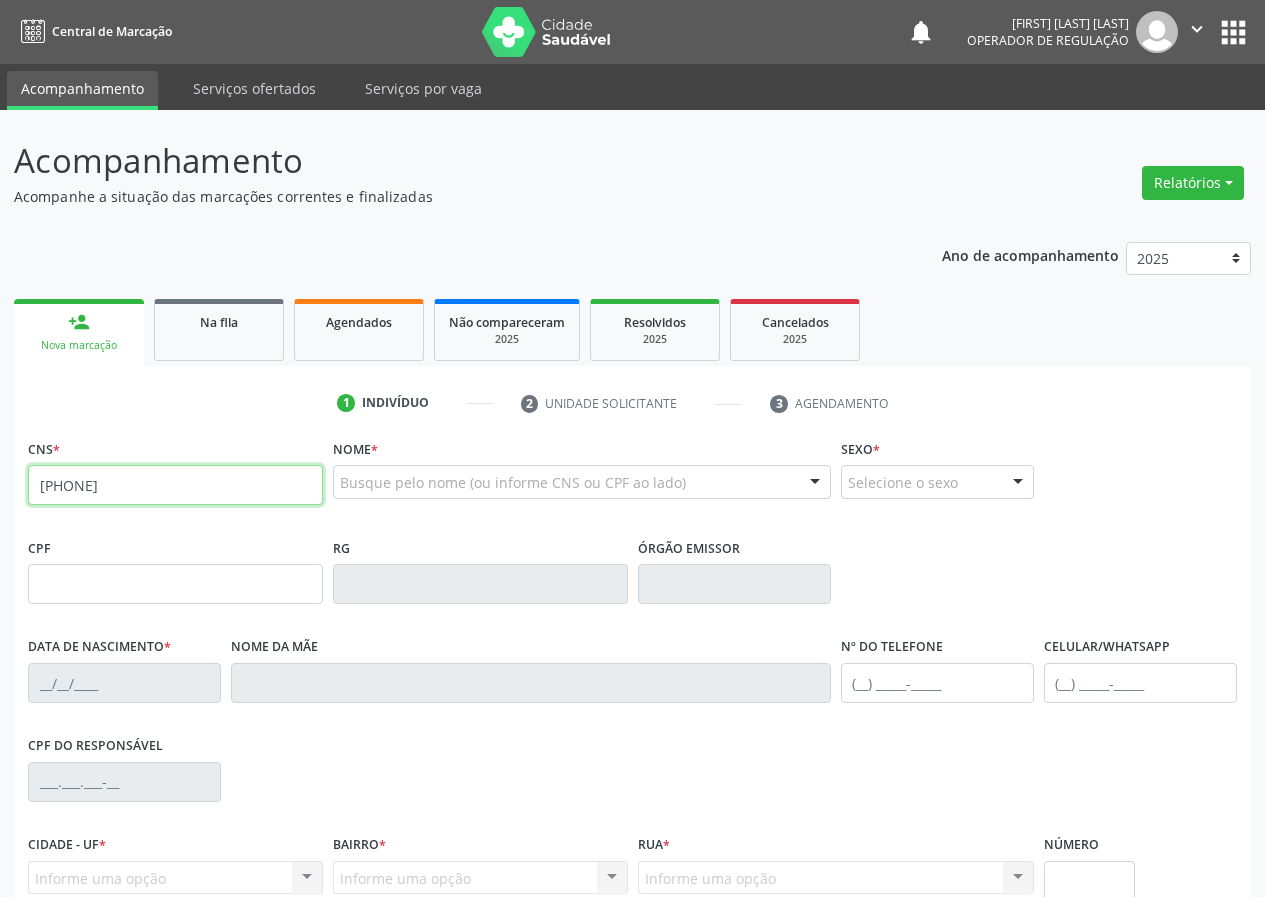 type on "898 0039 8933 3145" 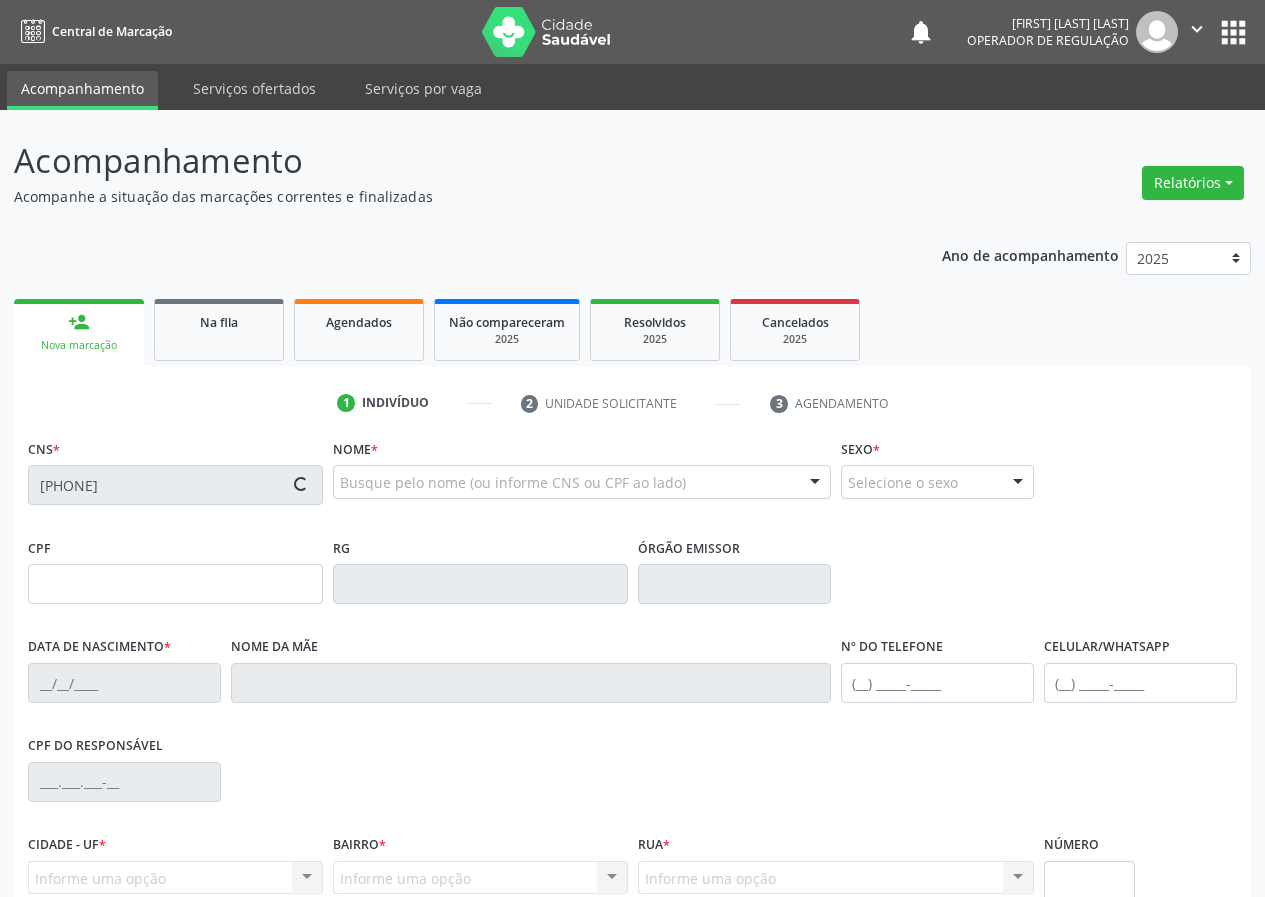 type on "11/05/2007" 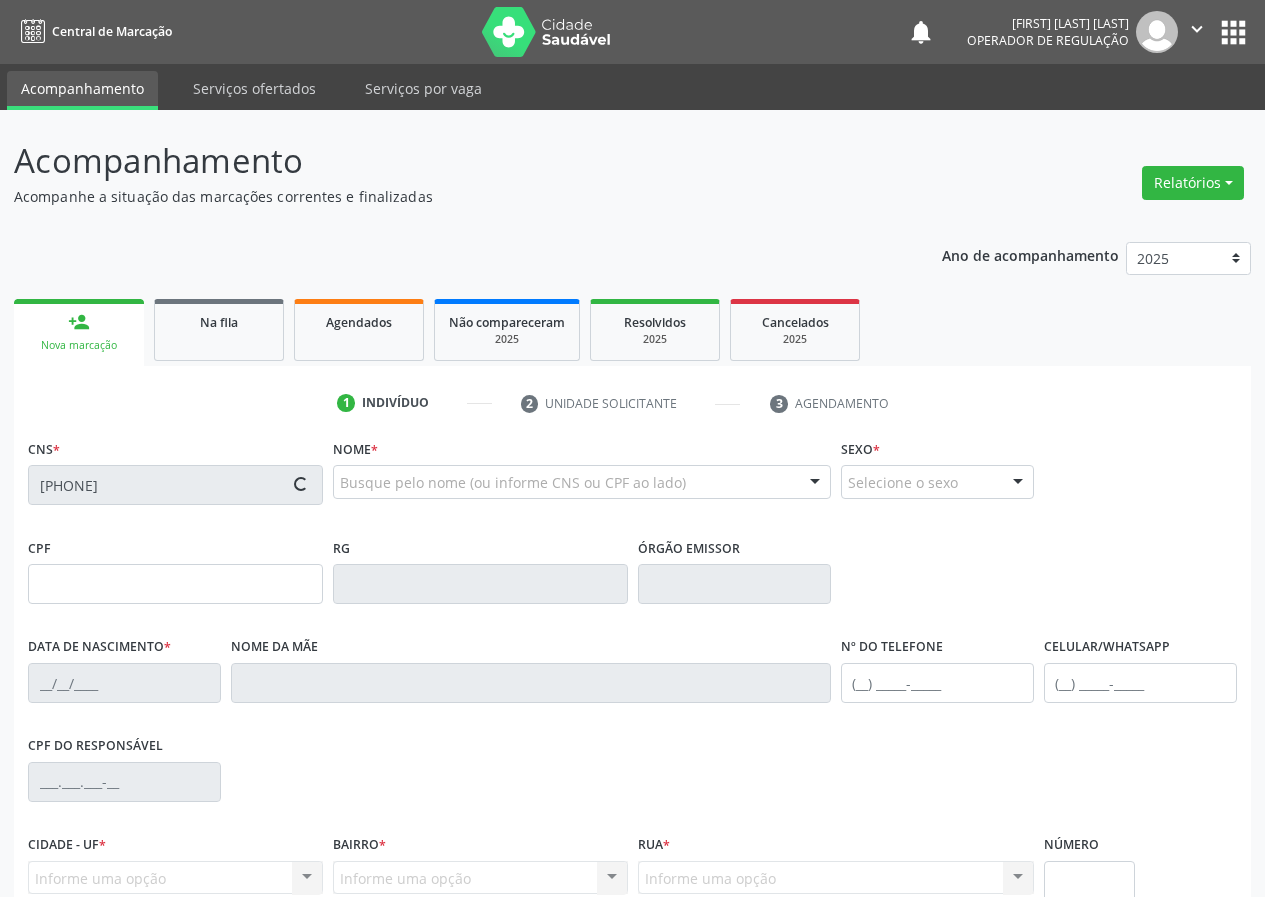 type on "S/N" 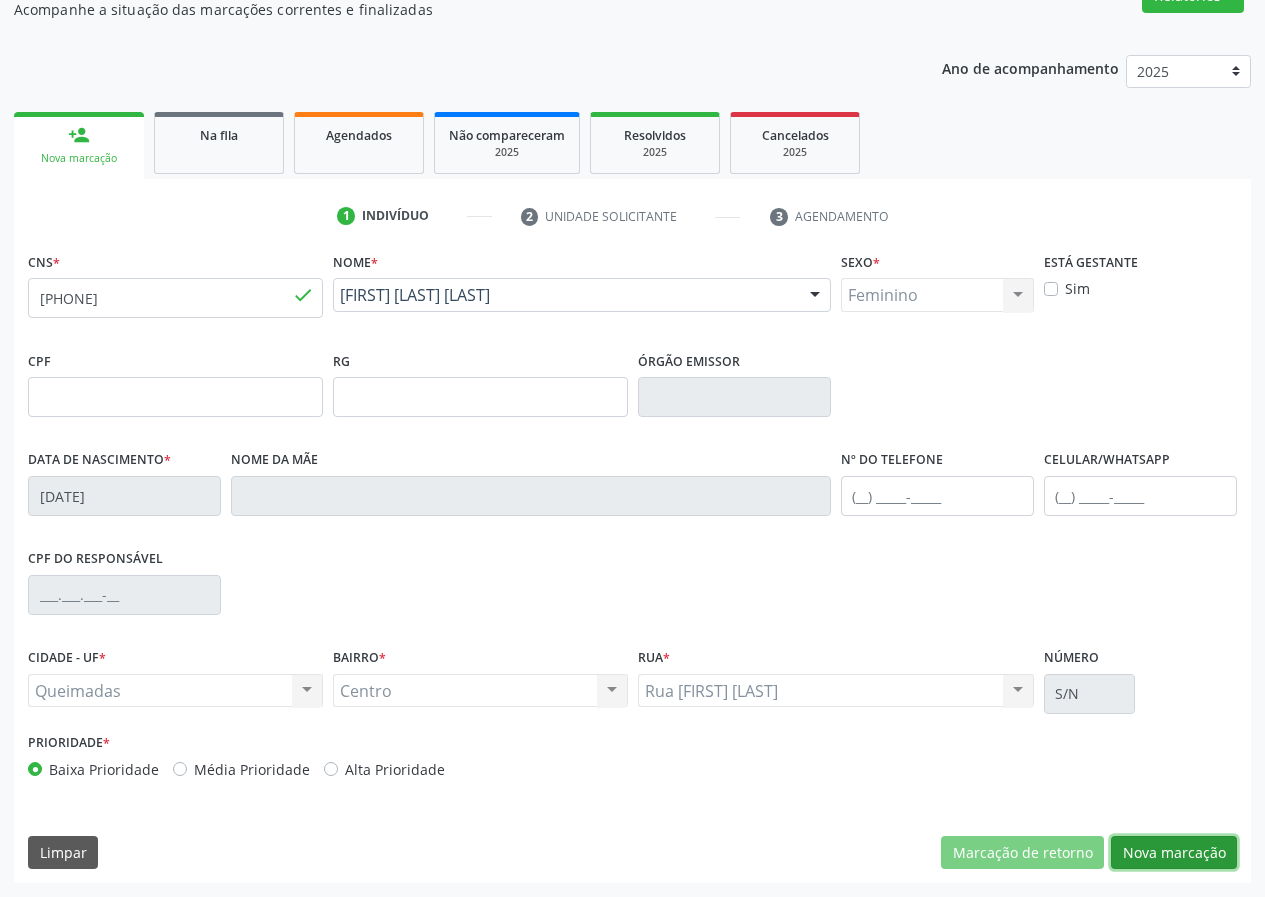 click on "Nova marcação" at bounding box center (1174, 853) 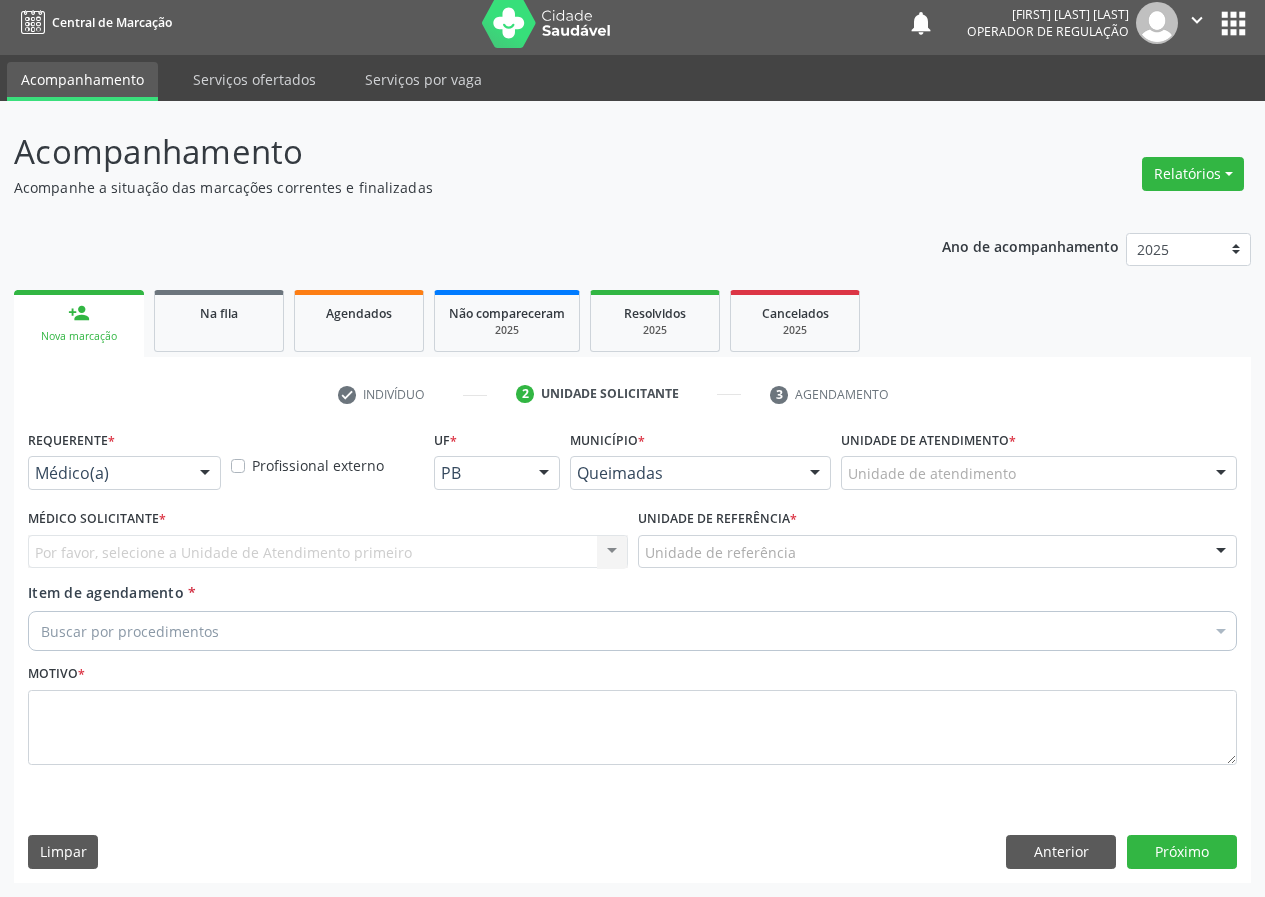 scroll, scrollTop: 9, scrollLeft: 0, axis: vertical 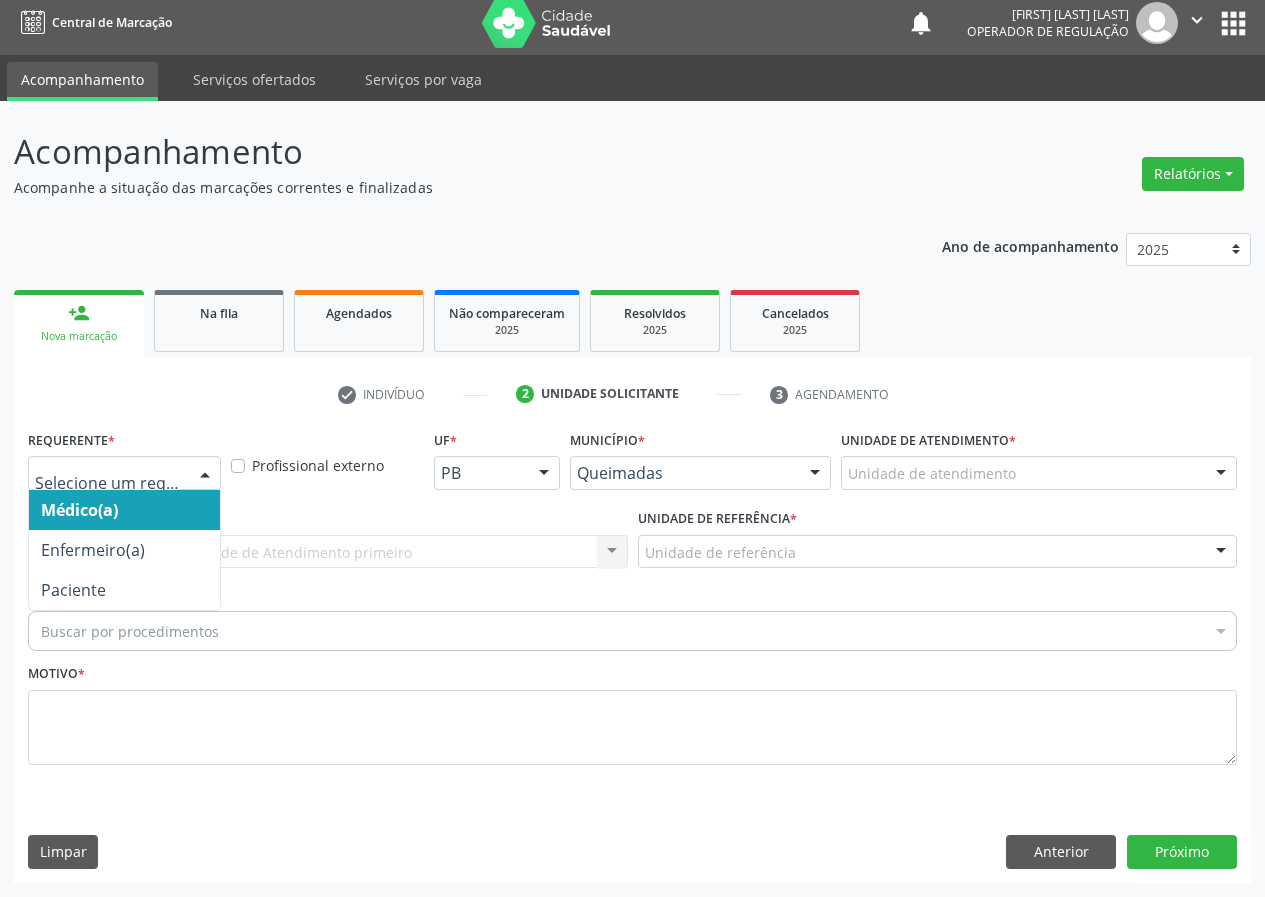 drag, startPoint x: 206, startPoint y: 472, endPoint x: 185, endPoint y: 613, distance: 142.55525 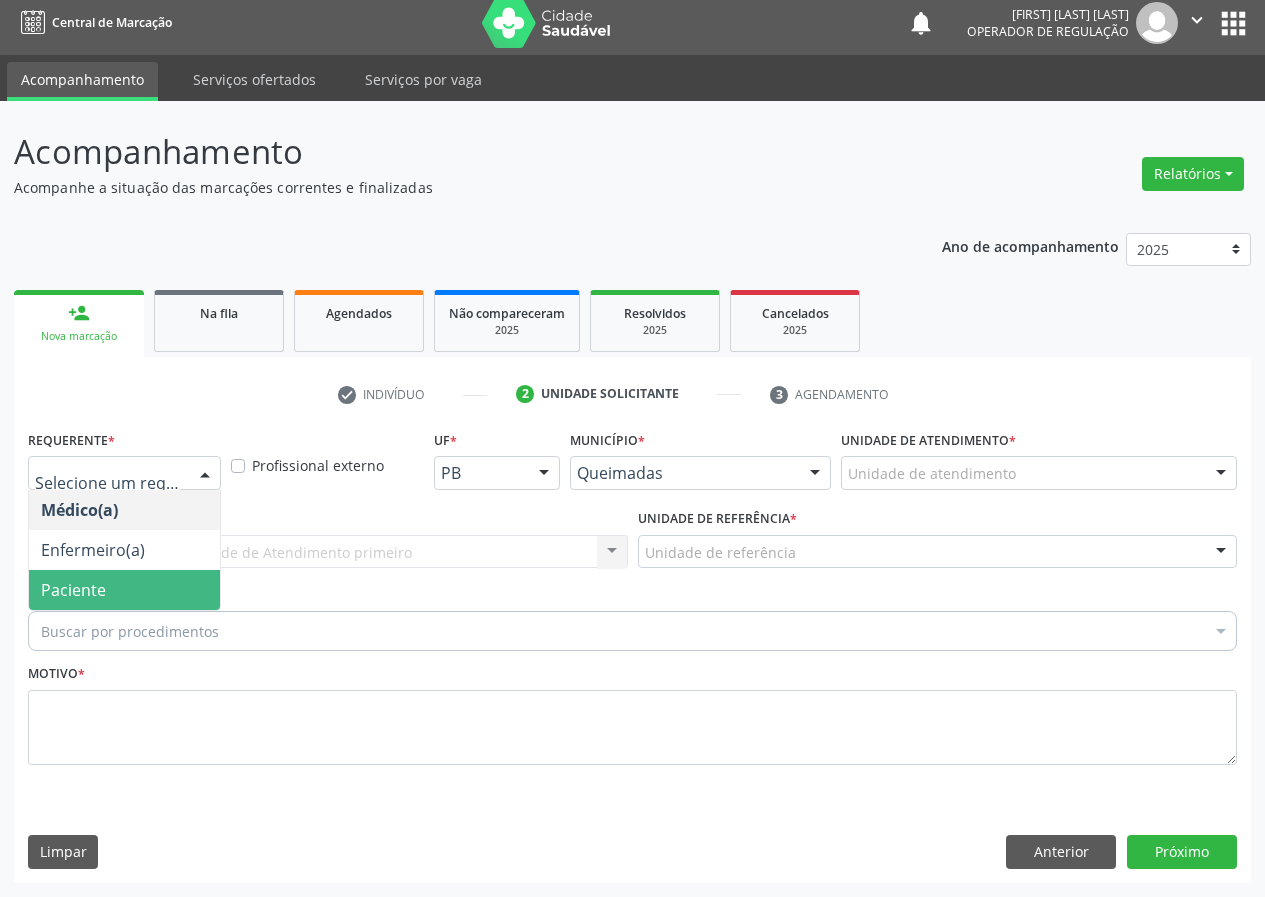 click on "Paciente" at bounding box center (124, 590) 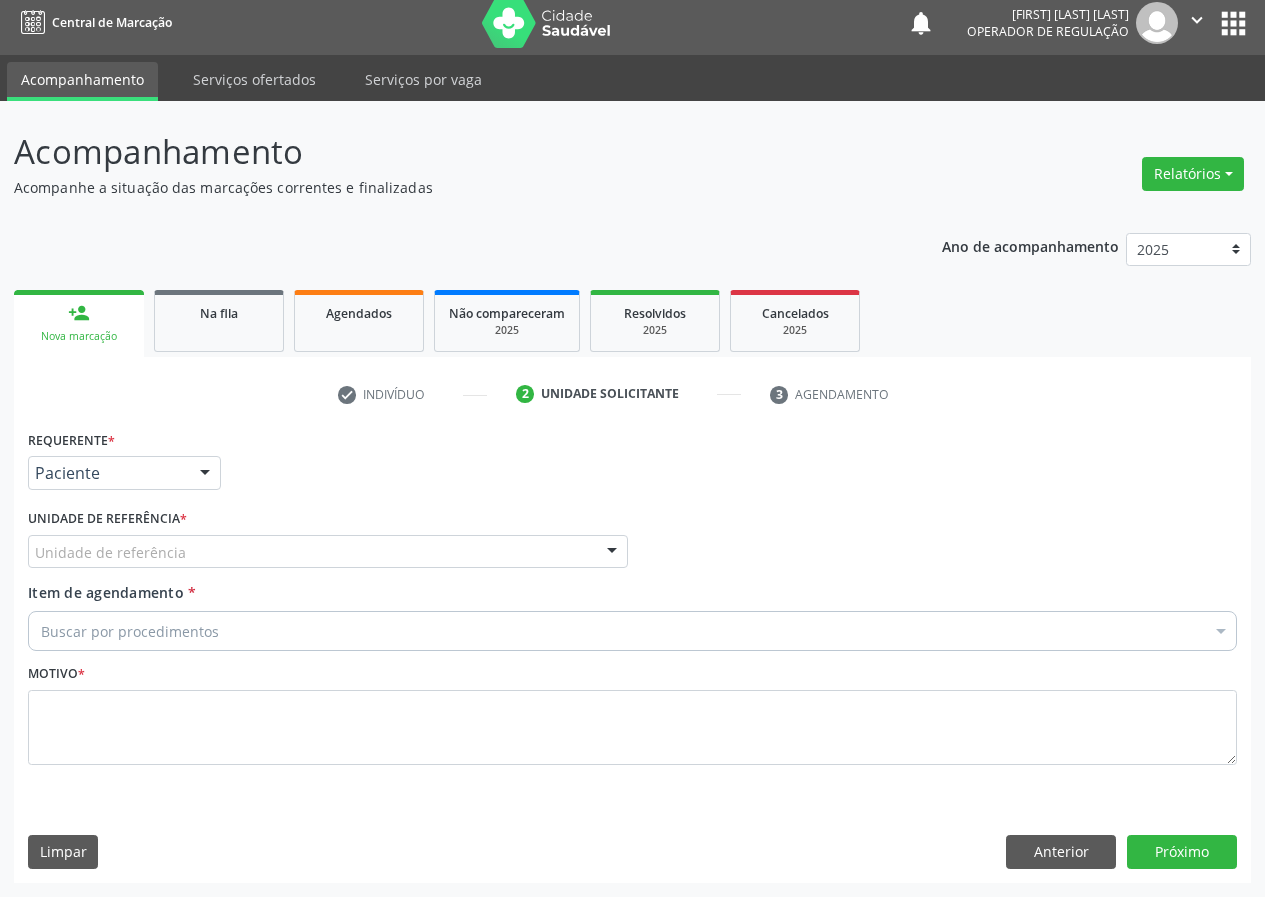drag, startPoint x: 546, startPoint y: 551, endPoint x: 249, endPoint y: 733, distance: 348.32886 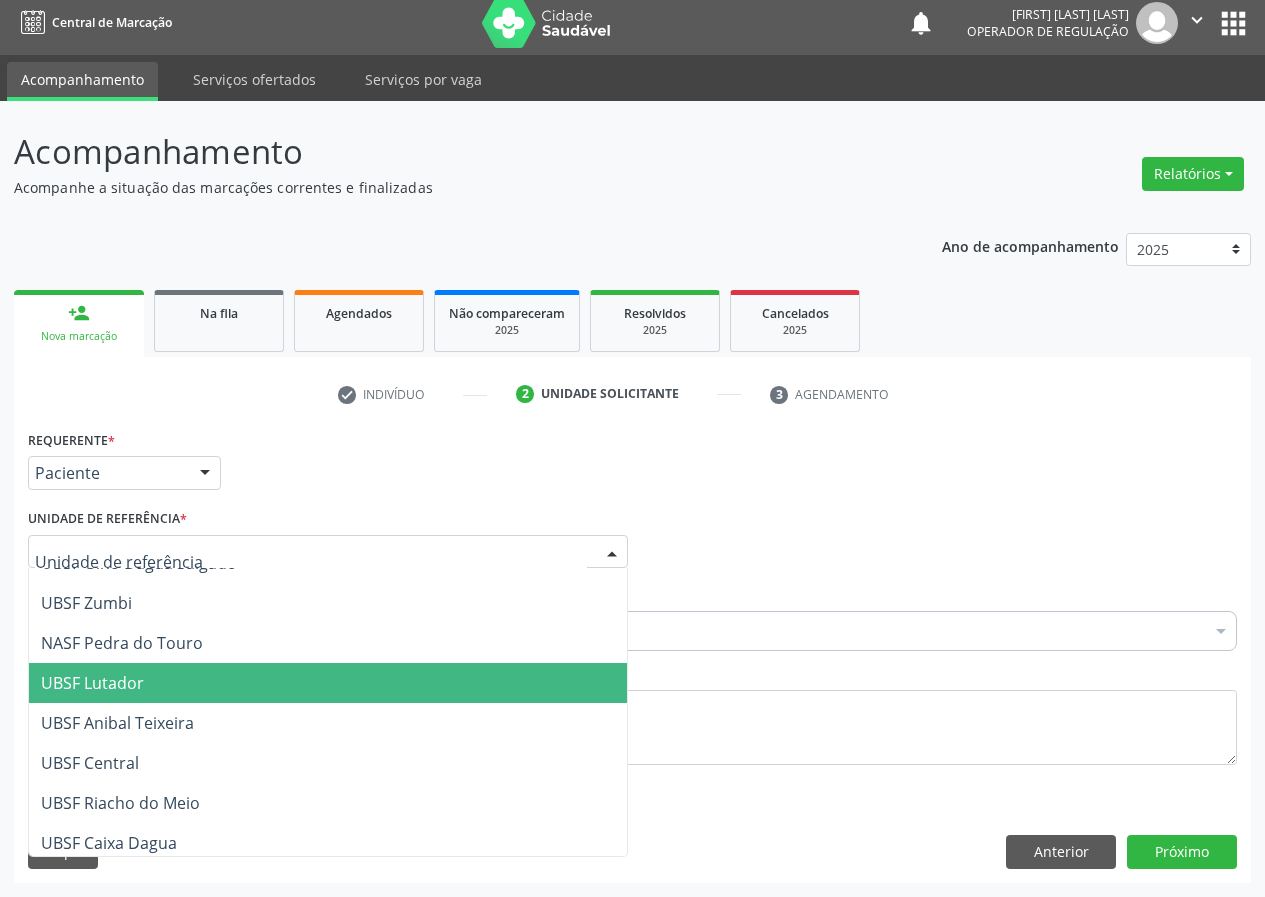 scroll, scrollTop: 300, scrollLeft: 0, axis: vertical 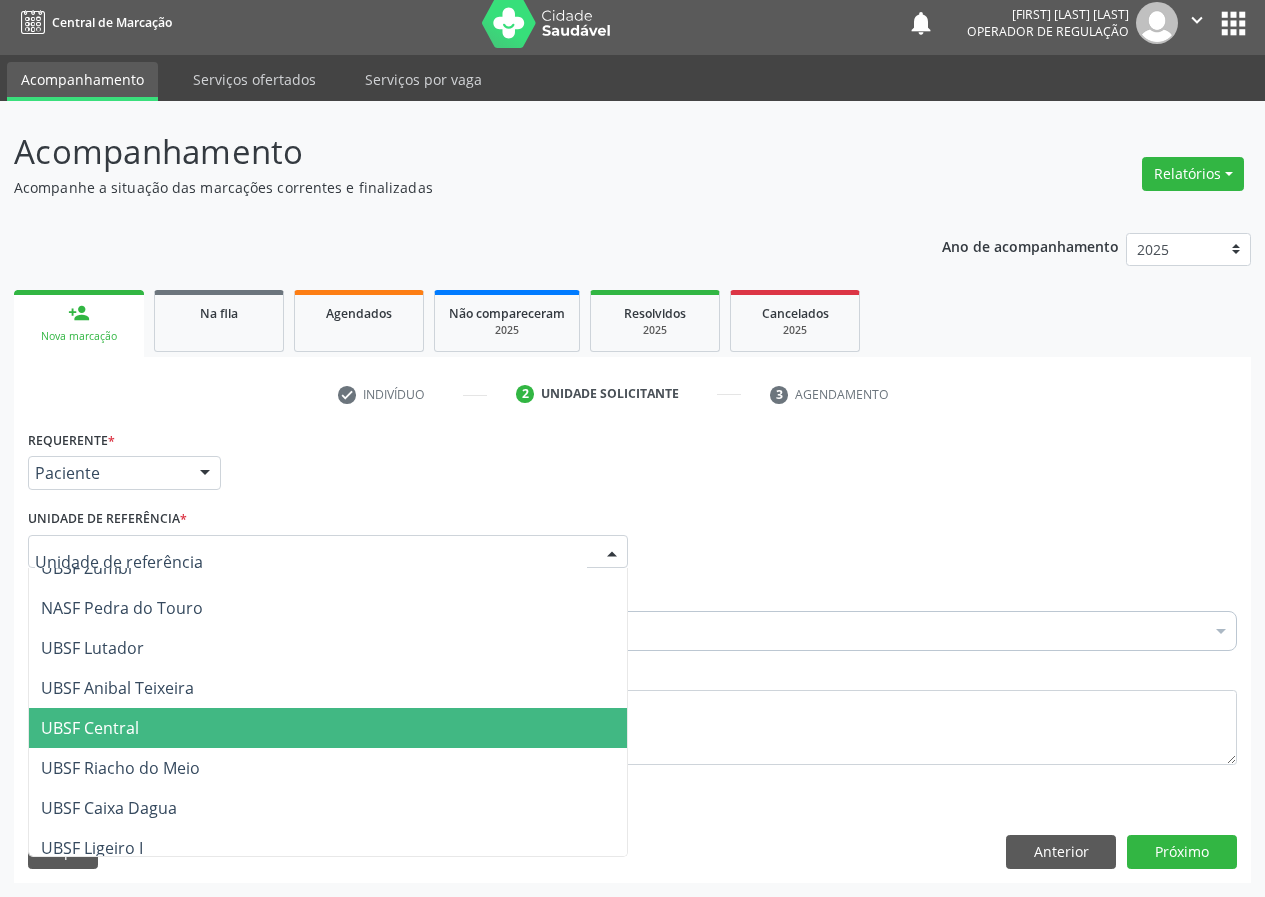 click on "UBSF Central" at bounding box center (90, 728) 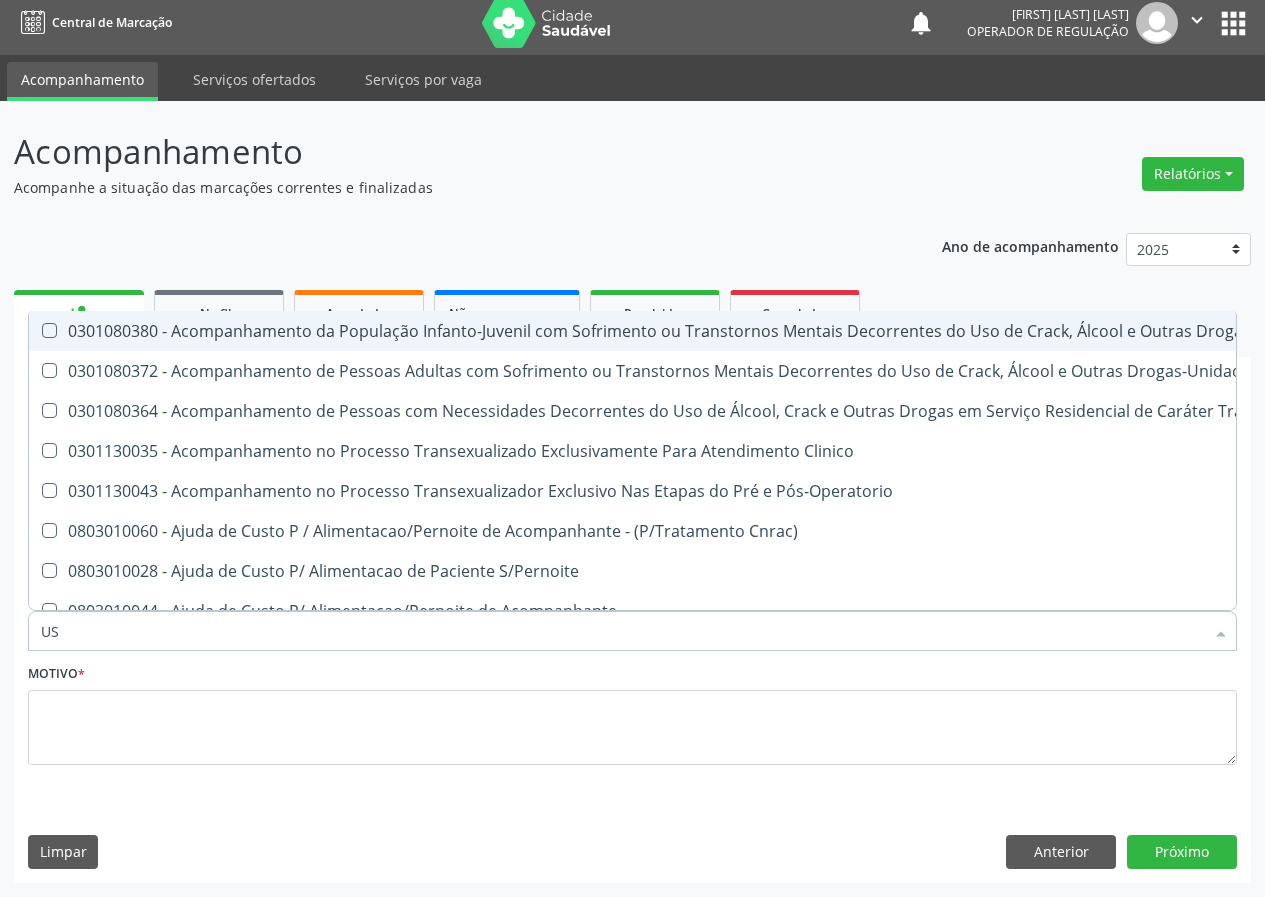 type on "USG" 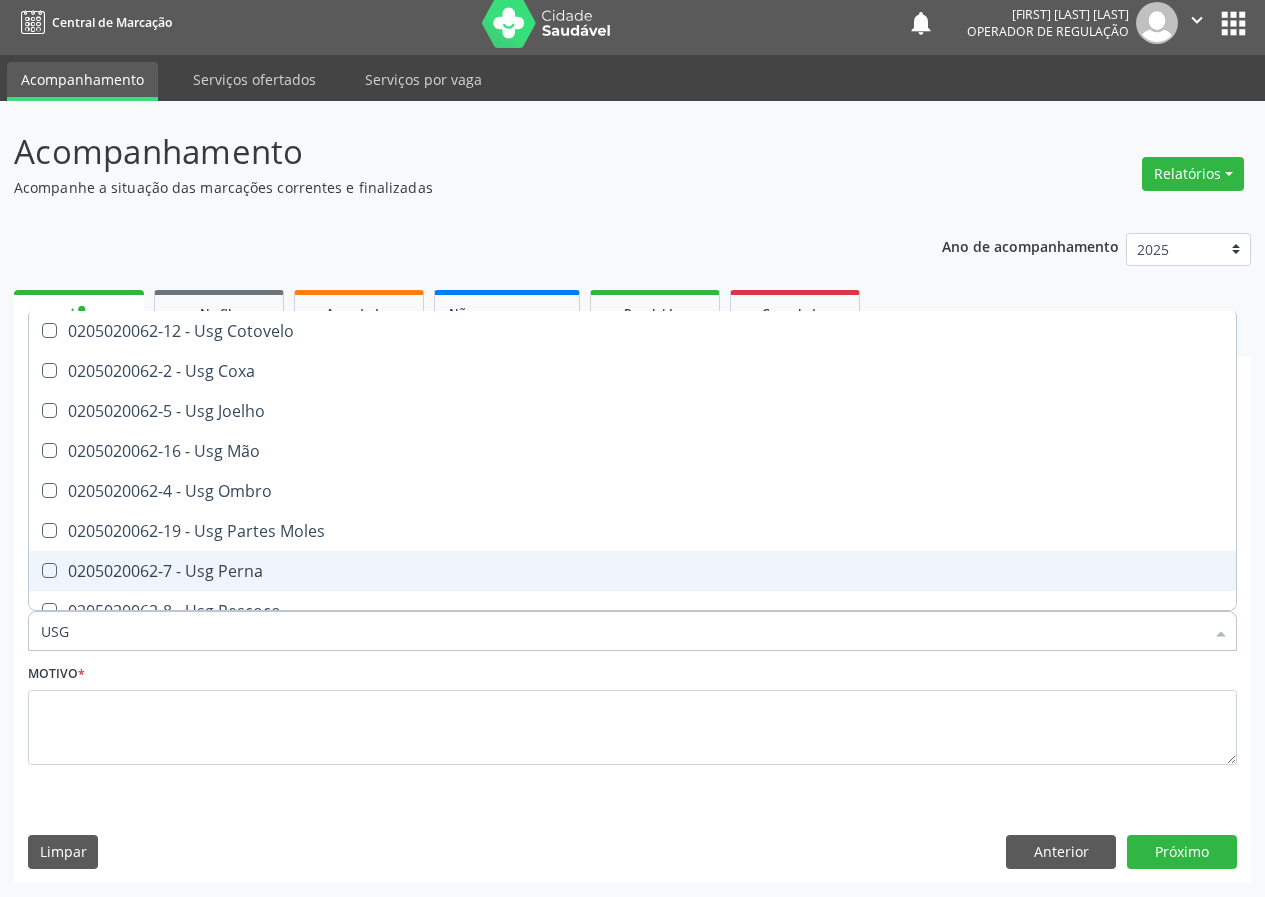 scroll, scrollTop: 300, scrollLeft: 0, axis: vertical 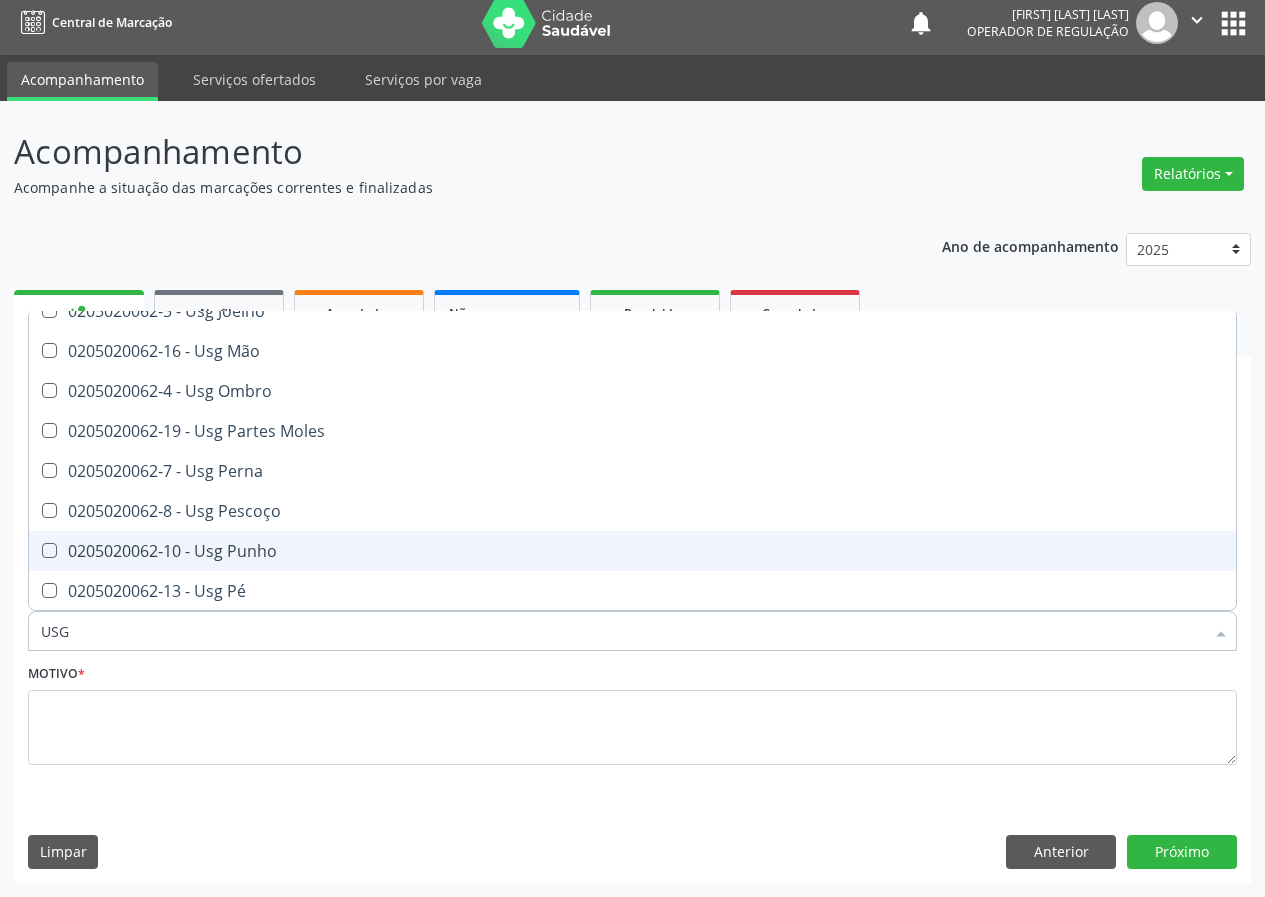 click on "0205020062-10 - Usg Punho" at bounding box center (632, 551) 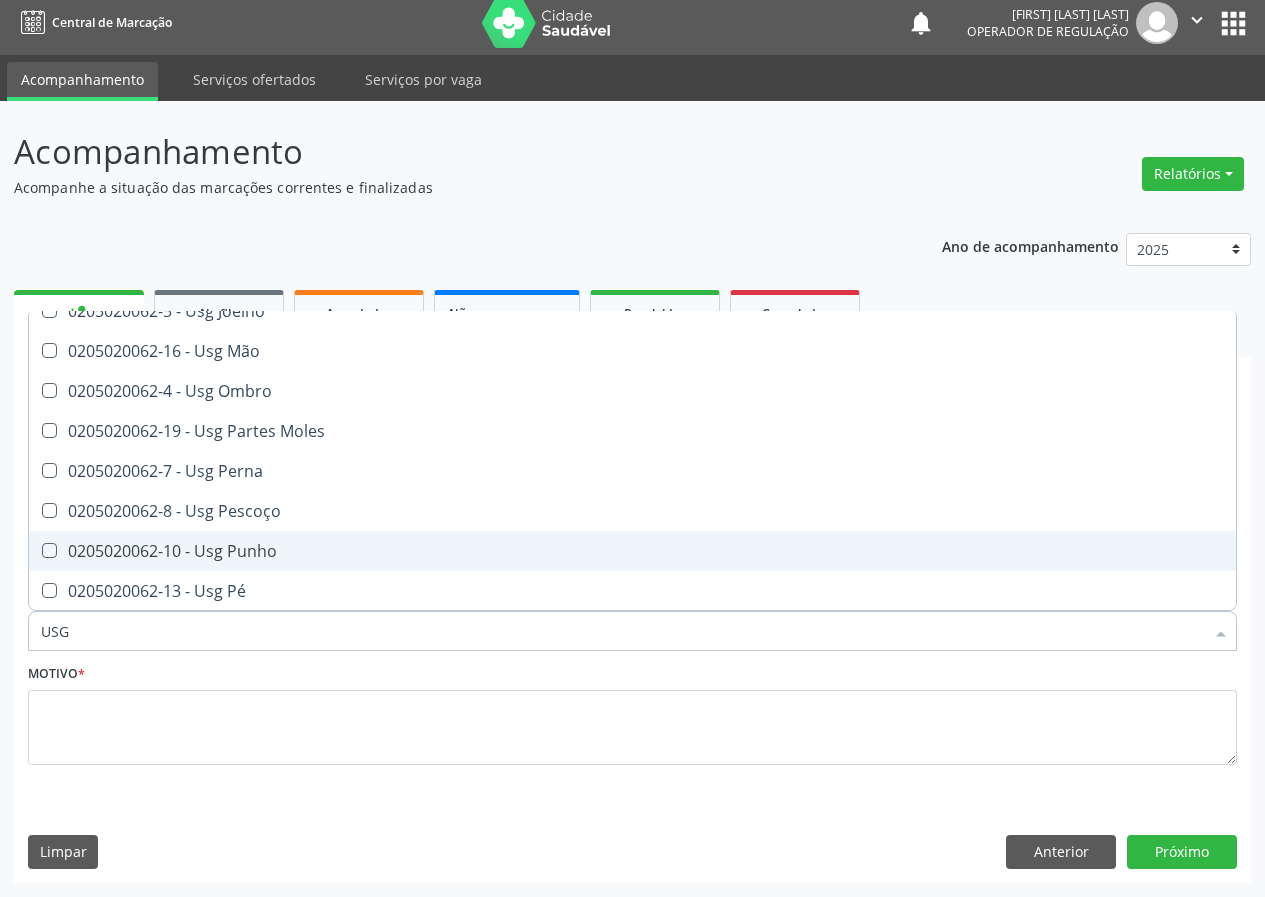 checkbox on "true" 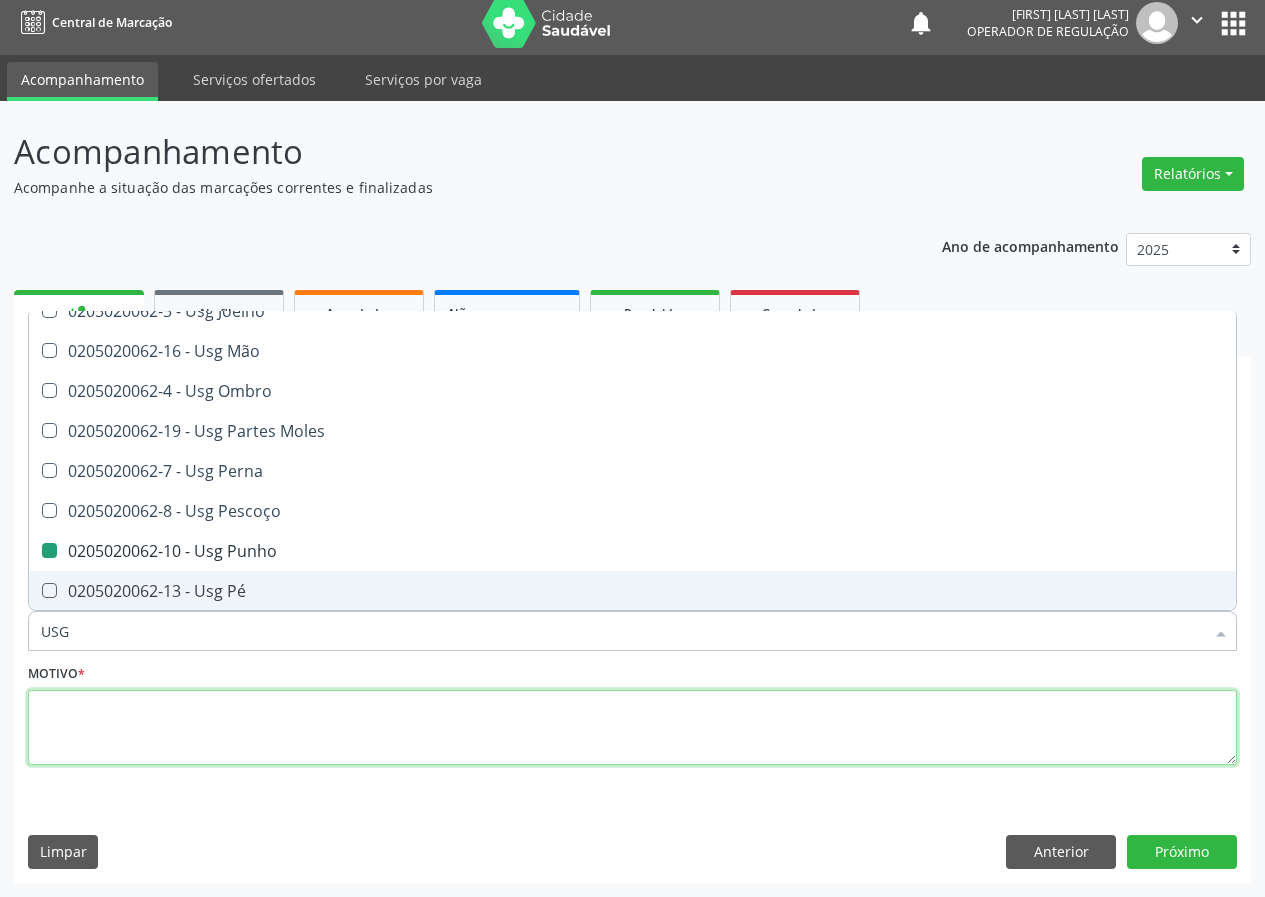 click at bounding box center (632, 728) 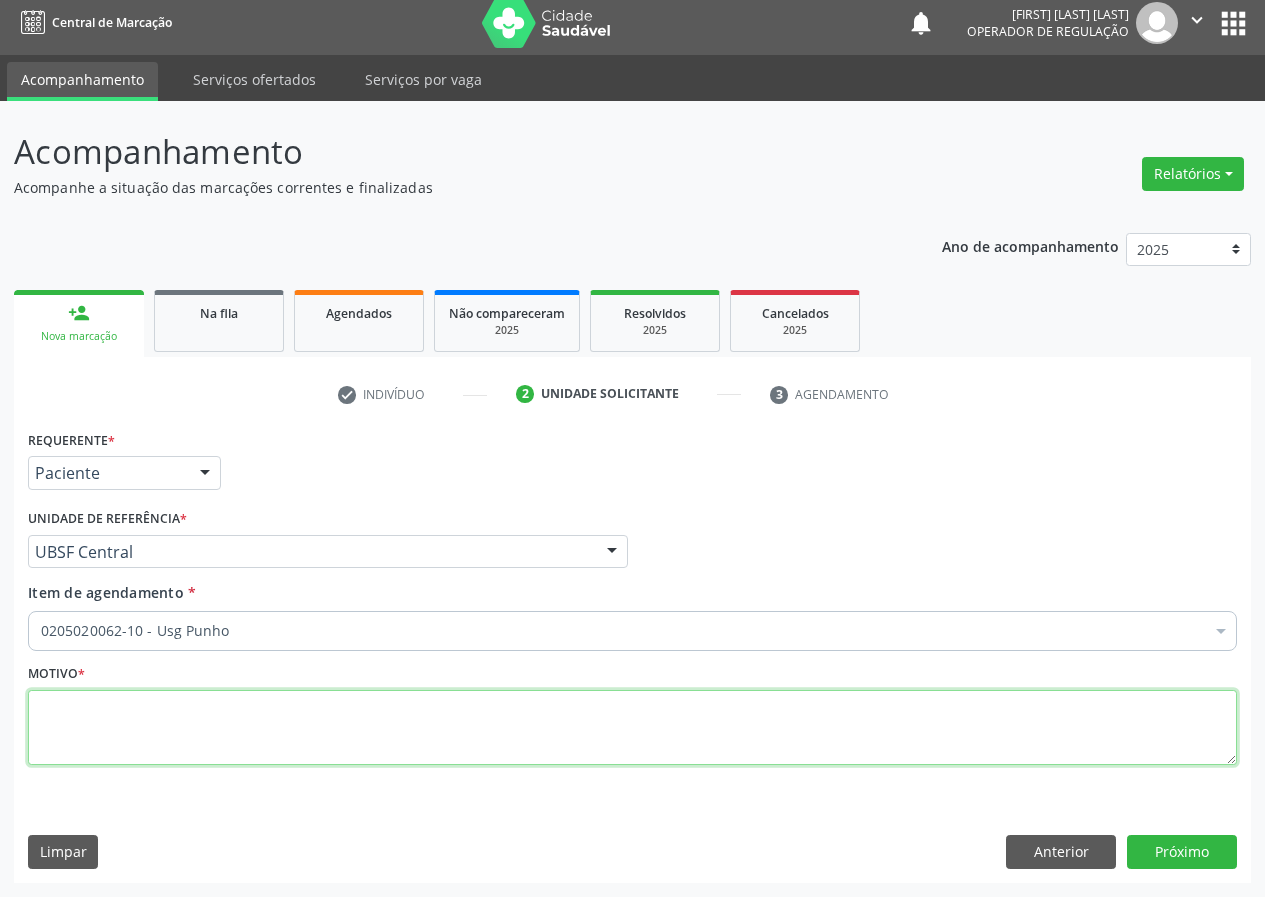 scroll, scrollTop: 0, scrollLeft: 0, axis: both 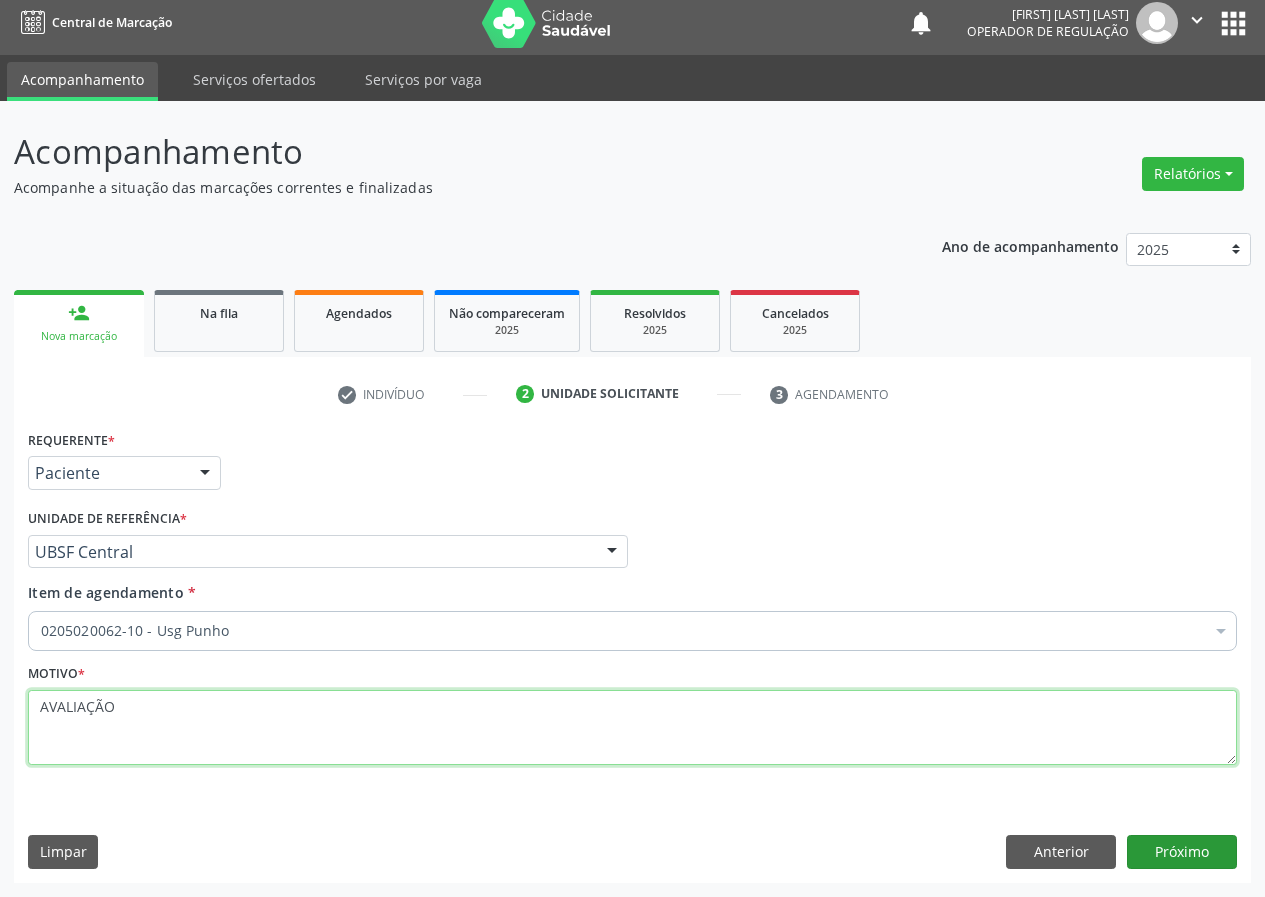 type on "AVALIAÇÃO" 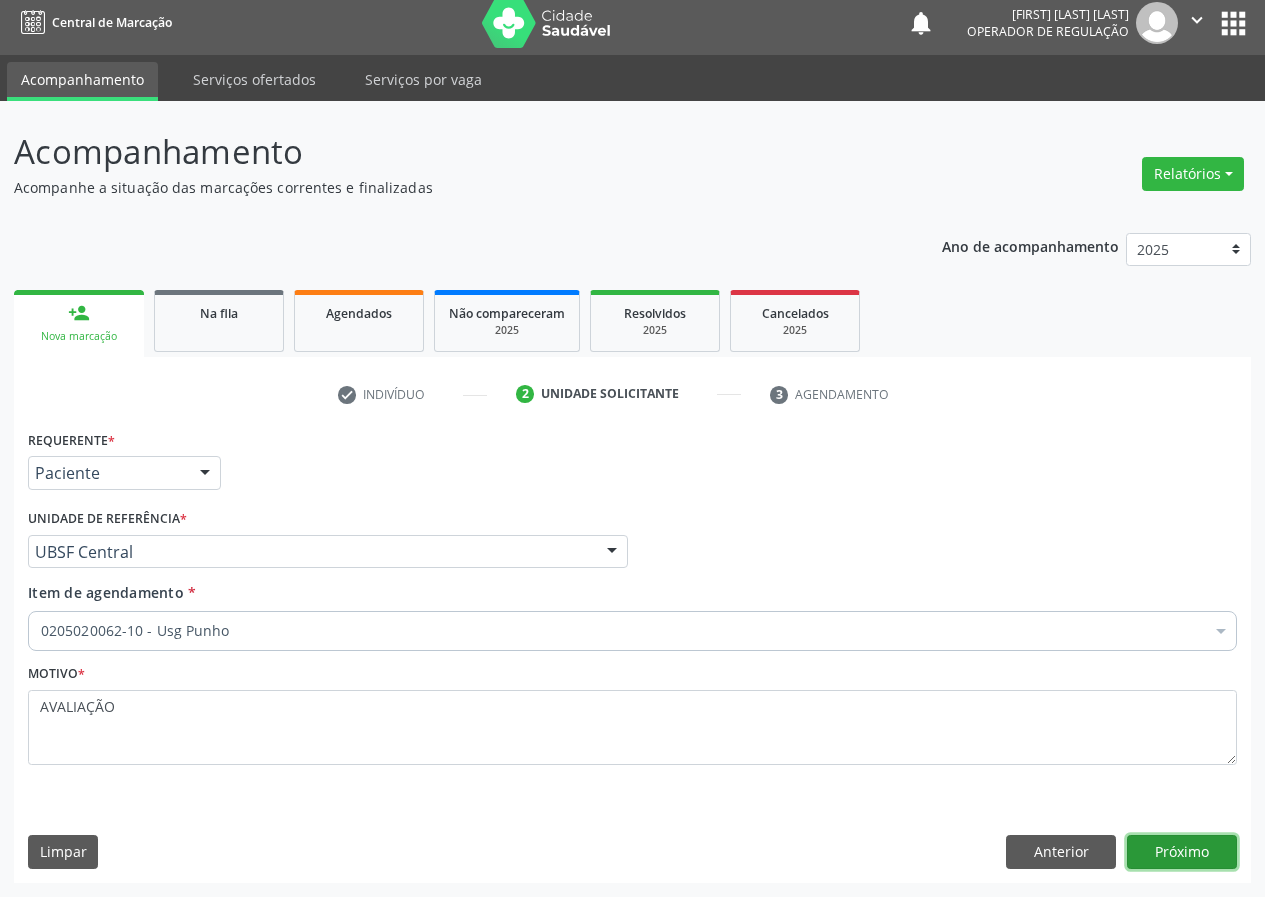 click on "Próximo" at bounding box center [1182, 852] 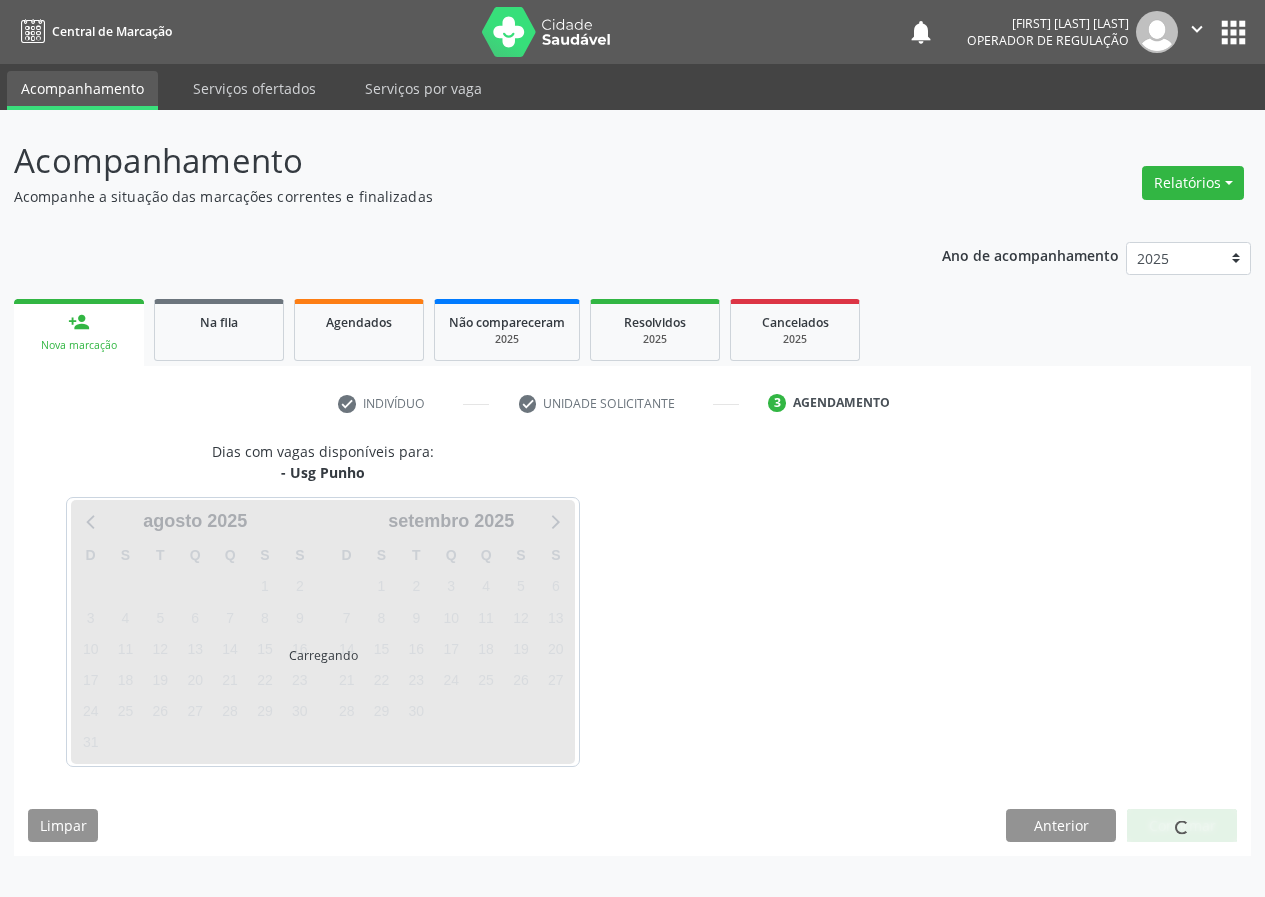 scroll, scrollTop: 0, scrollLeft: 0, axis: both 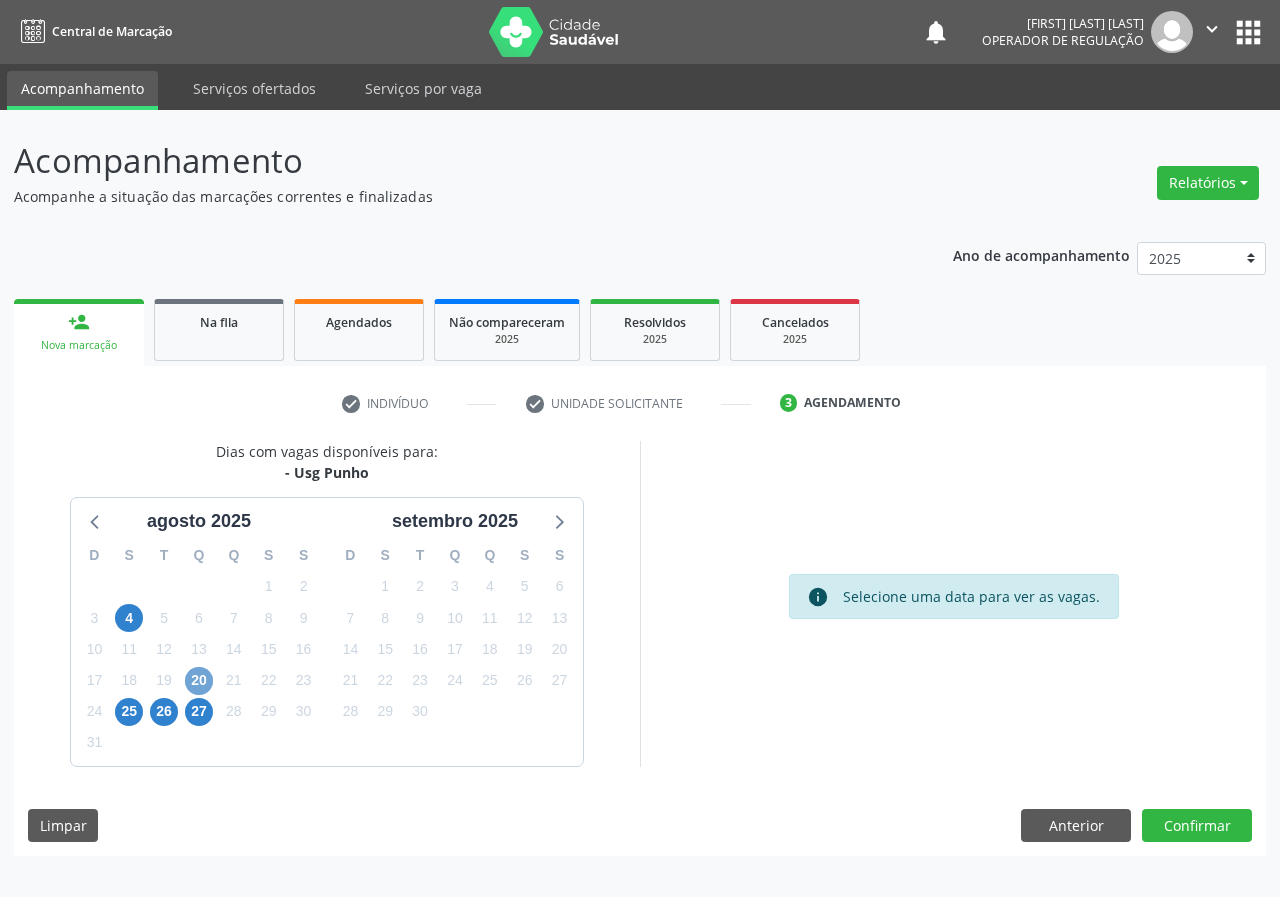 click on "20" at bounding box center [199, 681] 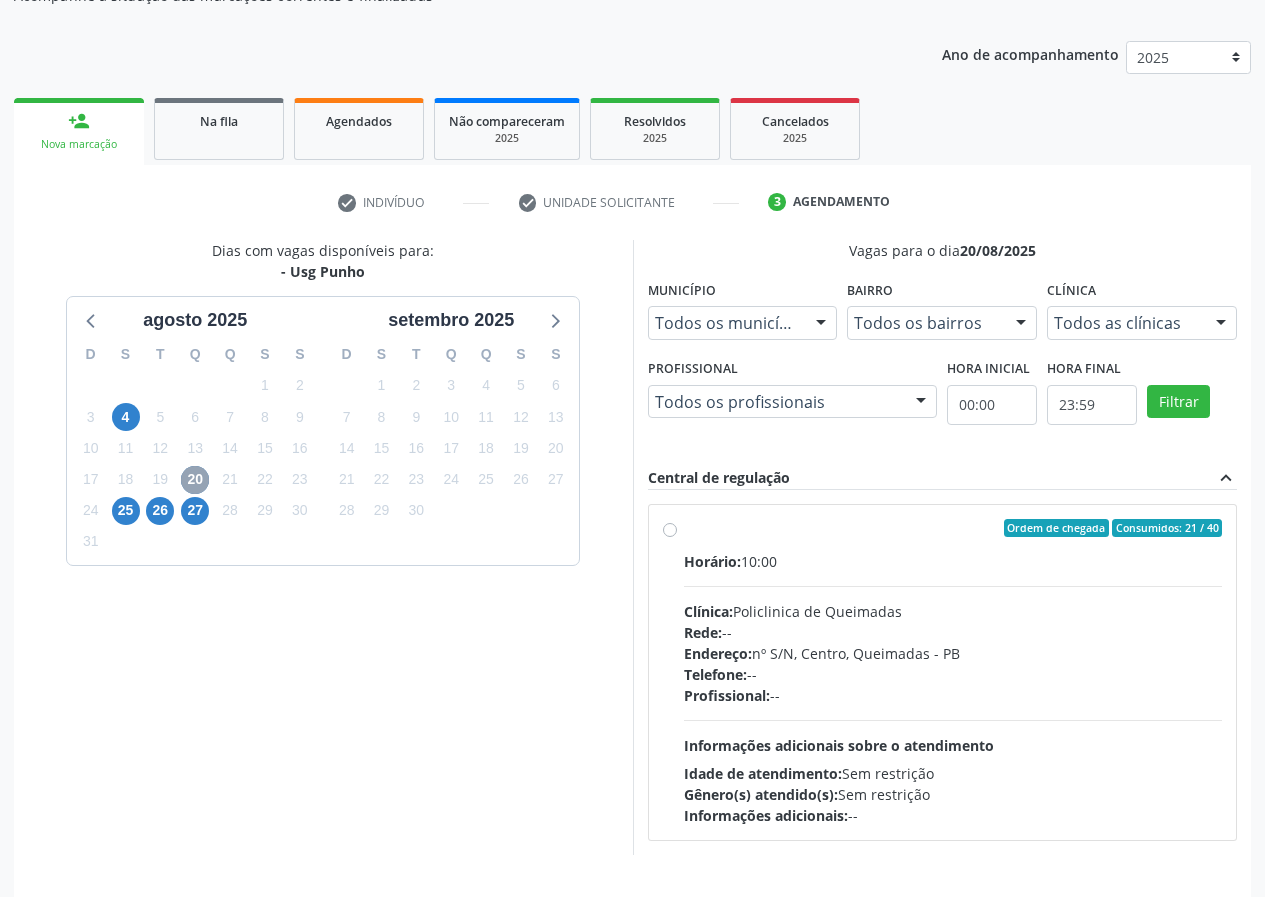 scroll, scrollTop: 262, scrollLeft: 0, axis: vertical 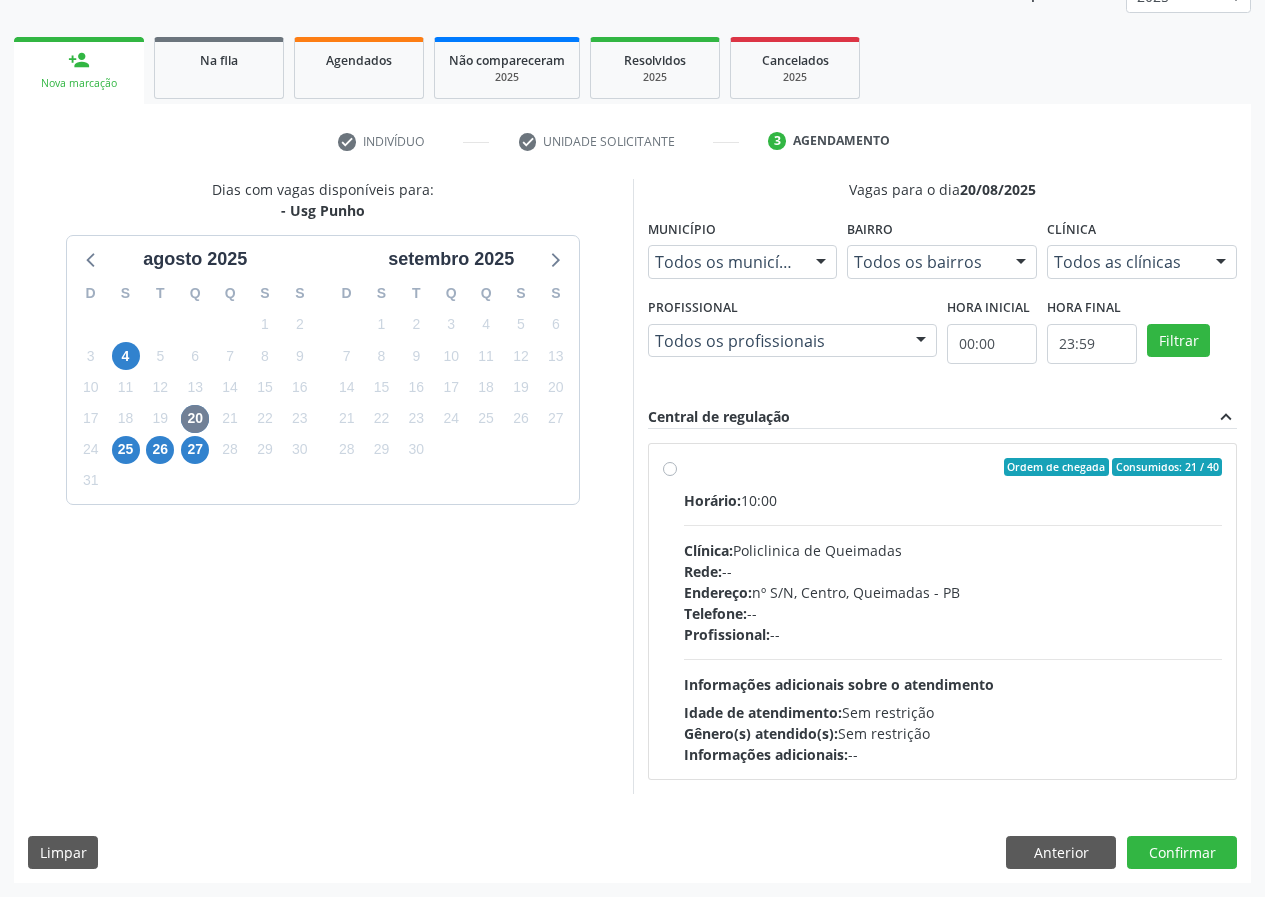 drag, startPoint x: 667, startPoint y: 470, endPoint x: 683, endPoint y: 477, distance: 17.464249 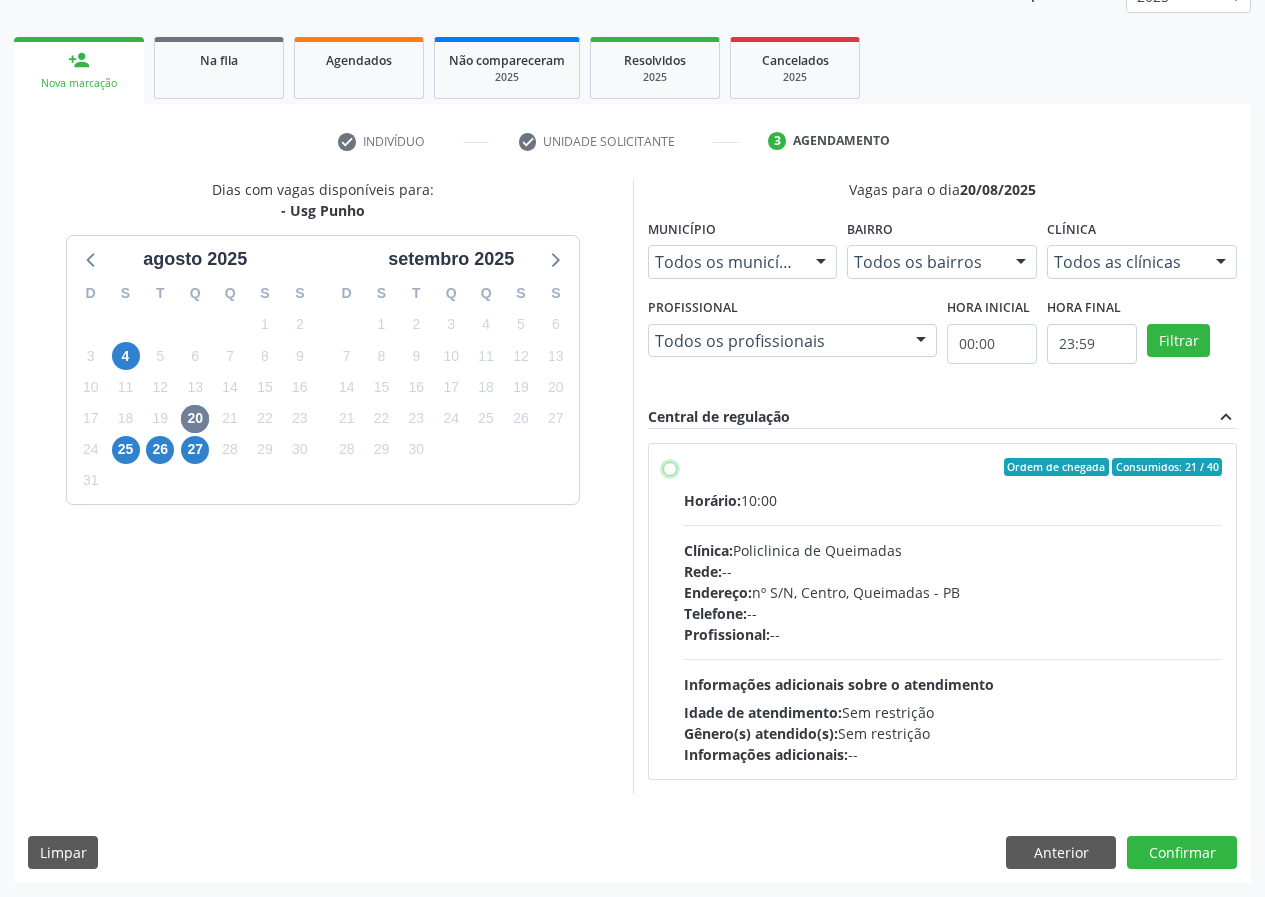 click on "Ordem de chegada
Consumidos: 21 / 40
Horário:   10:00
Clínica:  Policlinica de Queimadas
Rede:
--
Endereço:   nº S/N, Centro, Queimadas - PB
Telefone:   --
Profissional:
--
Informações adicionais sobre o atendimento
Idade de atendimento:
Sem restrição
Gênero(s) atendido(s):
Sem restrição
Informações adicionais:
--" at bounding box center (670, 467) 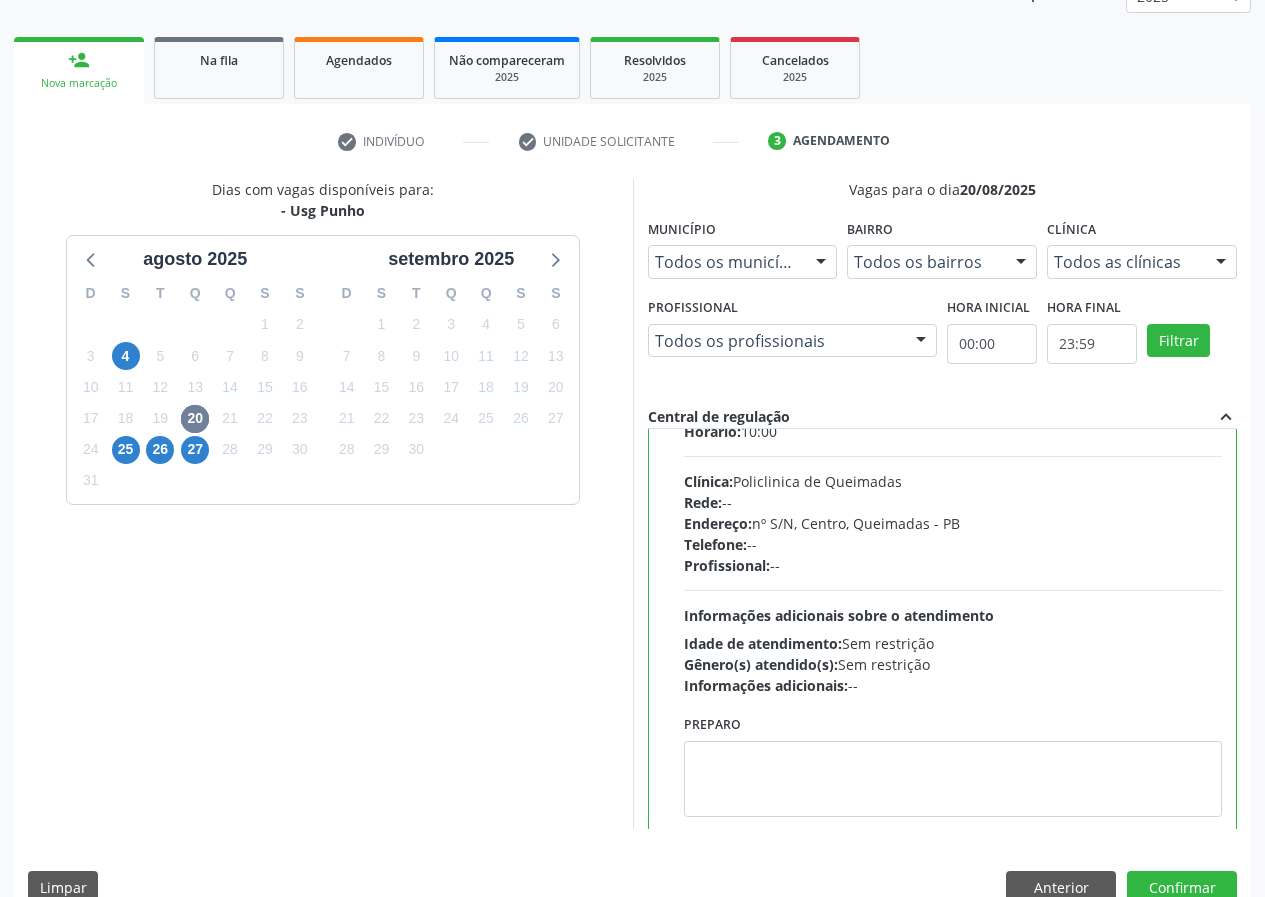 scroll, scrollTop: 99, scrollLeft: 0, axis: vertical 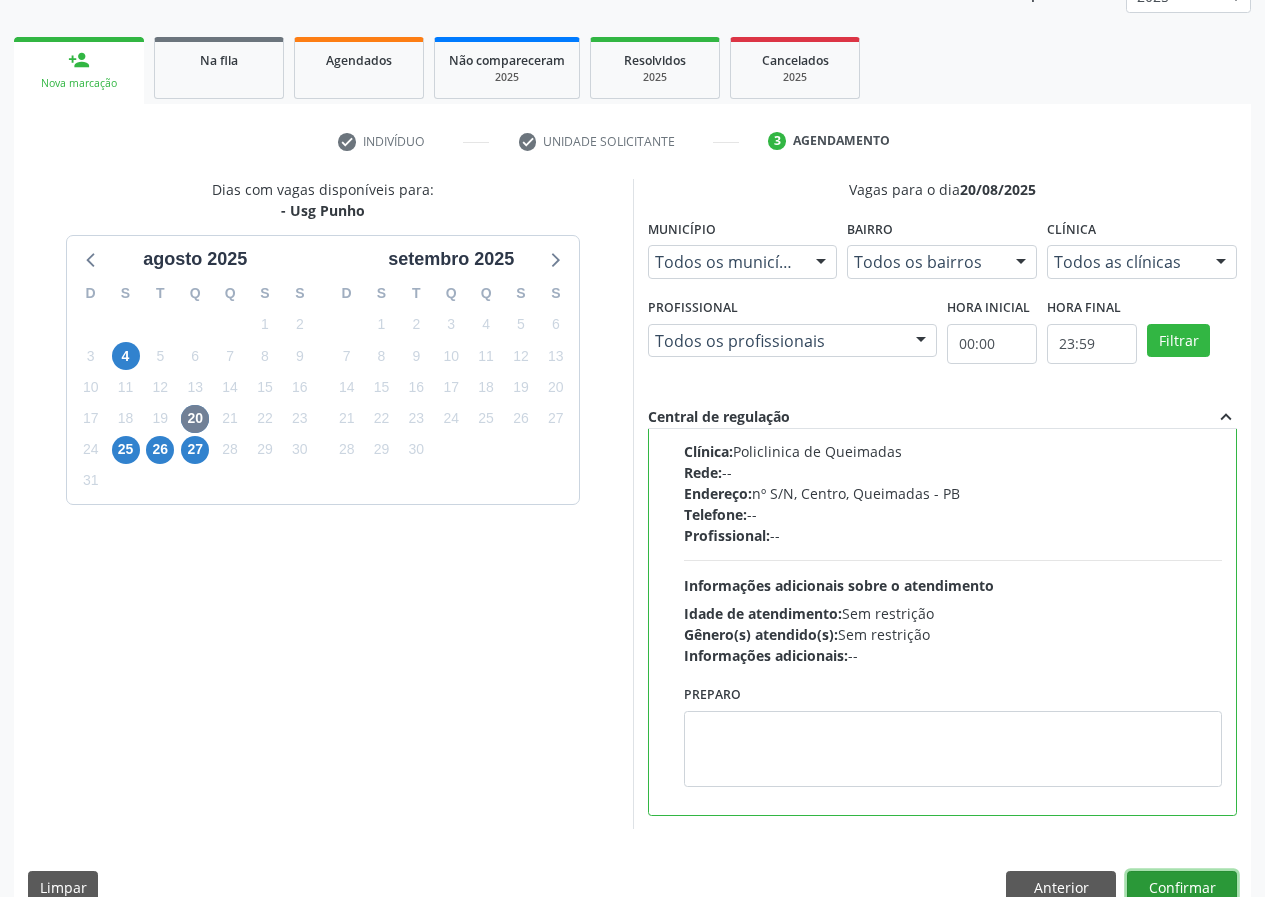 click on "Confirmar" at bounding box center (1182, 888) 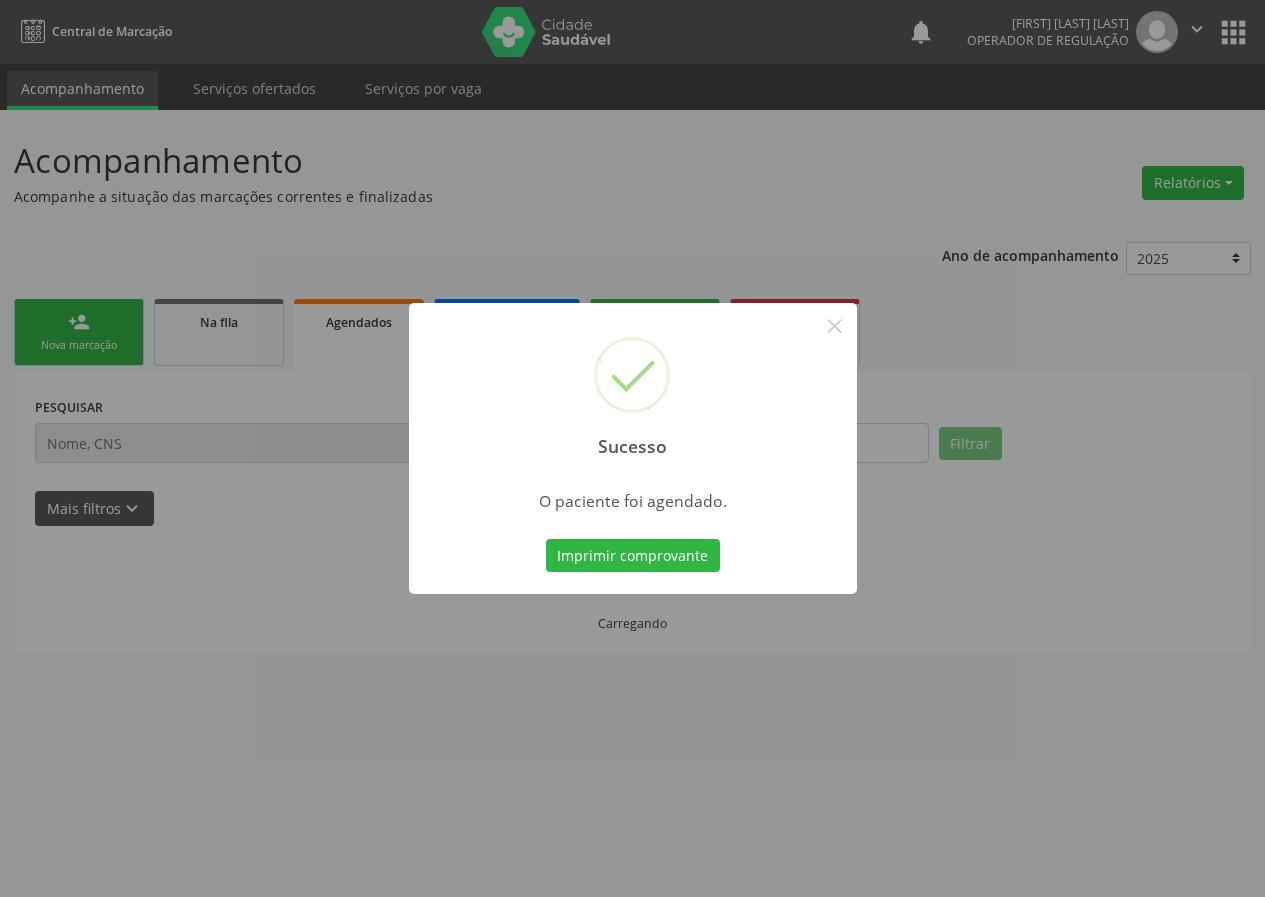 scroll, scrollTop: 0, scrollLeft: 0, axis: both 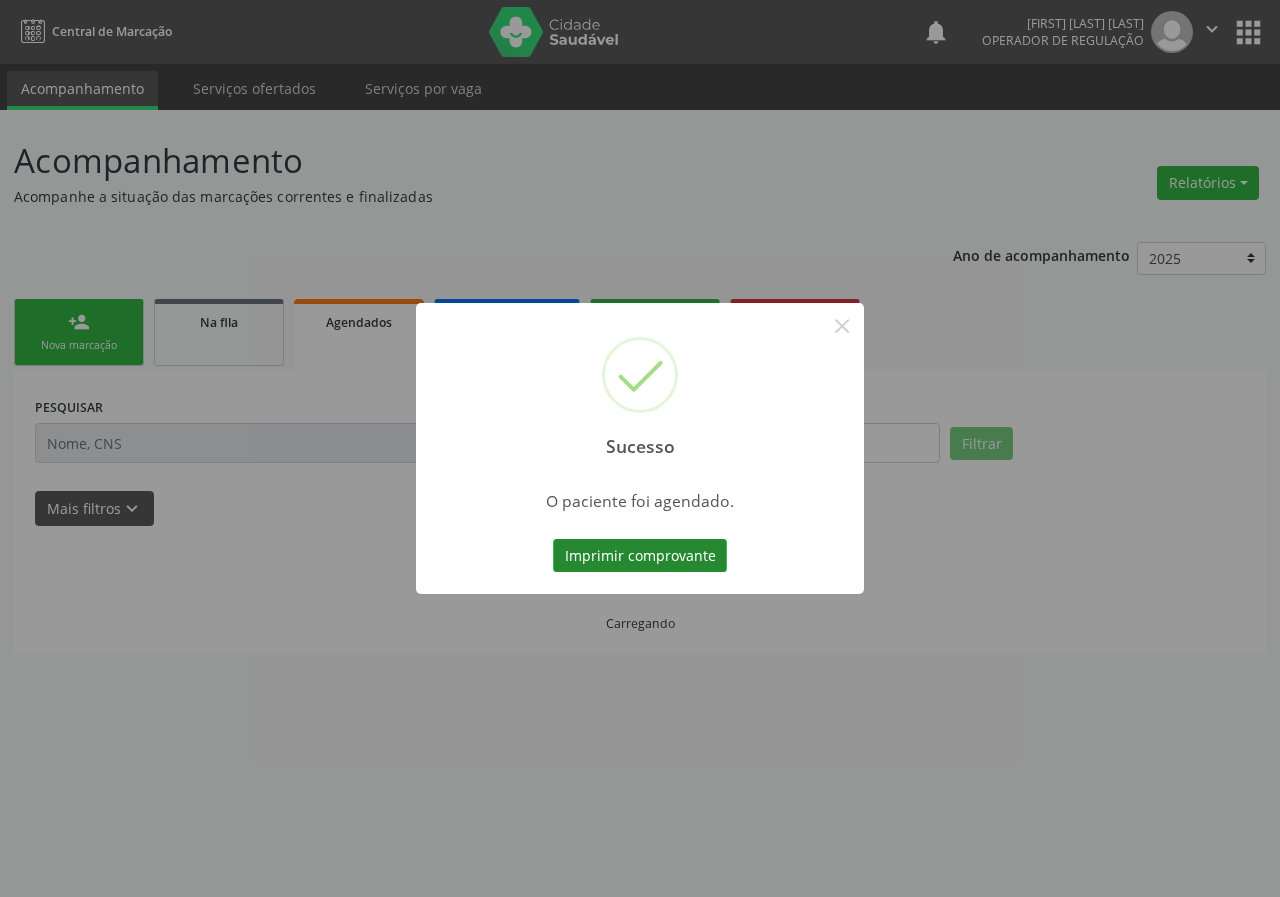 click on "Imprimir comprovante" at bounding box center [640, 556] 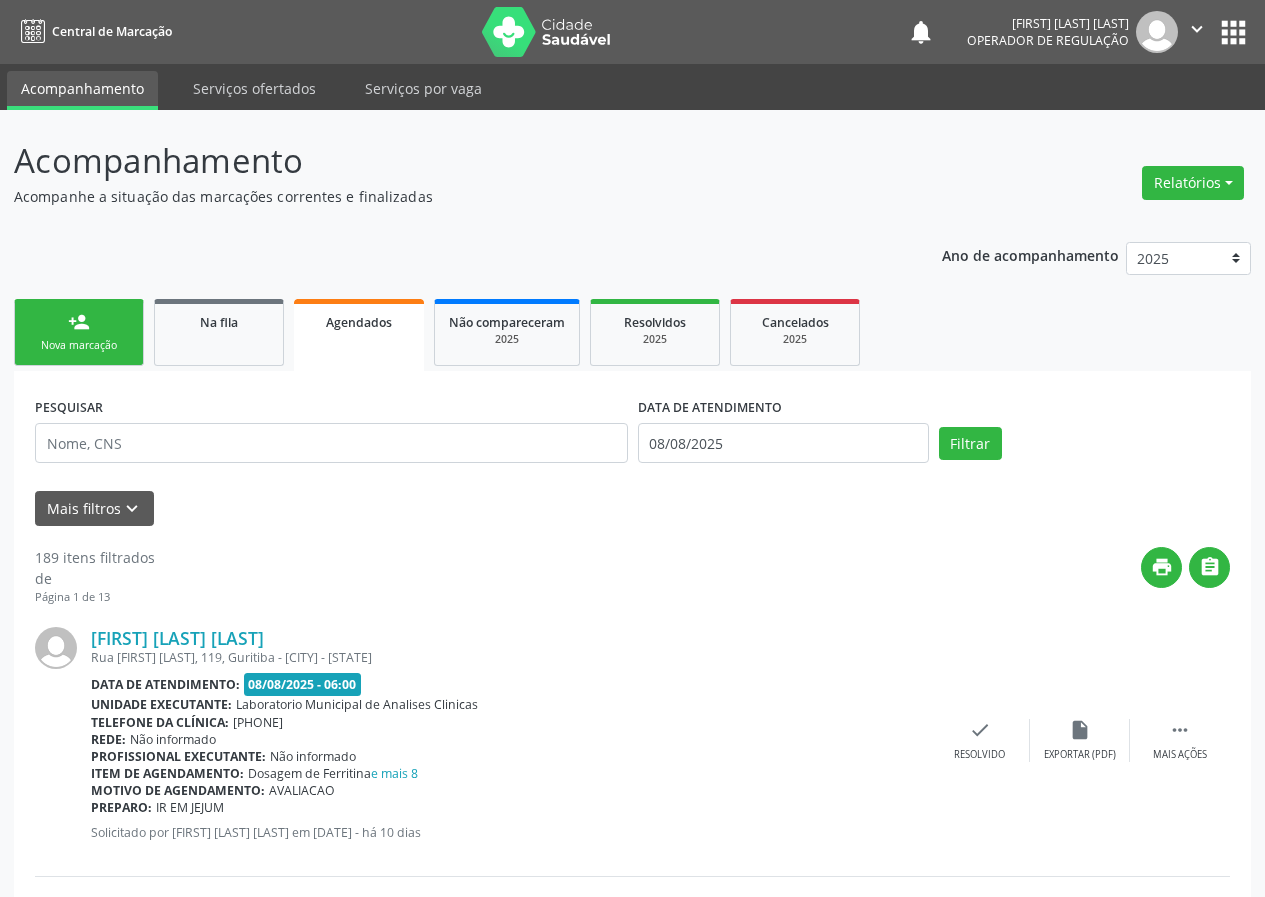 click on "Nova marcação" at bounding box center [79, 345] 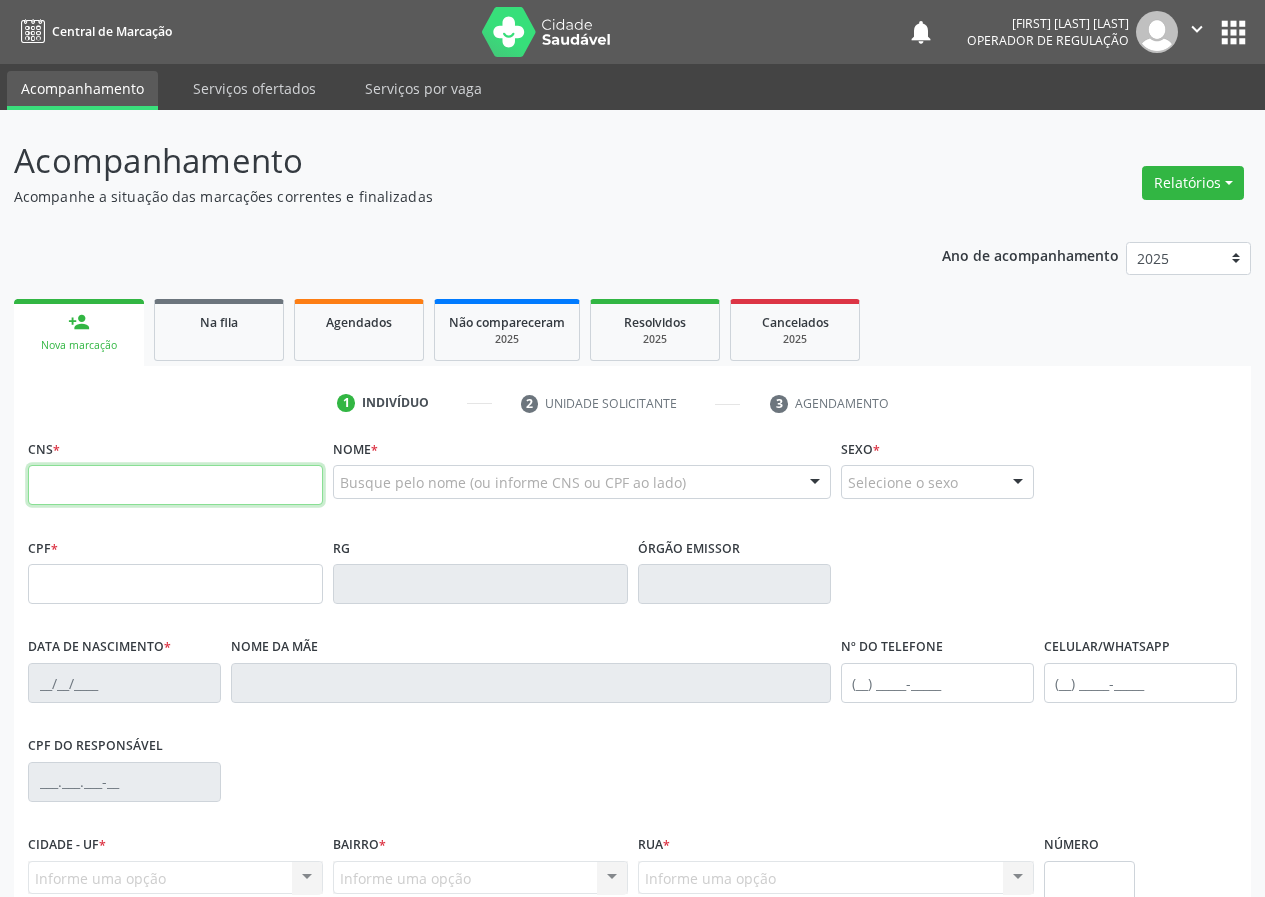 click at bounding box center [175, 485] 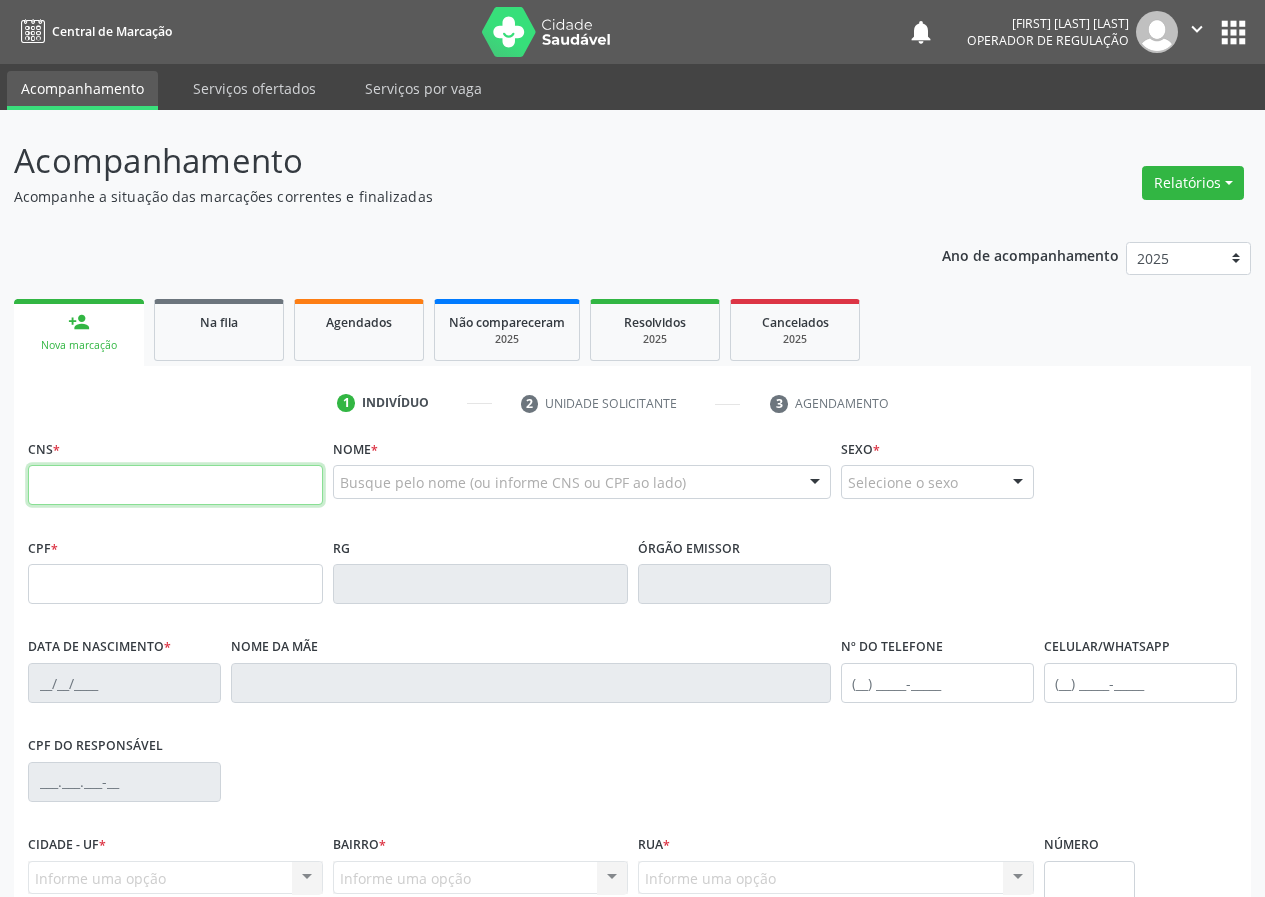 click at bounding box center [175, 485] 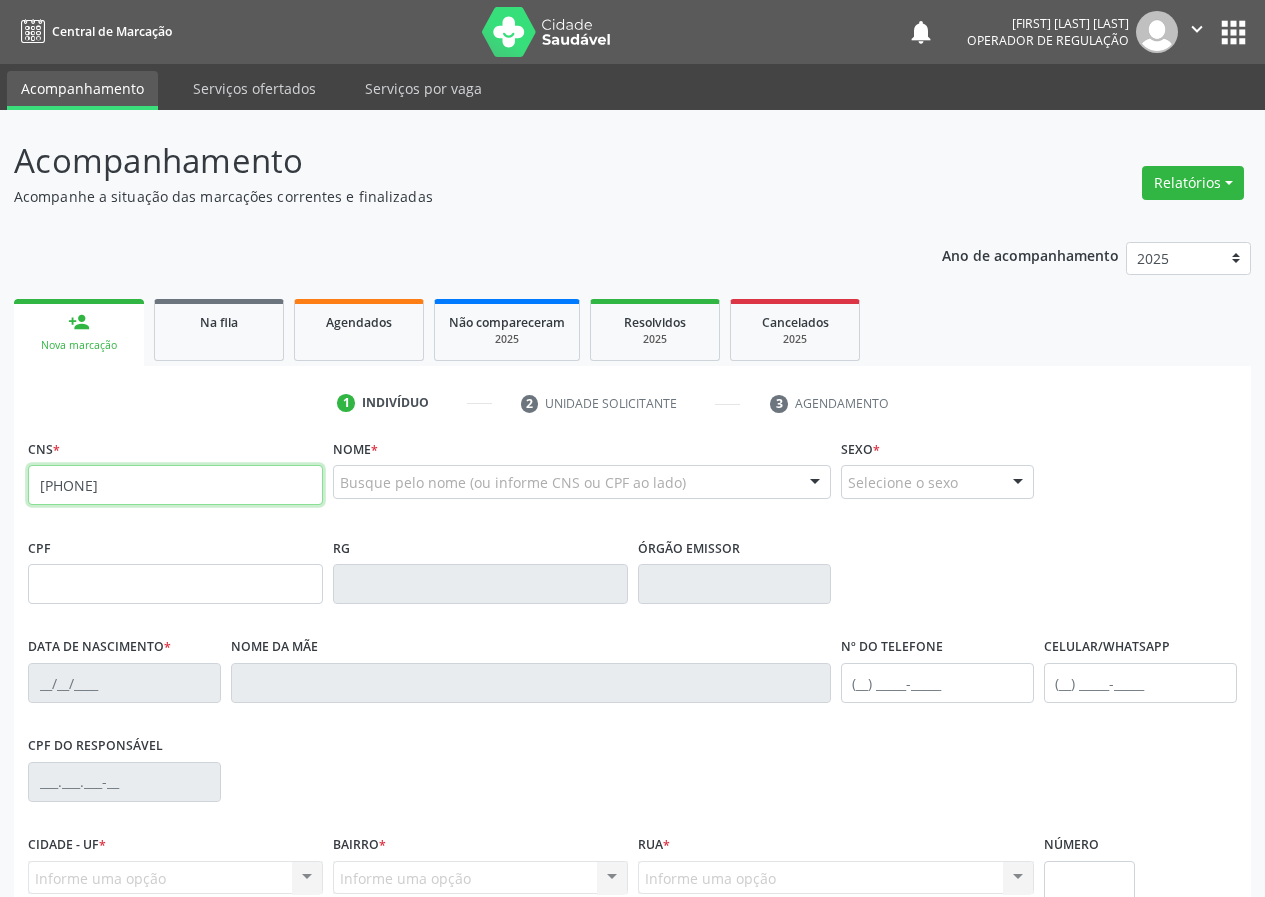 type on "702 4040 7816 1828" 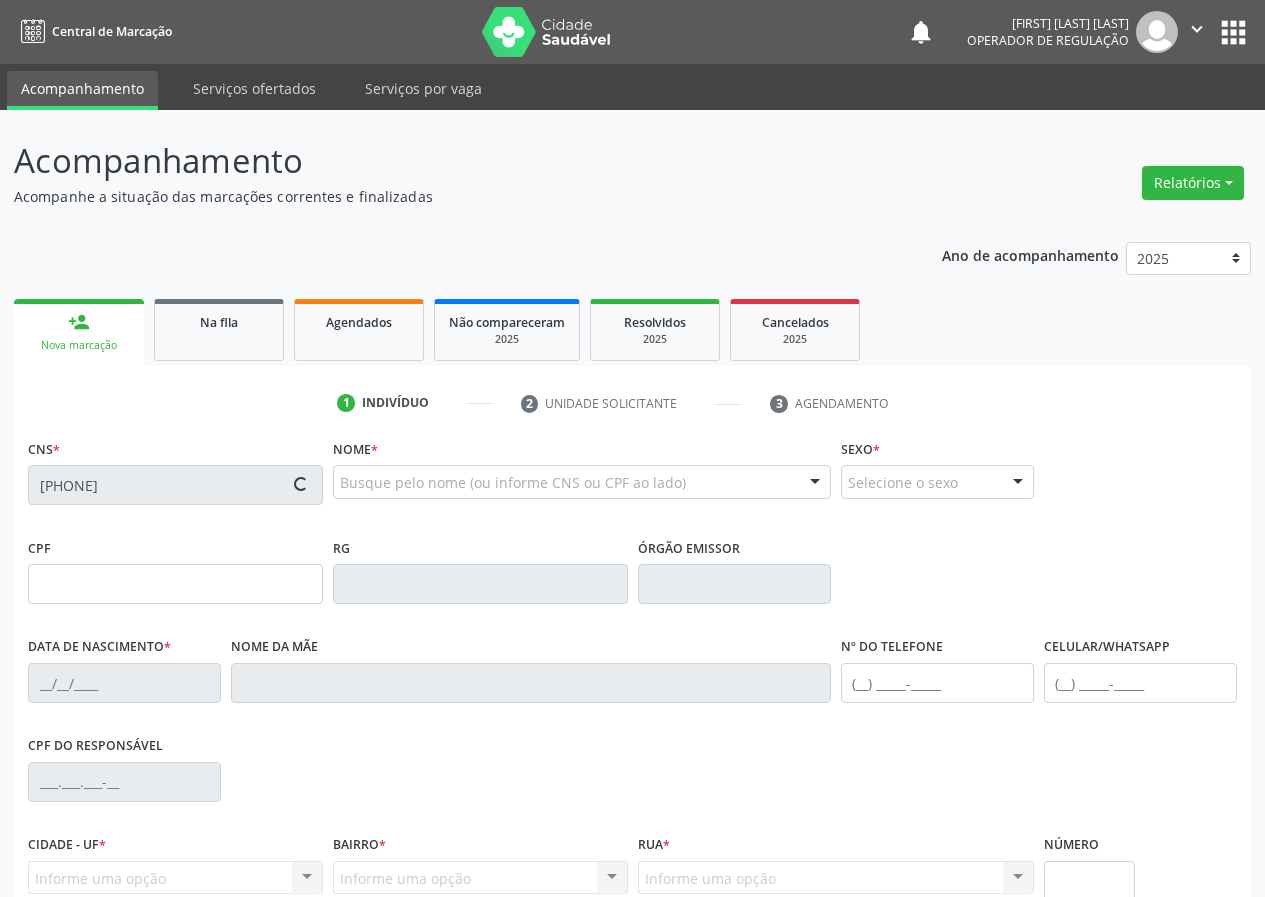 type on "071.339.934-14" 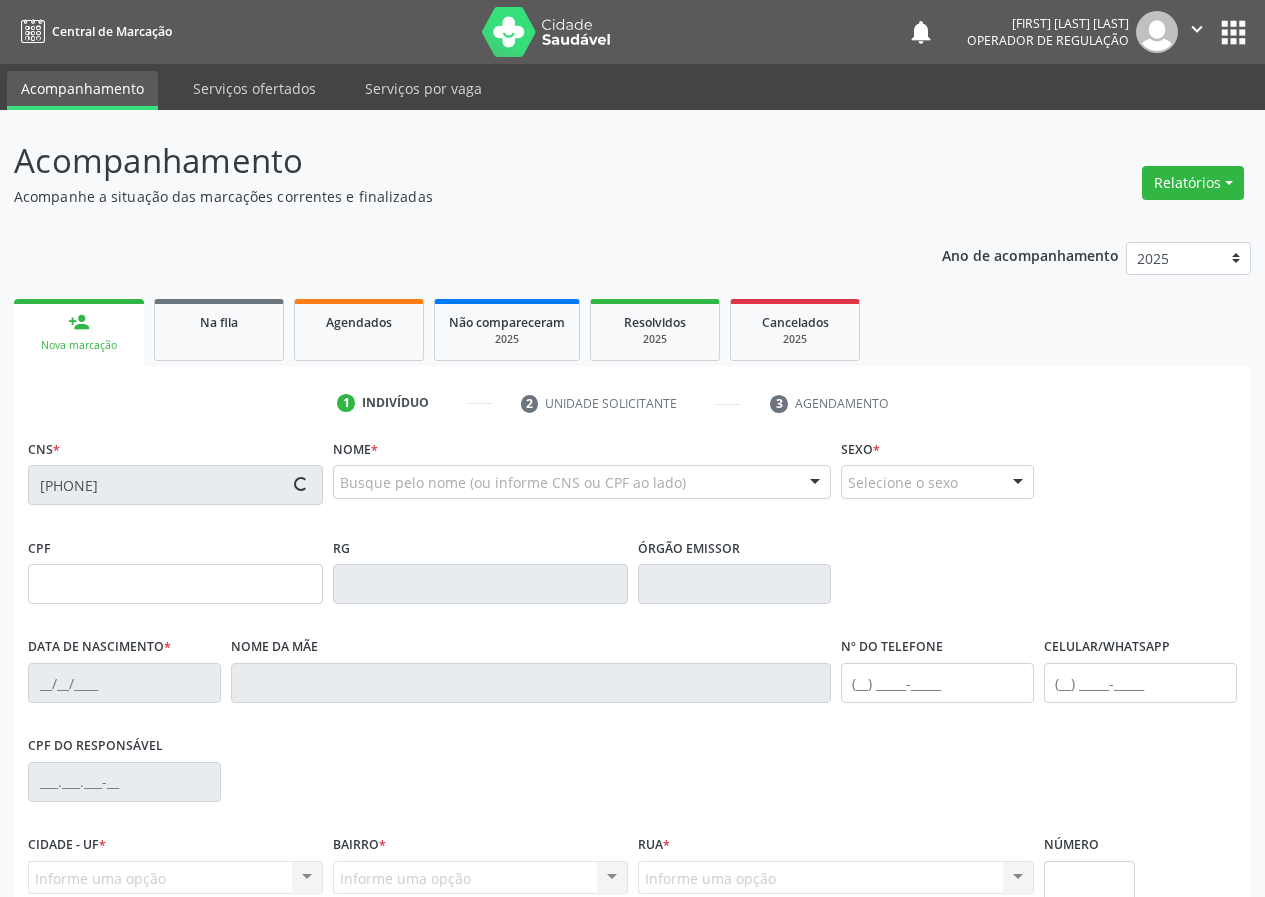 type on "08/11/1970" 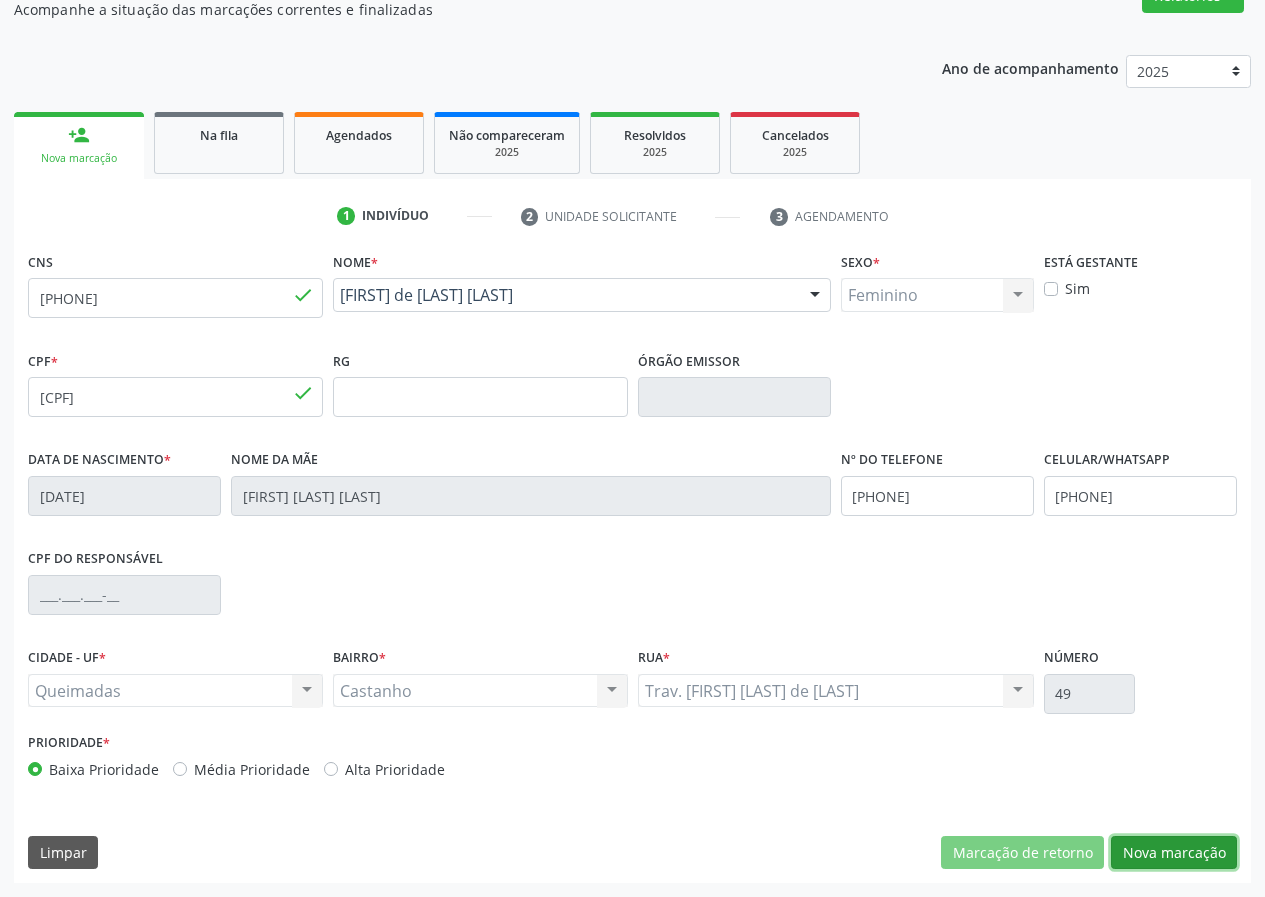 drag, startPoint x: 1166, startPoint y: 854, endPoint x: 566, endPoint y: 843, distance: 600.1008 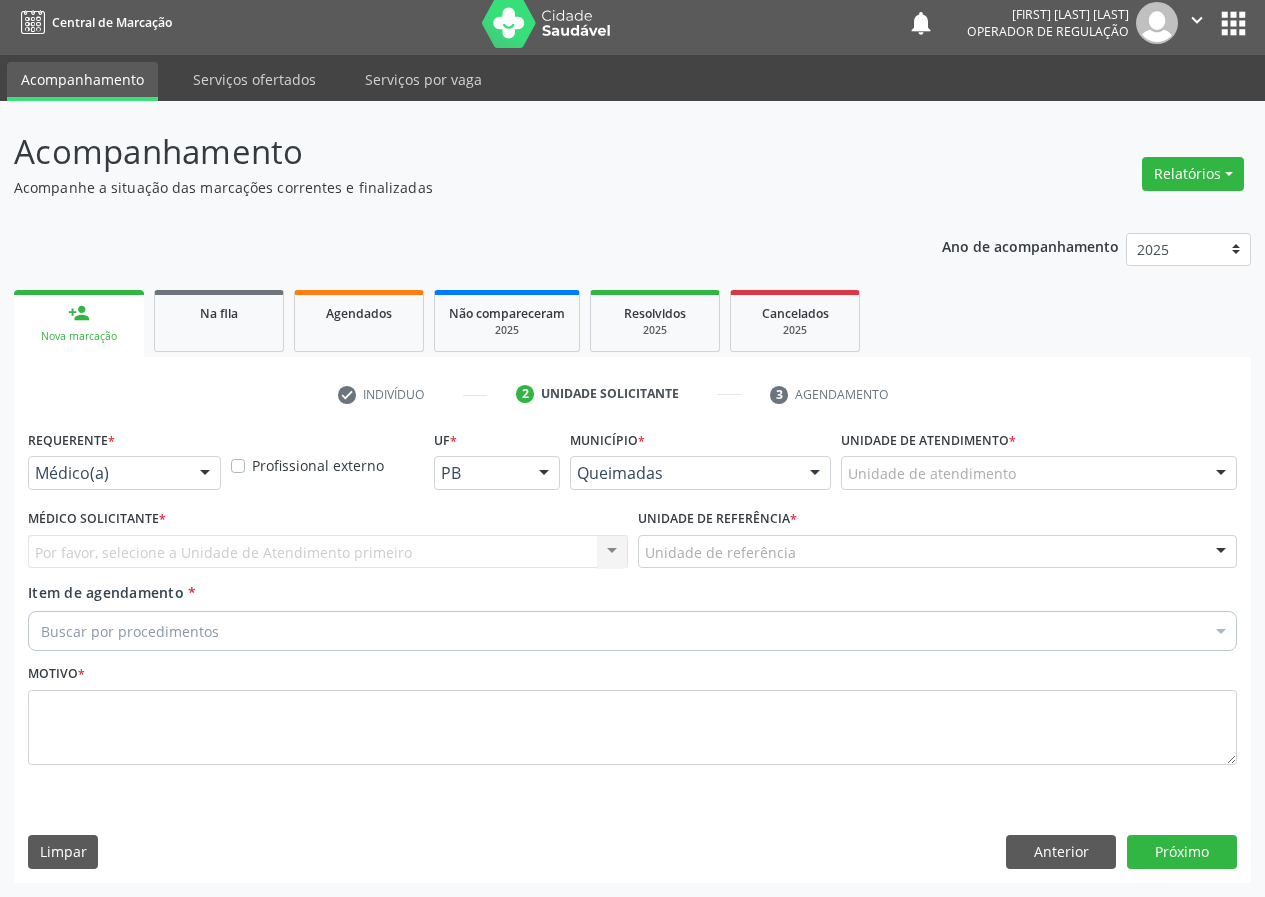 scroll, scrollTop: 9, scrollLeft: 0, axis: vertical 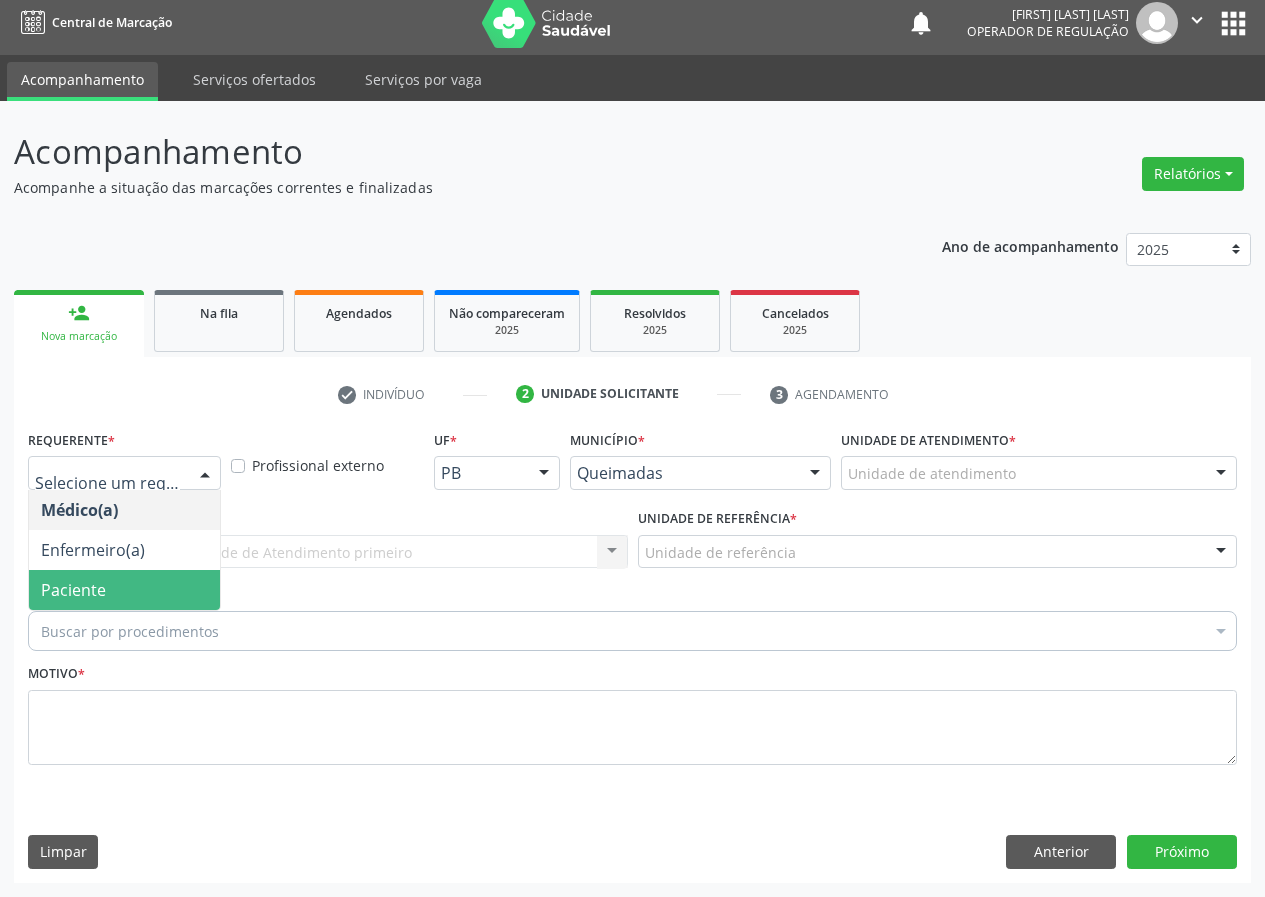 click on "Paciente" at bounding box center (124, 590) 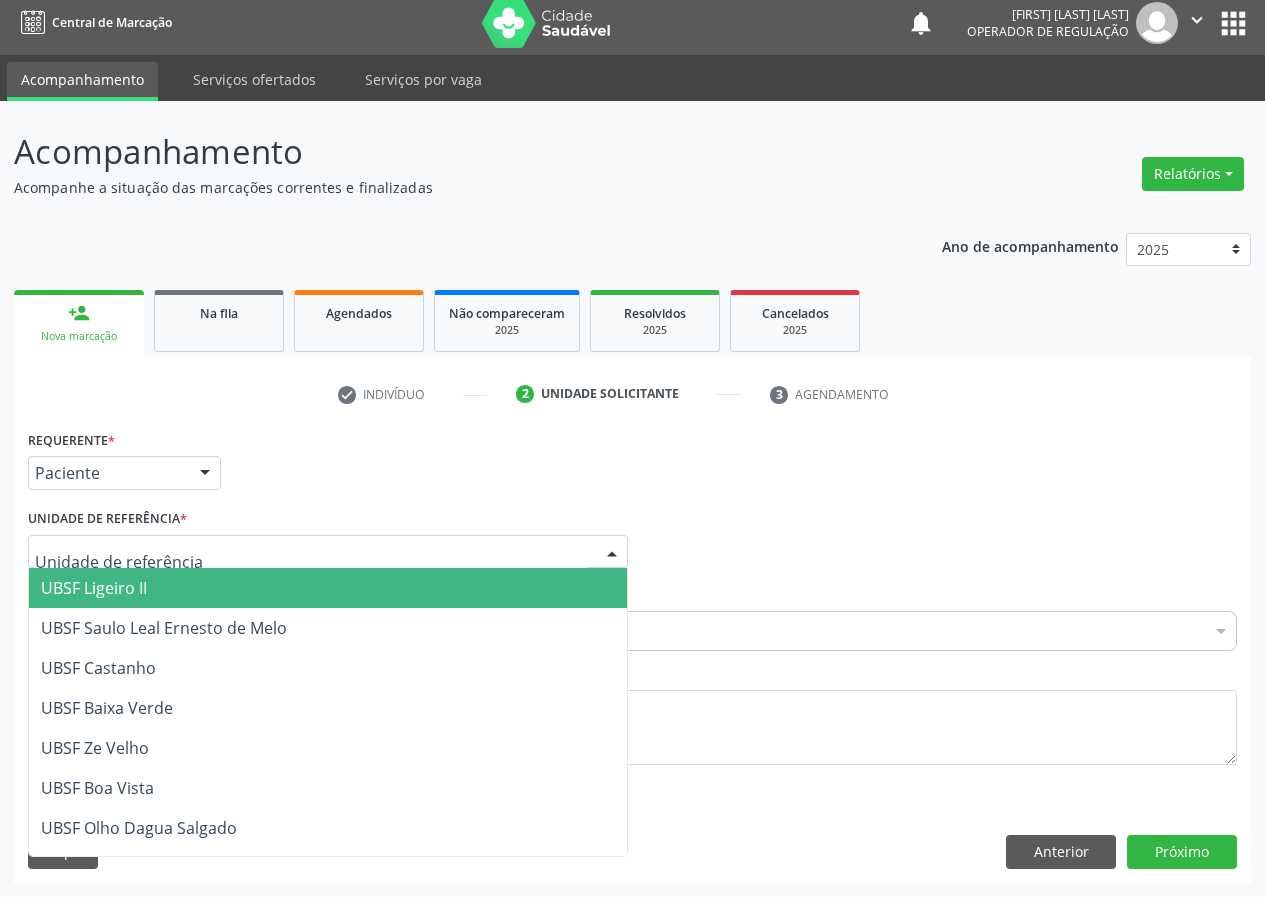 drag, startPoint x: 544, startPoint y: 550, endPoint x: 99, endPoint y: 772, distance: 497.30173 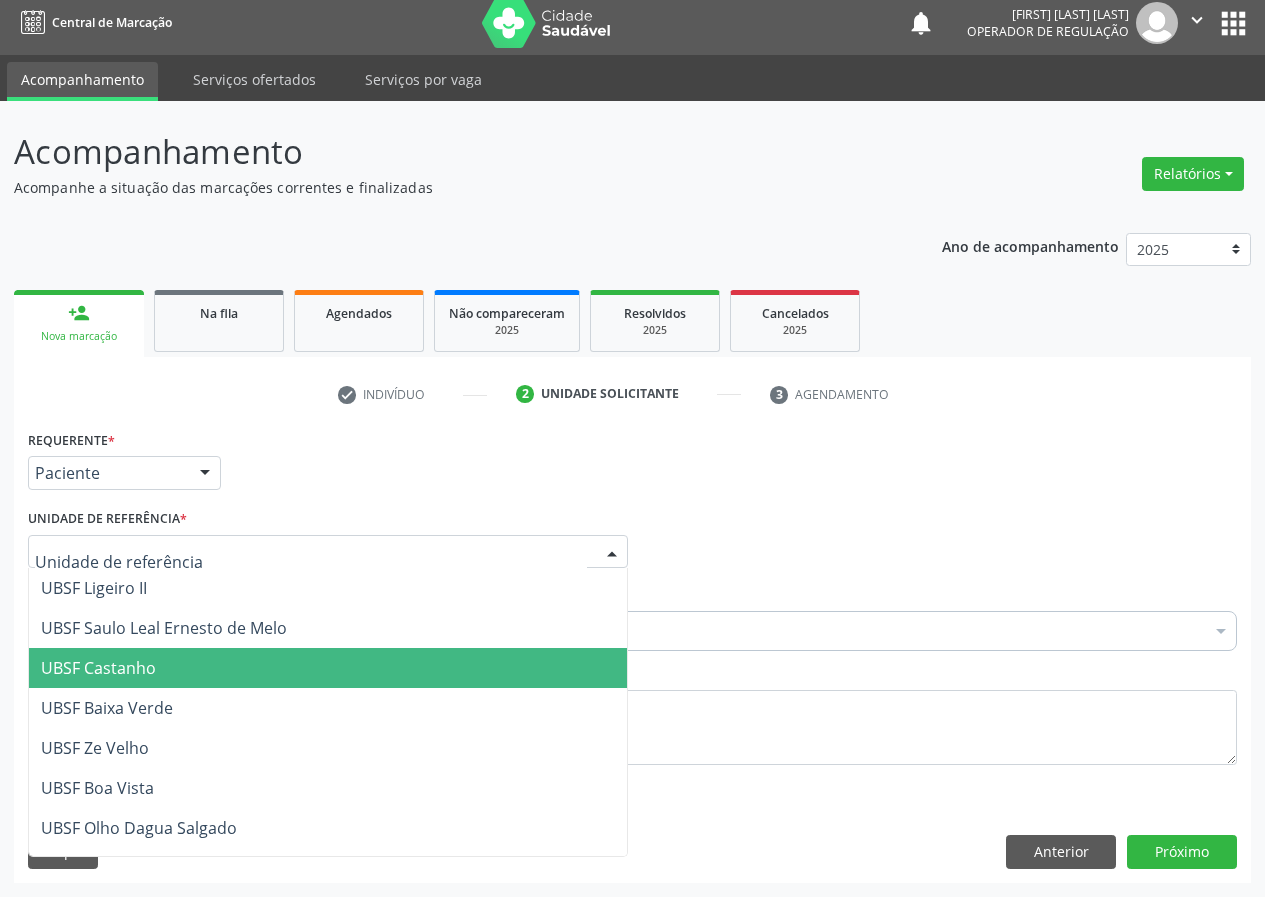 drag, startPoint x: 159, startPoint y: 668, endPoint x: 0, endPoint y: 717, distance: 166.37909 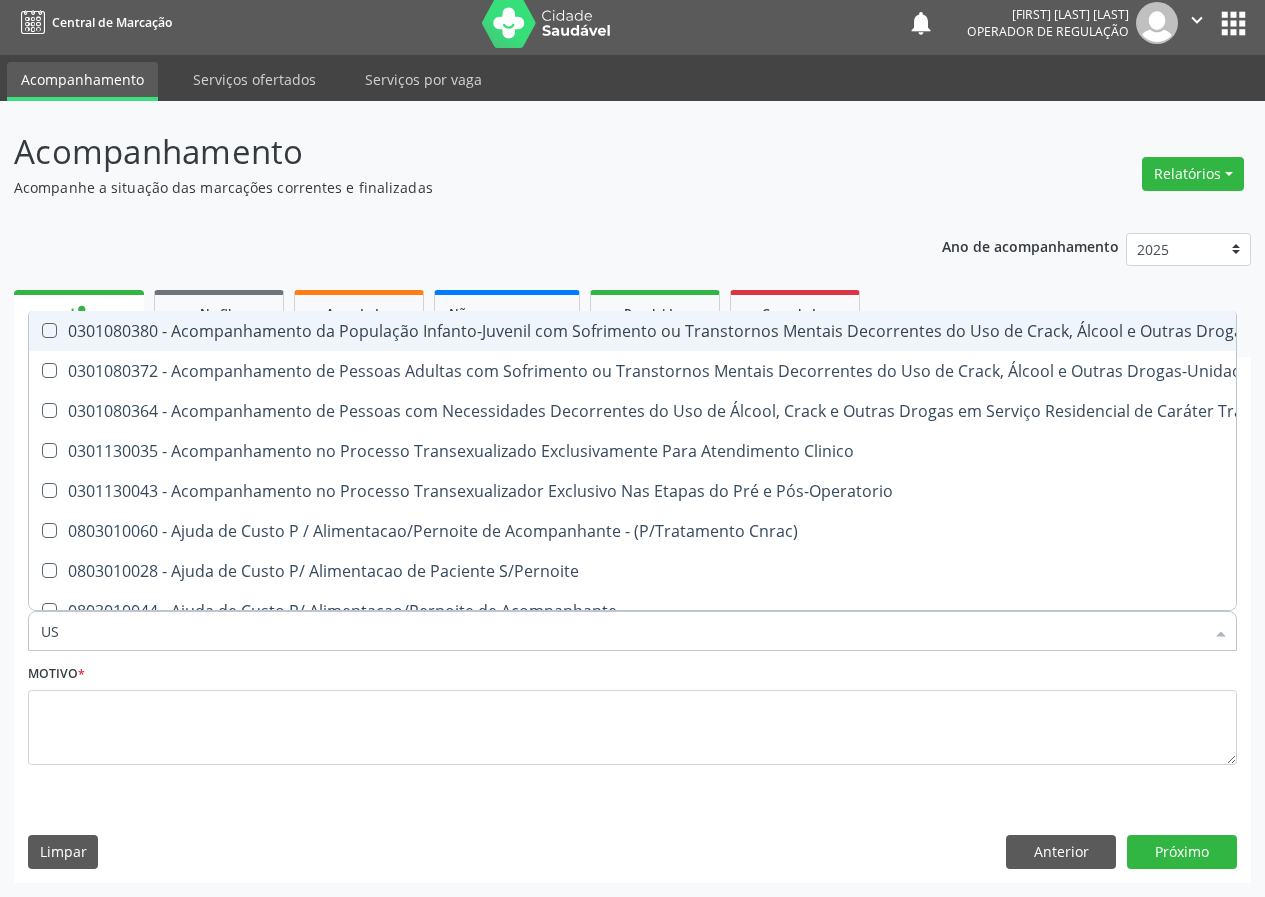 type on "USG" 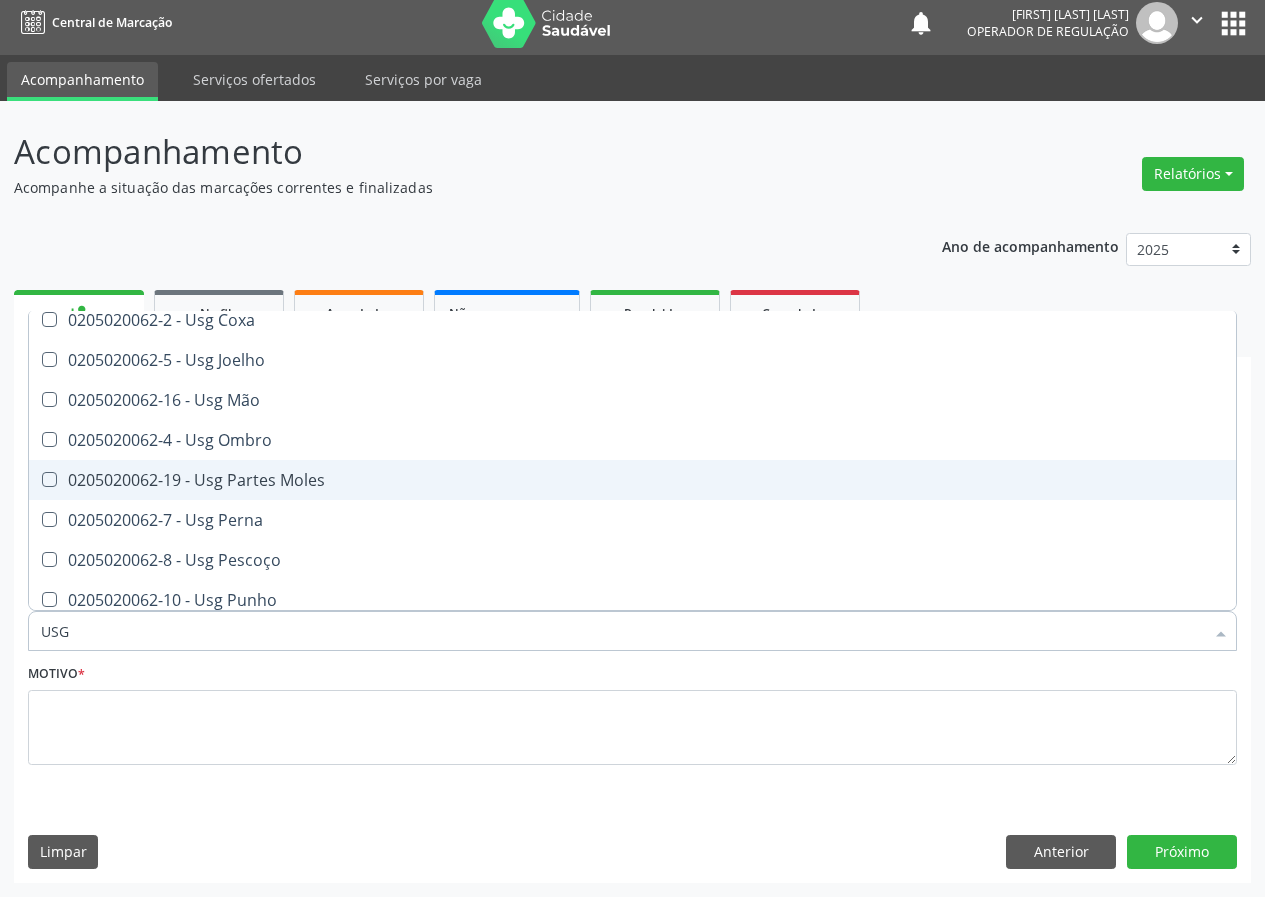 scroll, scrollTop: 300, scrollLeft: 0, axis: vertical 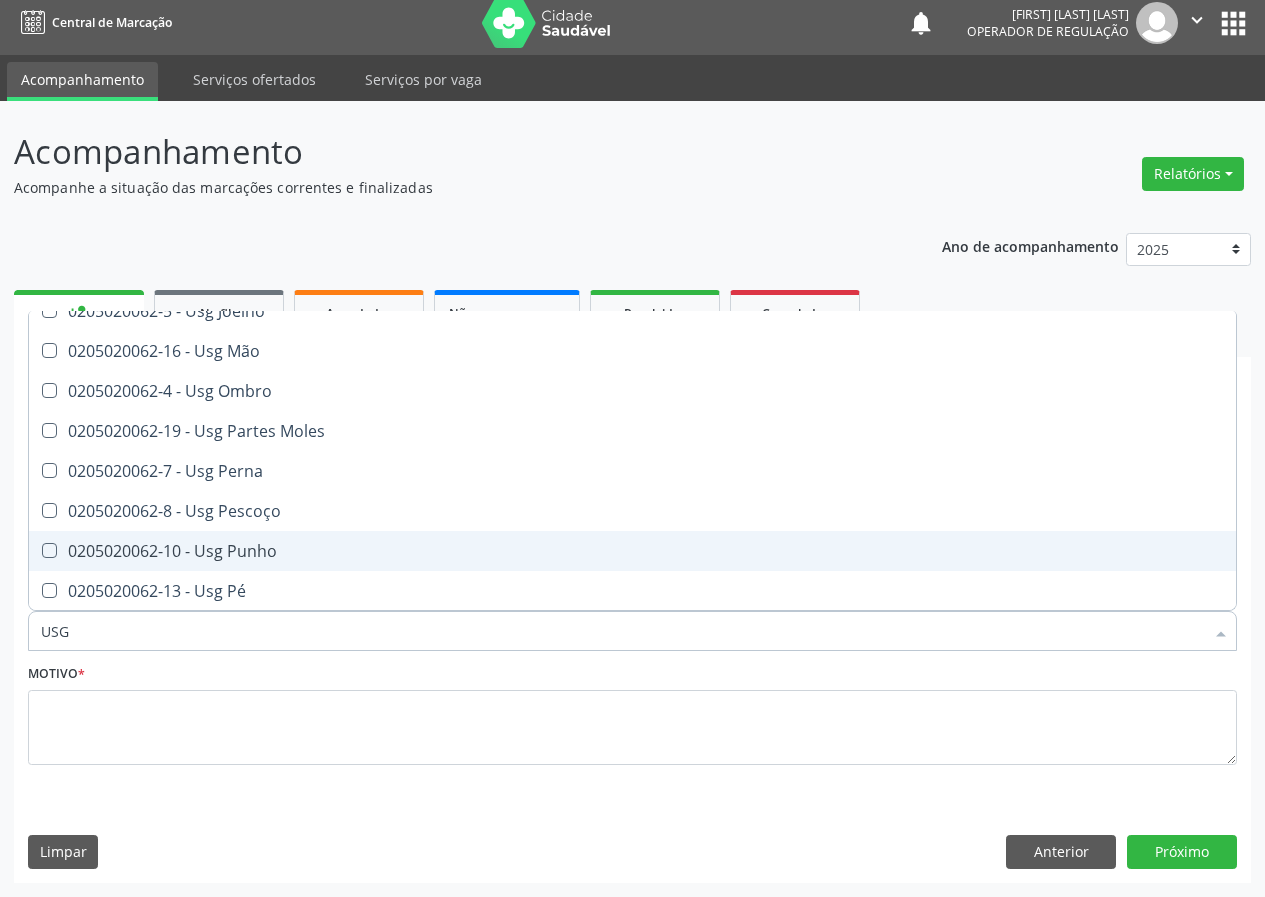drag, startPoint x: 249, startPoint y: 551, endPoint x: 0, endPoint y: 604, distance: 254.57808 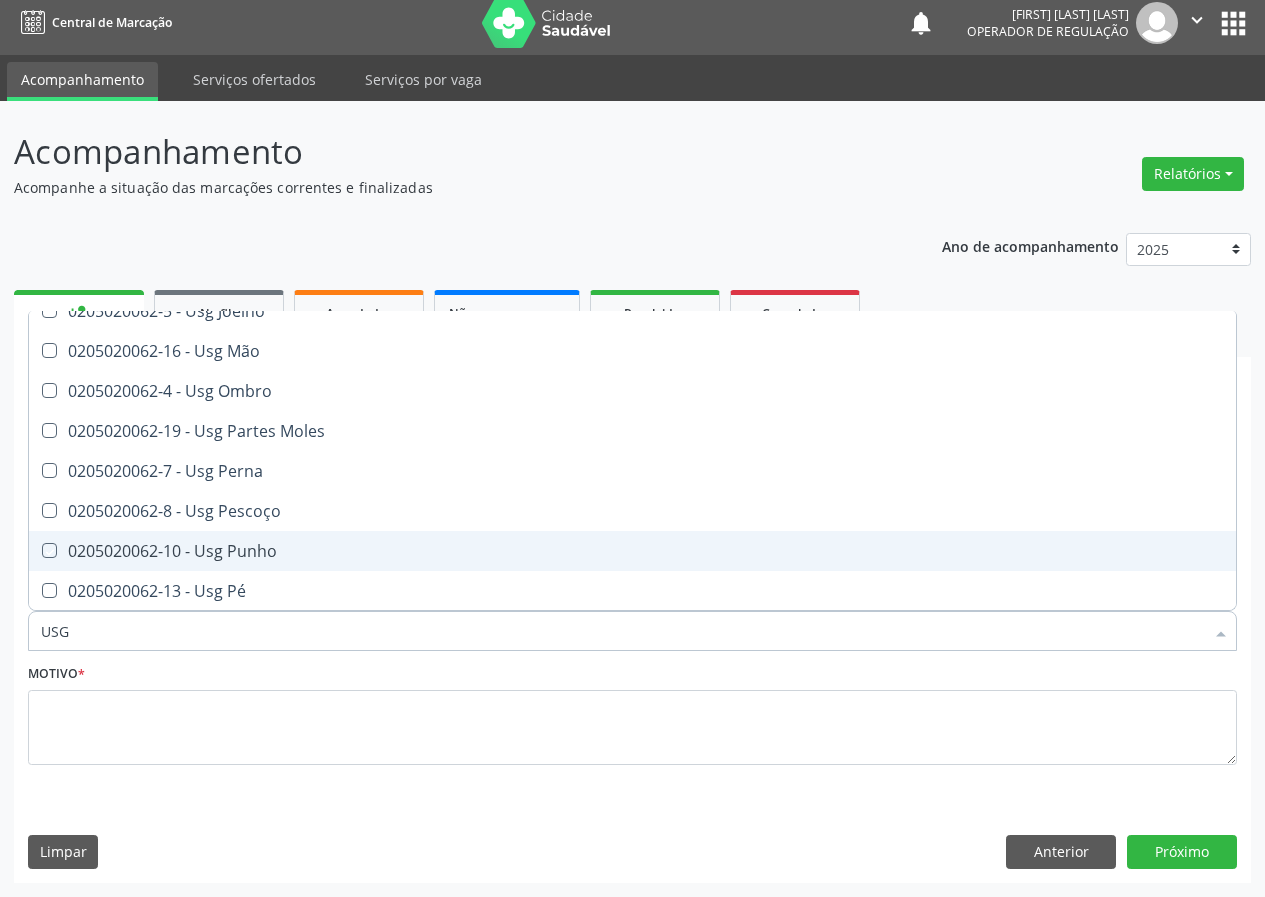 checkbox on "true" 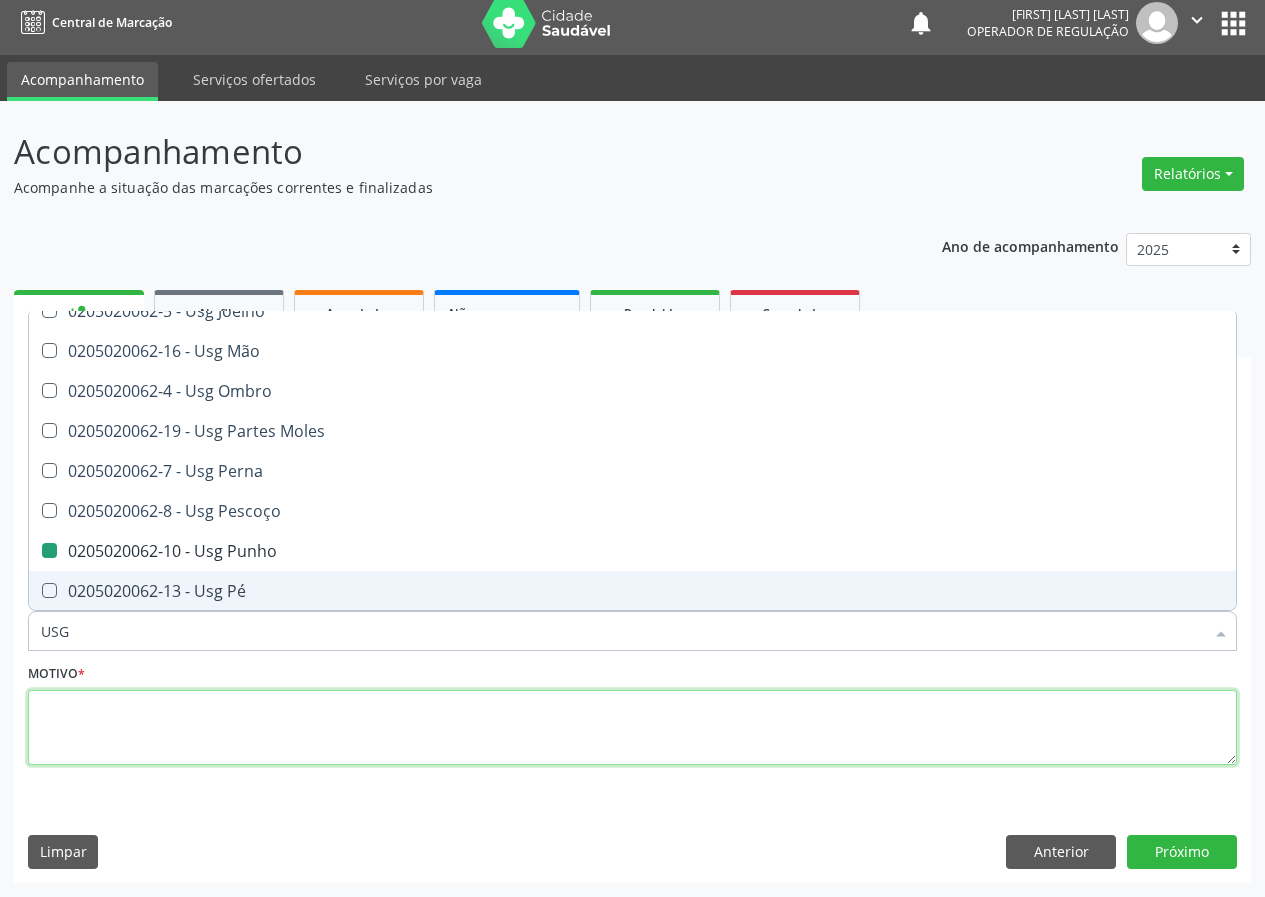 click at bounding box center (632, 728) 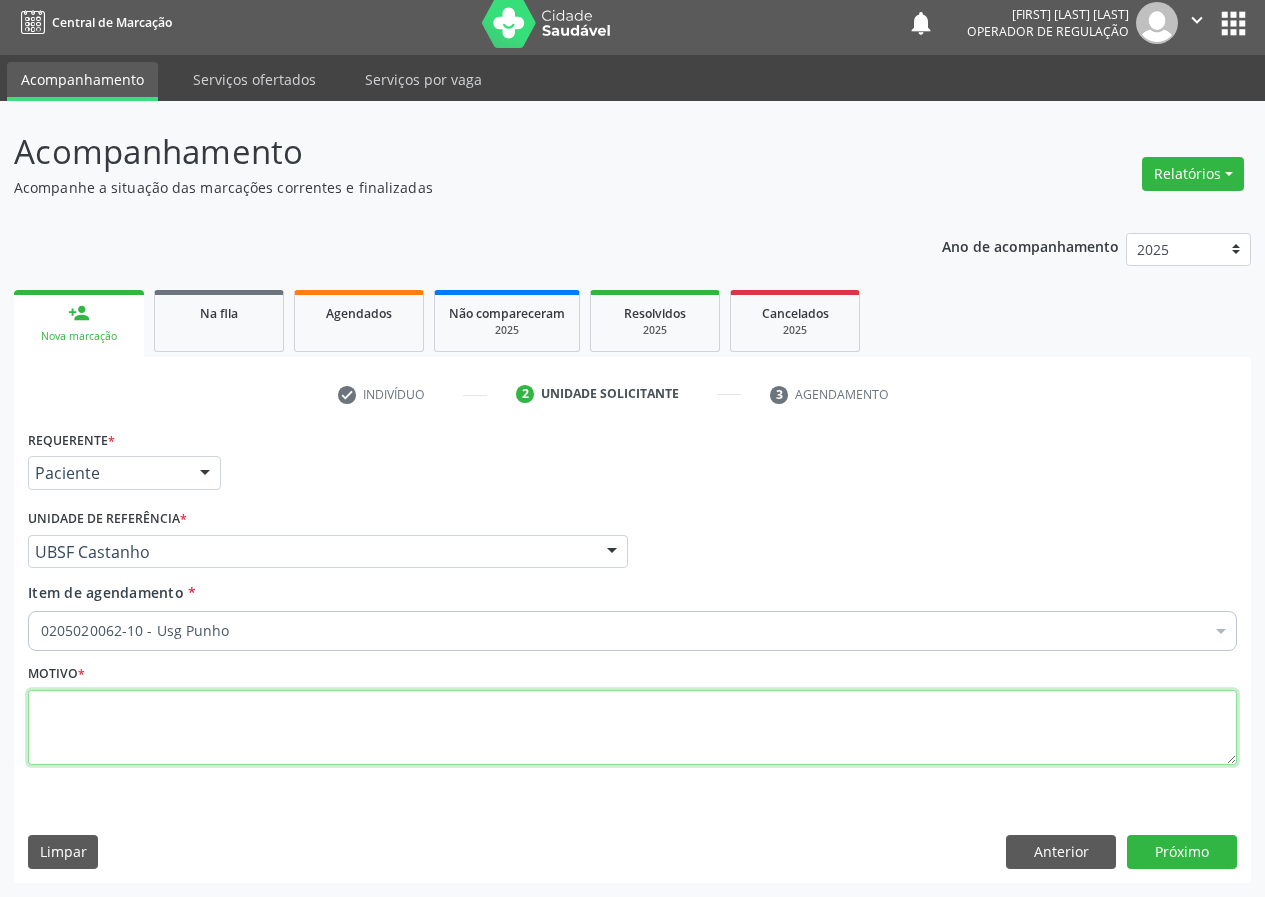 scroll, scrollTop: 0, scrollLeft: 0, axis: both 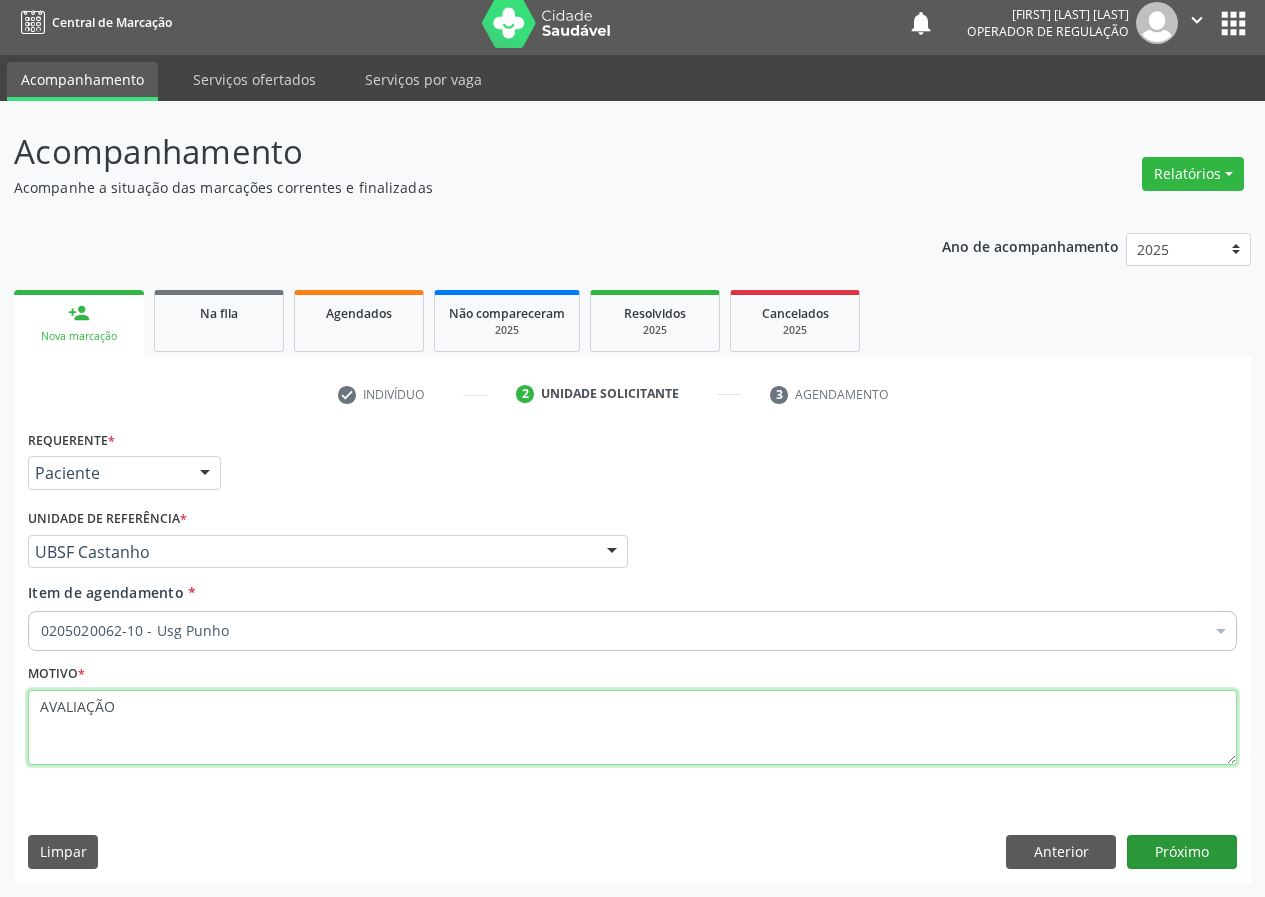type on "AVALIAÇÃO" 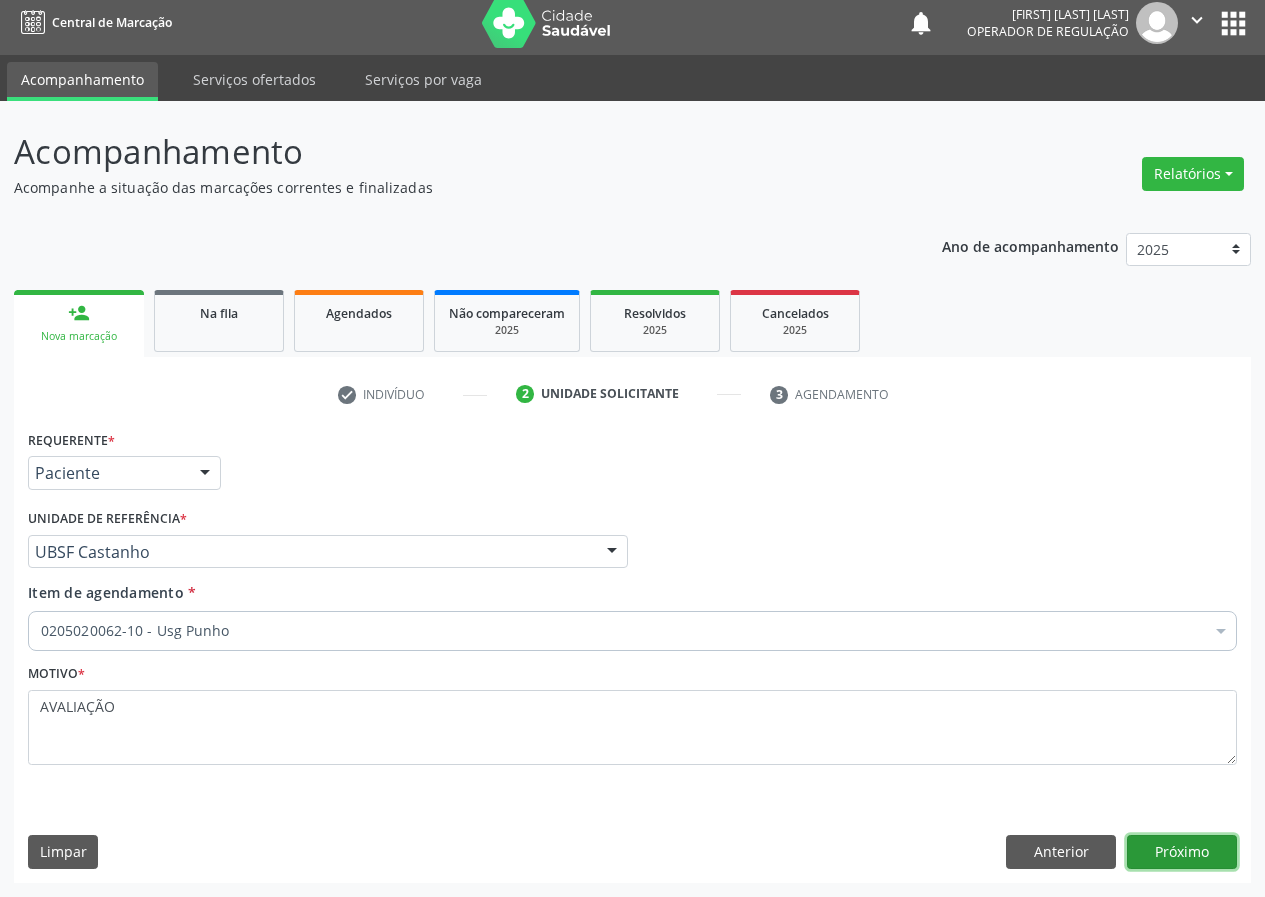 drag, startPoint x: 1194, startPoint y: 853, endPoint x: 1174, endPoint y: 851, distance: 20.09975 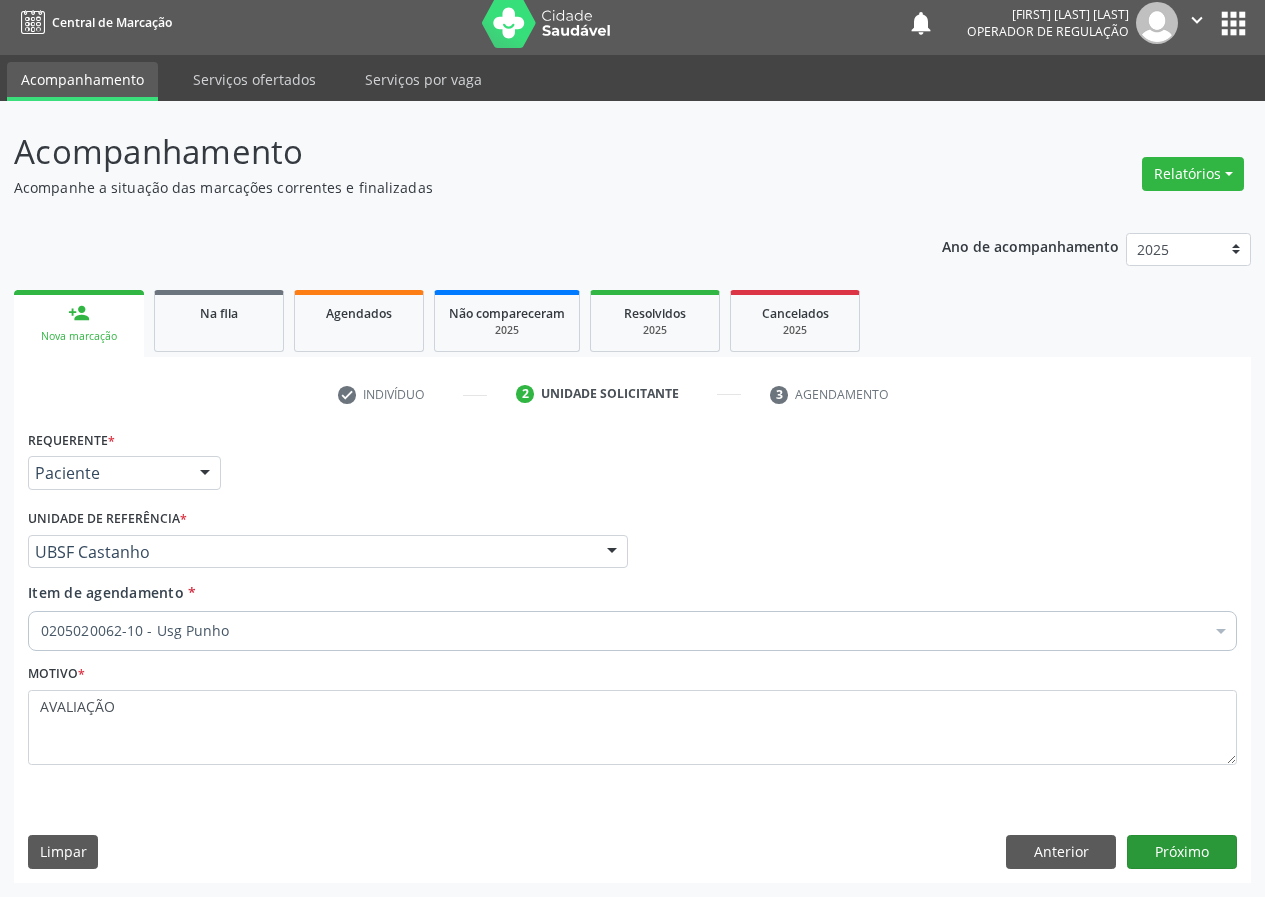 scroll, scrollTop: 0, scrollLeft: 0, axis: both 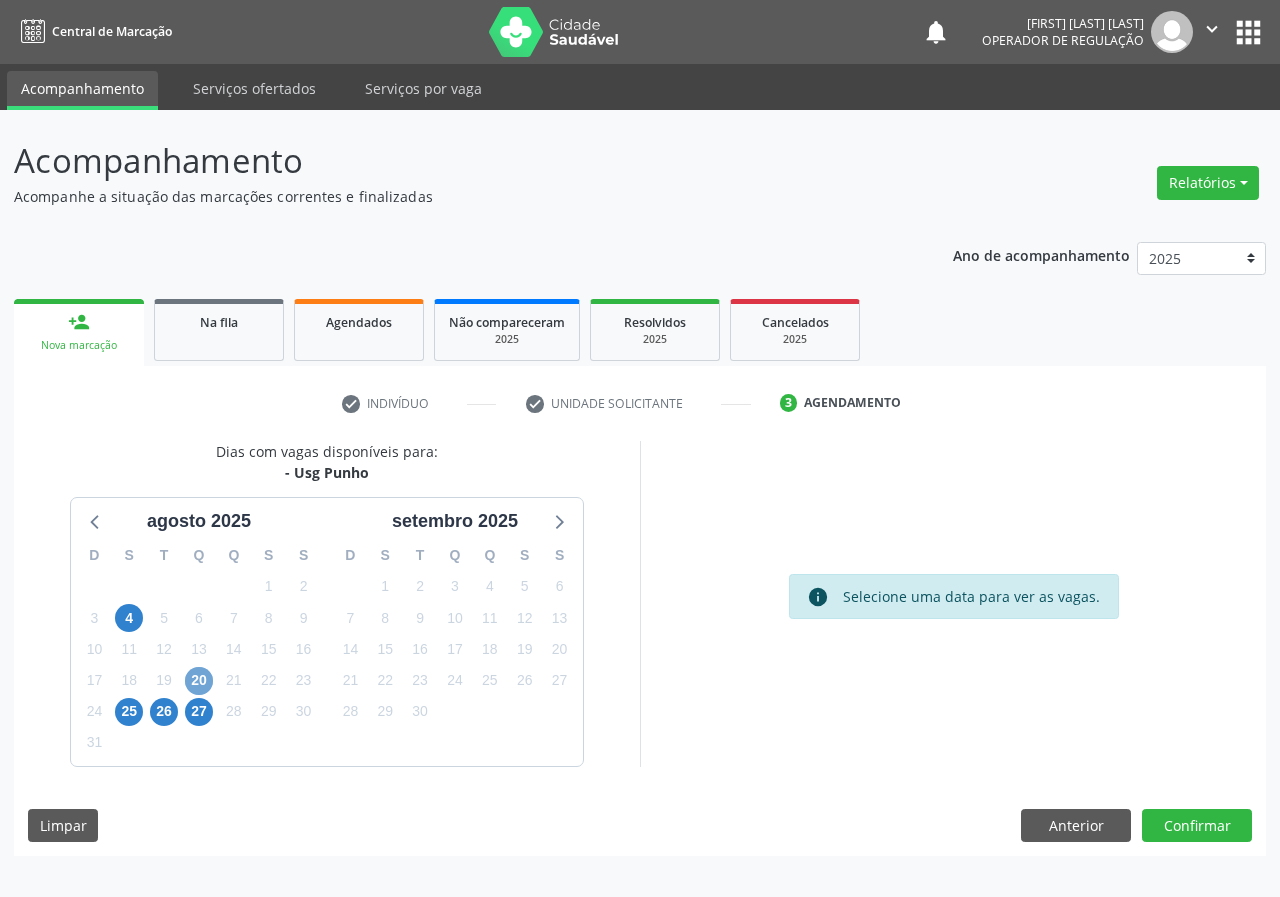 click on "20" at bounding box center (199, 681) 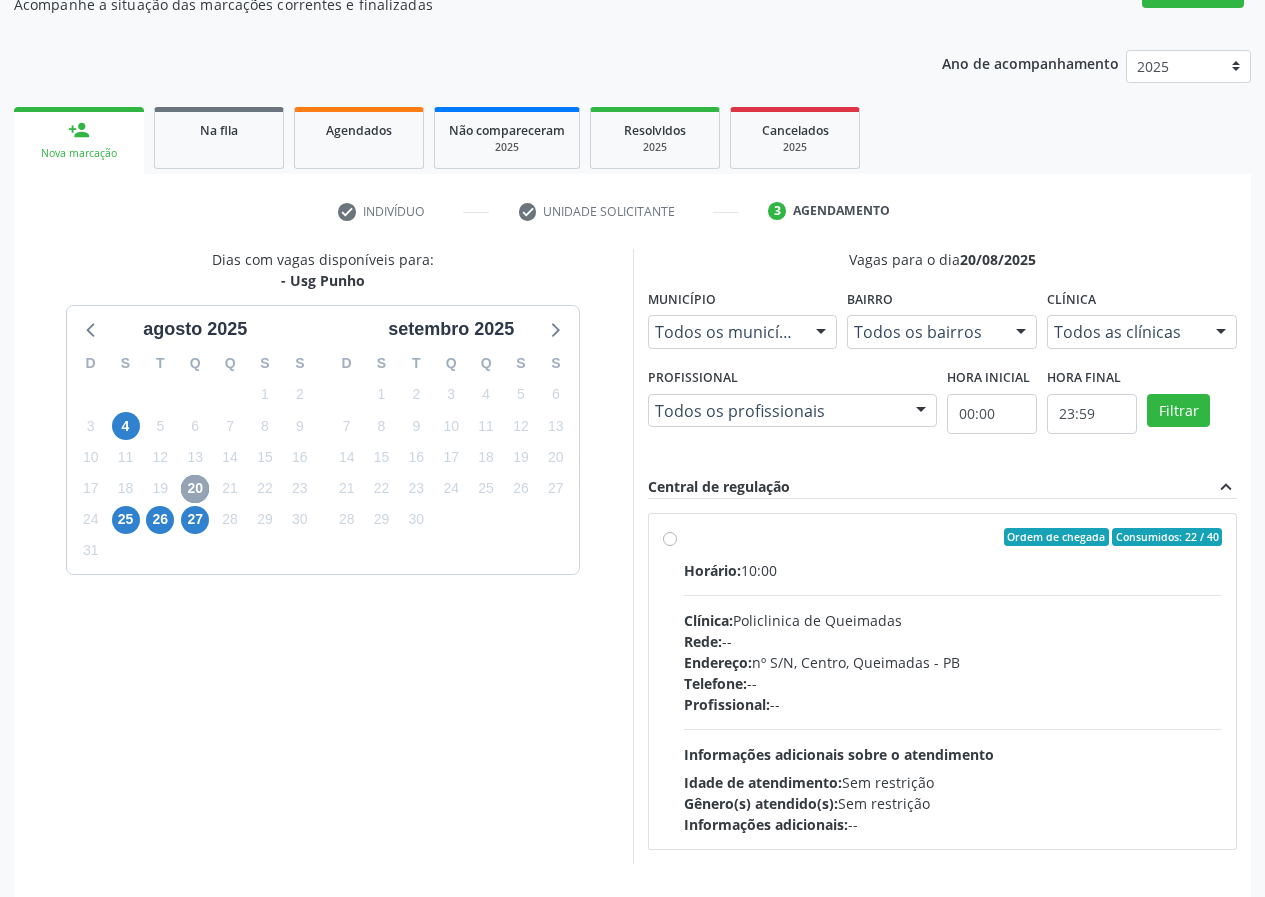 scroll, scrollTop: 200, scrollLeft: 0, axis: vertical 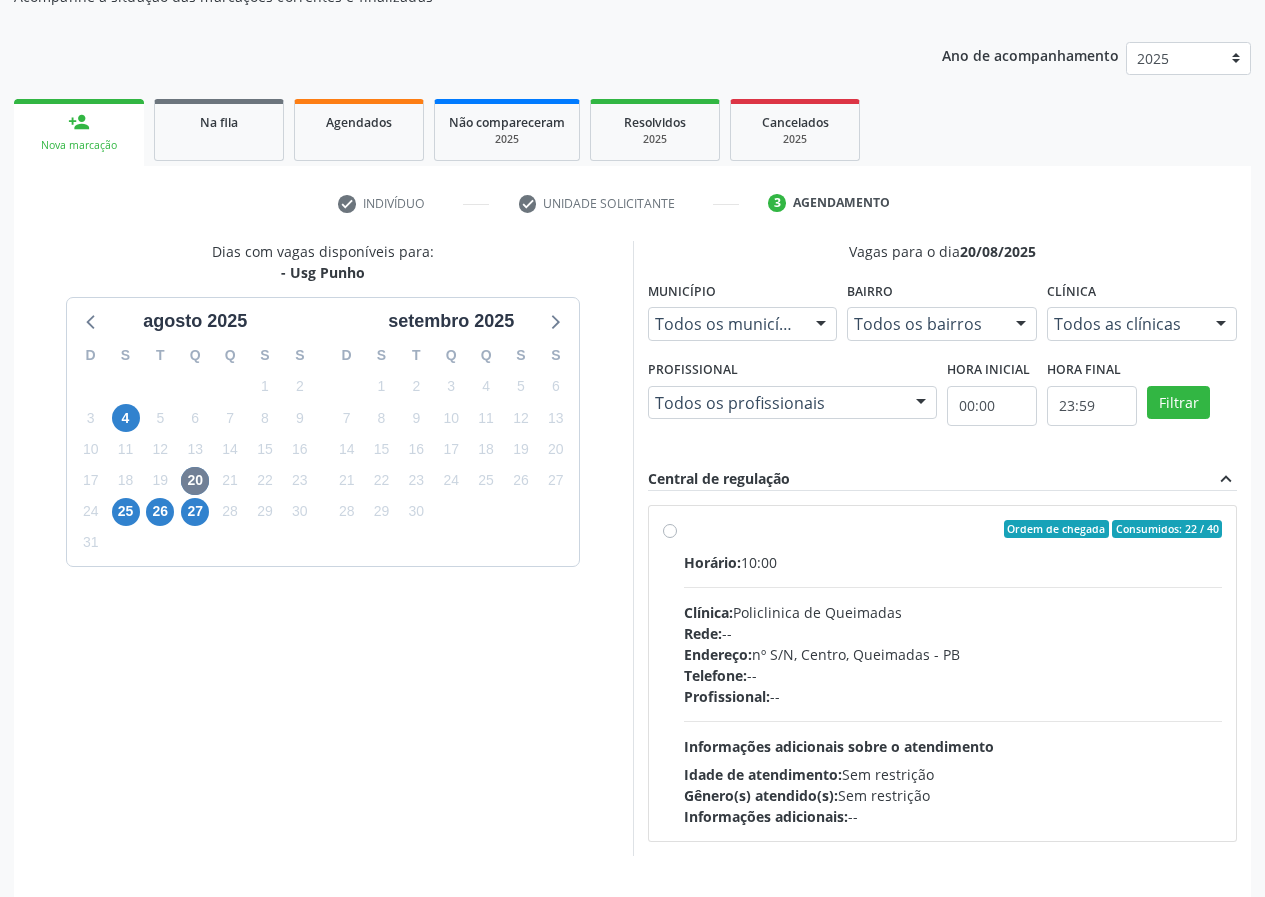 click on "Ordem de chegada
Consumidos: 22 / 40
Horário:   10:00
Clínica:  Policlinica de Queimadas
Rede:
--
Endereço:   nº S/N, Centro, Queimadas - PB
Telefone:   --
Profissional:
--
Informações adicionais sobre o atendimento
Idade de atendimento:
Sem restrição
Gênero(s) atendido(s):
Sem restrição
Informações adicionais:
--" at bounding box center [953, 673] 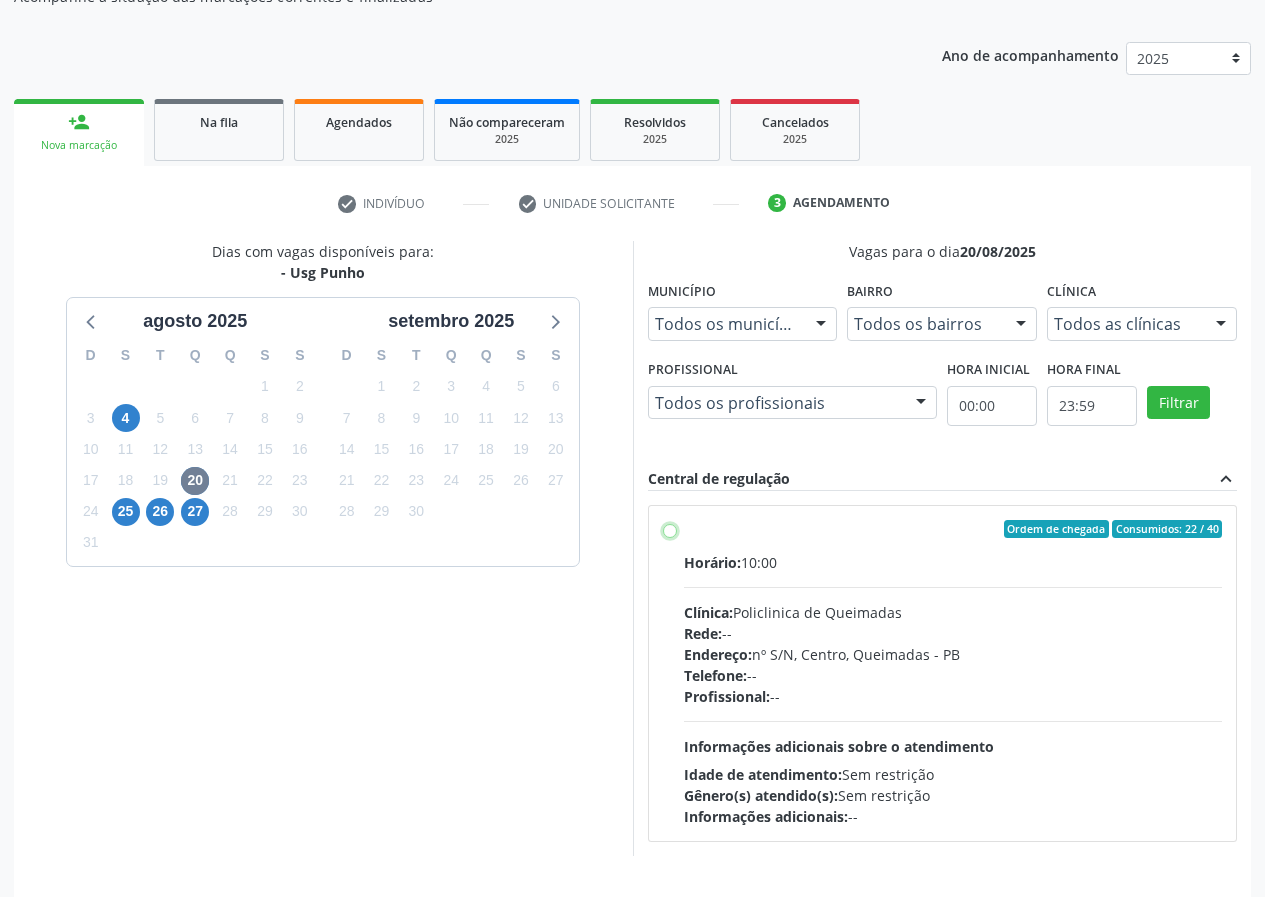 click on "Ordem de chegada
Consumidos: 22 / 40
Horário:   10:00
Clínica:  Policlinica de Queimadas
Rede:
--
Endereço:   nº S/N, Centro, Queimadas - PB
Telefone:   --
Profissional:
--
Informações adicionais sobre o atendimento
Idade de atendimento:
Sem restrição
Gênero(s) atendido(s):
Sem restrição
Informações adicionais:
--" at bounding box center (670, 529) 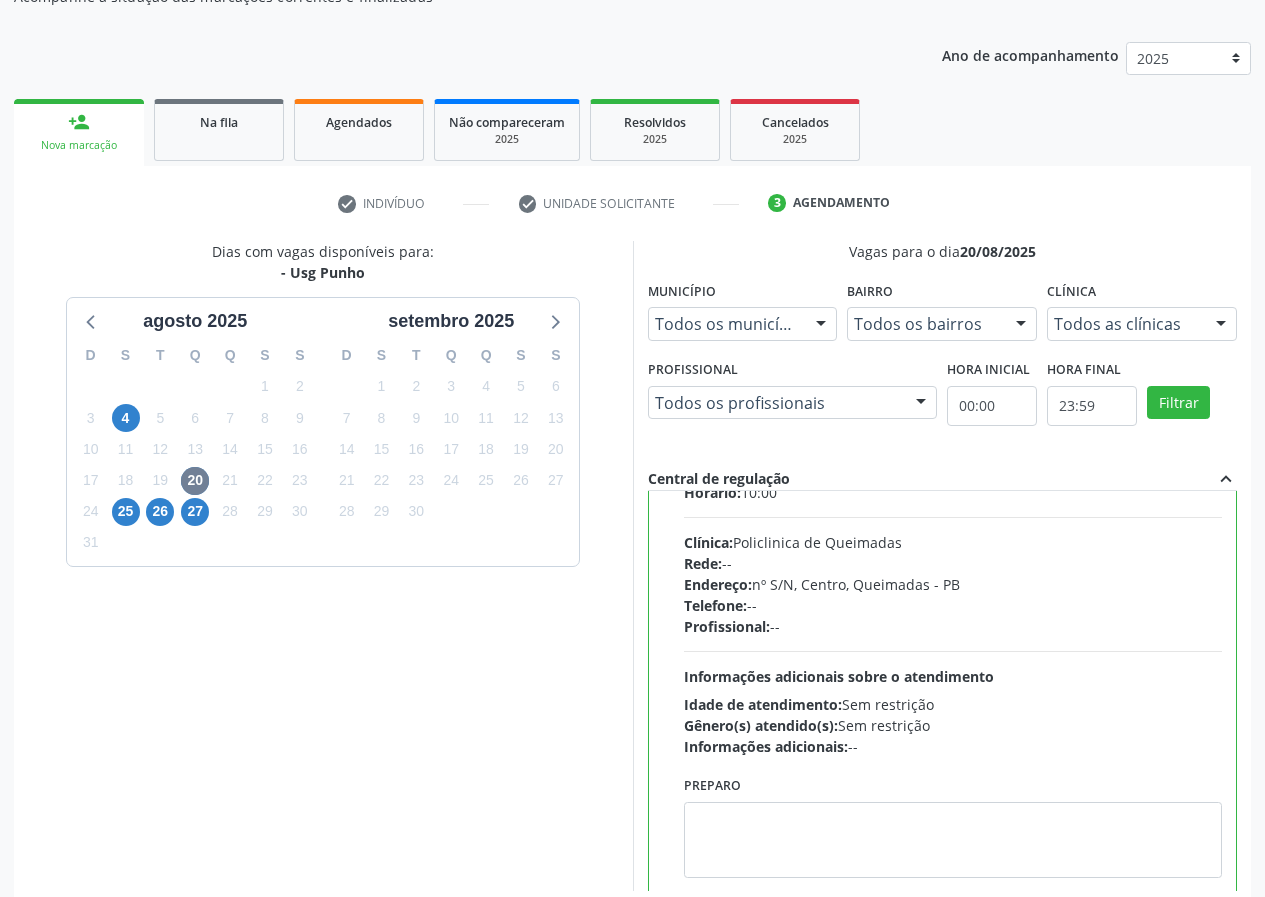 scroll, scrollTop: 99, scrollLeft: 0, axis: vertical 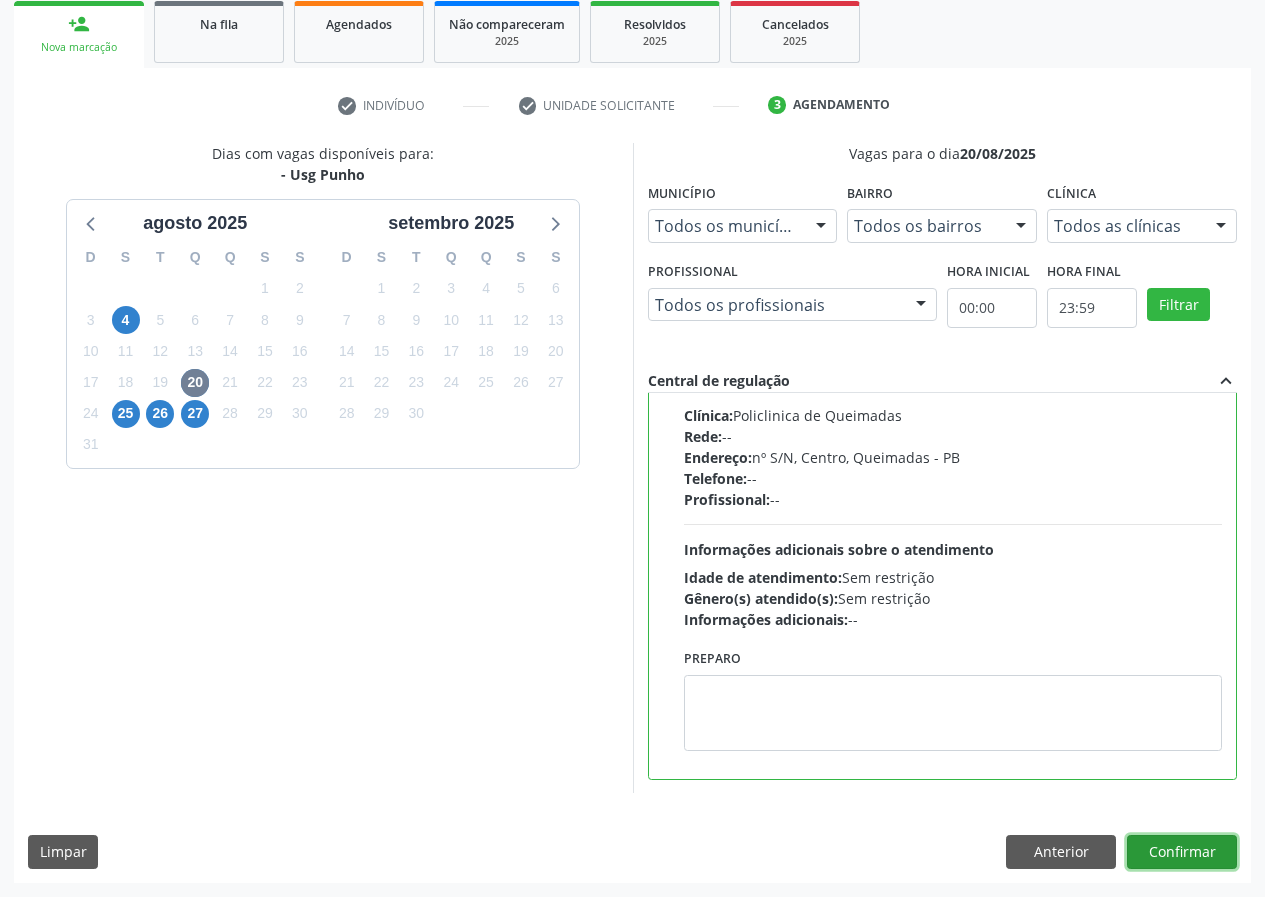 click on "Confirmar" at bounding box center (1182, 852) 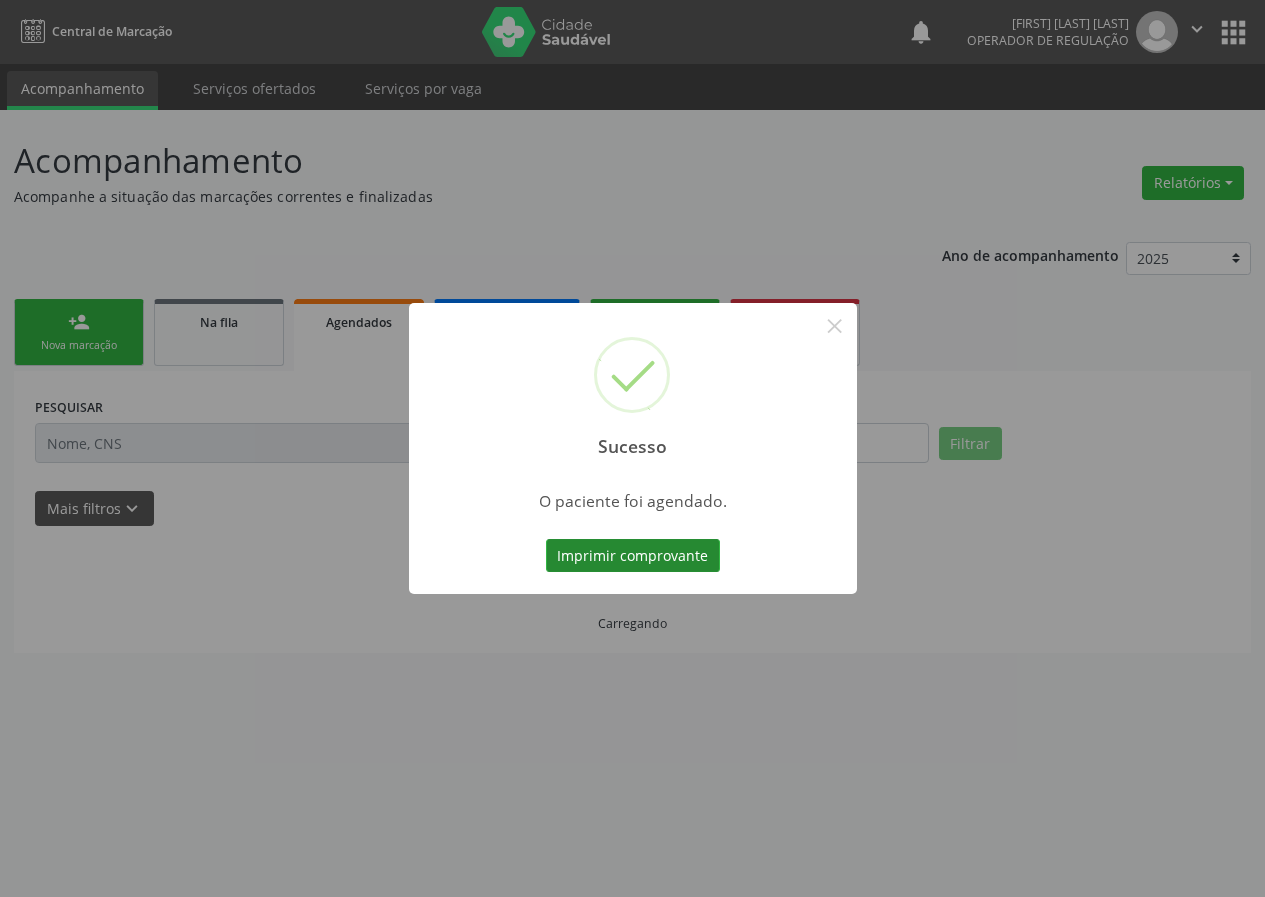 scroll, scrollTop: 0, scrollLeft: 0, axis: both 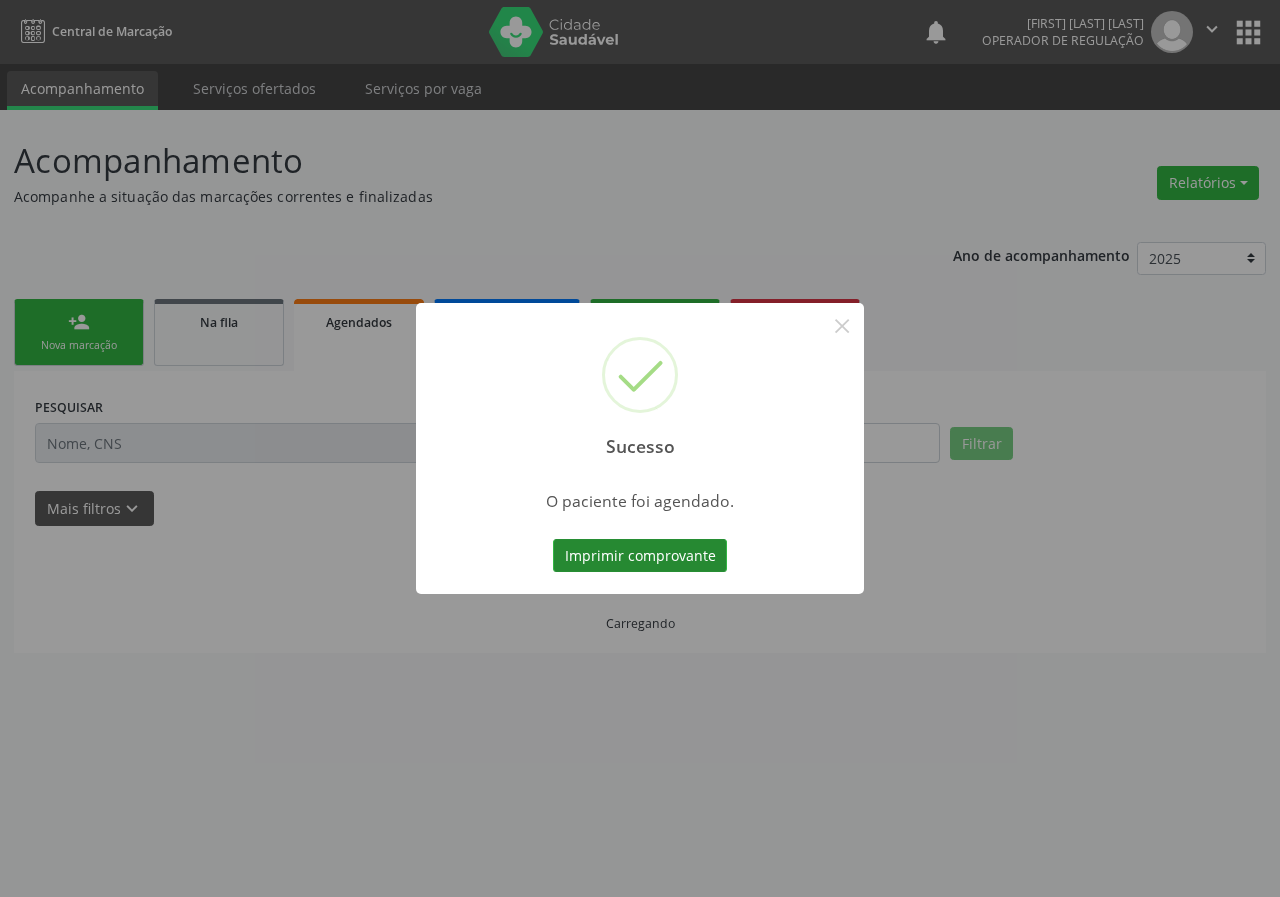 click on "Imprimir comprovante" at bounding box center [640, 556] 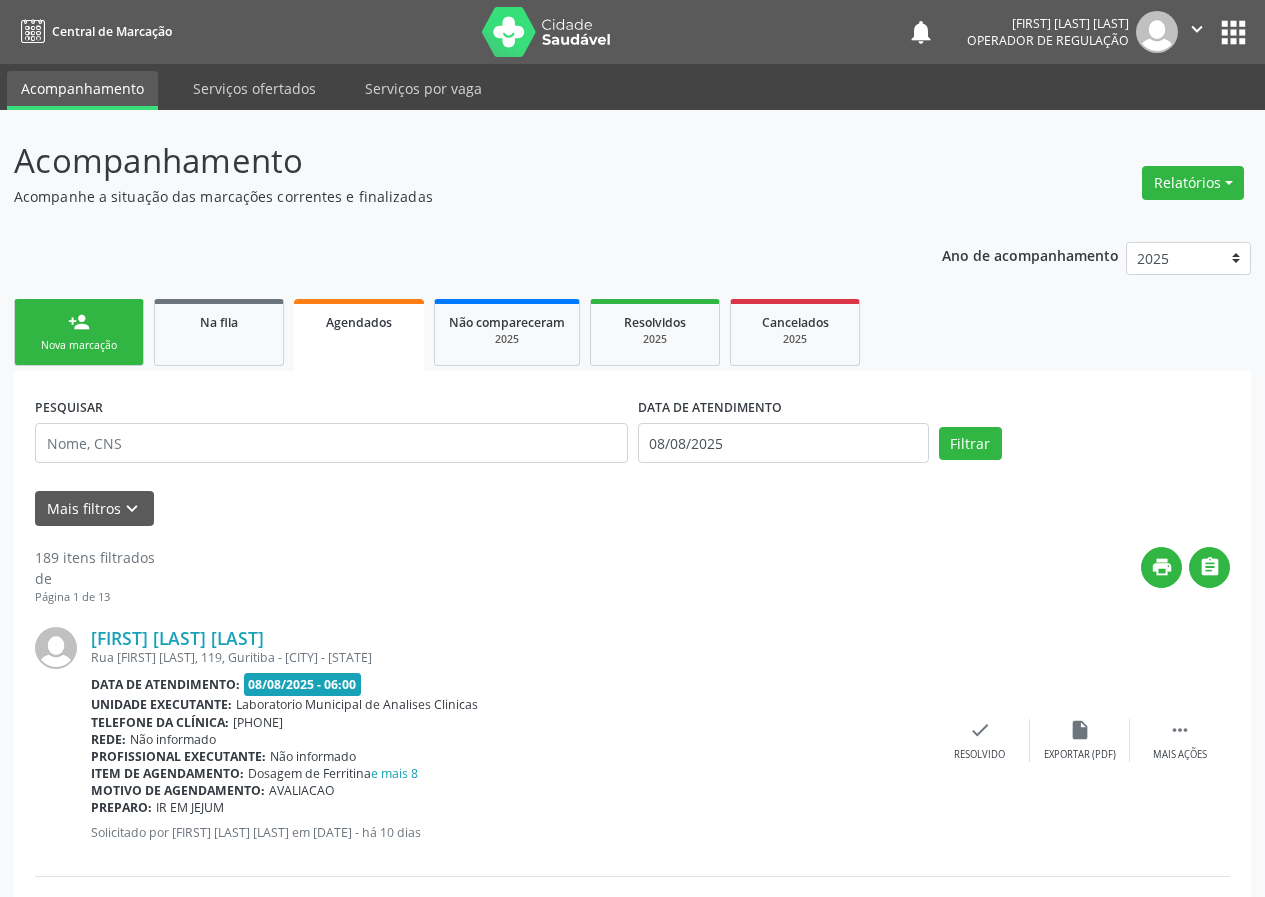 click on "Nova marcação" at bounding box center [79, 345] 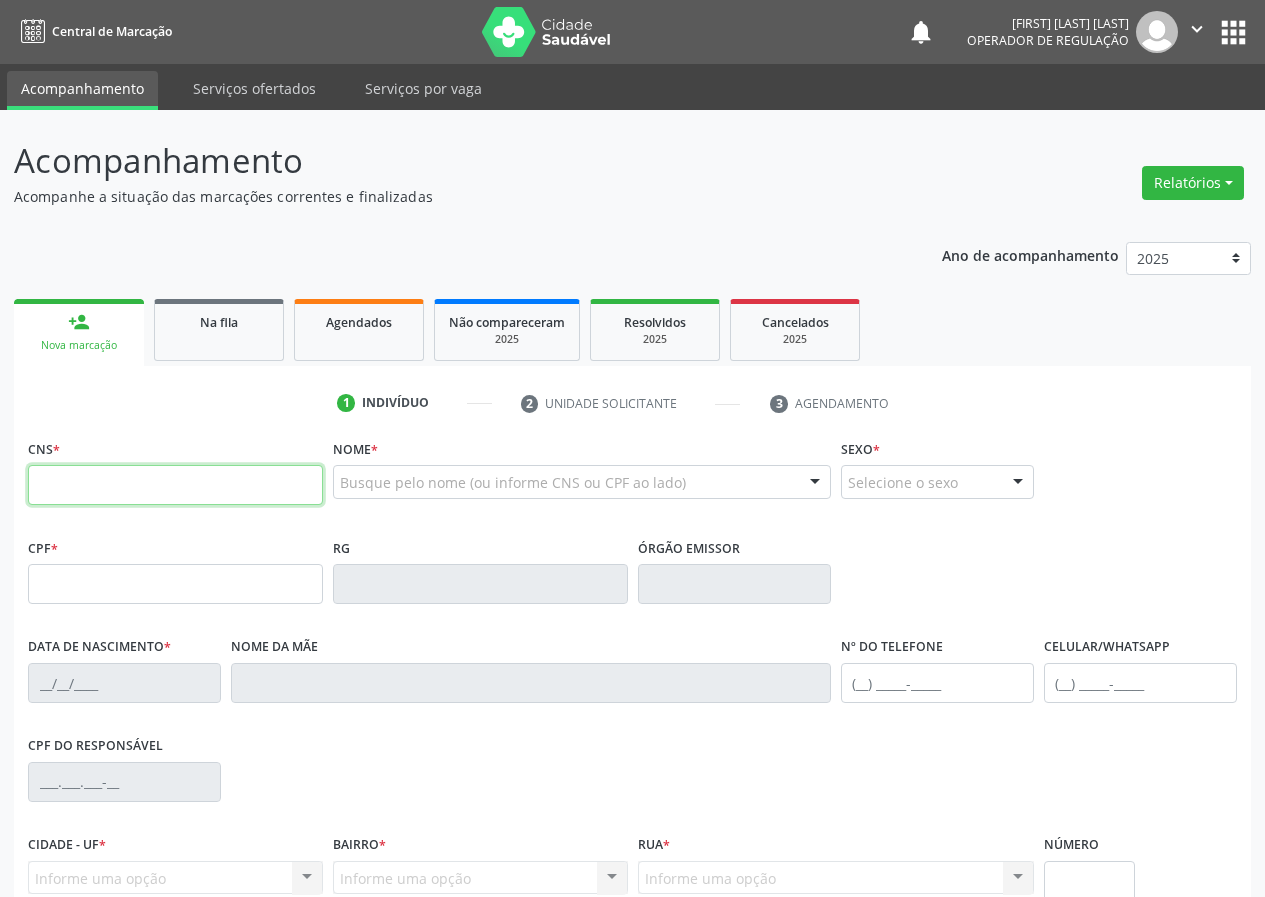 click at bounding box center [175, 485] 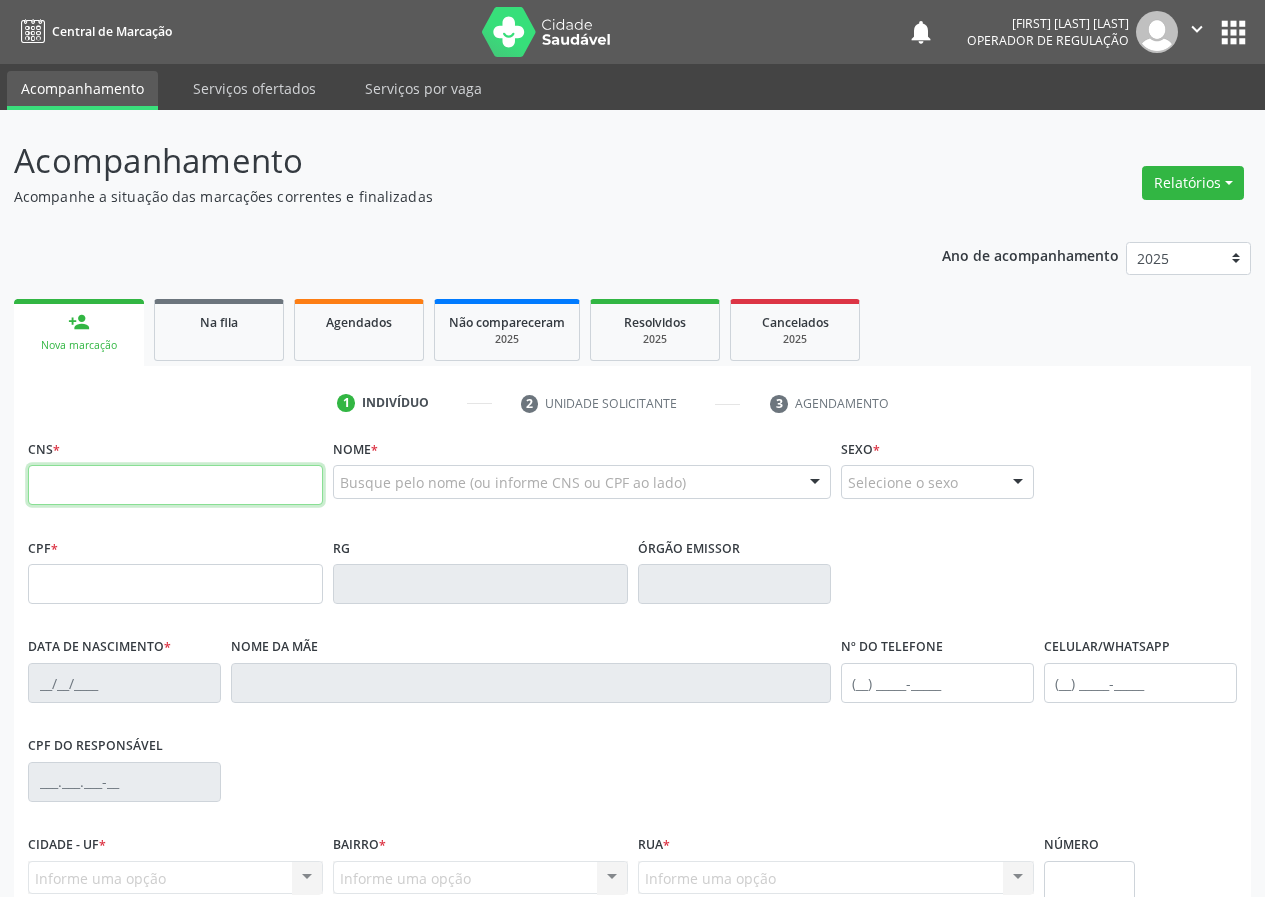 click at bounding box center (175, 485) 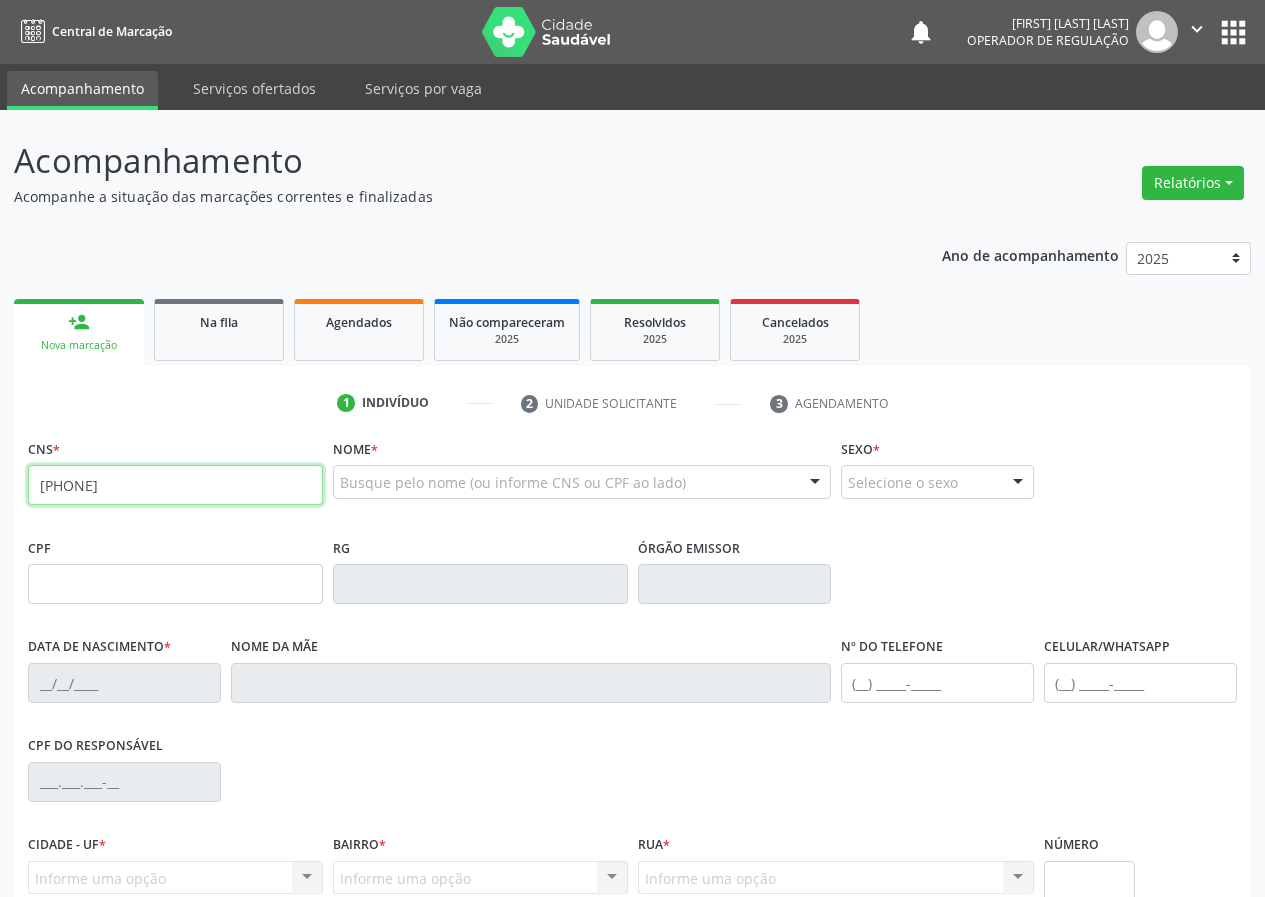 type on "702 0098 2486 3088" 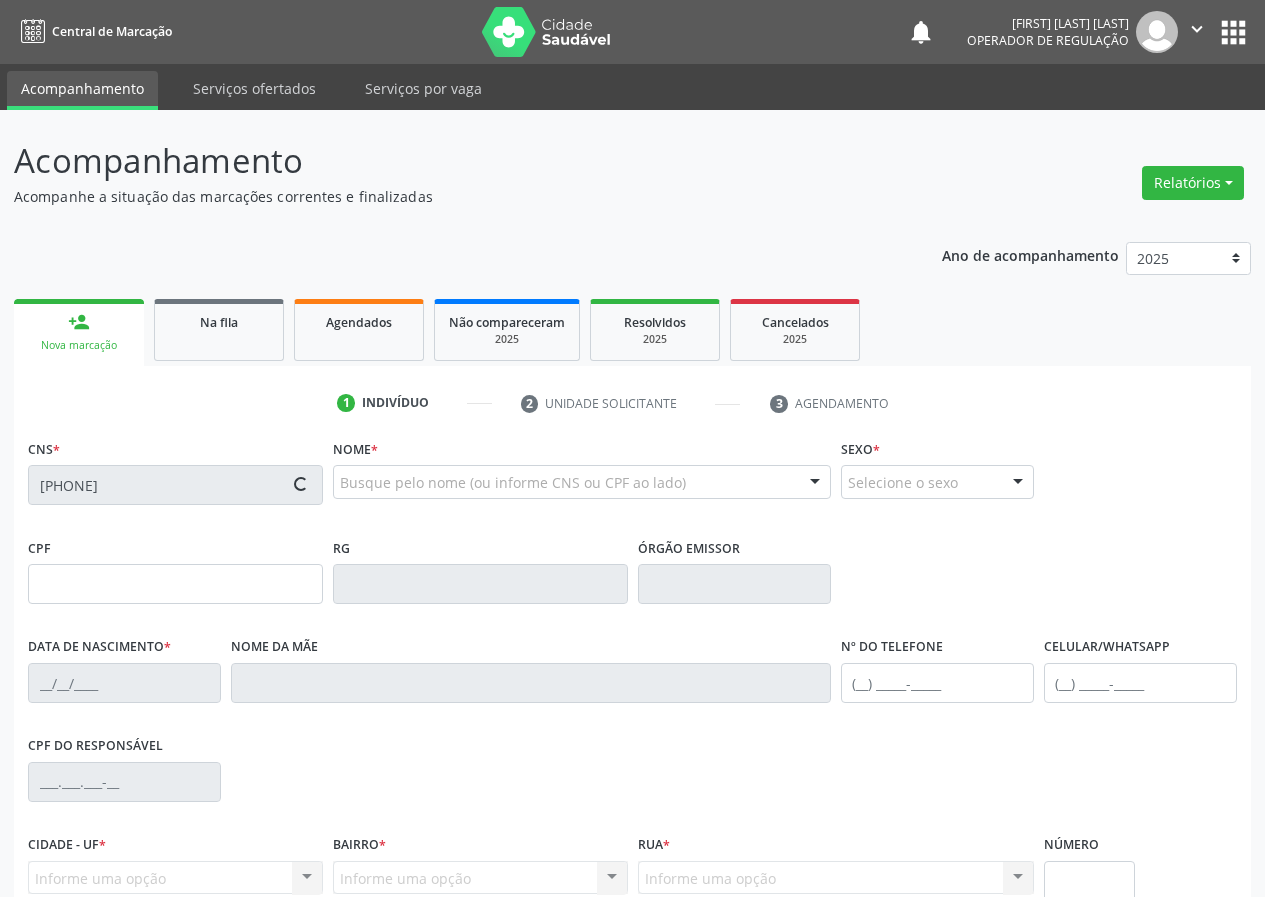type on "436.645.634-68" 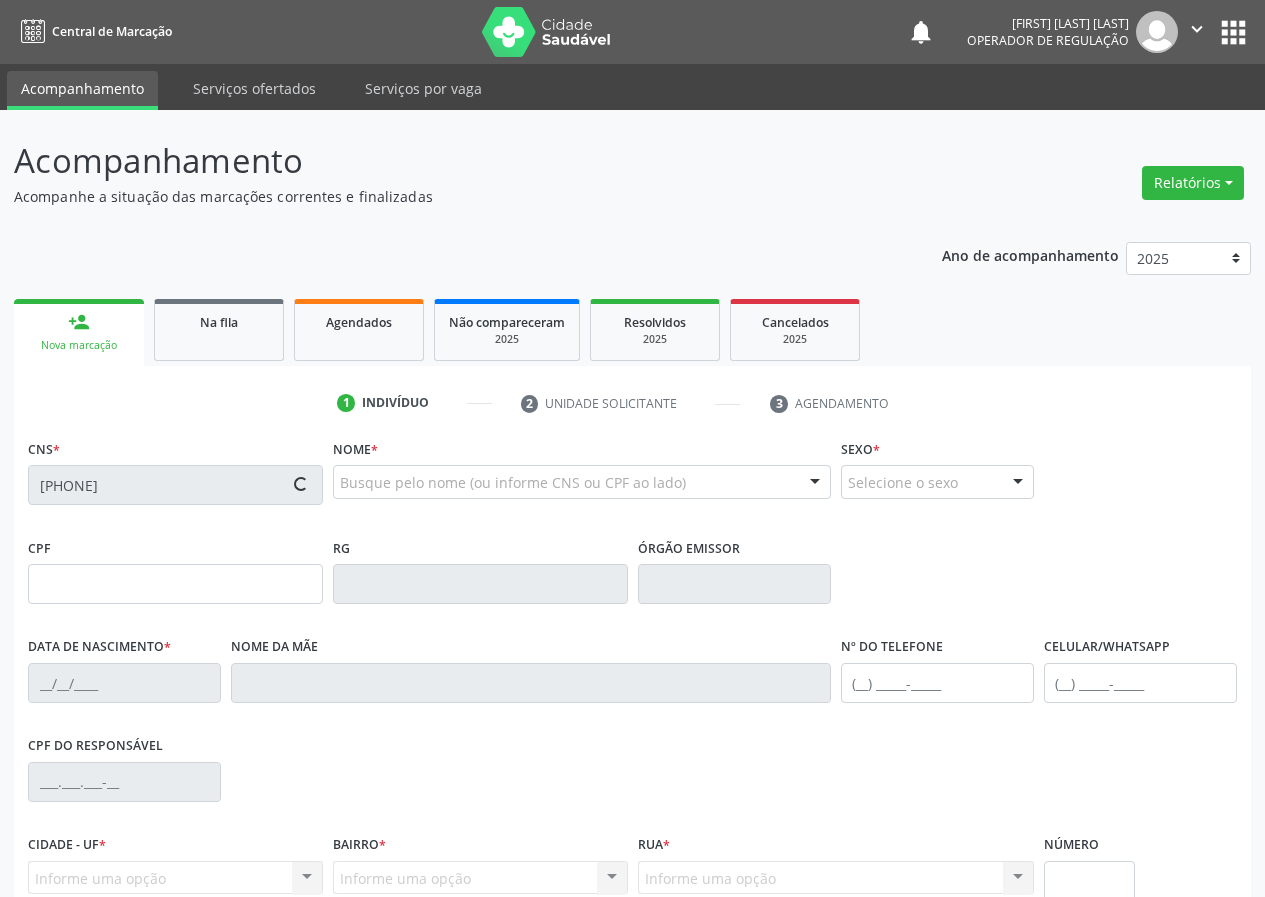 type on "27/04/1965" 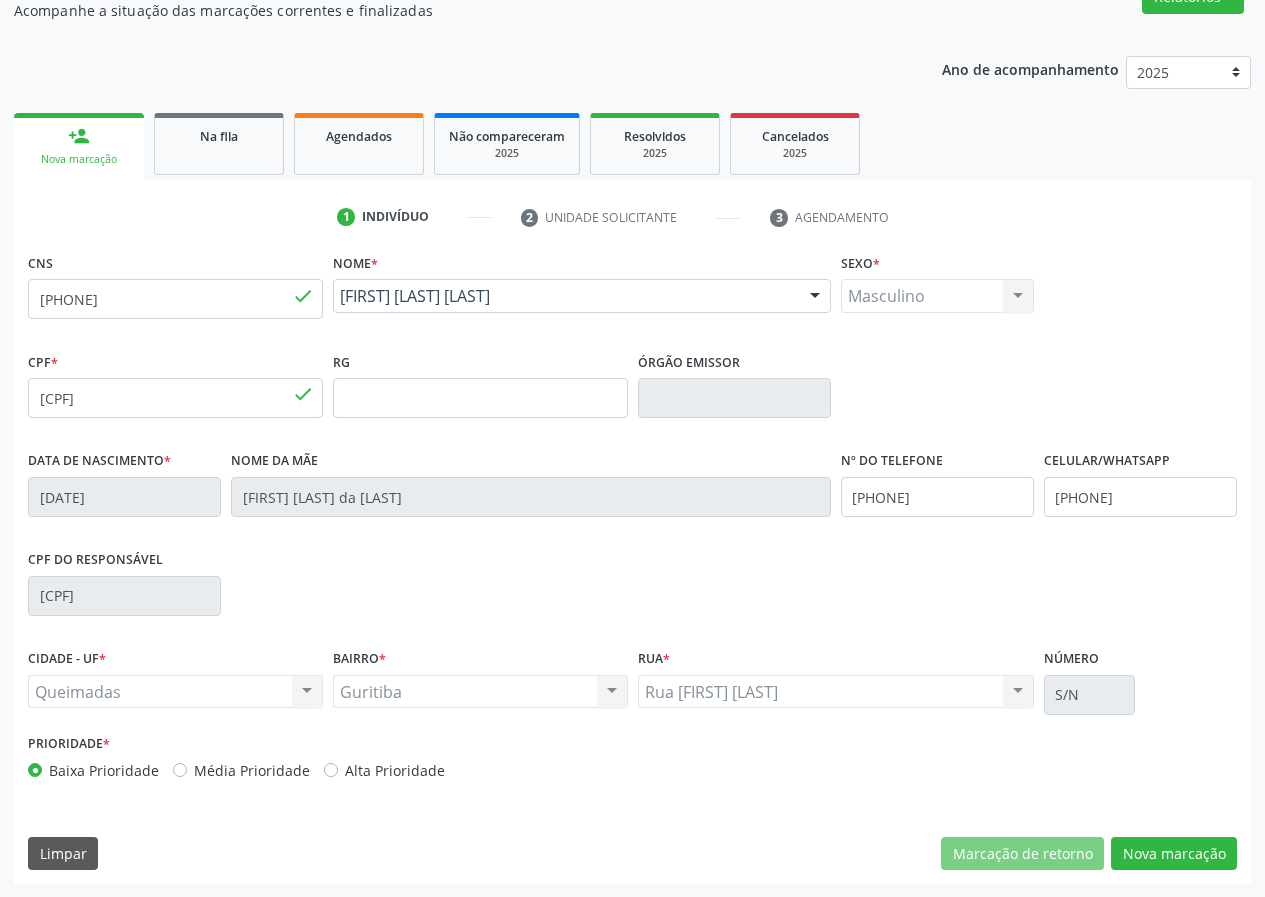scroll, scrollTop: 187, scrollLeft: 0, axis: vertical 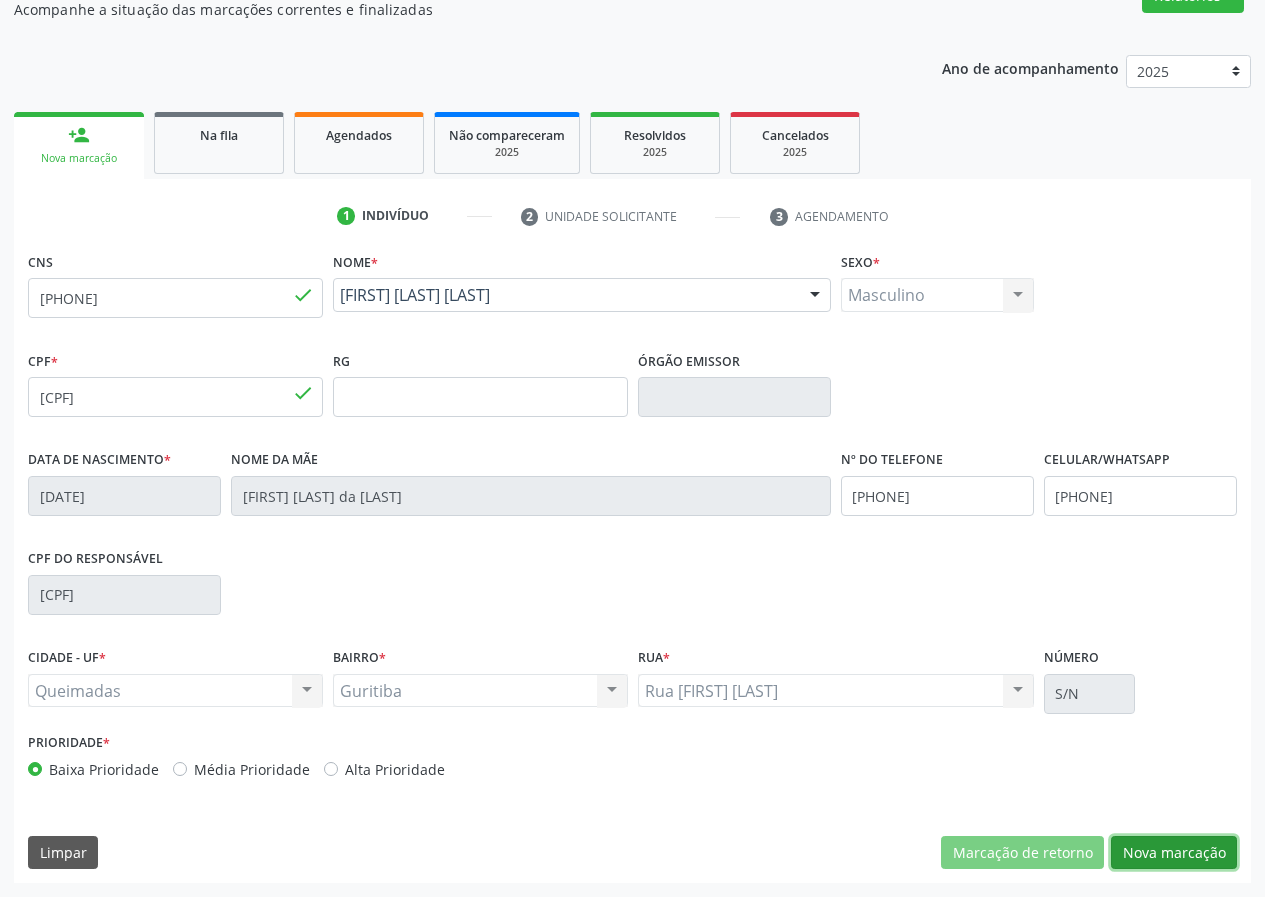 click on "Nova marcação" at bounding box center (1174, 853) 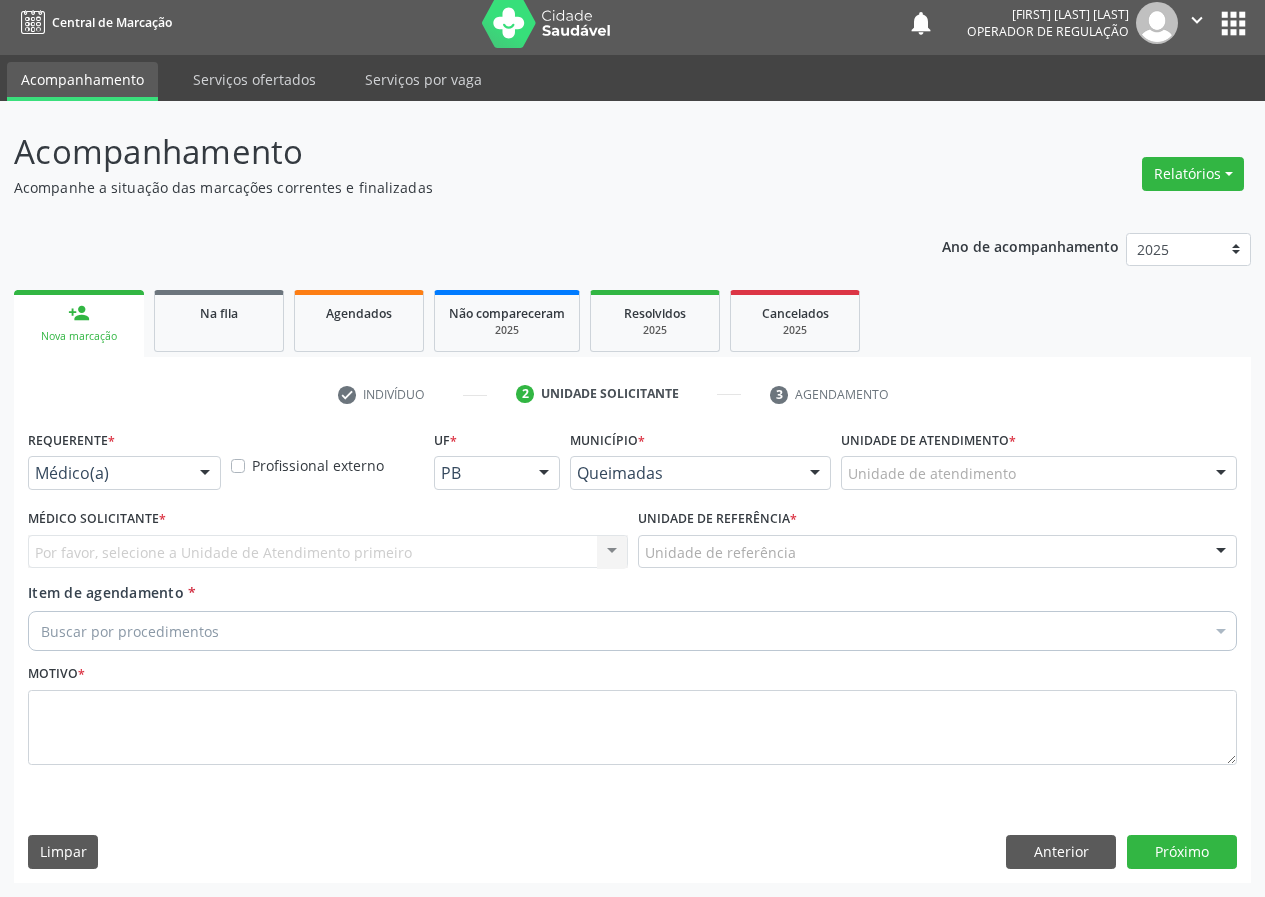 scroll, scrollTop: 9, scrollLeft: 0, axis: vertical 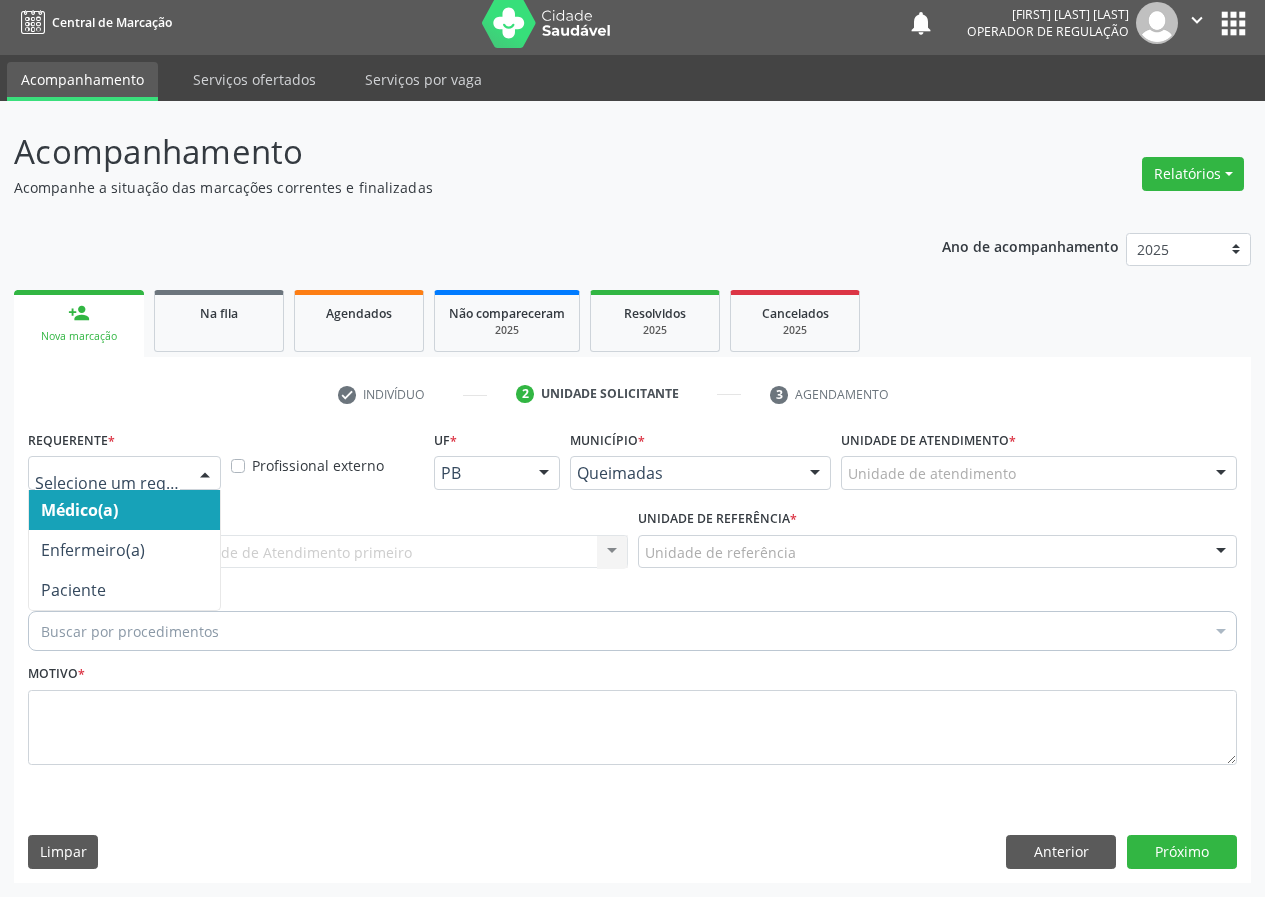 click at bounding box center (205, 474) 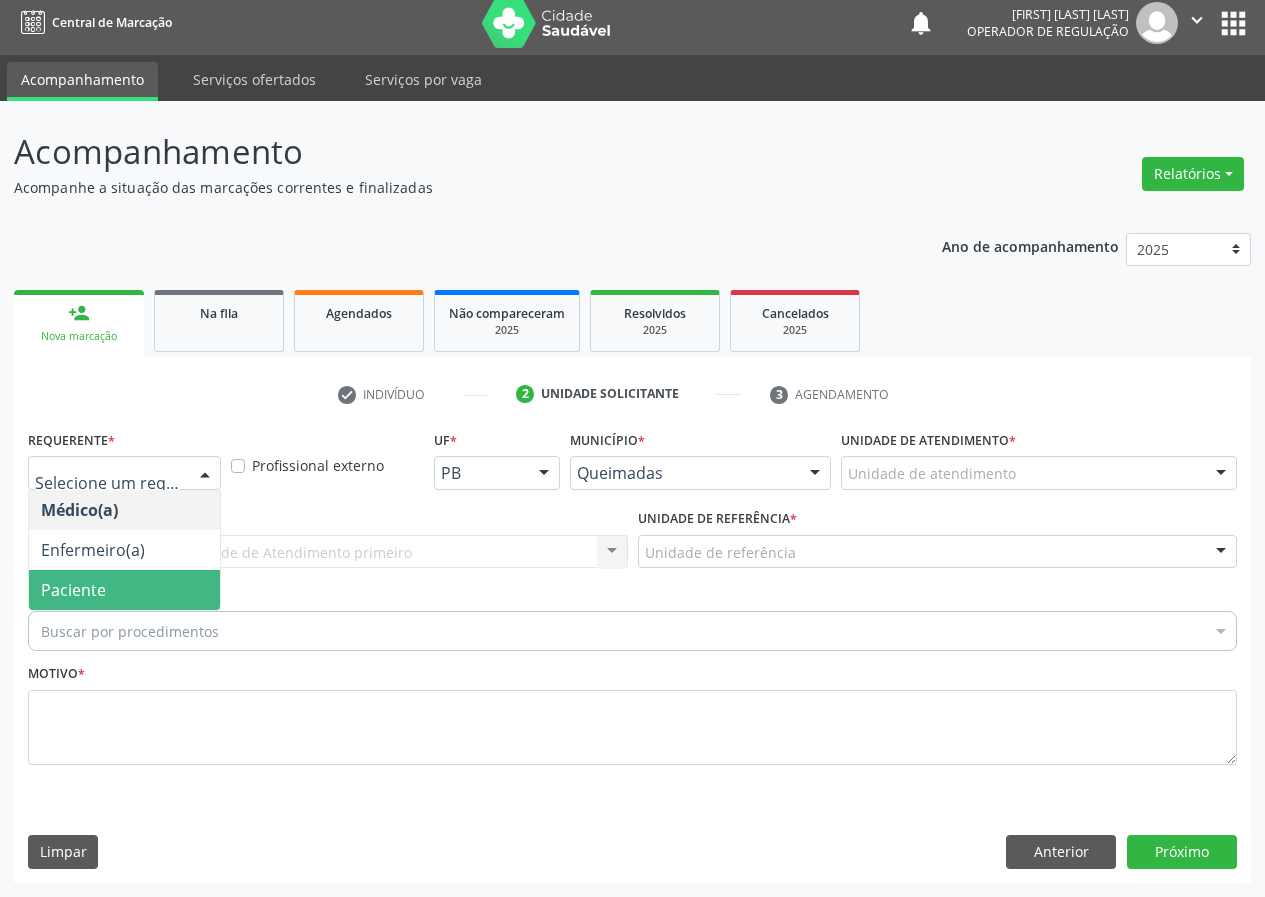 drag, startPoint x: 187, startPoint y: 580, endPoint x: 434, endPoint y: 585, distance: 247.0506 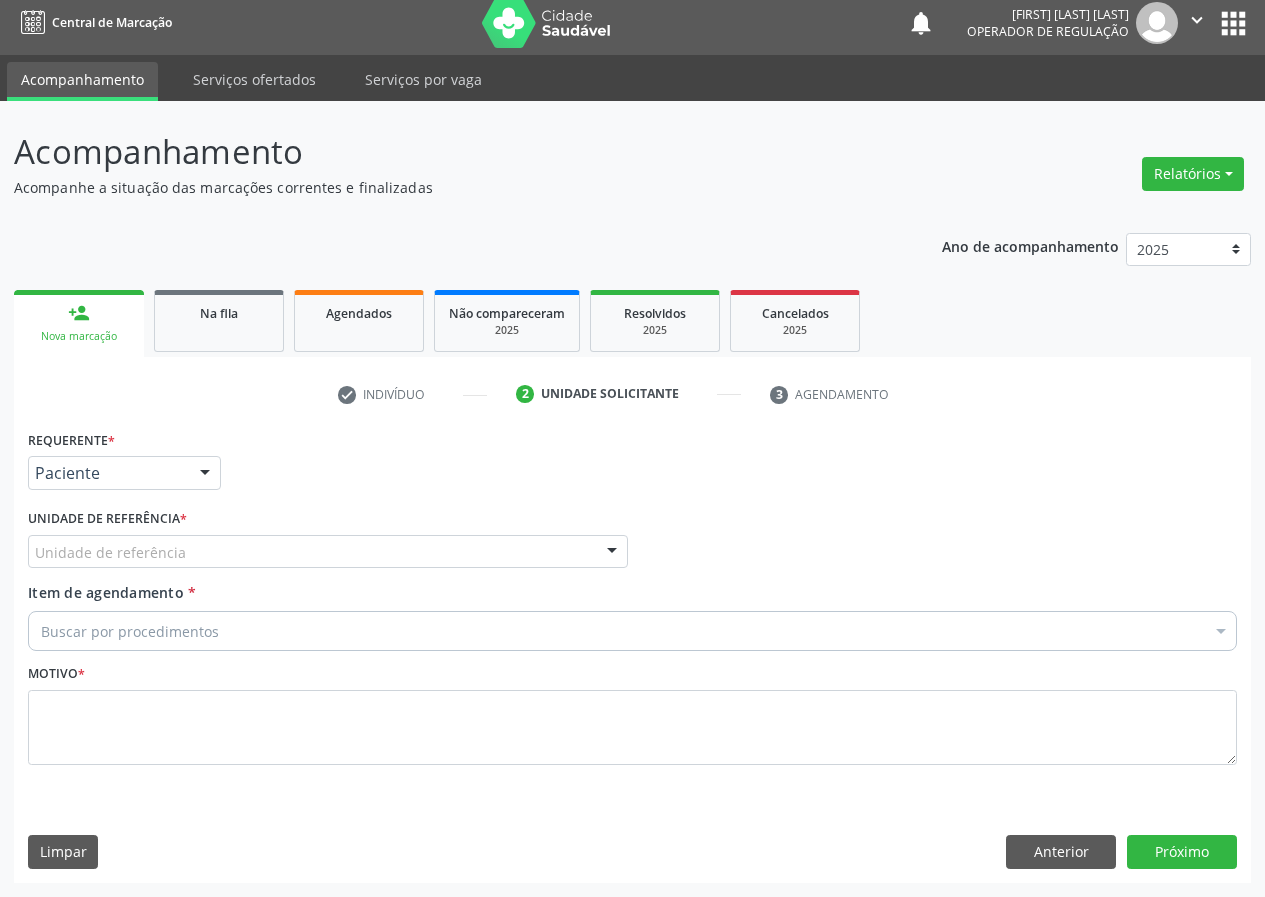 click on "Unidade de referência" at bounding box center (328, 552) 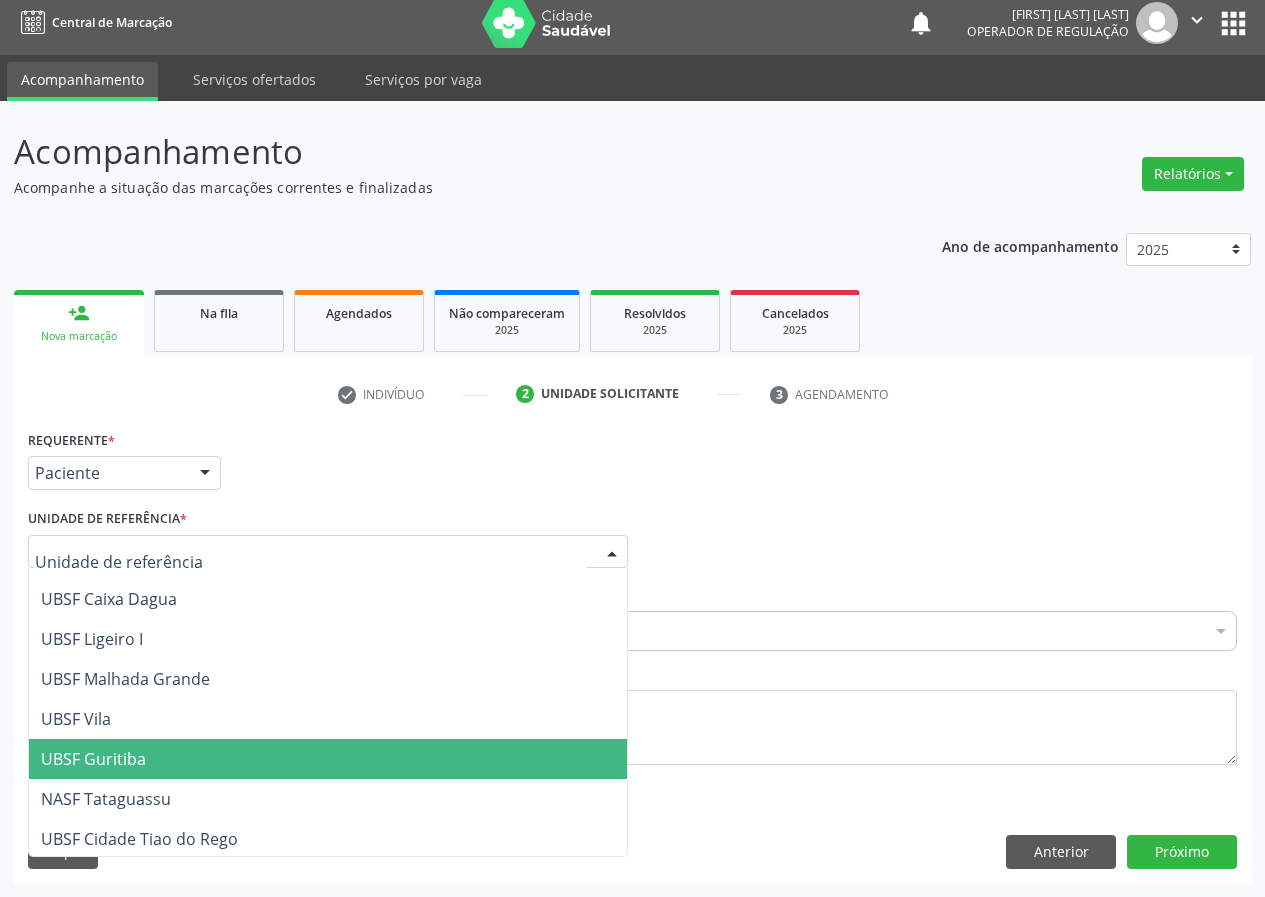 scroll, scrollTop: 512, scrollLeft: 0, axis: vertical 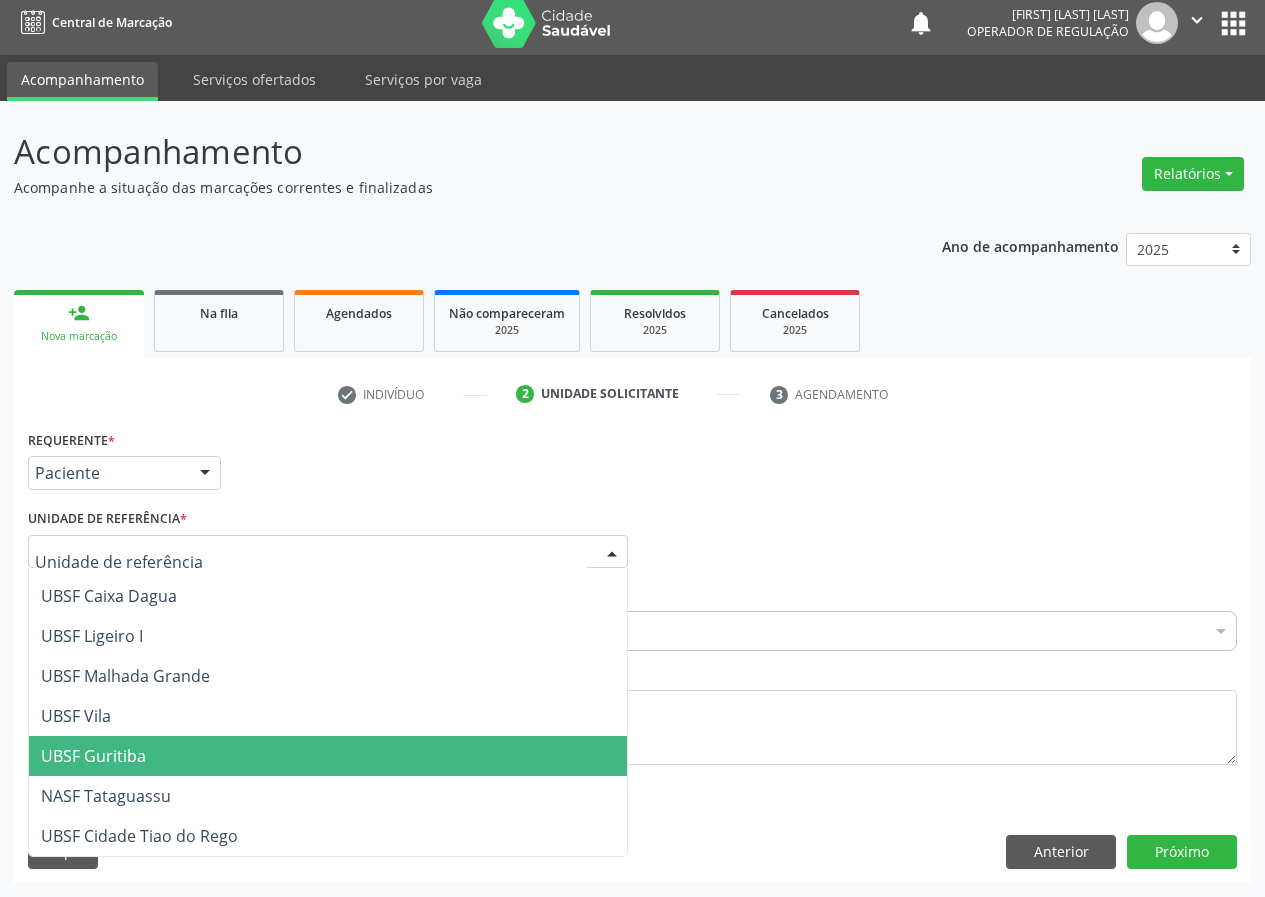 click on "UBSF Guritiba" at bounding box center [93, 756] 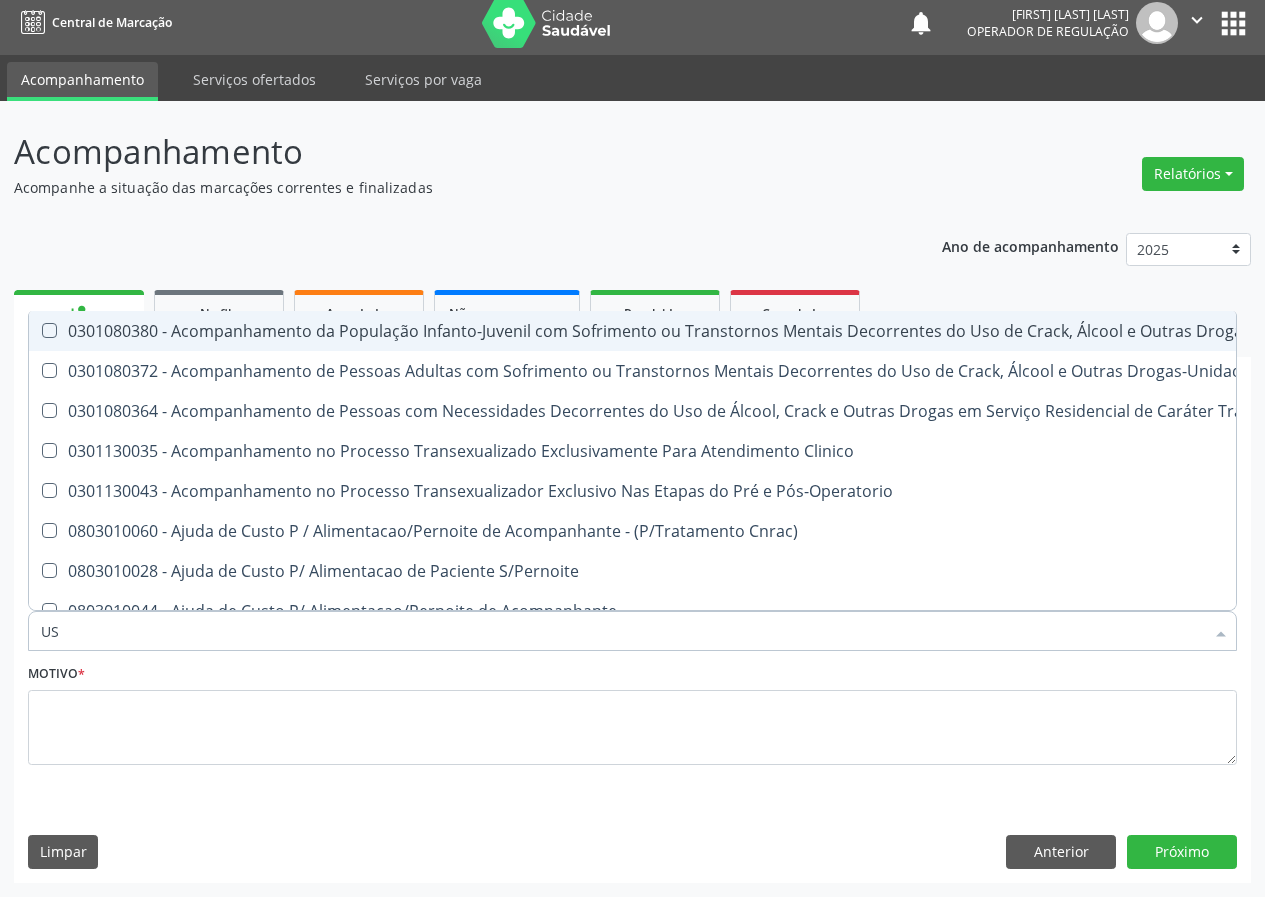 type on "USG" 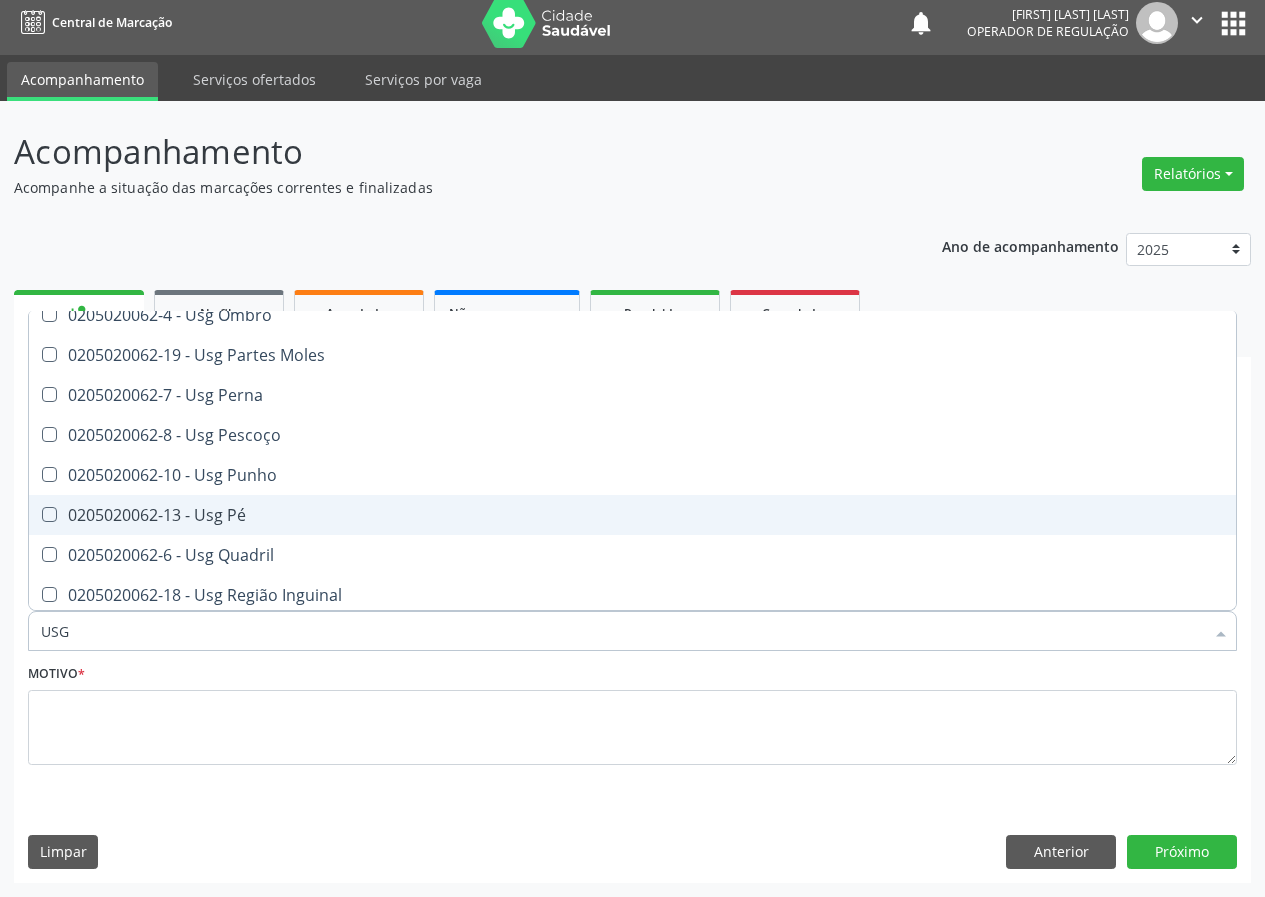 scroll, scrollTop: 261, scrollLeft: 0, axis: vertical 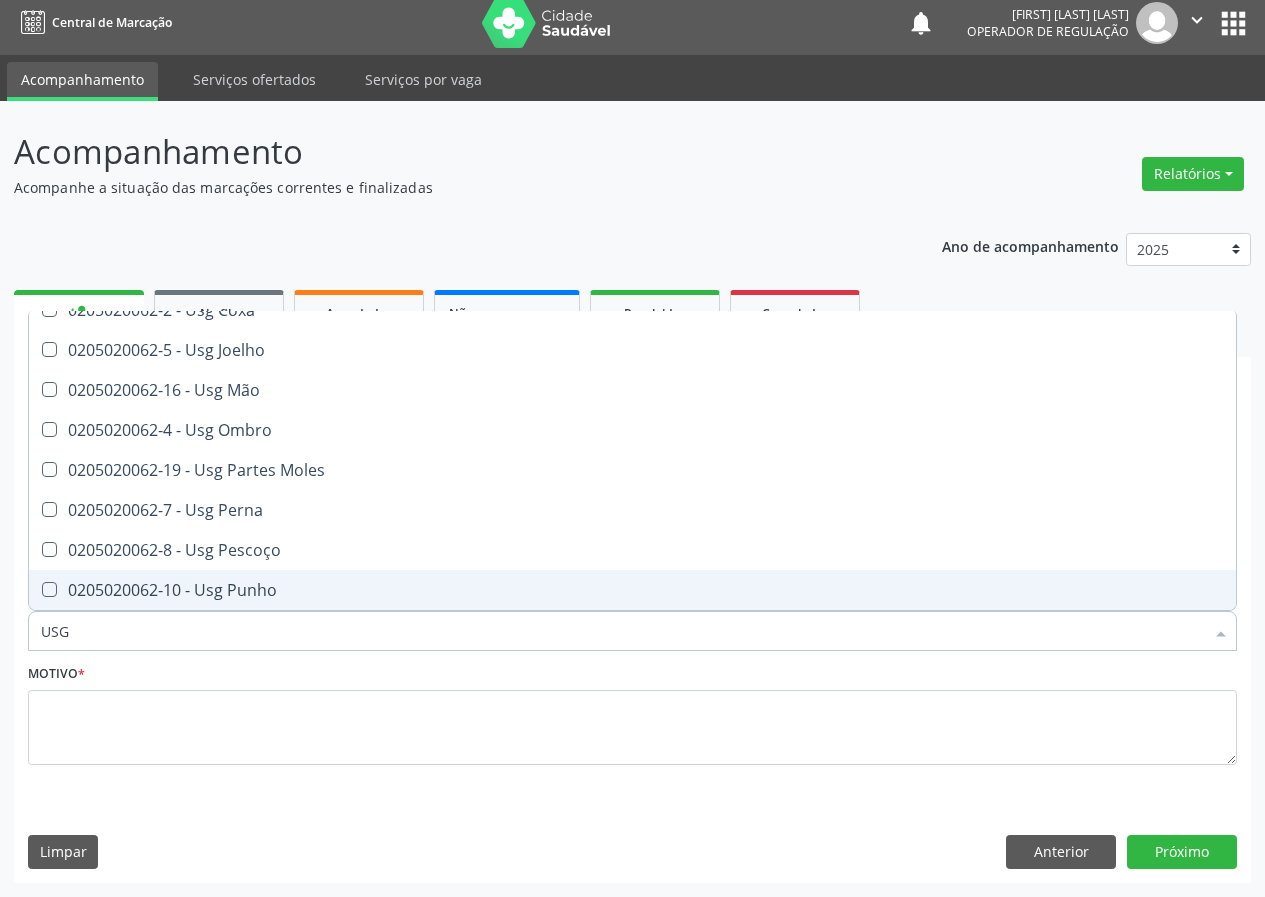 click on "0205020062-10 - Usg Punho" at bounding box center [632, 590] 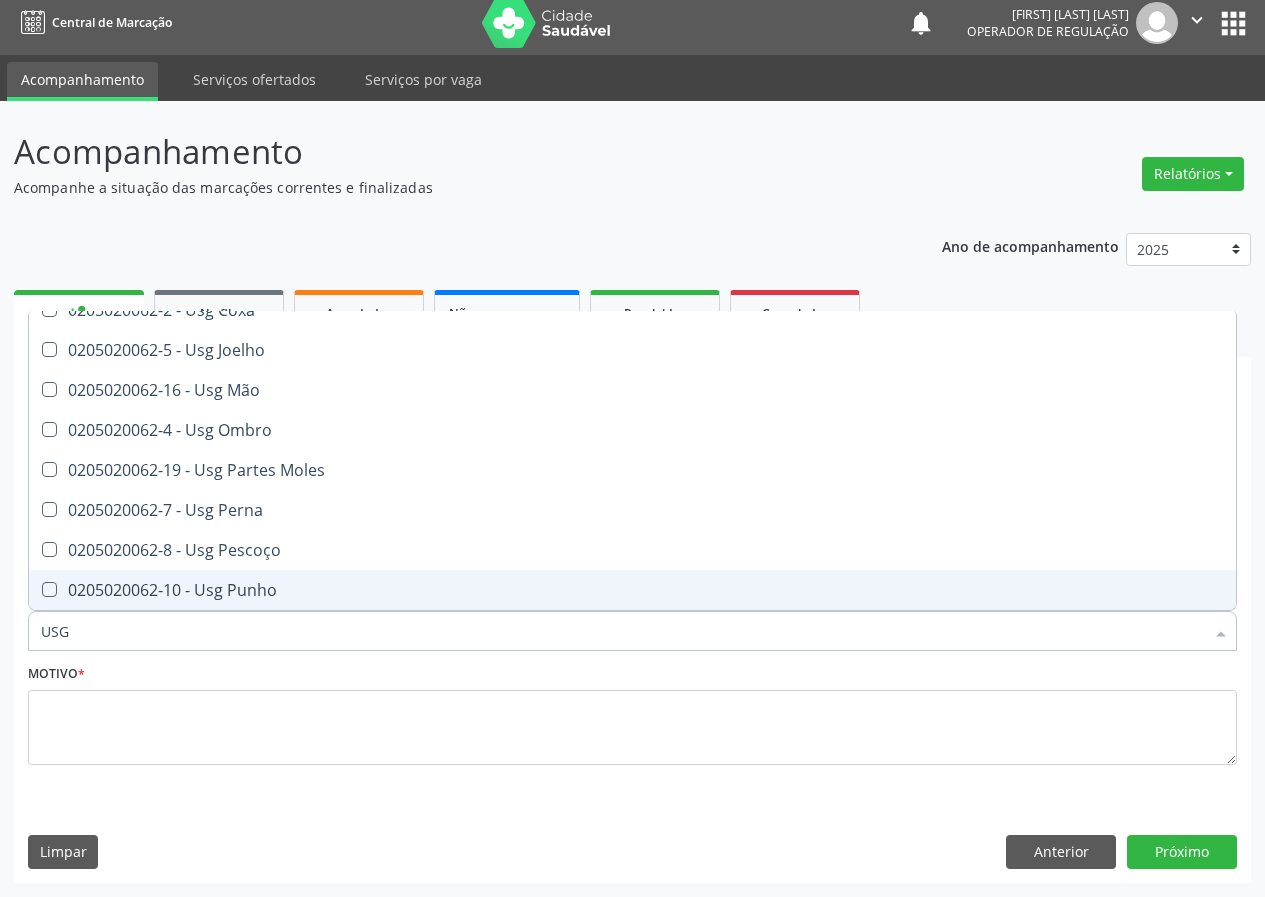 checkbox on "true" 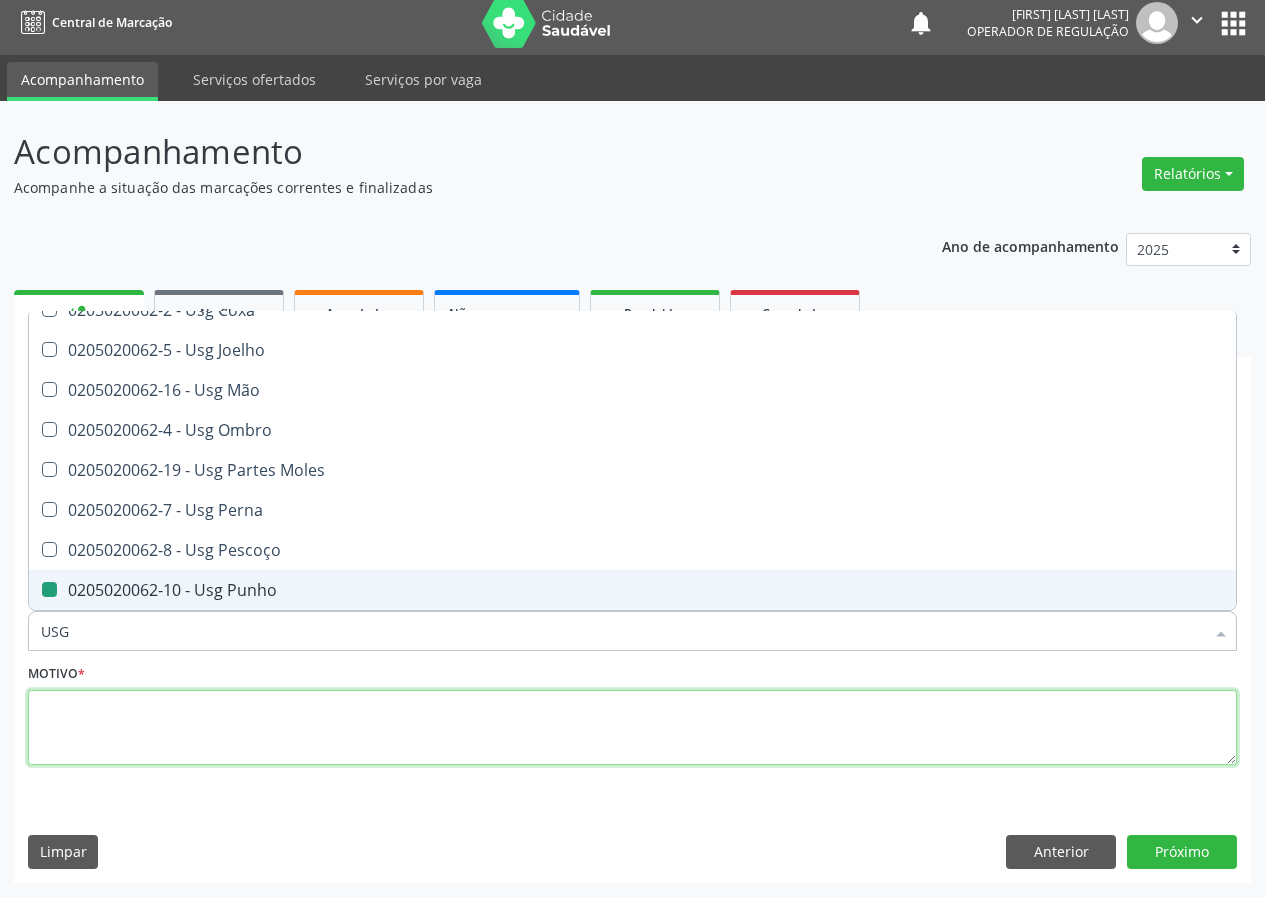 click at bounding box center [632, 728] 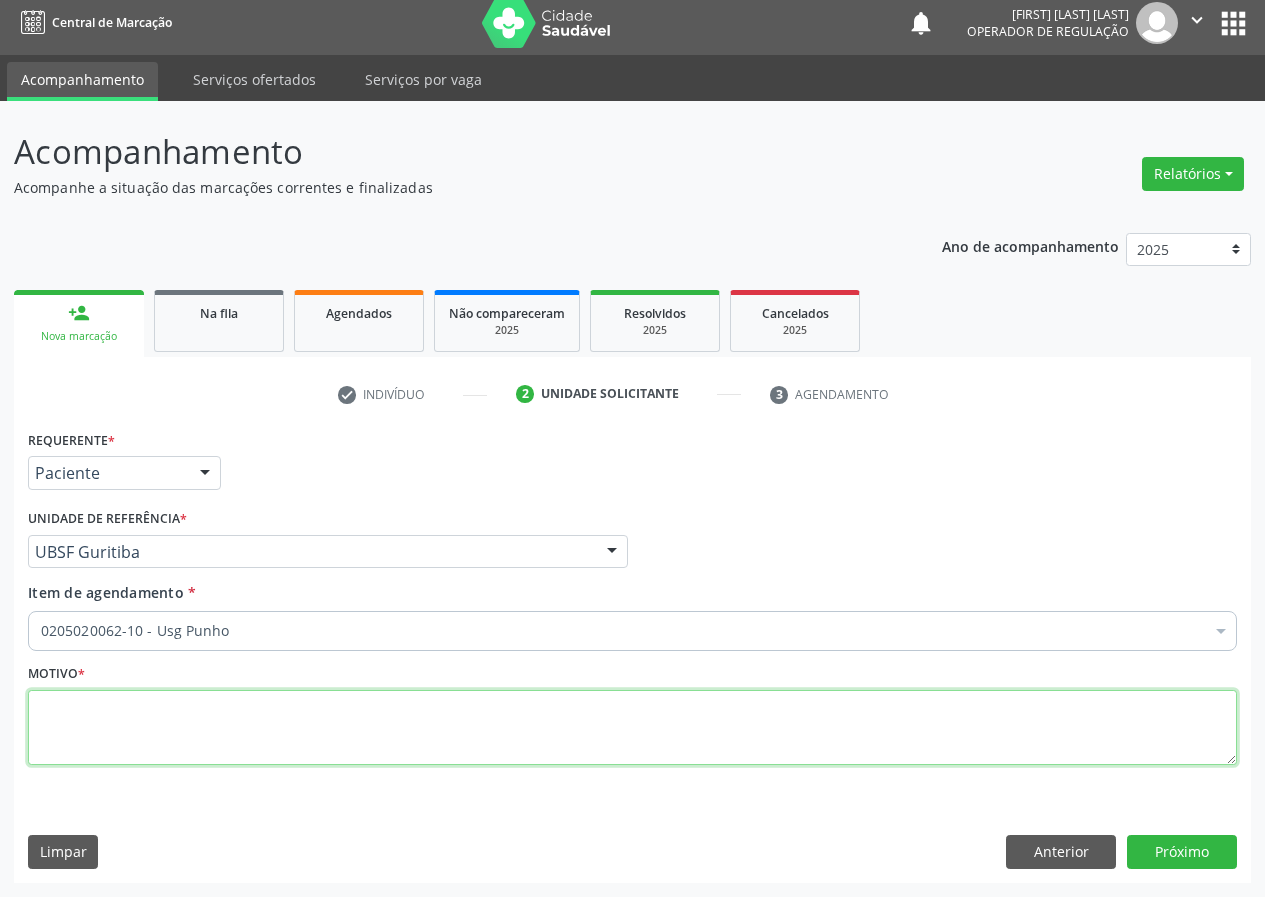 scroll, scrollTop: 0, scrollLeft: 0, axis: both 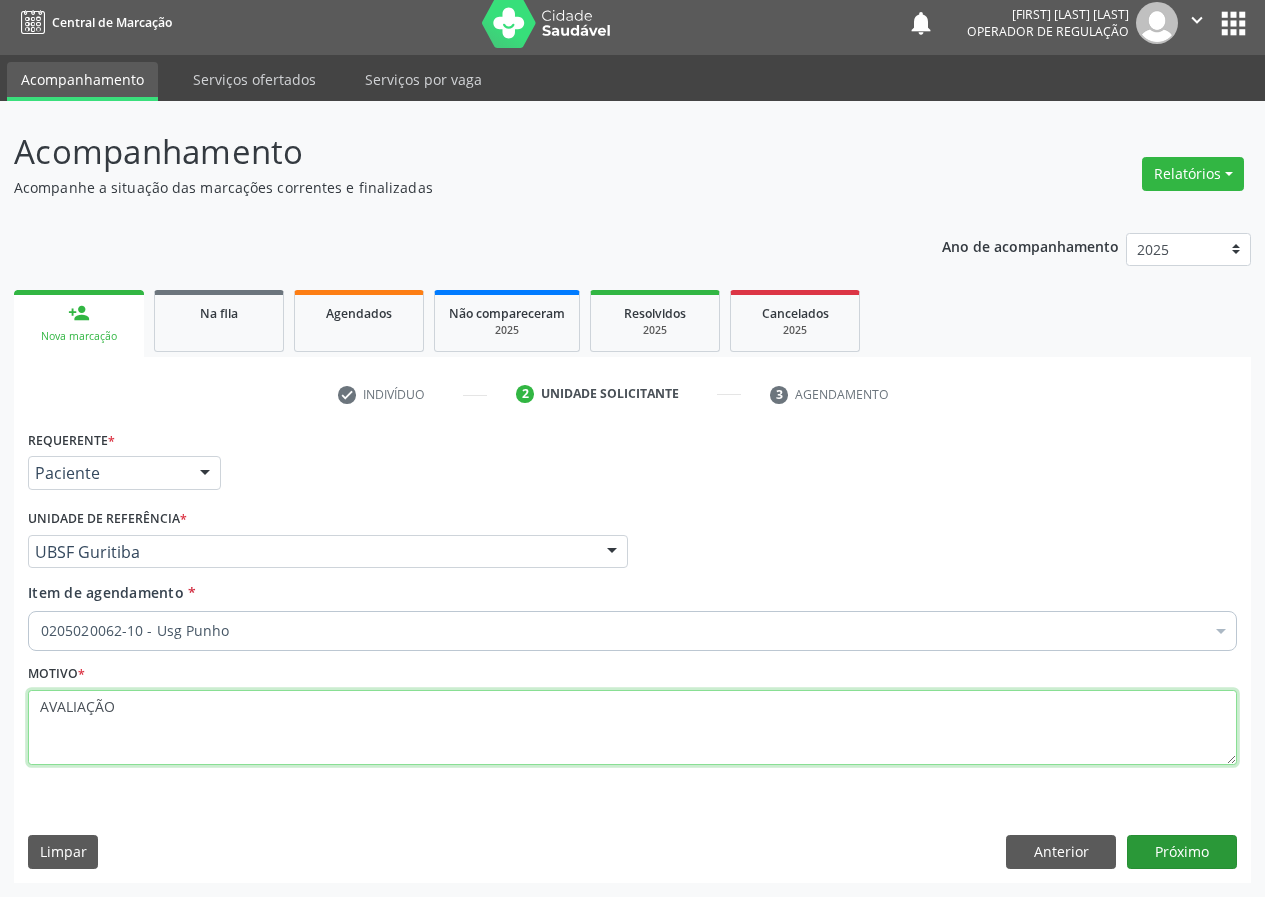 type on "AVALIAÇÃO" 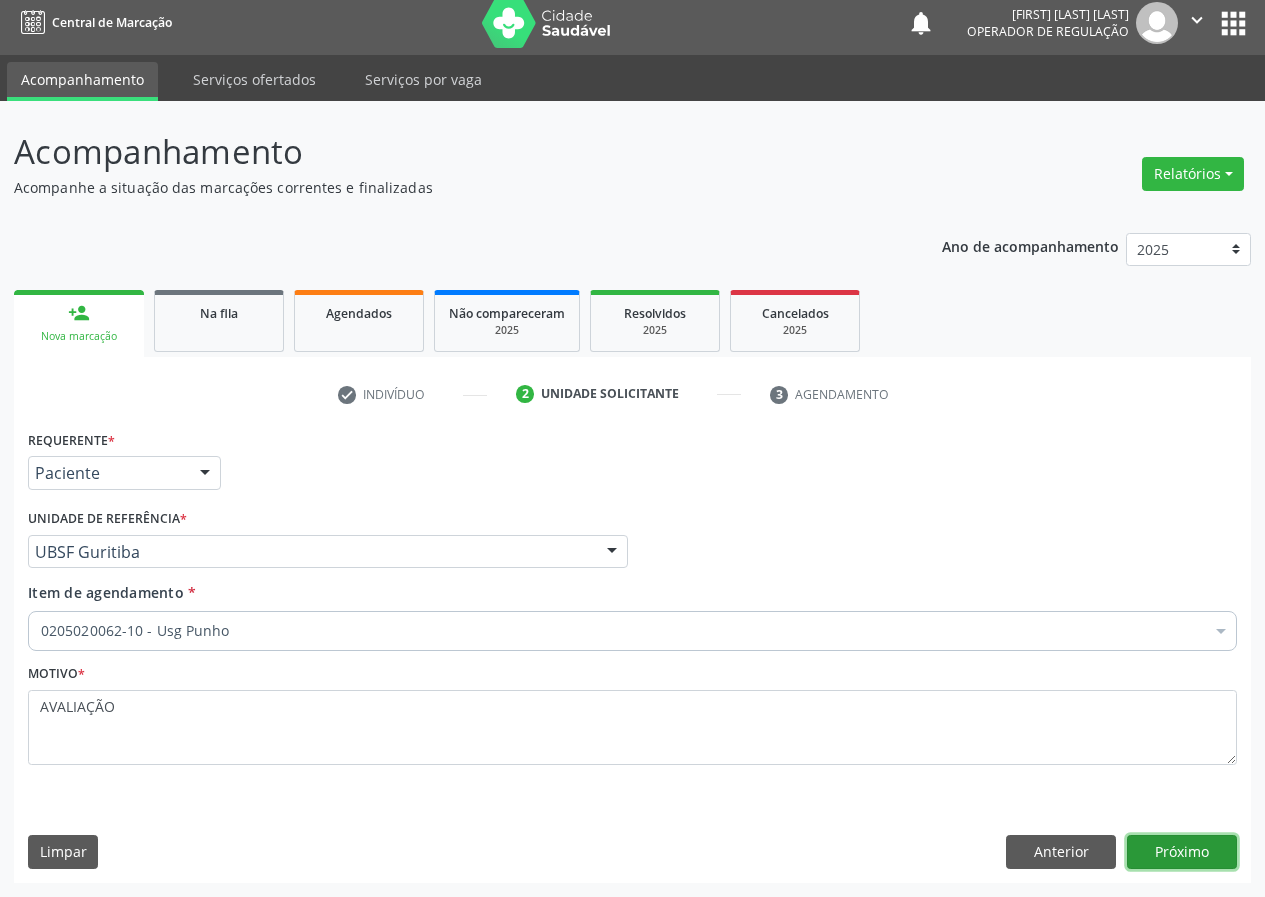 click on "Próximo" at bounding box center (1182, 852) 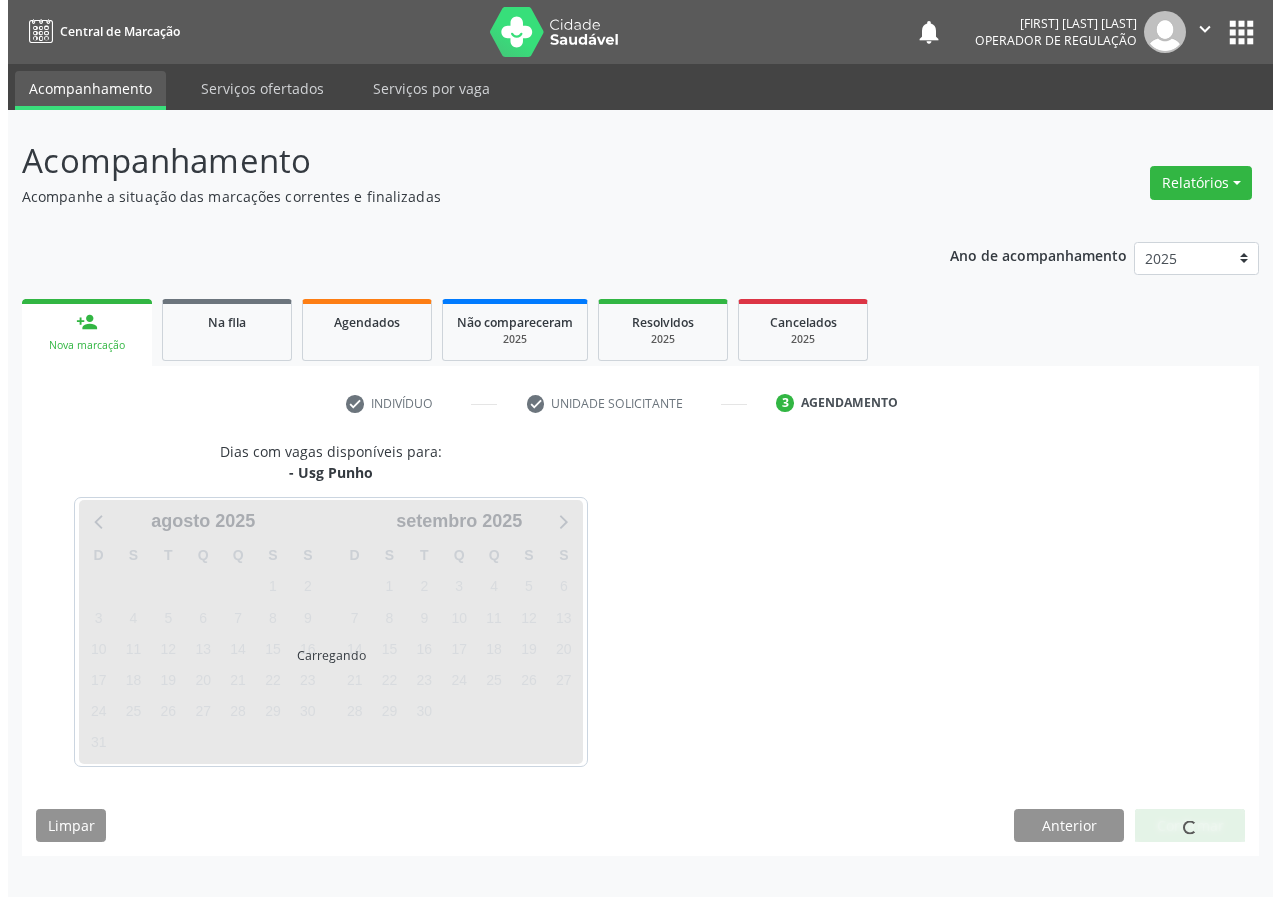 scroll, scrollTop: 0, scrollLeft: 0, axis: both 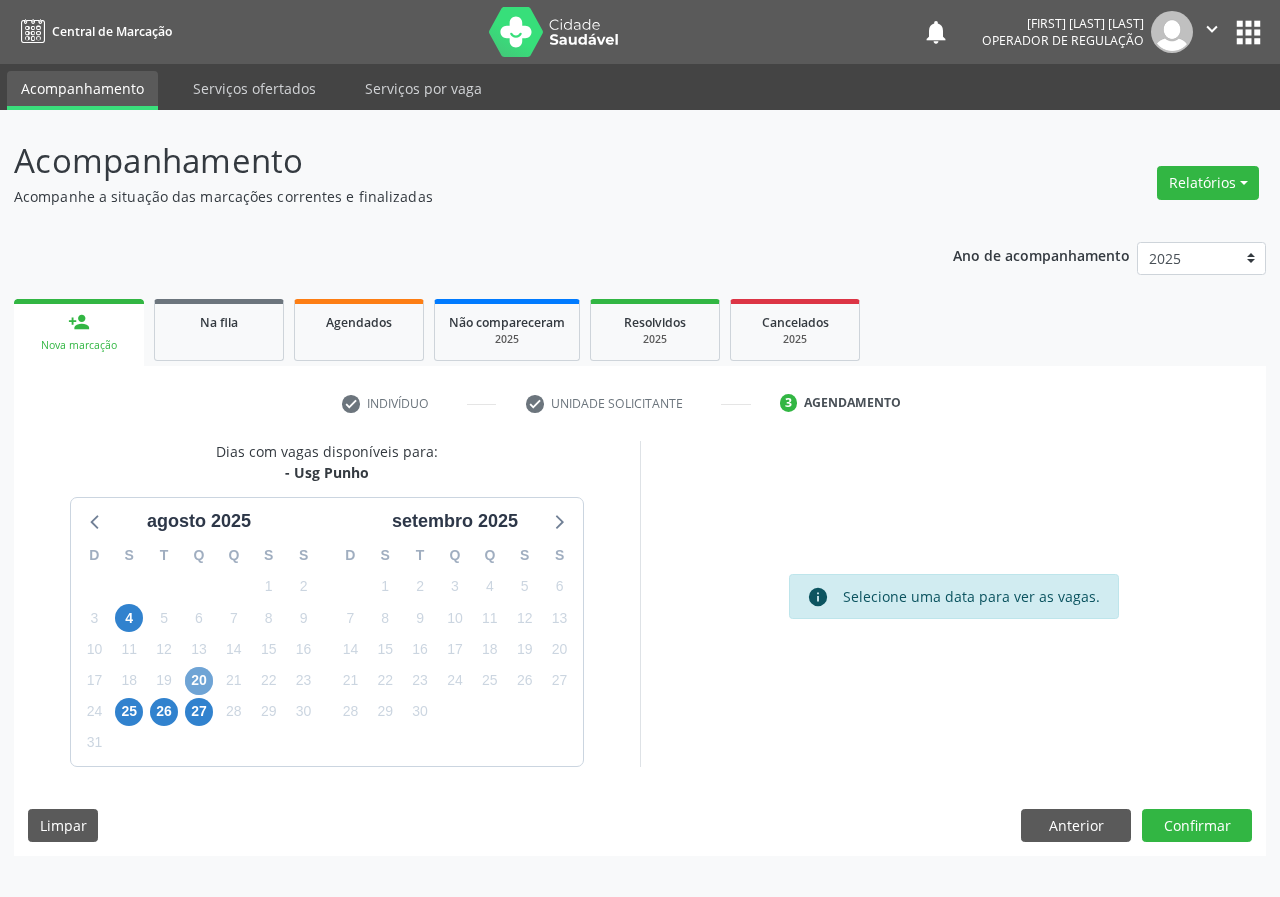 drag, startPoint x: 202, startPoint y: 683, endPoint x: 339, endPoint y: 630, distance: 146.89452 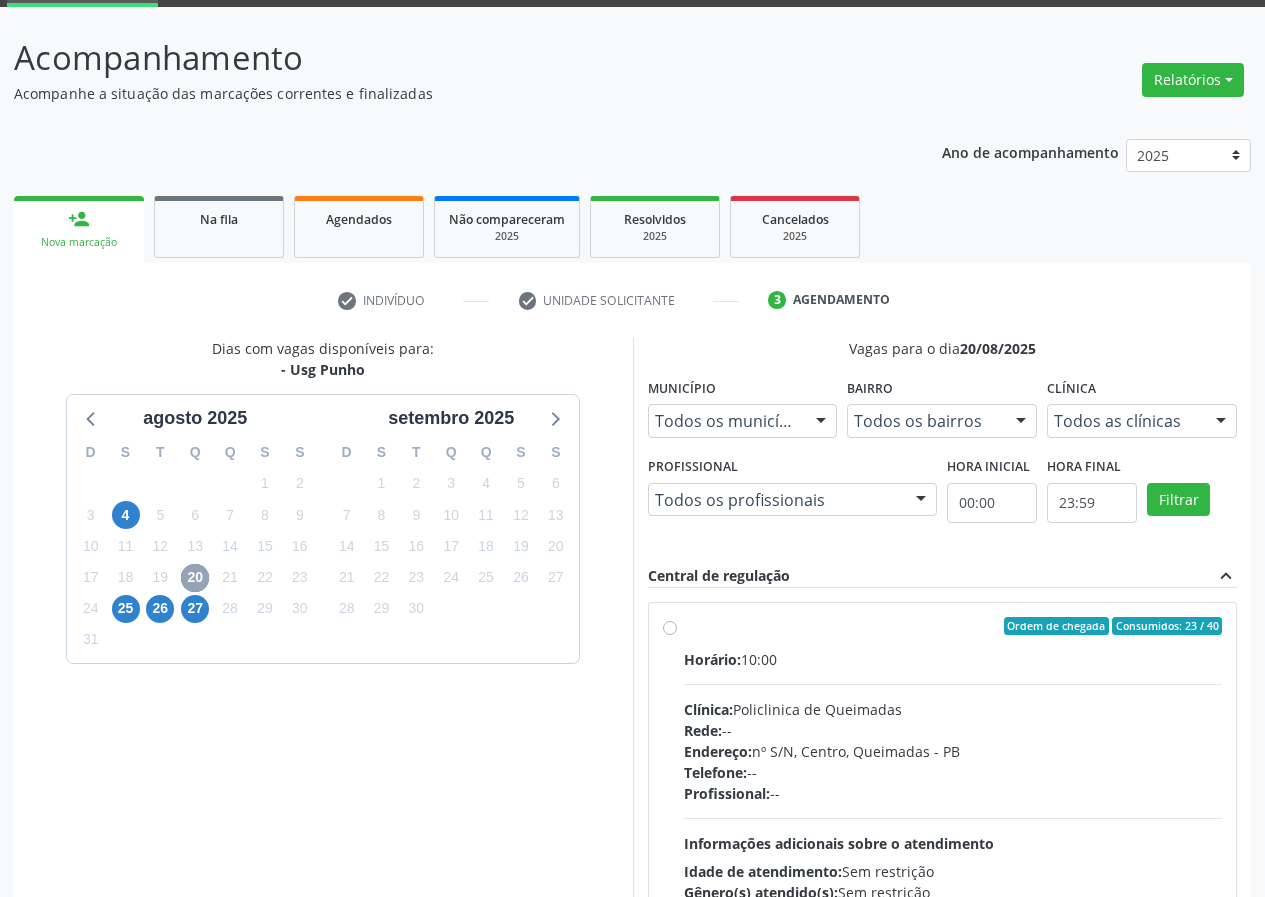 scroll, scrollTop: 200, scrollLeft: 0, axis: vertical 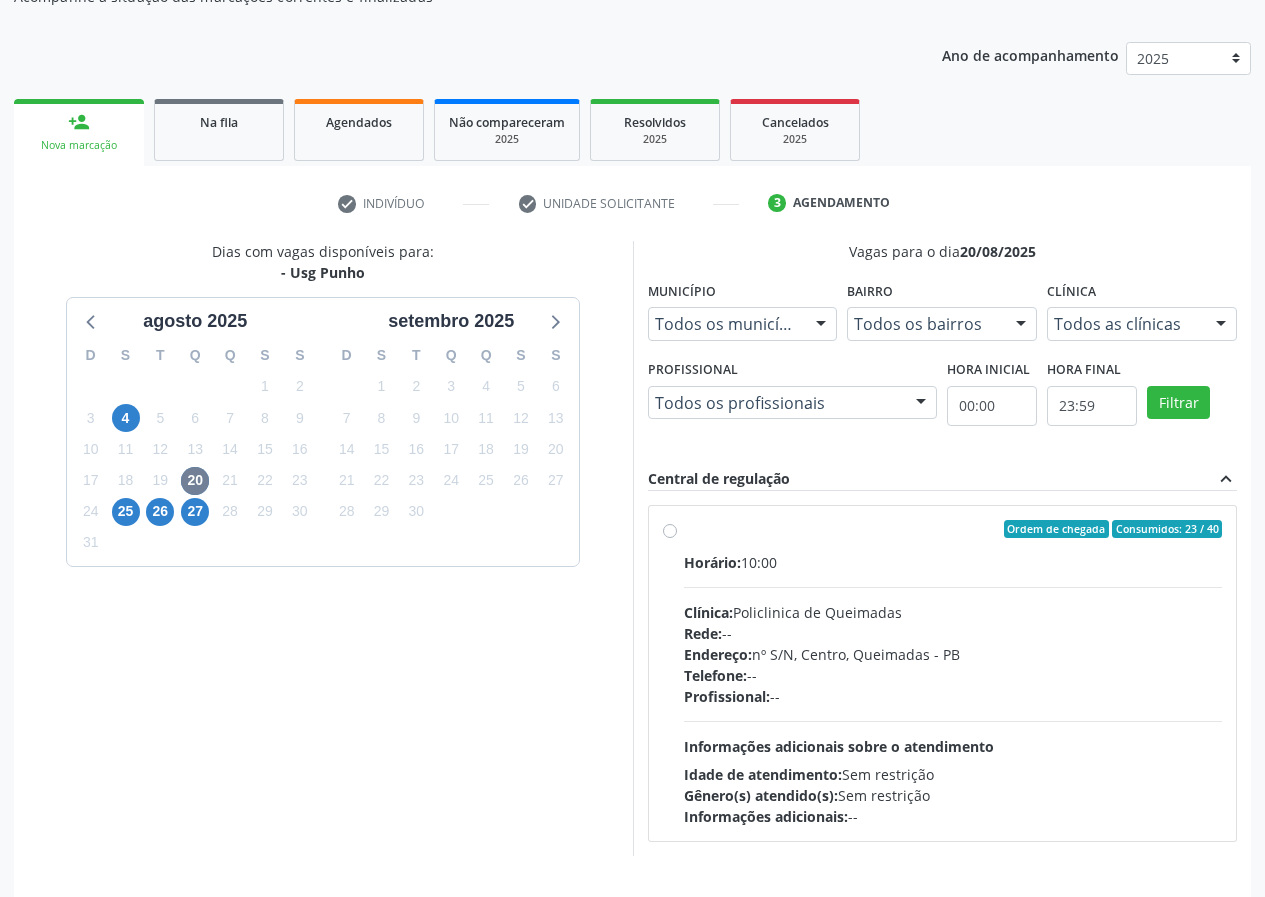 drag, startPoint x: 664, startPoint y: 531, endPoint x: 798, endPoint y: 563, distance: 137.76791 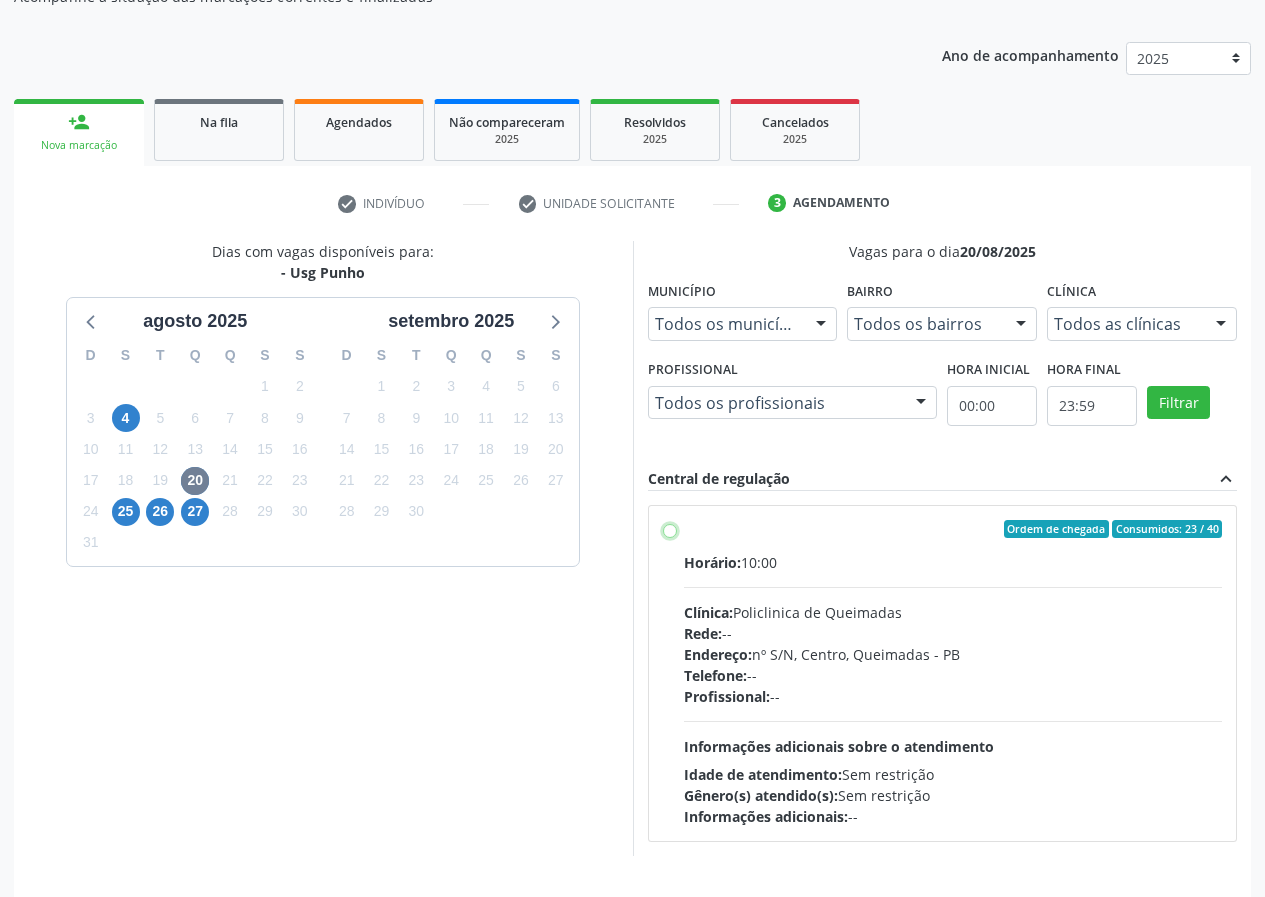click on "Ordem de chegada
Consumidos: 23 / 40
Horário:   10:00
Clínica:  Policlinica de Queimadas
Rede:
--
Endereço:   nº S/N, Centro, Queimadas - PB
Telefone:   --
Profissional:
--
Informações adicionais sobre o atendimento
Idade de atendimento:
Sem restrição
Gênero(s) atendido(s):
Sem restrição
Informações adicionais:
--" at bounding box center [670, 529] 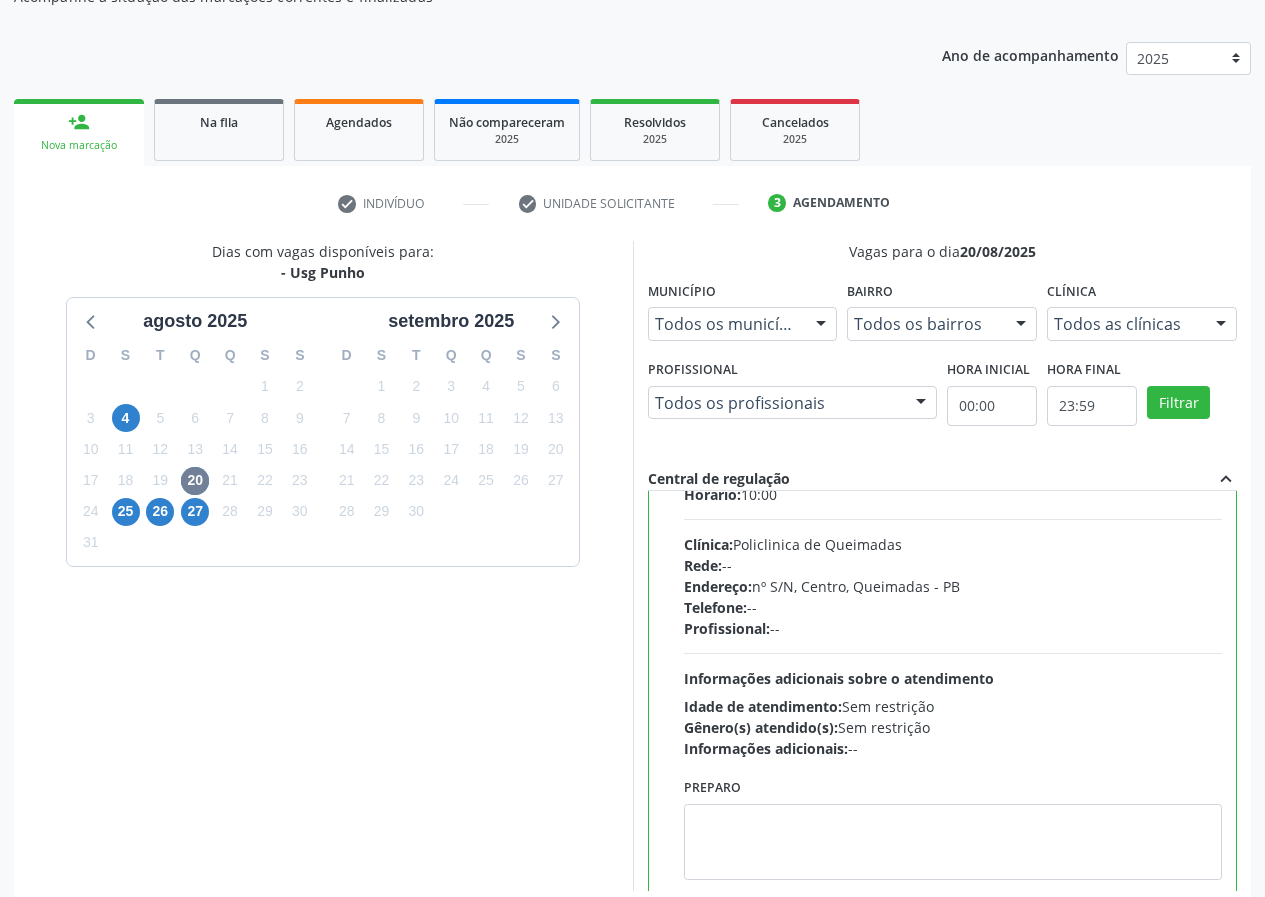 scroll, scrollTop: 99, scrollLeft: 0, axis: vertical 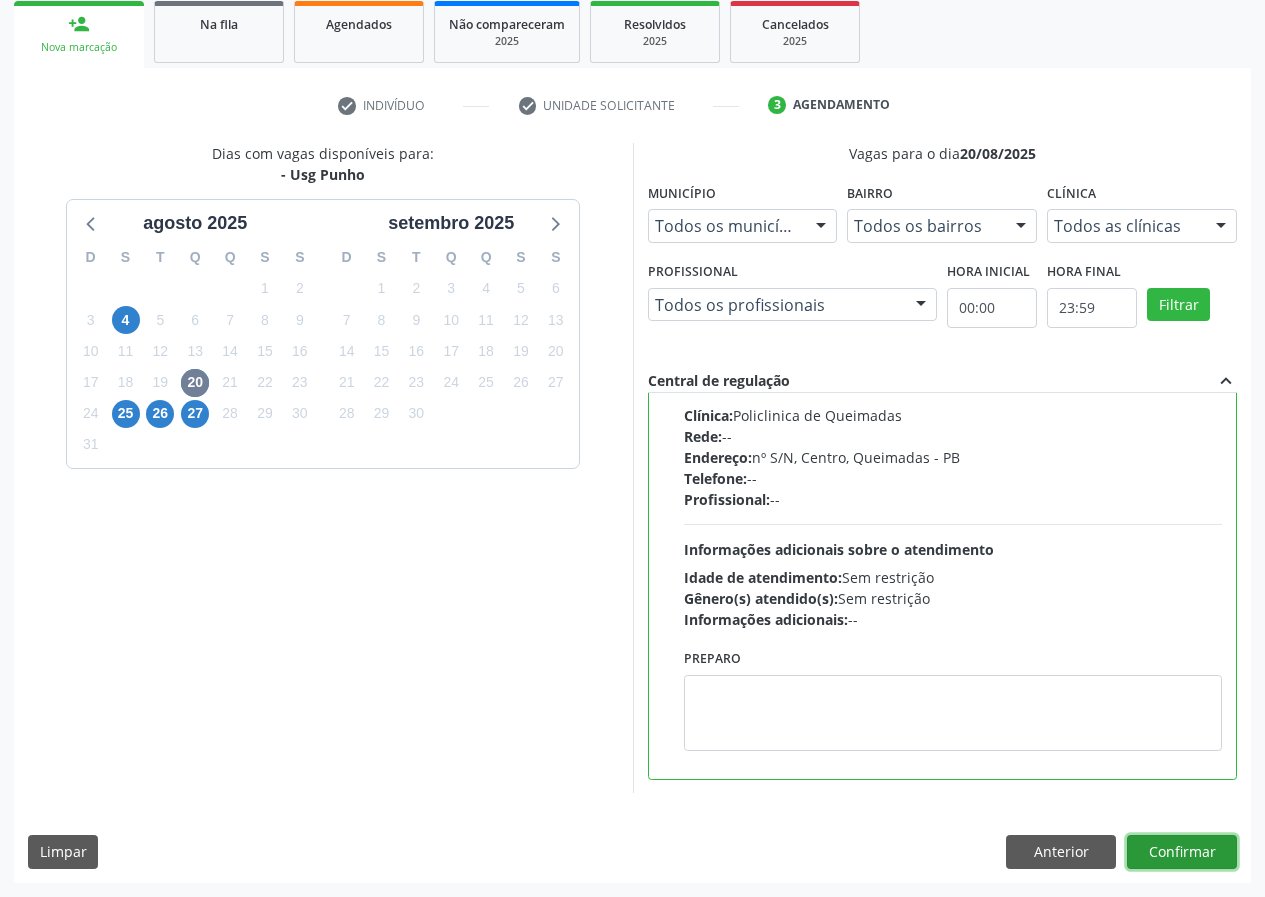 click on "Confirmar" at bounding box center [1182, 852] 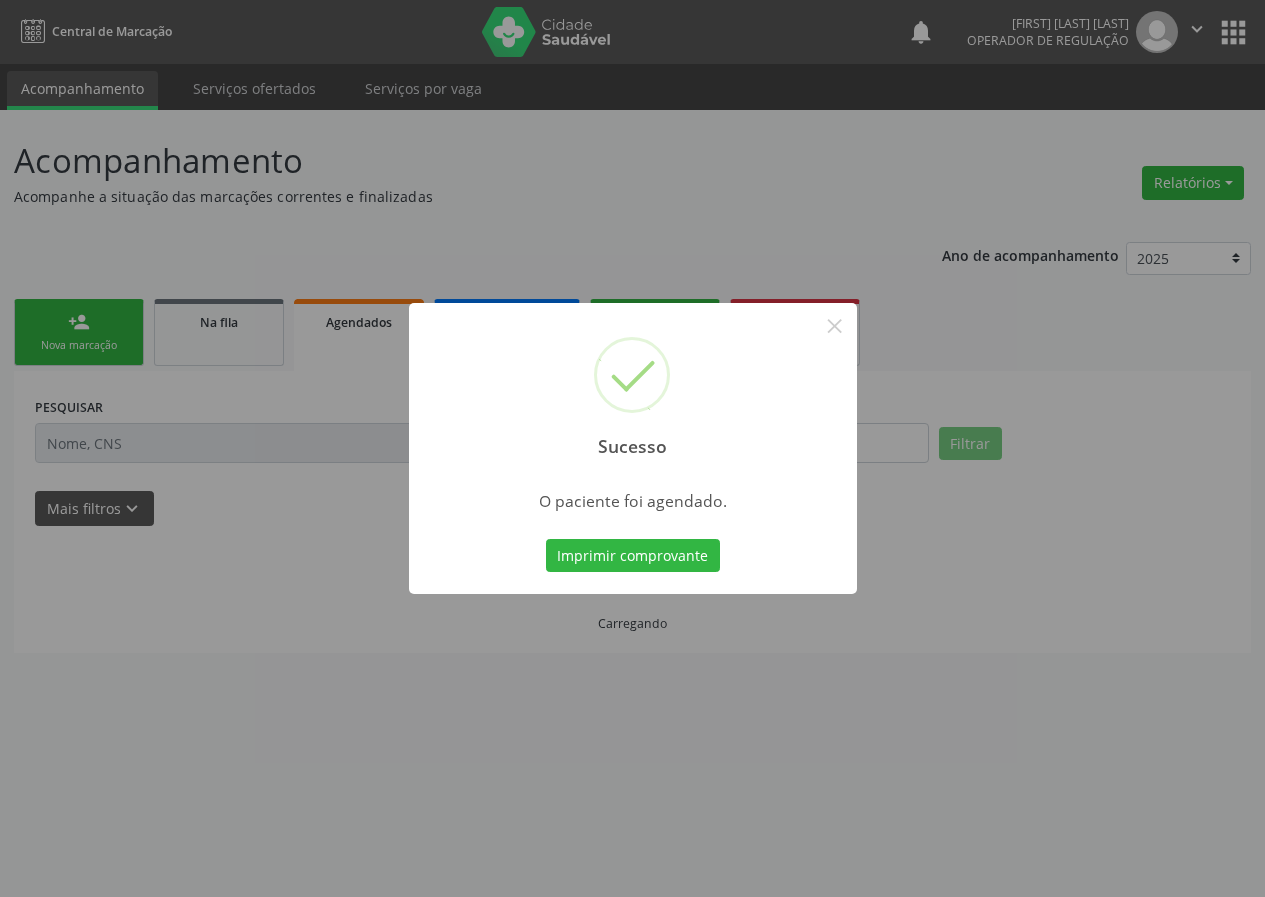 scroll, scrollTop: 0, scrollLeft: 0, axis: both 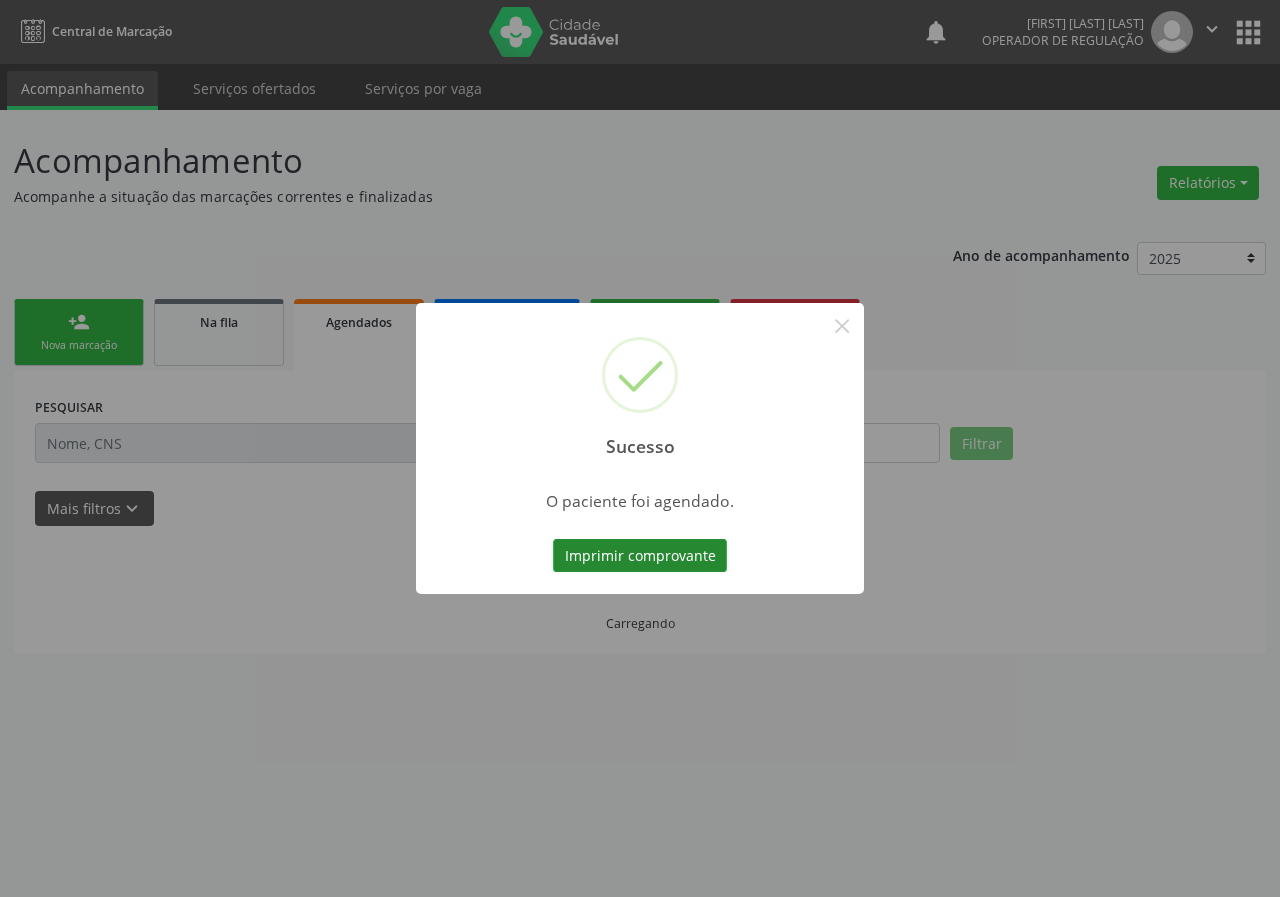click on "Imprimir comprovante" at bounding box center (640, 556) 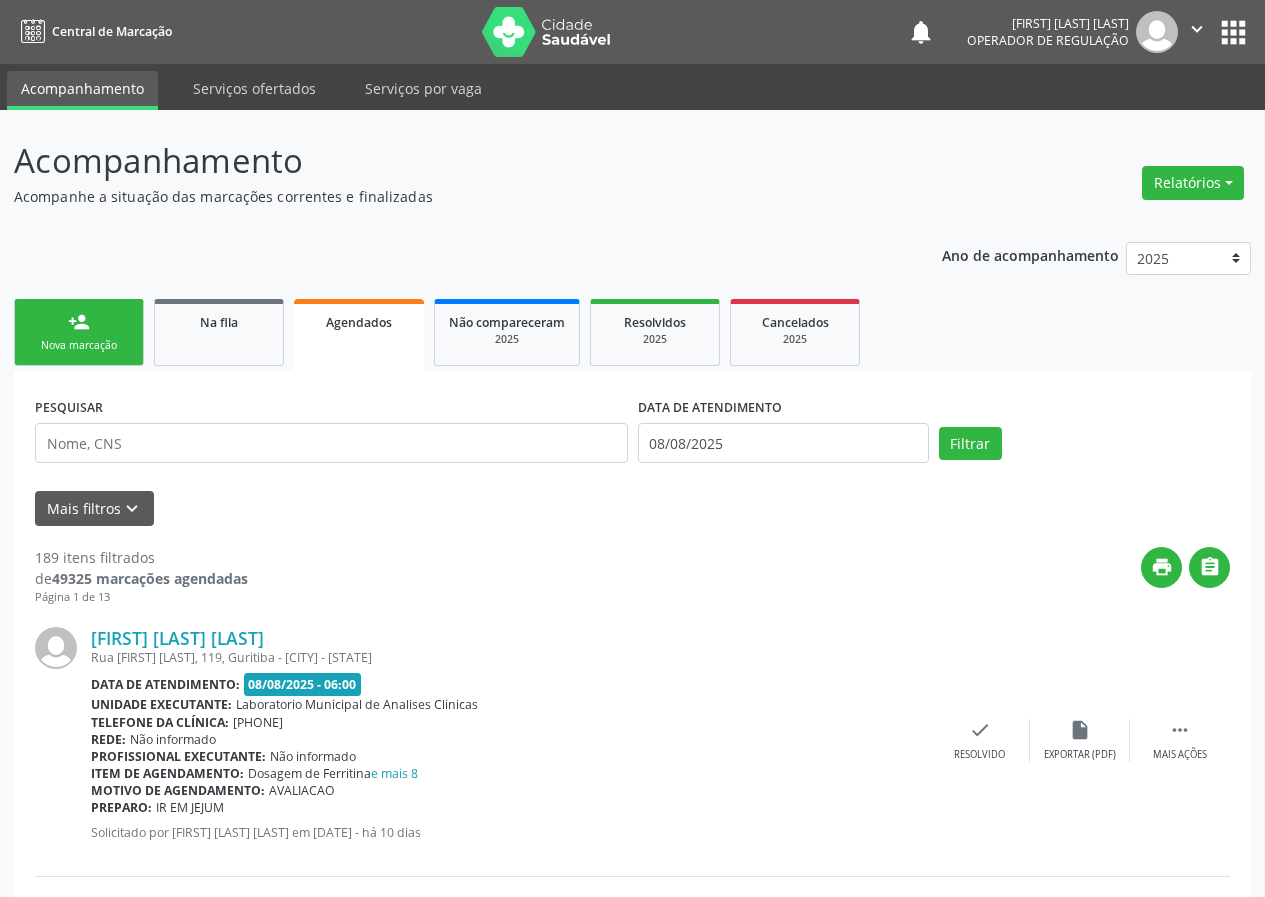 click on "person_add
Nova marcação" at bounding box center (79, 332) 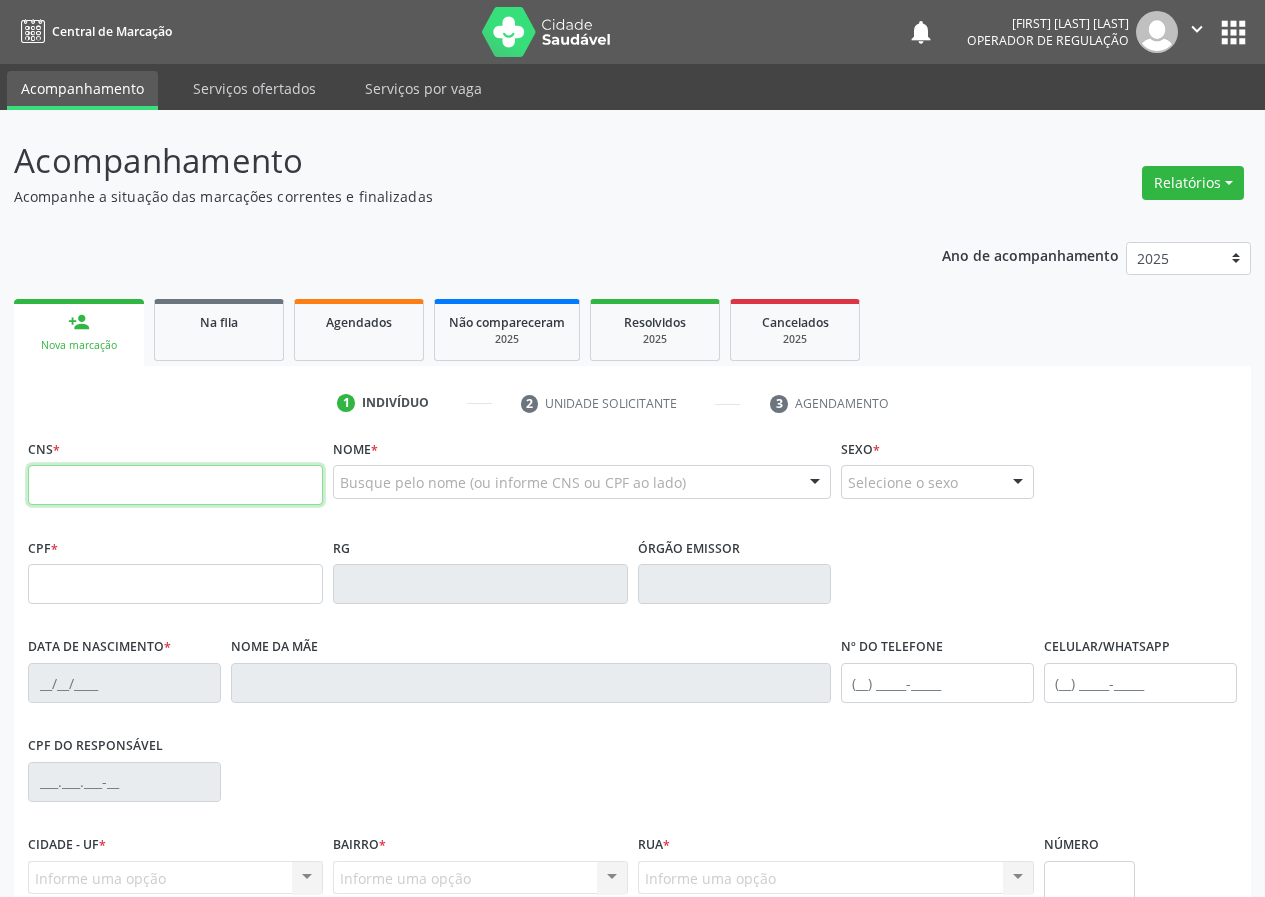 click at bounding box center [175, 485] 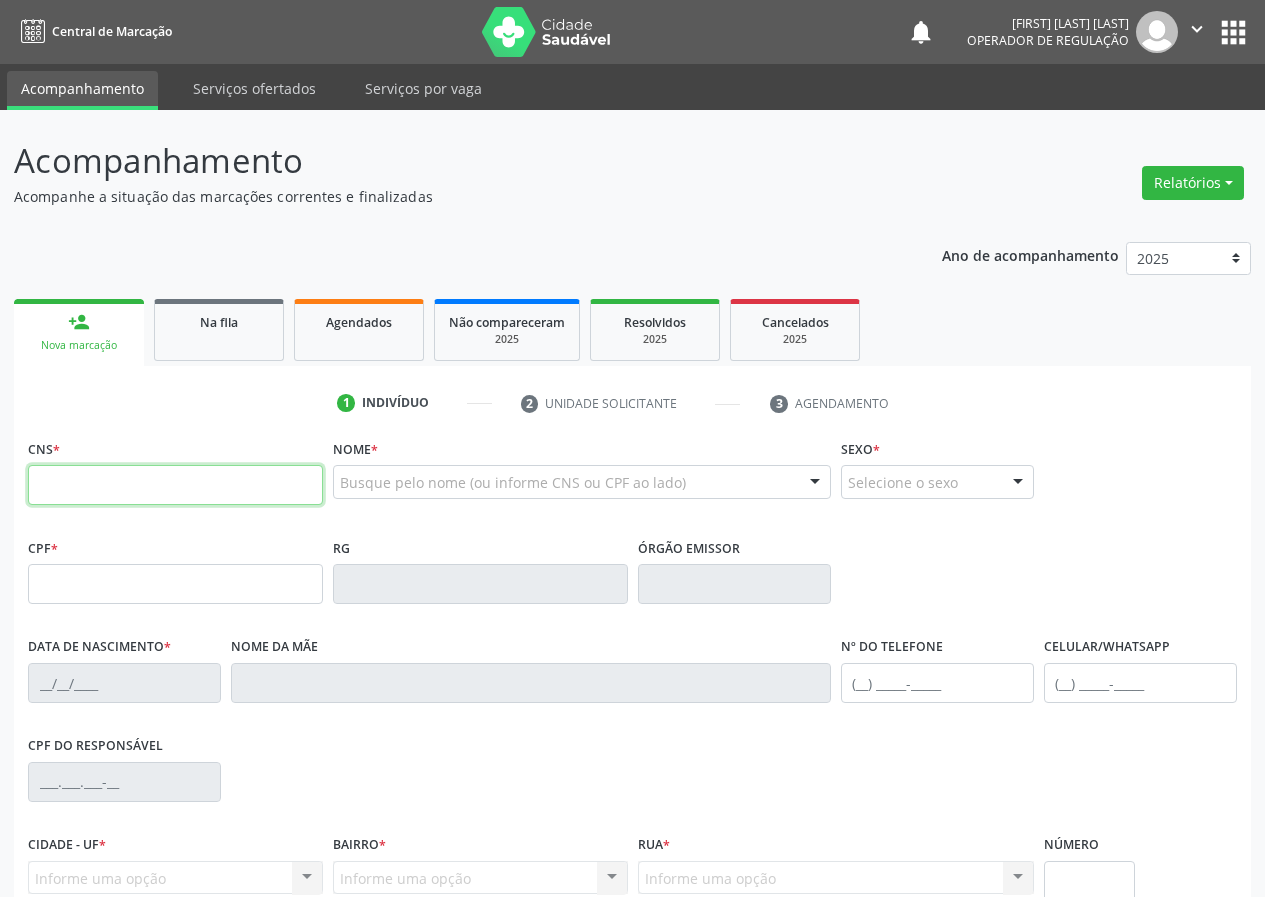drag, startPoint x: 68, startPoint y: 500, endPoint x: 54, endPoint y: 492, distance: 16.124516 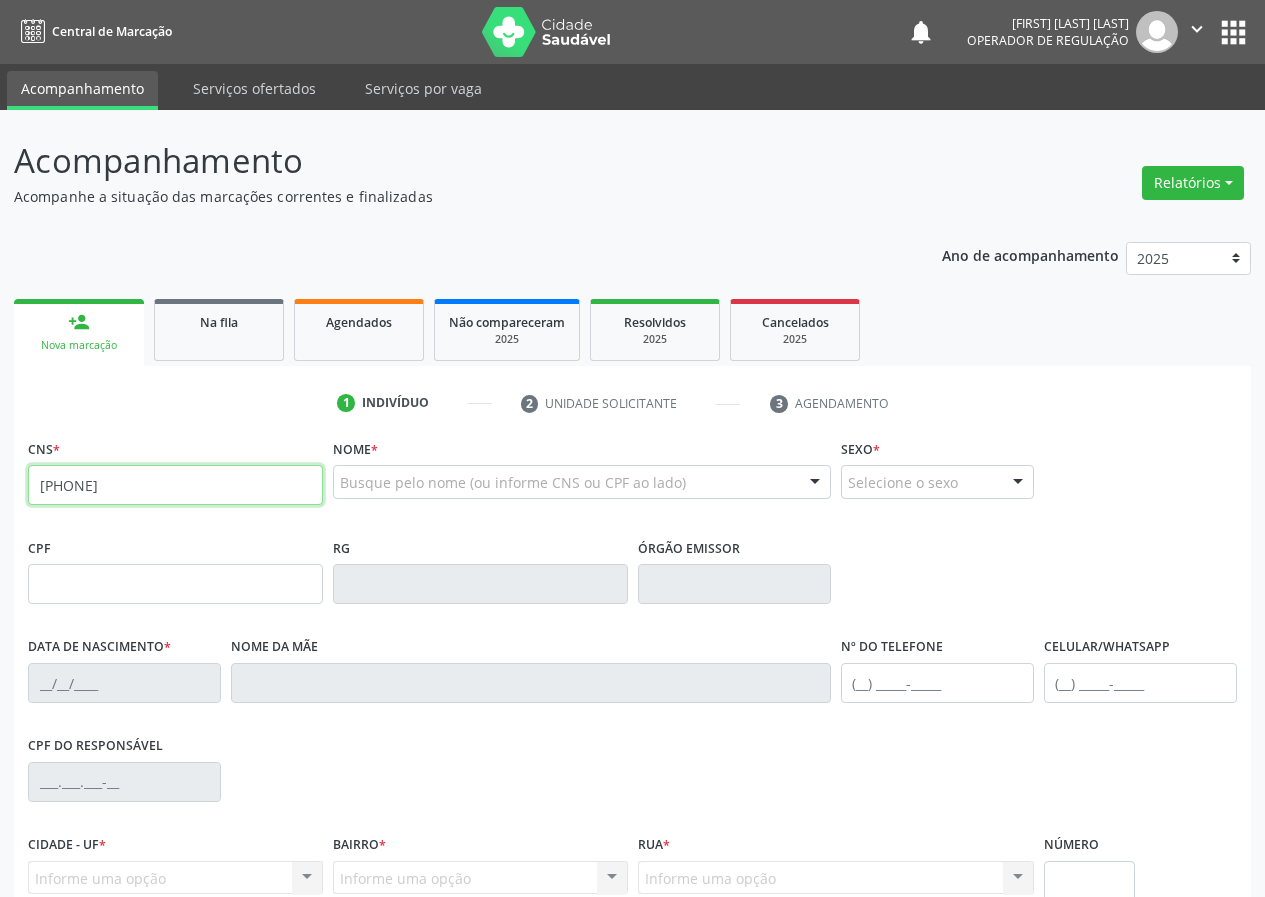 type on "708 5060 1051 6280" 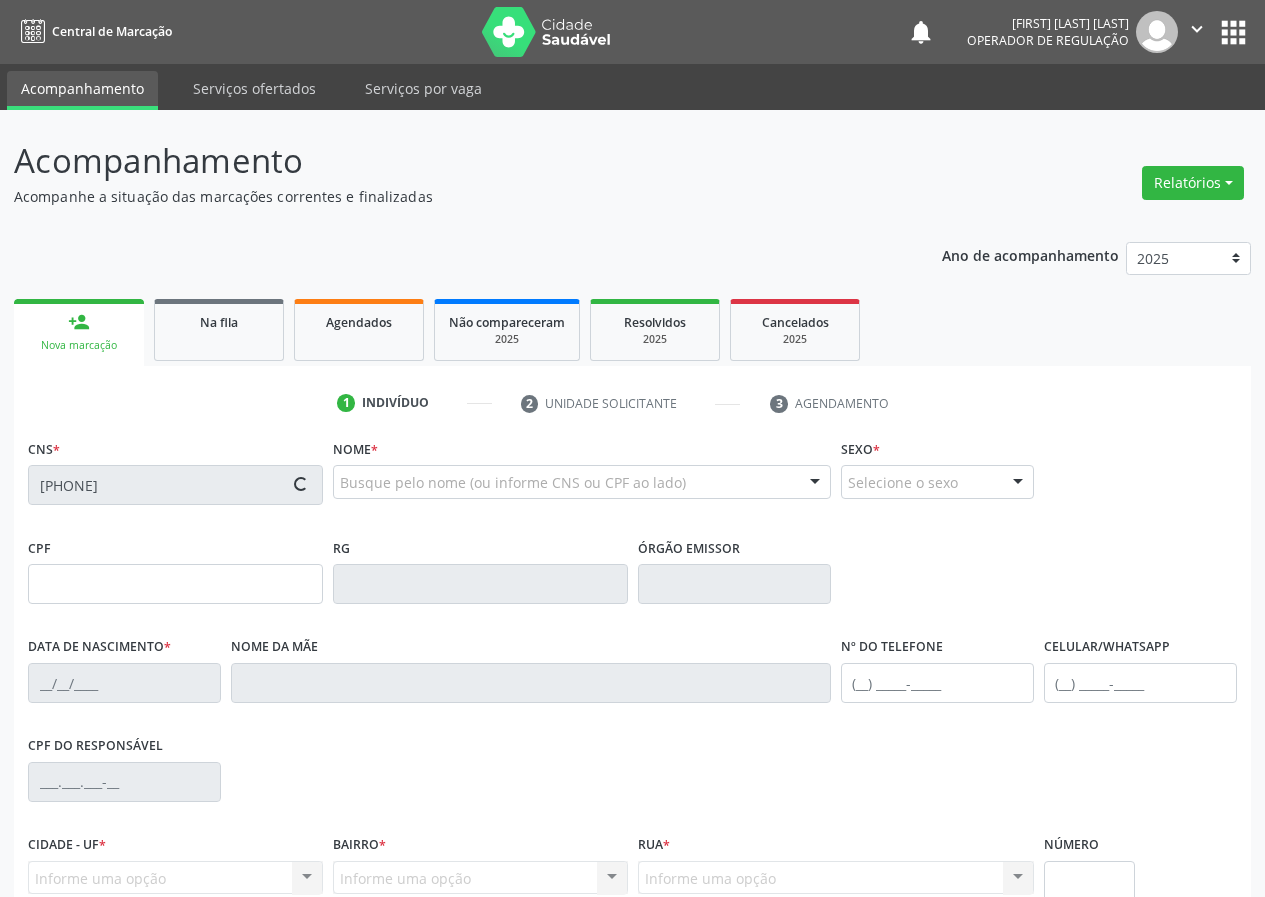 type on "020.159.764-00" 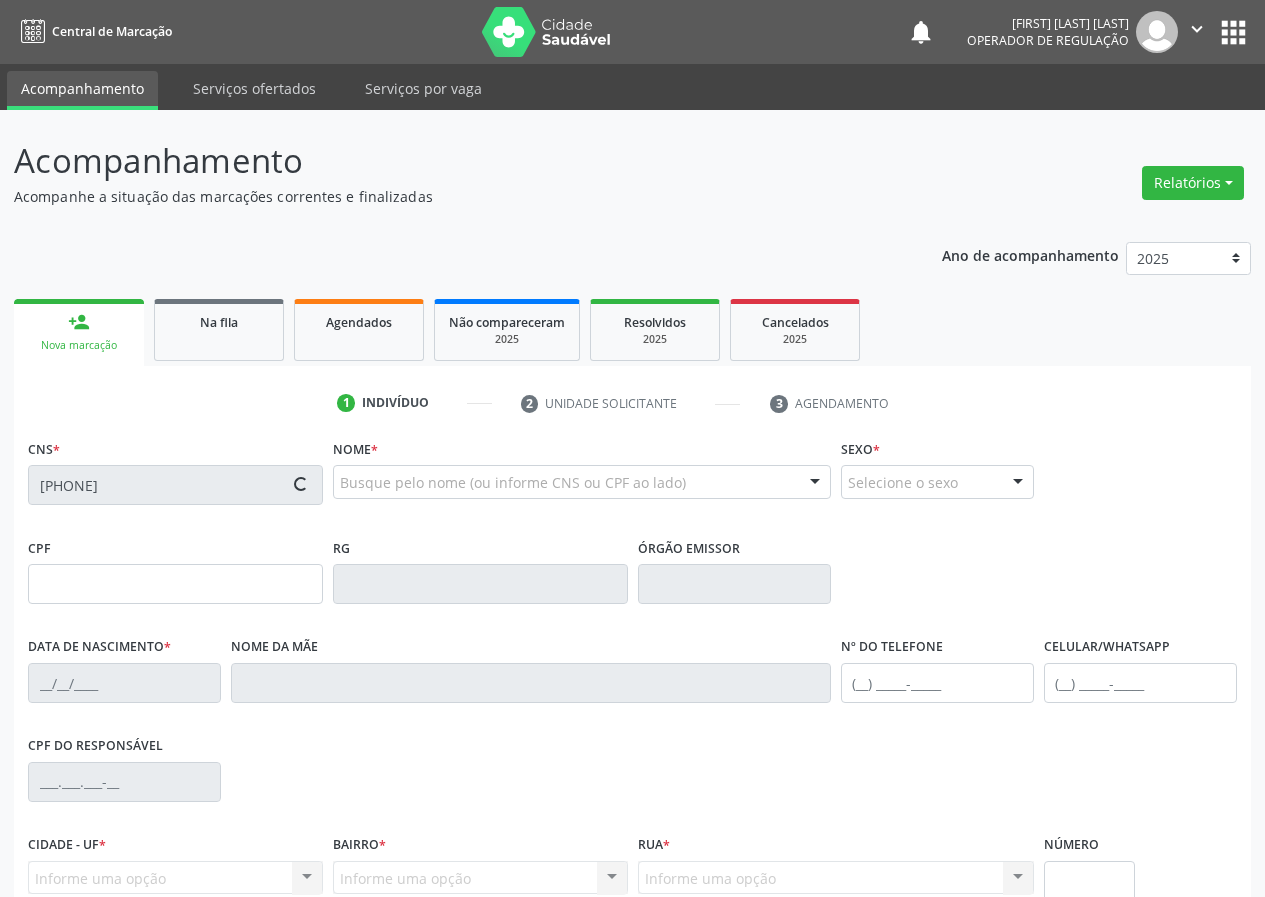 type on "04/03/1975" 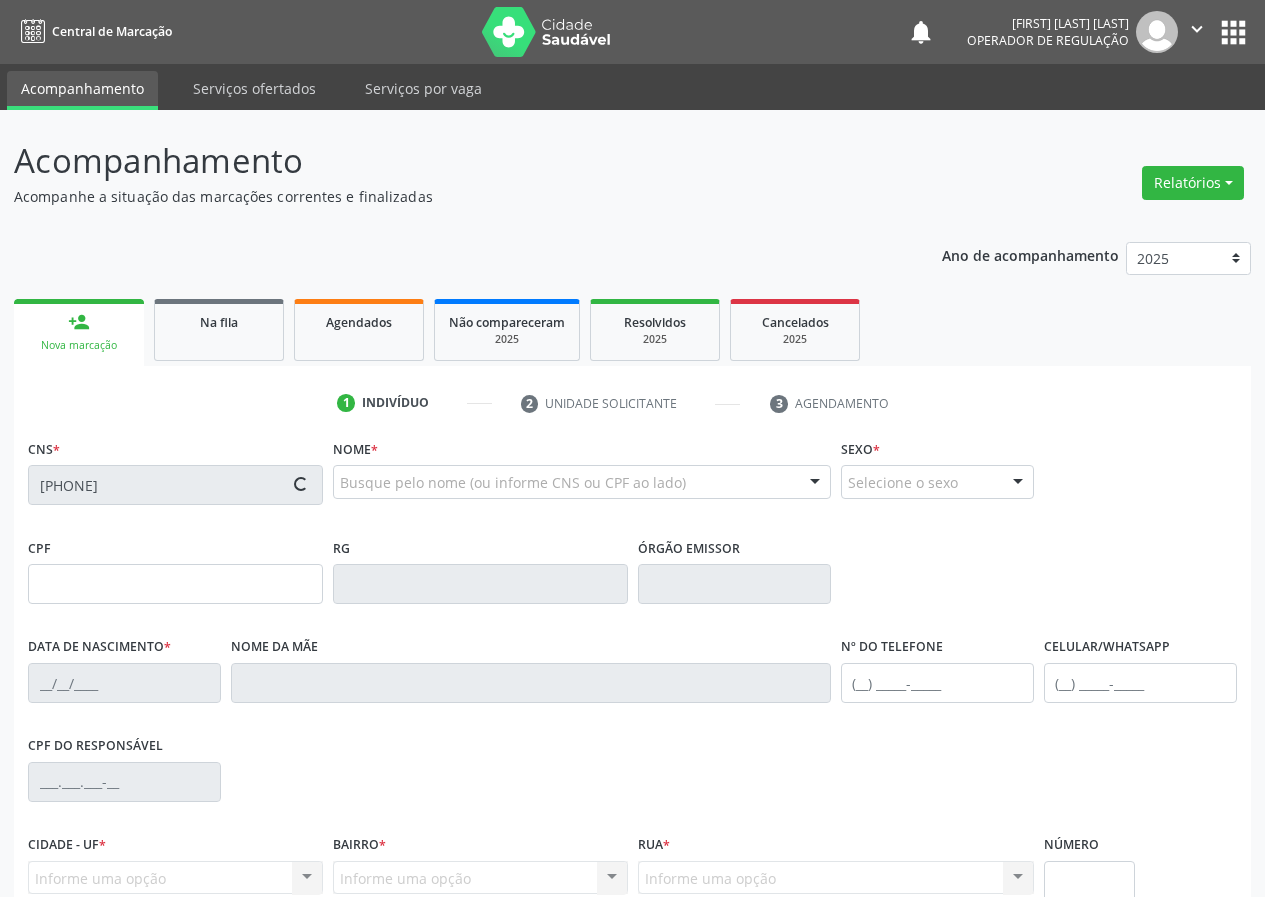 type on "Cícera Ana da Silva" 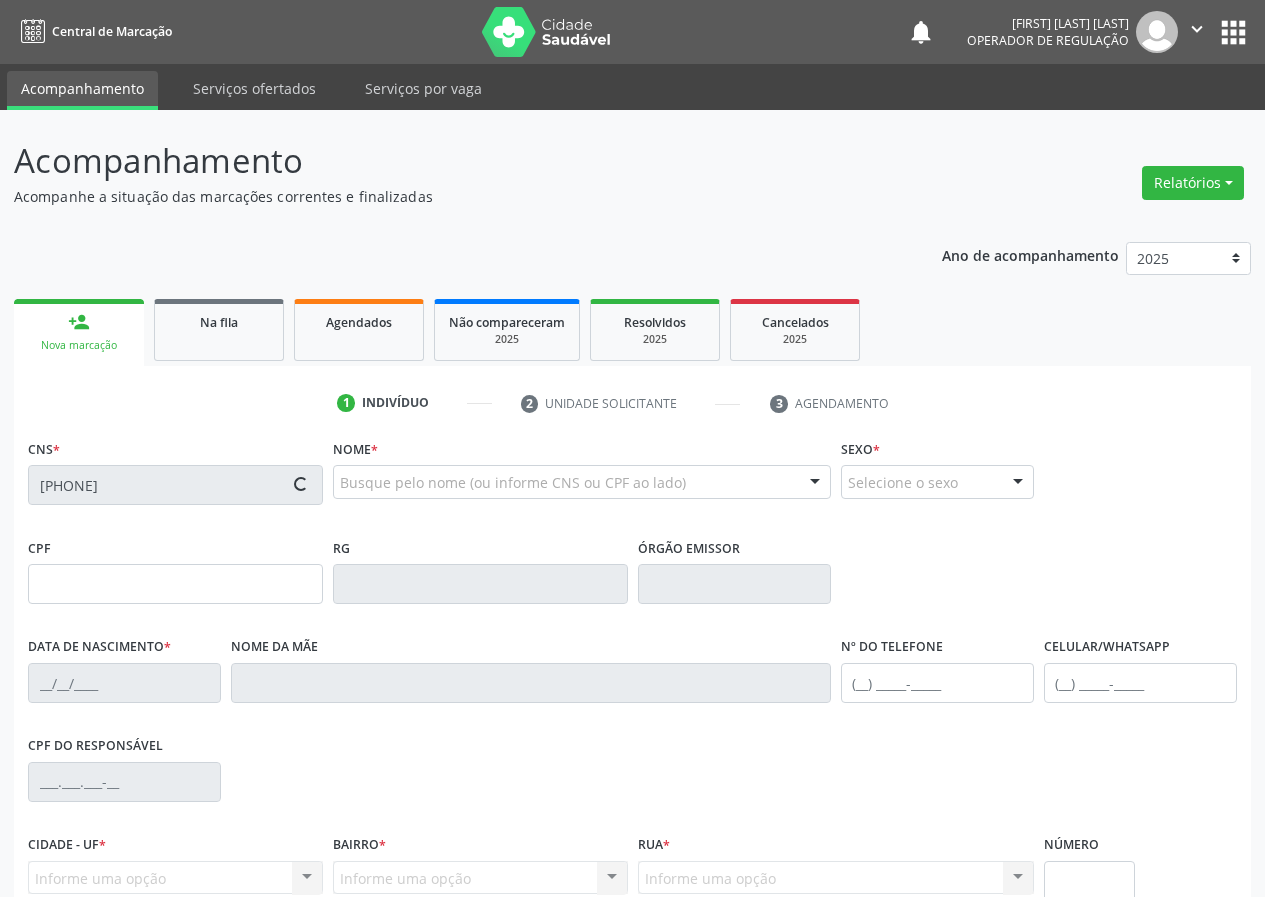 type on "(83) 99300-2364" 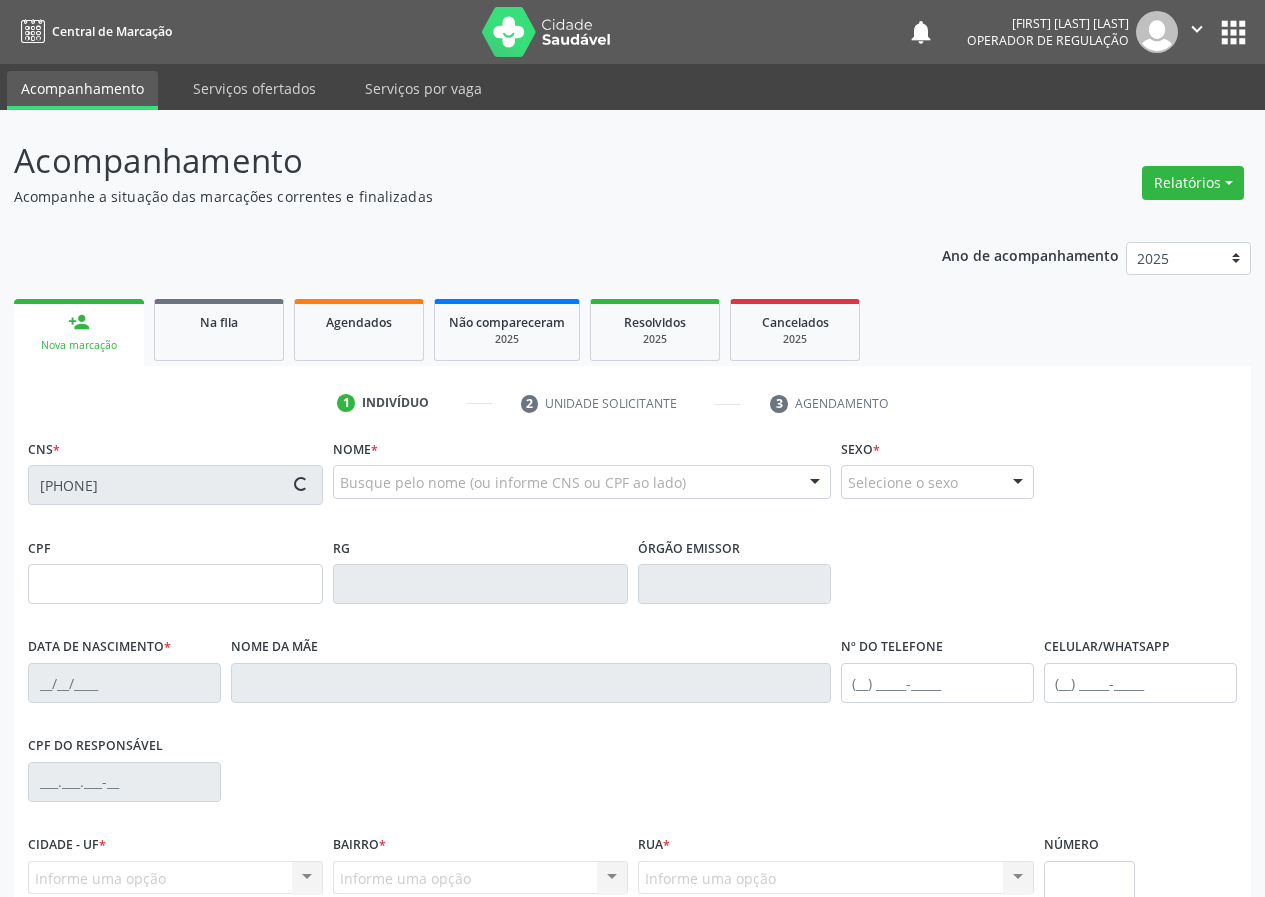 type on "S/N" 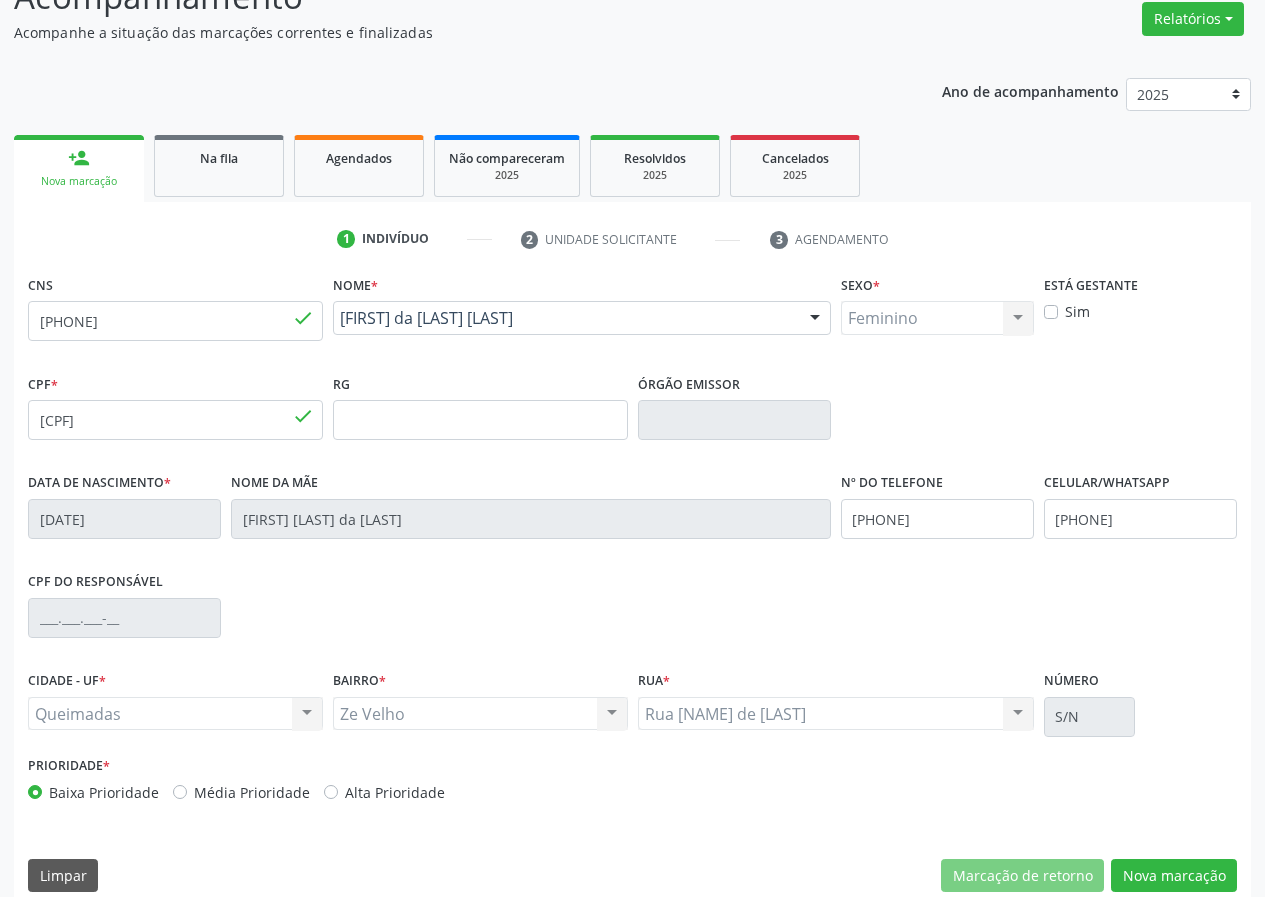scroll, scrollTop: 187, scrollLeft: 0, axis: vertical 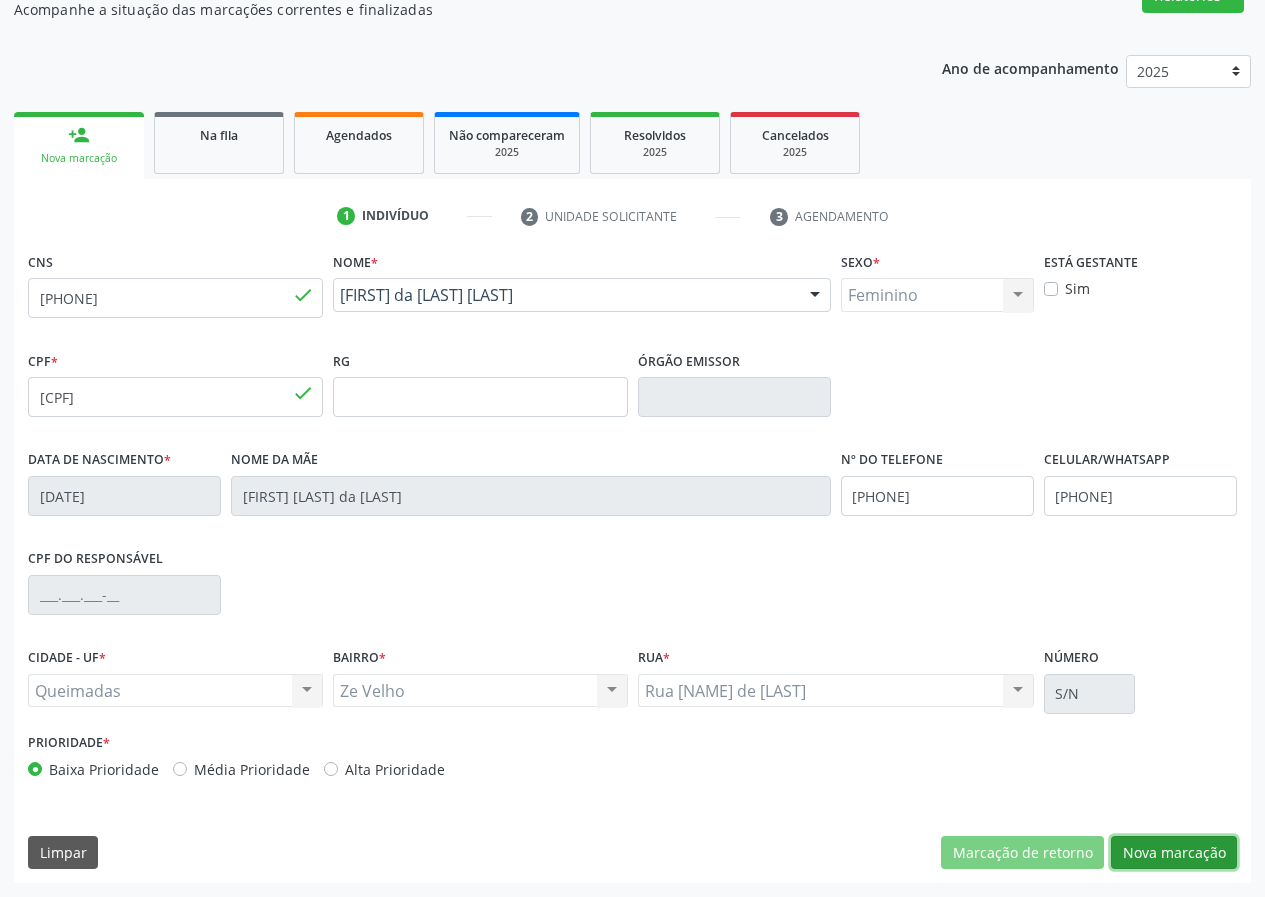 click on "Nova marcação" at bounding box center [1174, 853] 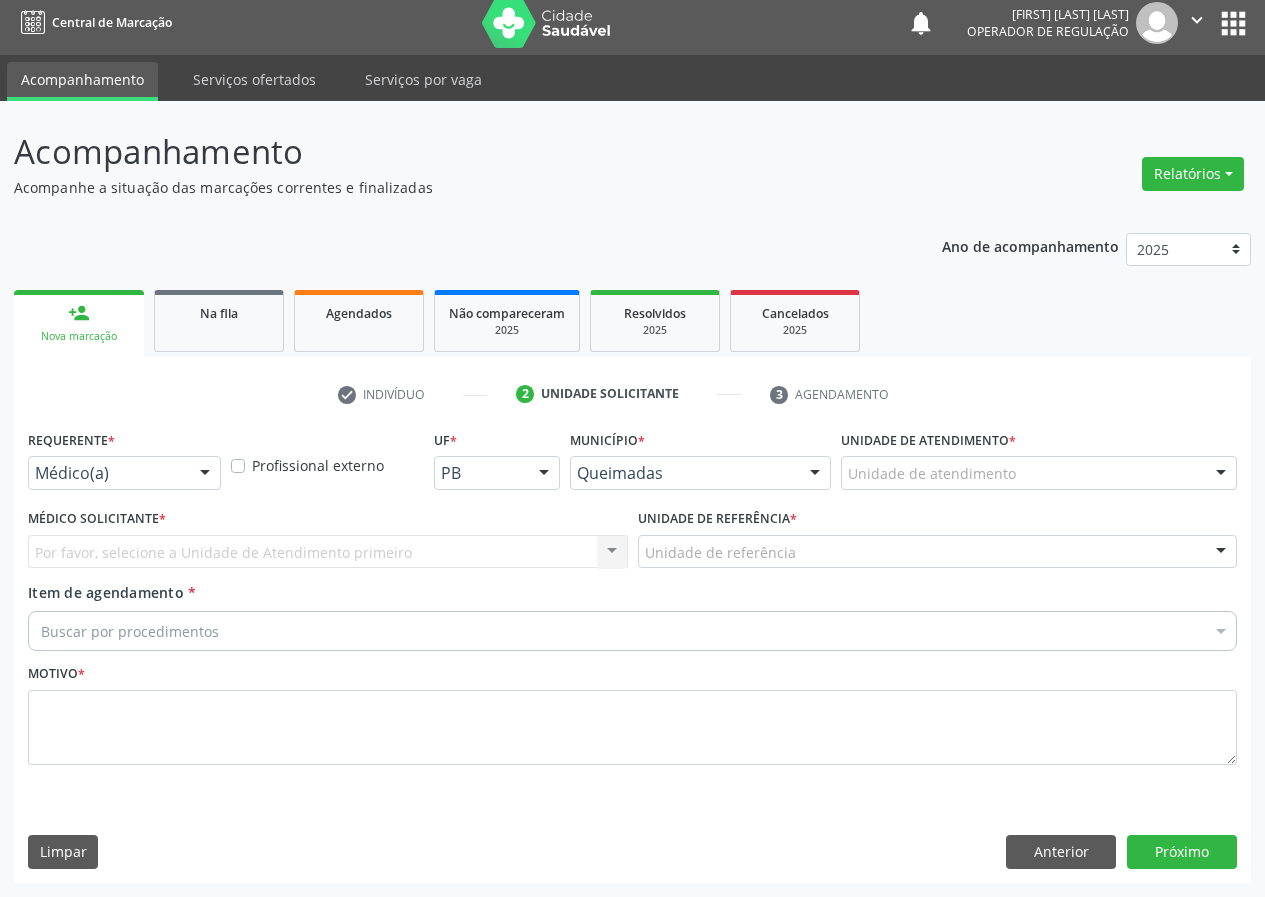 scroll, scrollTop: 9, scrollLeft: 0, axis: vertical 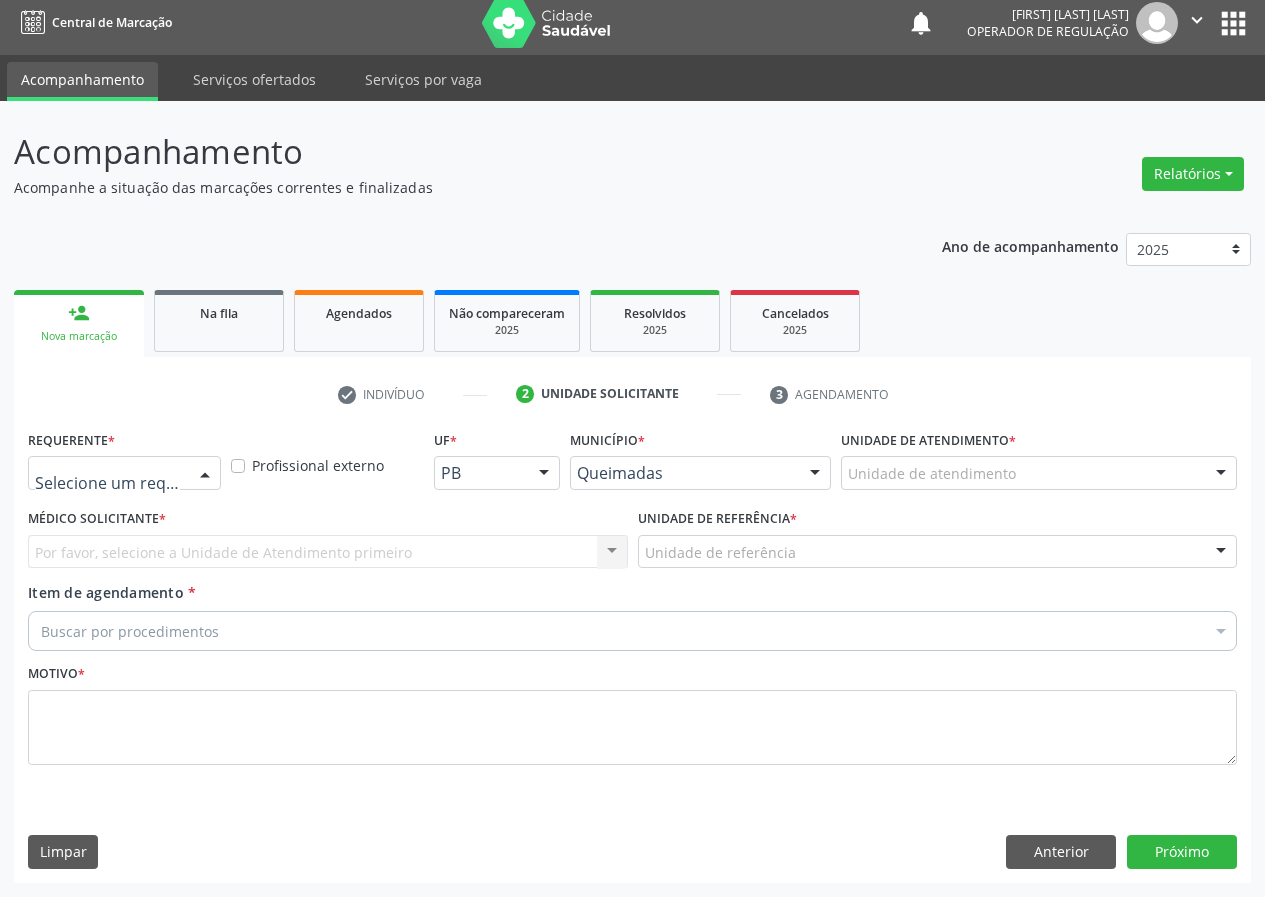 click at bounding box center [205, 474] 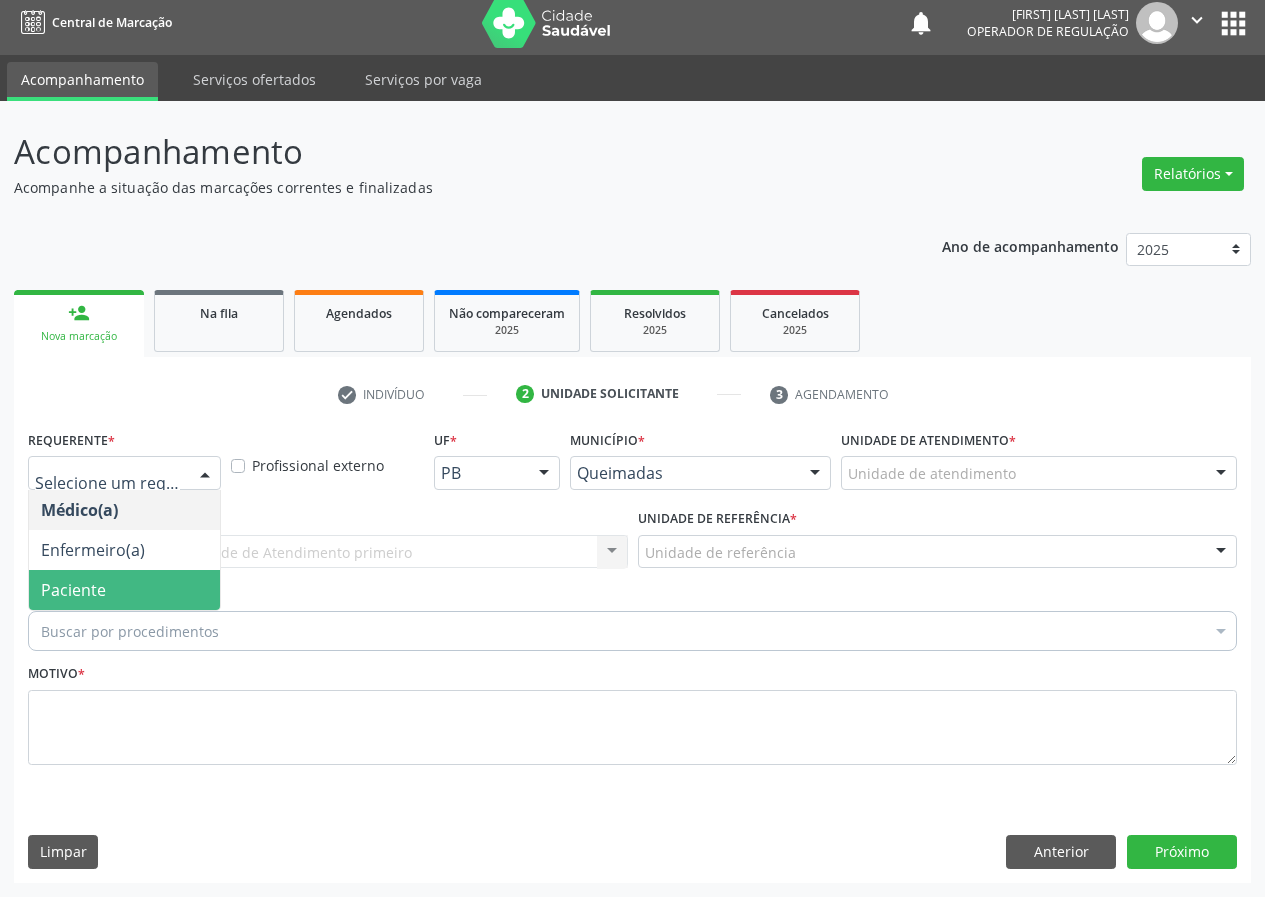 drag, startPoint x: 184, startPoint y: 587, endPoint x: 470, endPoint y: 526, distance: 292.4329 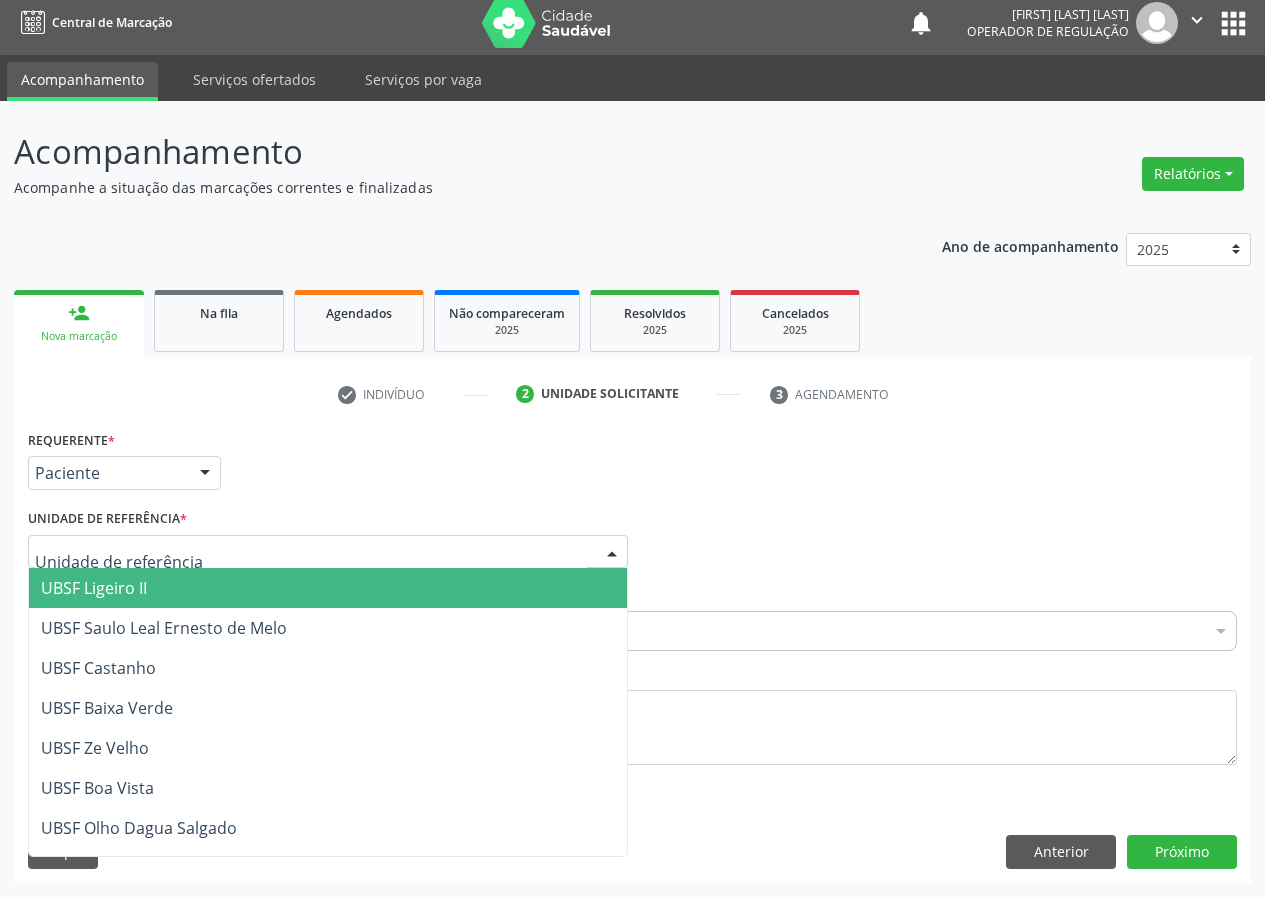 click at bounding box center (612, 553) 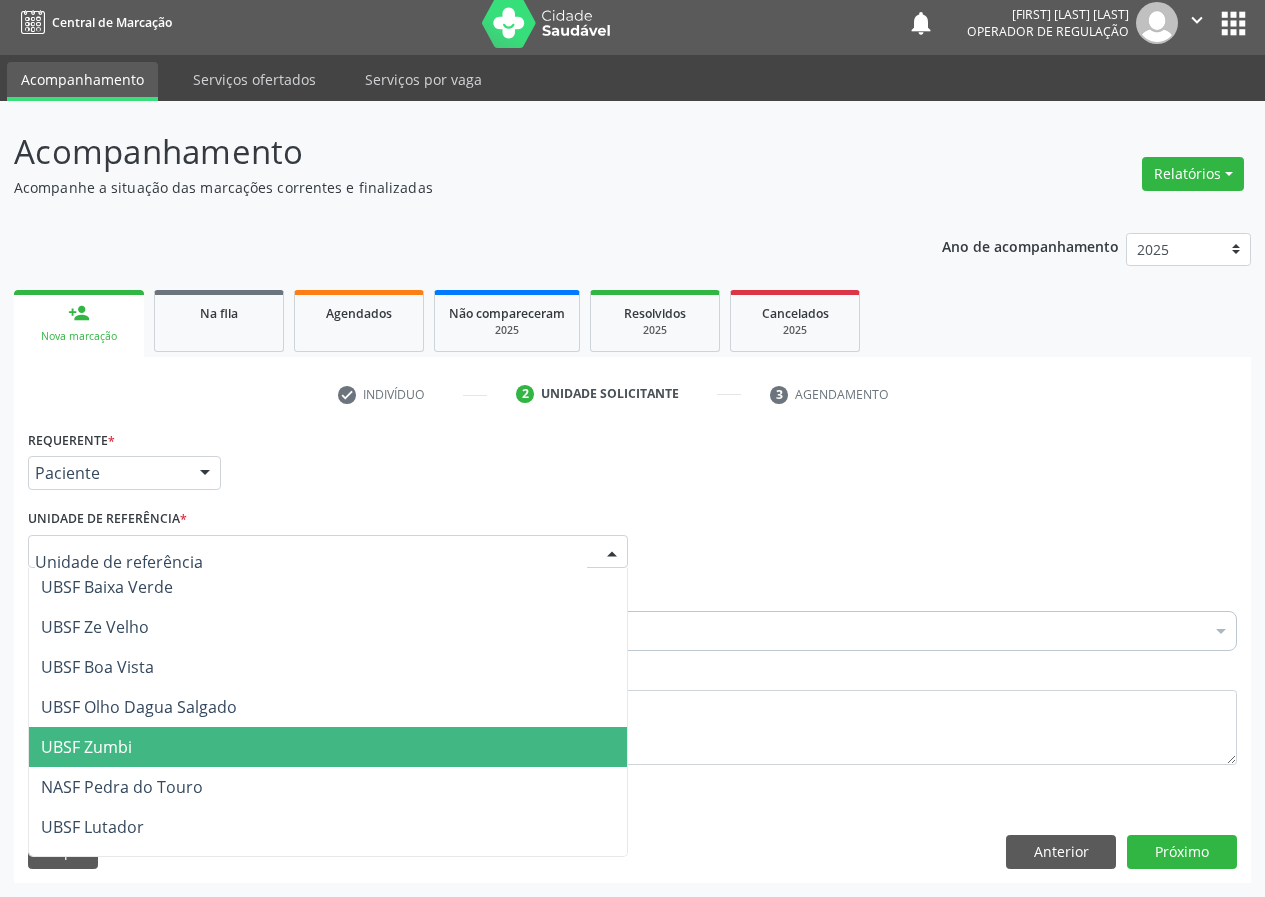 scroll, scrollTop: 100, scrollLeft: 0, axis: vertical 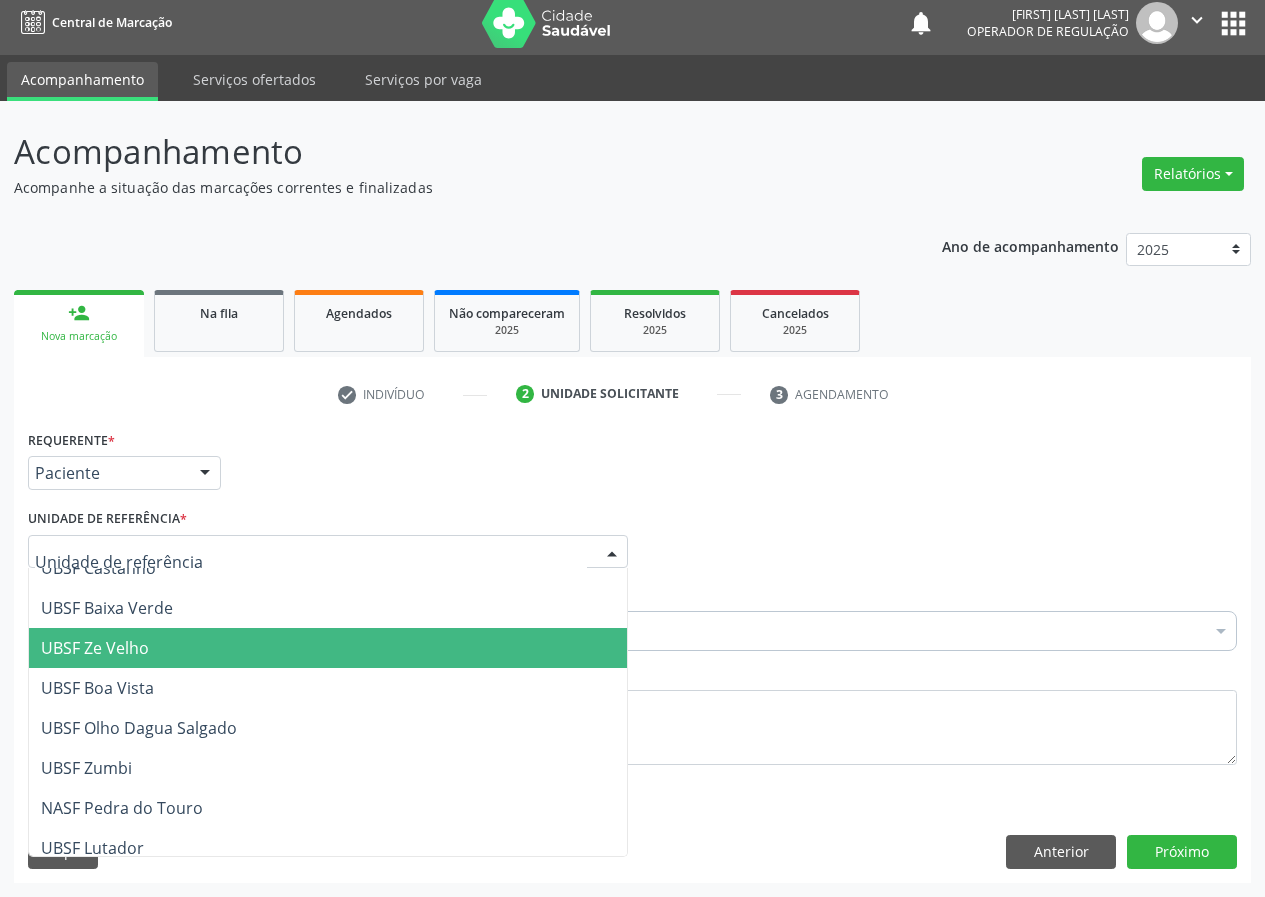 drag, startPoint x: 99, startPoint y: 650, endPoint x: 0, endPoint y: 704, distance: 112.76968 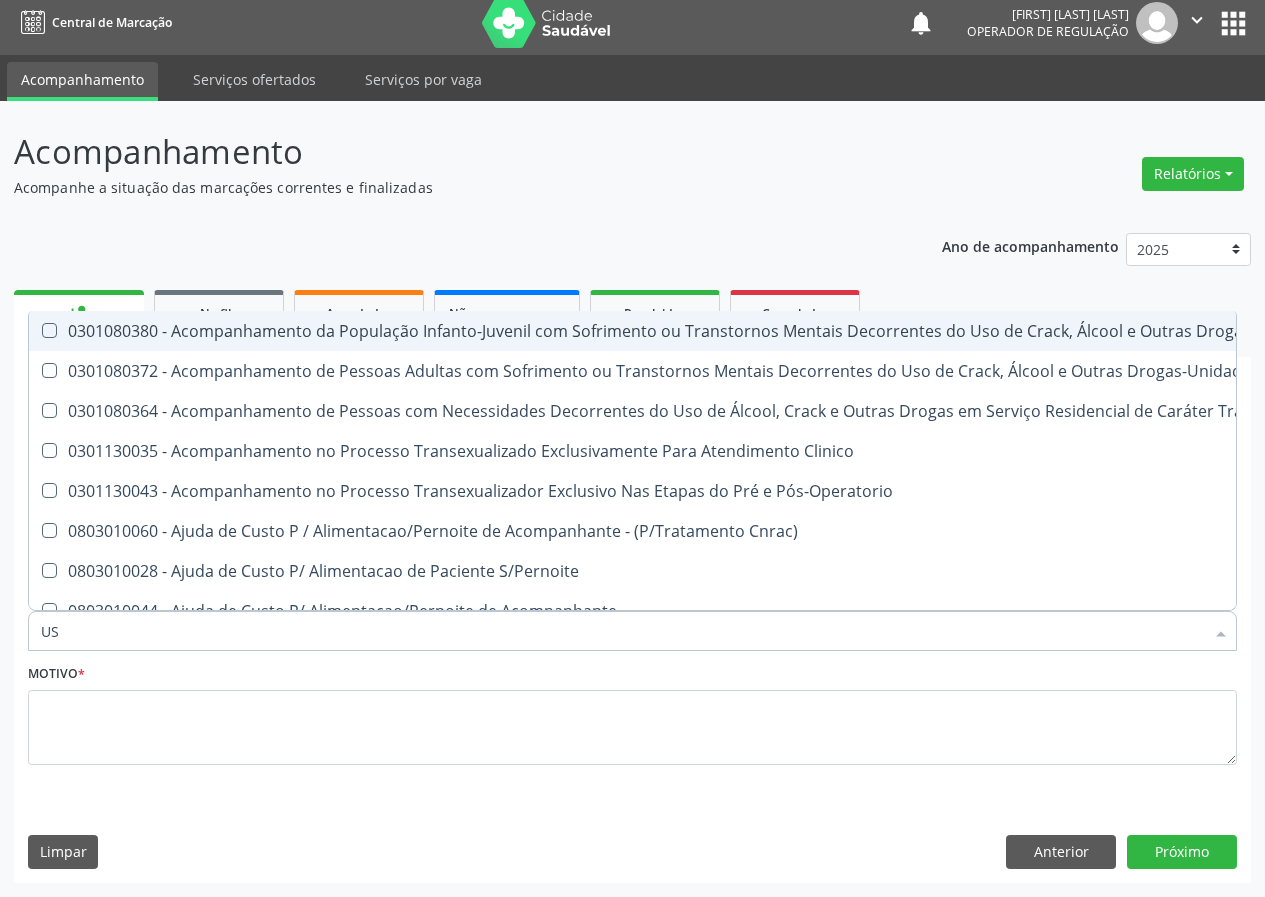 type on "USG" 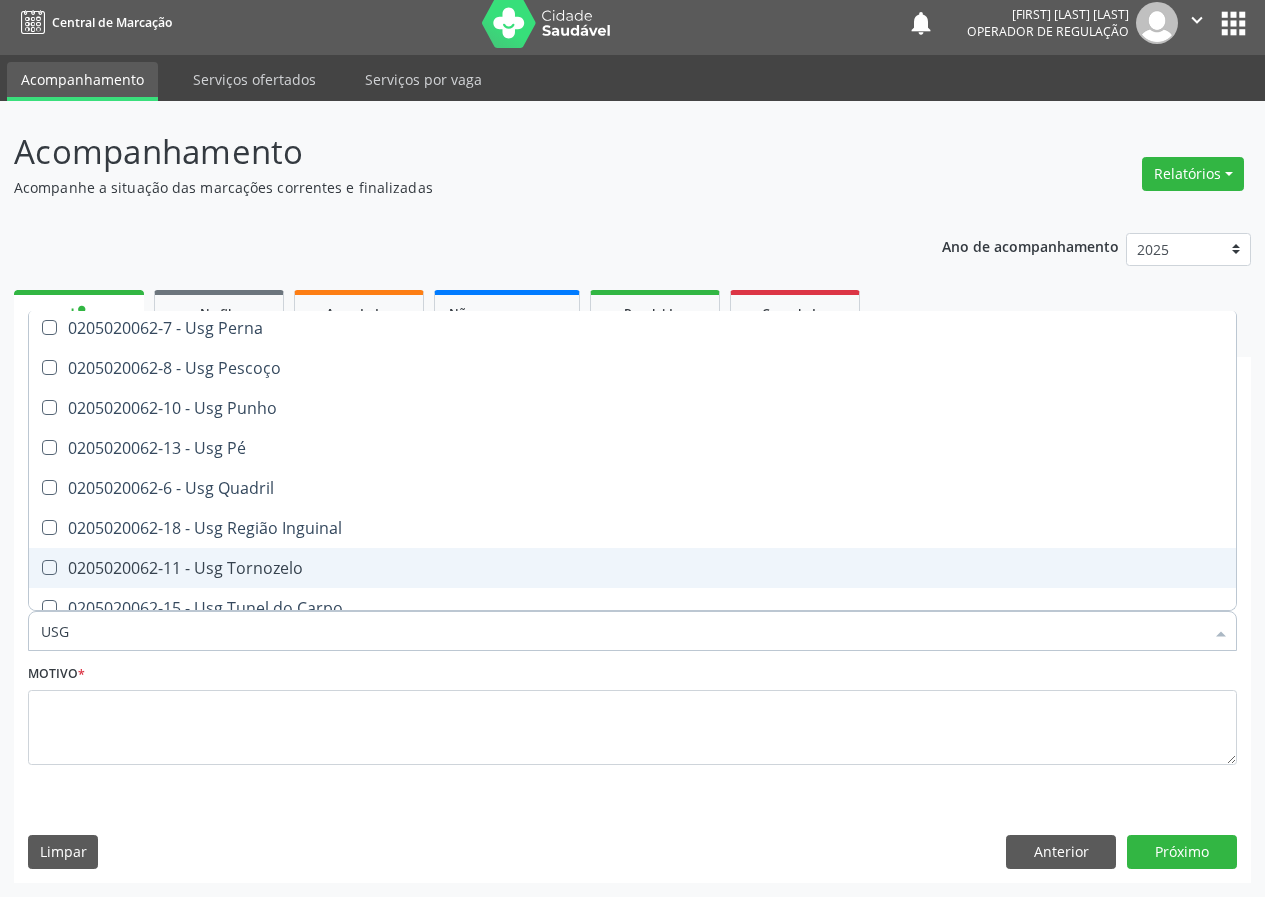 scroll, scrollTop: 461, scrollLeft: 0, axis: vertical 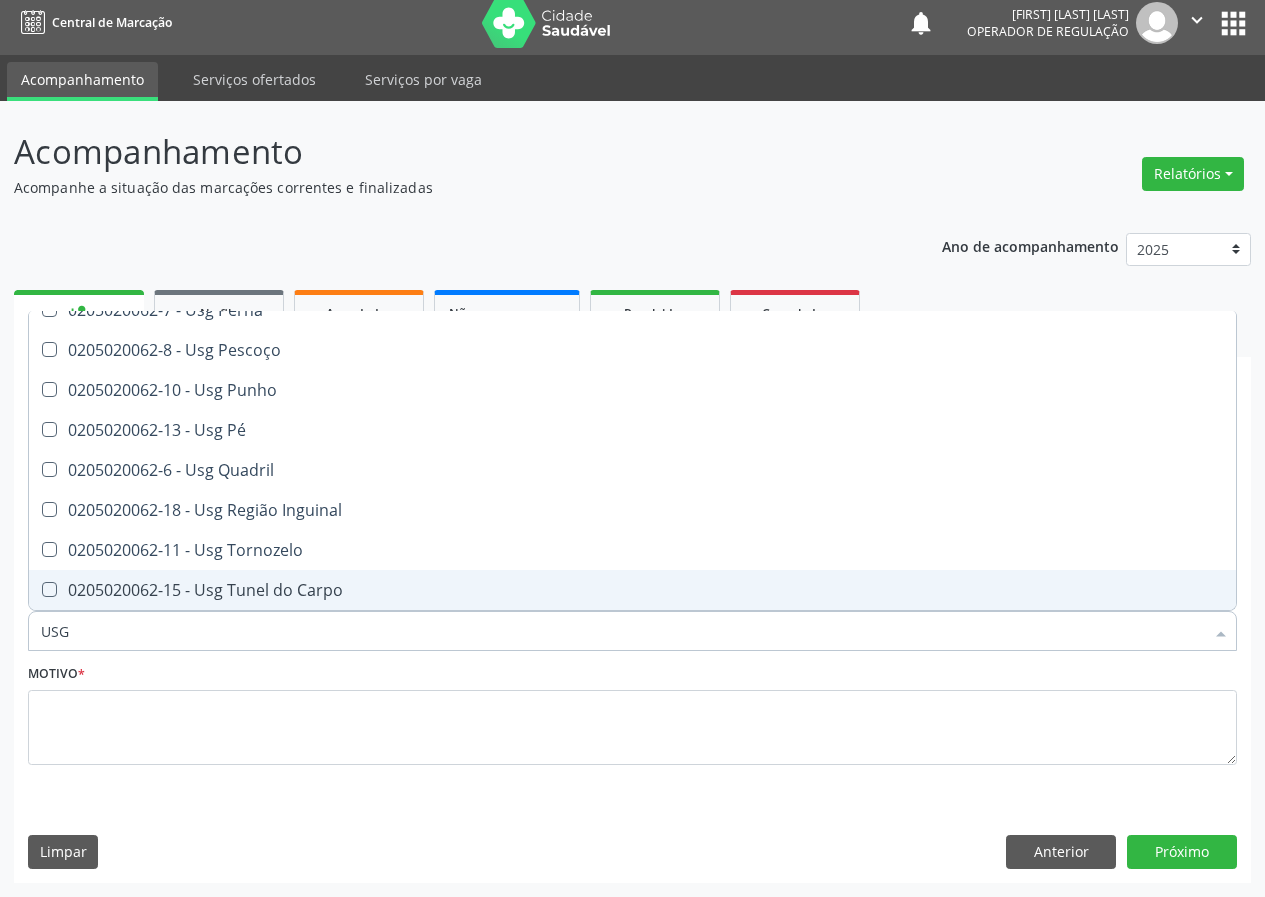 click on "0205020062-15 - Usg Tunel do Carpo" at bounding box center (632, 590) 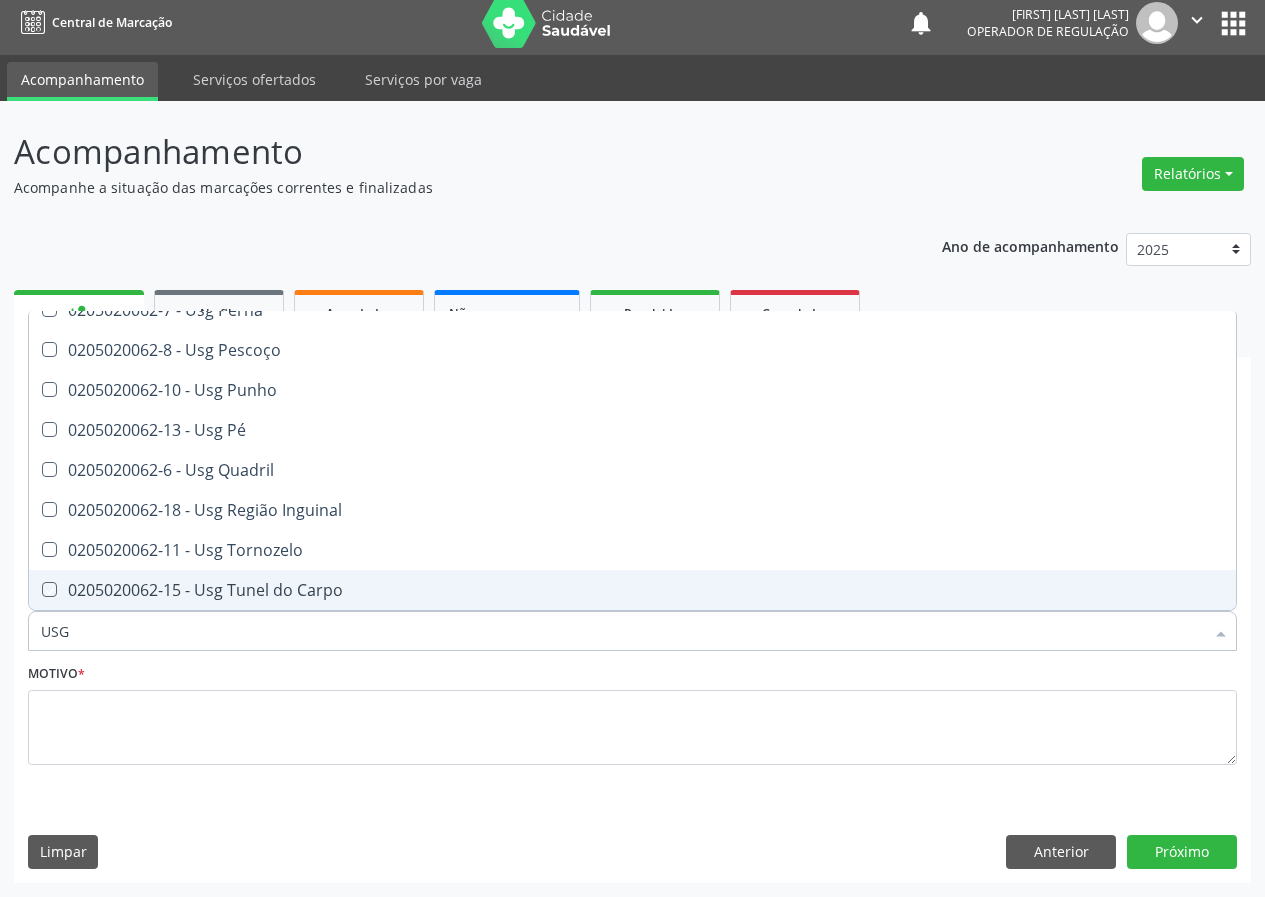 checkbox on "true" 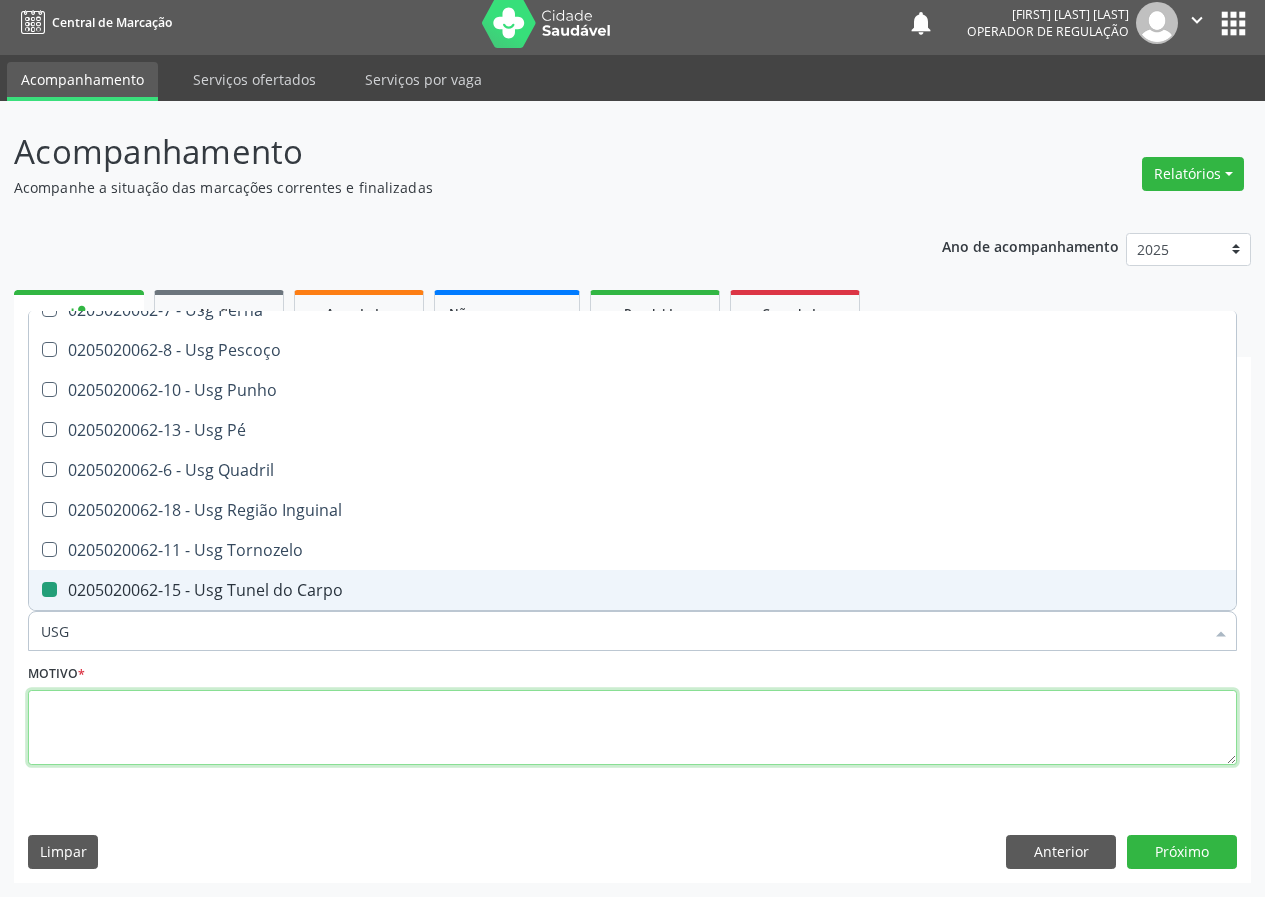 click at bounding box center [632, 728] 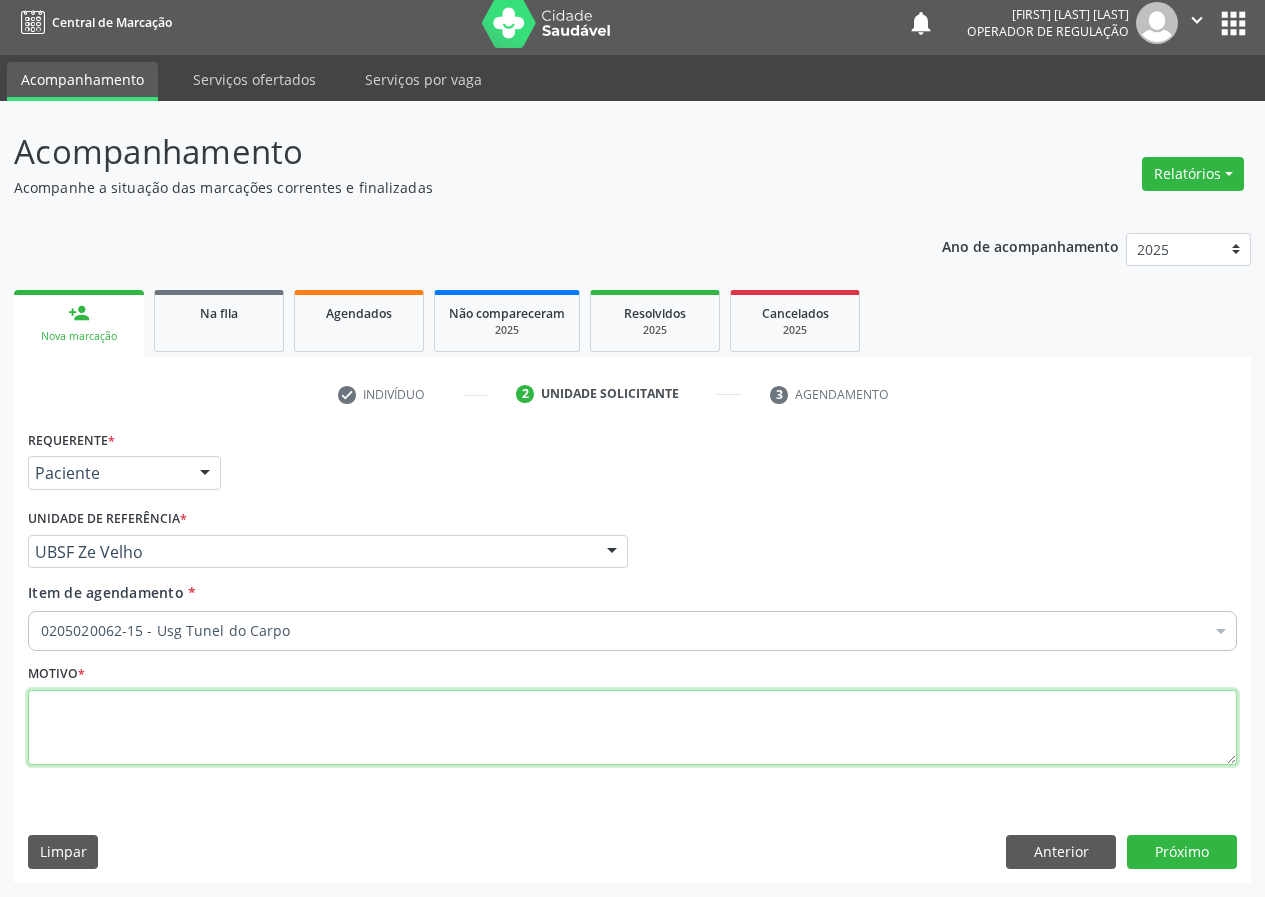 scroll, scrollTop: 0, scrollLeft: 0, axis: both 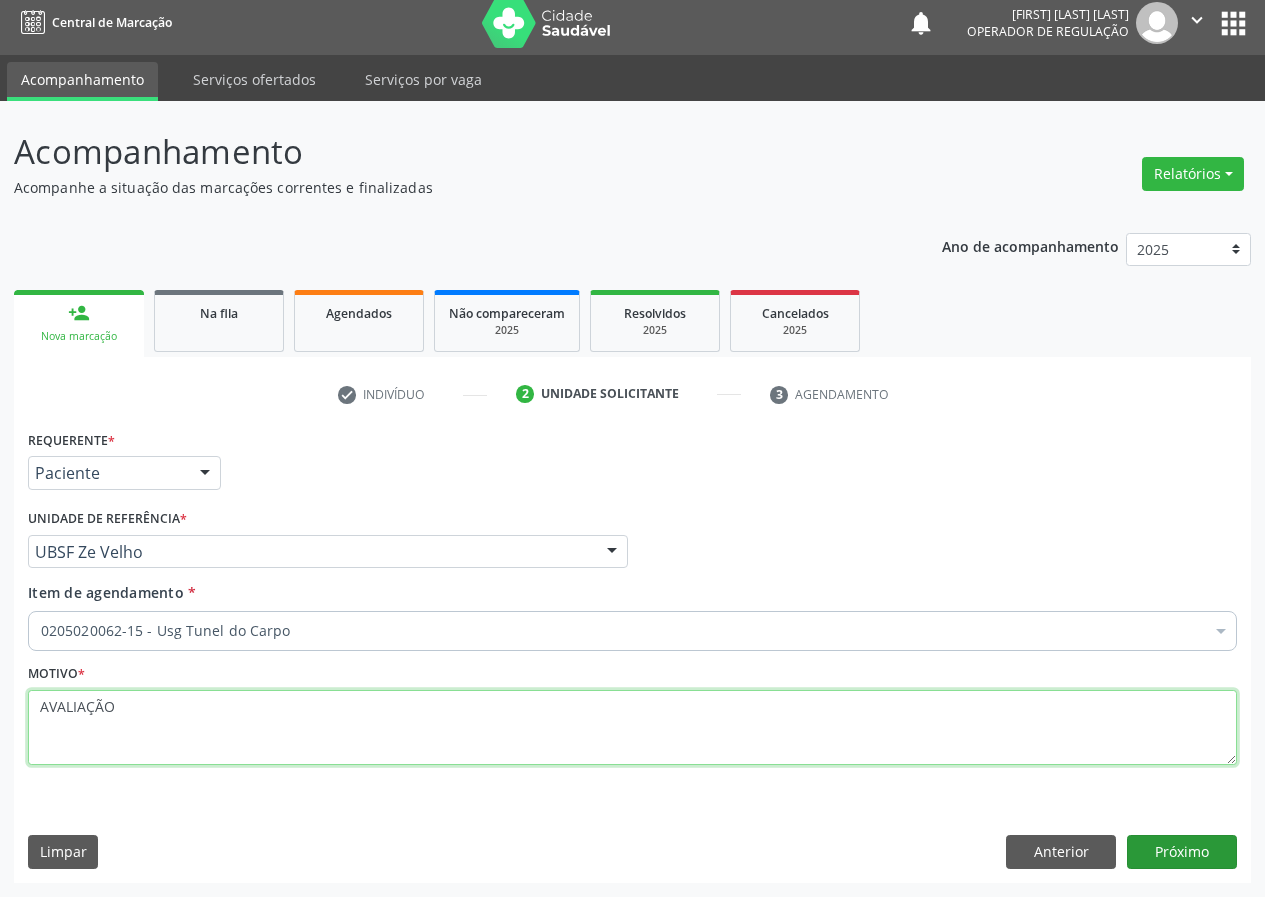 type on "AVALIAÇÃO" 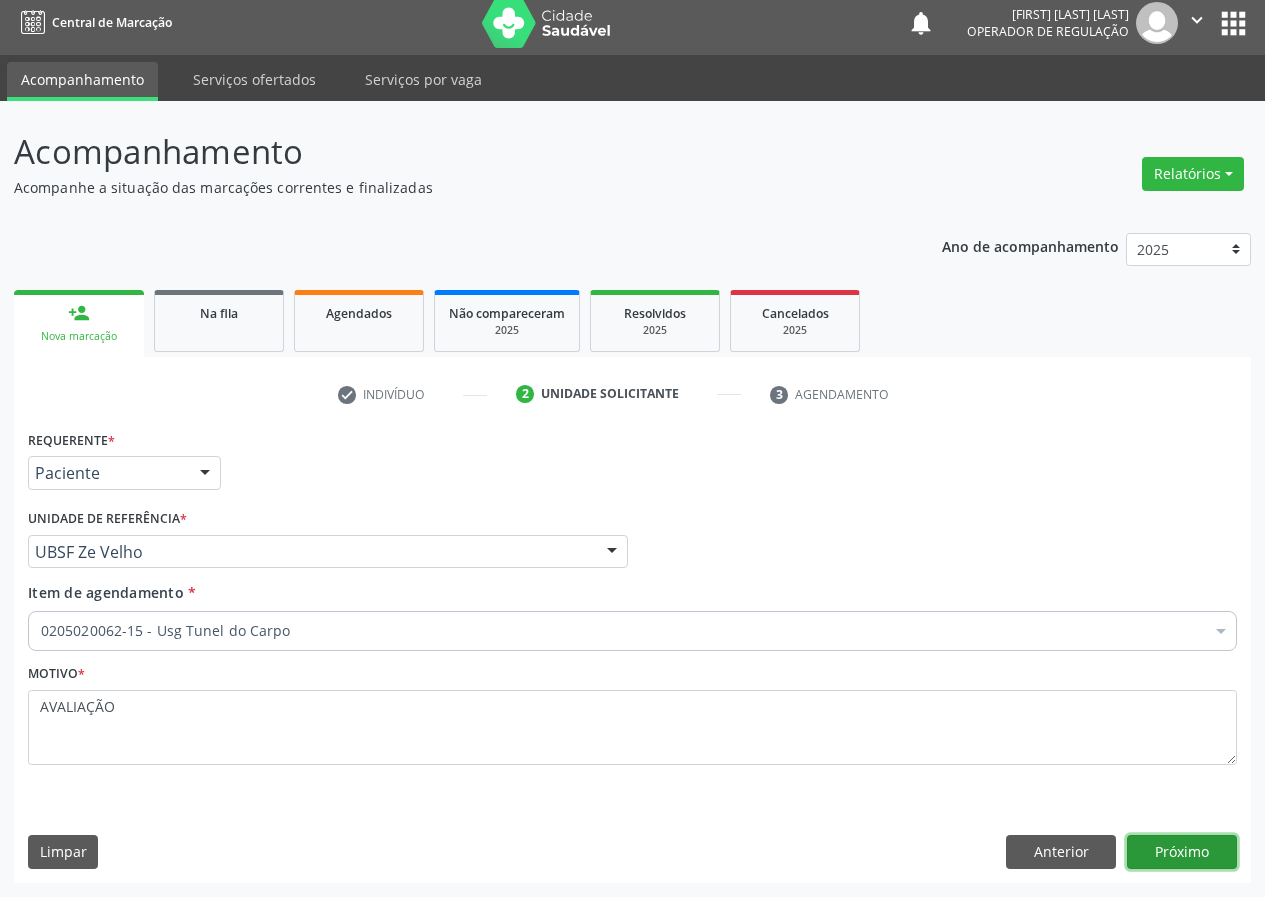 drag, startPoint x: 1173, startPoint y: 853, endPoint x: 917, endPoint y: 891, distance: 258.80493 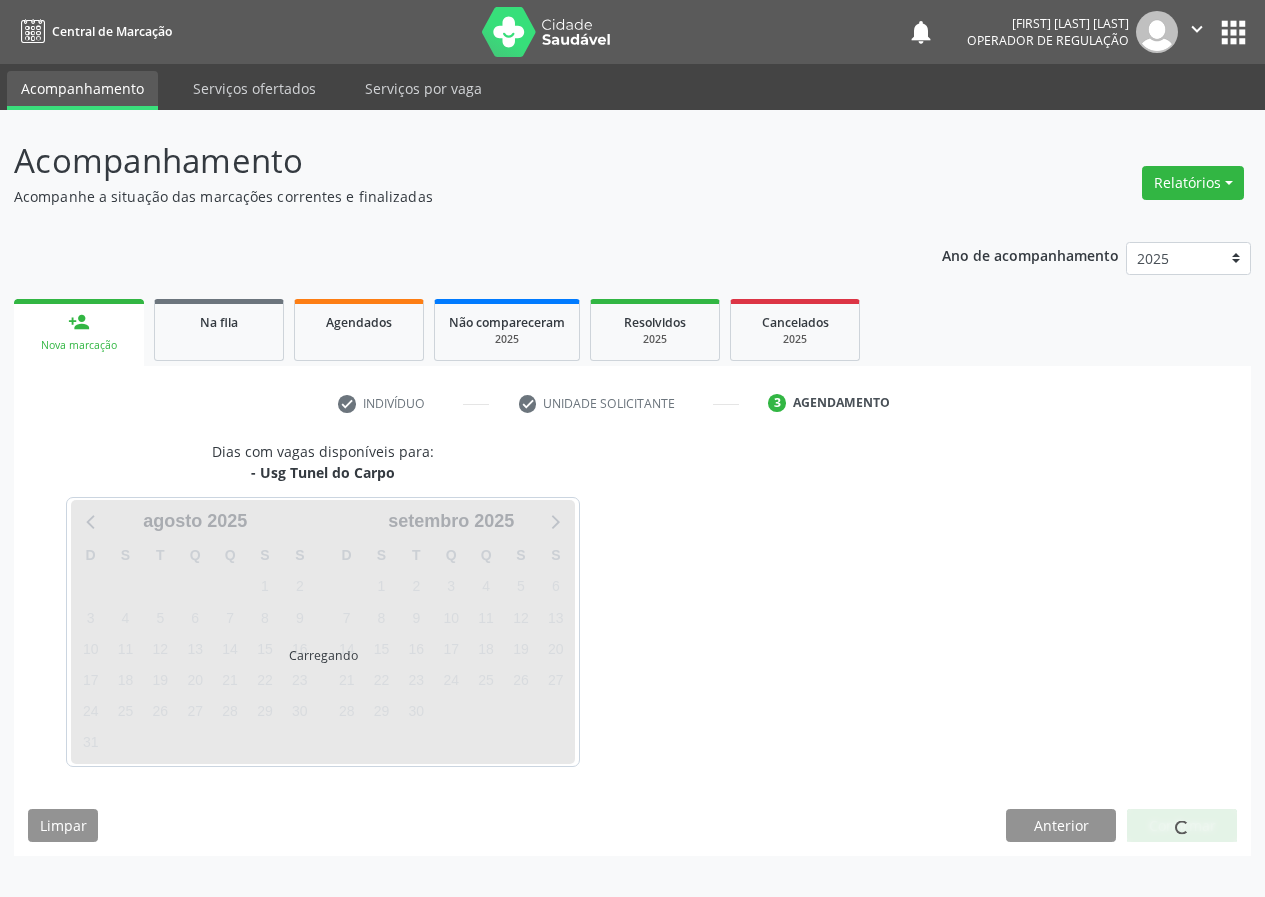 scroll, scrollTop: 0, scrollLeft: 0, axis: both 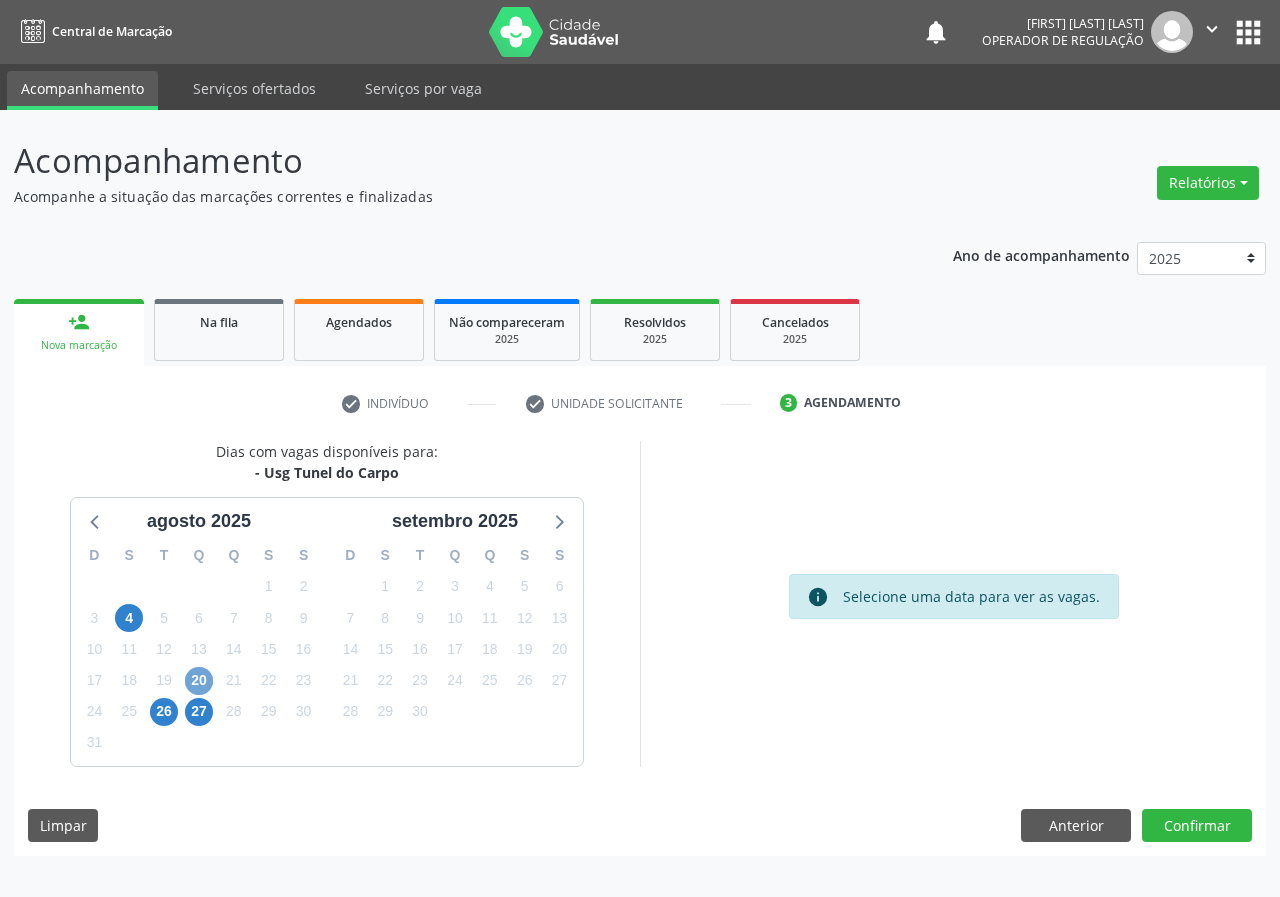 click on "20" at bounding box center (199, 681) 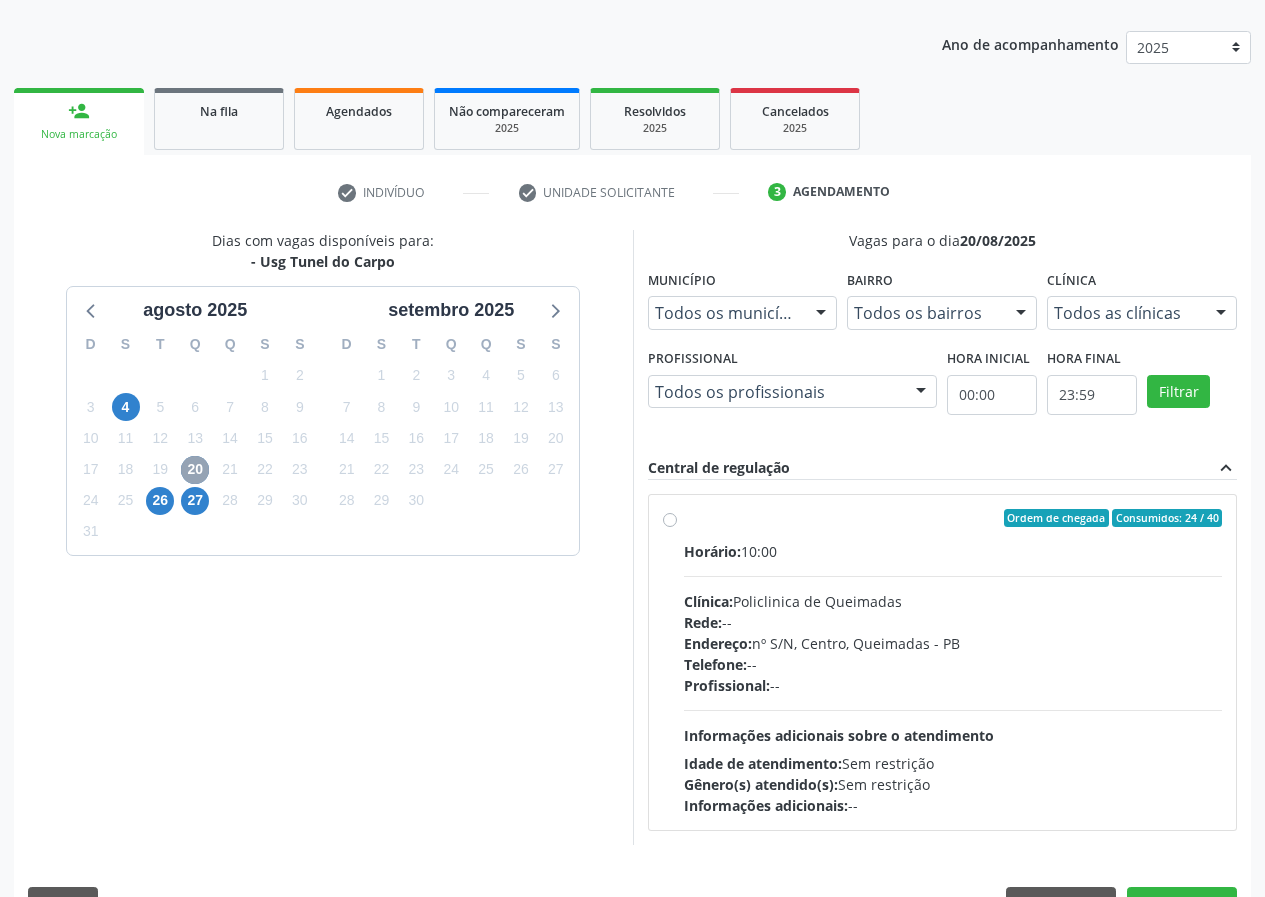 scroll, scrollTop: 262, scrollLeft: 0, axis: vertical 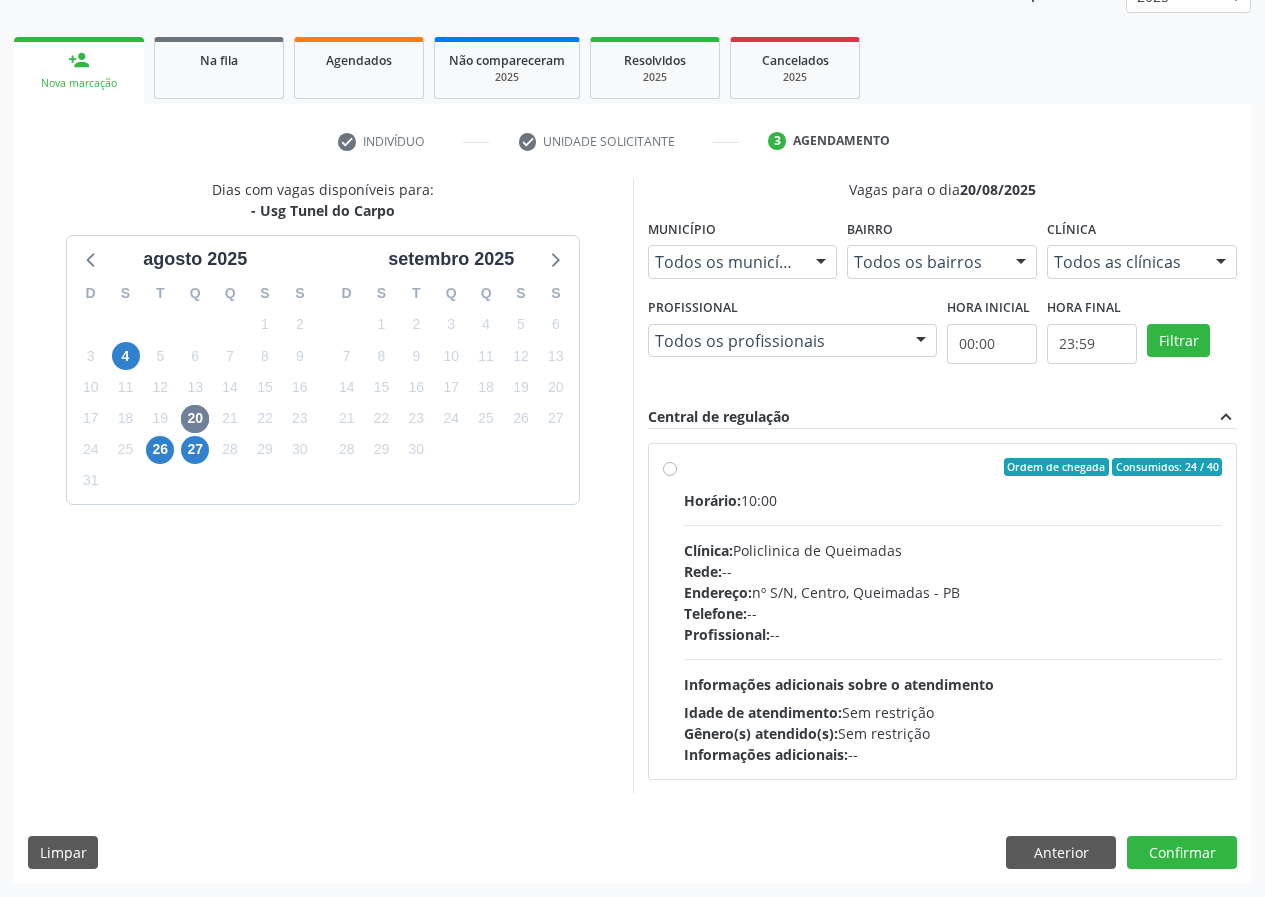 click on "Ordem de chegada
Consumidos: 24 / 40
Horário:   10:00
Clínica:  Policlinica de Queimadas
Rede:
--
Endereço:   nº S/N, Centro, Queimadas - PB
Telefone:   --
Profissional:
--
Informações adicionais sobre o atendimento
Idade de atendimento:
Sem restrição
Gênero(s) atendido(s):
Sem restrição
Informações adicionais:
--" at bounding box center [953, 611] 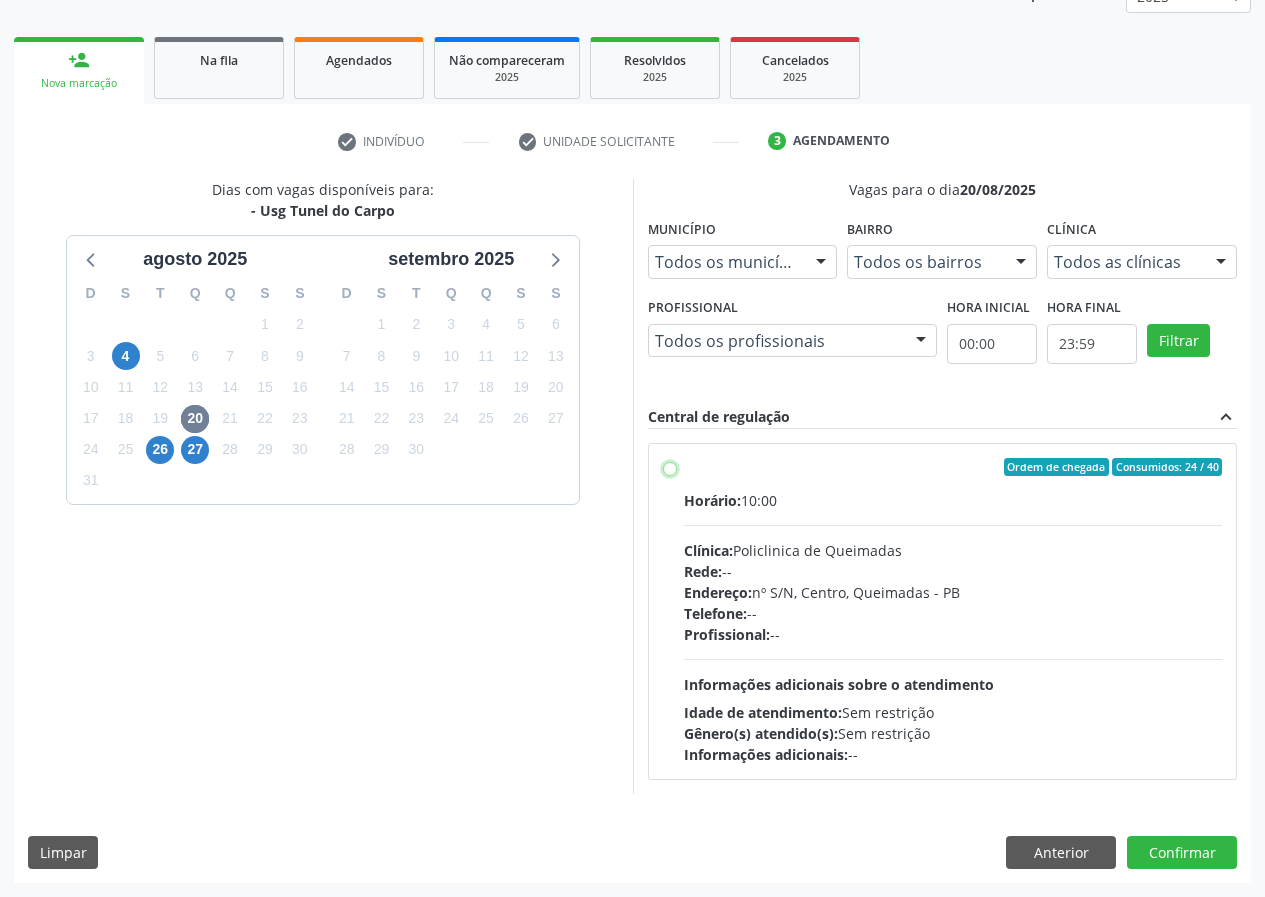 click on "Ordem de chegada
Consumidos: 24 / 40
Horário:   10:00
Clínica:  Policlinica de Queimadas
Rede:
--
Endereço:   nº S/N, Centro, Queimadas - PB
Telefone:   --
Profissional:
--
Informações adicionais sobre o atendimento
Idade de atendimento:
Sem restrição
Gênero(s) atendido(s):
Sem restrição
Informações adicionais:
--" at bounding box center [670, 467] 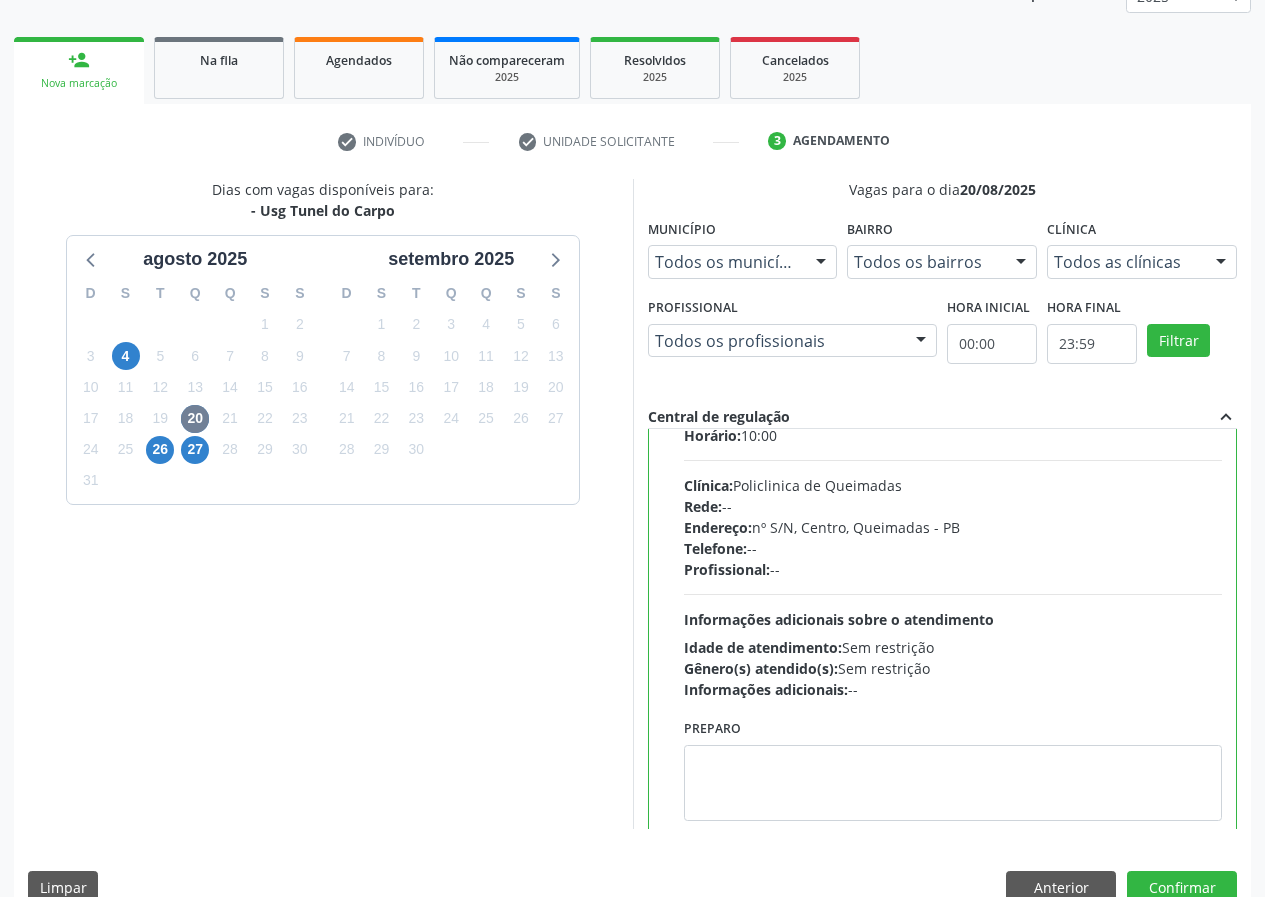 scroll, scrollTop: 99, scrollLeft: 0, axis: vertical 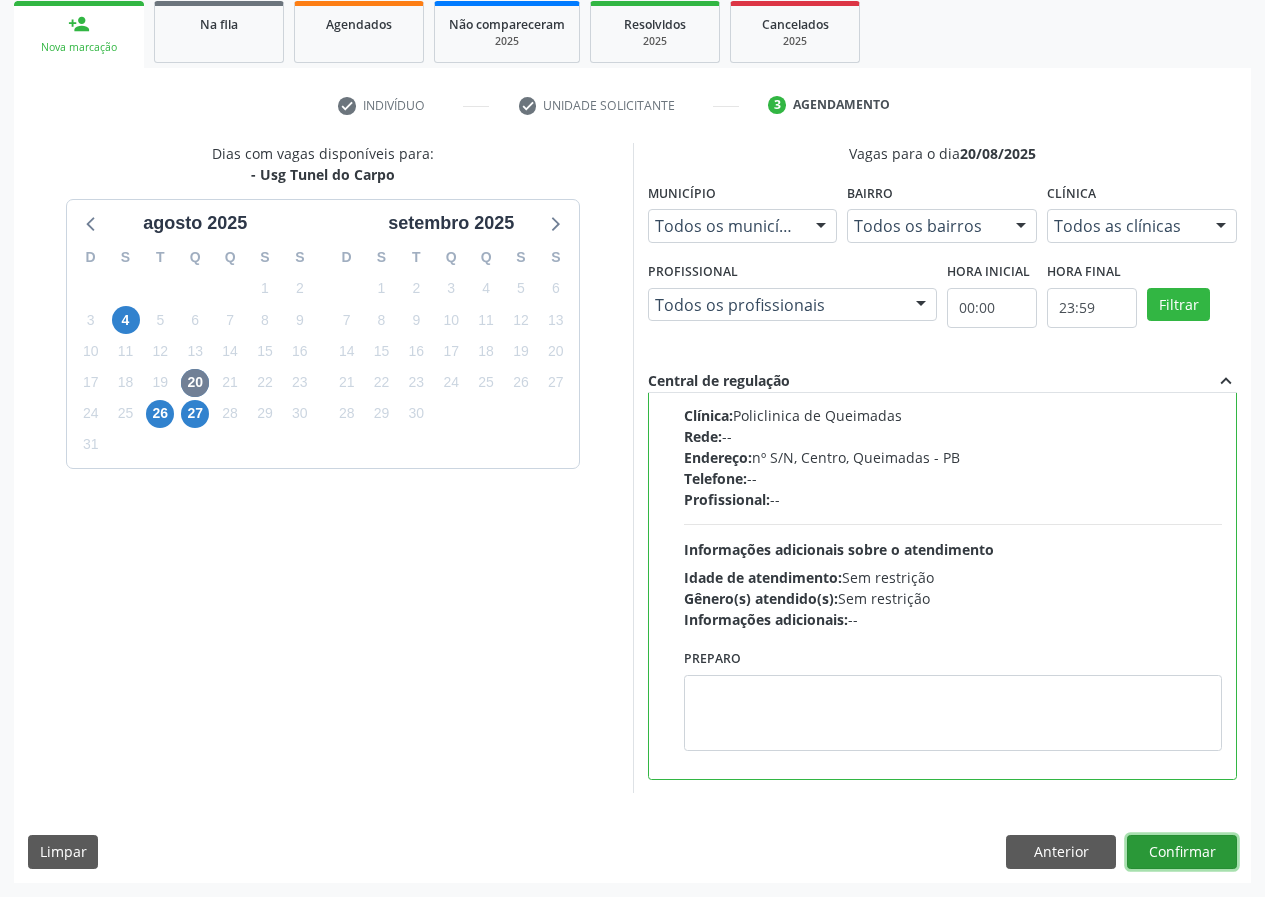 click on "Confirmar" at bounding box center [1182, 852] 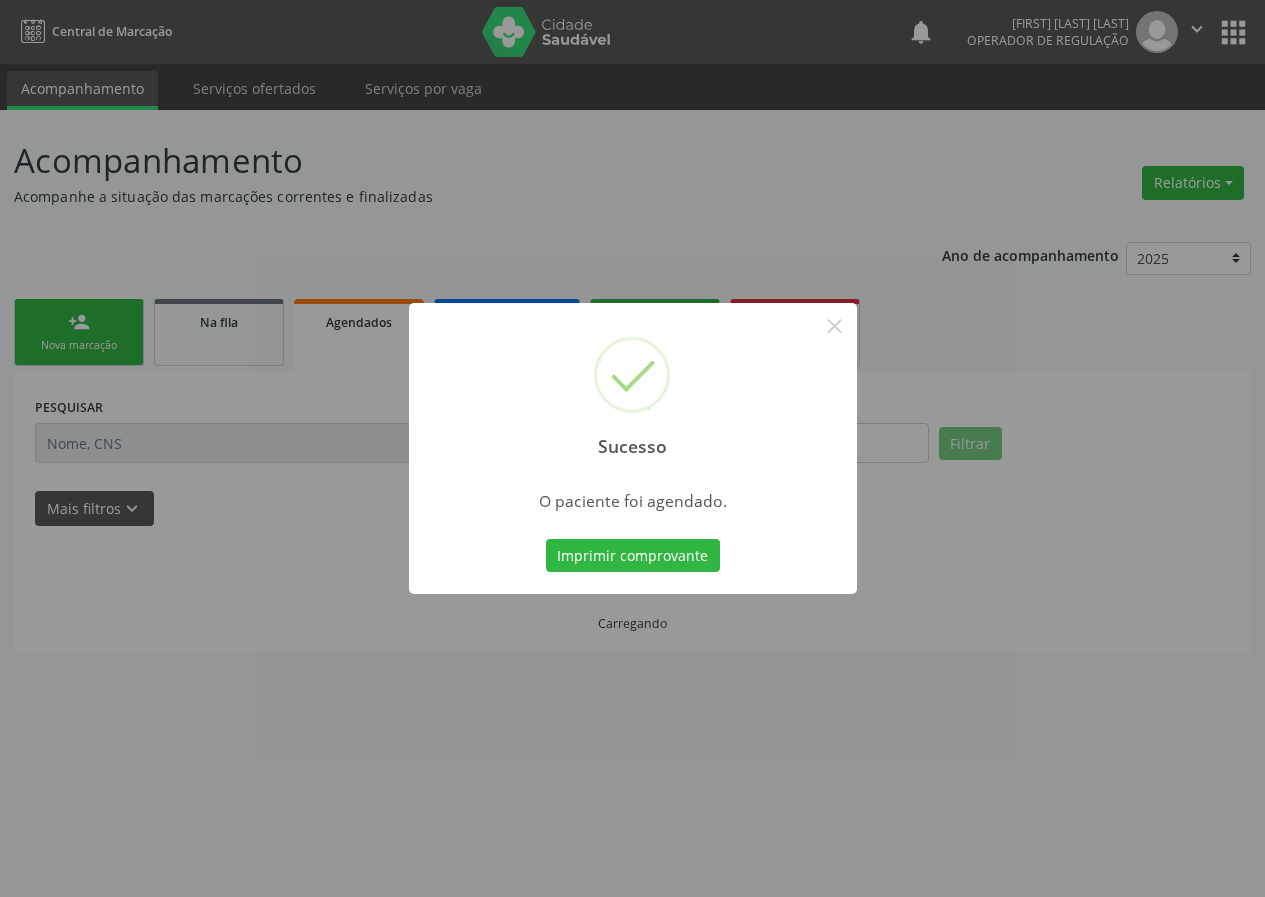 scroll, scrollTop: 0, scrollLeft: 0, axis: both 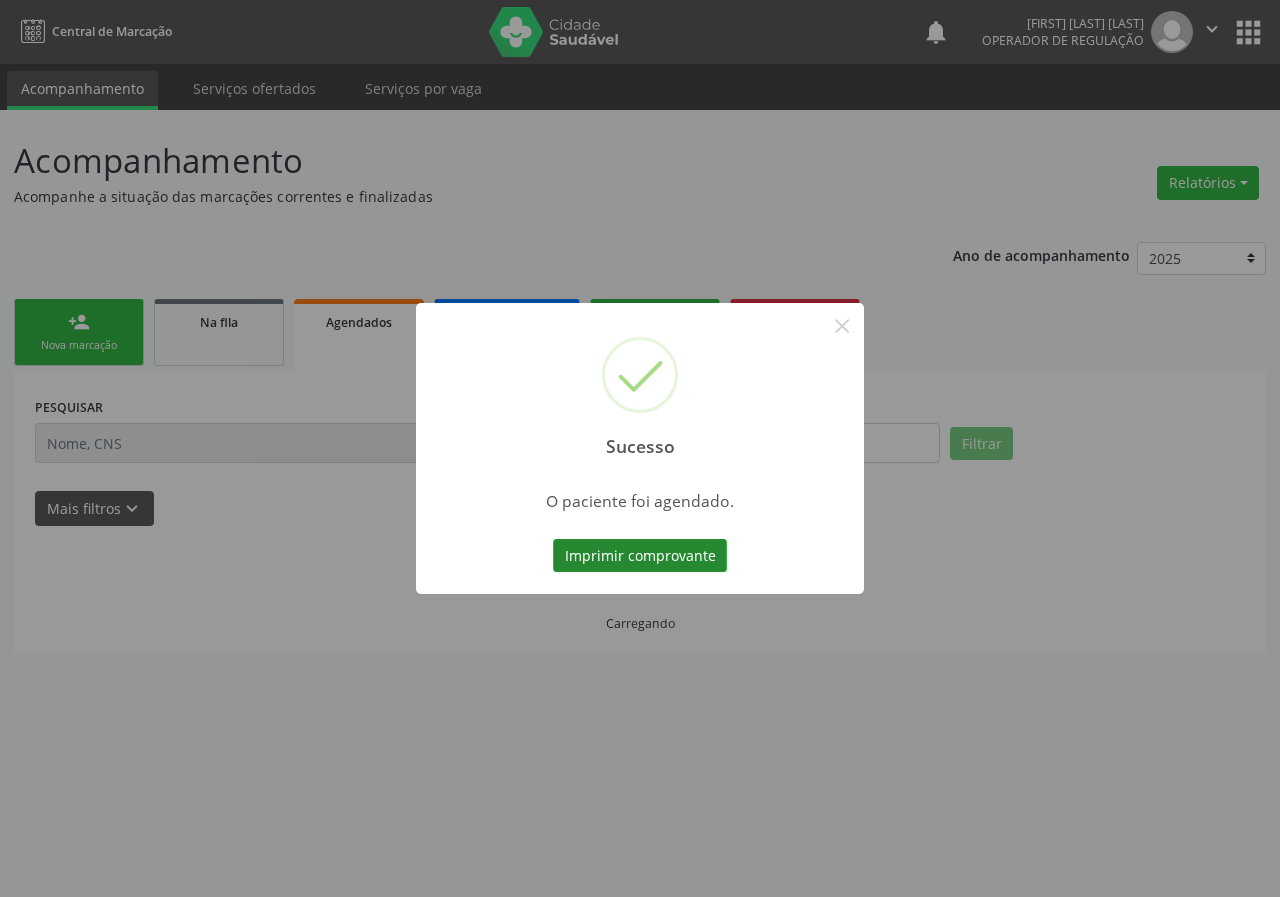 click on "Imprimir comprovante" at bounding box center (640, 556) 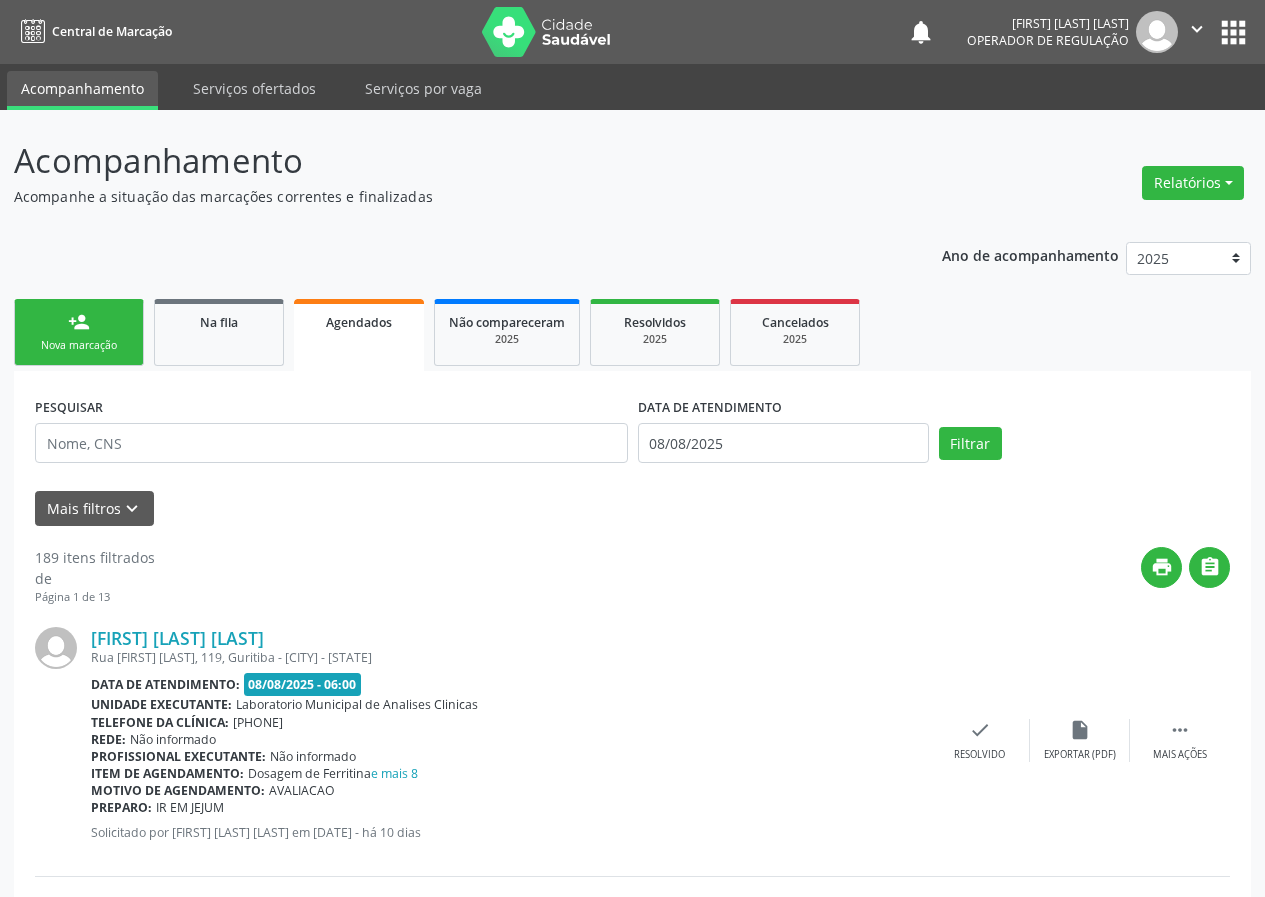 click on "person_add" at bounding box center (79, 322) 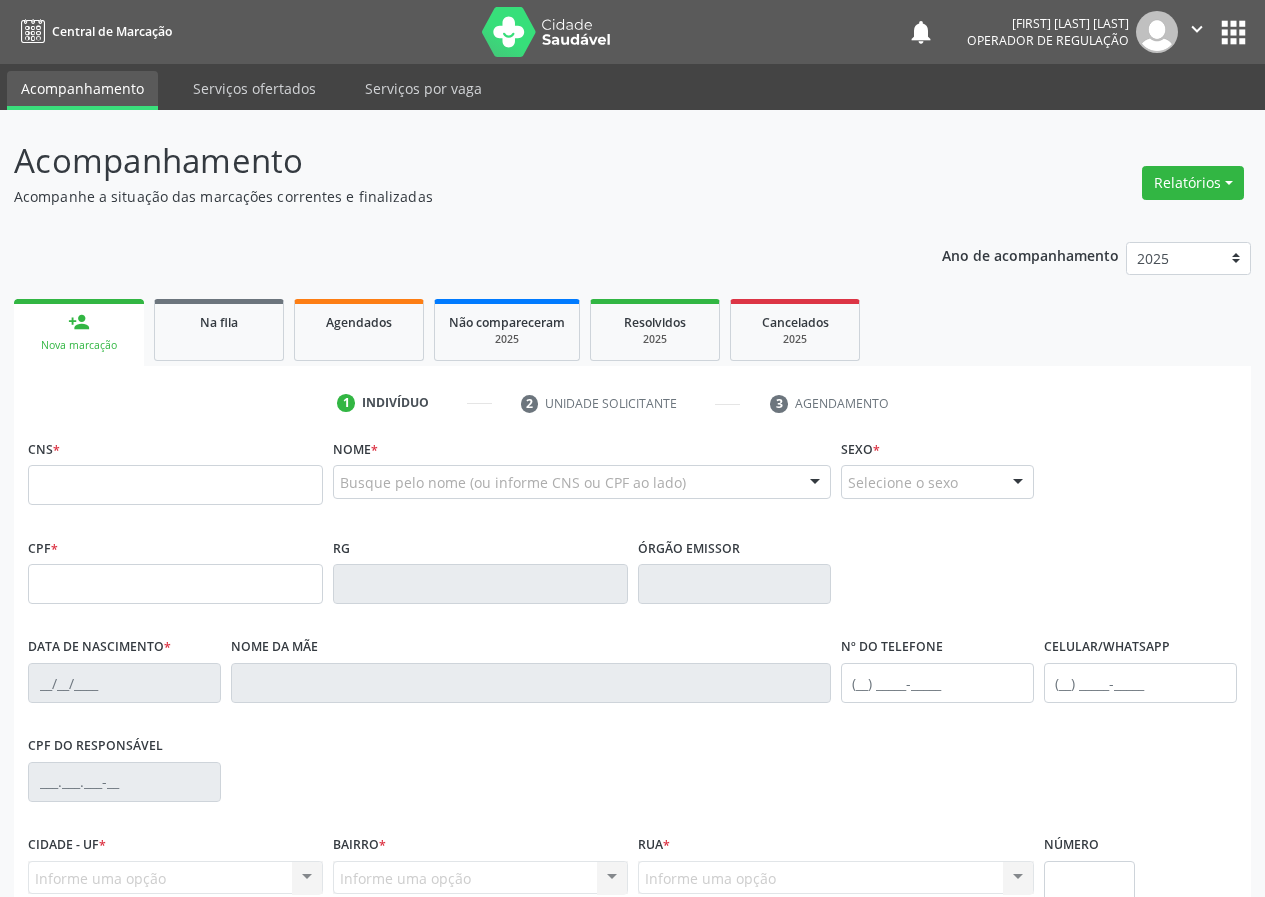 scroll, scrollTop: 0, scrollLeft: 0, axis: both 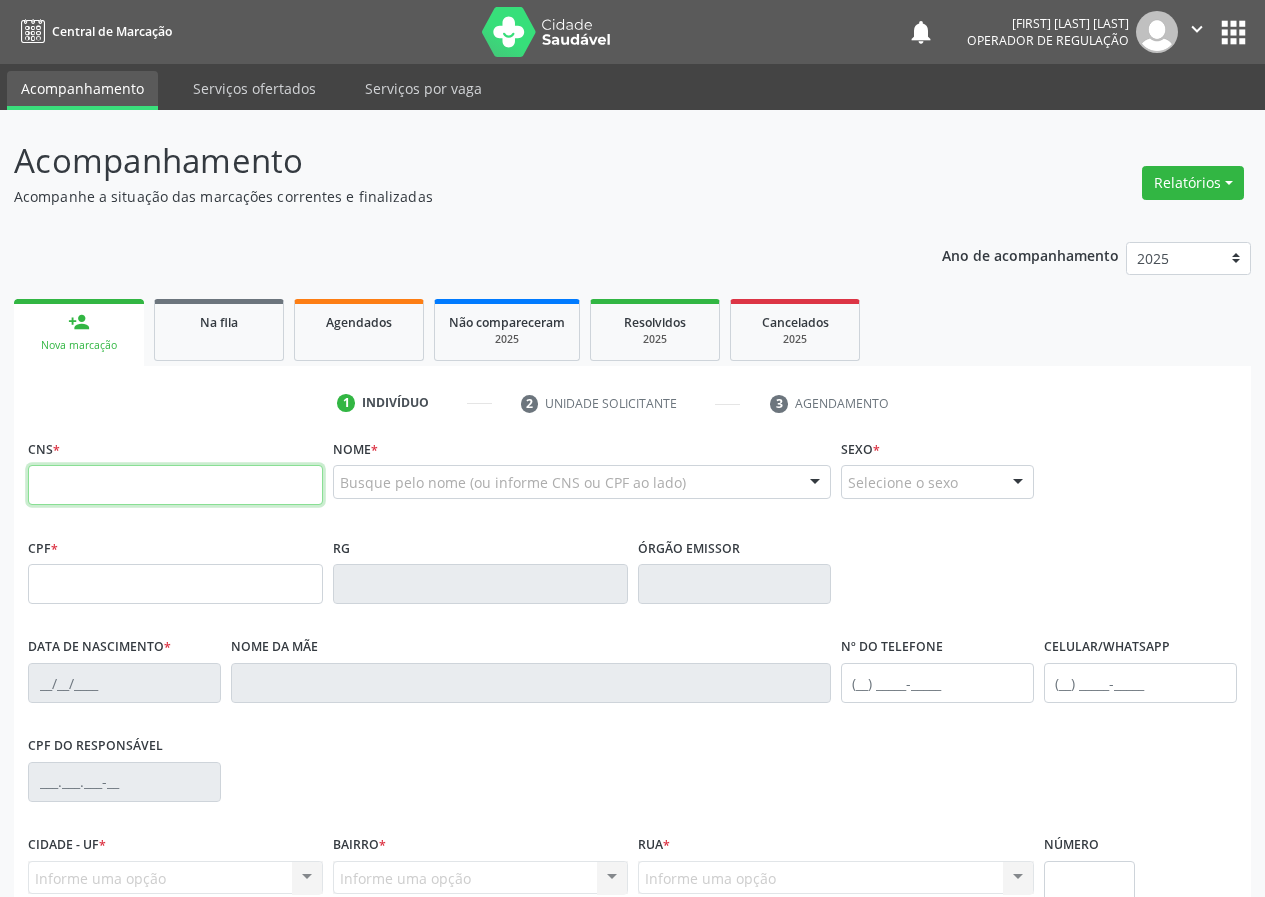 drag, startPoint x: 63, startPoint y: 494, endPoint x: 58, endPoint y: 482, distance: 13 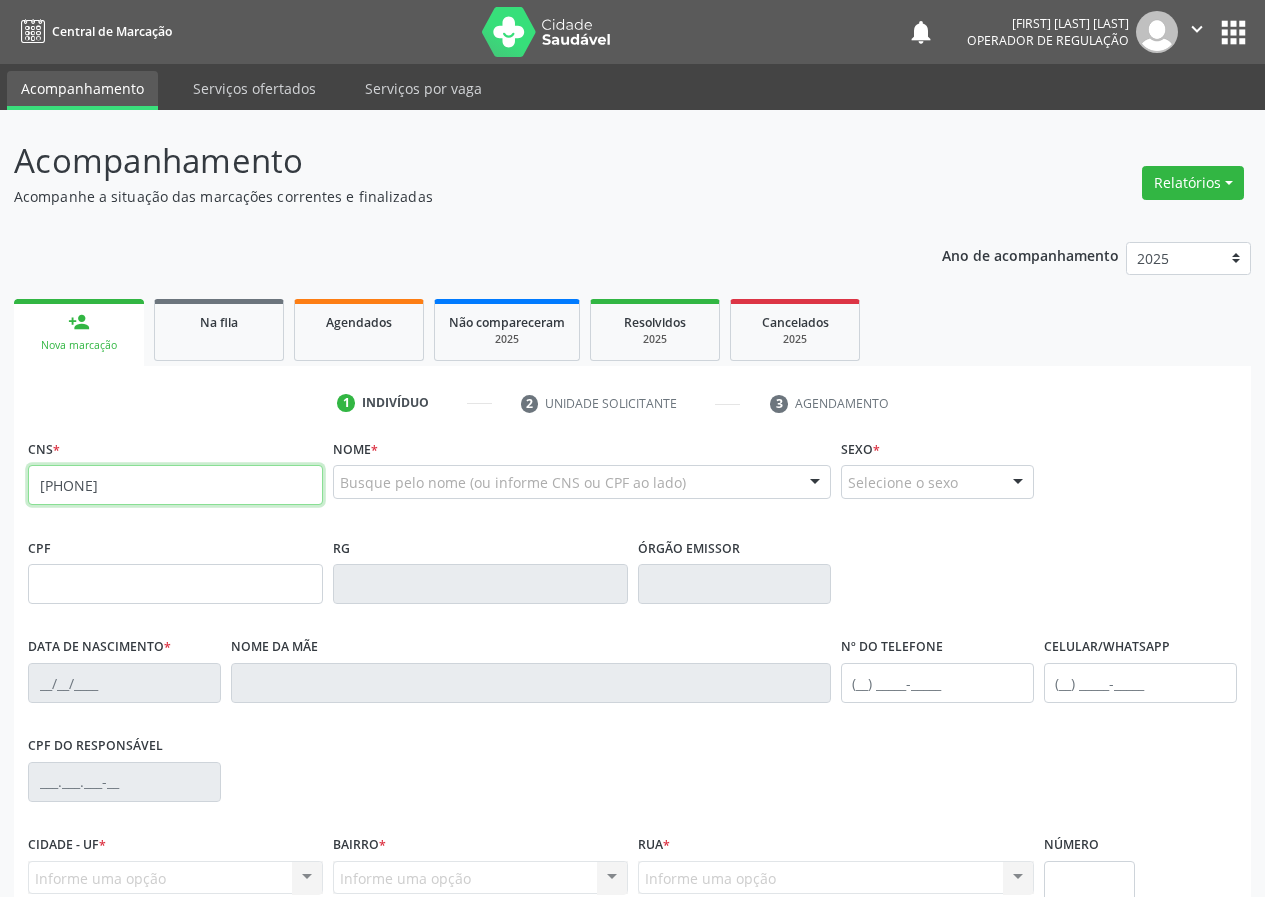 type on "[PHONE]" 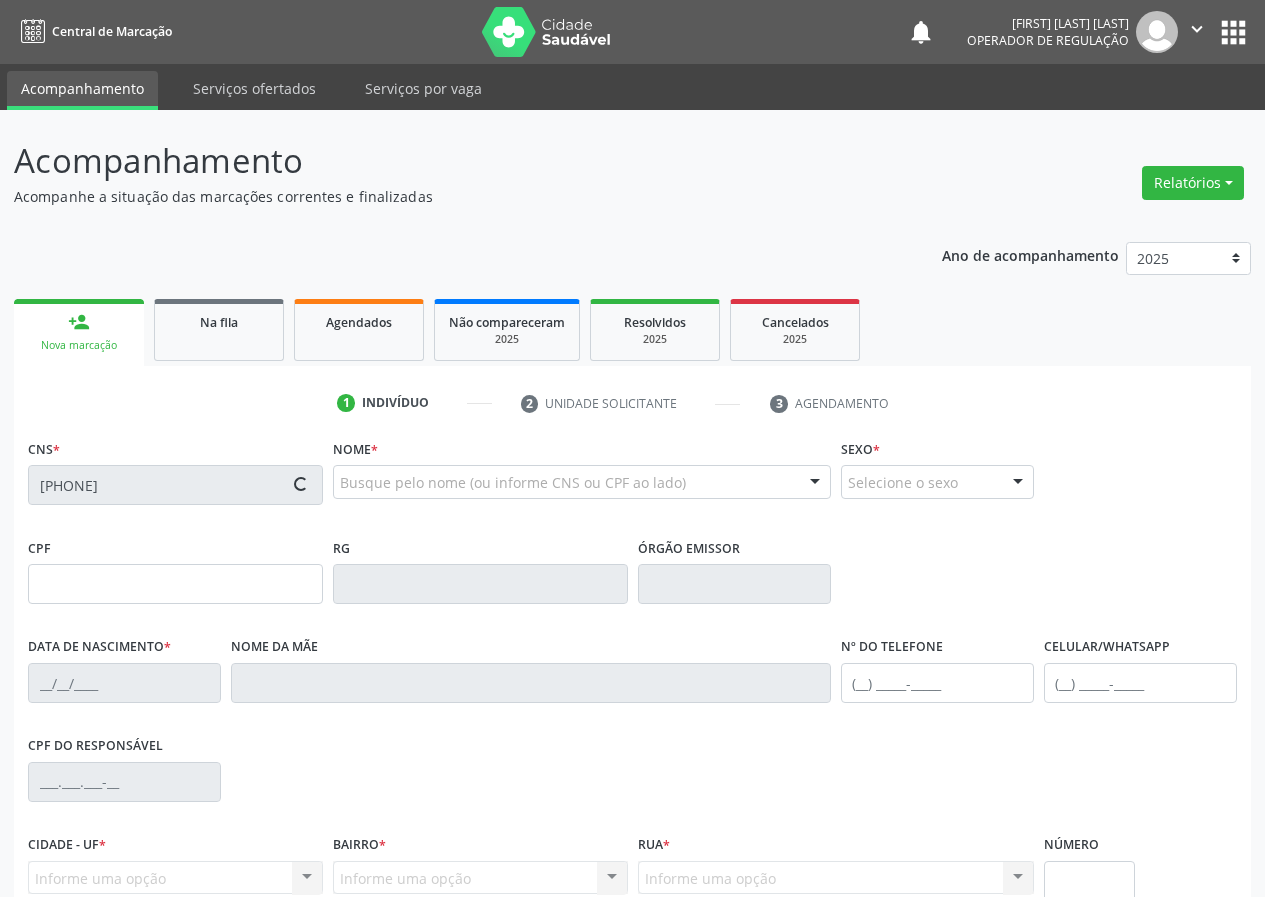 type on "[SSN]" 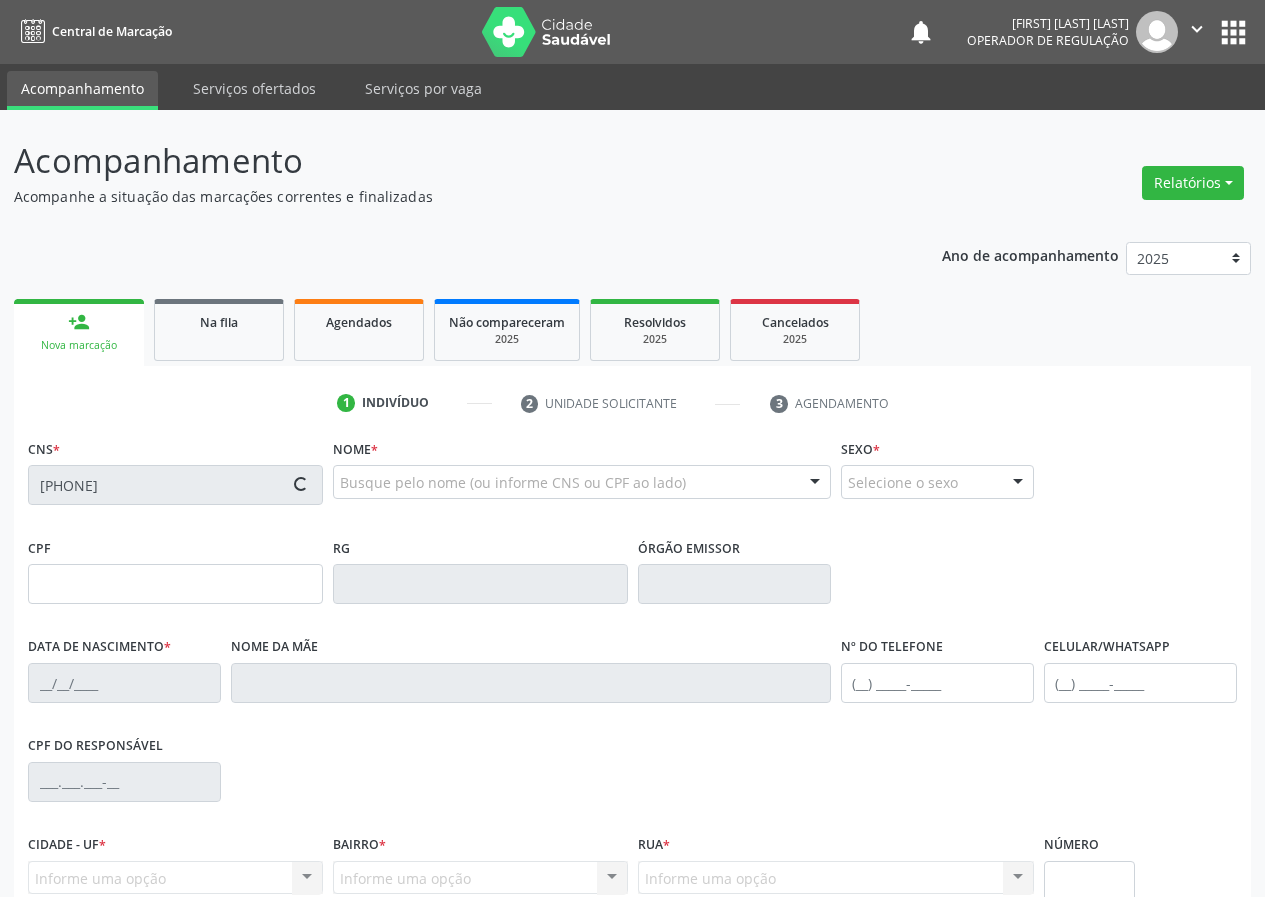 type on "[DATE]" 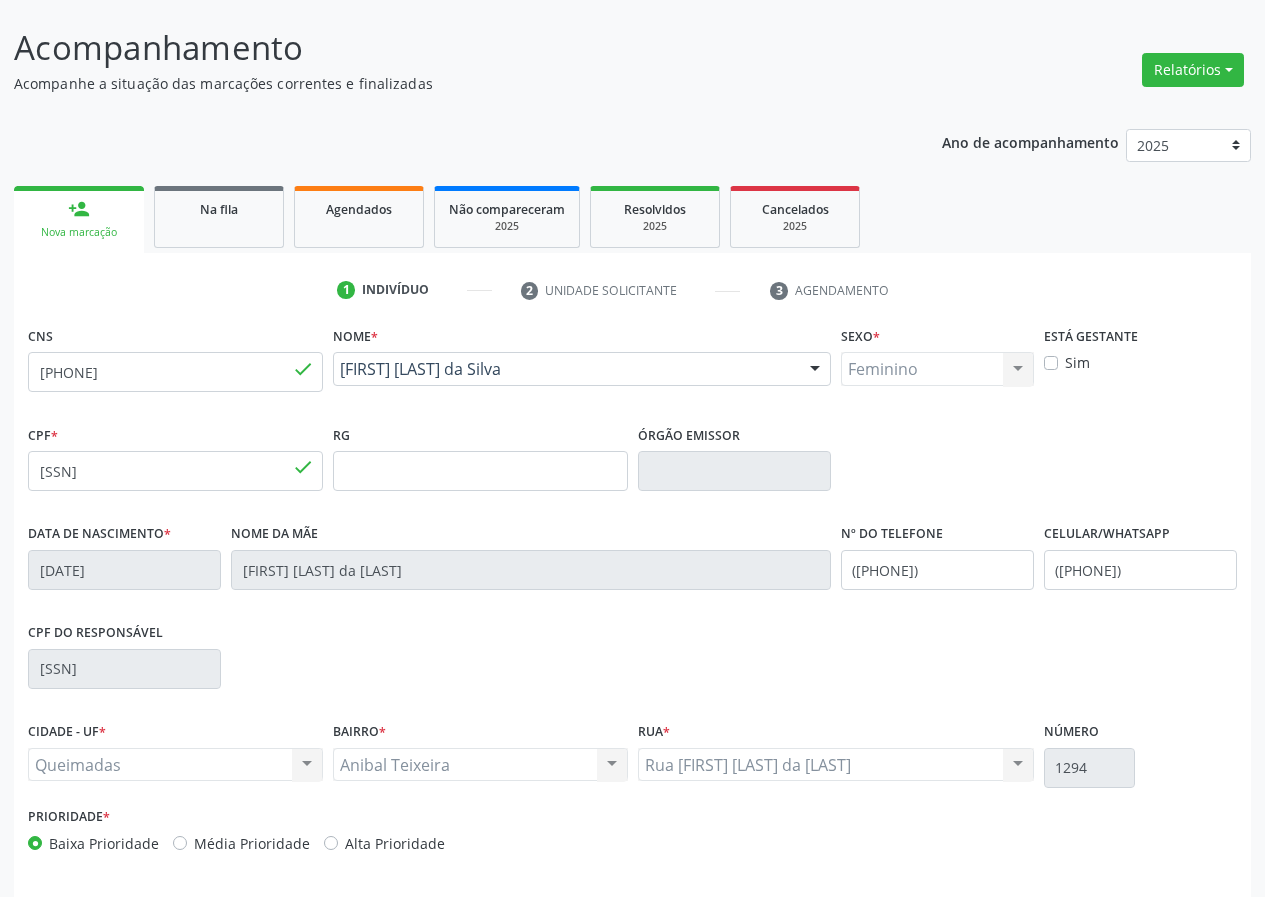 scroll, scrollTop: 187, scrollLeft: 0, axis: vertical 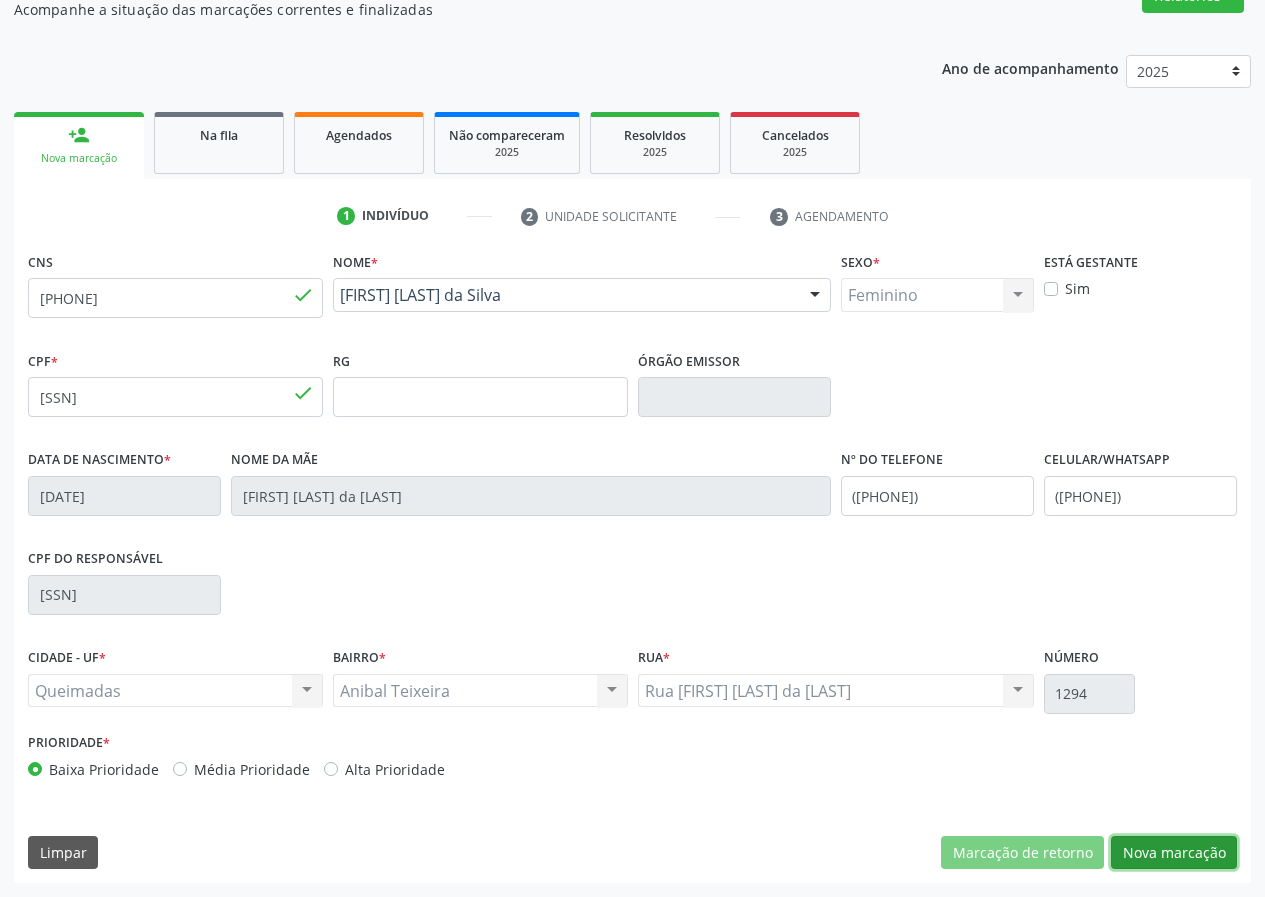 drag, startPoint x: 1173, startPoint y: 854, endPoint x: 31, endPoint y: 605, distance: 1168.8306 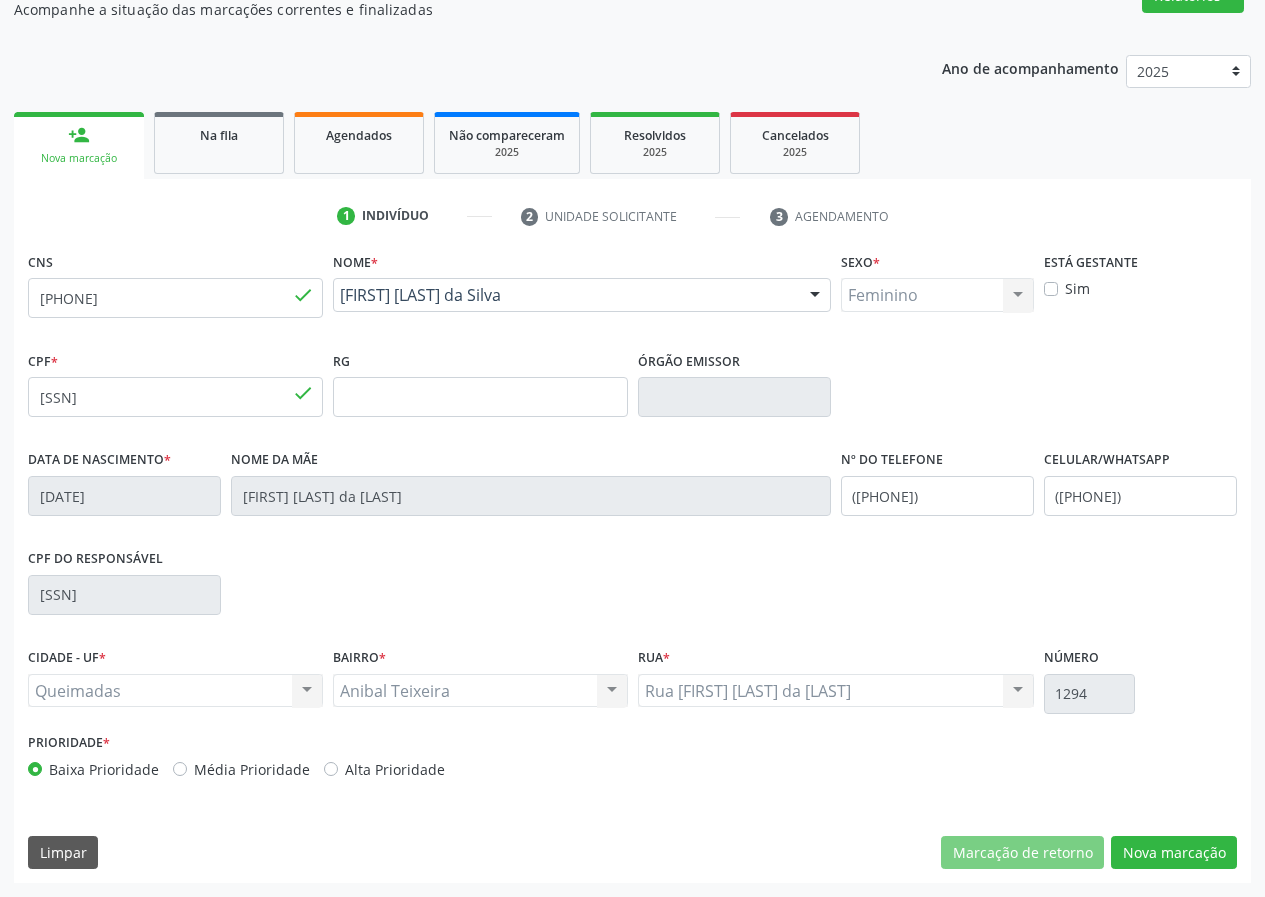 scroll, scrollTop: 9, scrollLeft: 0, axis: vertical 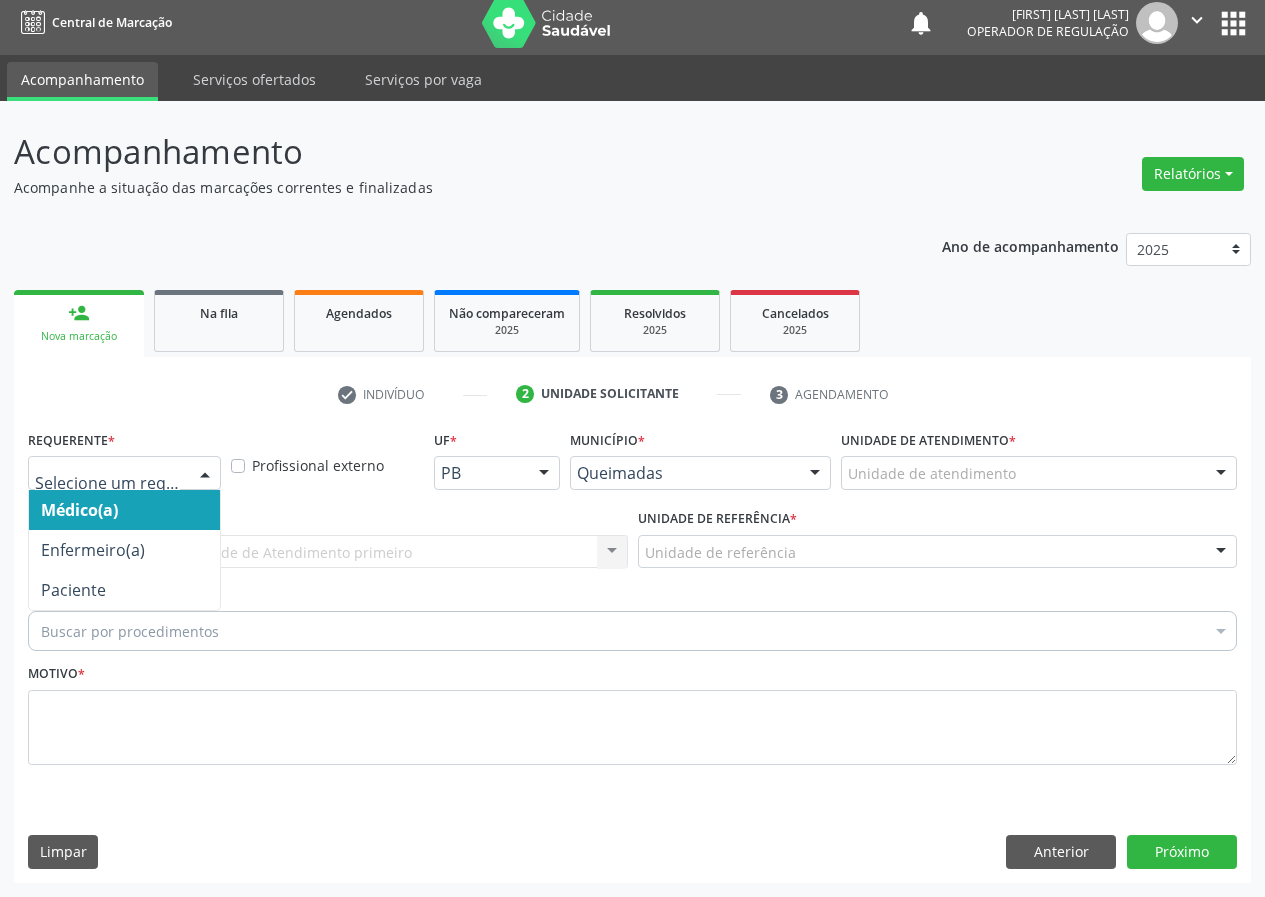 drag, startPoint x: 209, startPoint y: 469, endPoint x: 141, endPoint y: 530, distance: 91.350975 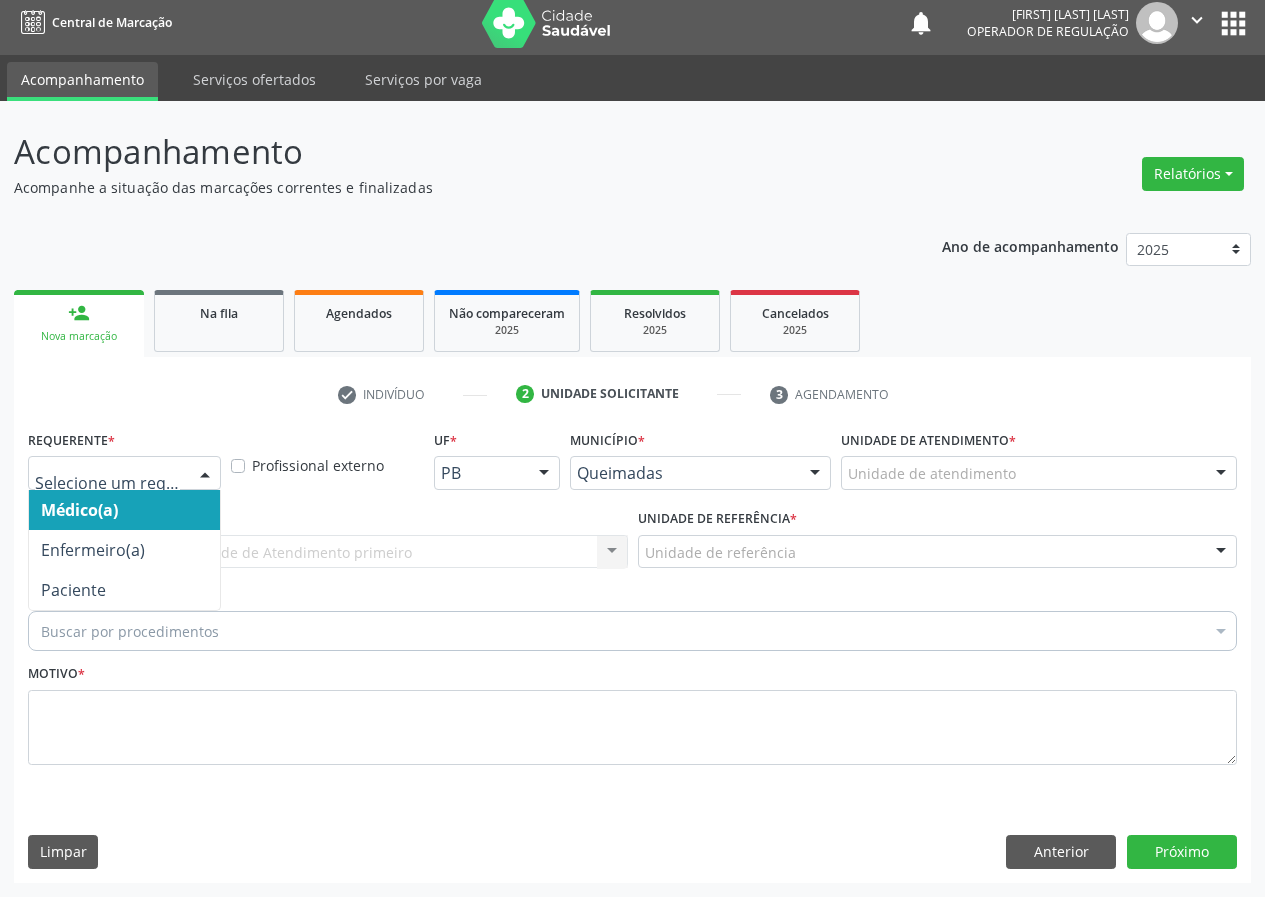 click on "Médico(a)   Enfermeiro(a)   Paciente
Nenhum resultado encontrado para: "   "
Não há nenhuma opção para ser exibida." at bounding box center (124, 473) 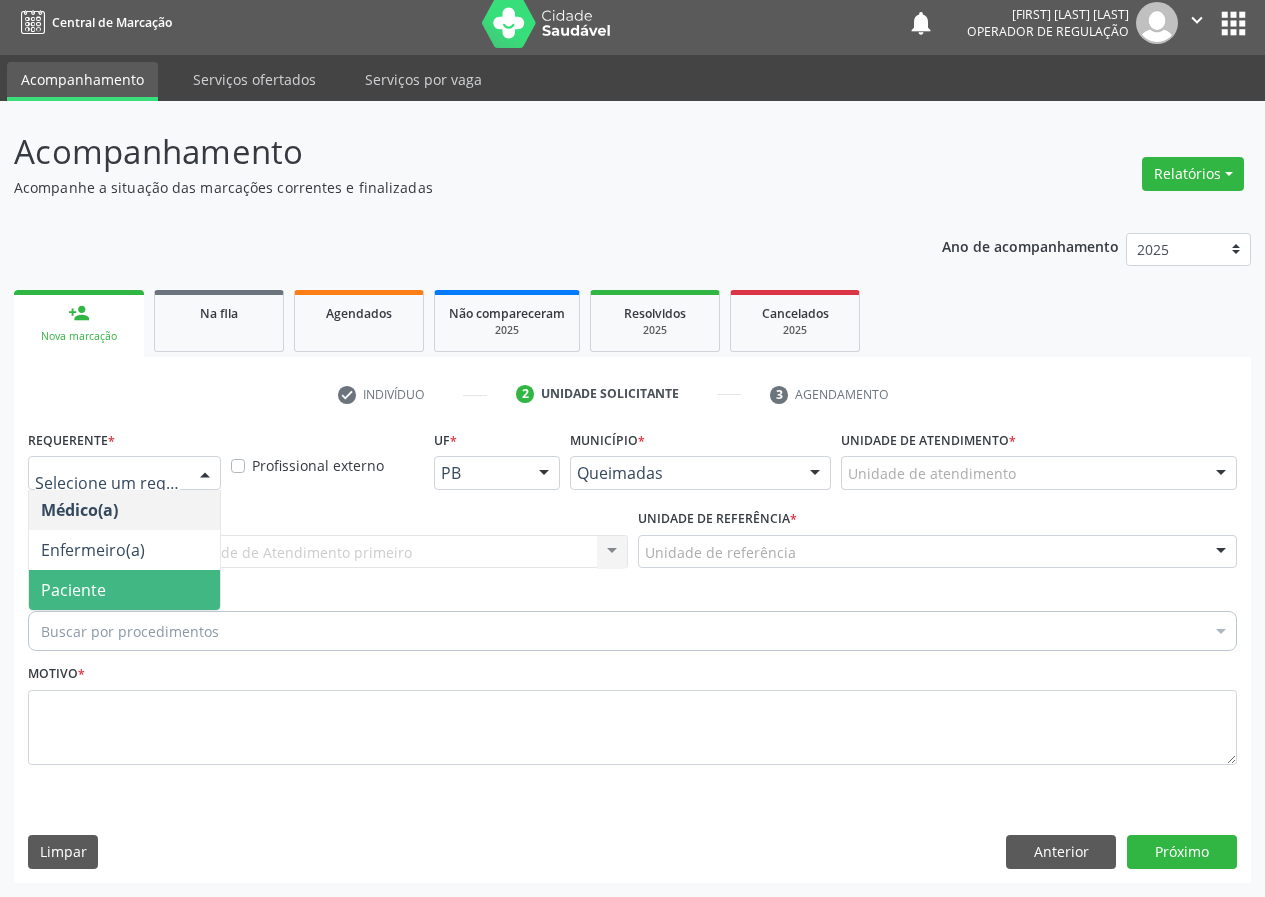 drag, startPoint x: 148, startPoint y: 598, endPoint x: 268, endPoint y: 560, distance: 125.872955 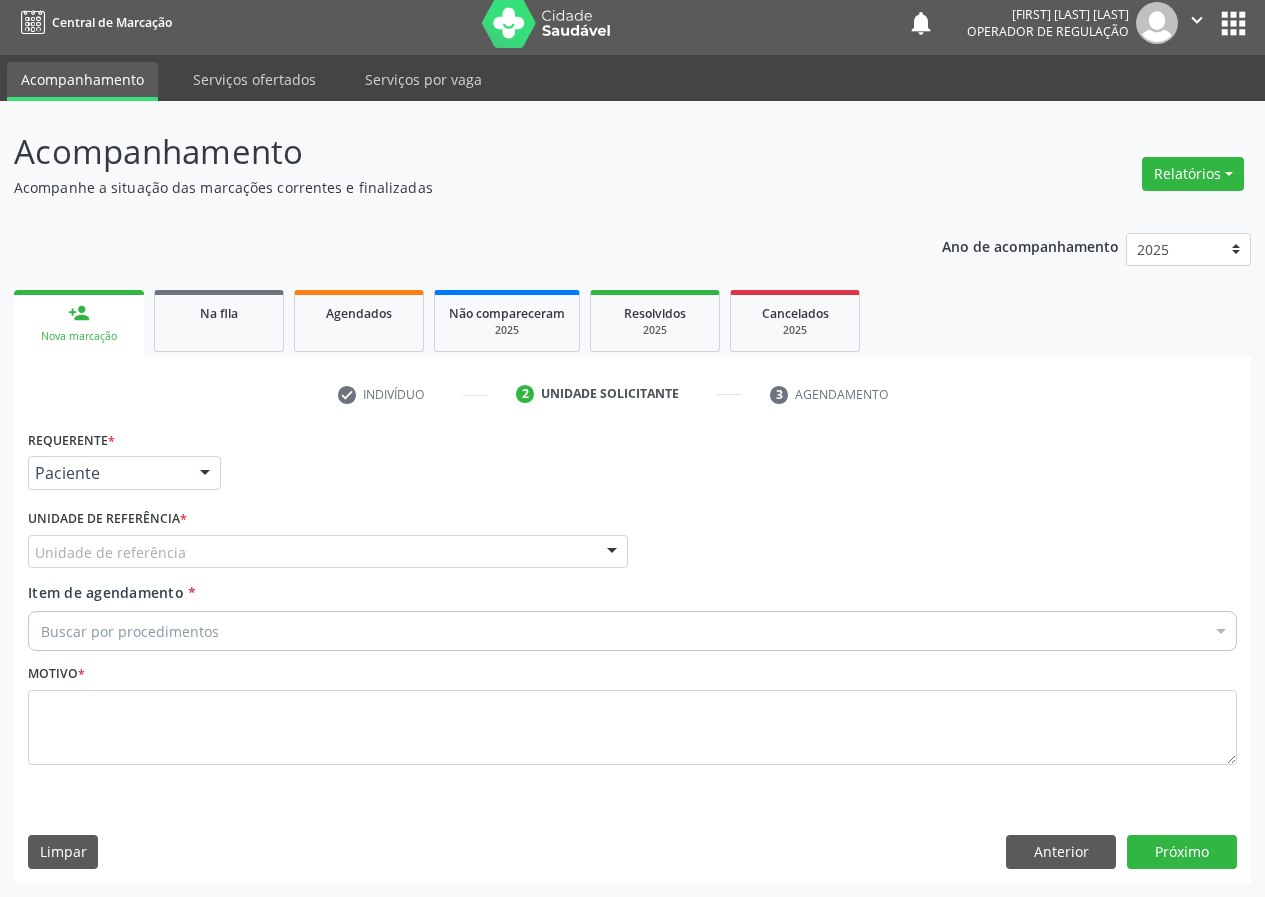 drag, startPoint x: 603, startPoint y: 555, endPoint x: 393, endPoint y: 638, distance: 225.80743 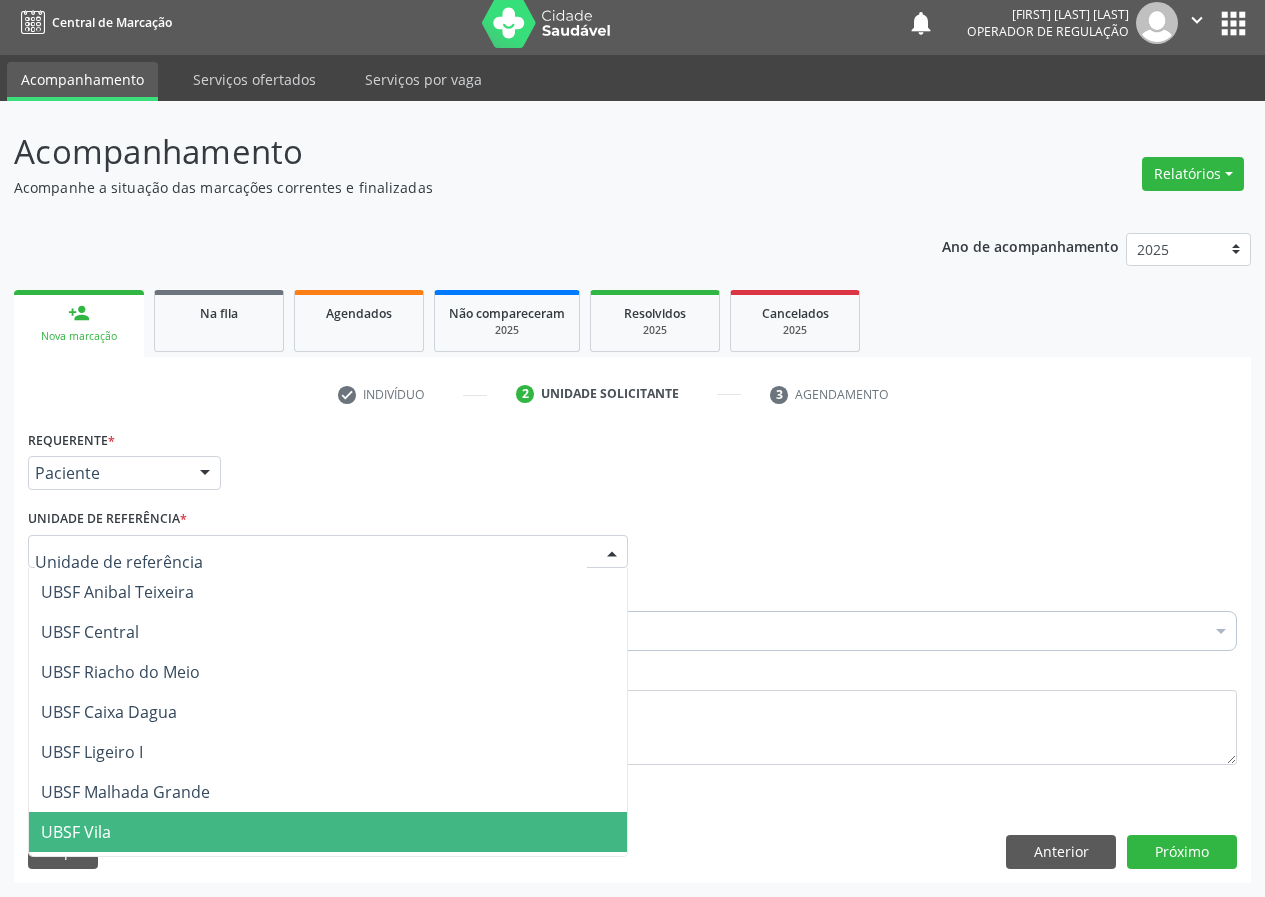 scroll, scrollTop: 512, scrollLeft: 0, axis: vertical 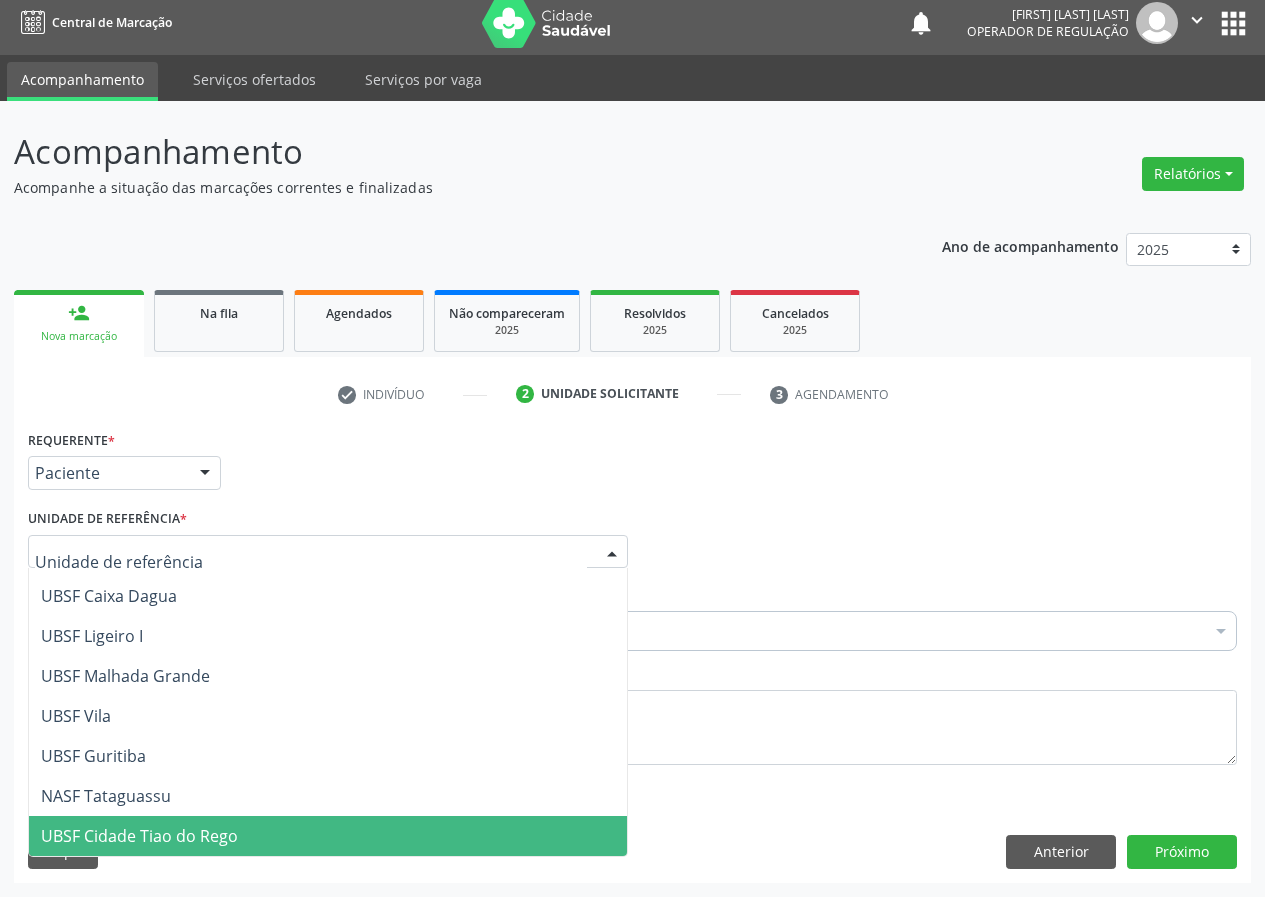 drag, startPoint x: 125, startPoint y: 826, endPoint x: 85, endPoint y: 824, distance: 40.04997 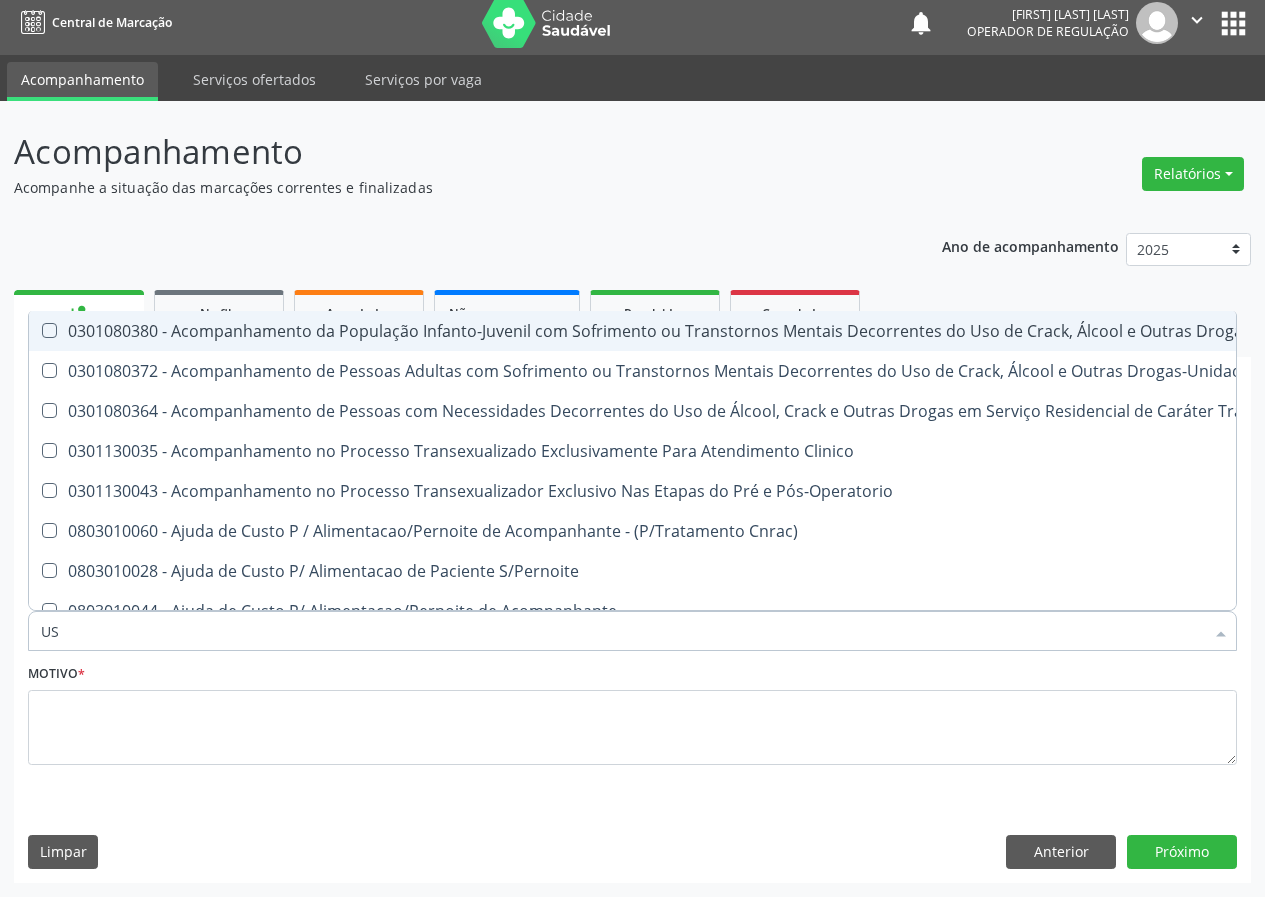 type on "USG" 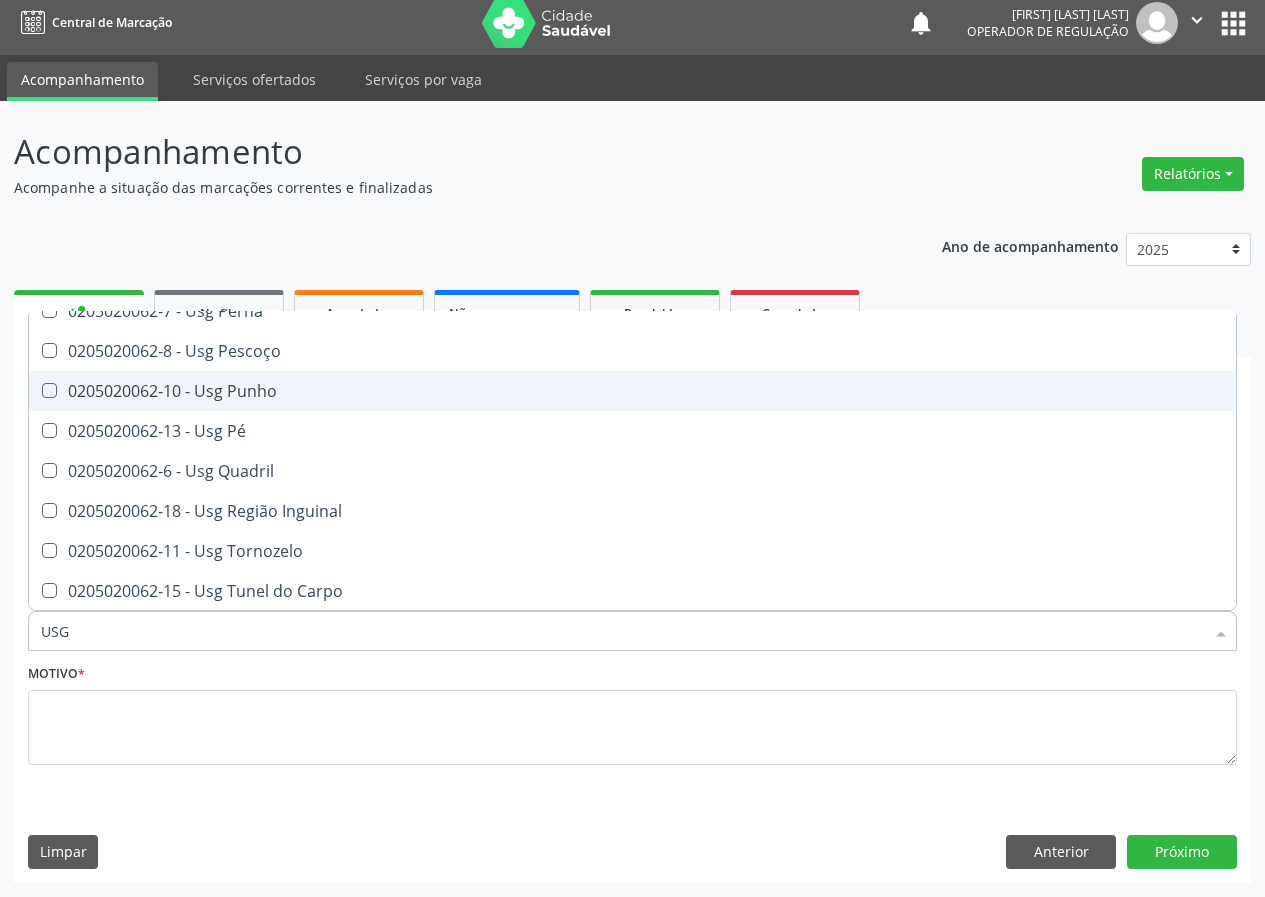 scroll, scrollTop: 461, scrollLeft: 0, axis: vertical 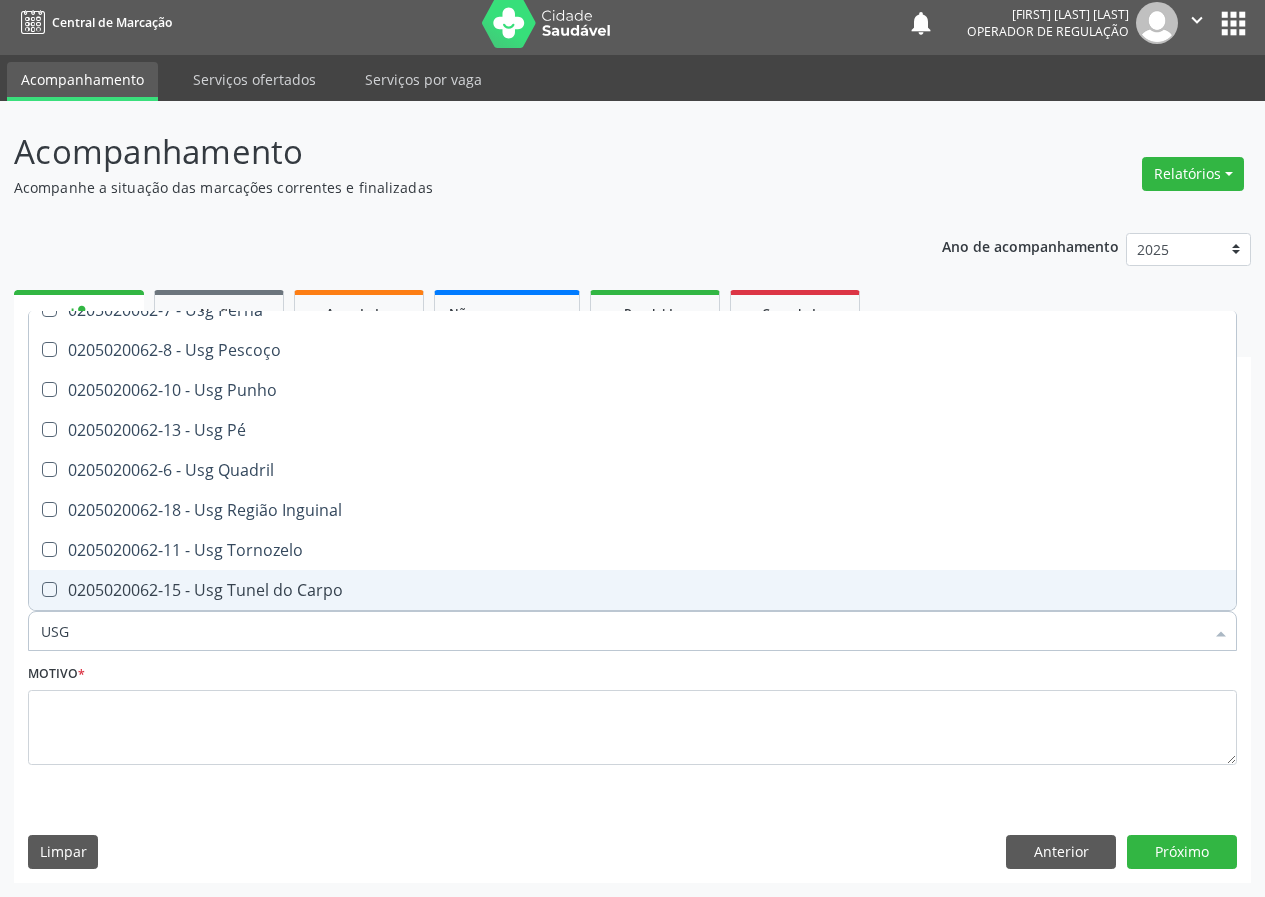 drag, startPoint x: 254, startPoint y: 589, endPoint x: 73, endPoint y: 743, distance: 237.6489 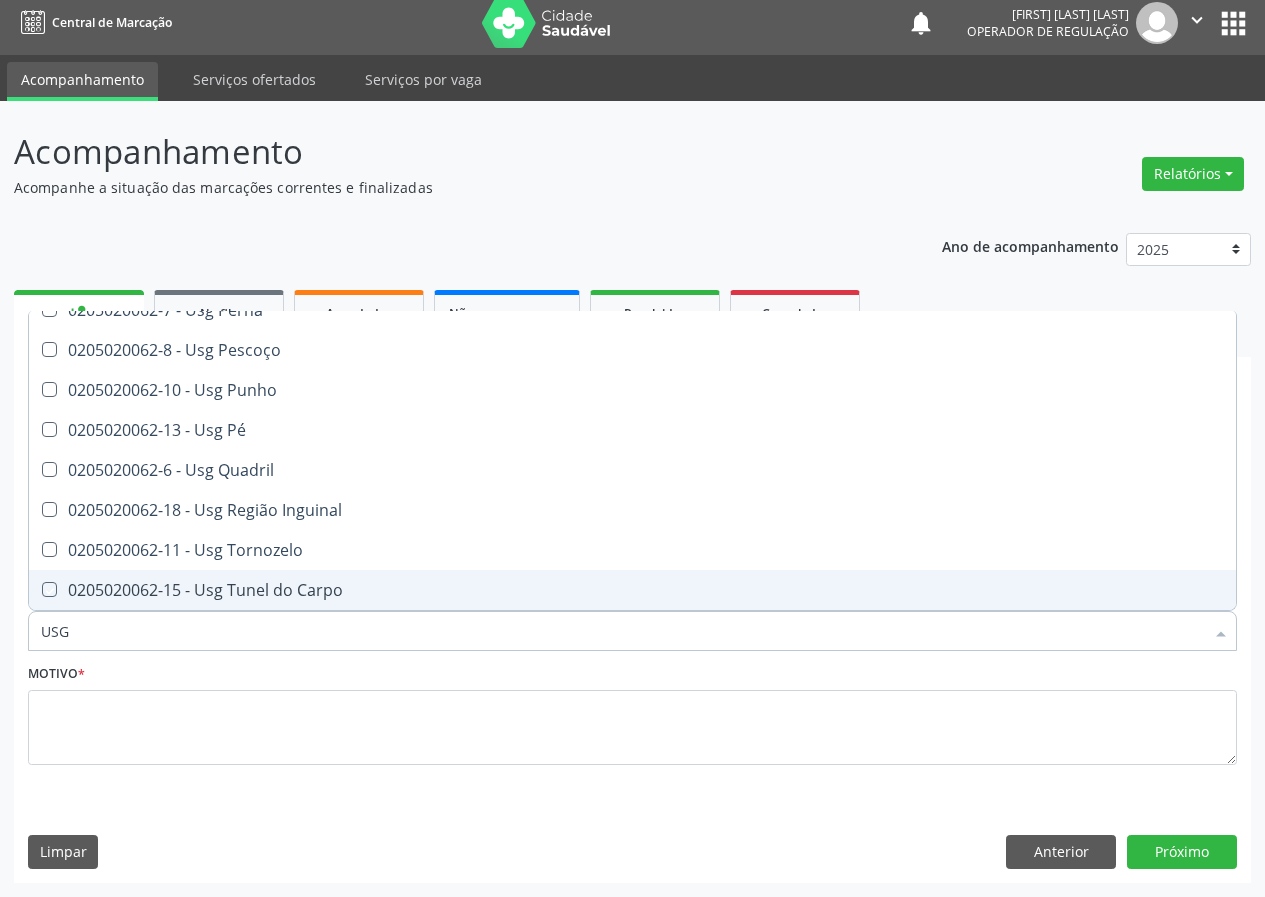 checkbox on "true" 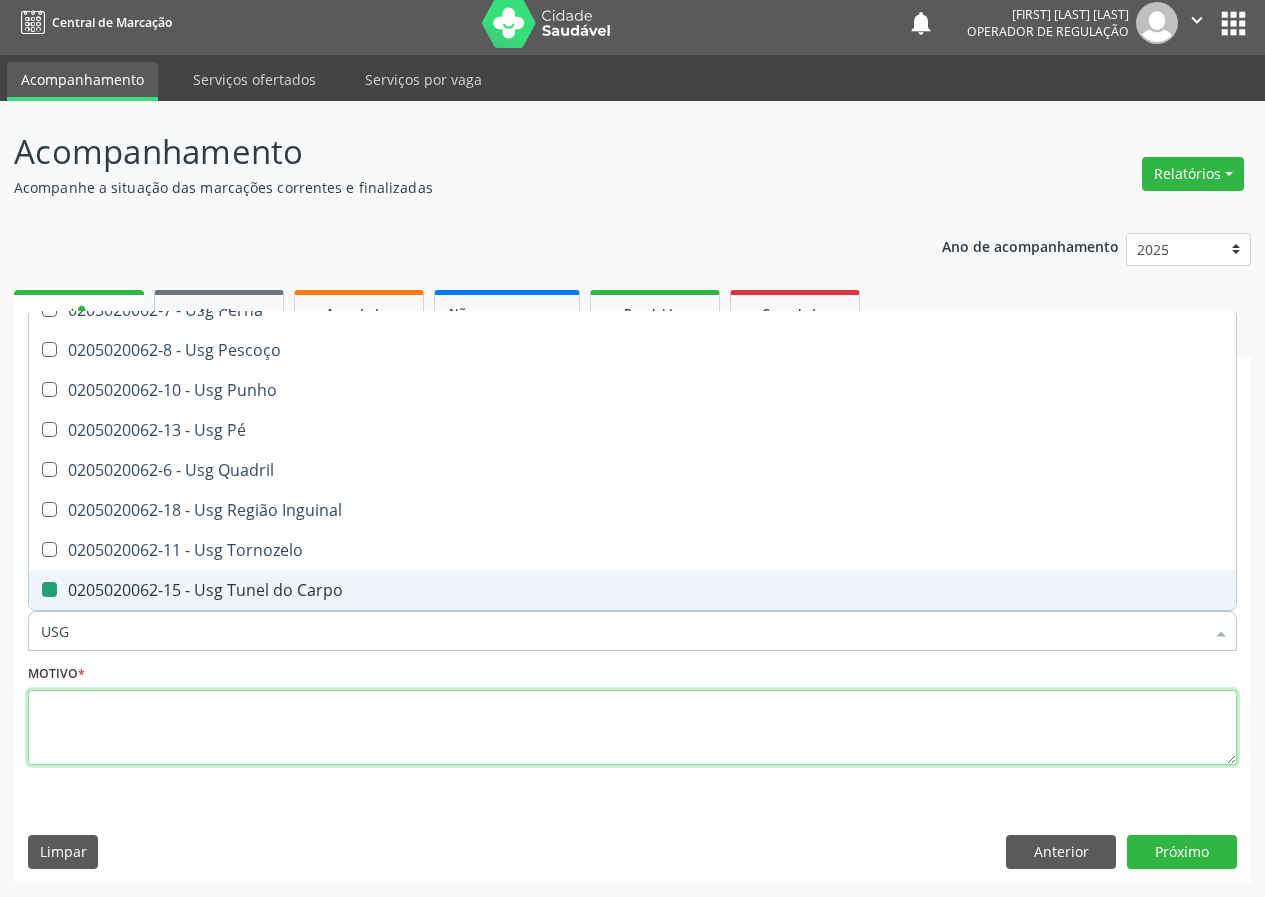 click at bounding box center [632, 728] 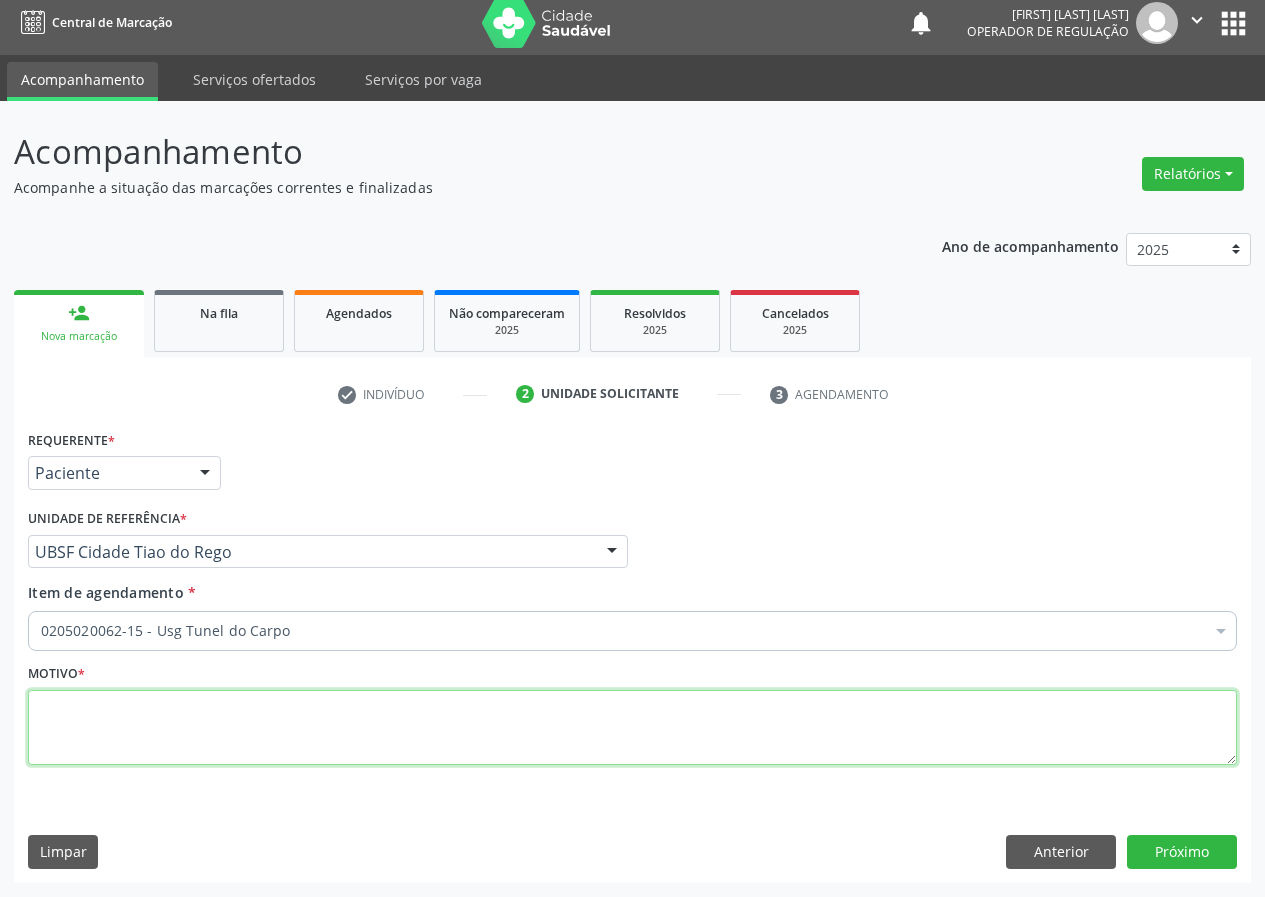 scroll, scrollTop: 0, scrollLeft: 0, axis: both 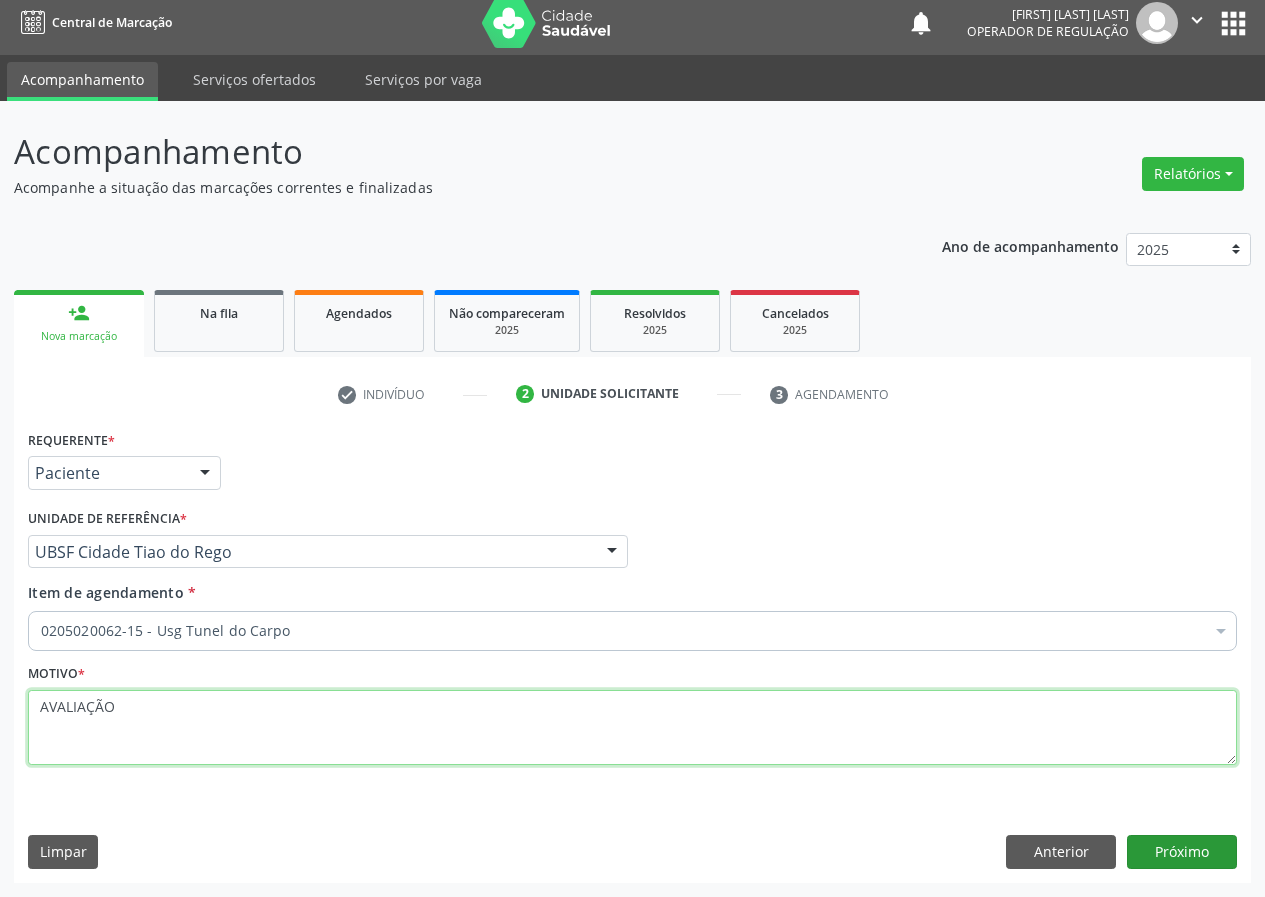 type on "AVALIAÇÃO" 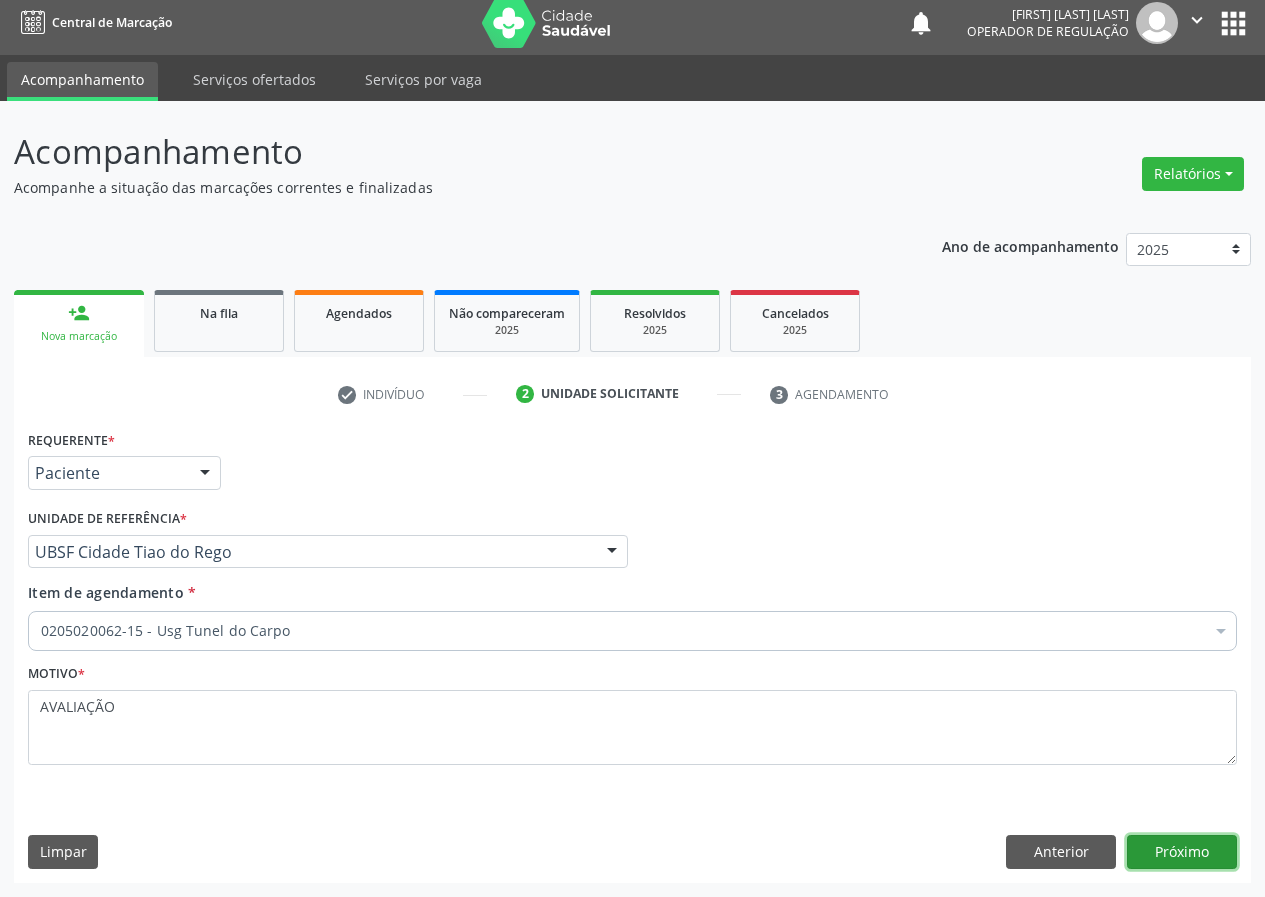 drag, startPoint x: 1185, startPoint y: 848, endPoint x: 0, endPoint y: 372, distance: 1277.0282 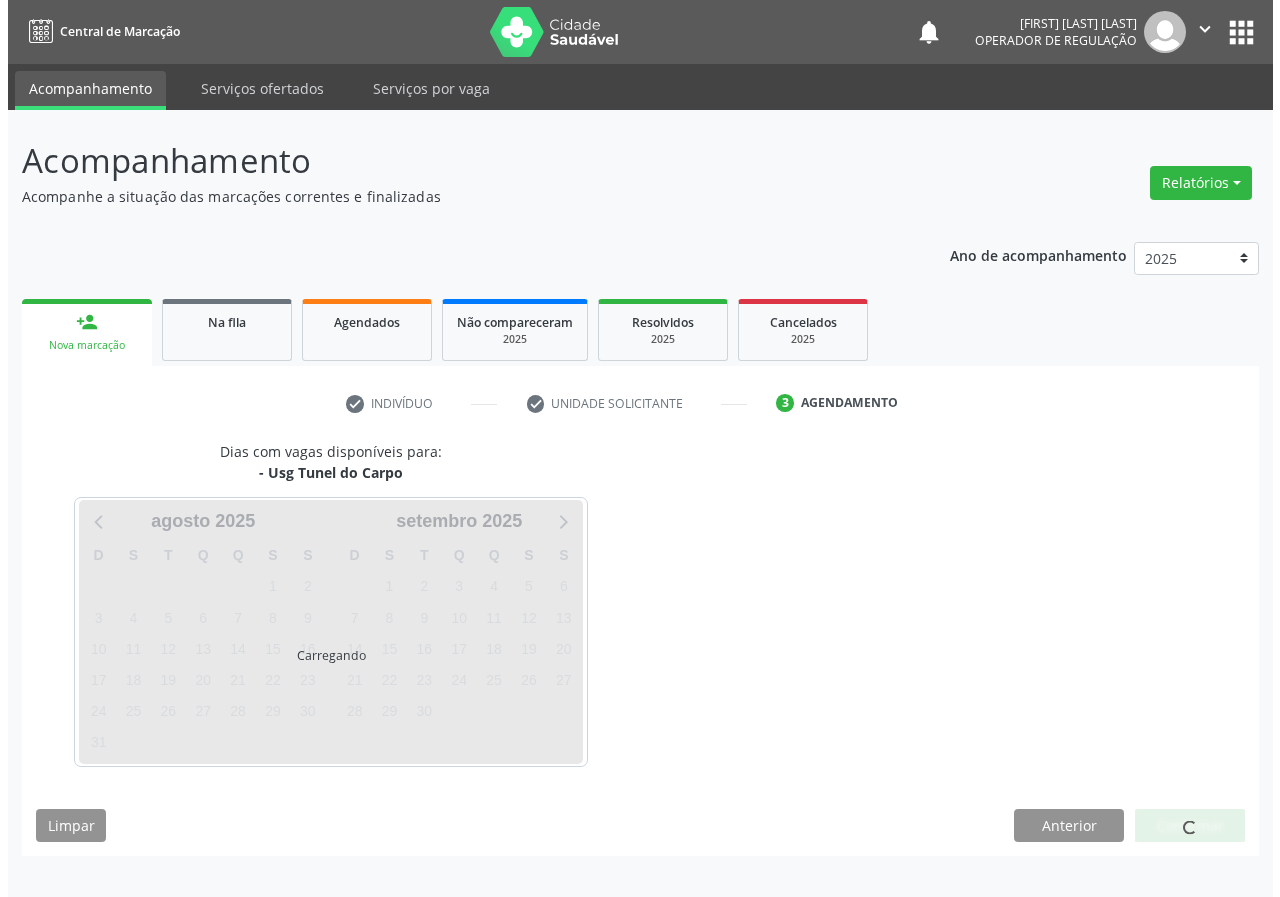 scroll, scrollTop: 0, scrollLeft: 0, axis: both 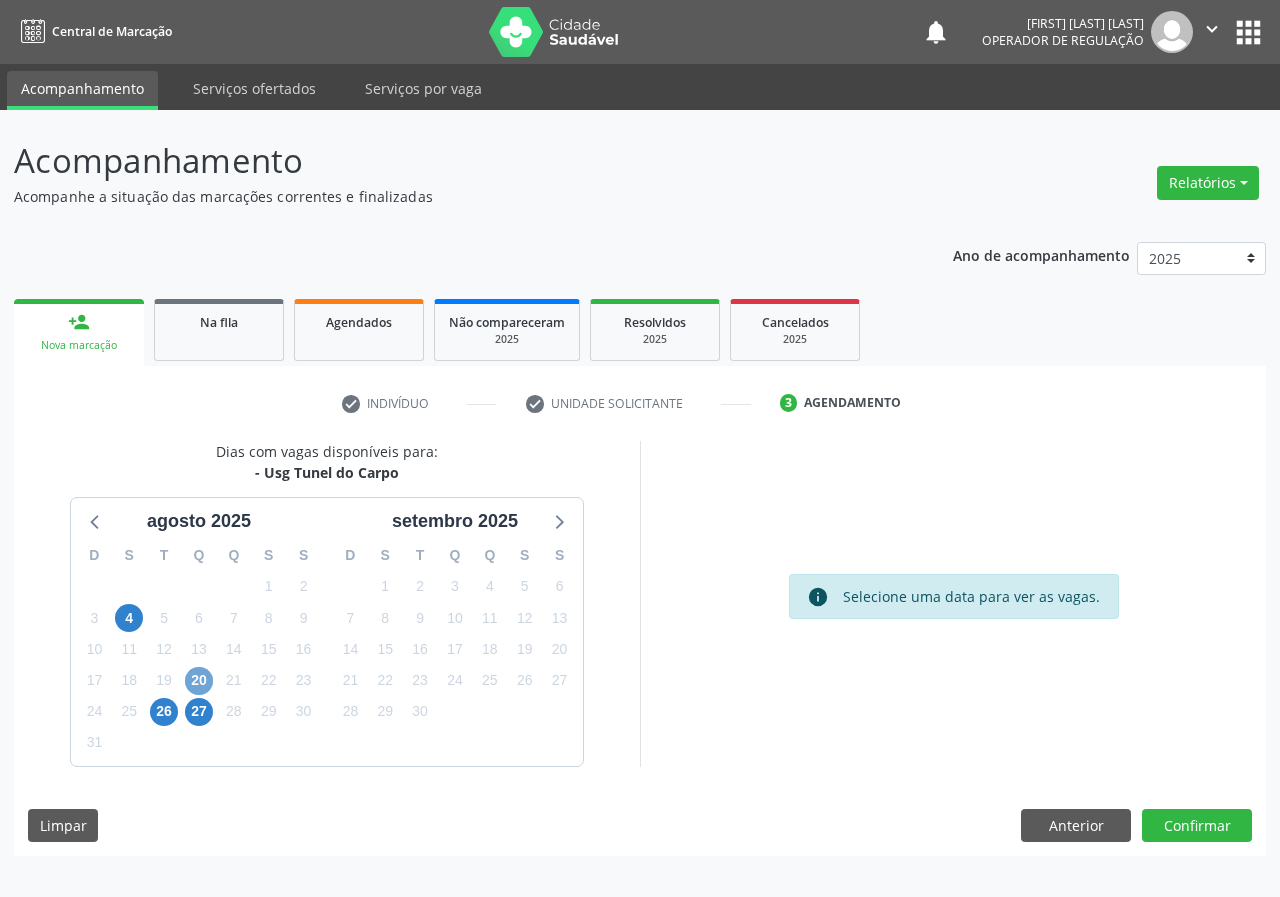 drag, startPoint x: 197, startPoint y: 672, endPoint x: 208, endPoint y: 673, distance: 11.045361 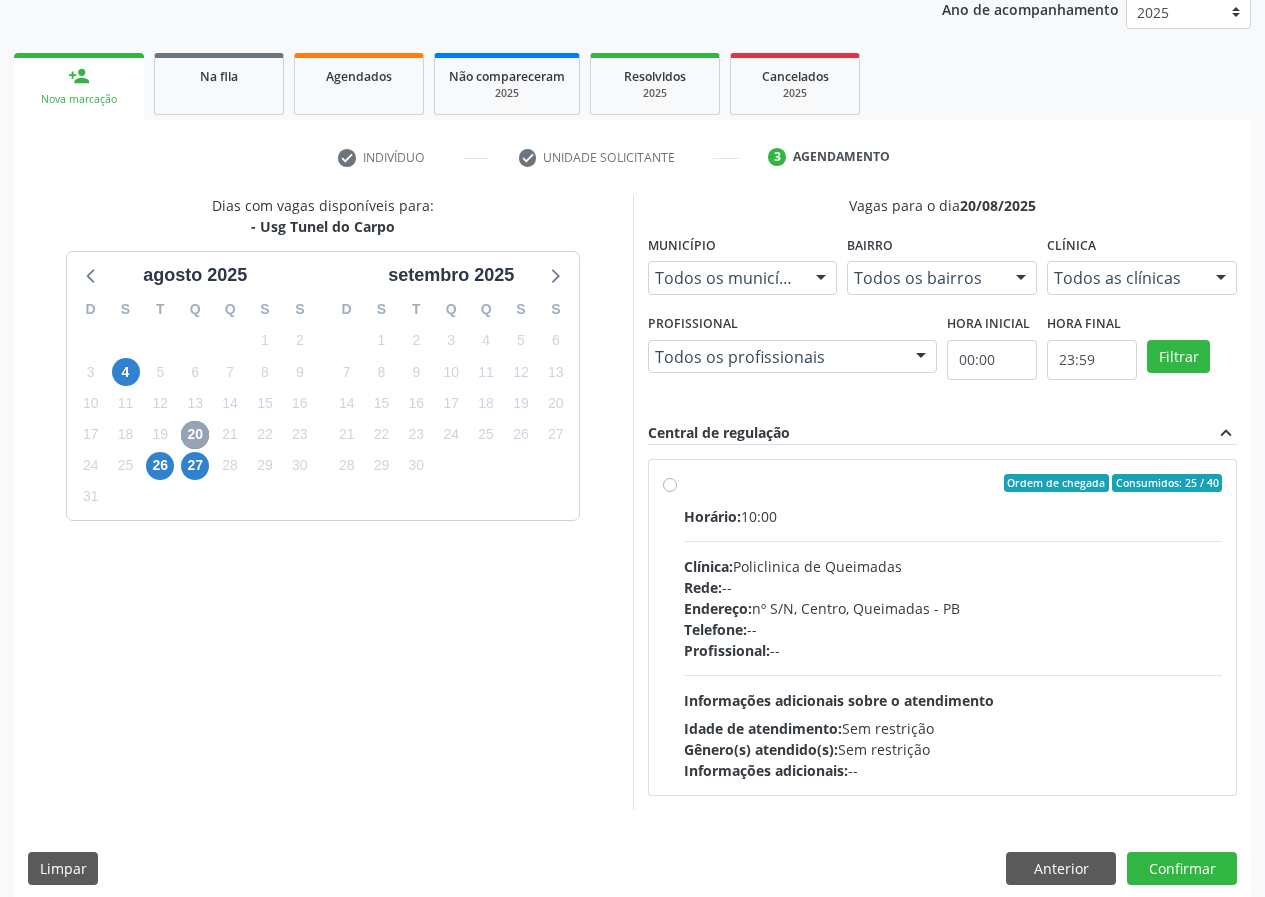scroll, scrollTop: 262, scrollLeft: 0, axis: vertical 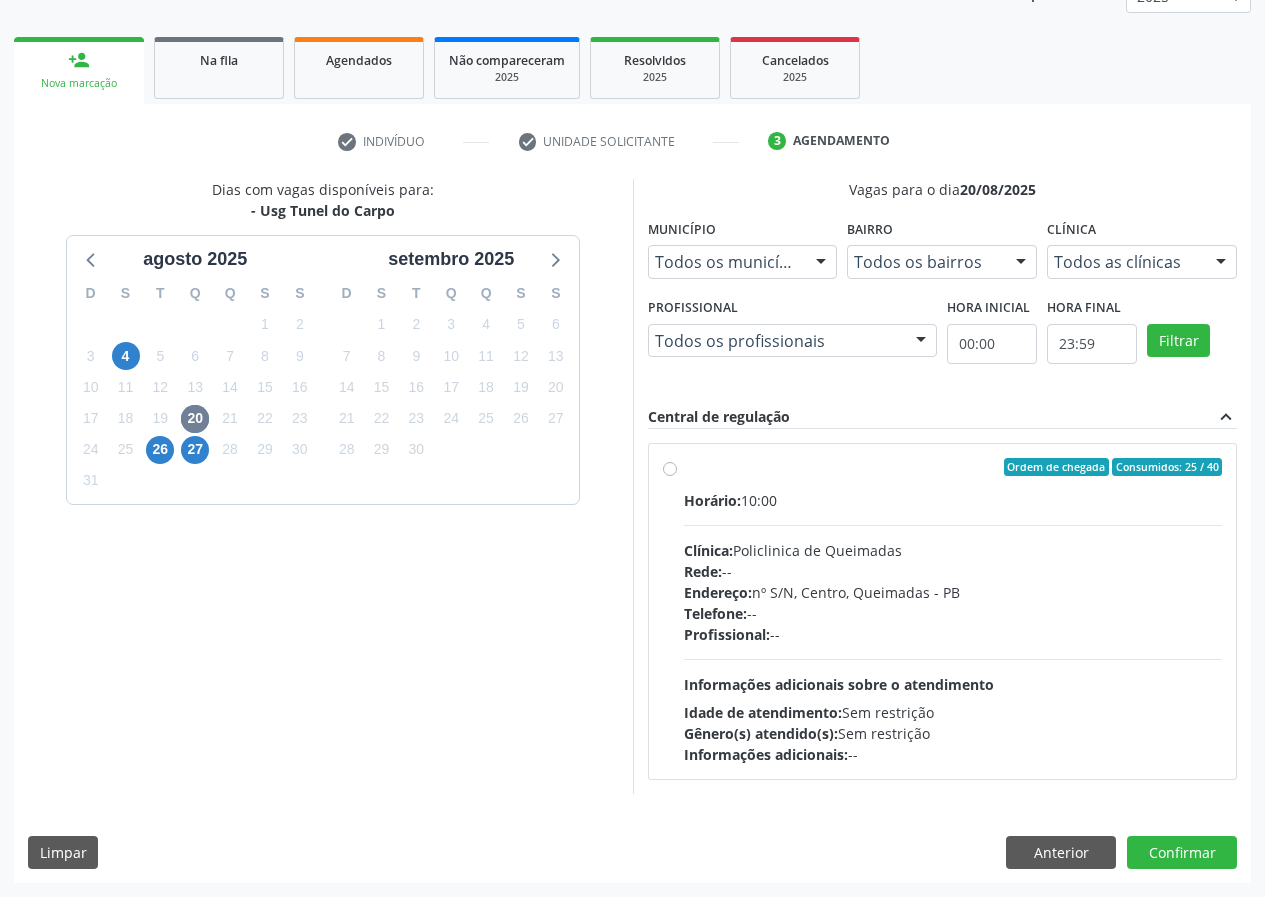 drag, startPoint x: 665, startPoint y: 463, endPoint x: 784, endPoint y: 528, distance: 135.59499 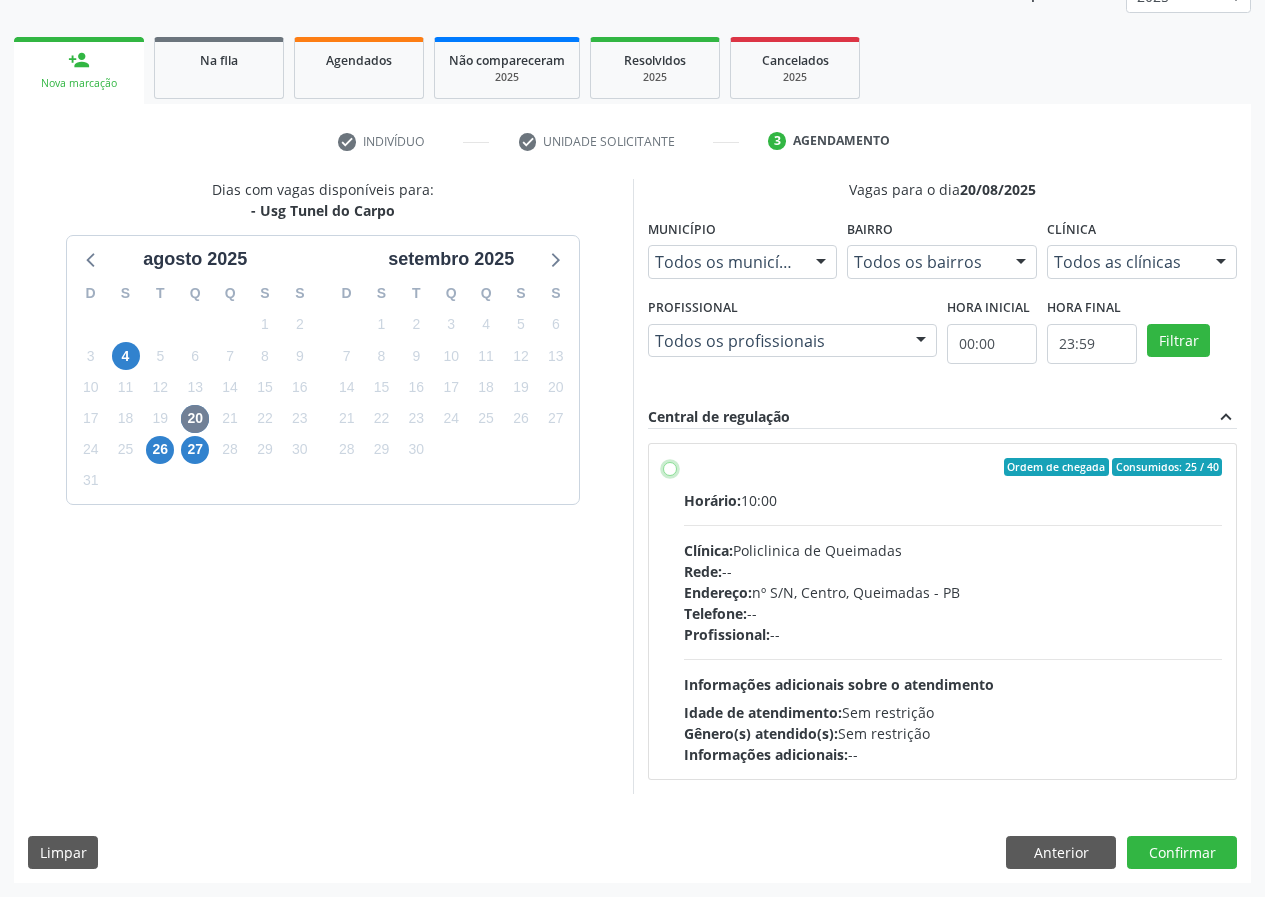 radio on "true" 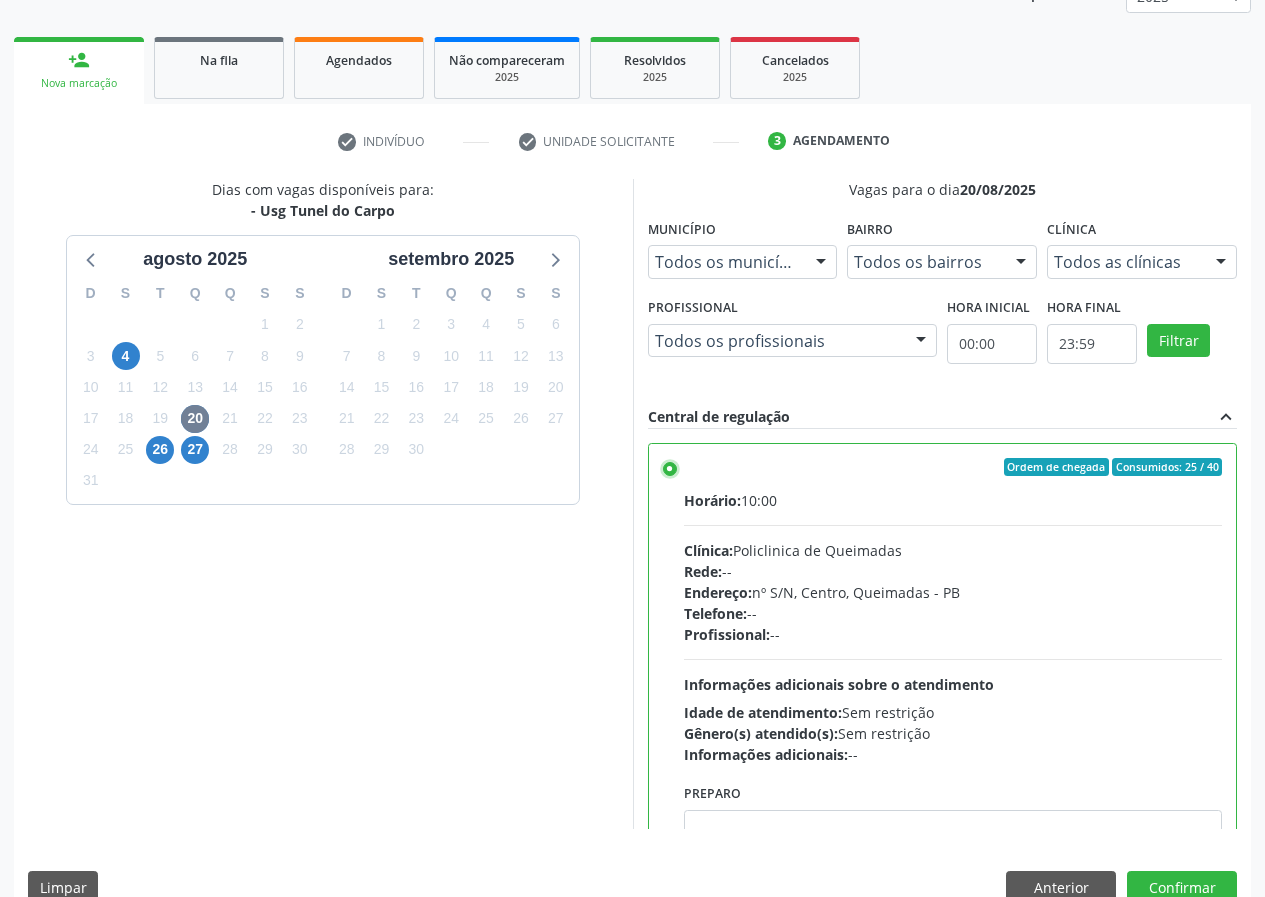 scroll, scrollTop: 99, scrollLeft: 0, axis: vertical 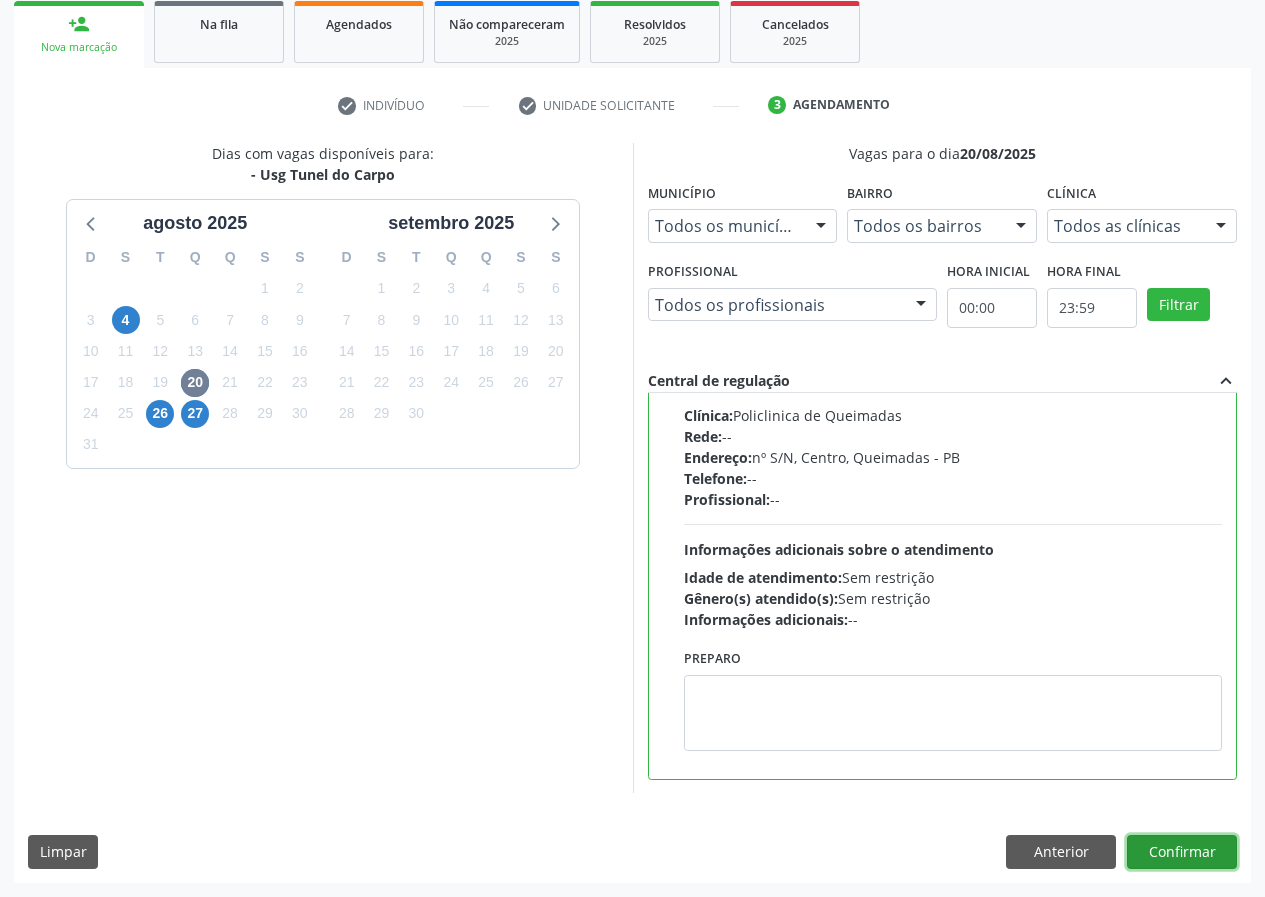 click on "Confirmar" at bounding box center [1182, 852] 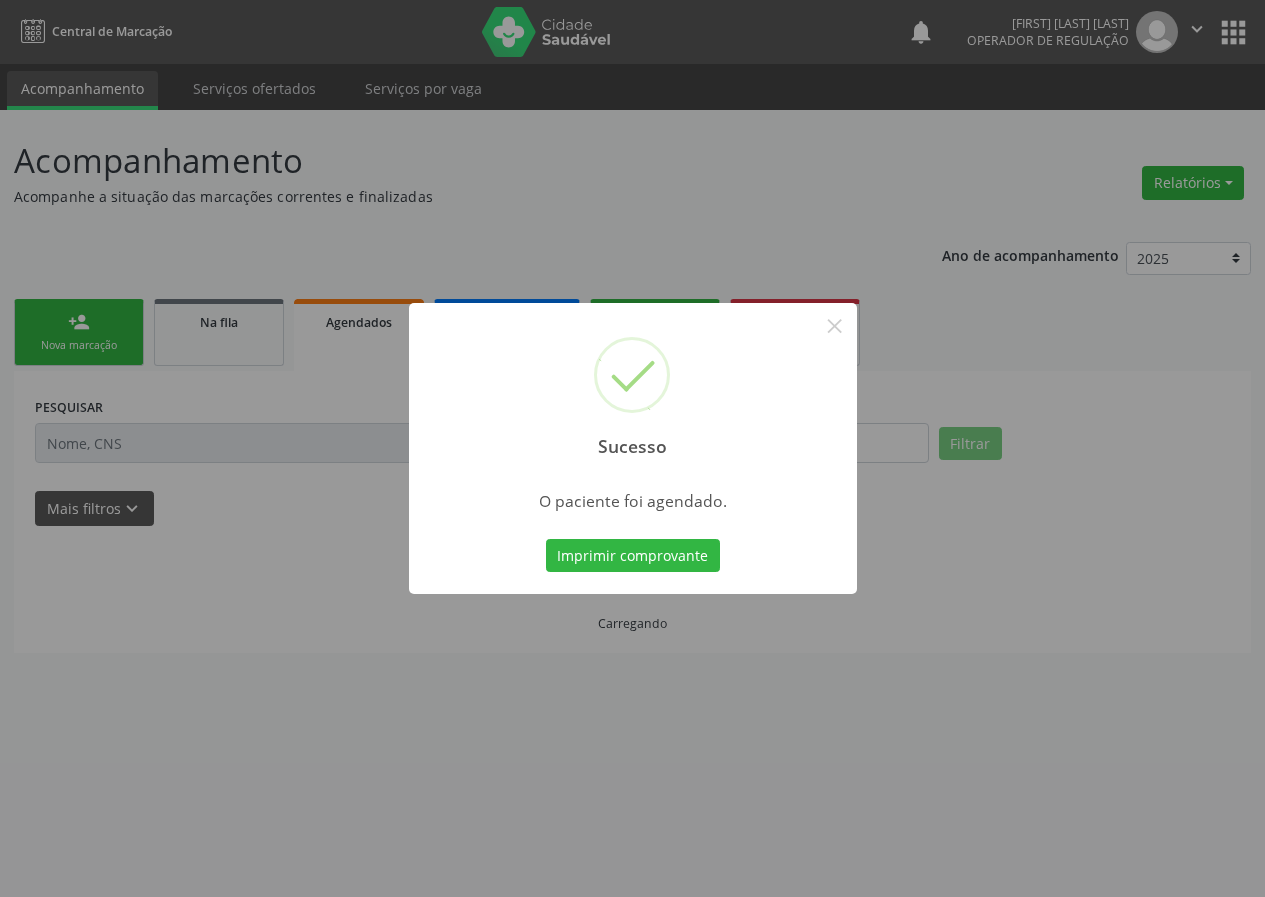 scroll, scrollTop: 0, scrollLeft: 0, axis: both 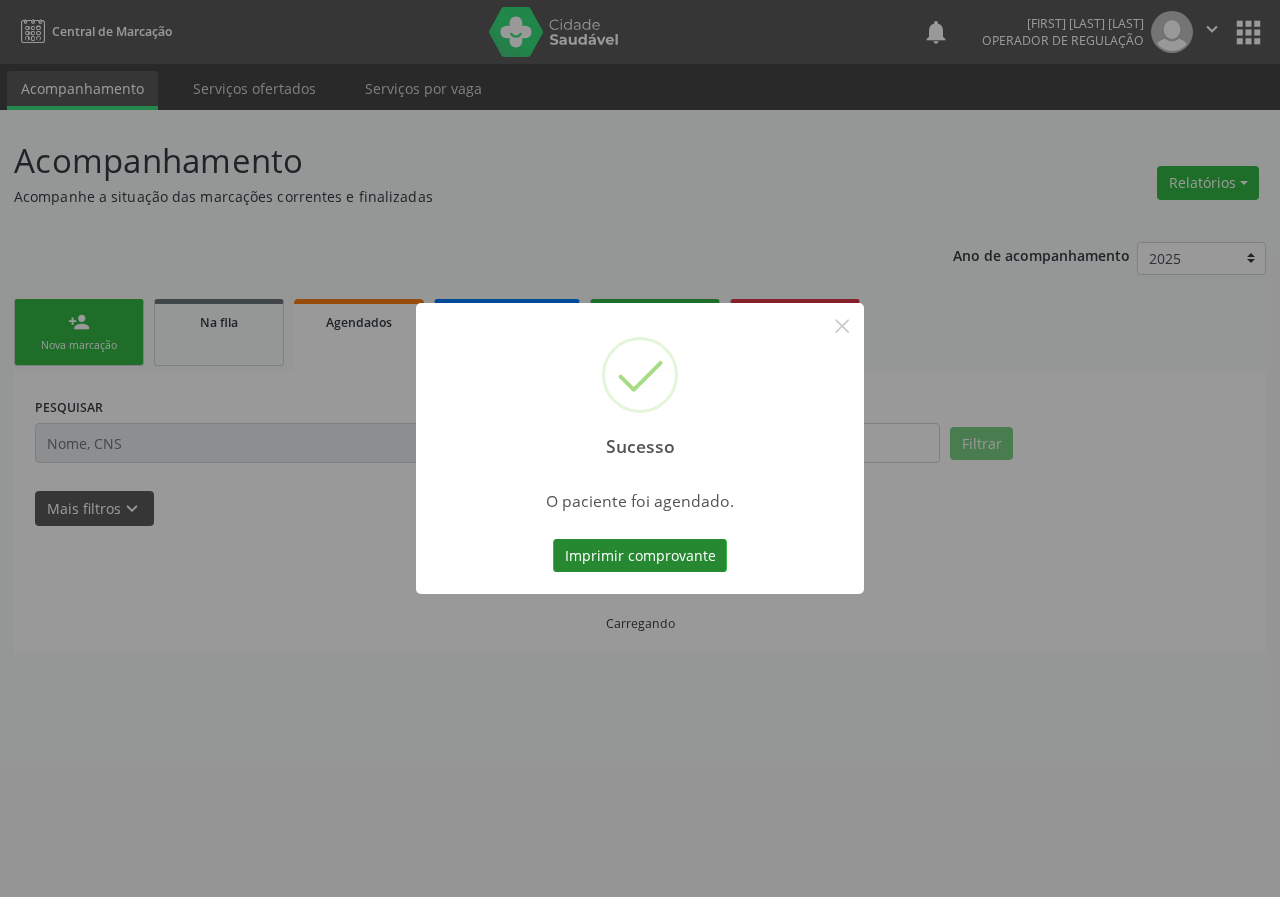 click on "Imprimir comprovante" at bounding box center (640, 556) 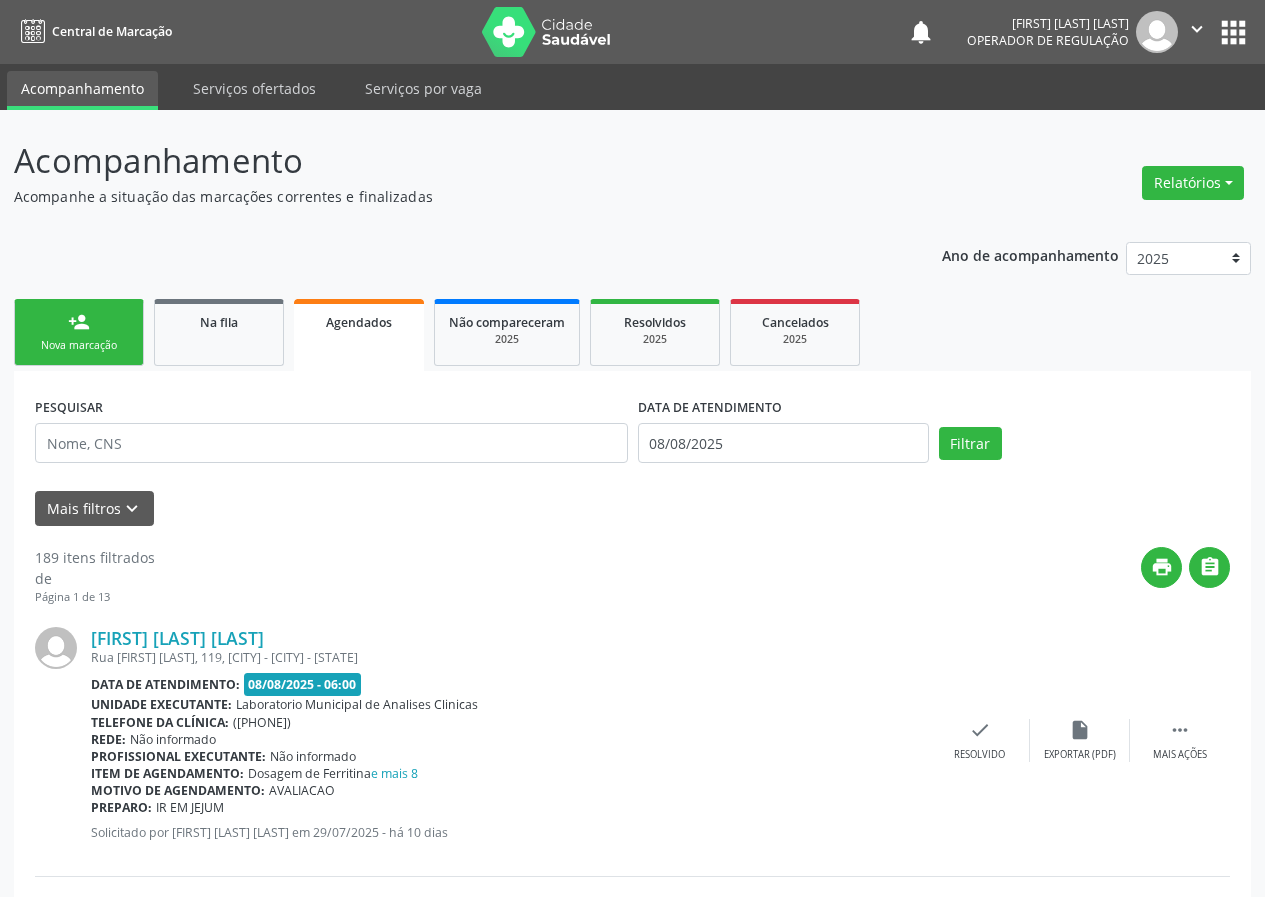 click on "Nova marcação" at bounding box center (79, 345) 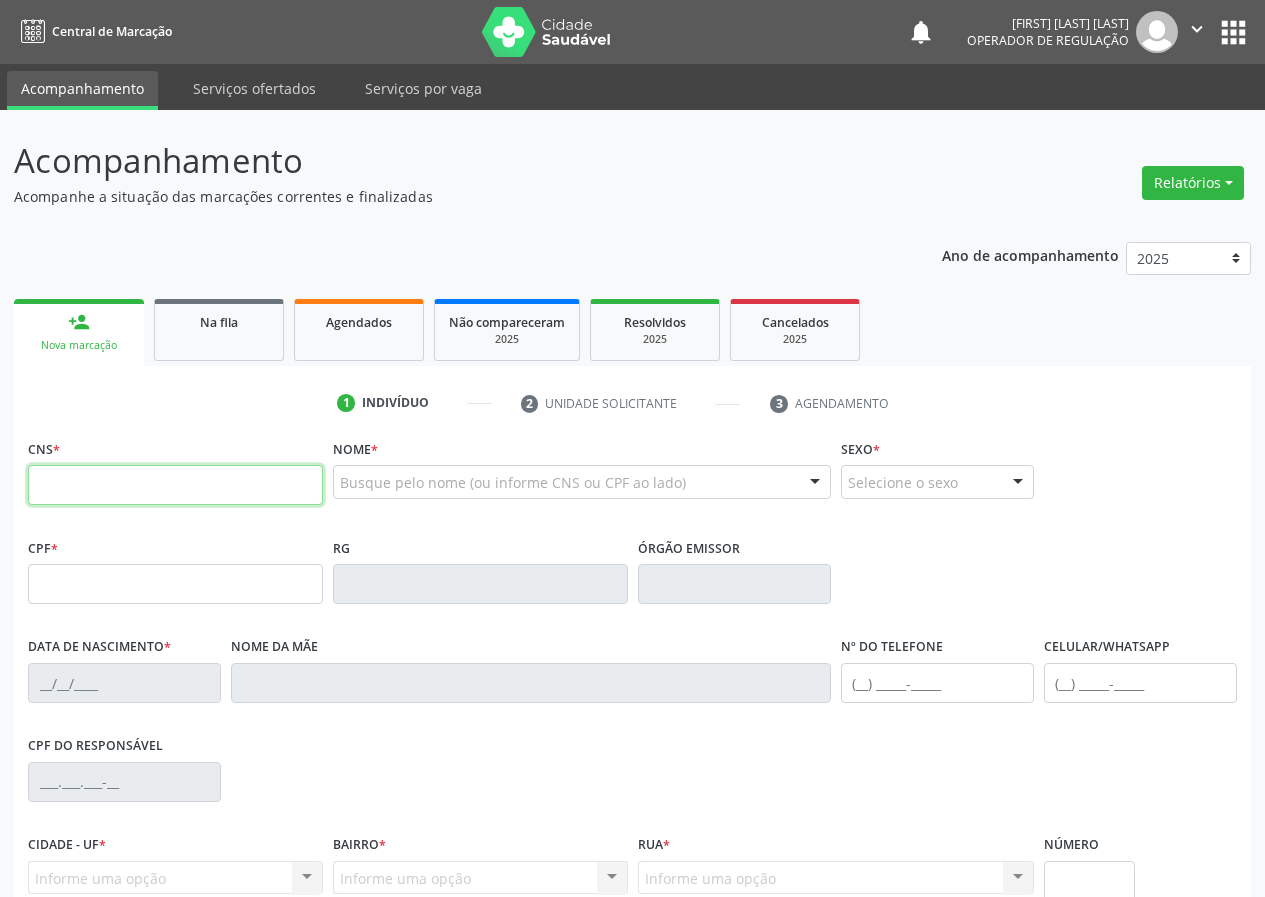 click at bounding box center [175, 485] 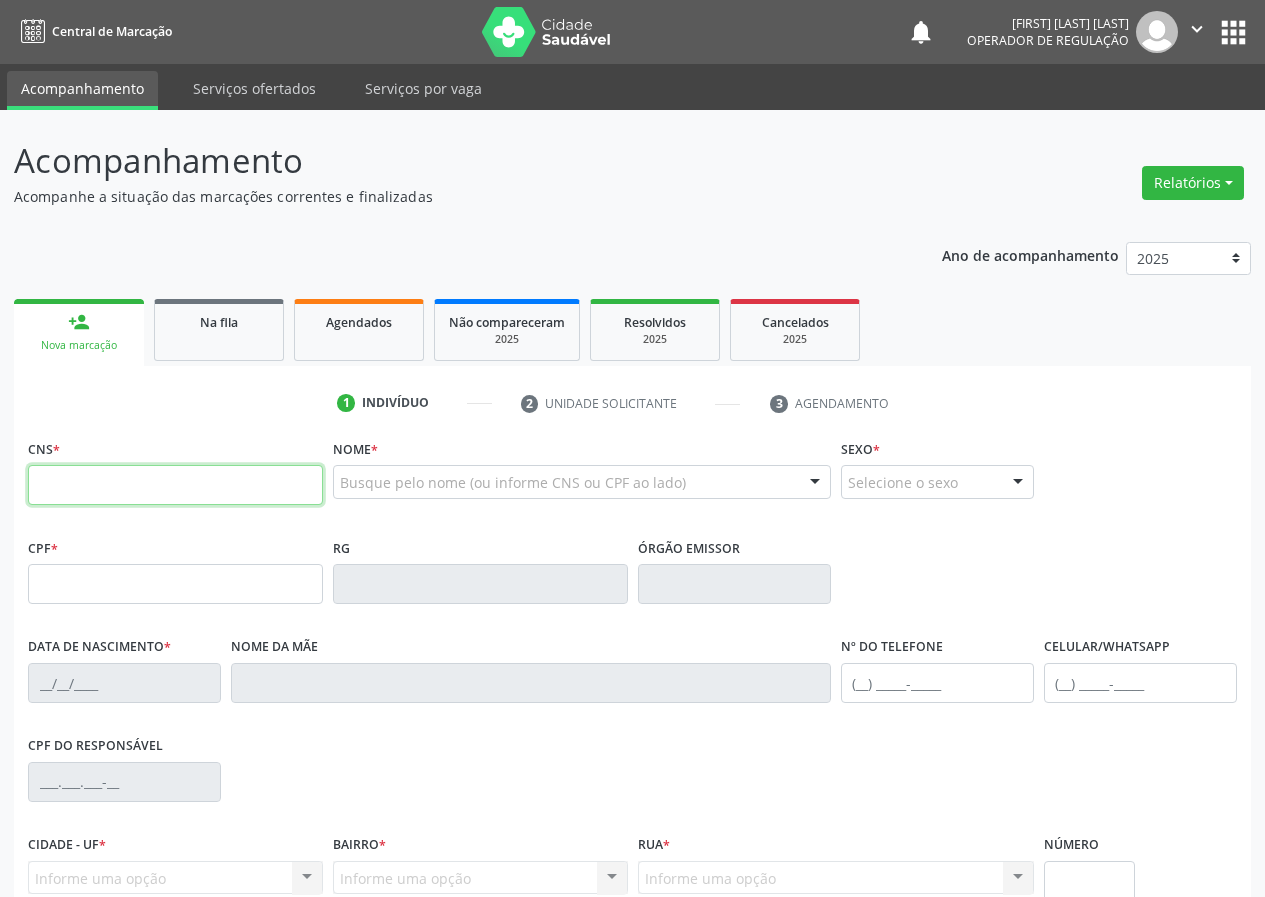 click at bounding box center (175, 485) 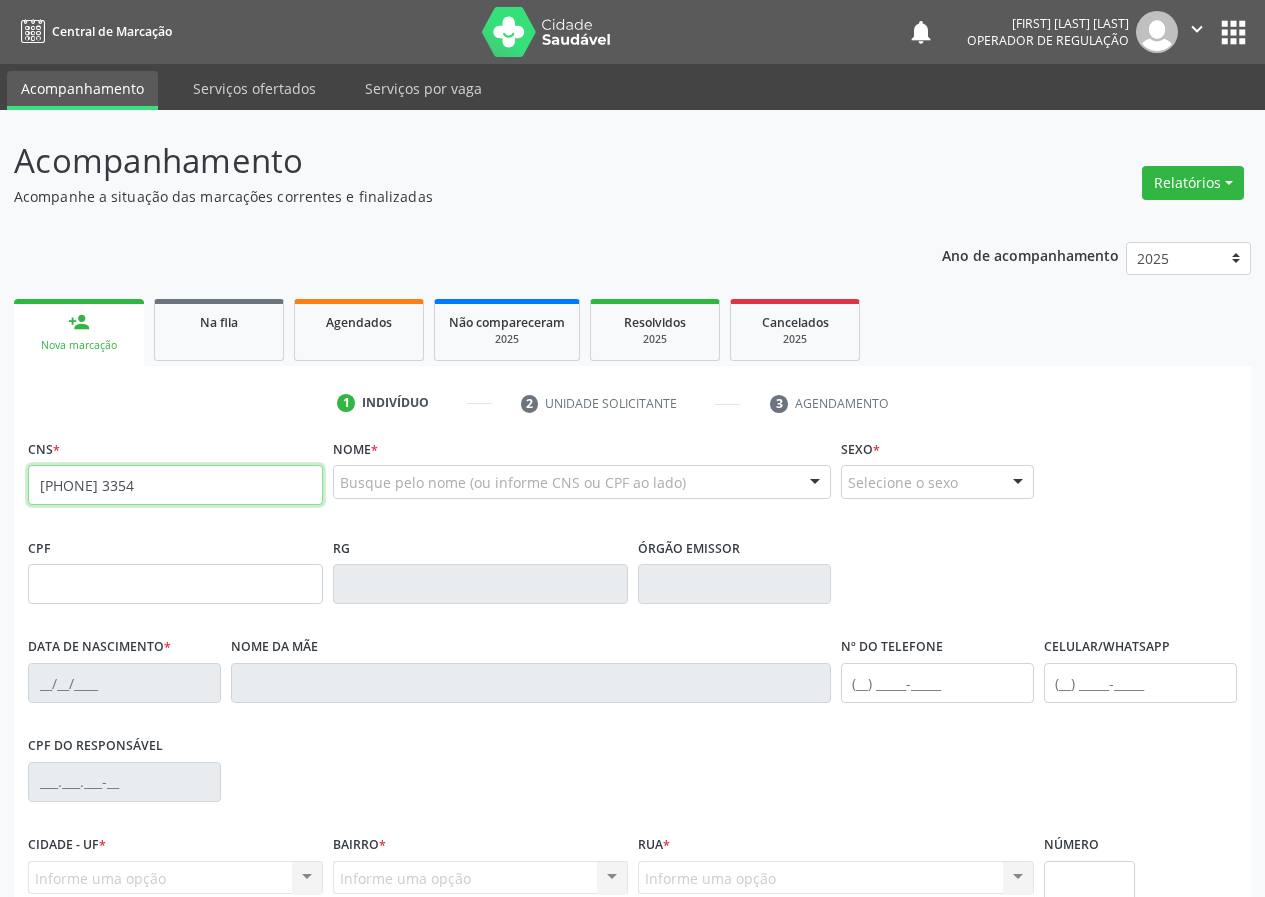 type on "700 5023 6132 3354" 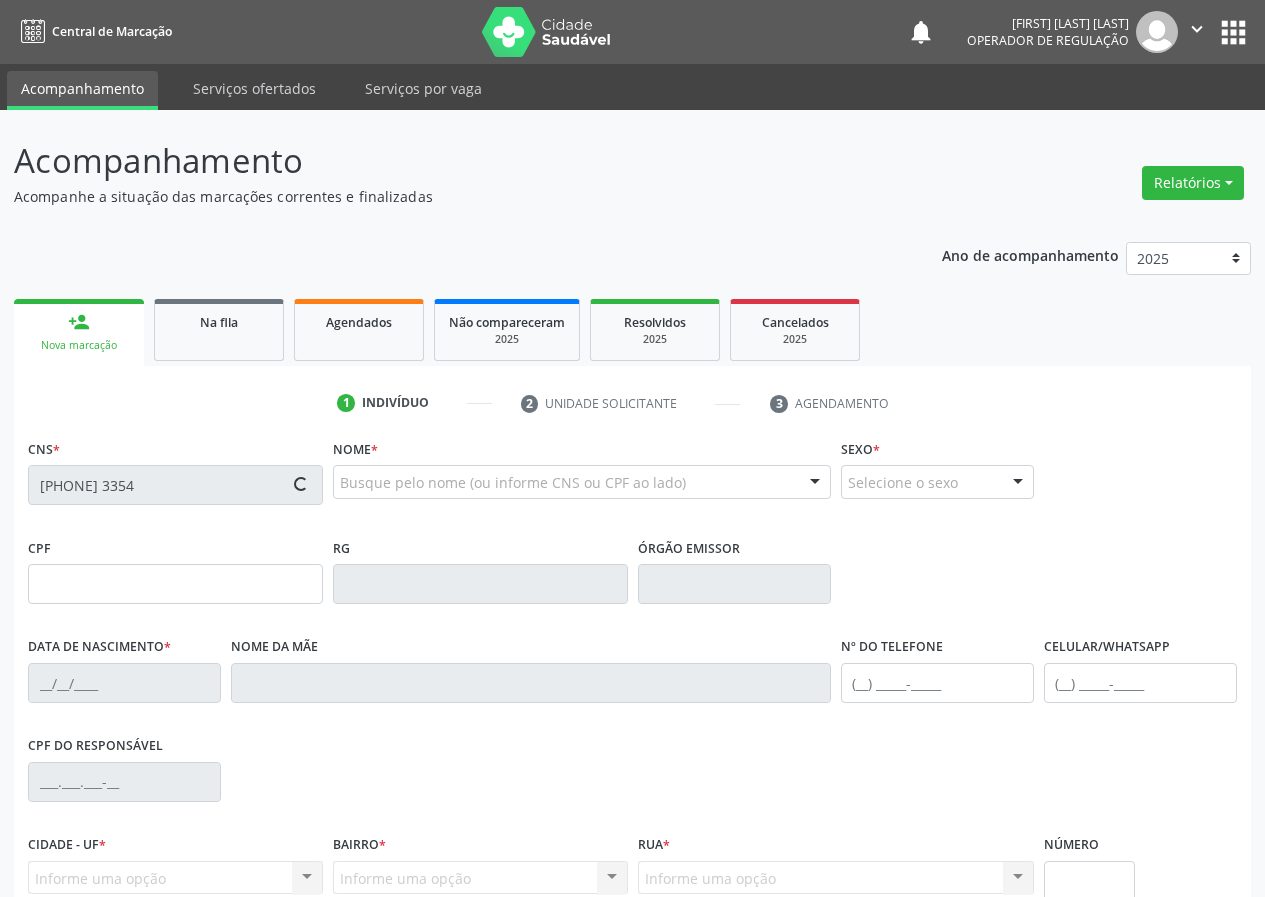 type on "060.637.354-37" 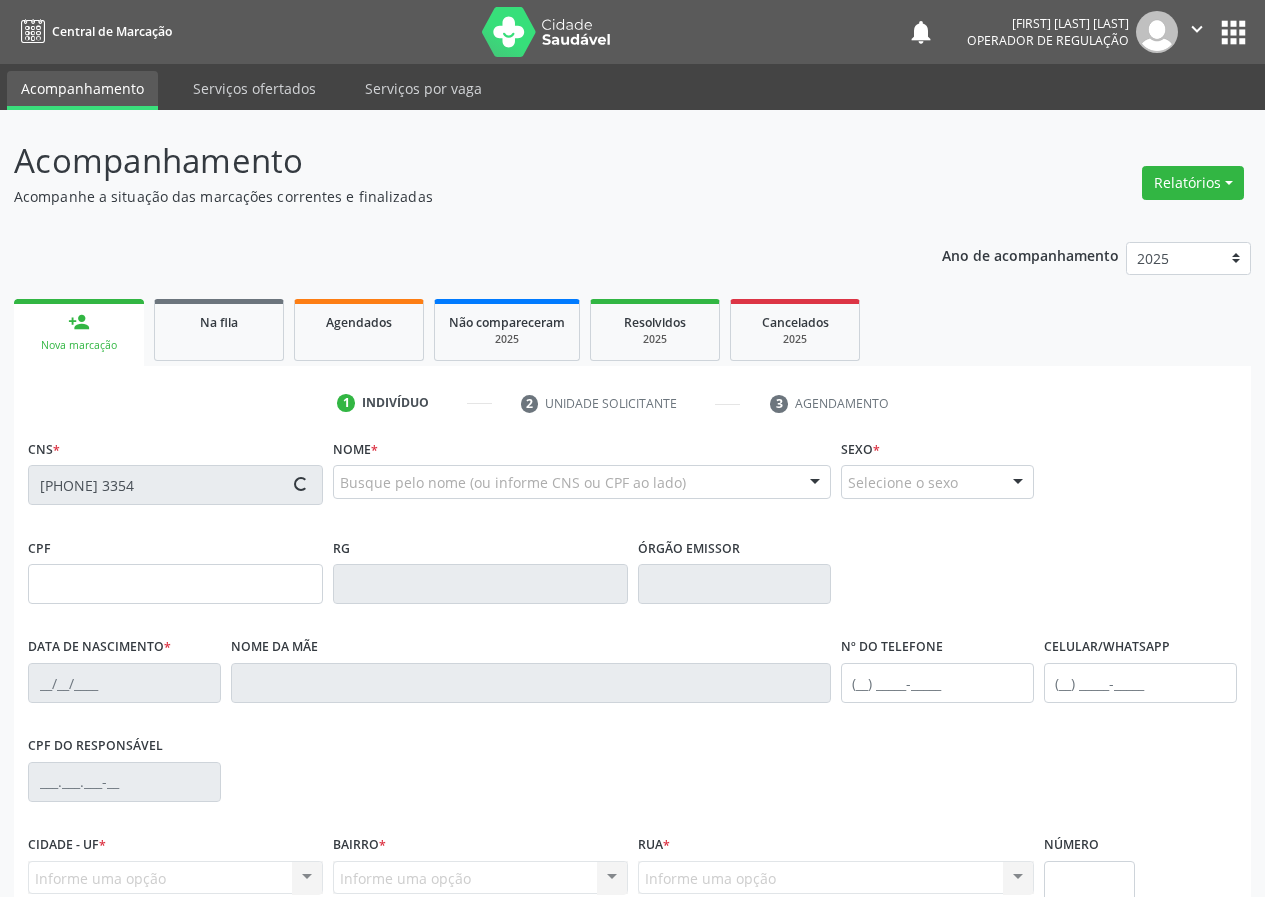 type on "20/04/1968" 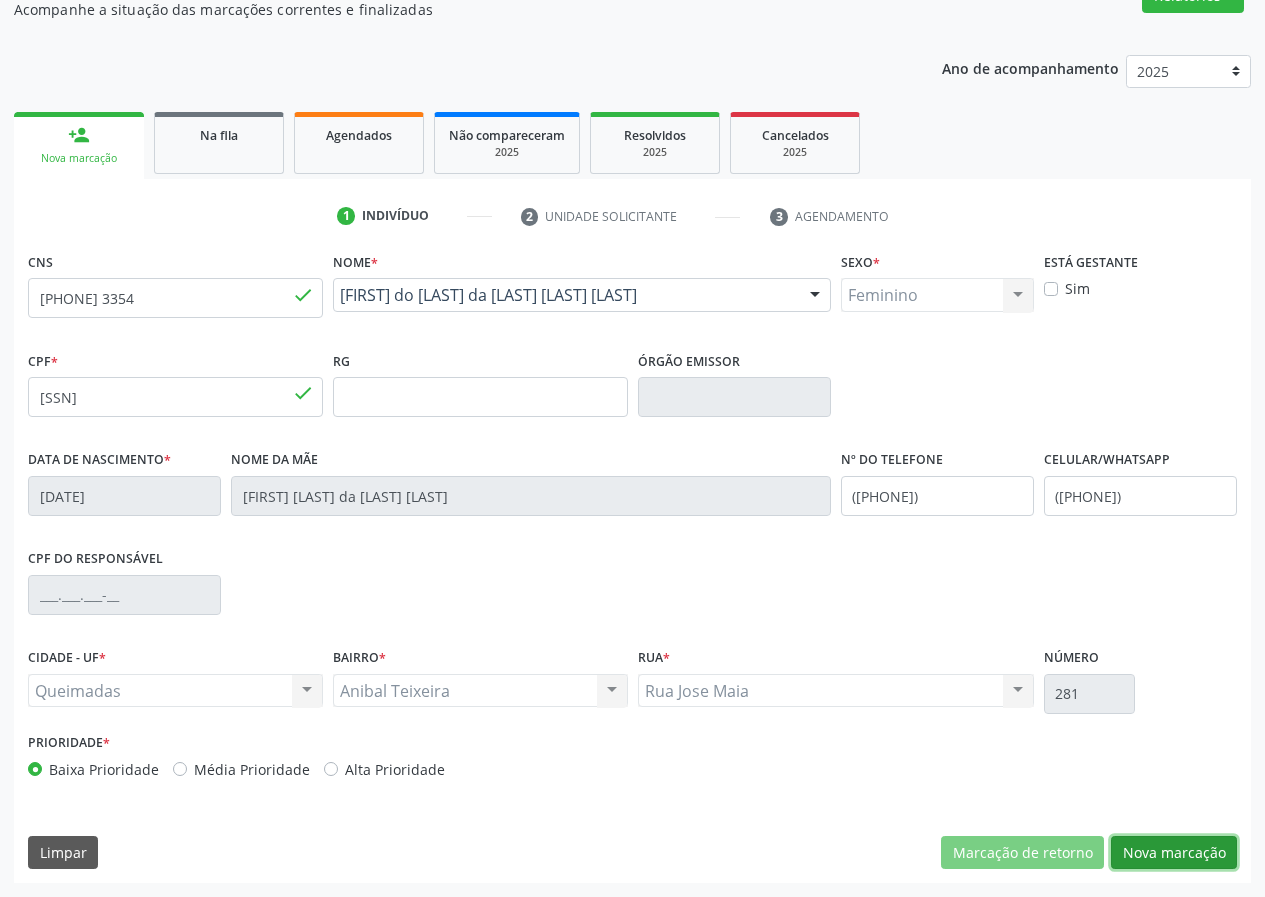 drag, startPoint x: 1209, startPoint y: 857, endPoint x: 1192, endPoint y: 852, distance: 17.720045 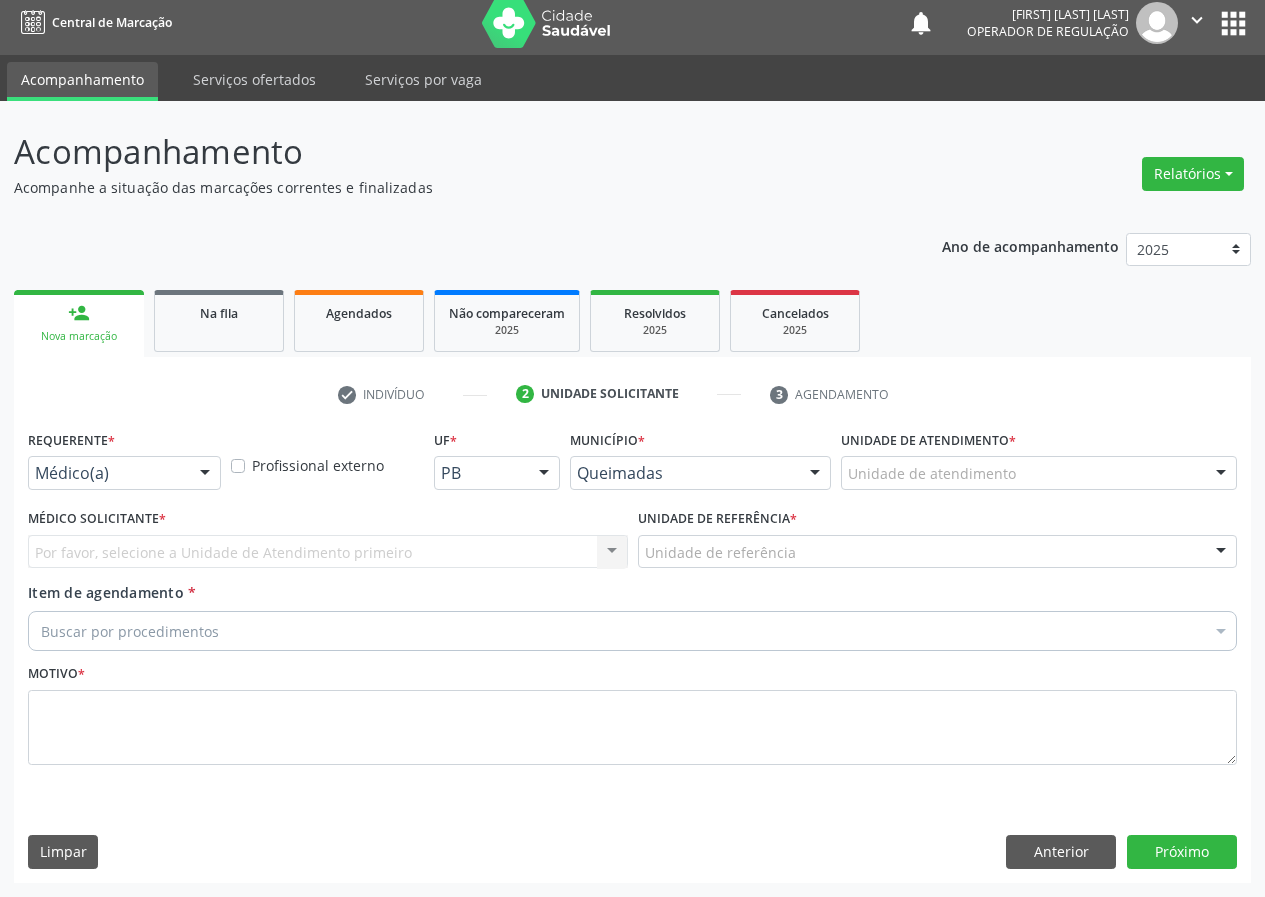 scroll, scrollTop: 9, scrollLeft: 0, axis: vertical 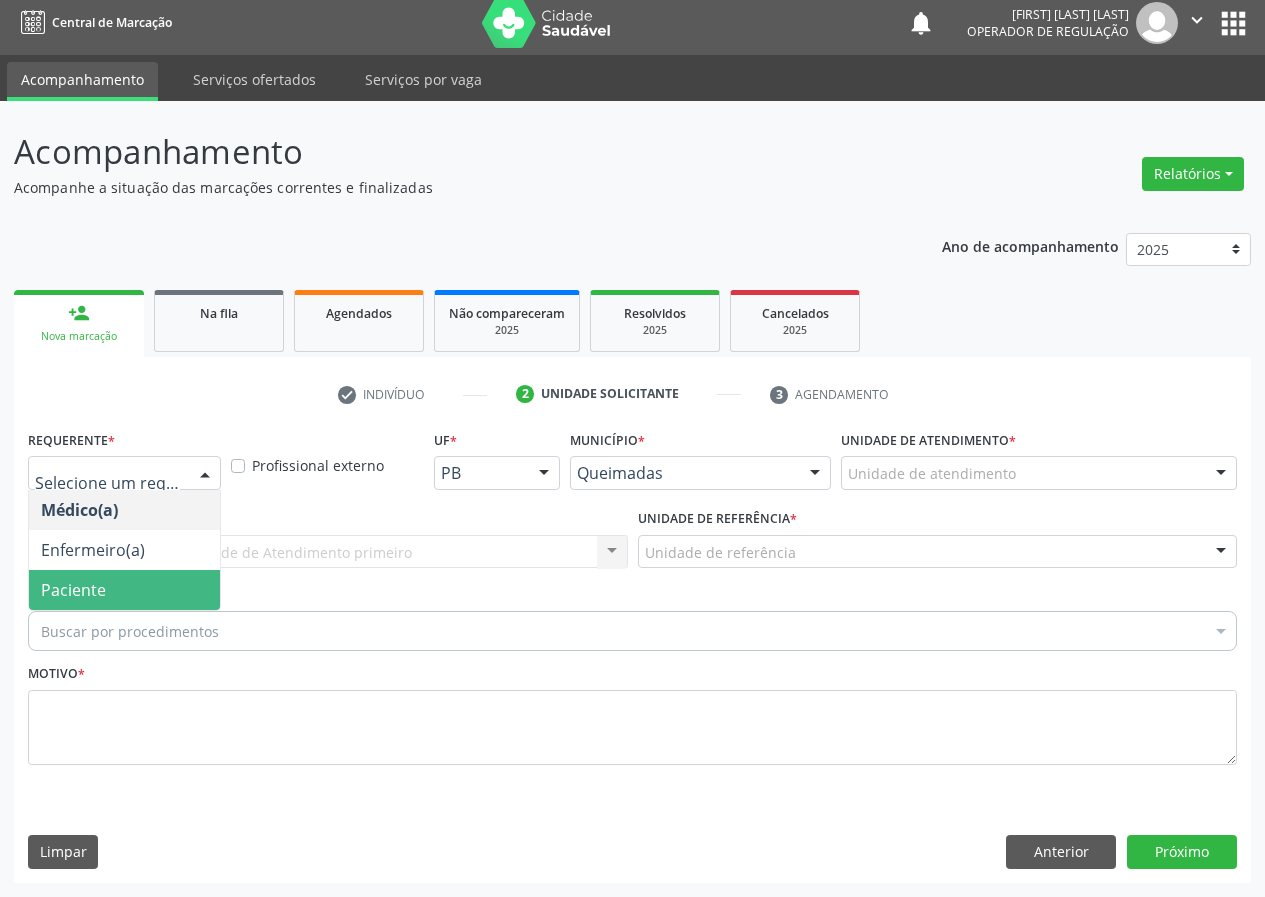 click on "Paciente" at bounding box center [124, 590] 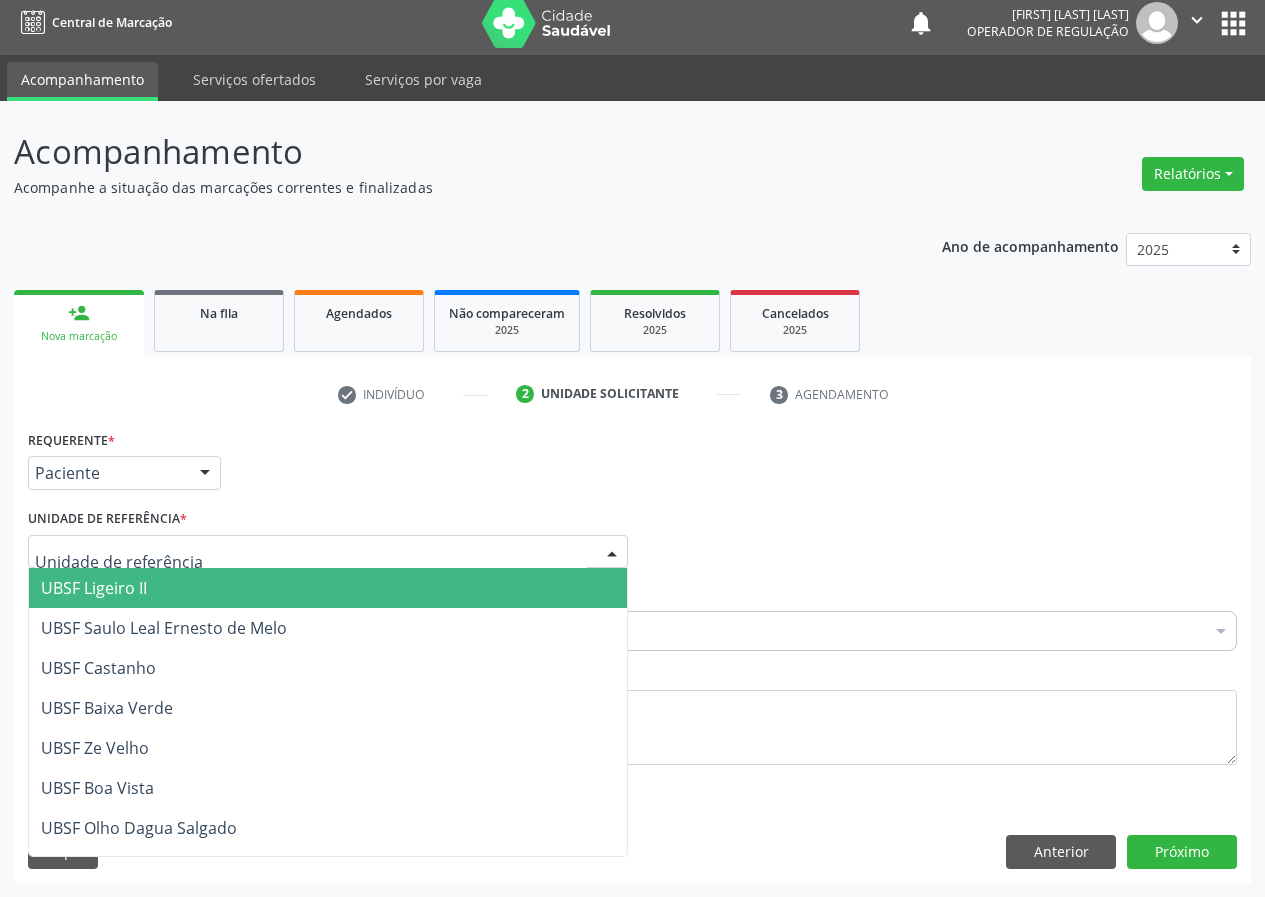 click at bounding box center (612, 553) 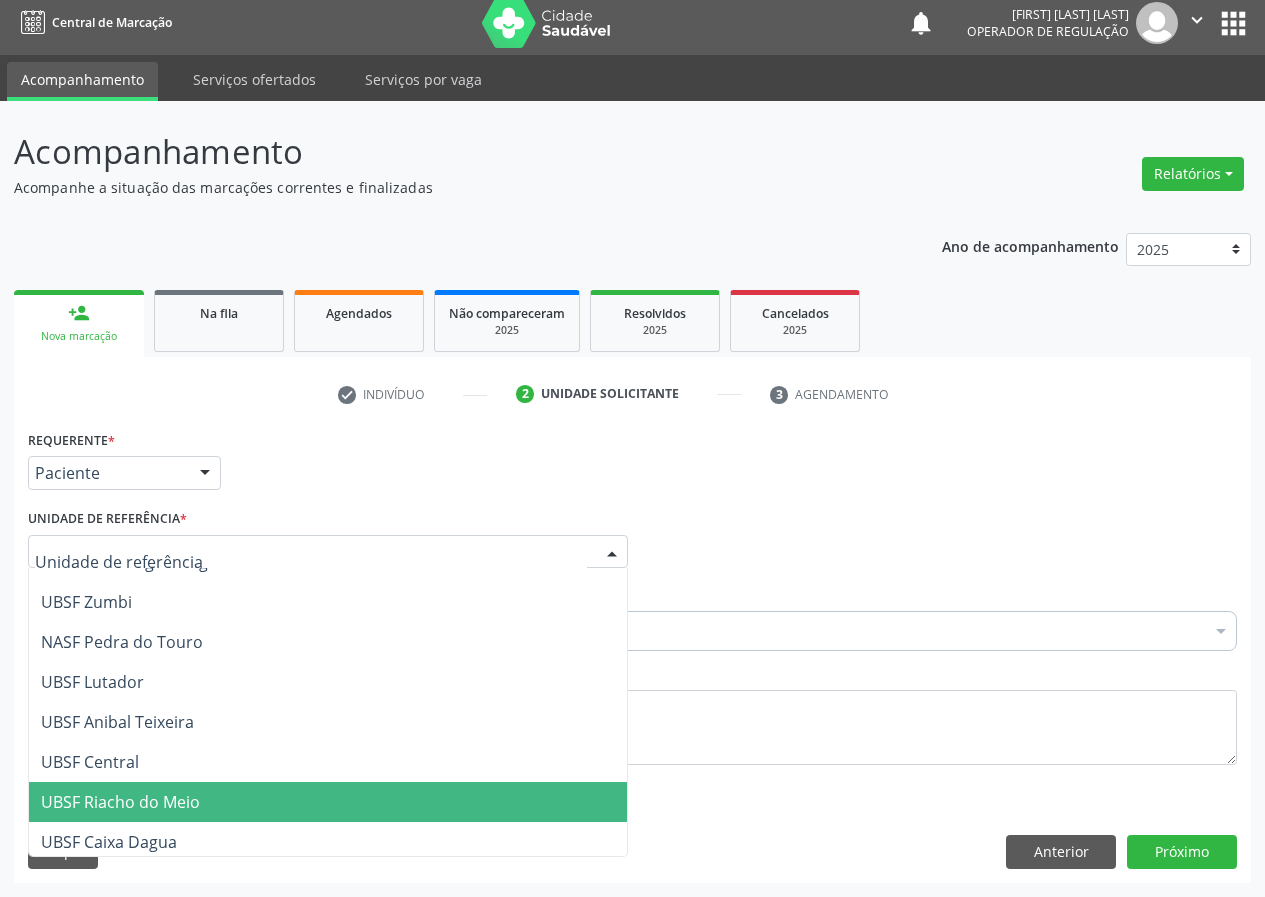 scroll, scrollTop: 300, scrollLeft: 0, axis: vertical 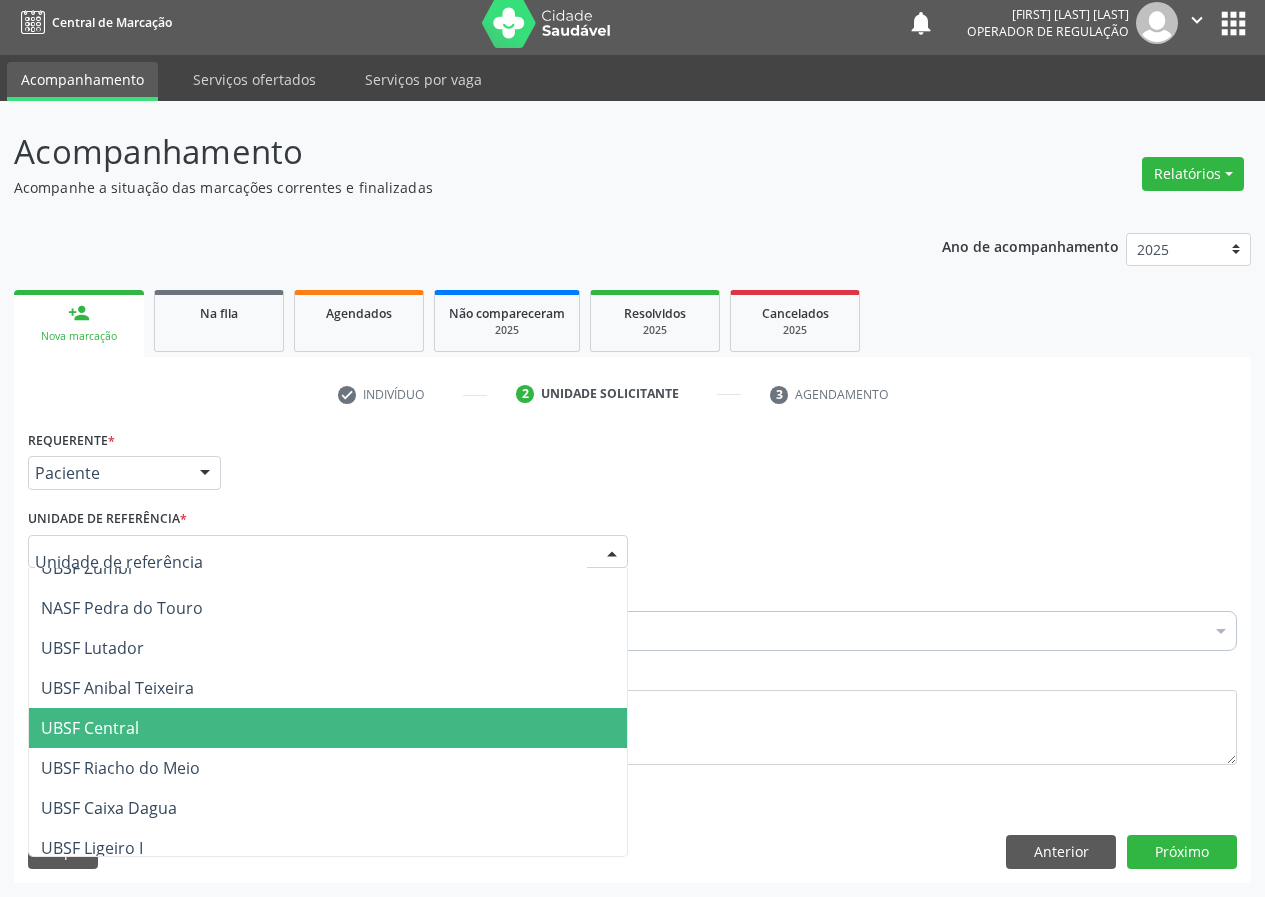 click on "UBSF Central" at bounding box center [90, 728] 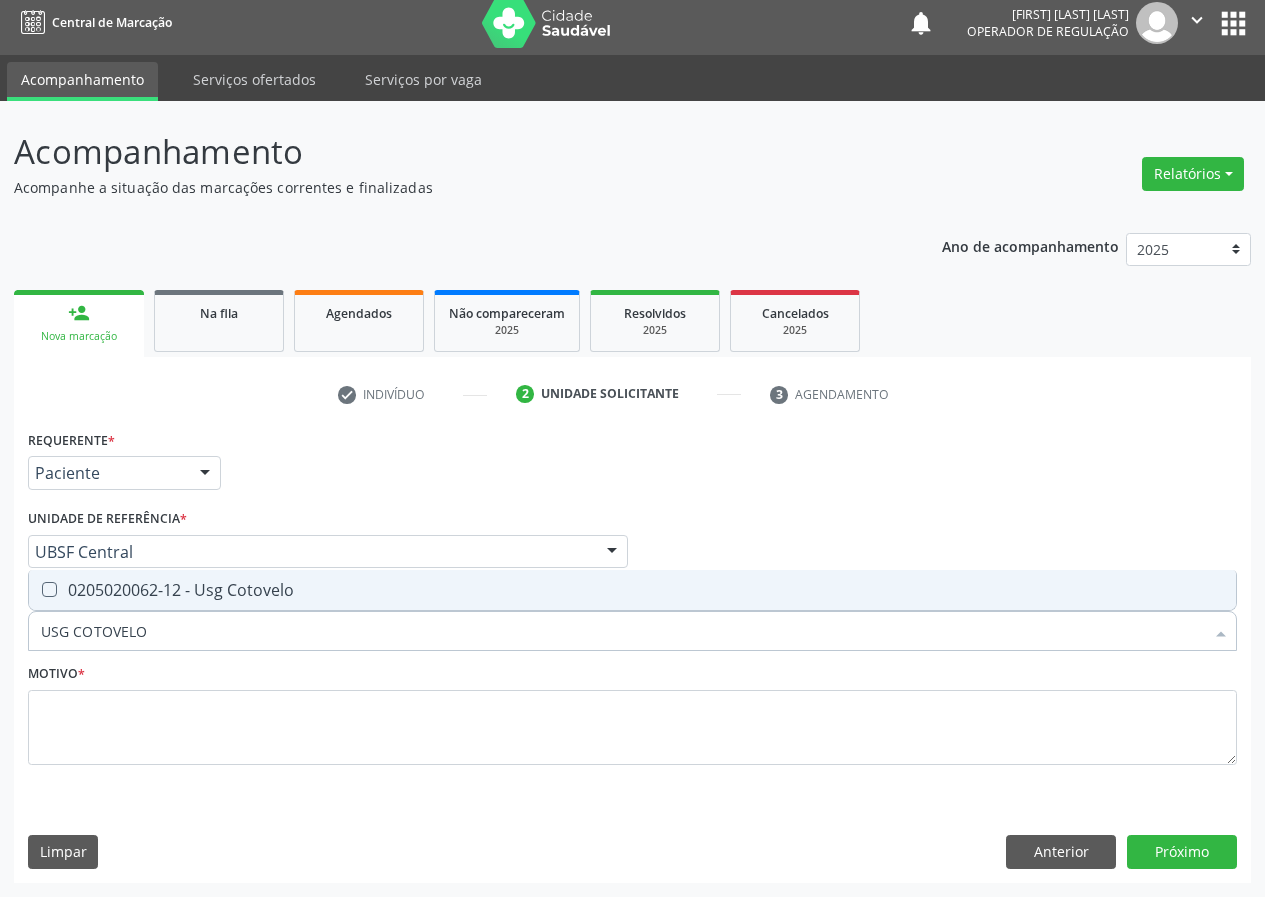 type on "USG COTOVELO" 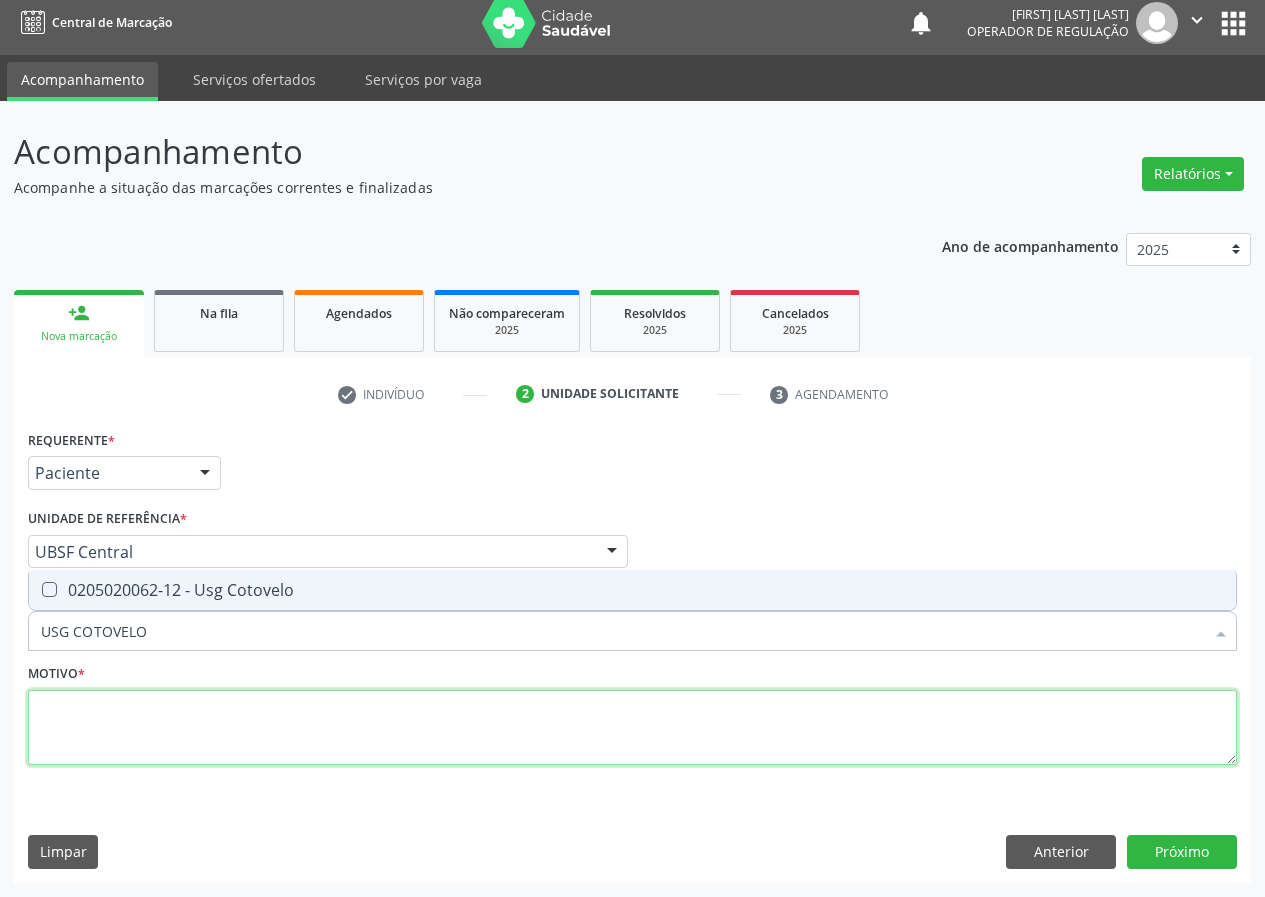 click at bounding box center (632, 728) 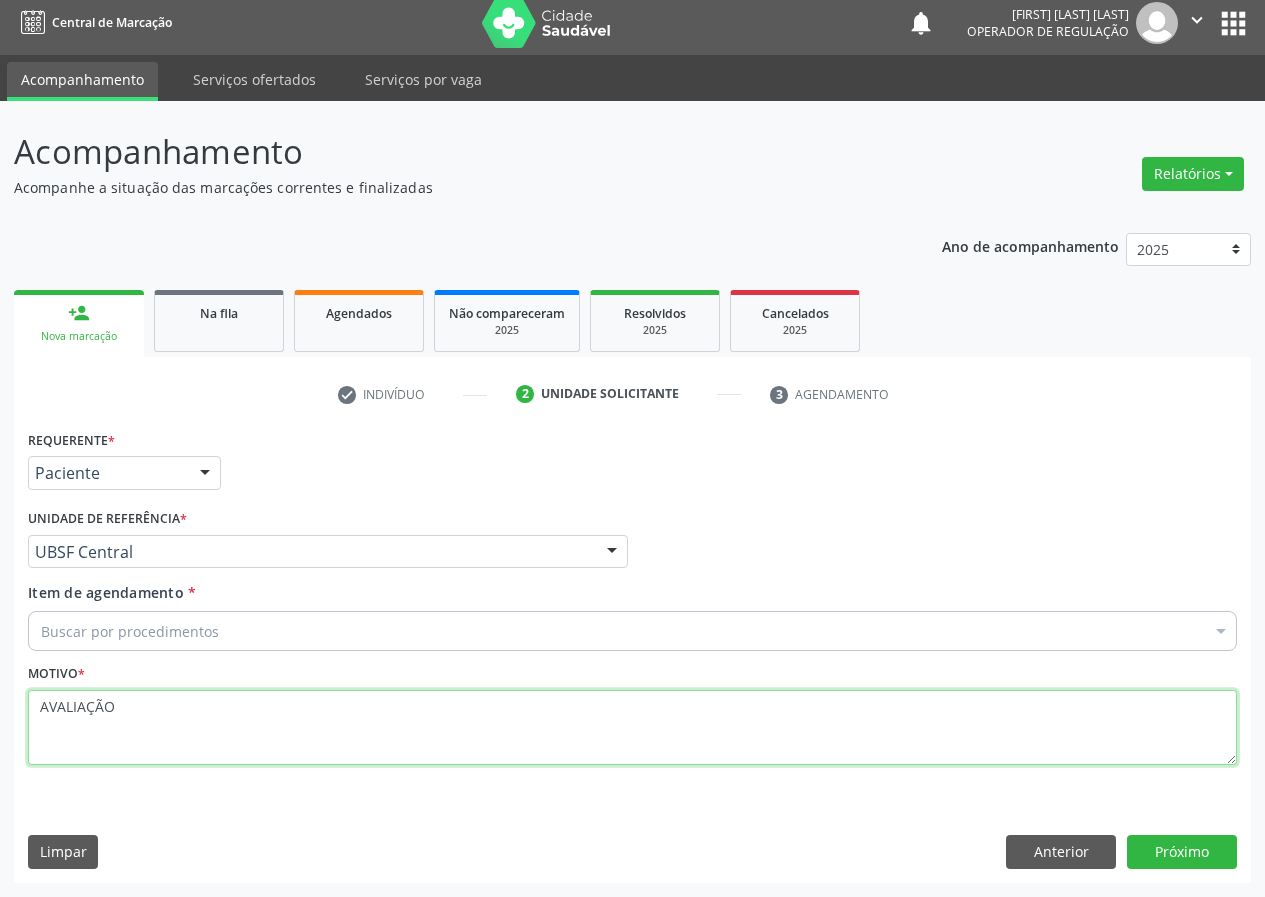 type on "AVALIAÇÃO" 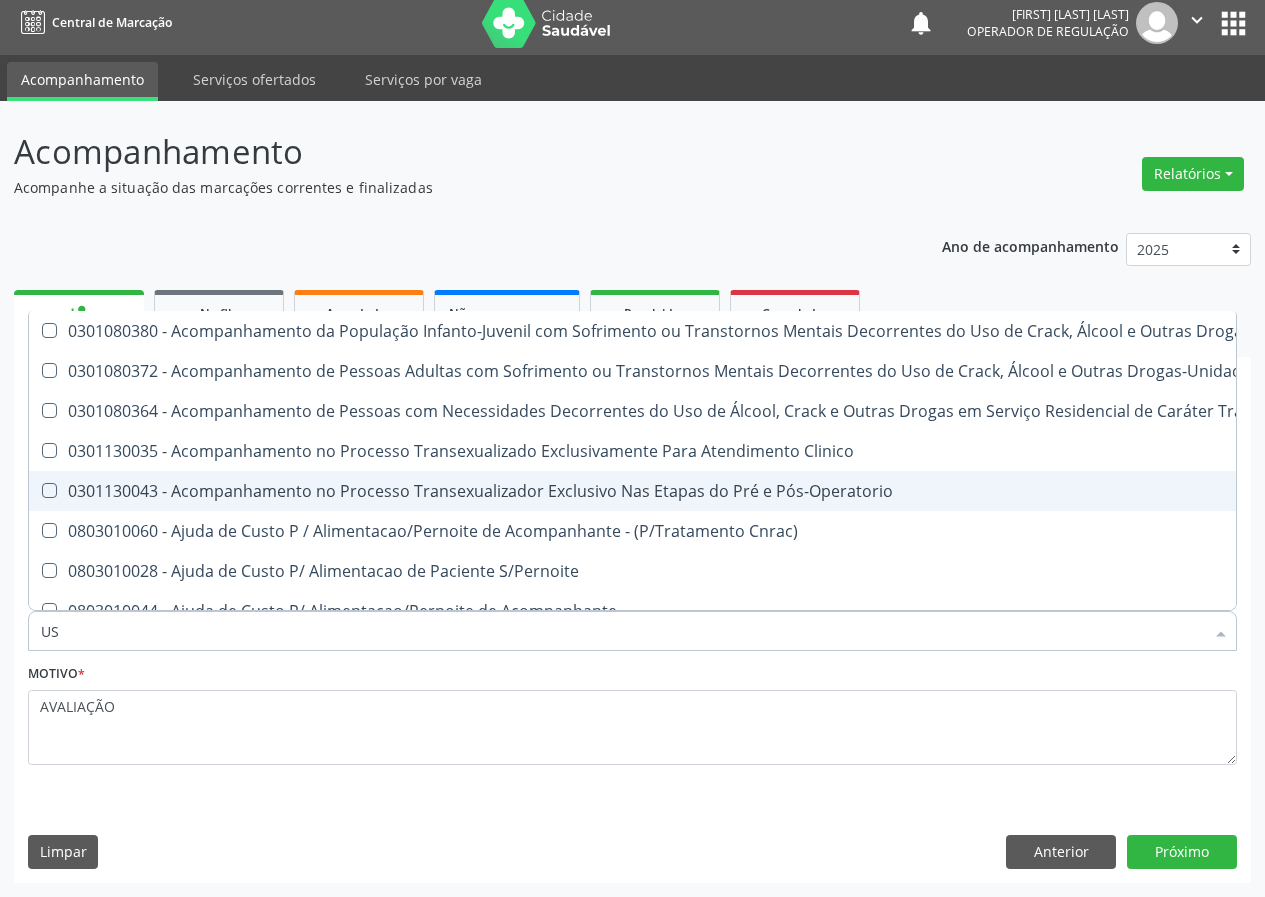 type on "USG" 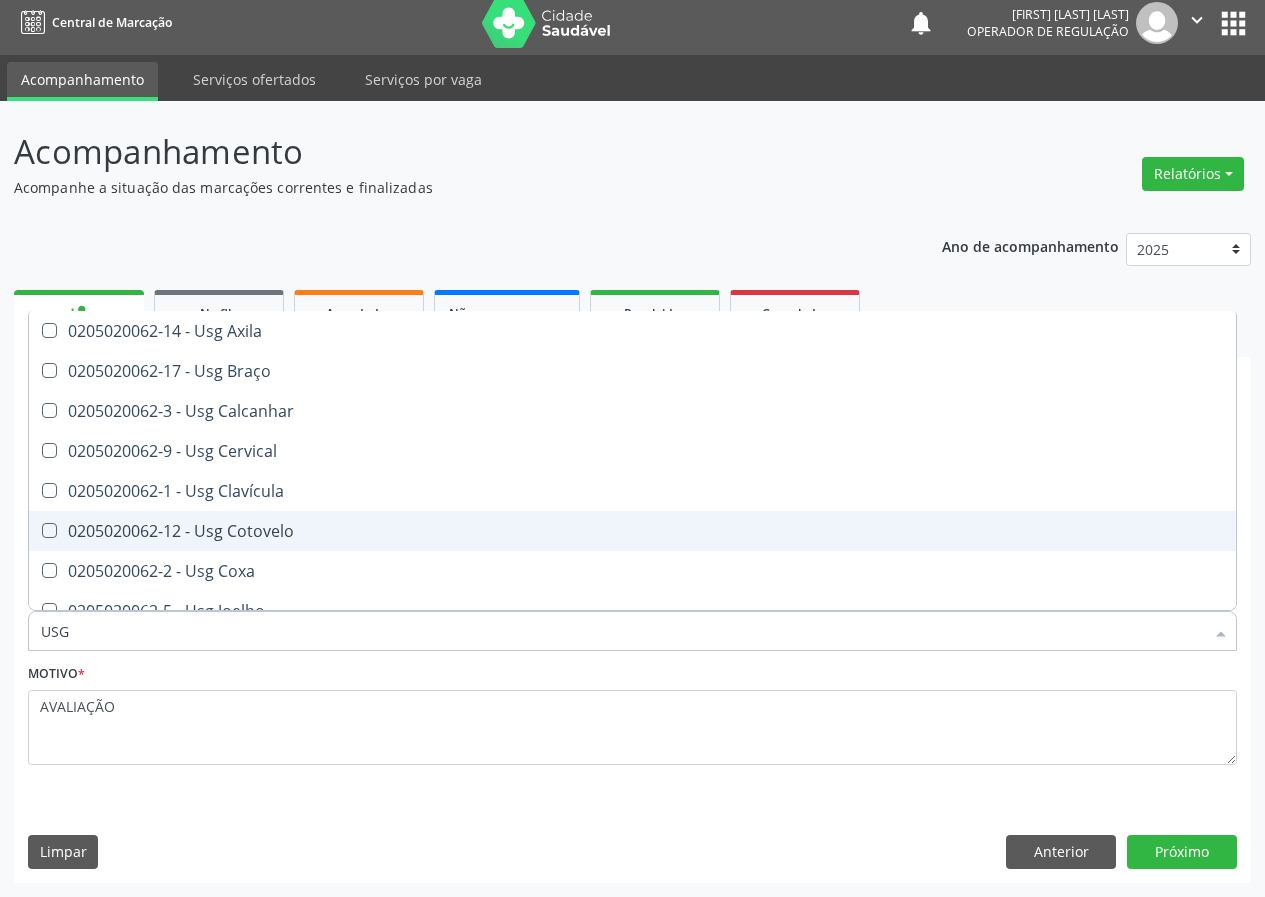 click on "0205020062-12 - Usg Cotovelo" at bounding box center (632, 531) 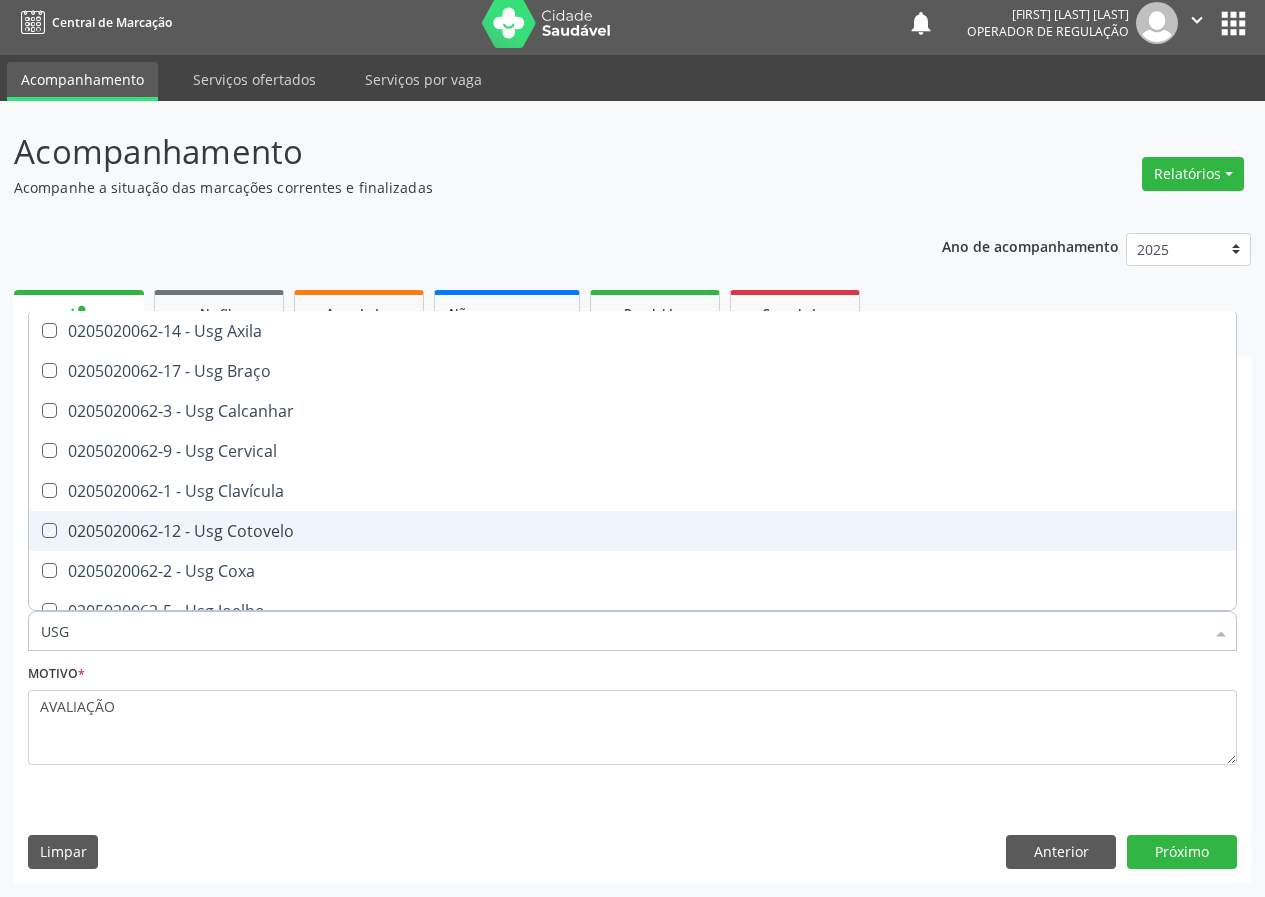 checkbox on "true" 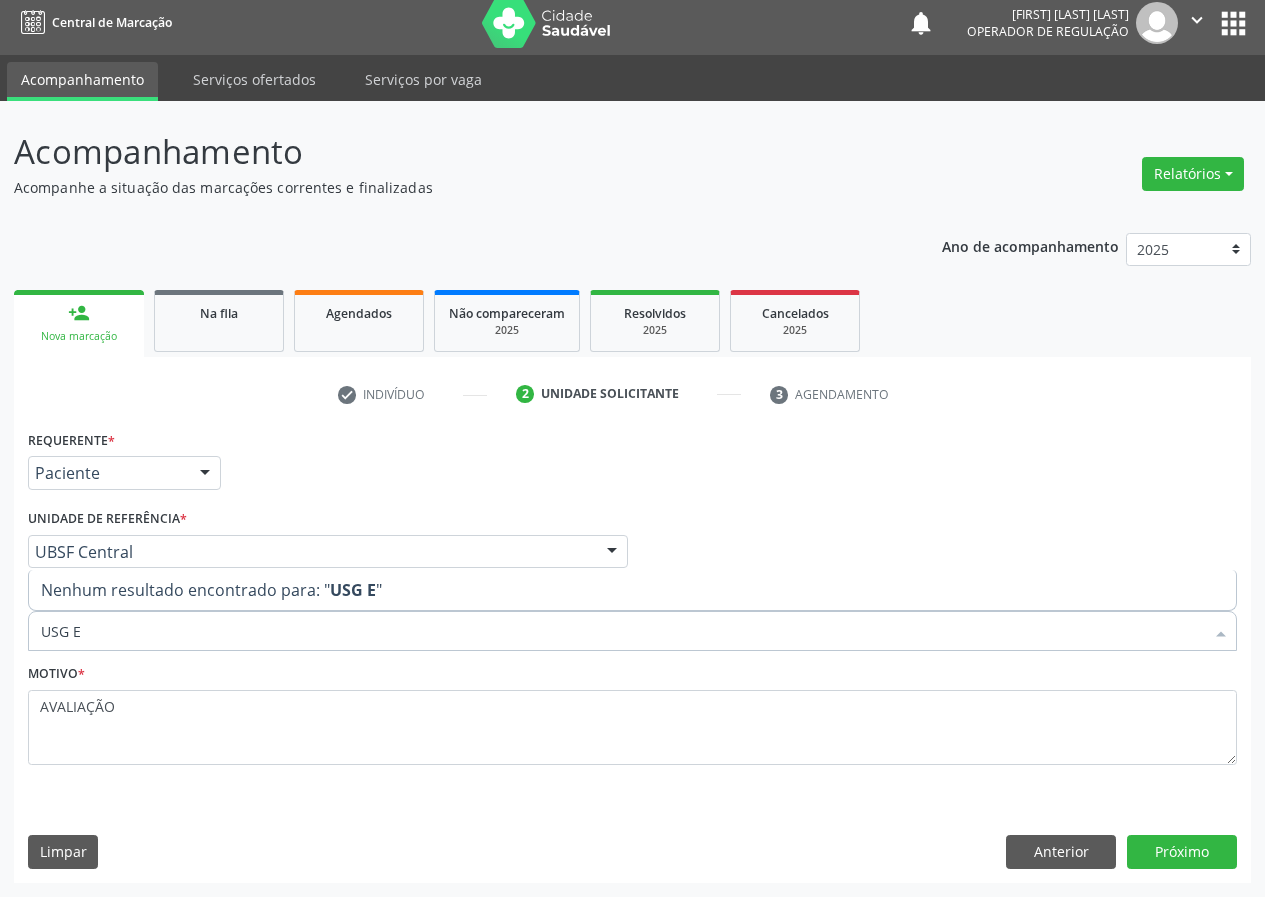 type on "USG" 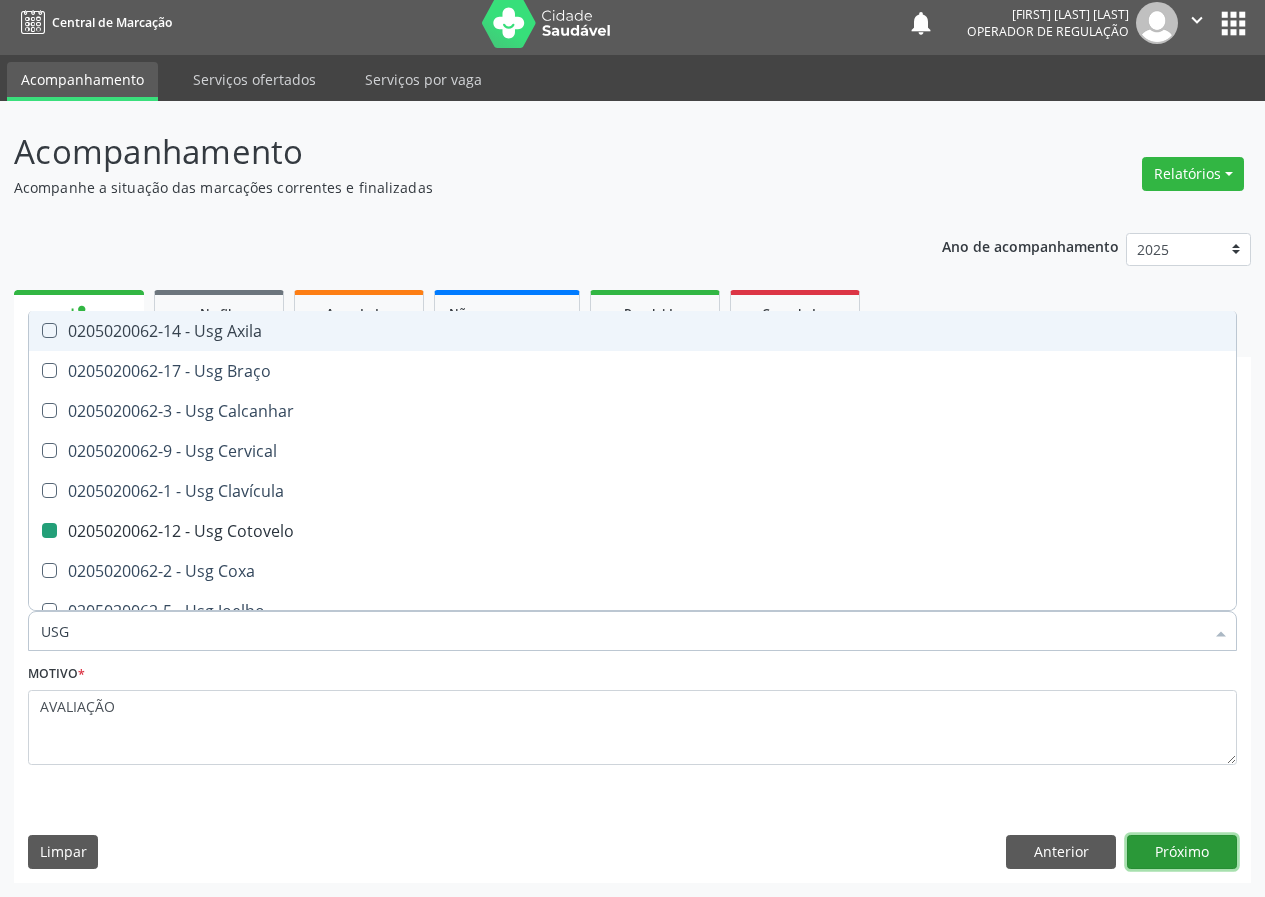 drag, startPoint x: 1182, startPoint y: 862, endPoint x: 1215, endPoint y: 876, distance: 35.846897 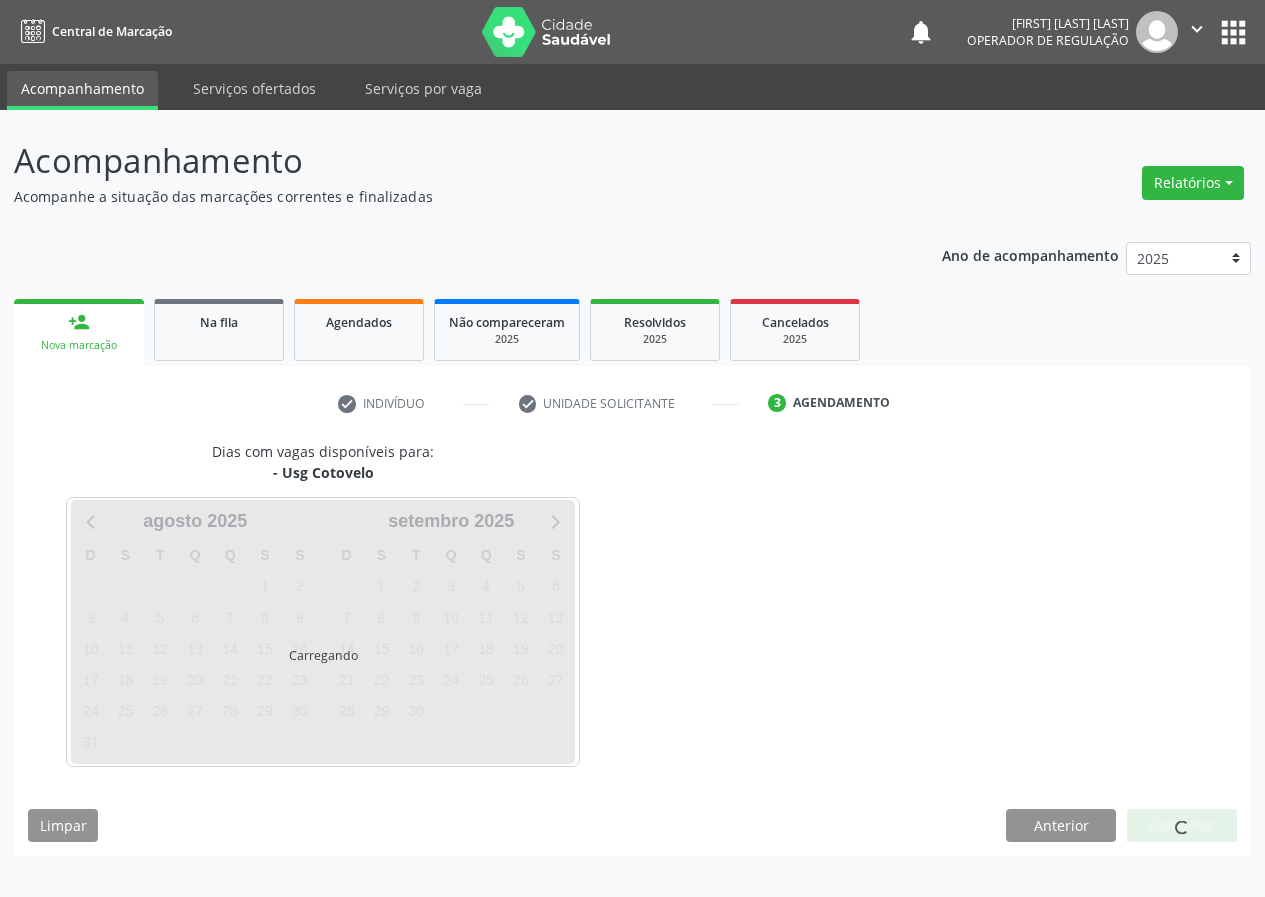 scroll, scrollTop: 0, scrollLeft: 0, axis: both 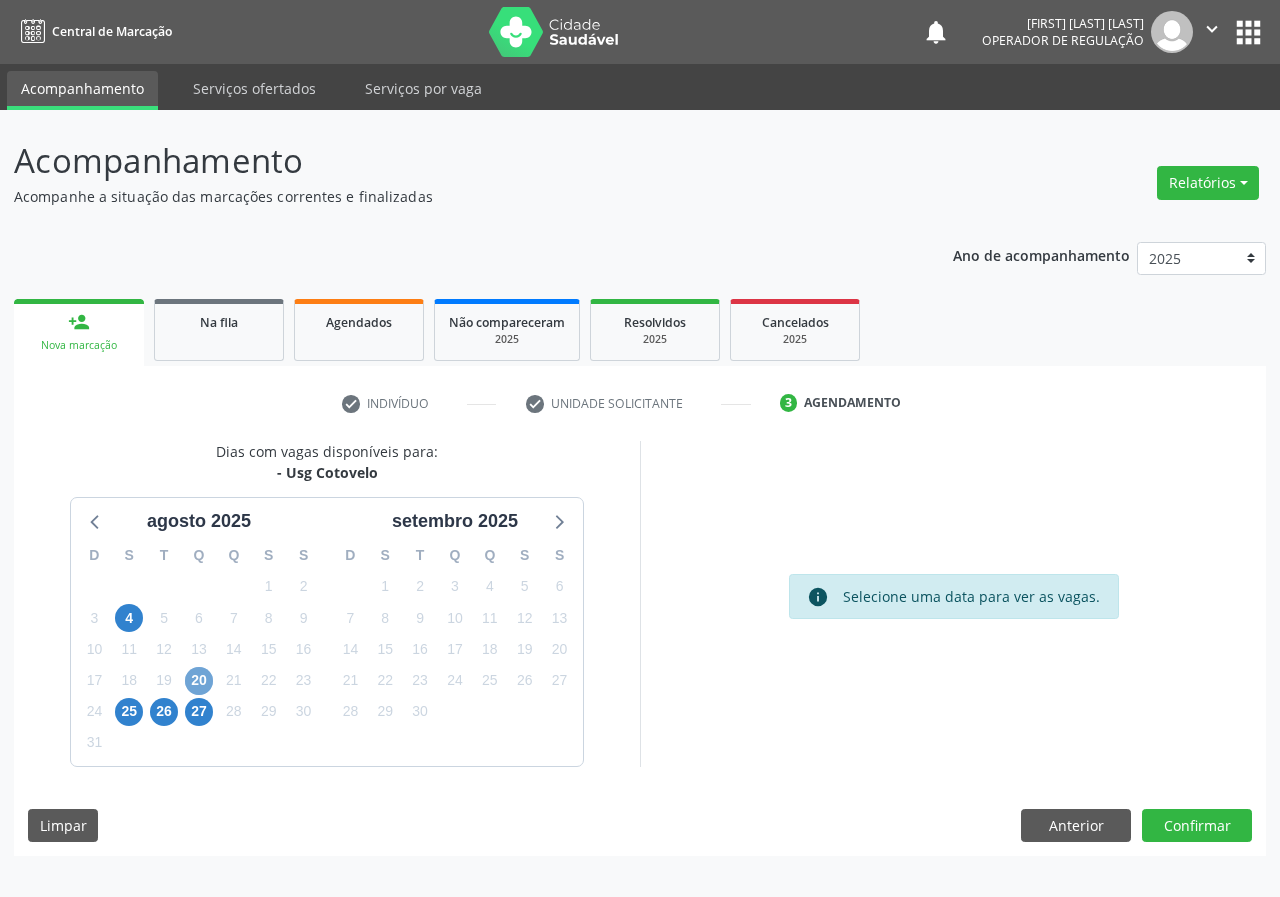 click on "20" at bounding box center [199, 681] 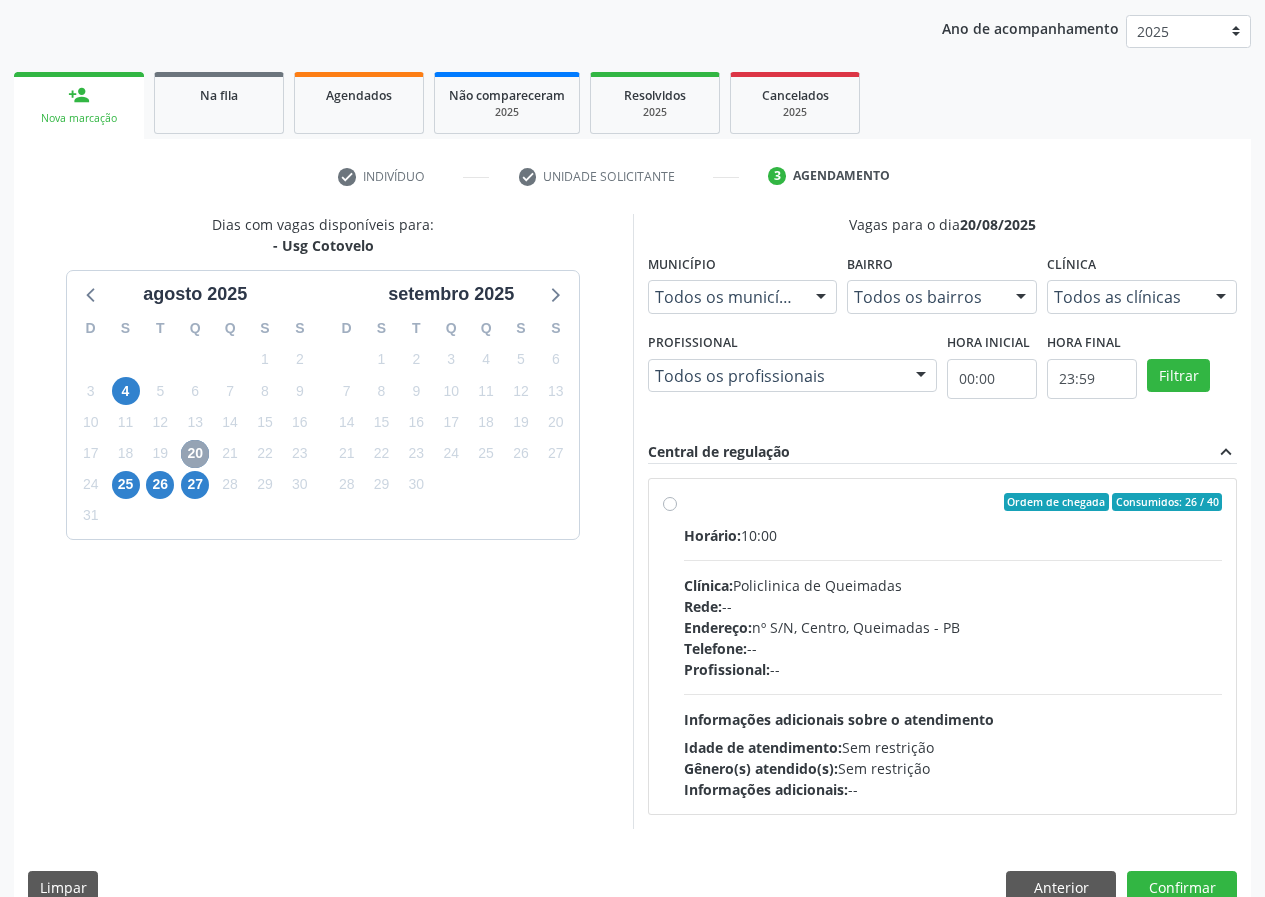 scroll, scrollTop: 262, scrollLeft: 0, axis: vertical 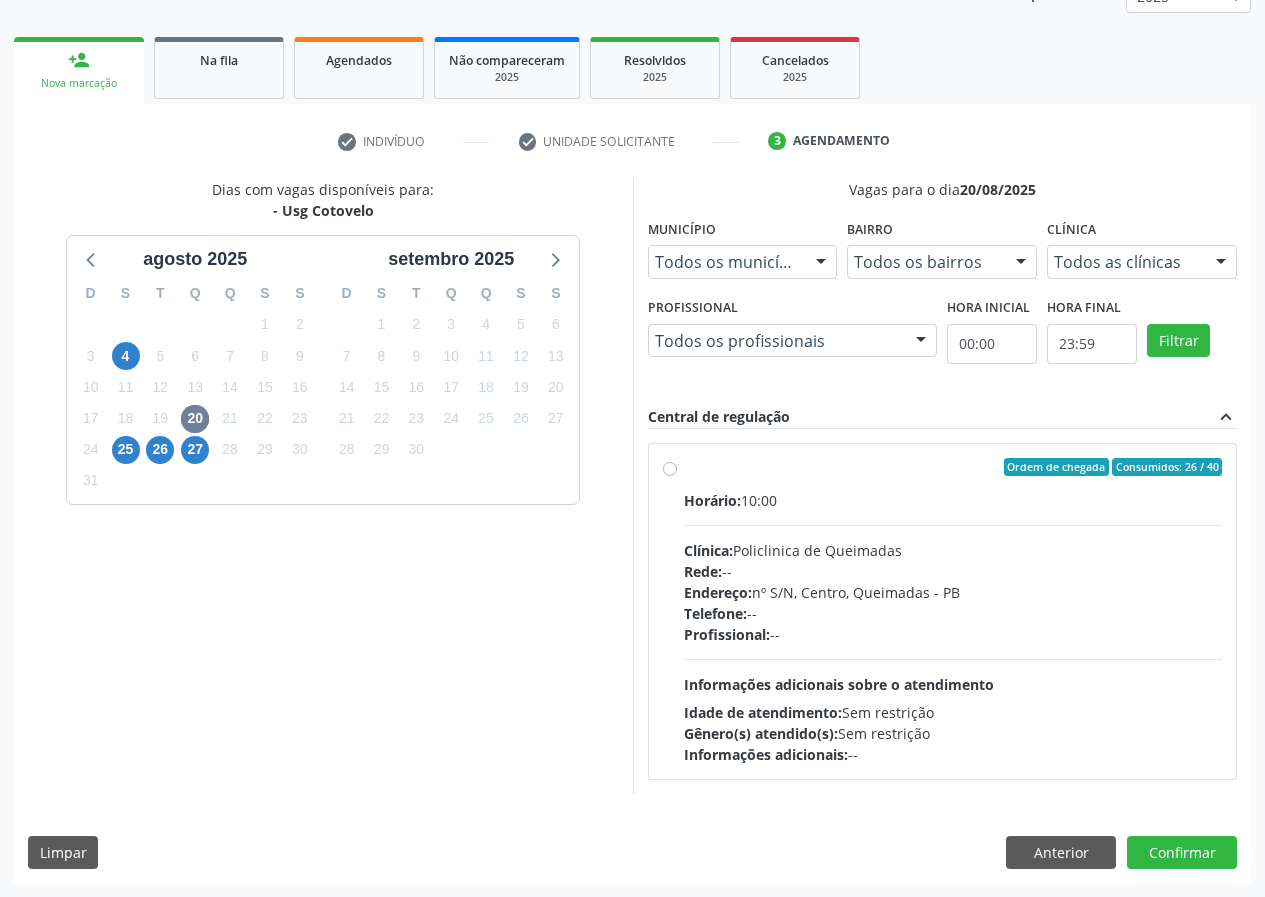 click on "Ordem de chegada
Consumidos: 26 / 40
Horário:   10:00
Clínica:  Policlinica de Queimadas
Rede:
--
Endereço:   nº S/N, Centro, Queimadas - PB
Telefone:   --
Profissional:
--
Informações adicionais sobre o atendimento
Idade de atendimento:
Sem restrição
Gênero(s) atendido(s):
Sem restrição
Informações adicionais:
--" at bounding box center [953, 611] 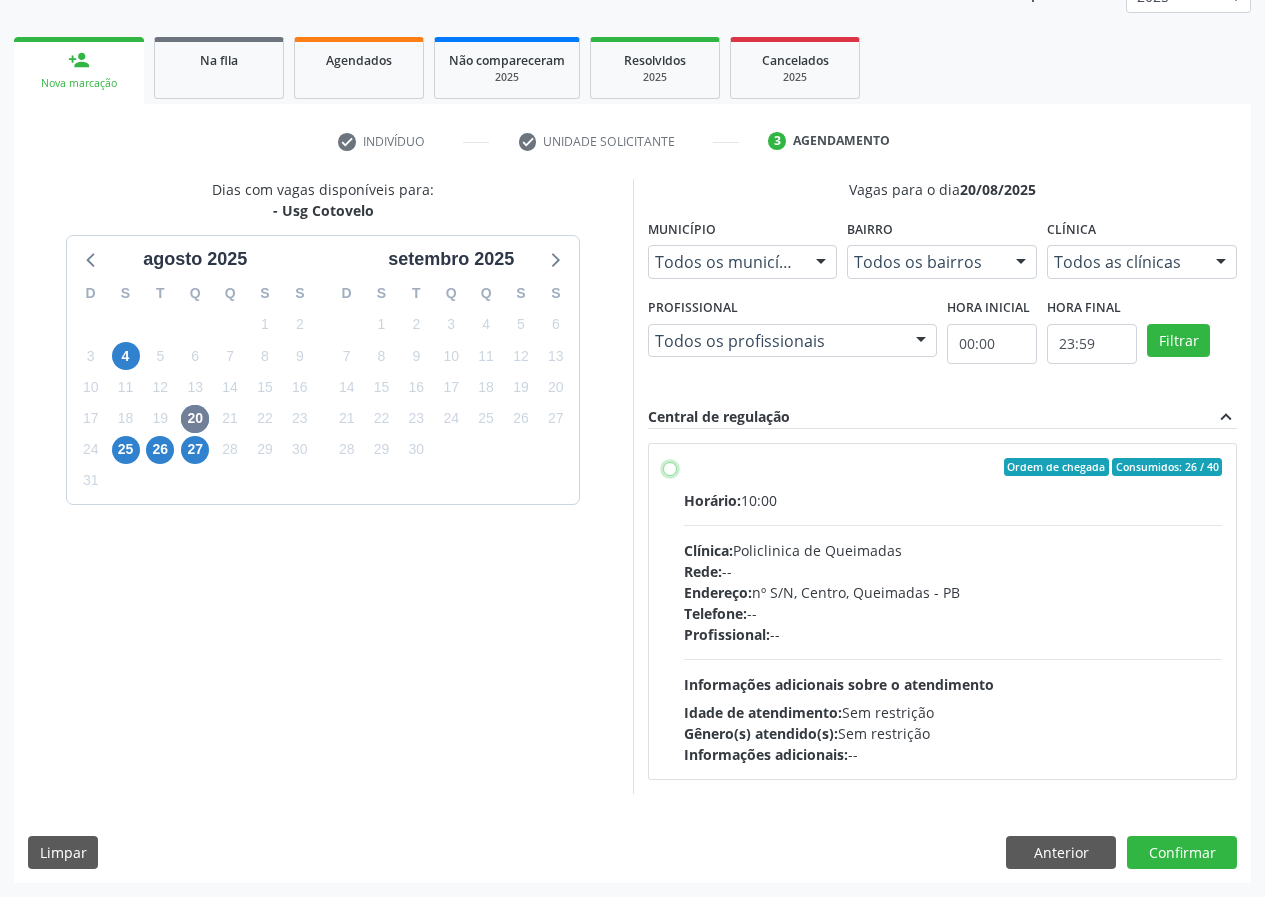 radio on "true" 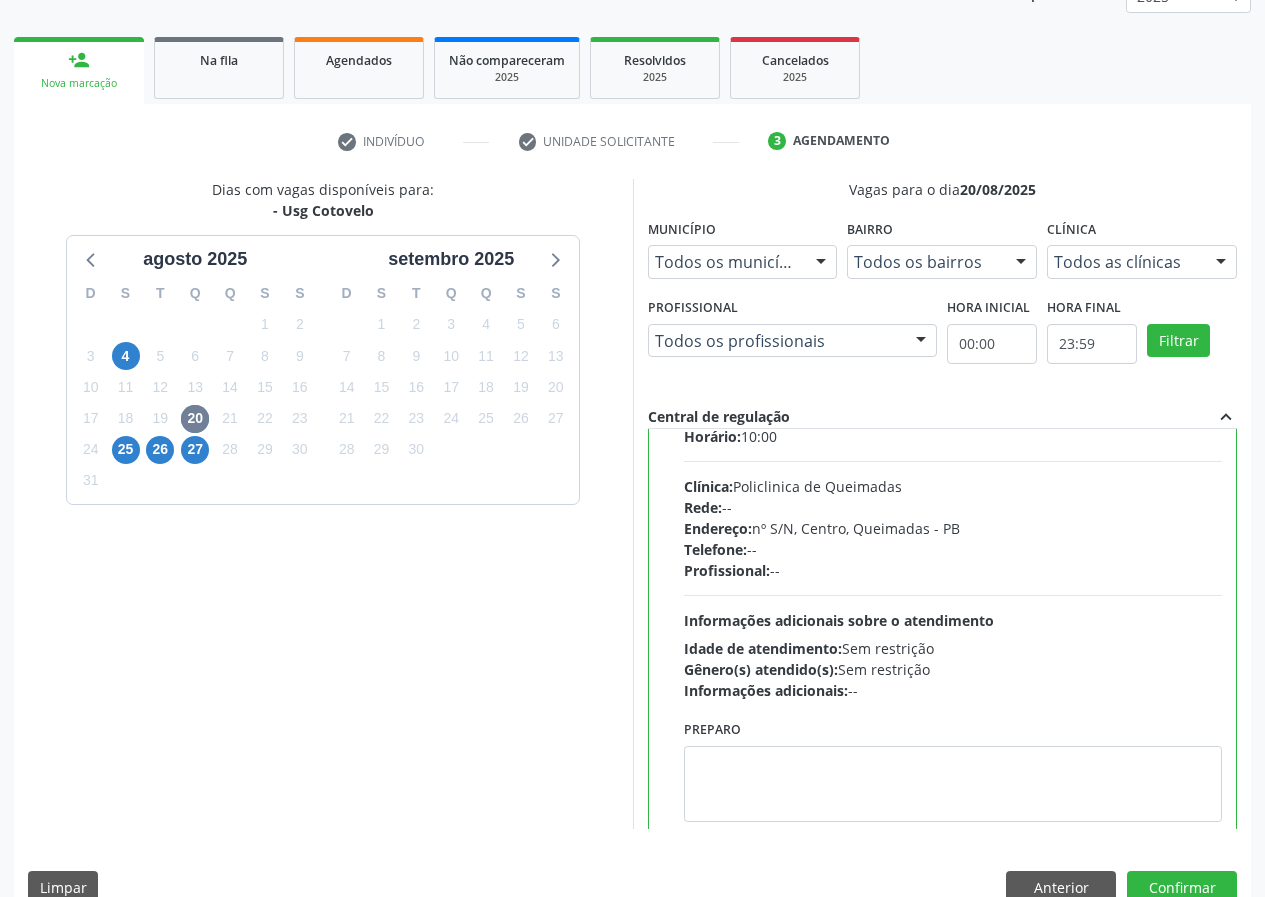 scroll, scrollTop: 99, scrollLeft: 0, axis: vertical 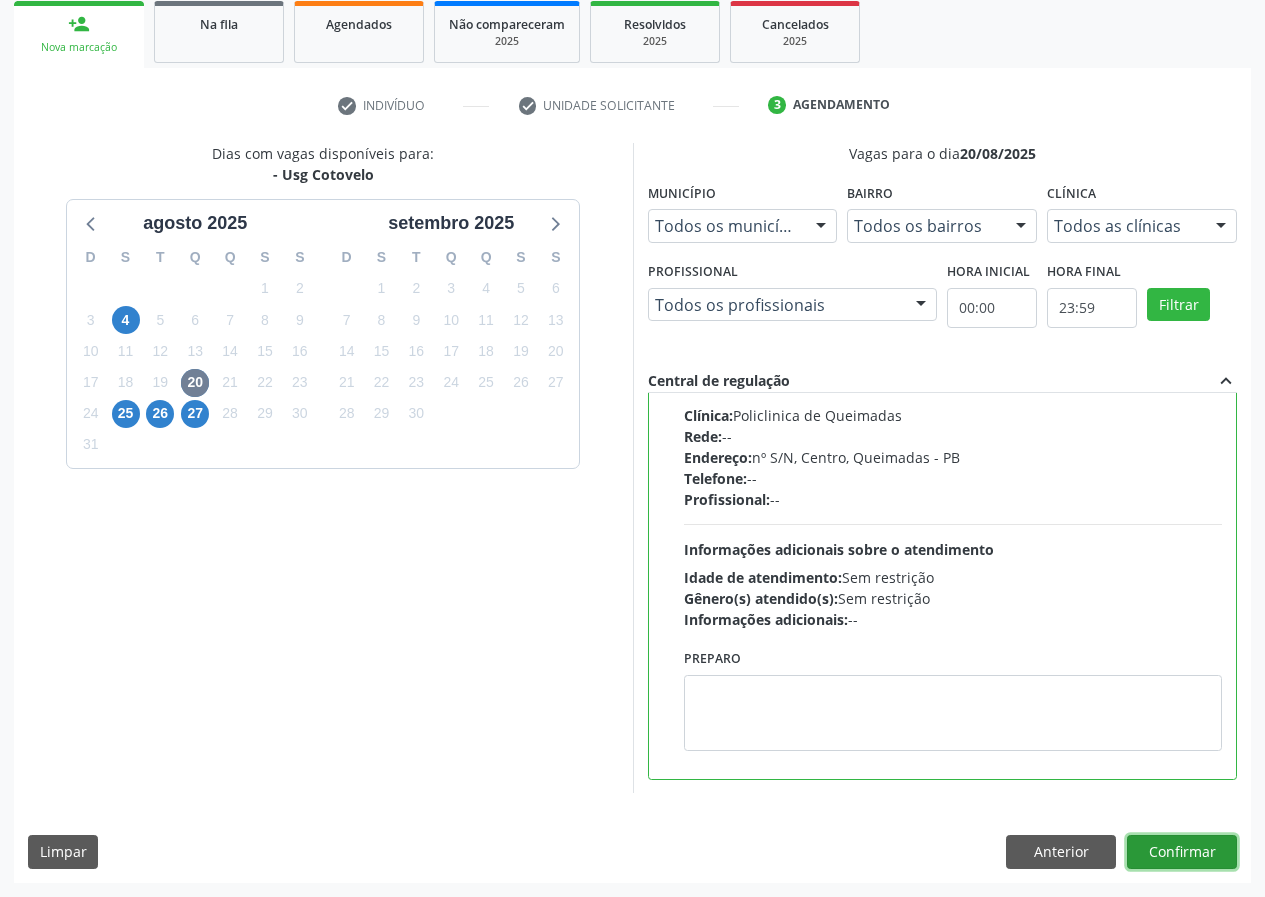 click on "Confirmar" at bounding box center [1182, 852] 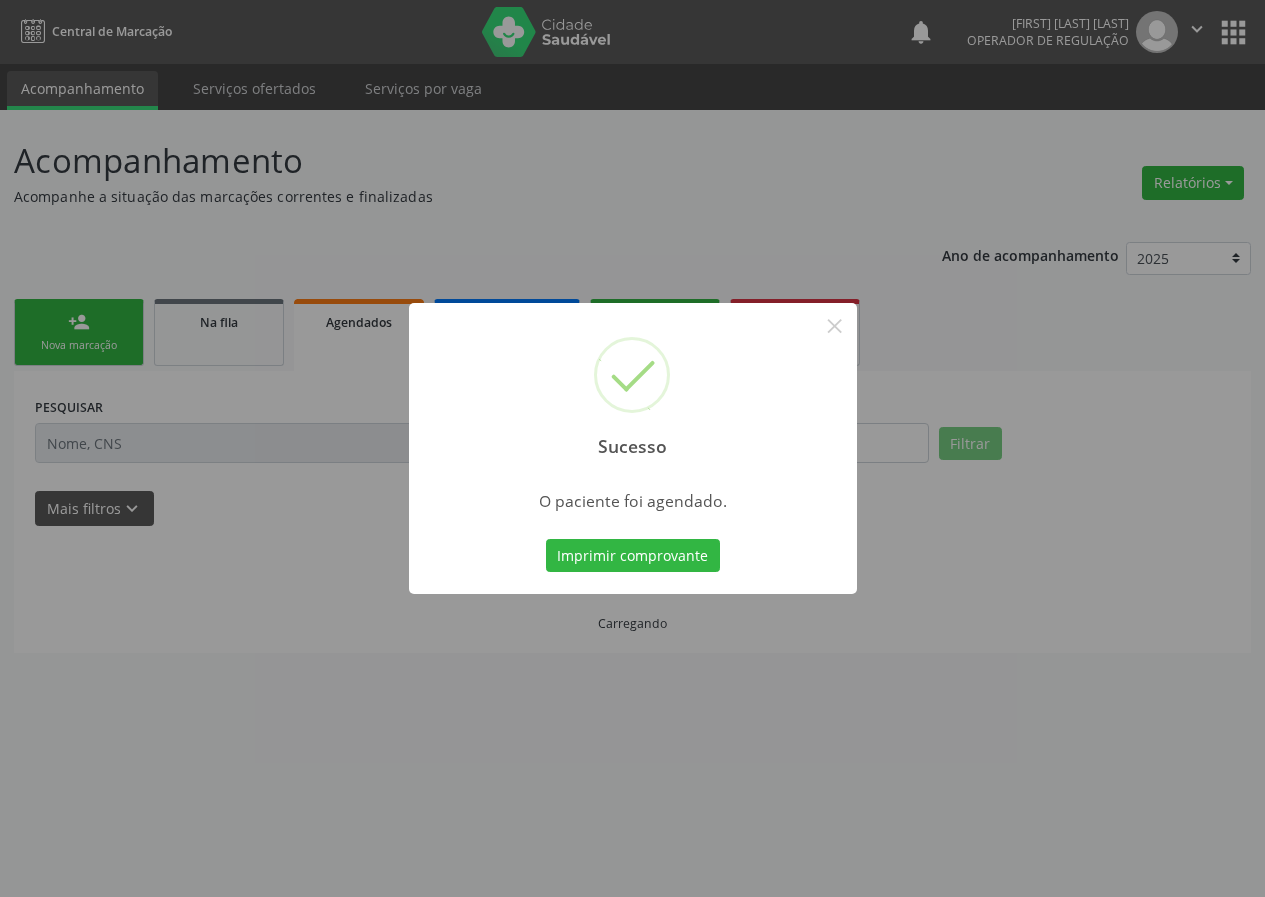 scroll, scrollTop: 0, scrollLeft: 0, axis: both 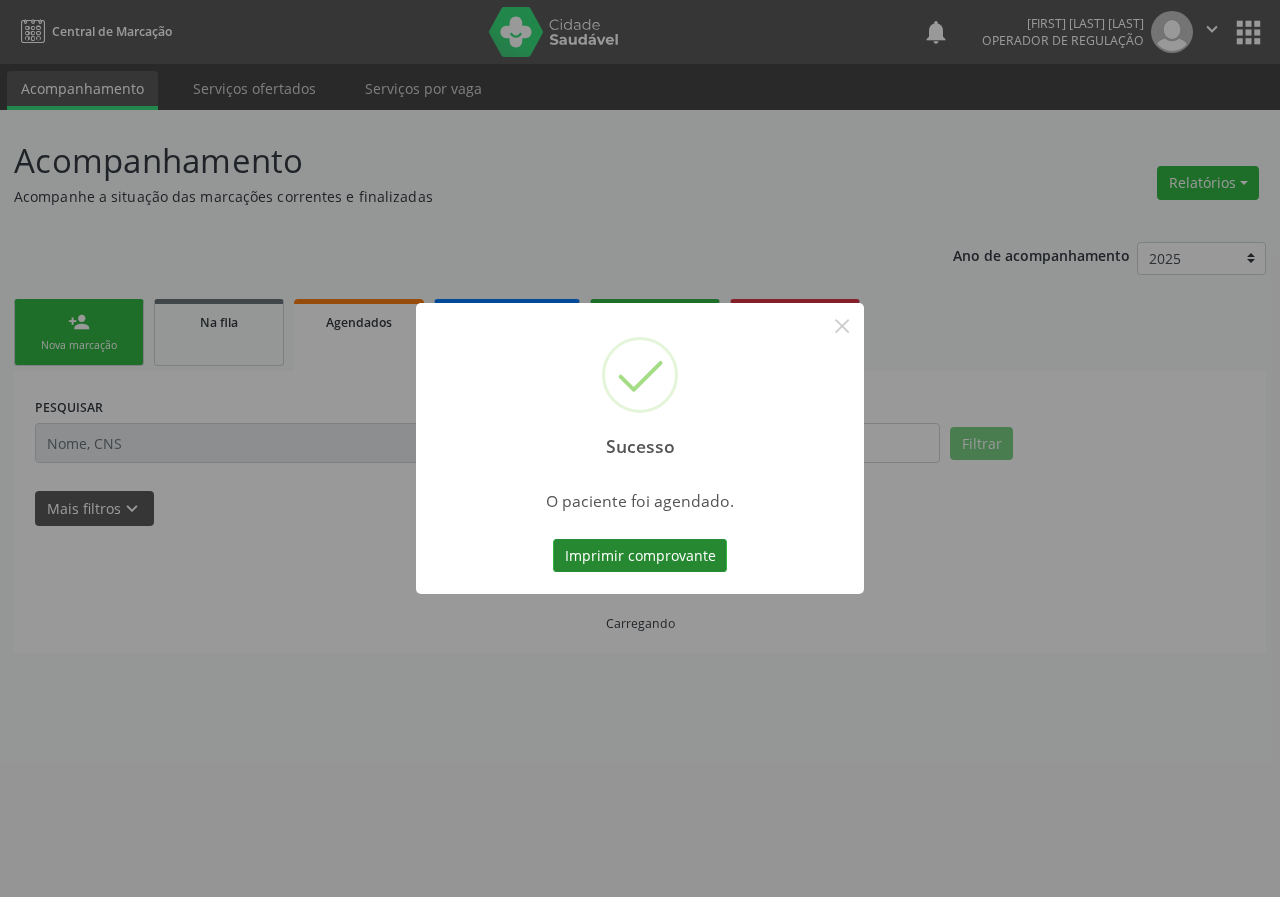 click on "Imprimir comprovante" at bounding box center [640, 556] 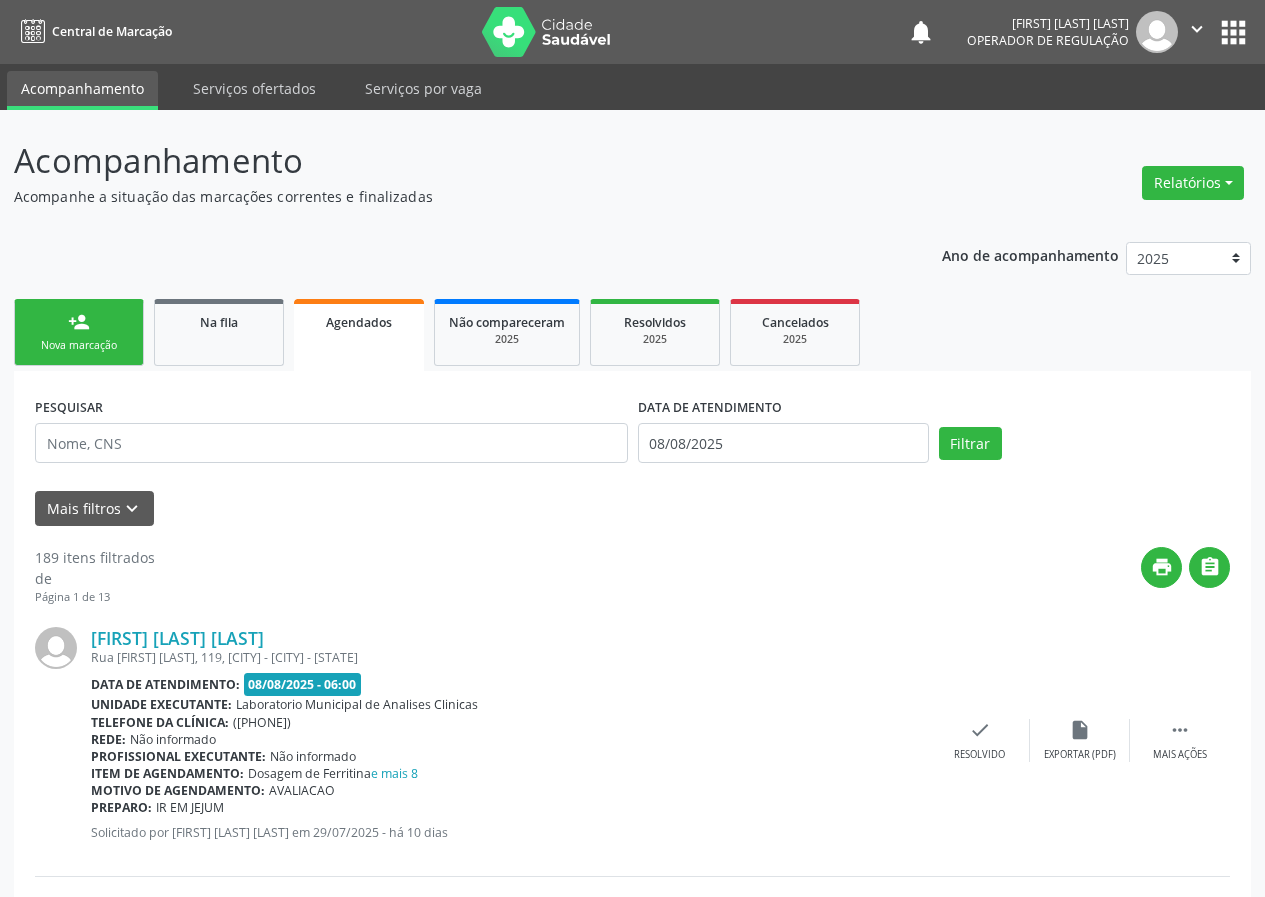 click on "Nova marcação" at bounding box center [79, 345] 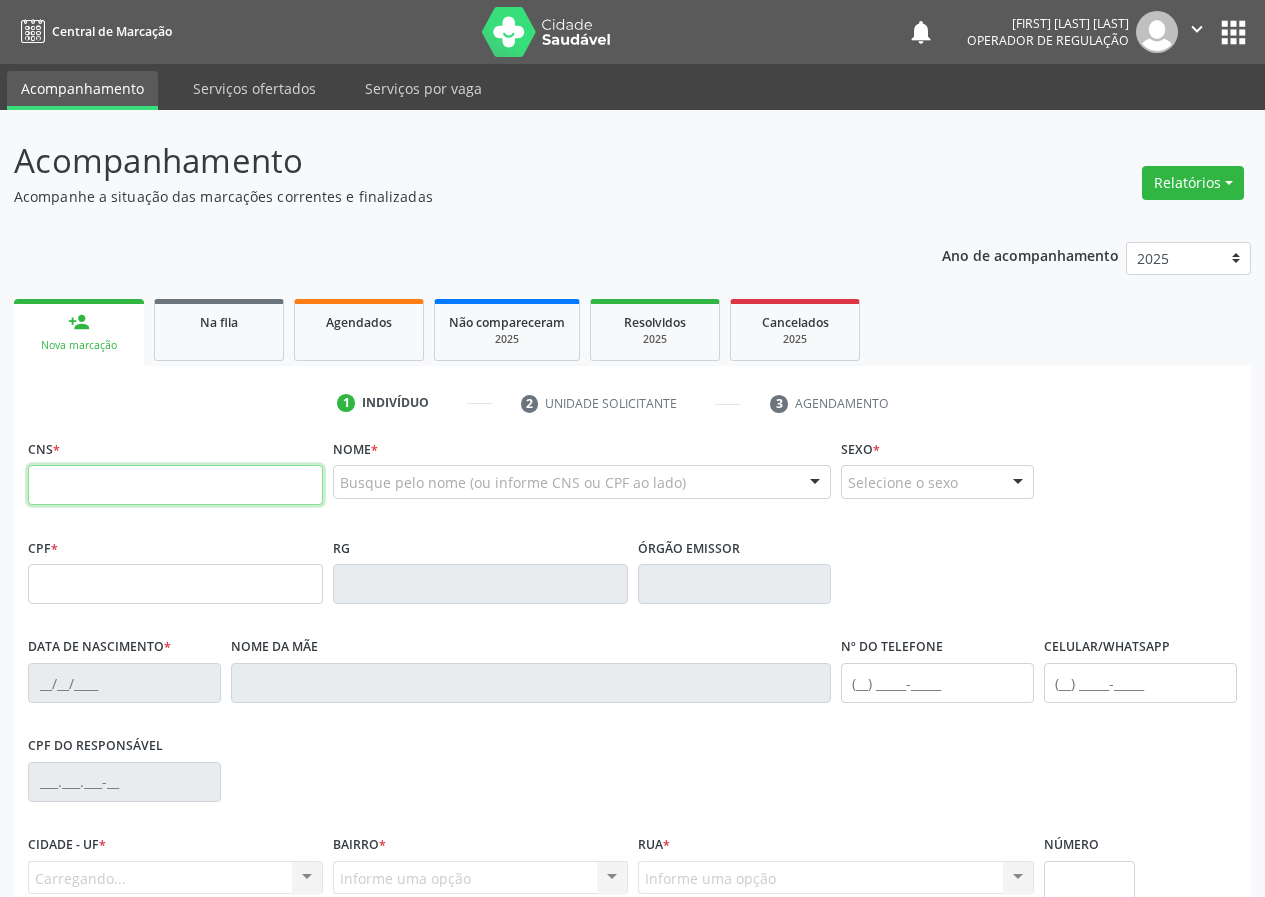 click at bounding box center (175, 485) 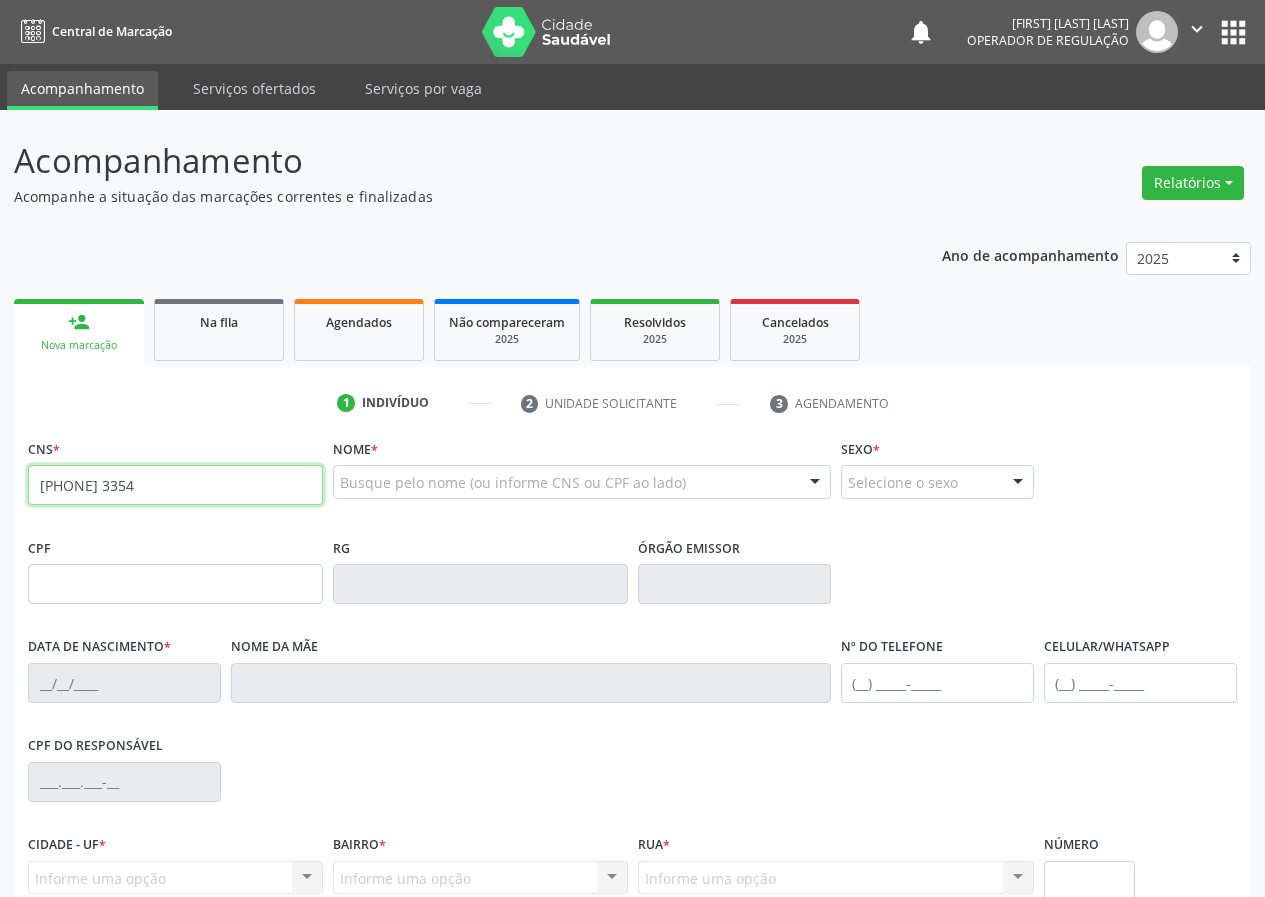 type on "700 5023 6132 3354" 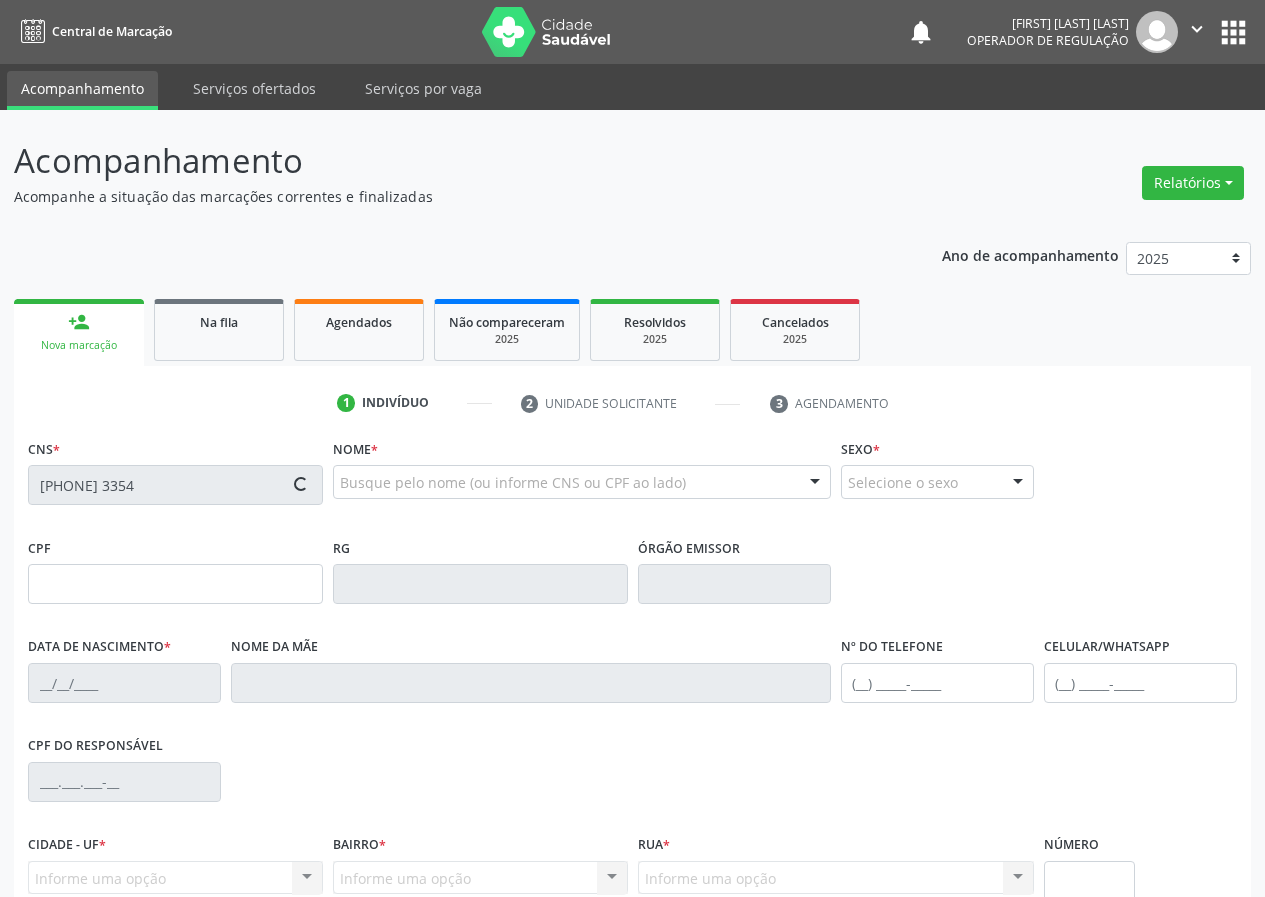 type on "060.637.354-37" 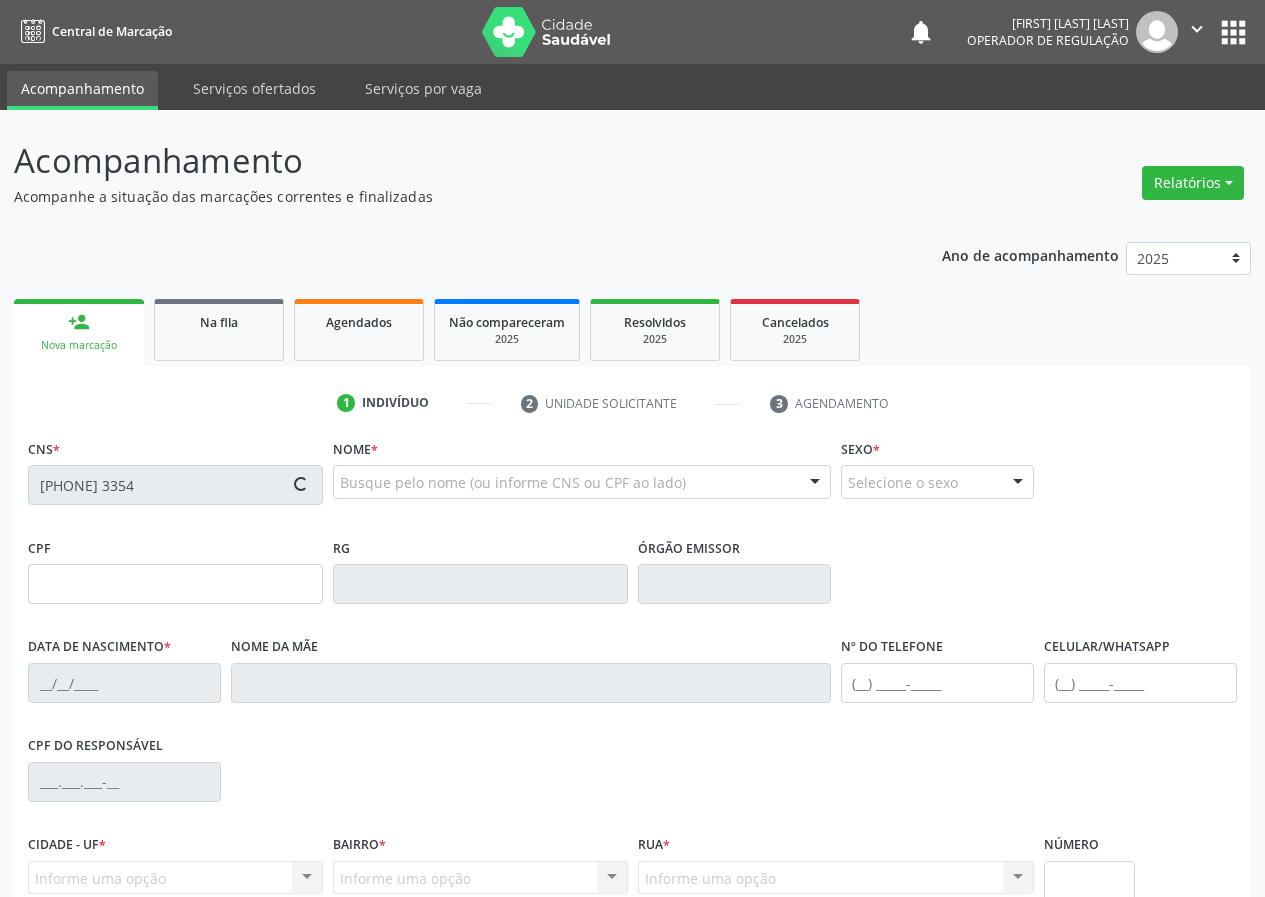 type on "20/04/1968" 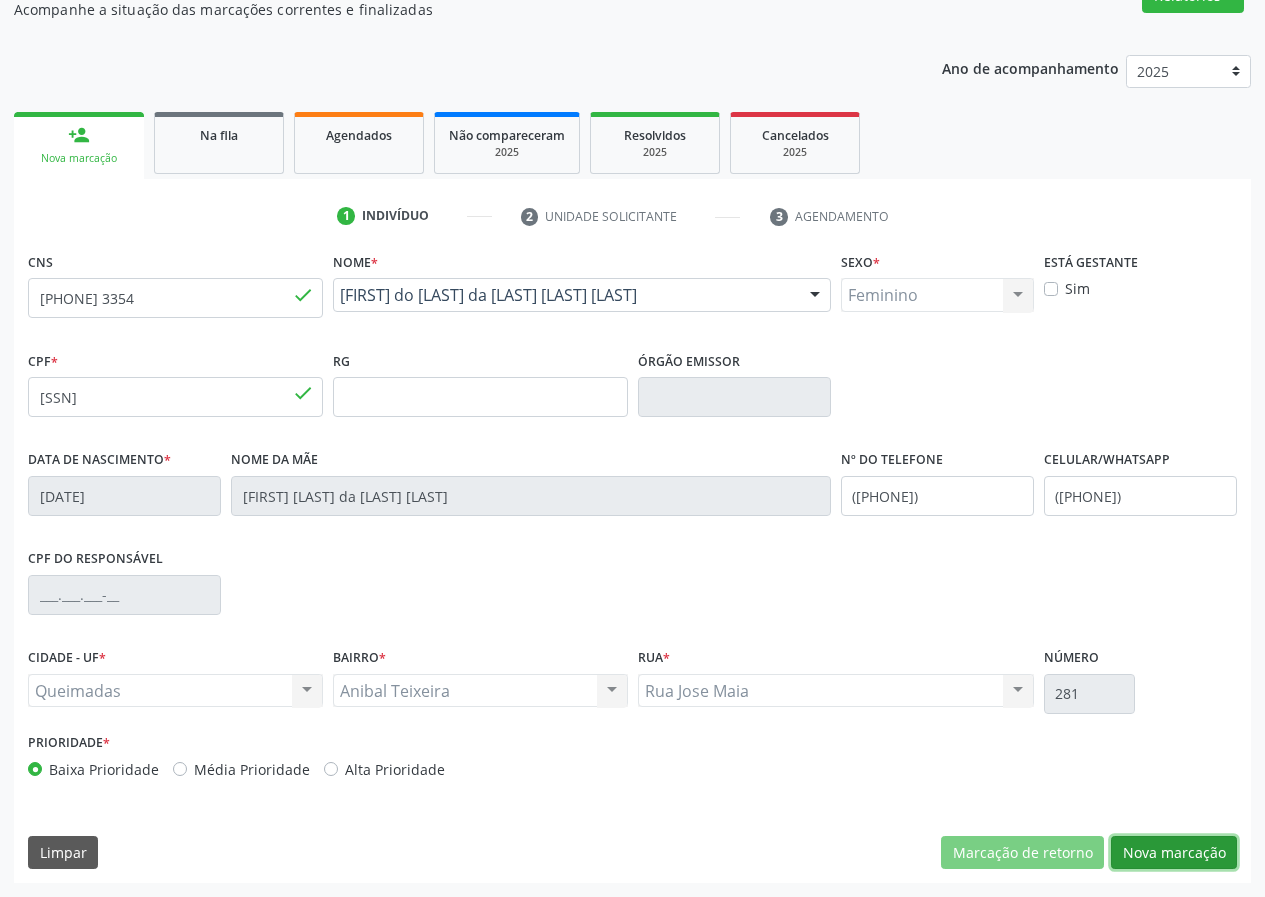drag, startPoint x: 1157, startPoint y: 853, endPoint x: 730, endPoint y: 774, distance: 434.24646 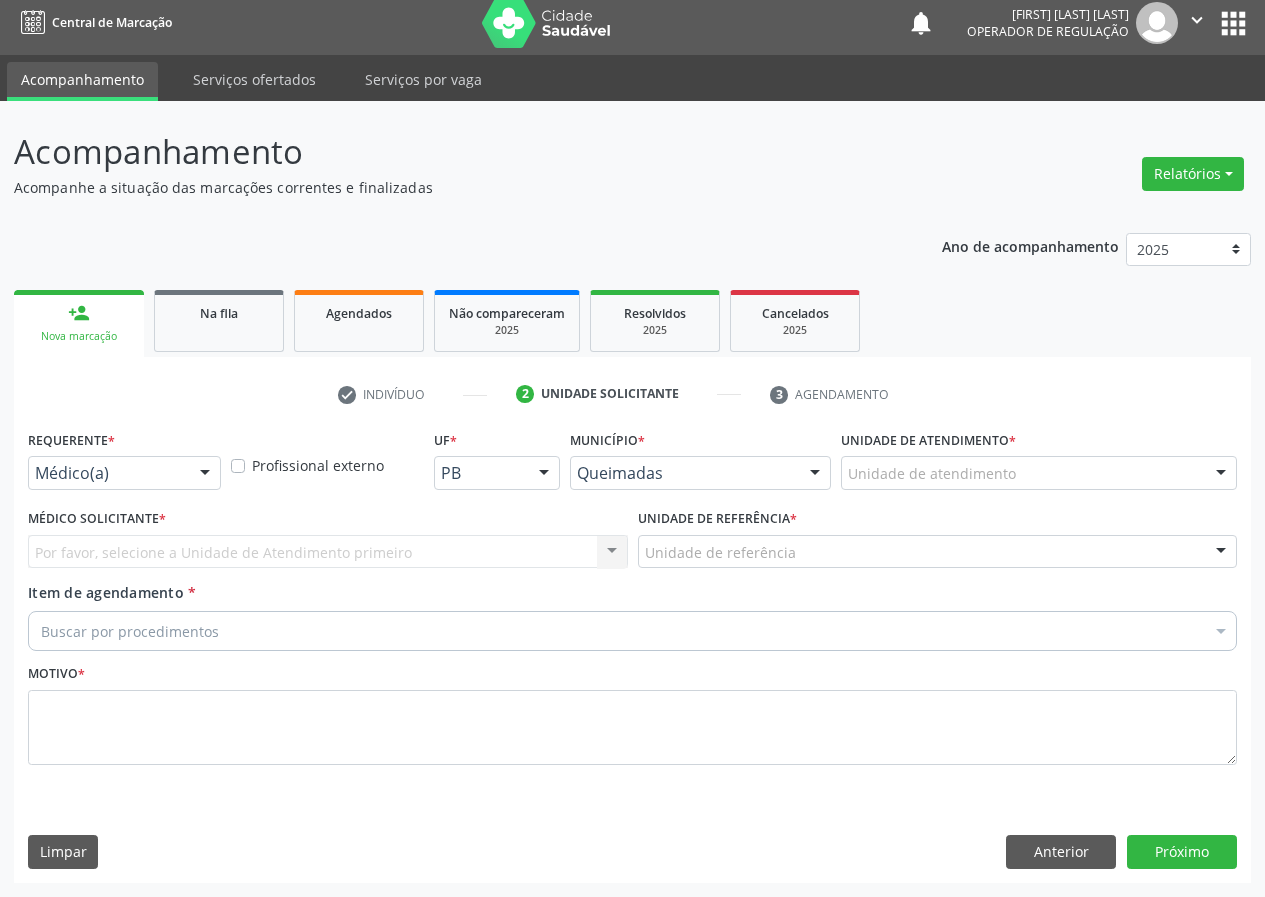 scroll, scrollTop: 9, scrollLeft: 0, axis: vertical 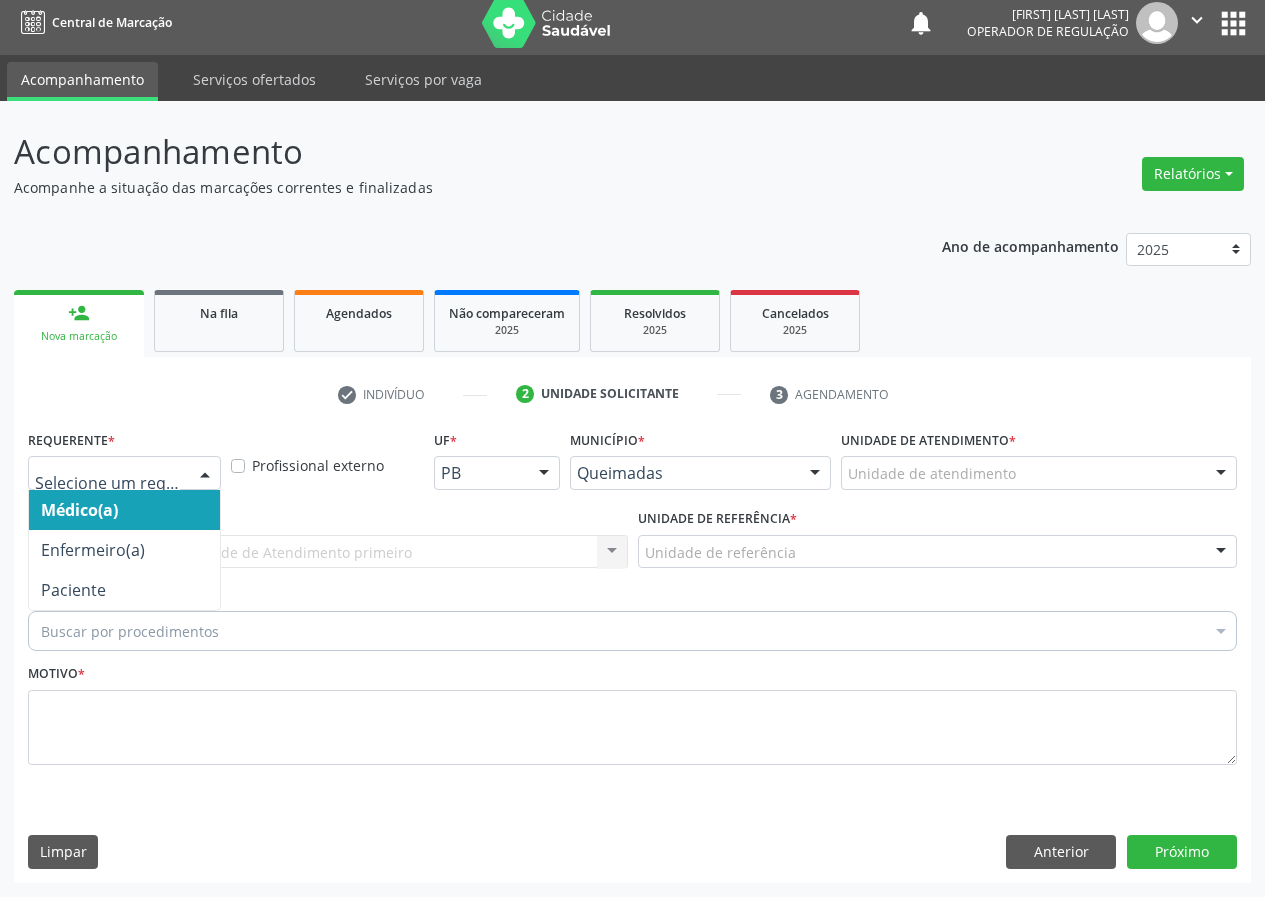 click at bounding box center (205, 474) 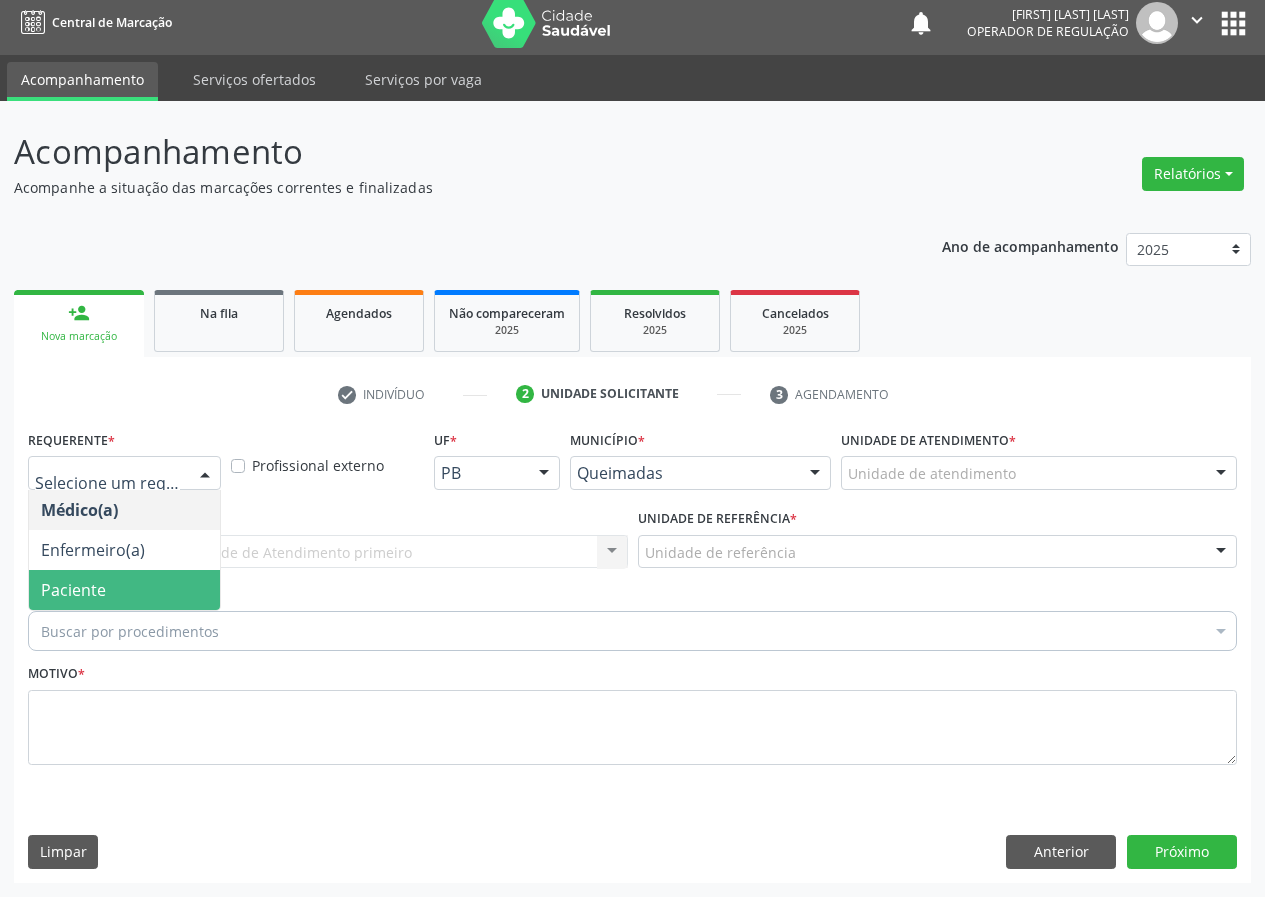 drag, startPoint x: 158, startPoint y: 580, endPoint x: 415, endPoint y: 609, distance: 258.631 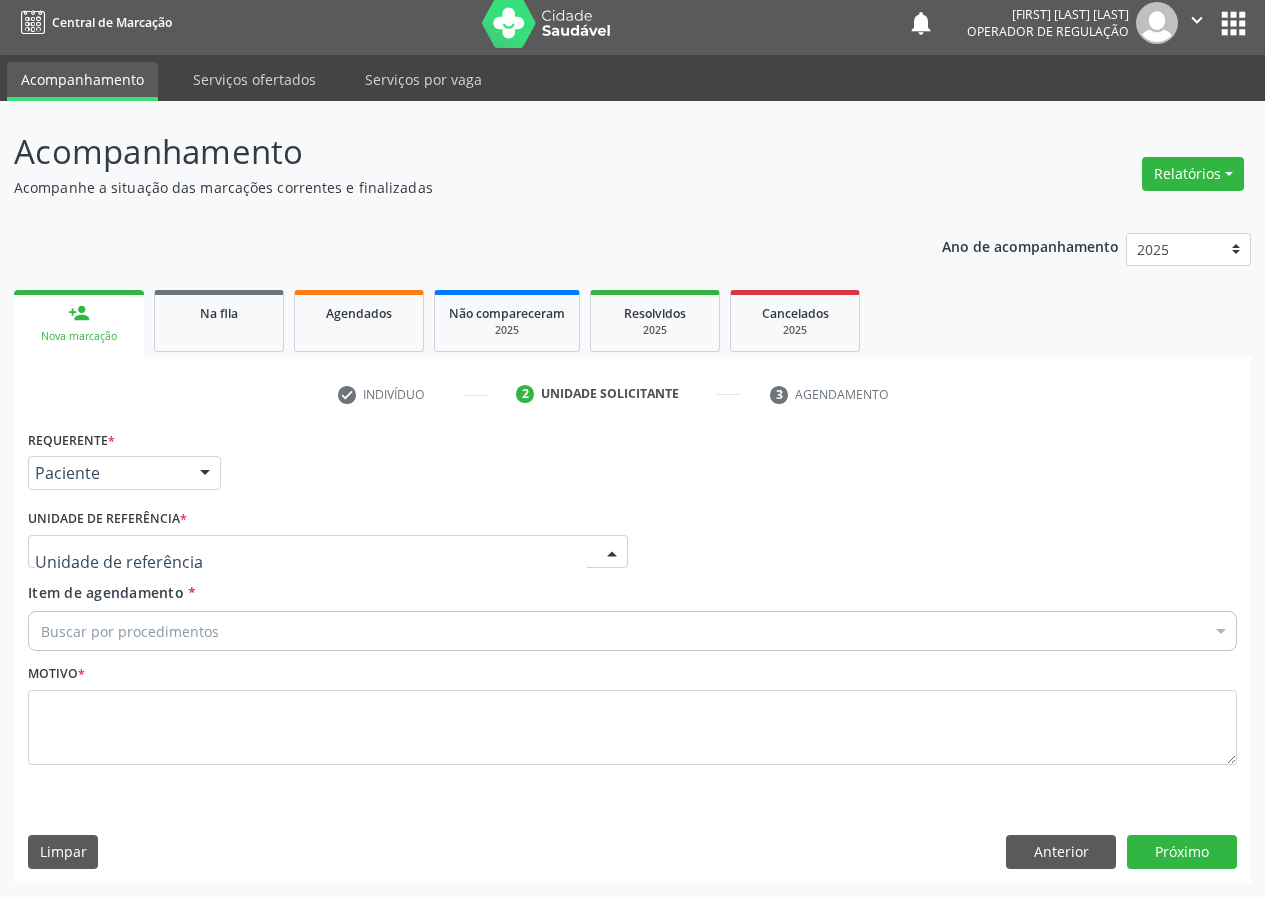drag, startPoint x: 588, startPoint y: 550, endPoint x: 195, endPoint y: 790, distance: 460.4878 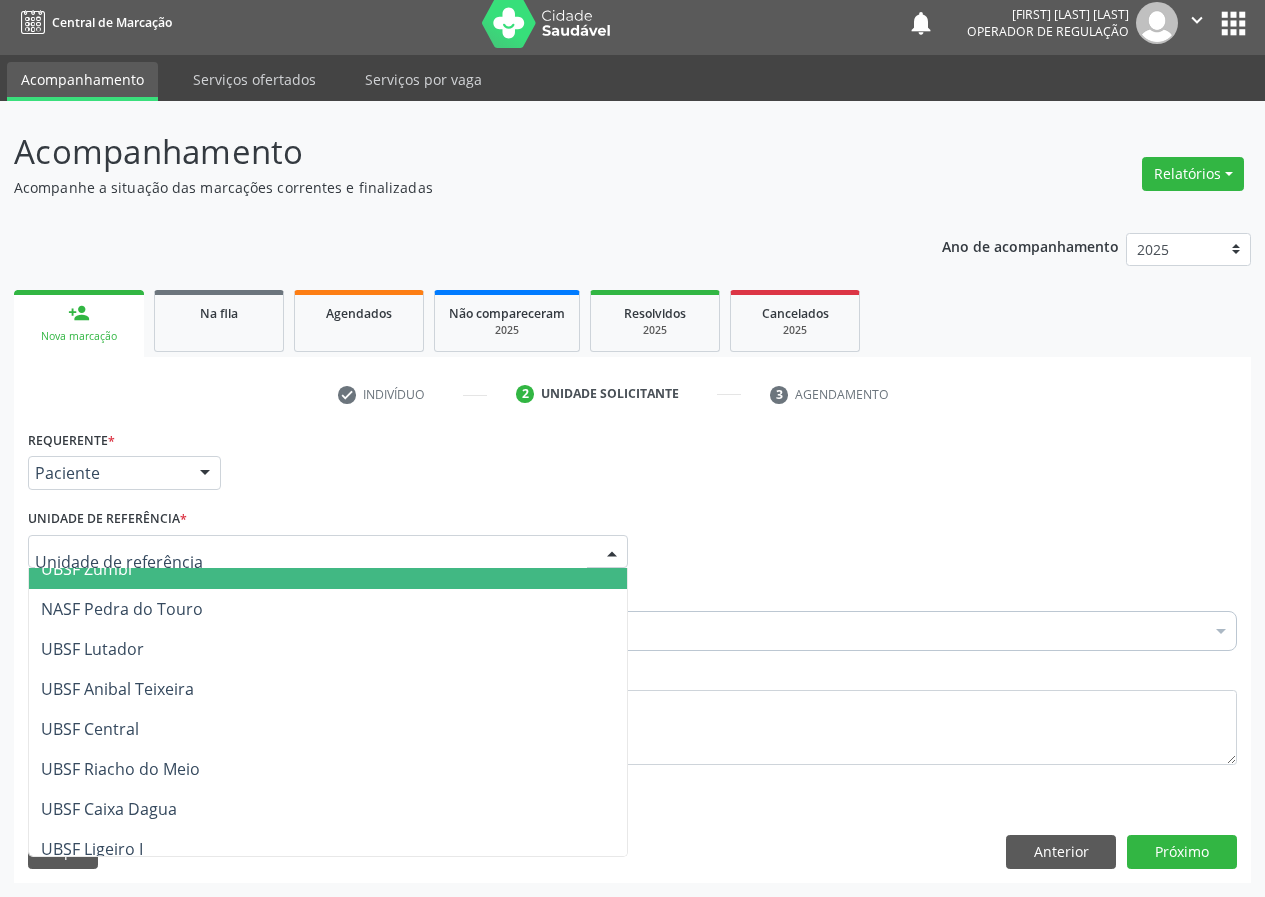 scroll, scrollTop: 300, scrollLeft: 0, axis: vertical 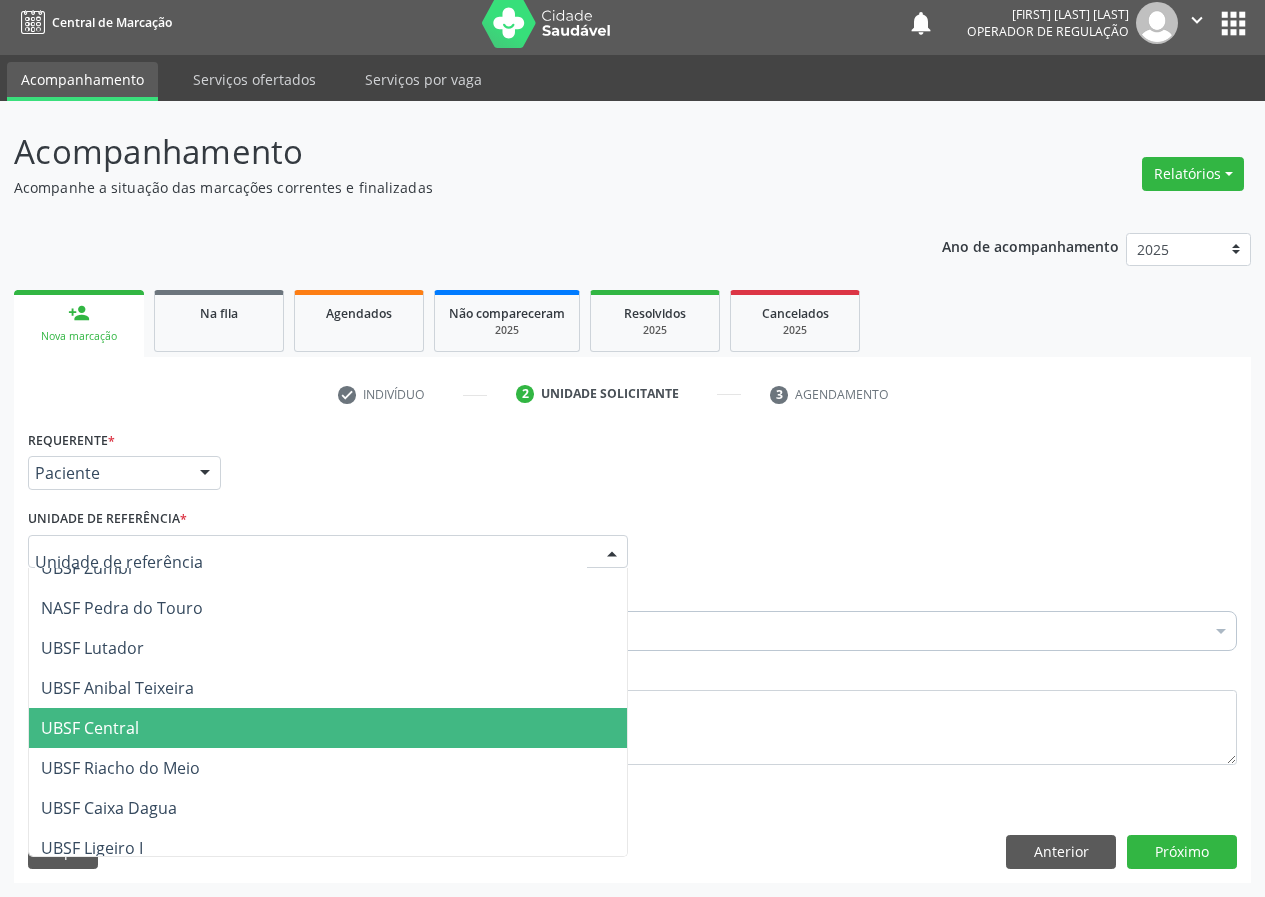 click on "UBSF Central" at bounding box center [90, 728] 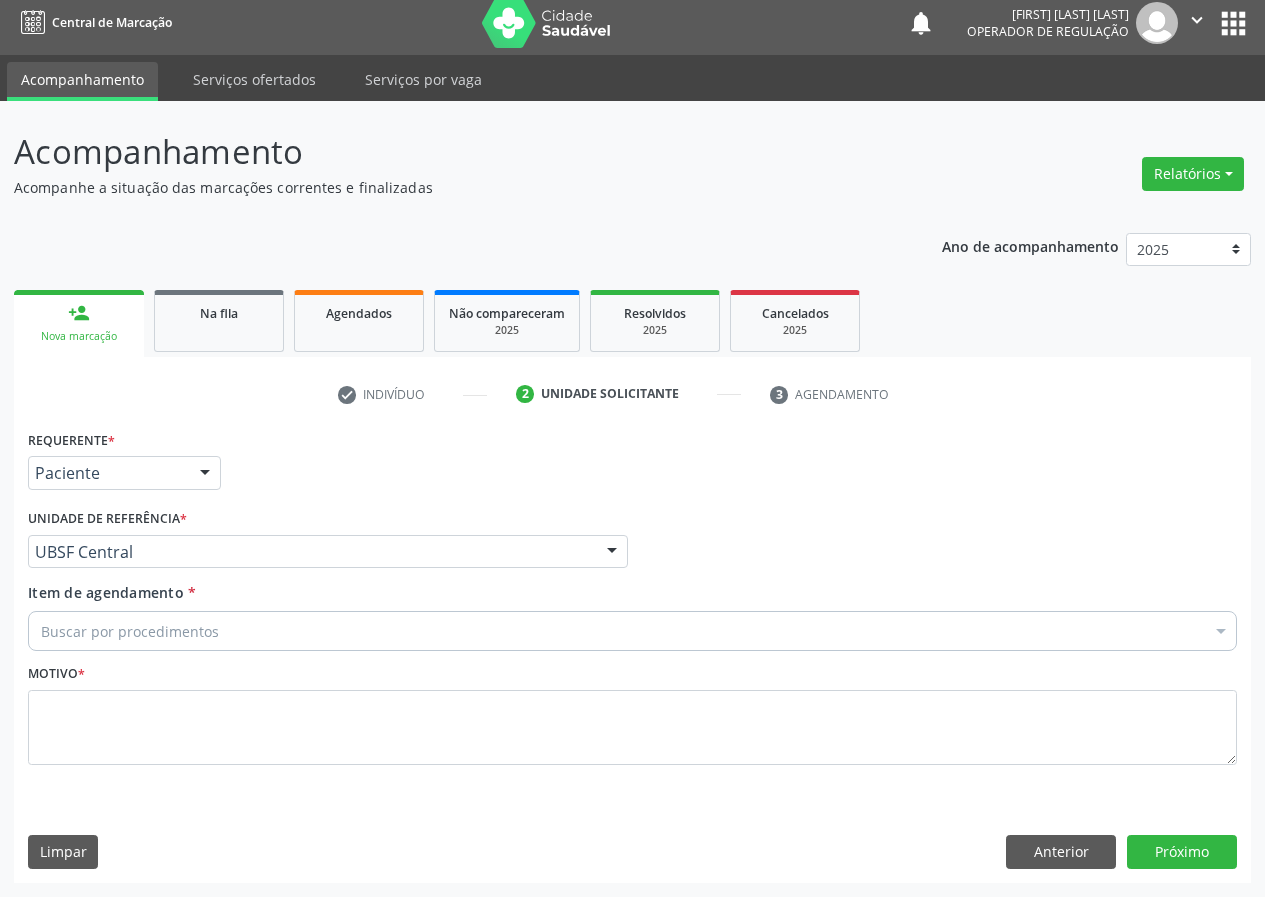 click on "Buscar por procedimentos" at bounding box center [632, 631] 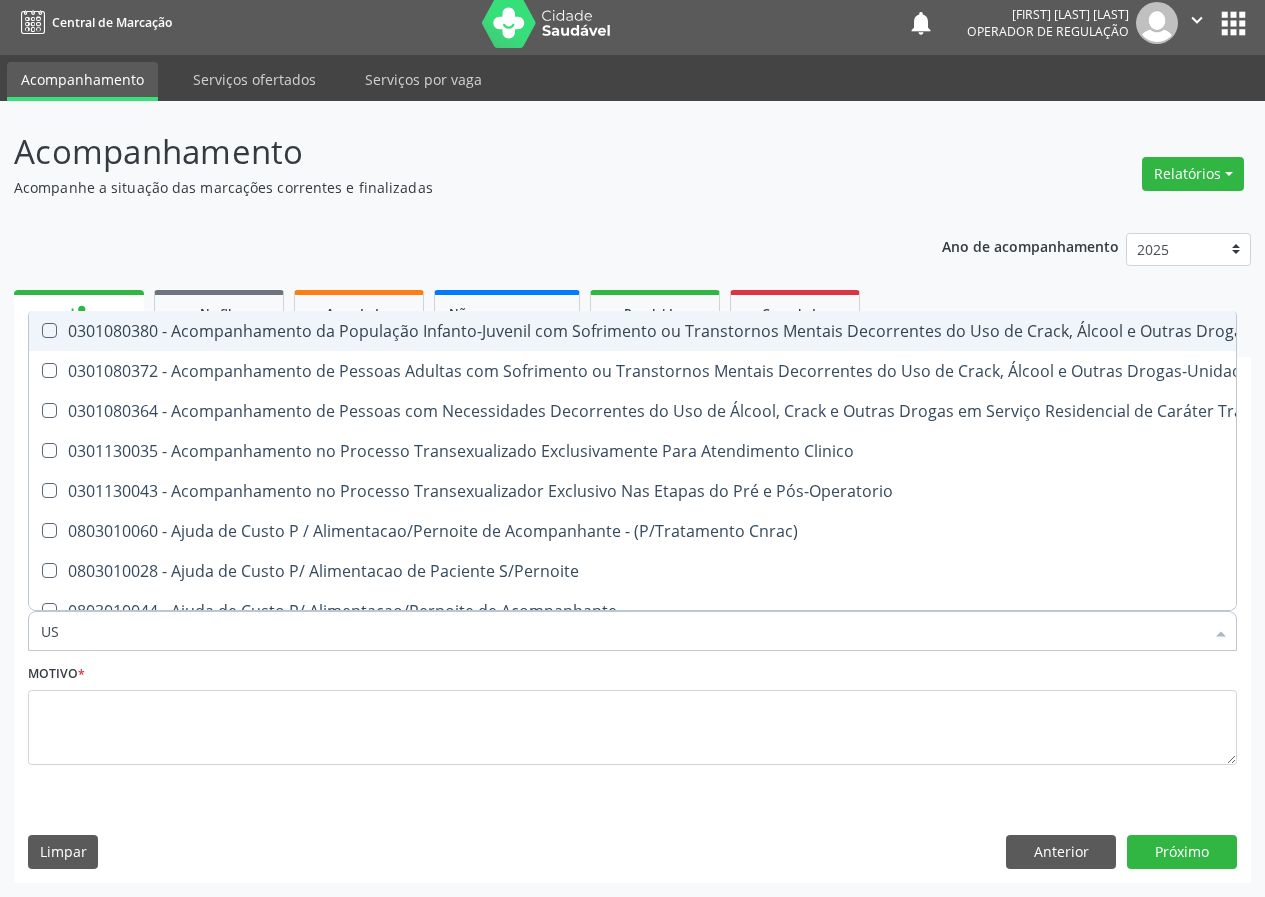 type on "USG" 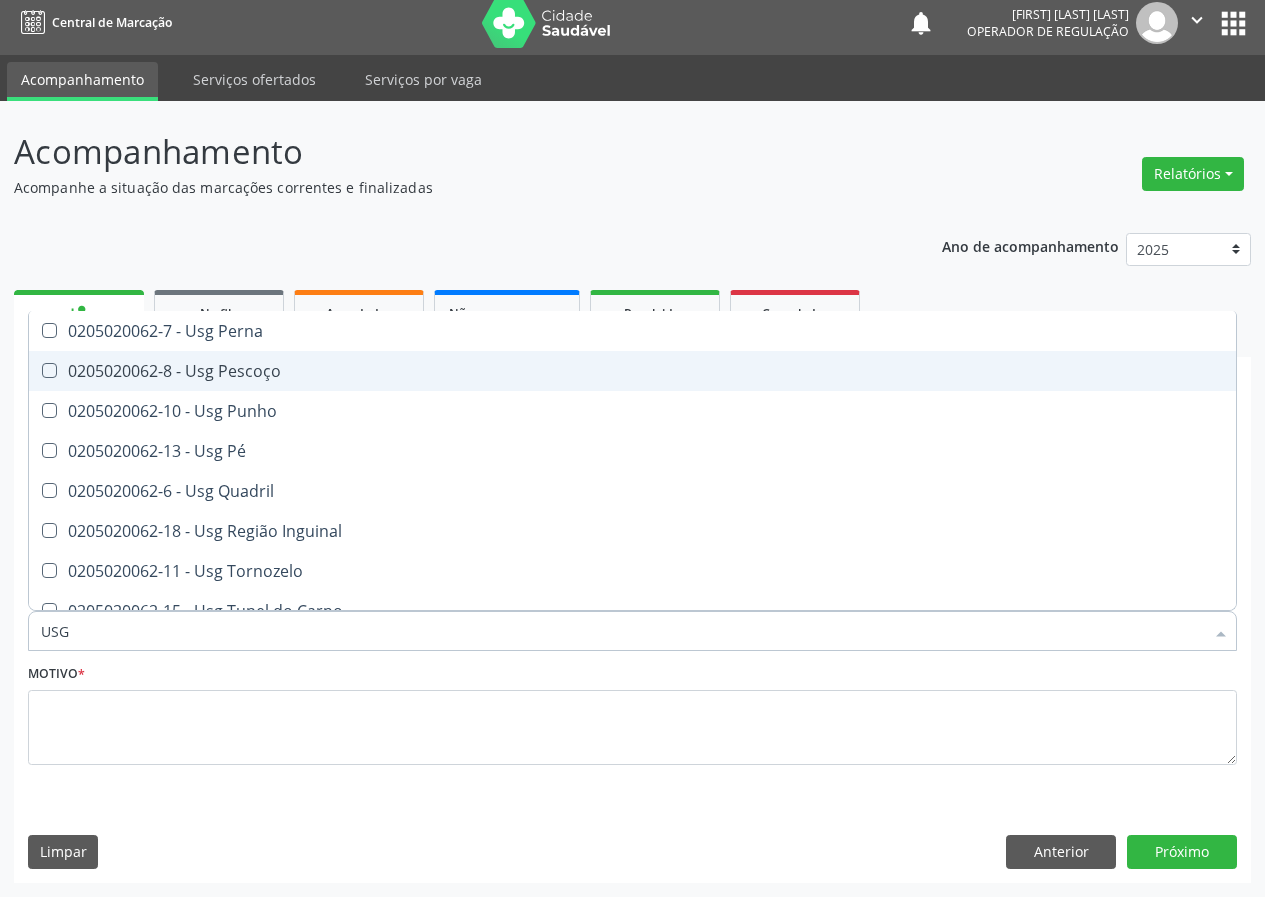 scroll, scrollTop: 461, scrollLeft: 0, axis: vertical 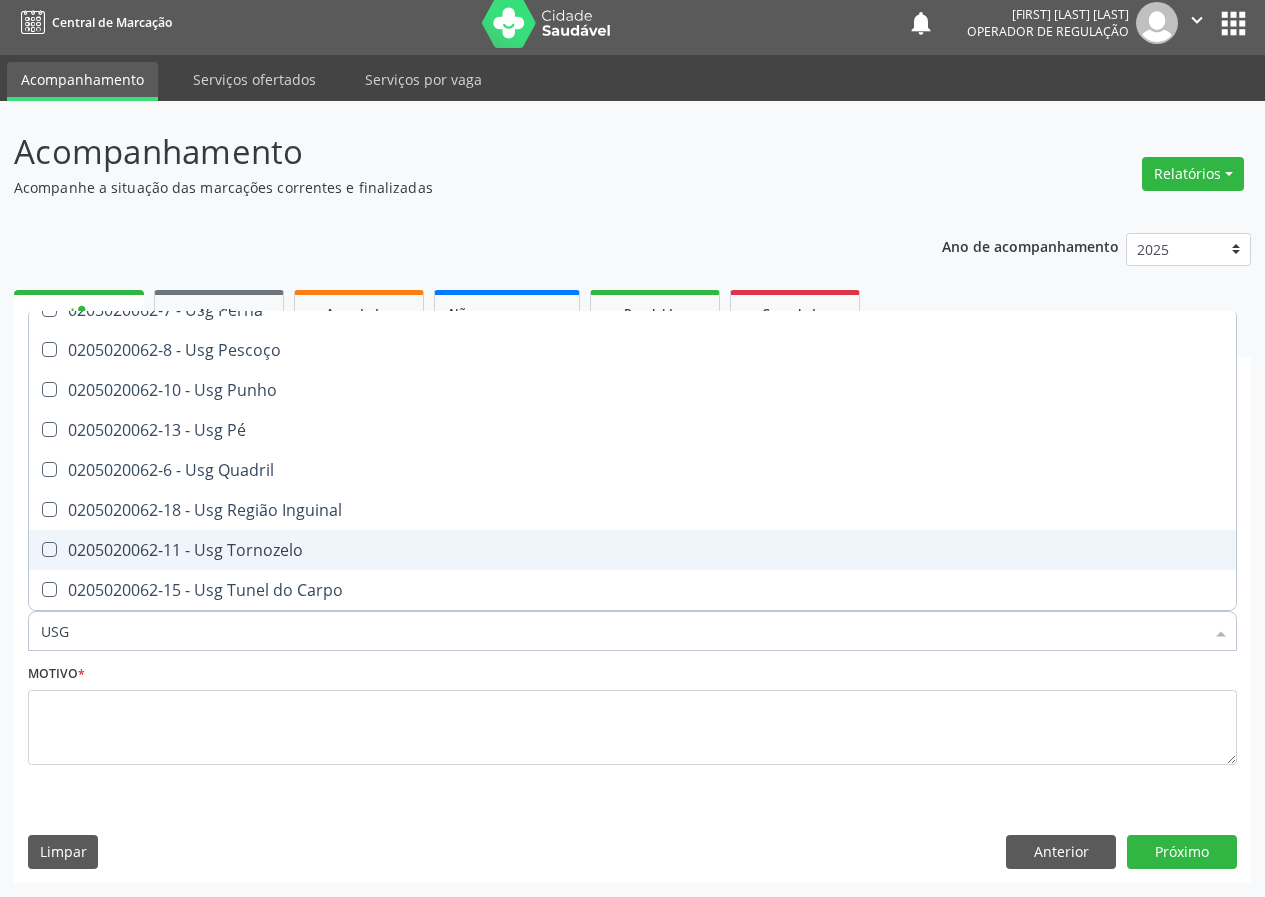 drag, startPoint x: 270, startPoint y: 556, endPoint x: 233, endPoint y: 562, distance: 37.48333 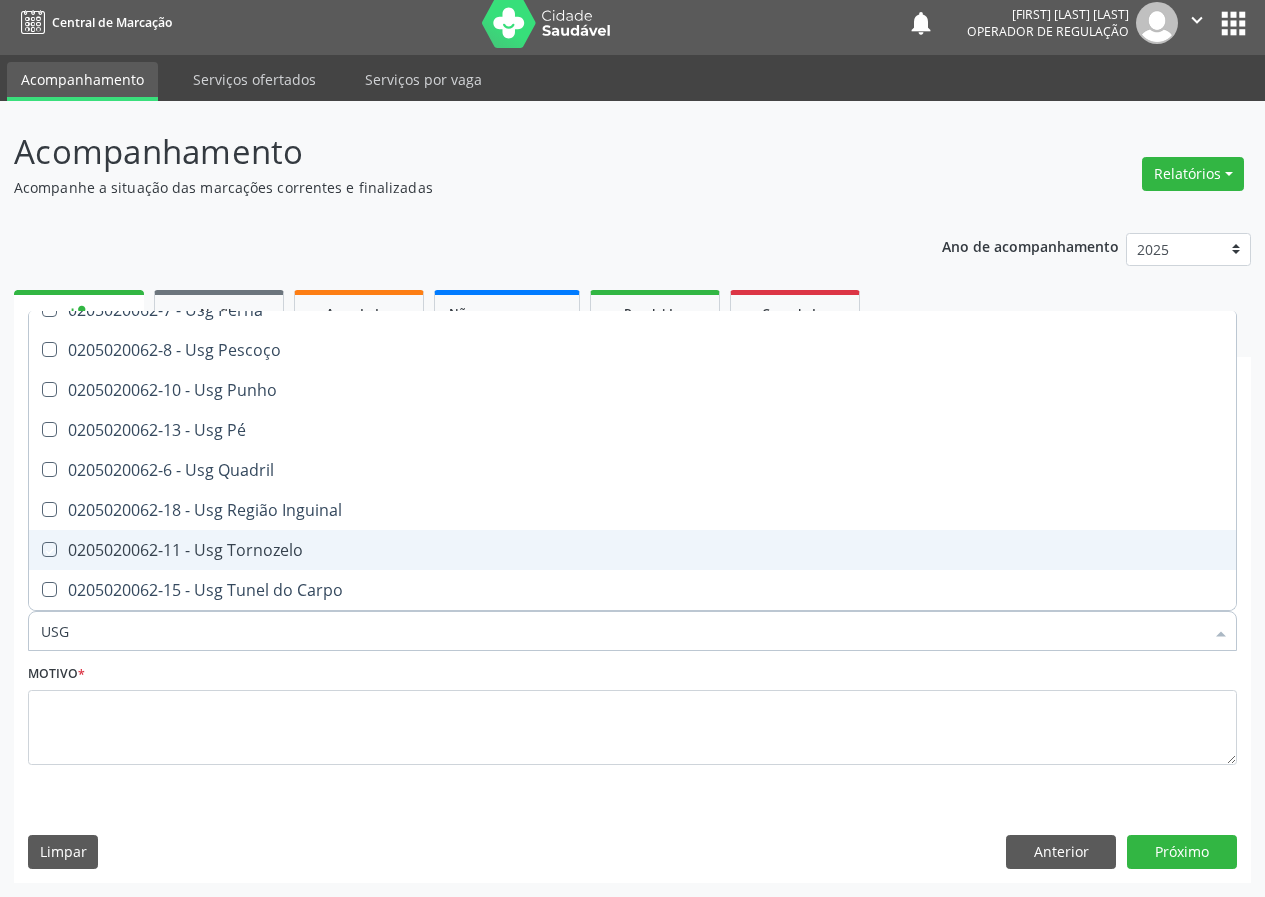 checkbox on "true" 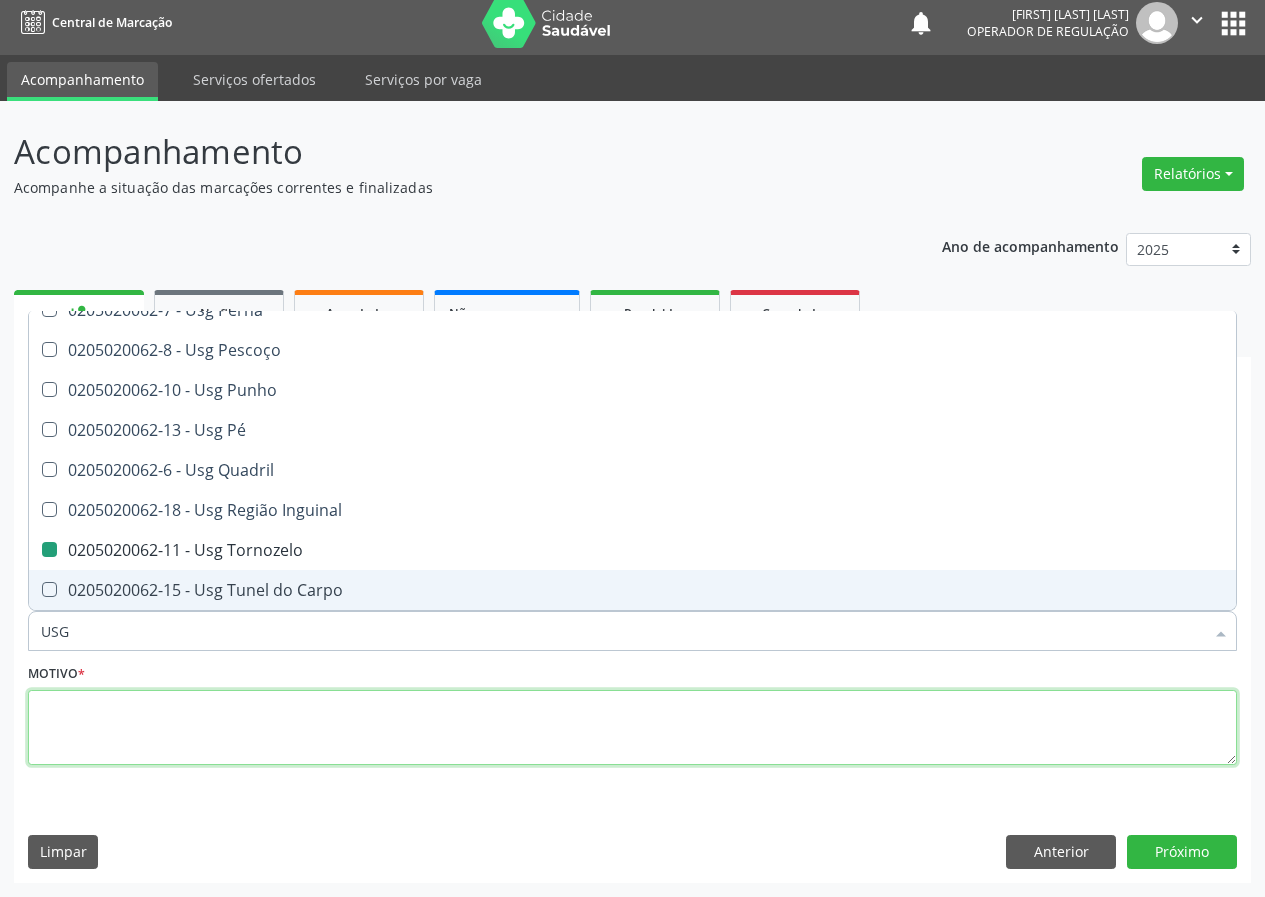click at bounding box center [632, 728] 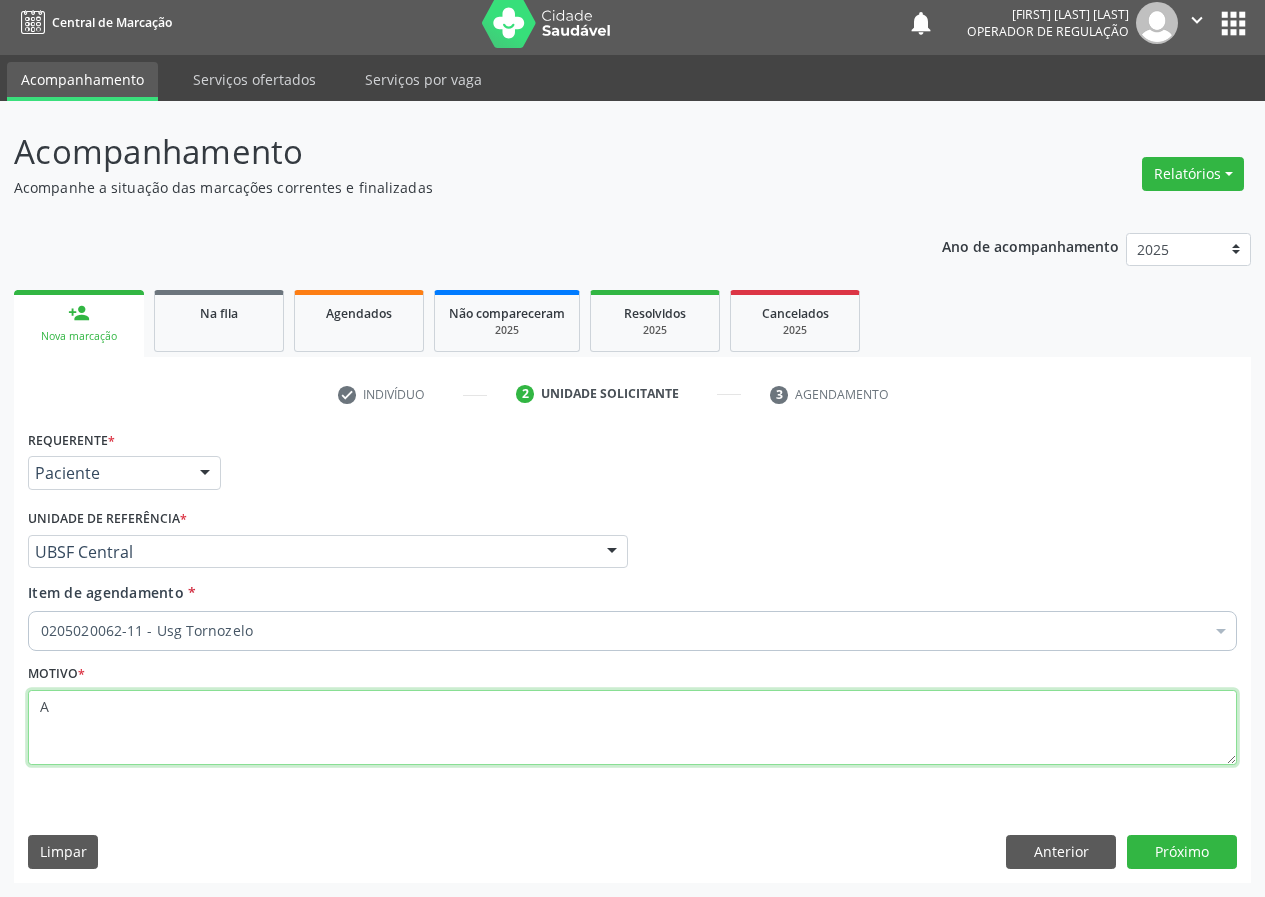 scroll, scrollTop: 0, scrollLeft: 0, axis: both 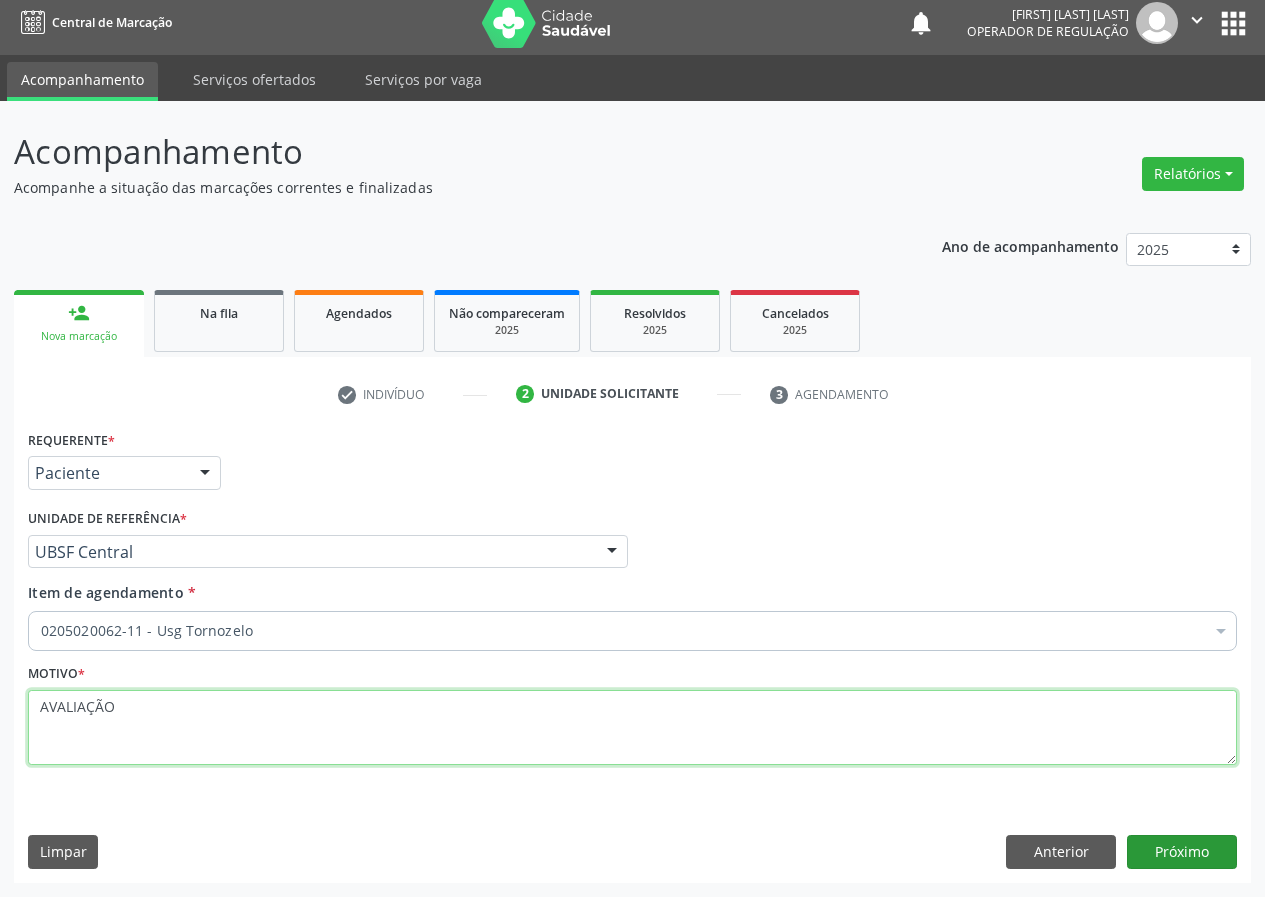 type on "AVALIAÇÃO" 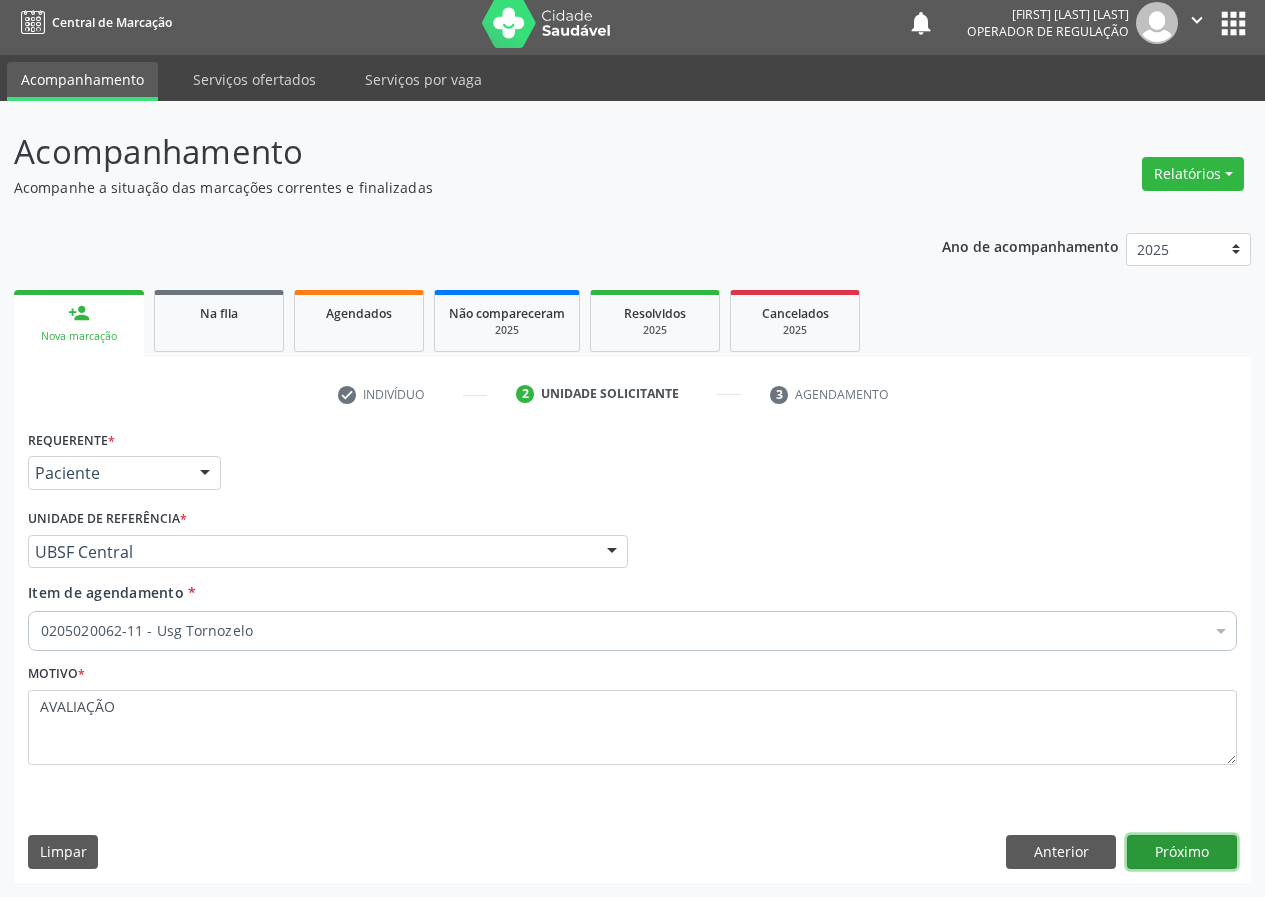 click on "Próximo" at bounding box center [1182, 852] 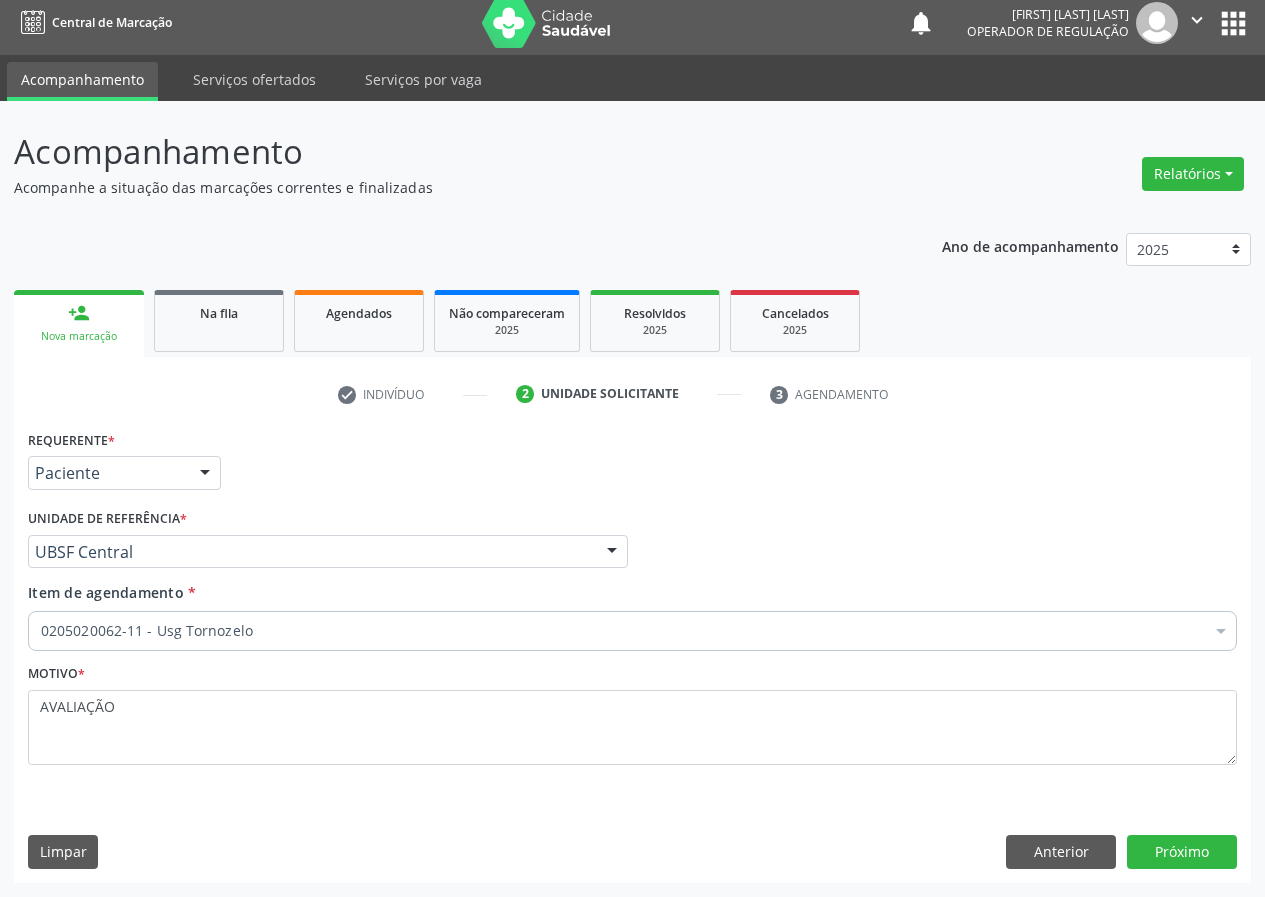scroll, scrollTop: 0, scrollLeft: 0, axis: both 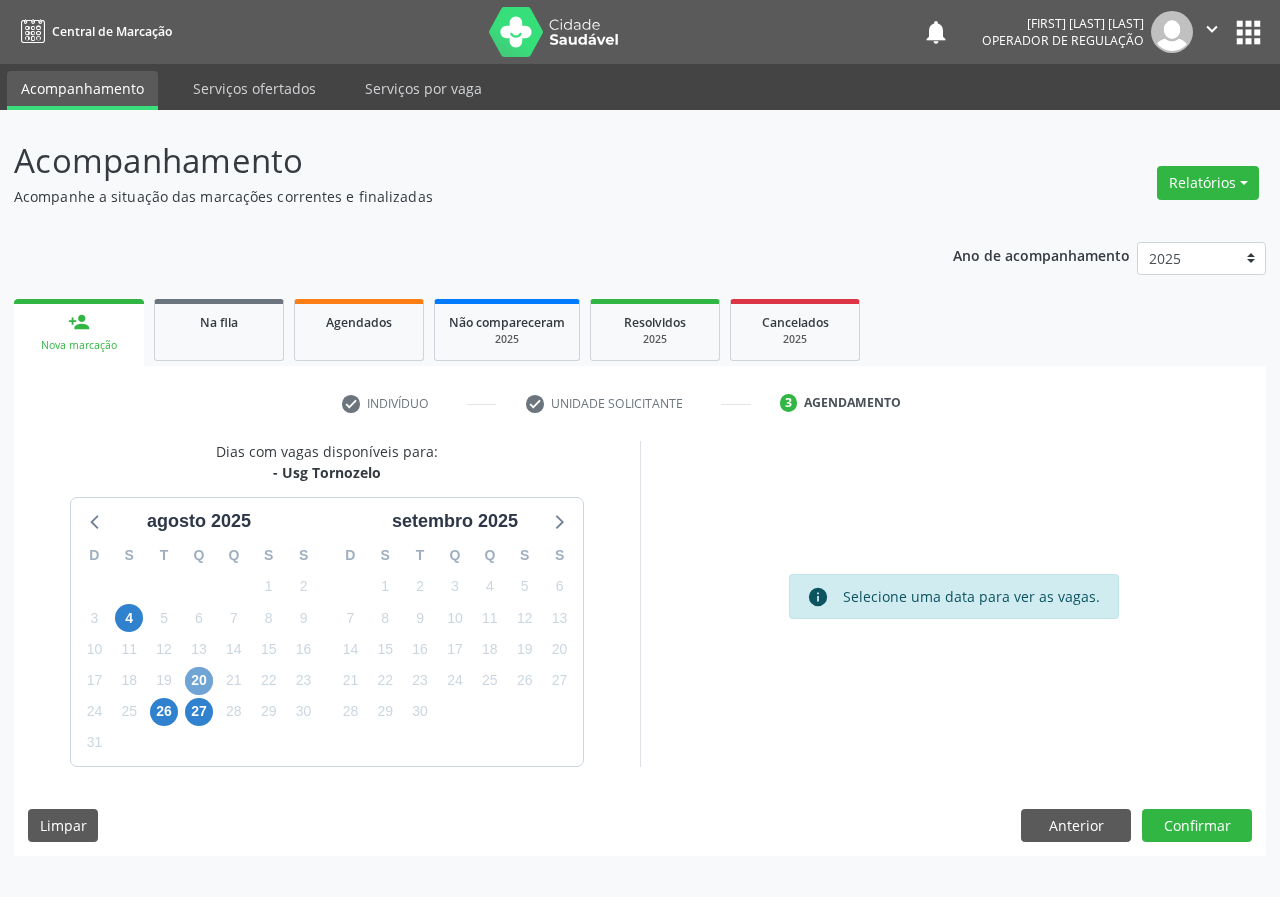 click on "20" at bounding box center (199, 681) 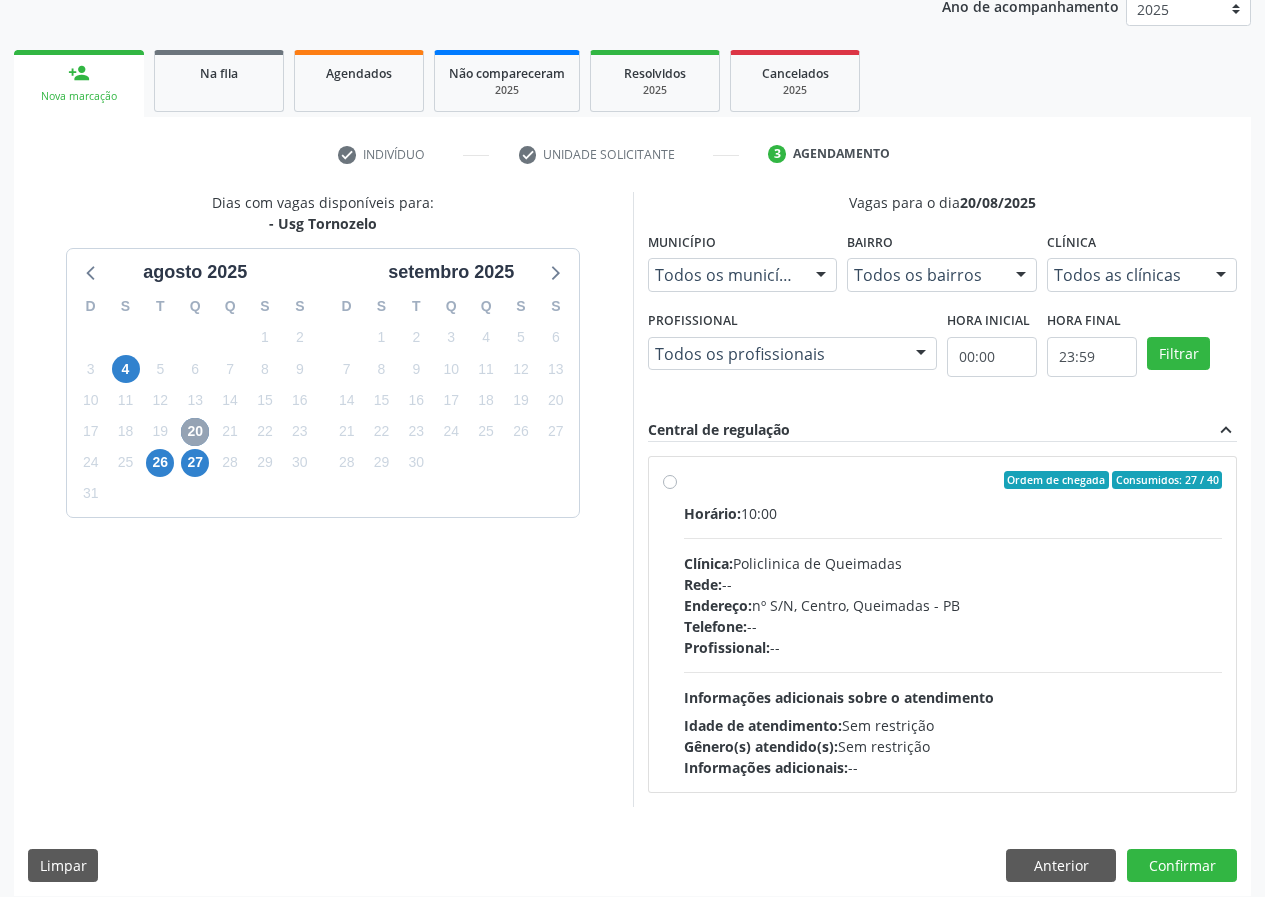 scroll, scrollTop: 262, scrollLeft: 0, axis: vertical 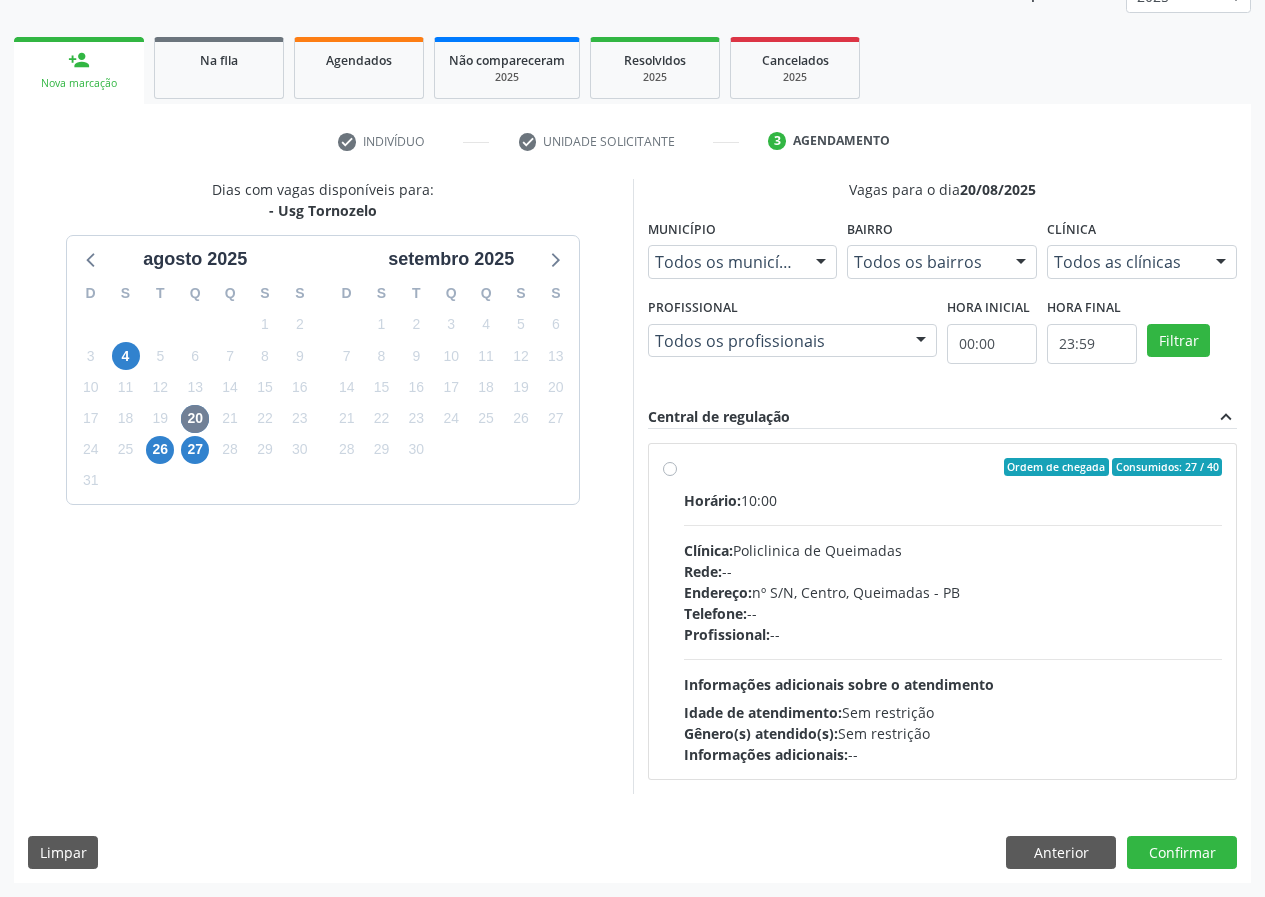 click on "Ordem de chegada
Consumidos: 27 / 40
Horário:   10:00
Clínica:  Policlinica de Queimadas
Rede:
--
Endereço:   nº S/N, Centro, Queimadas - PB
Telefone:   --
Profissional:
--
Informações adicionais sobre o atendimento
Idade de atendimento:
Sem restrição
Gênero(s) atendido(s):
Sem restrição
Informações adicionais:
--" at bounding box center [953, 611] 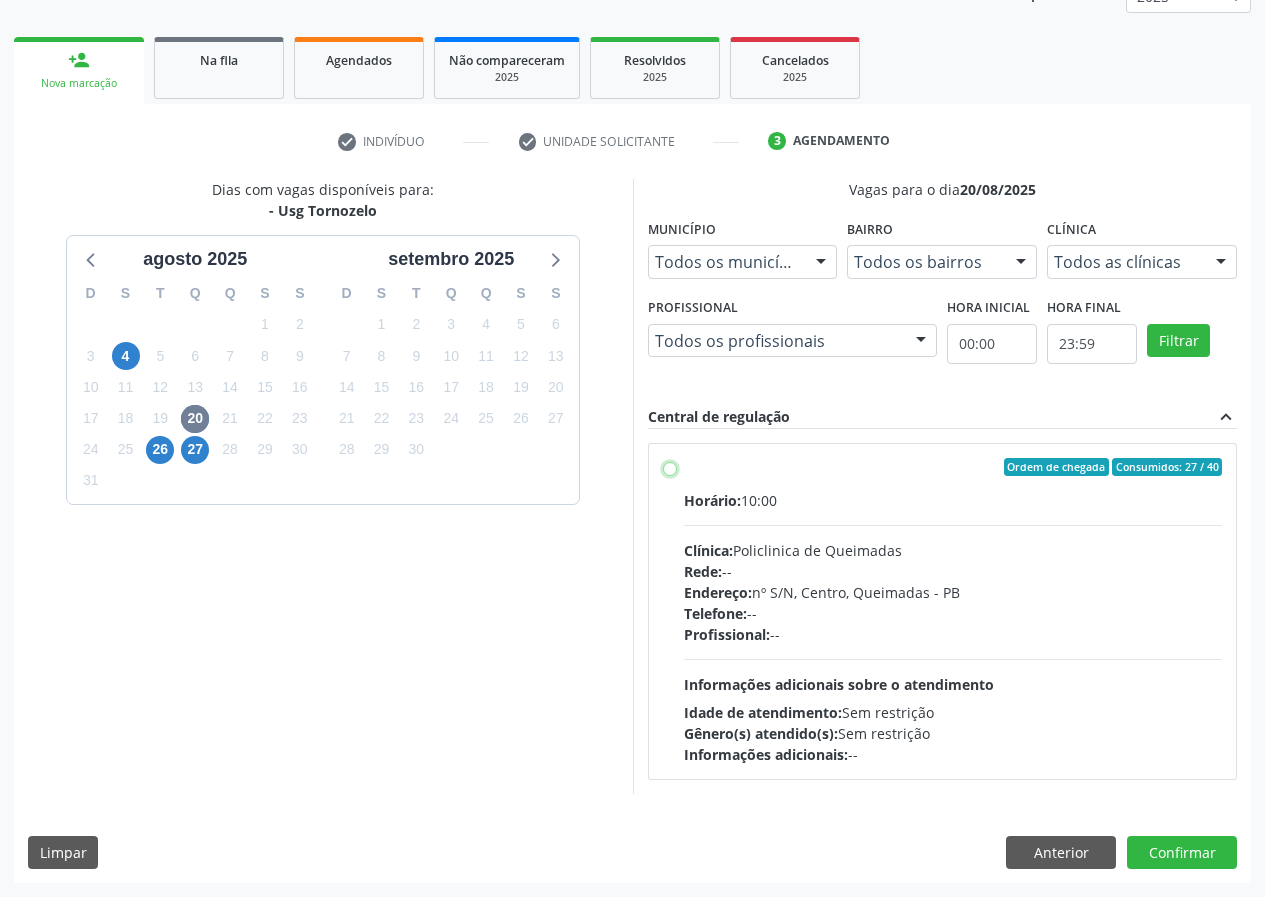 radio on "true" 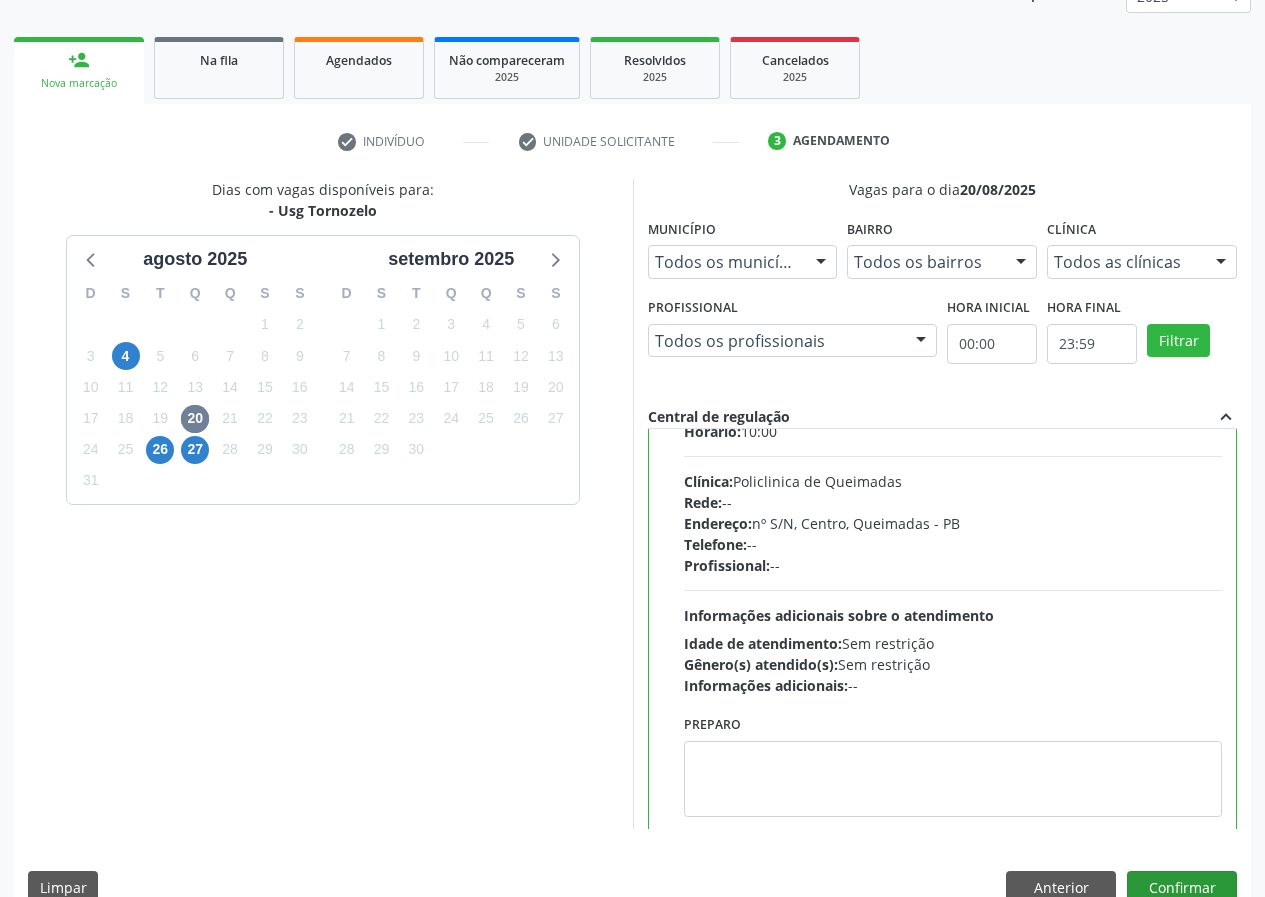 scroll, scrollTop: 99, scrollLeft: 0, axis: vertical 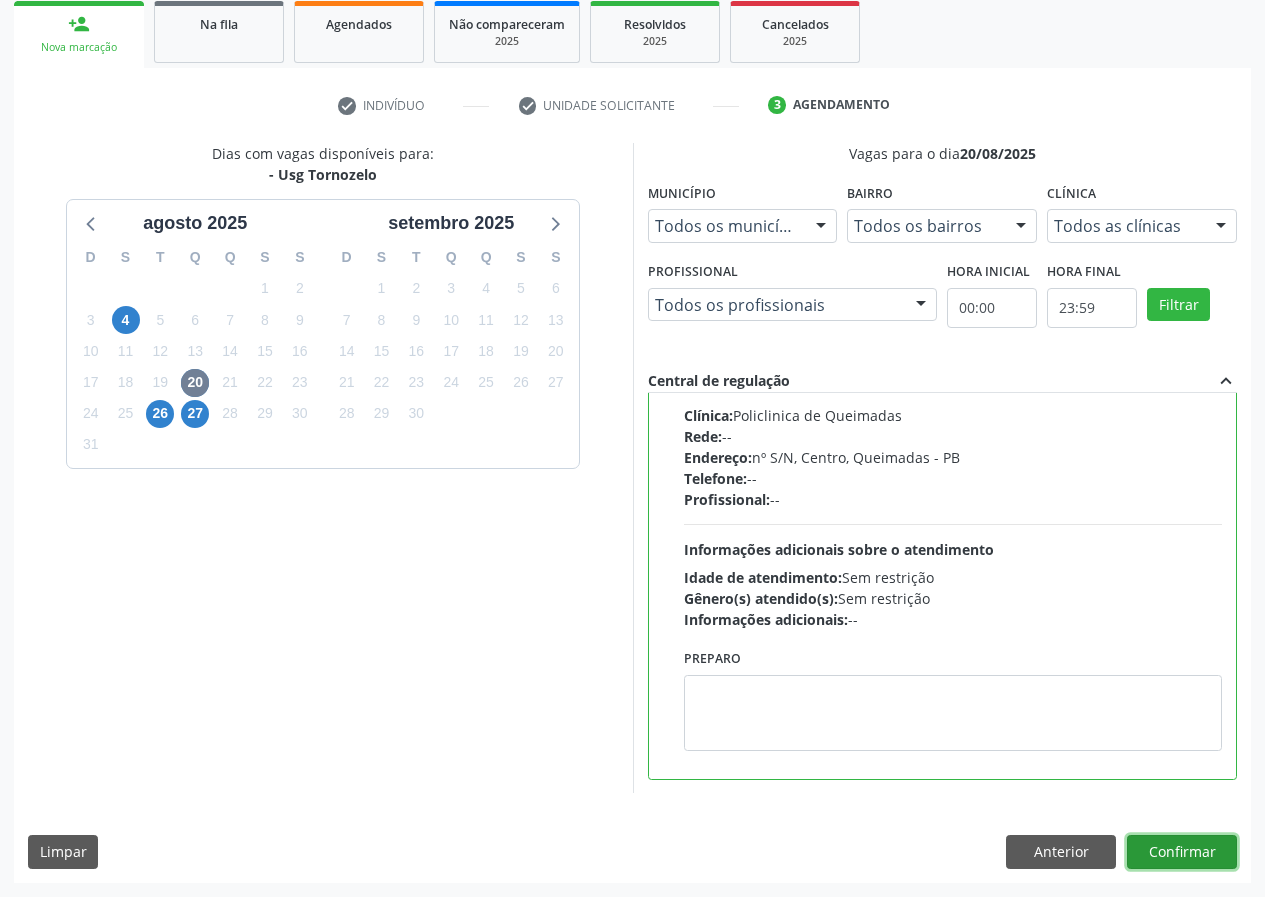 click on "Confirmar" at bounding box center (1182, 852) 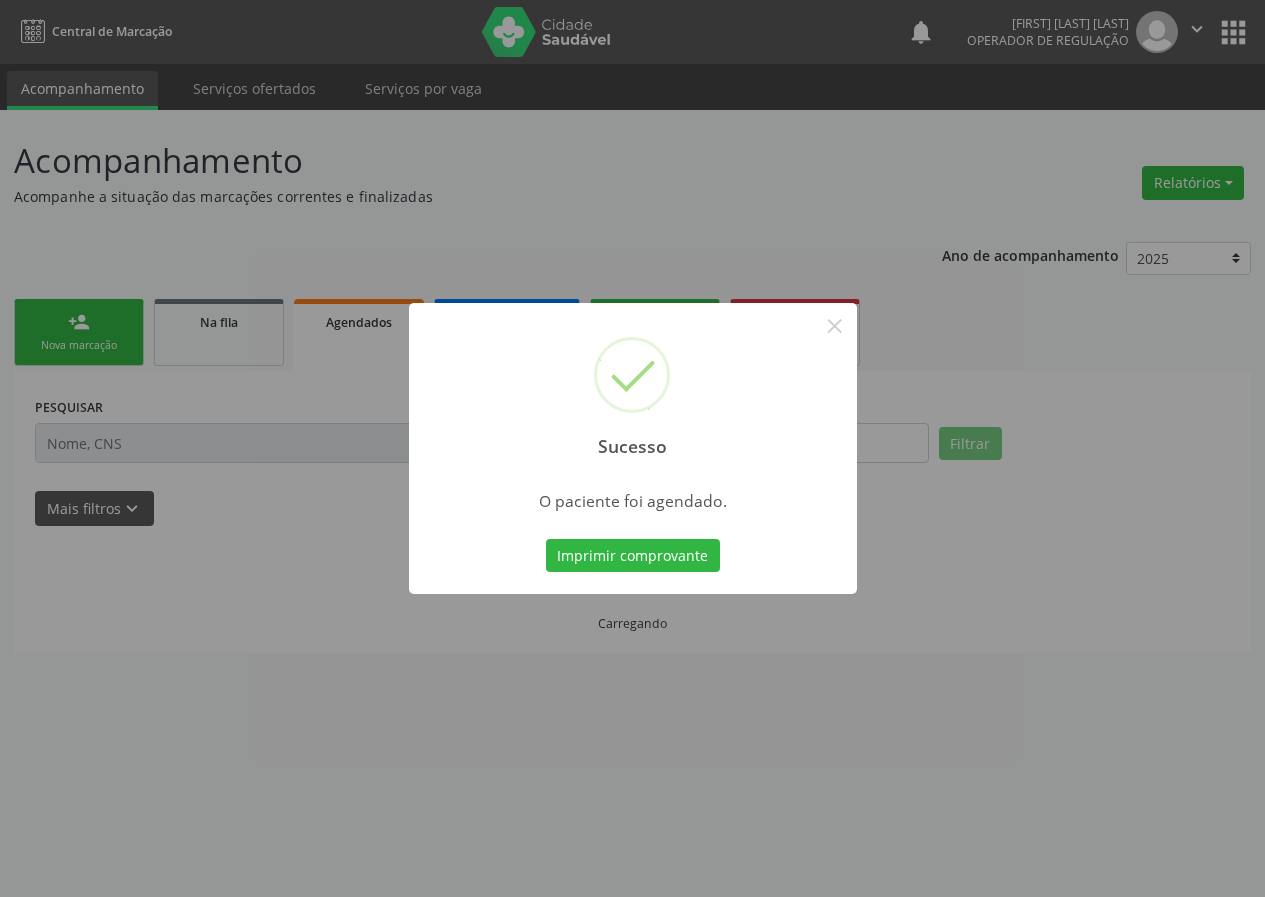 scroll, scrollTop: 0, scrollLeft: 0, axis: both 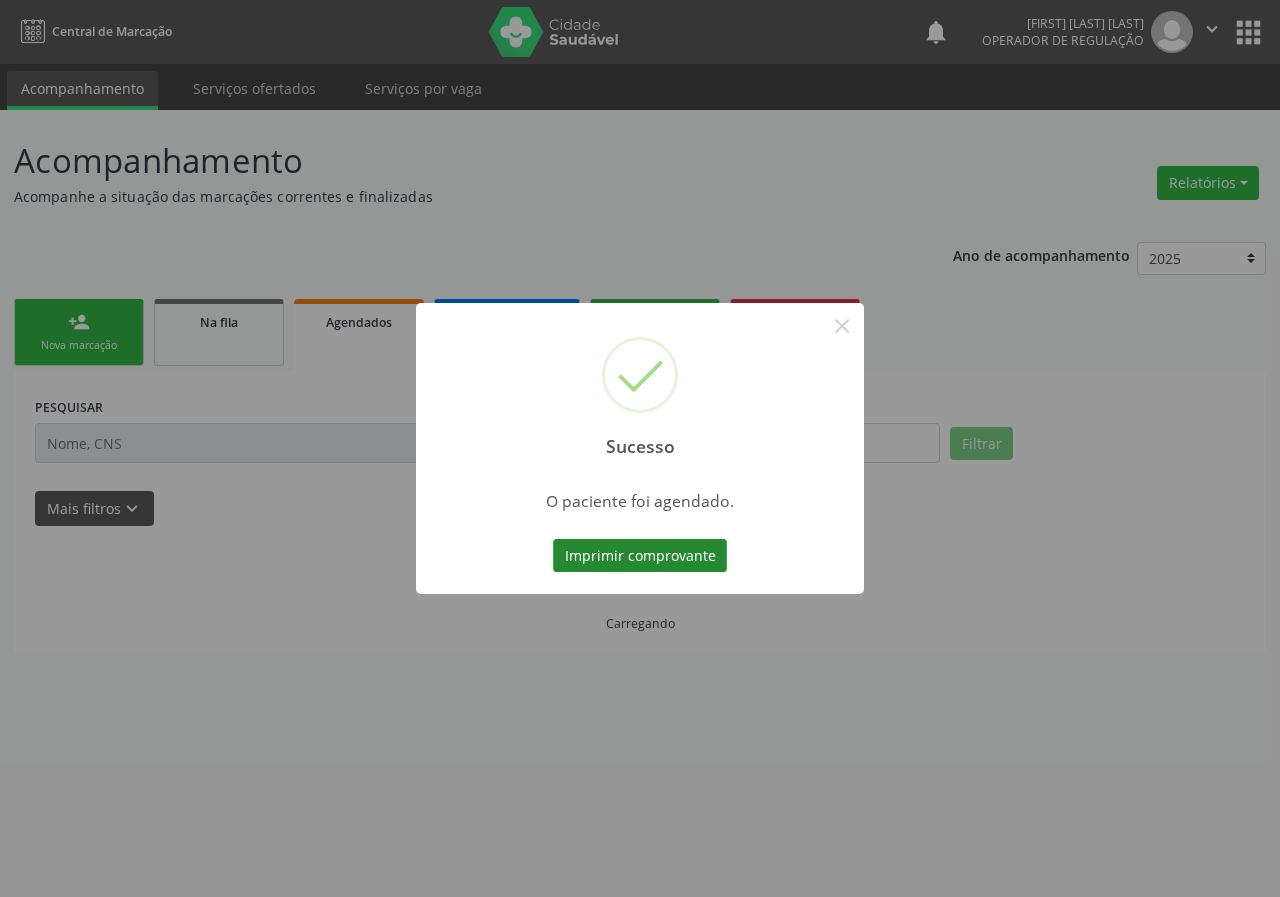 click on "Imprimir comprovante" at bounding box center (640, 556) 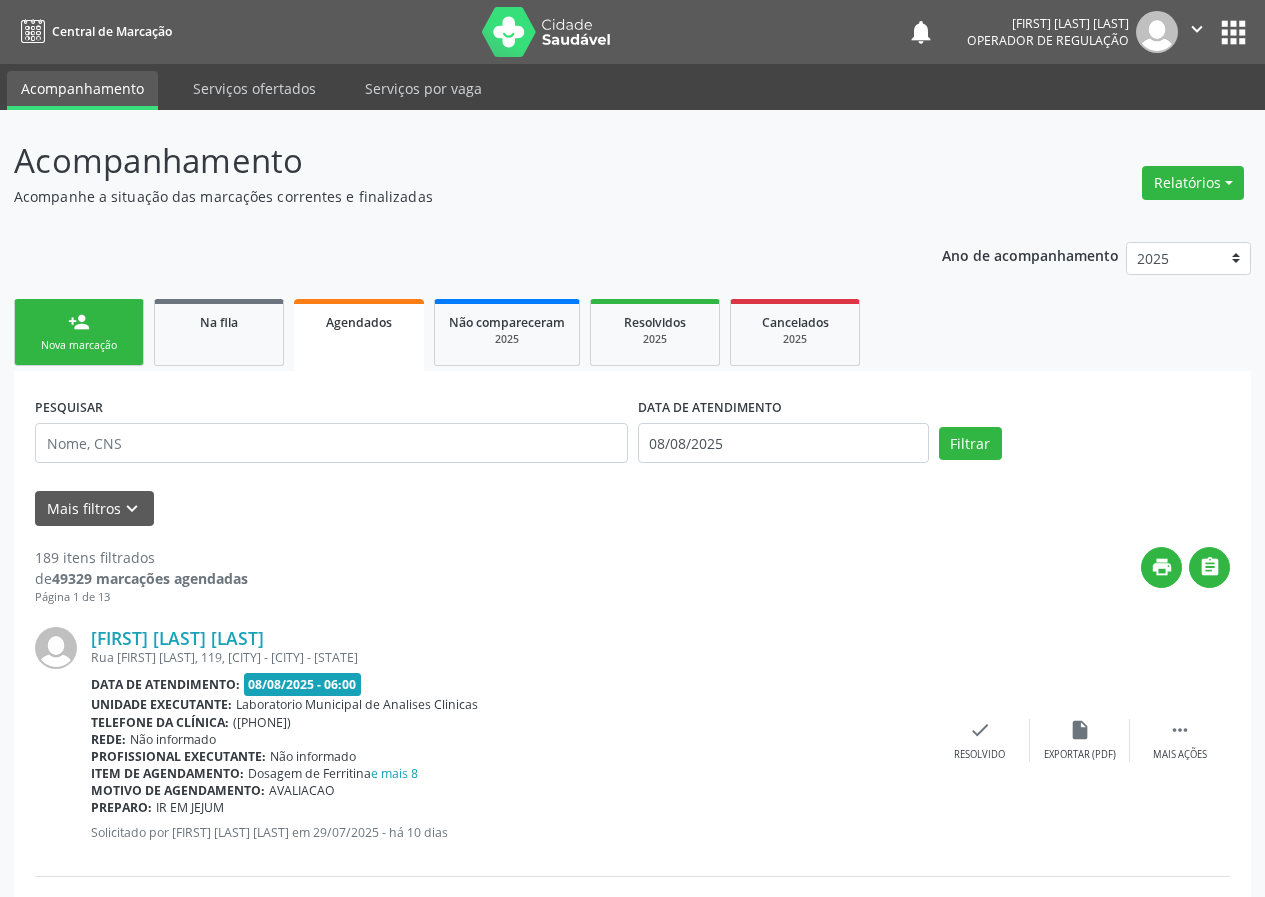 click on "Nova marcação" at bounding box center [79, 345] 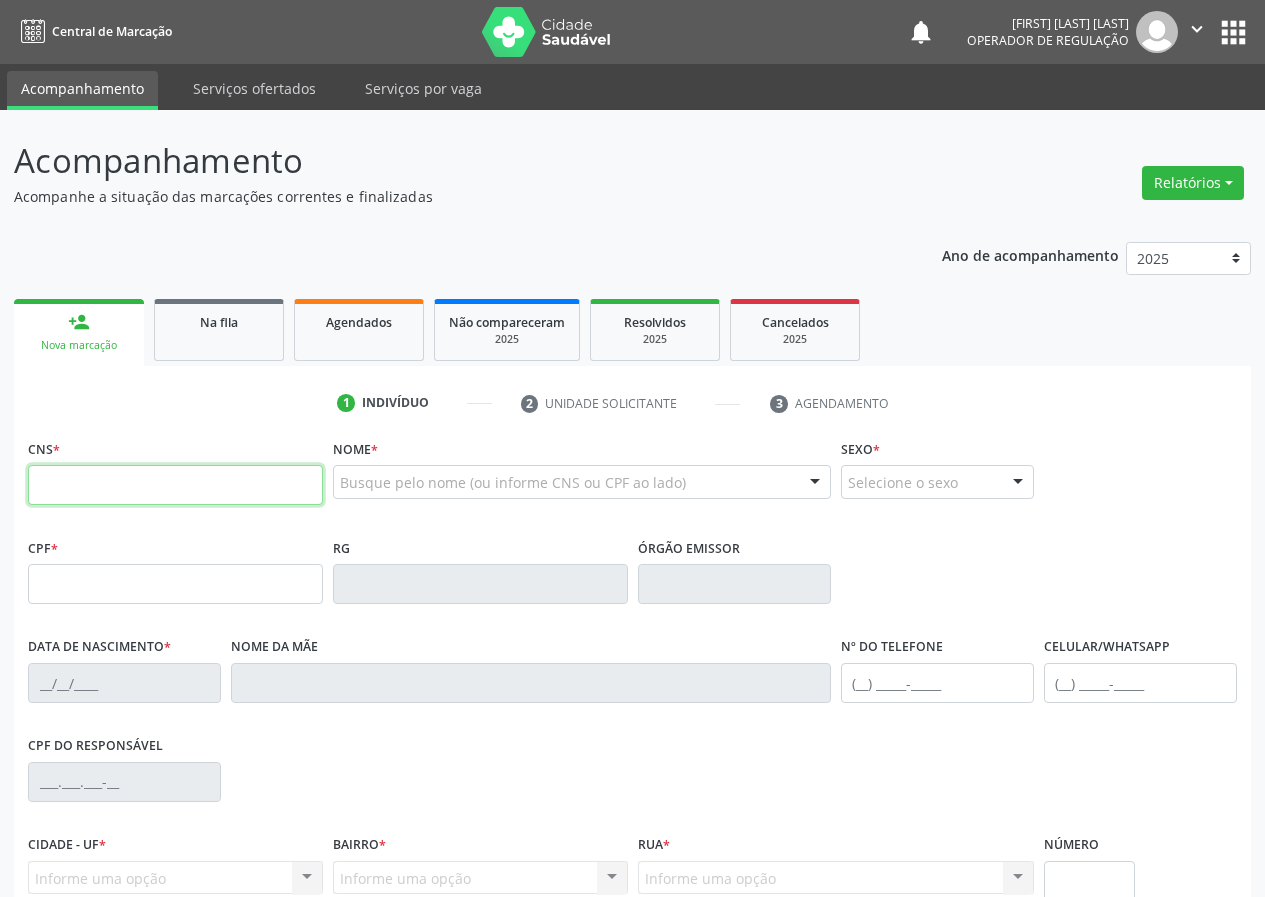 click at bounding box center (175, 485) 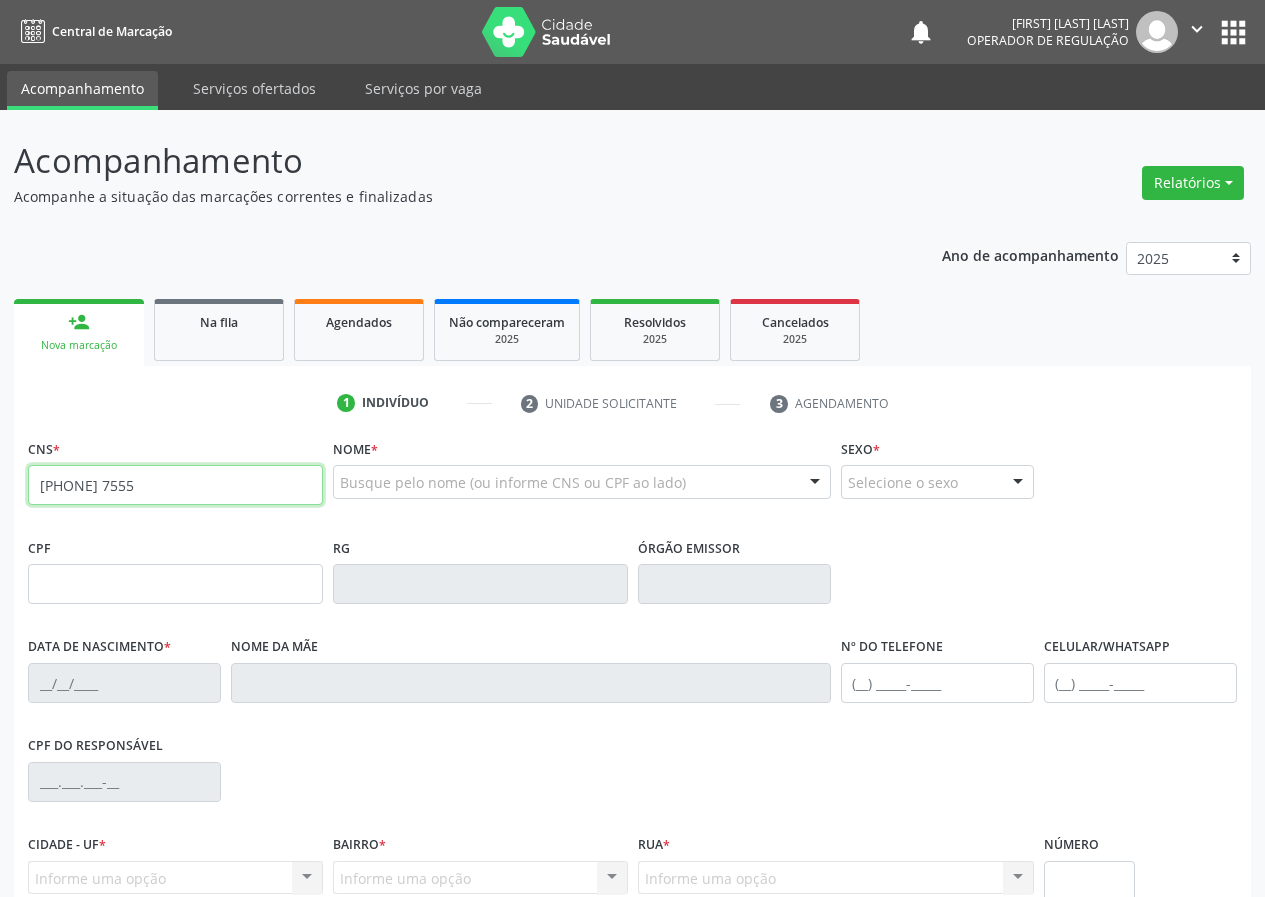 type on "700 5049 0760 7555" 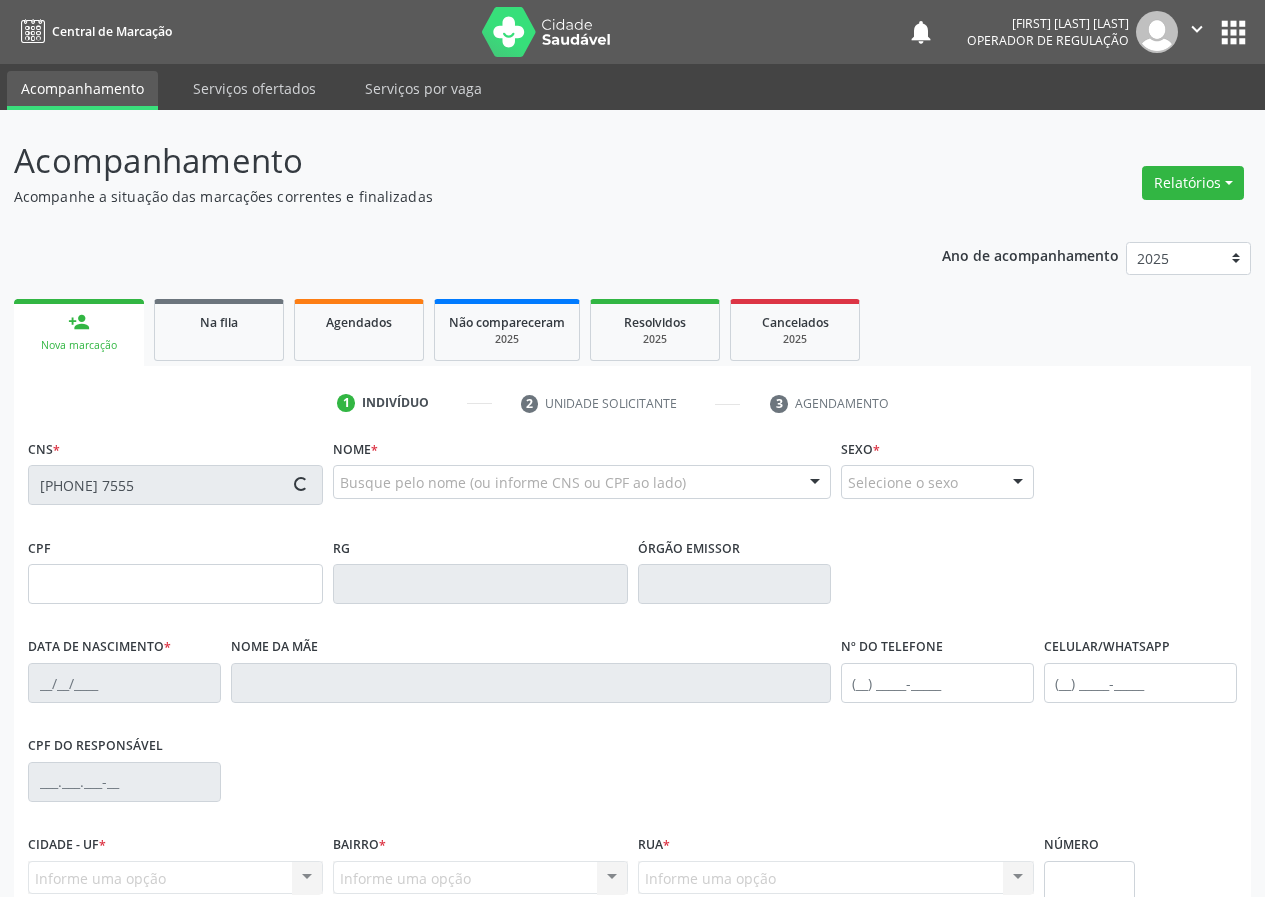 type on "052.658.224-37" 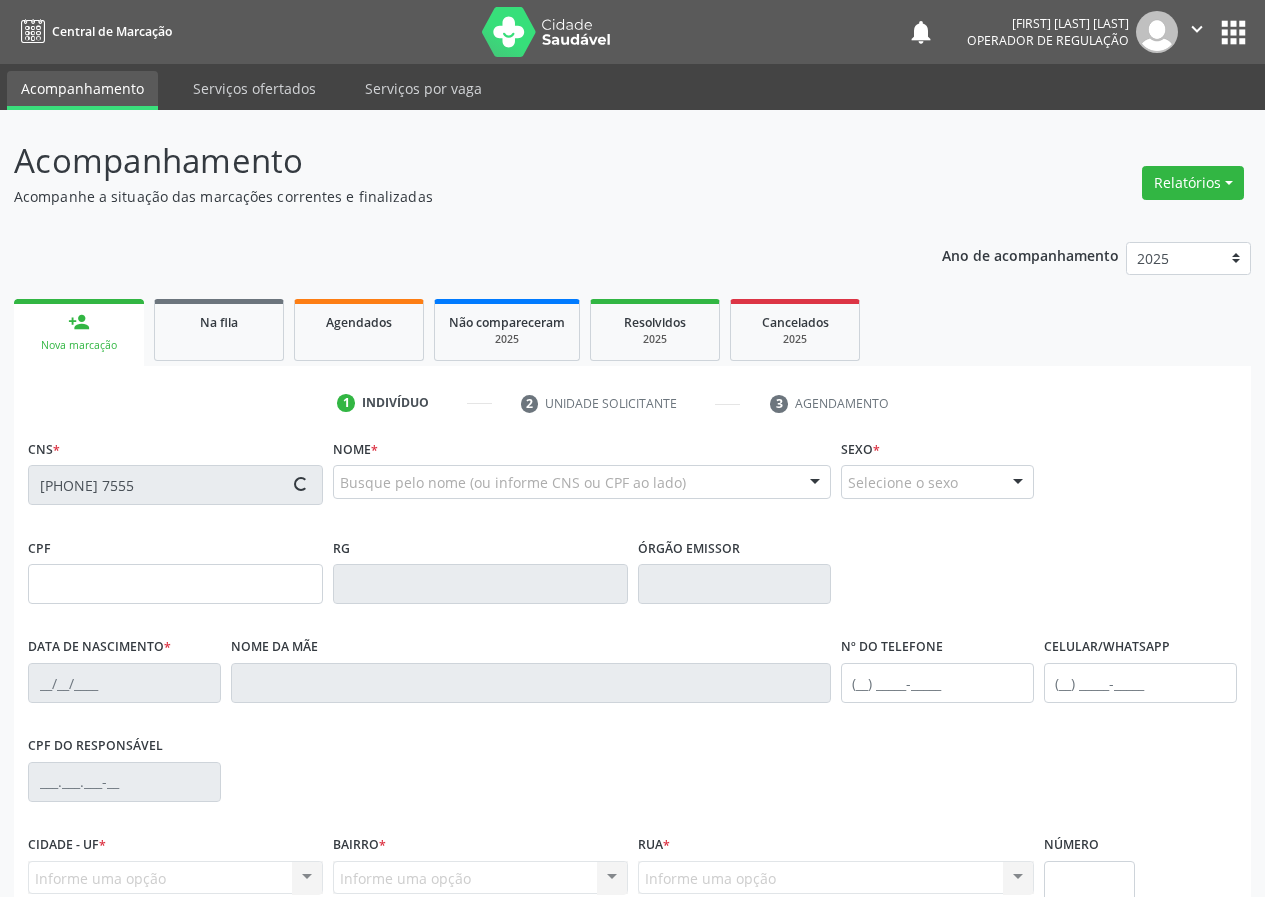 type on "24/03/1977" 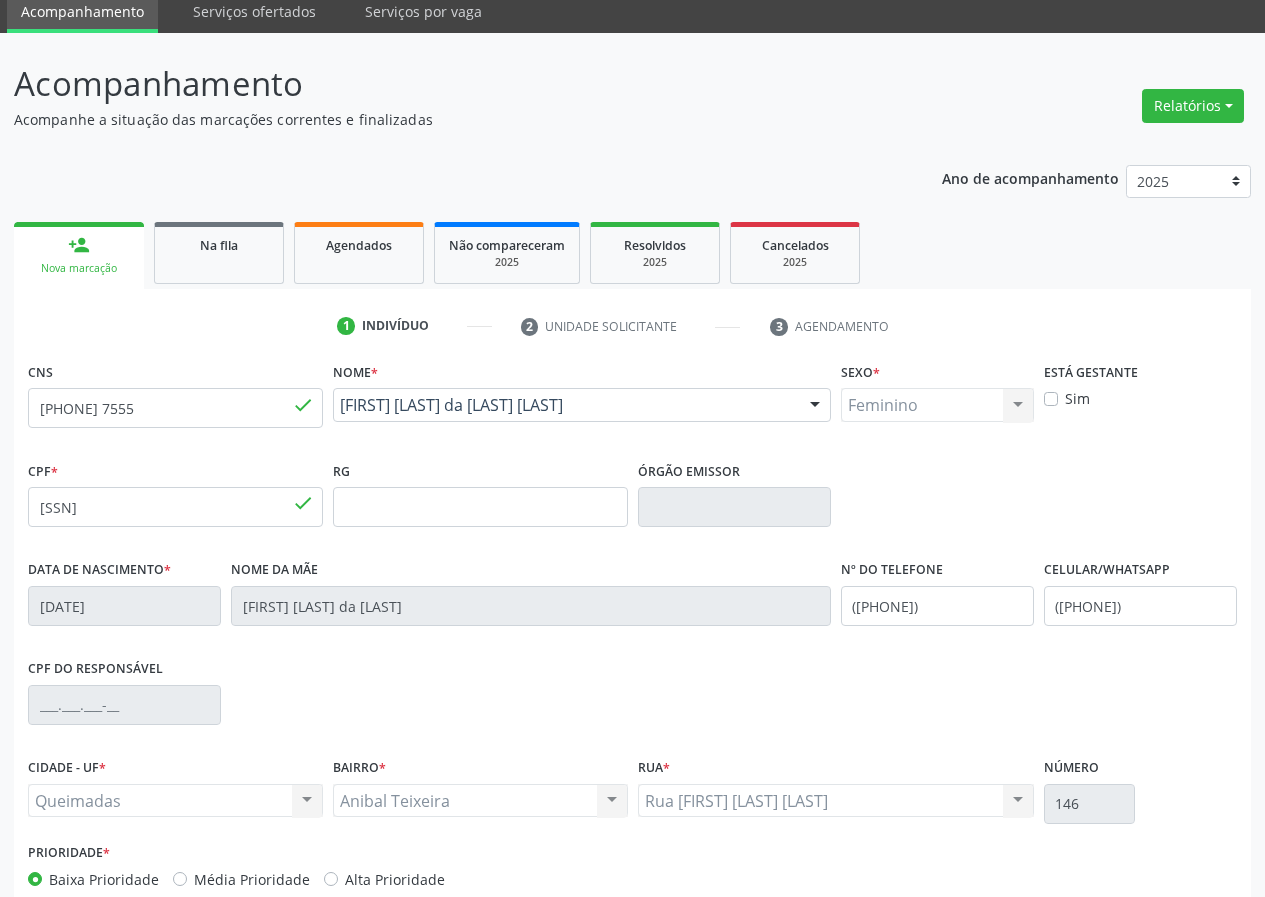 scroll, scrollTop: 187, scrollLeft: 0, axis: vertical 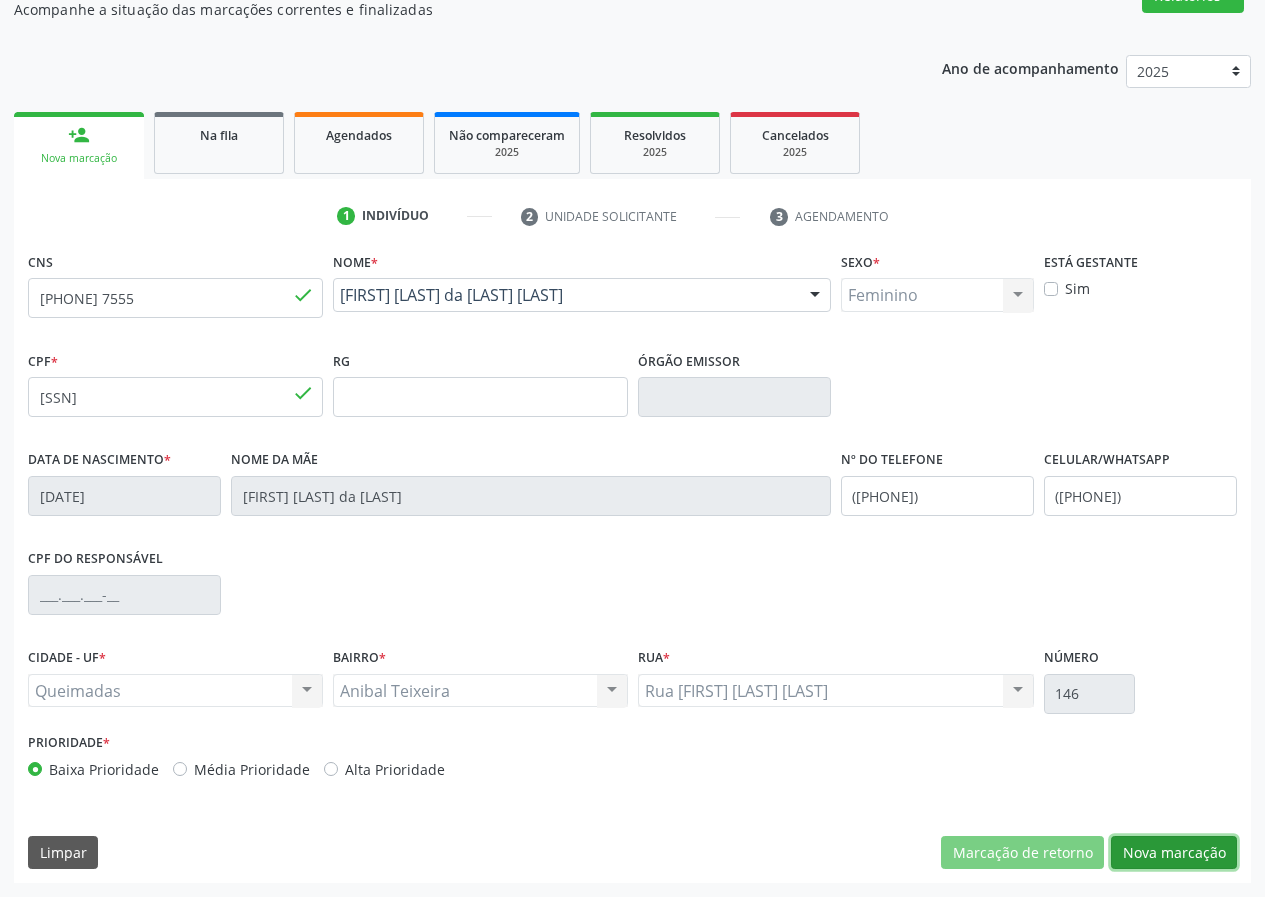 click on "Nova marcação" at bounding box center [1174, 853] 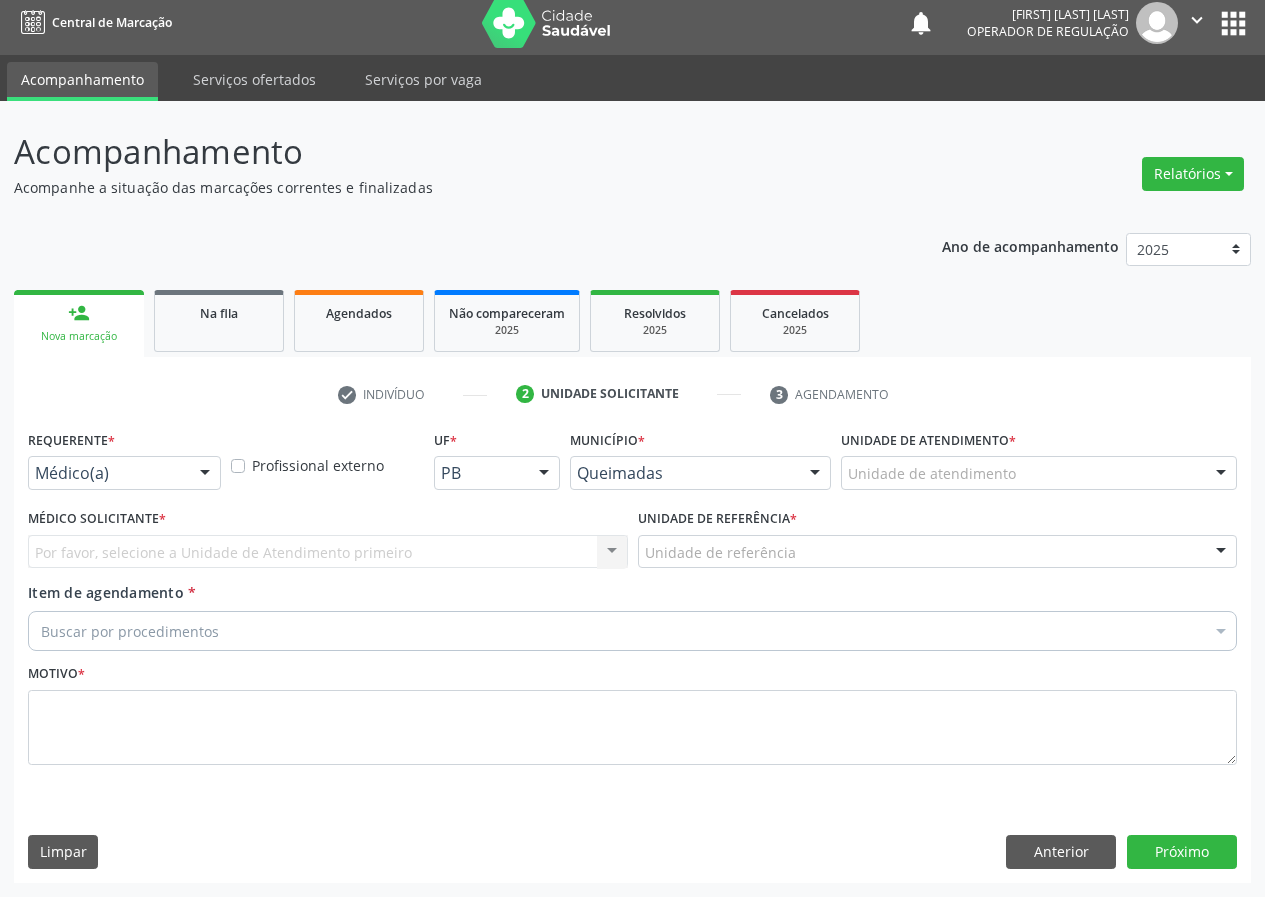 scroll, scrollTop: 9, scrollLeft: 0, axis: vertical 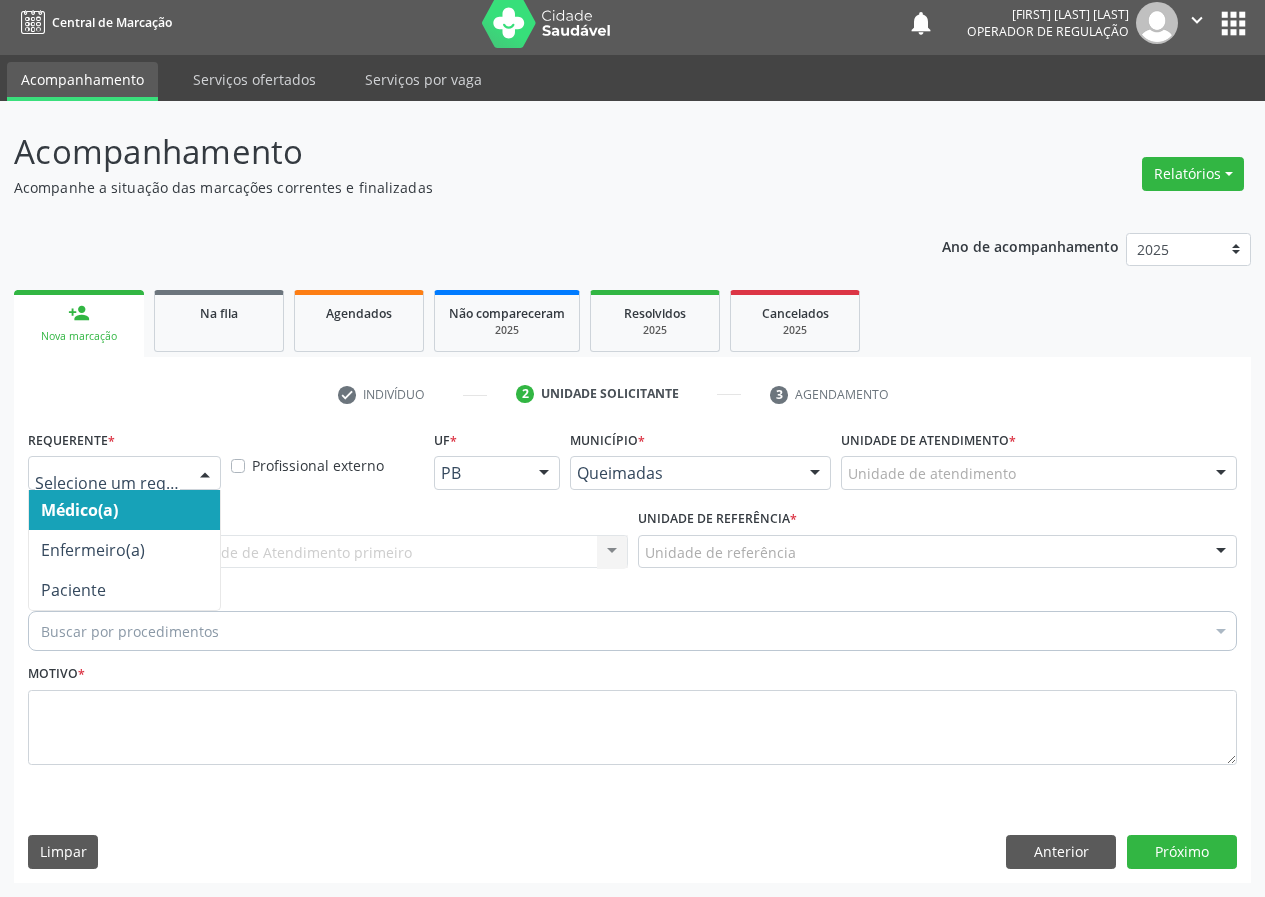drag, startPoint x: 204, startPoint y: 461, endPoint x: 157, endPoint y: 582, distance: 129.80756 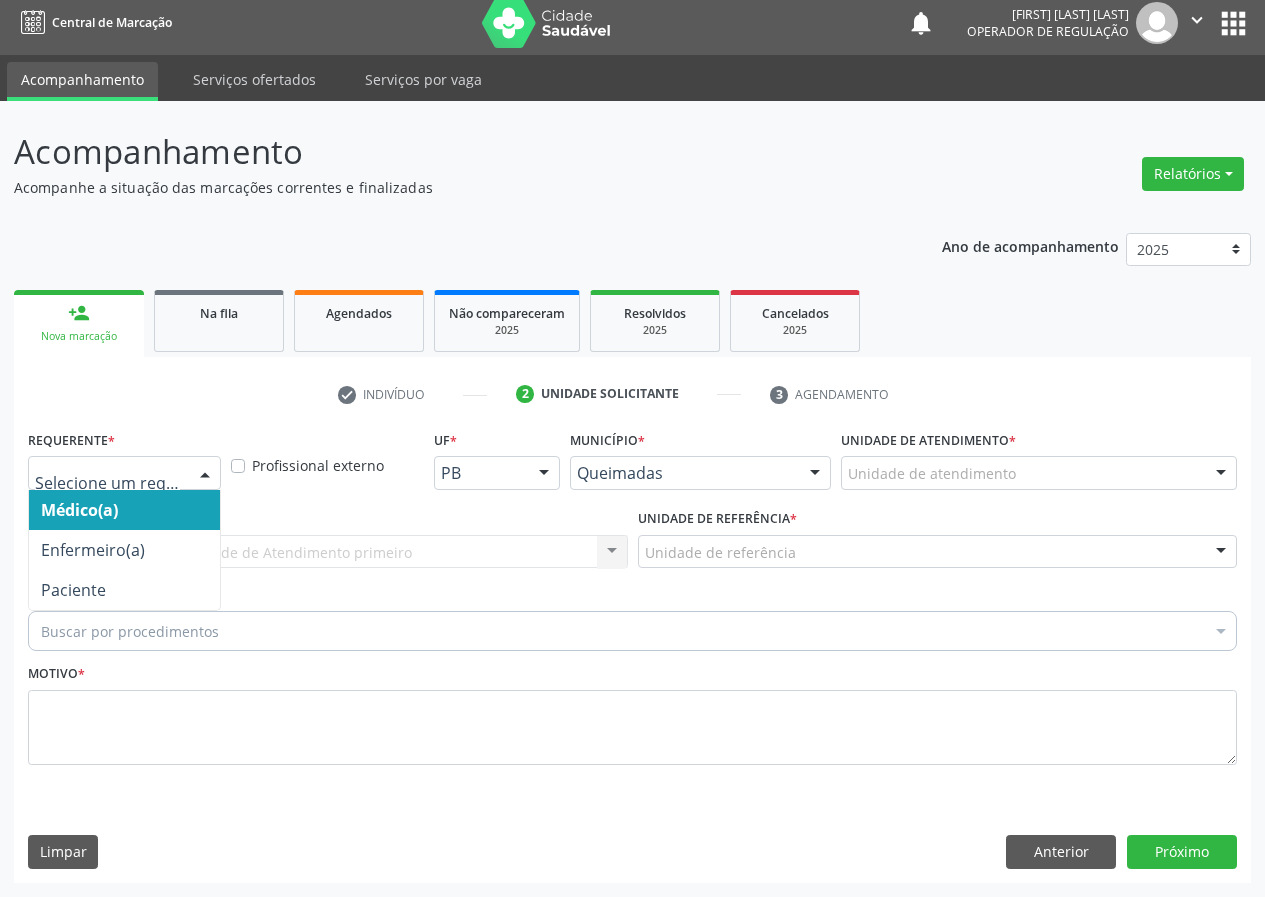 click at bounding box center (205, 474) 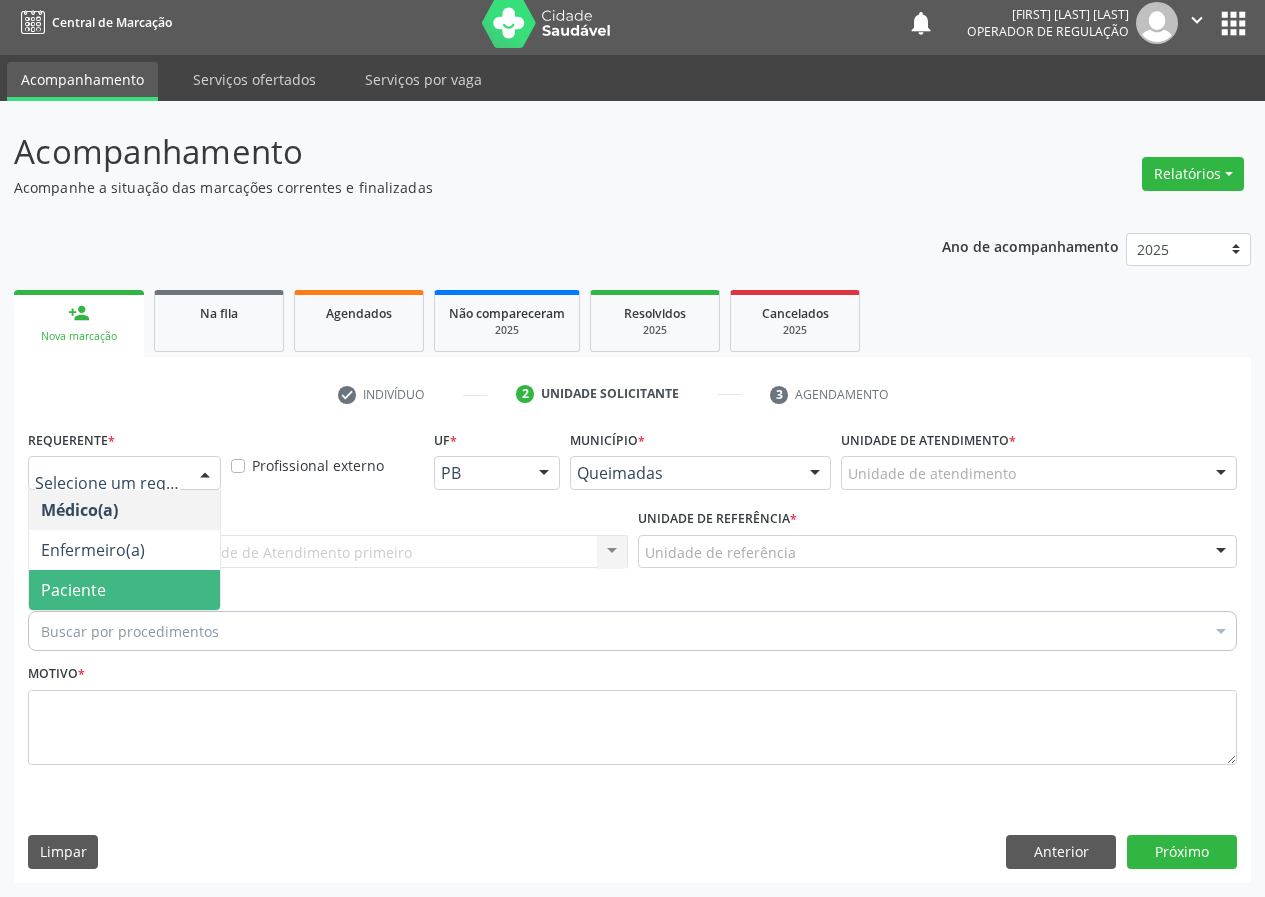 click on "Paciente" at bounding box center [124, 590] 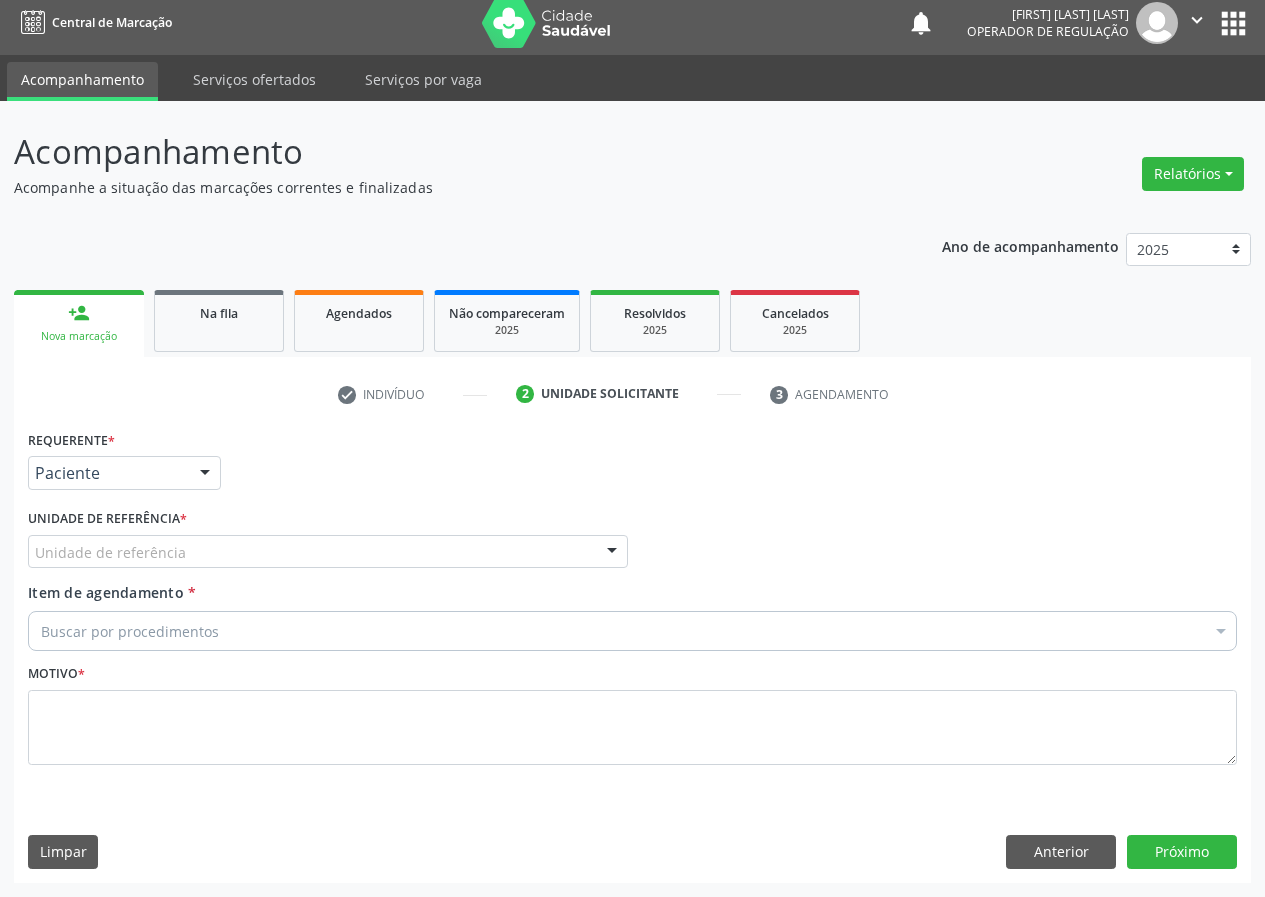 drag, startPoint x: 574, startPoint y: 542, endPoint x: 541, endPoint y: 564, distance: 39.661064 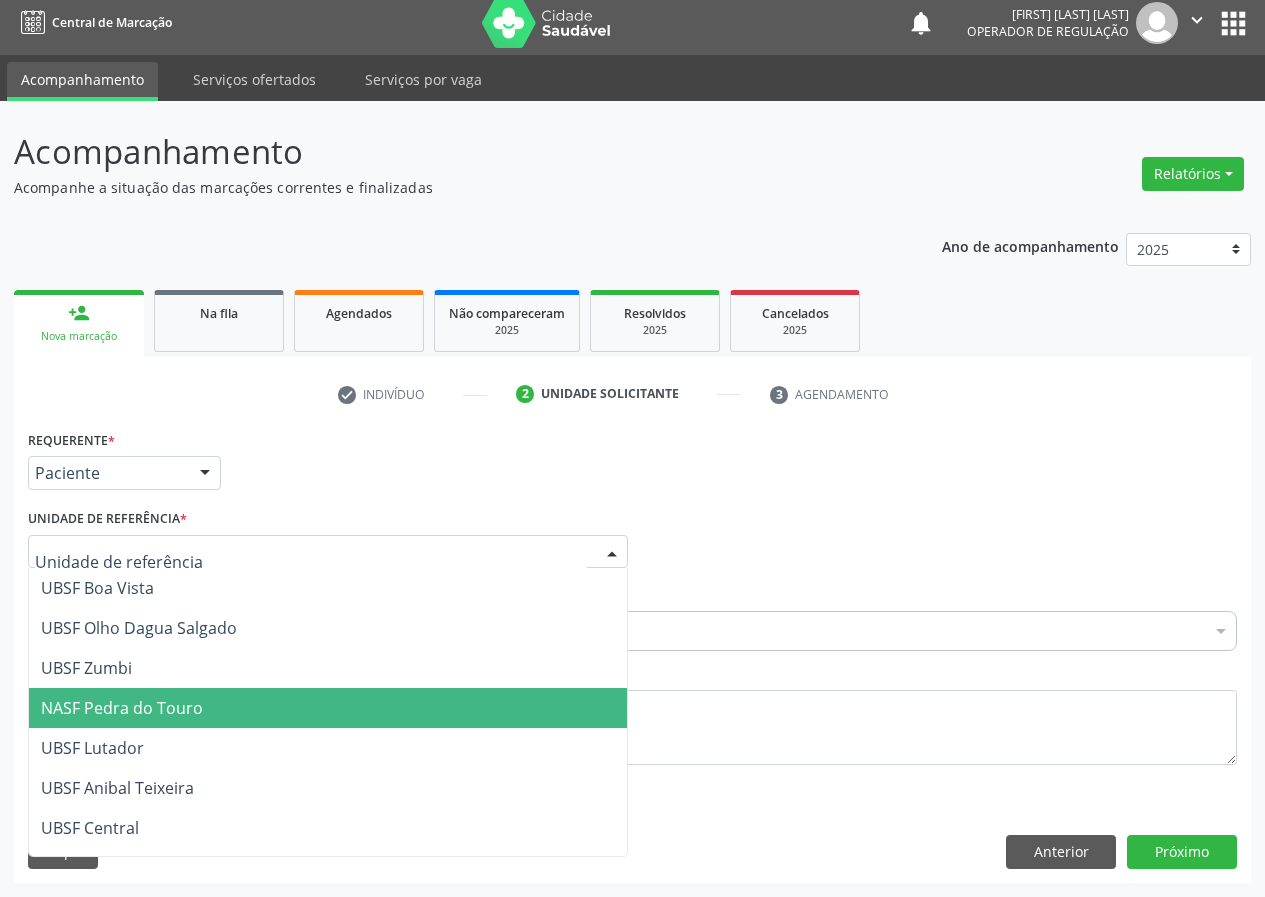 scroll, scrollTop: 300, scrollLeft: 0, axis: vertical 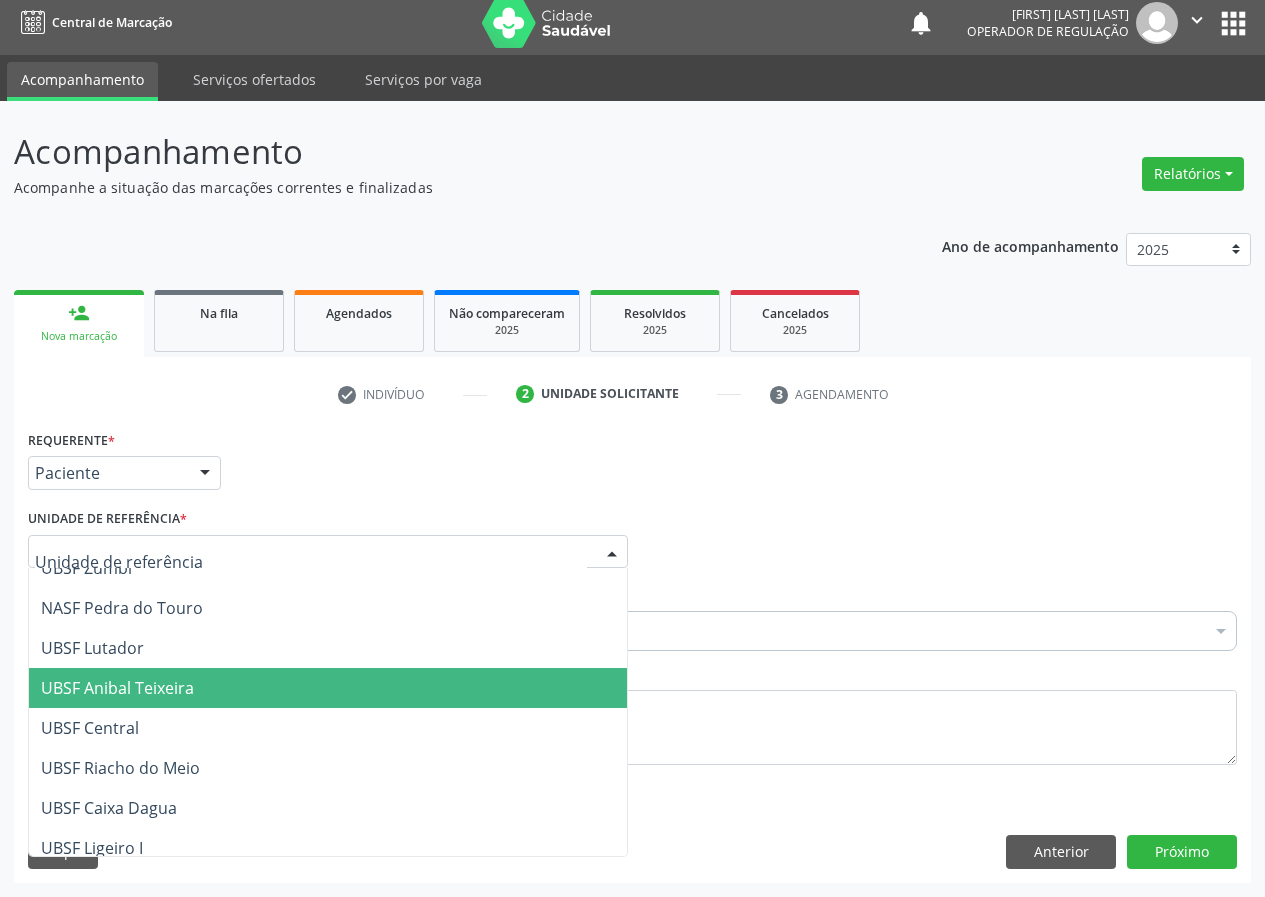 drag, startPoint x: 163, startPoint y: 690, endPoint x: 52, endPoint y: 713, distance: 113.35784 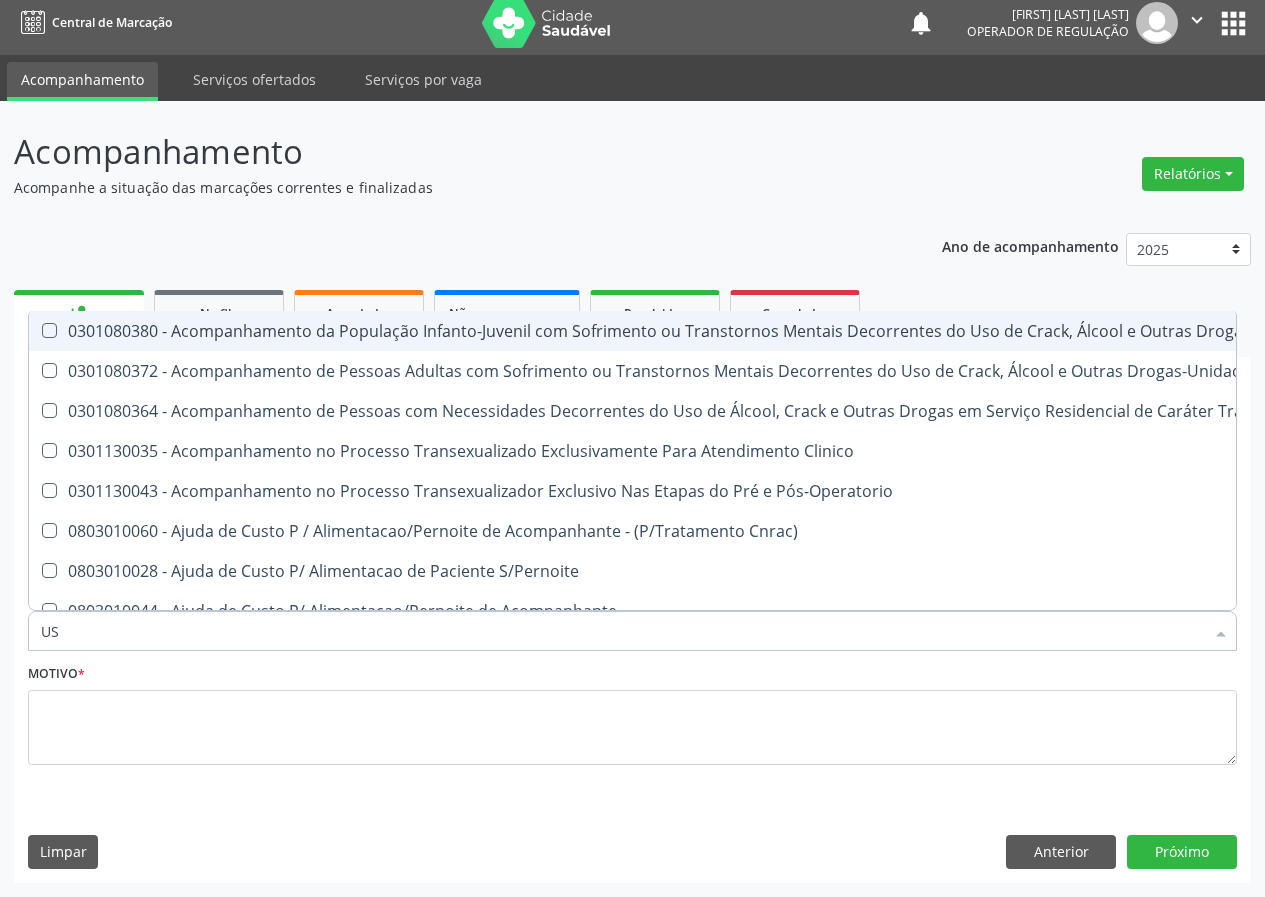 type on "USG" 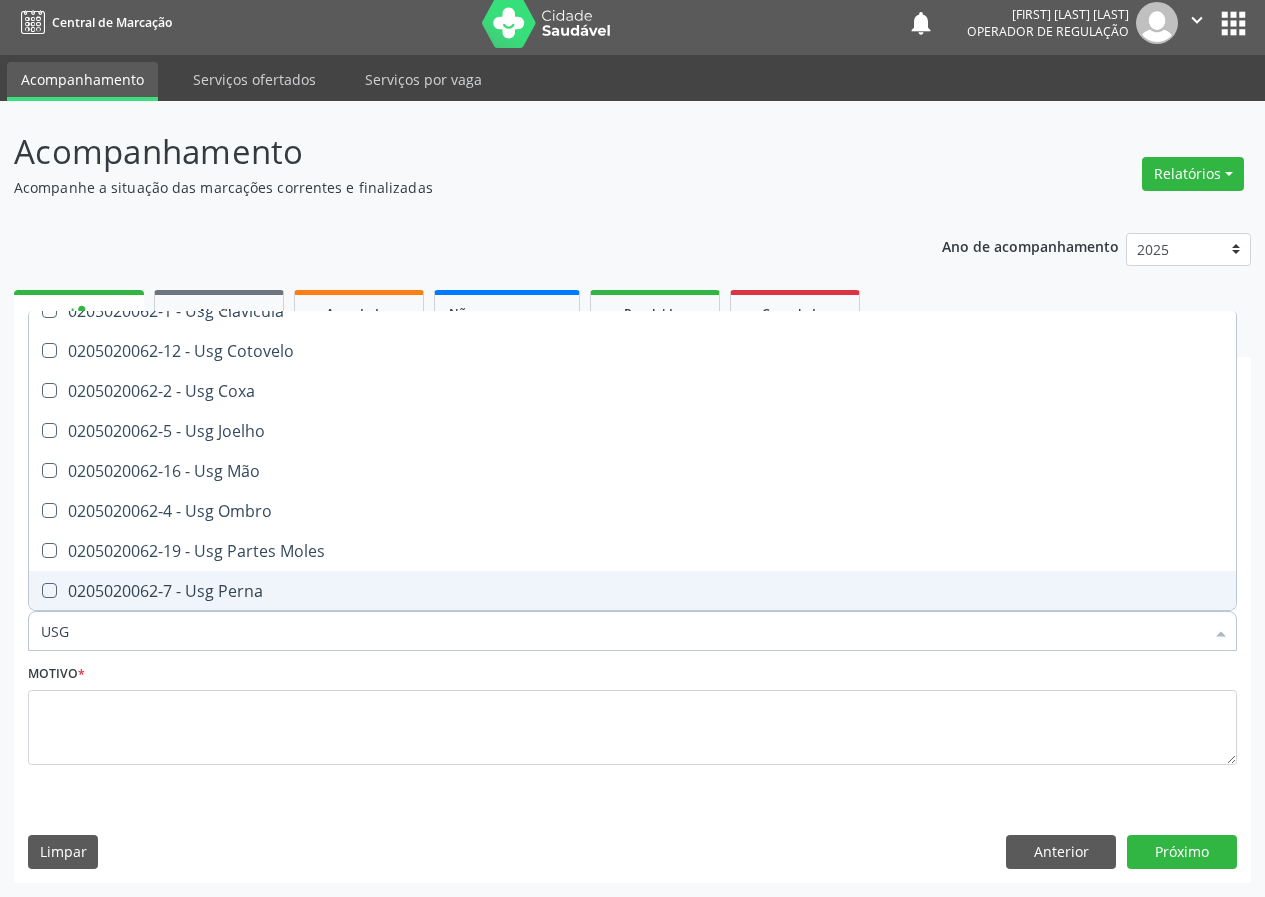scroll, scrollTop: 161, scrollLeft: 0, axis: vertical 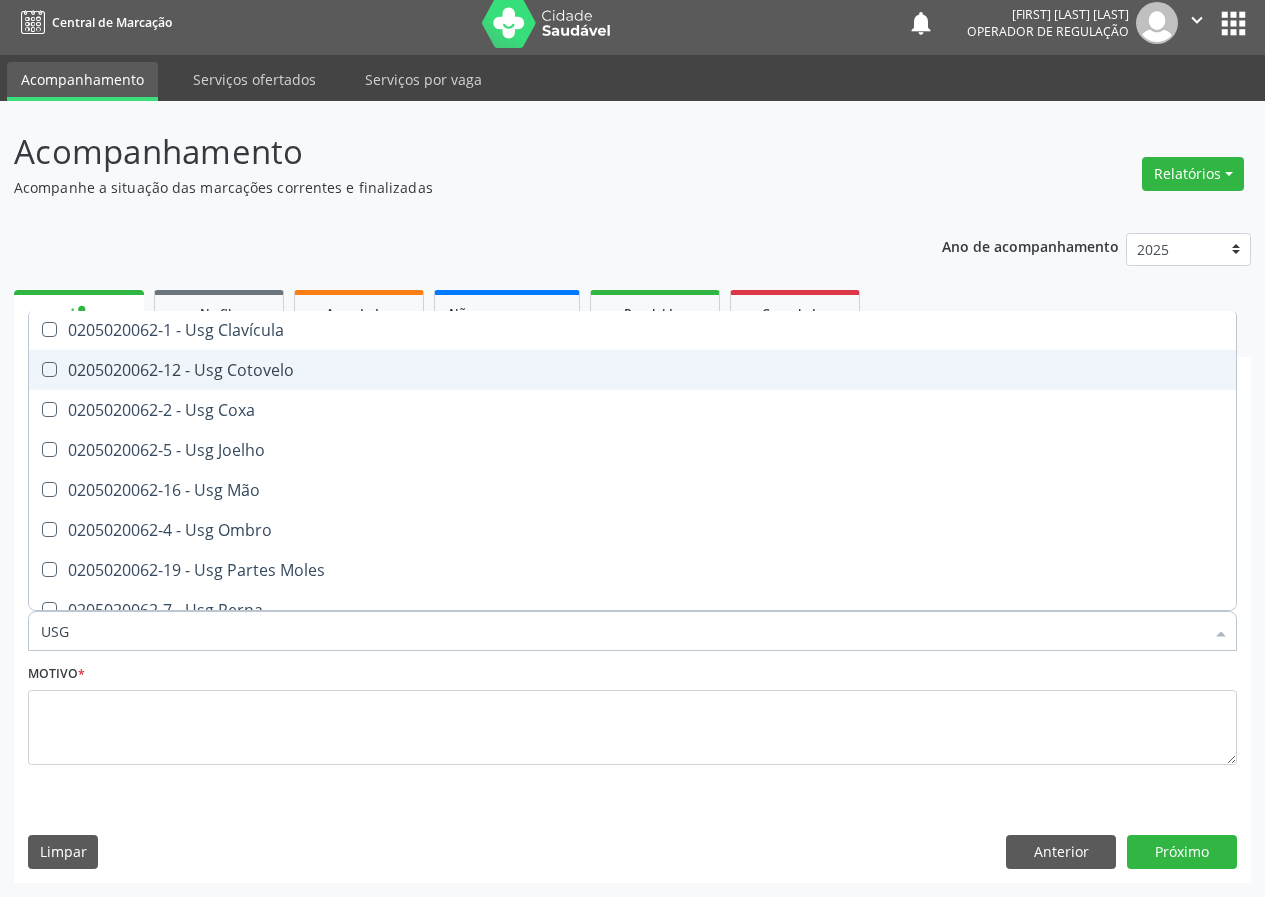 drag, startPoint x: 264, startPoint y: 365, endPoint x: 39, endPoint y: 694, distance: 398.58 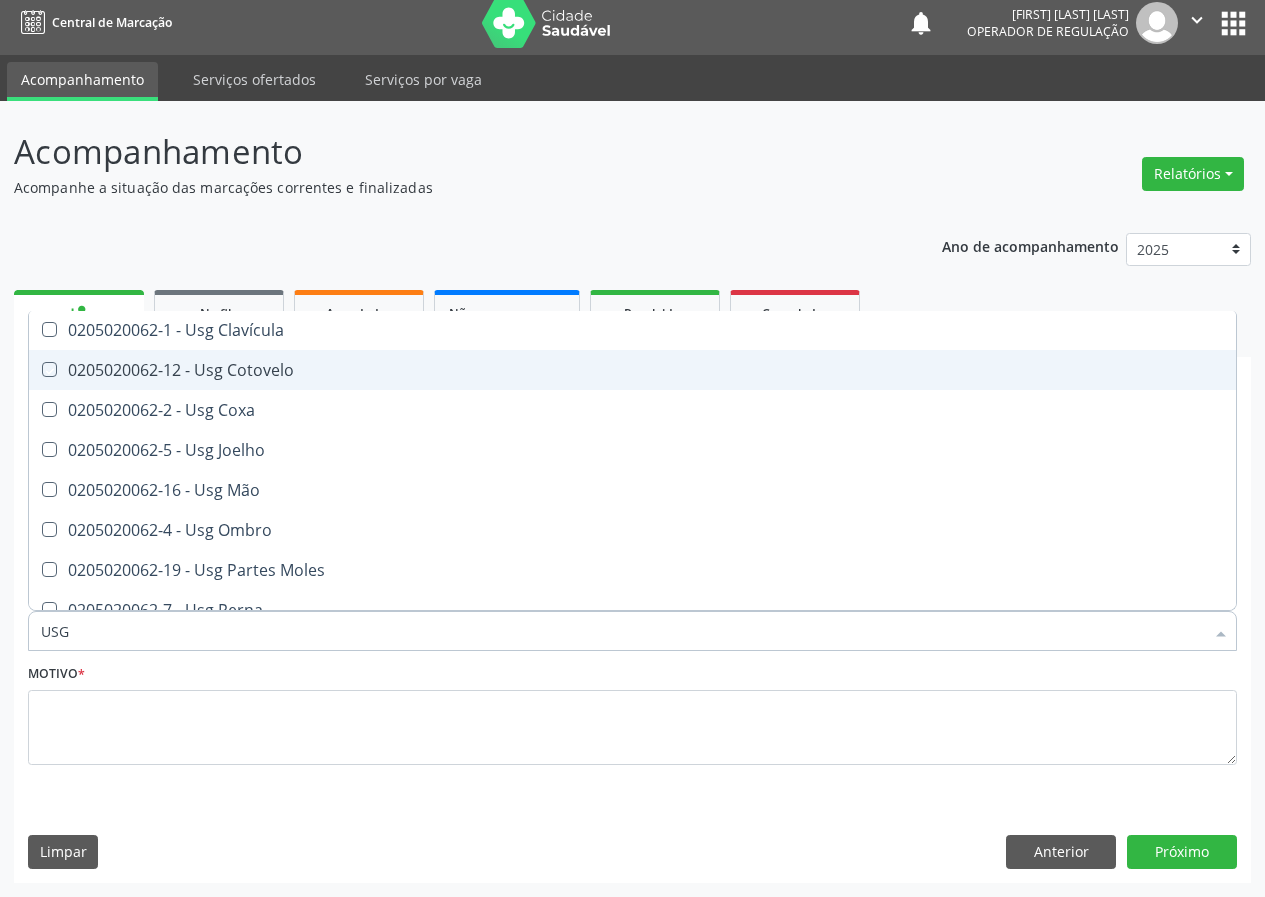 checkbox on "true" 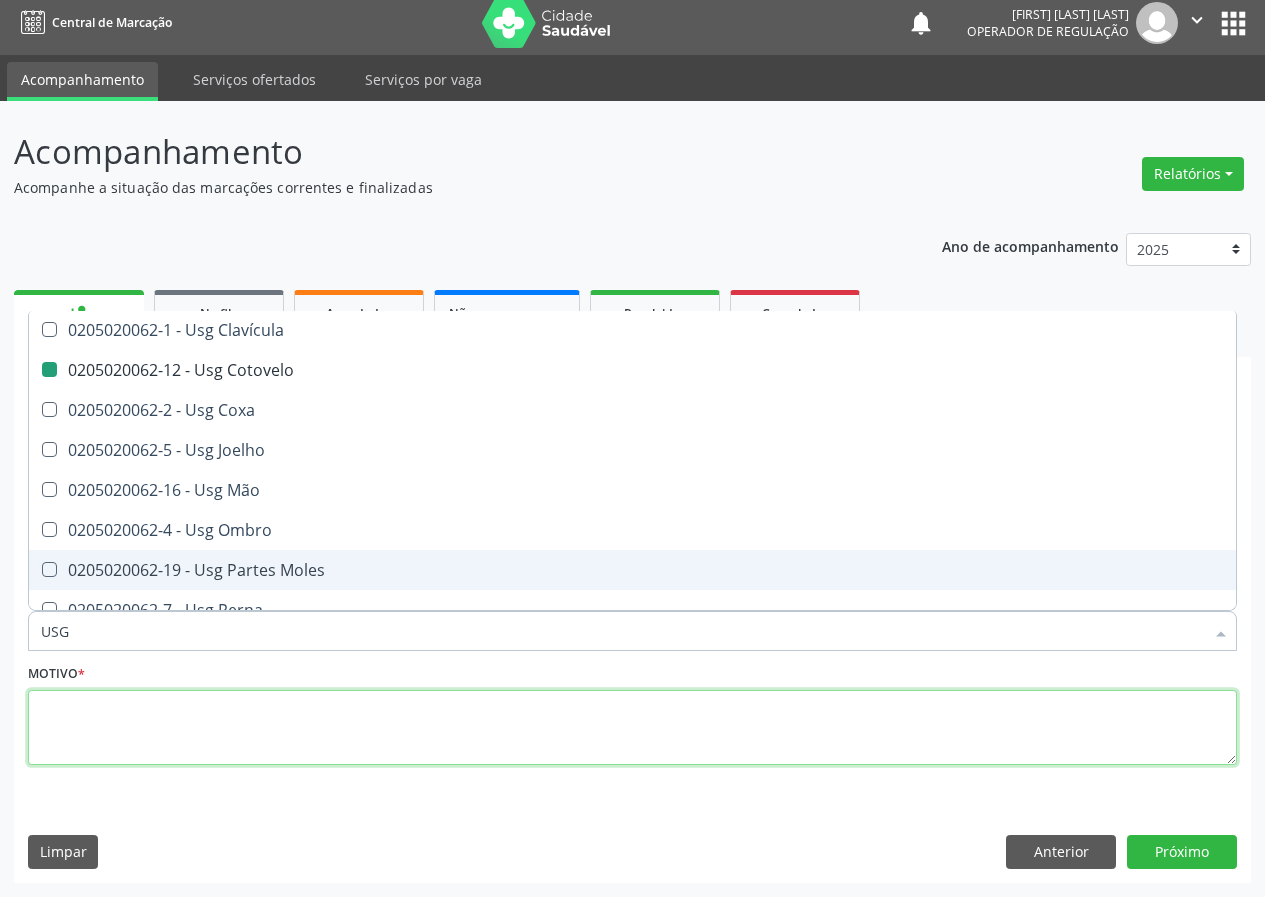 click at bounding box center (632, 728) 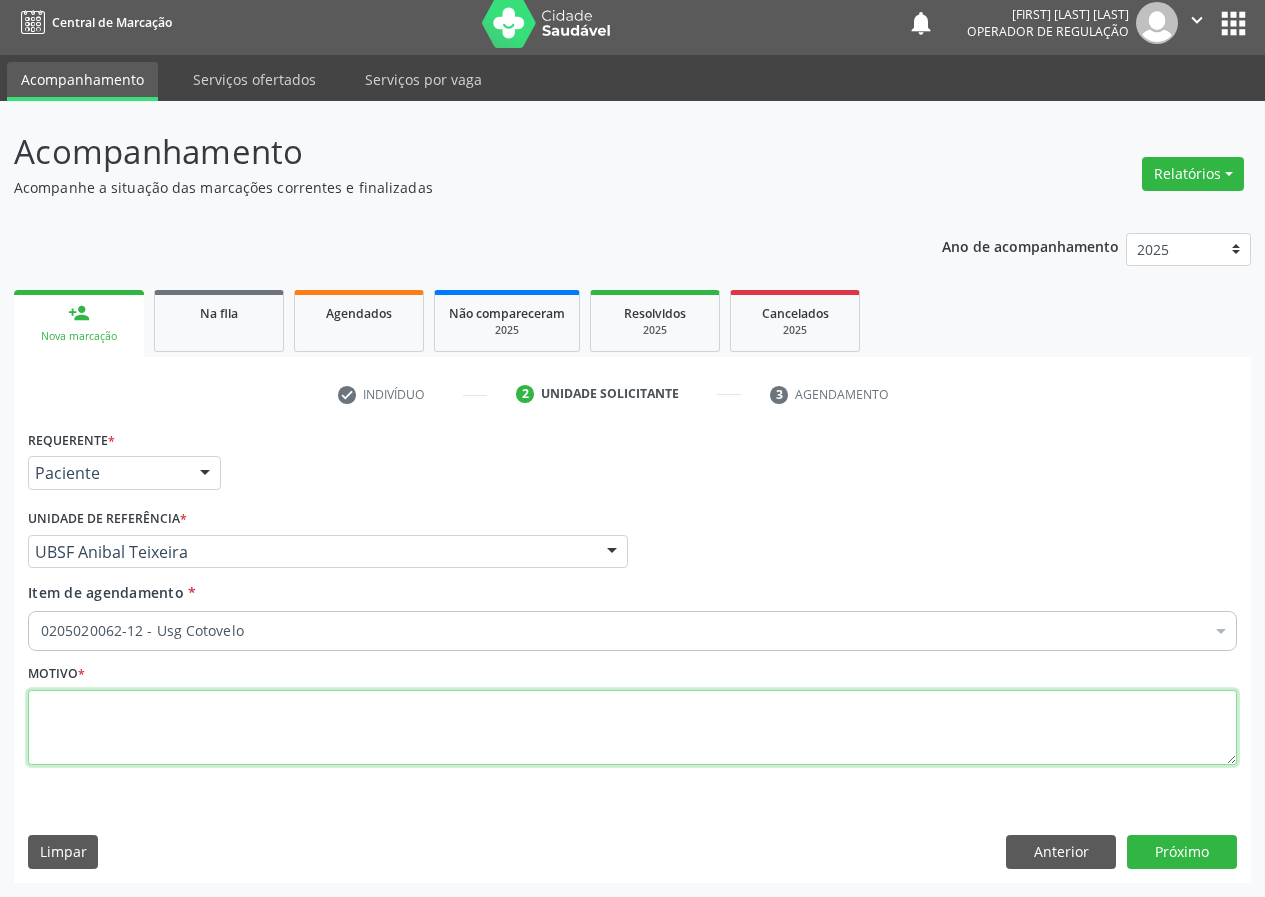 scroll, scrollTop: 0, scrollLeft: 0, axis: both 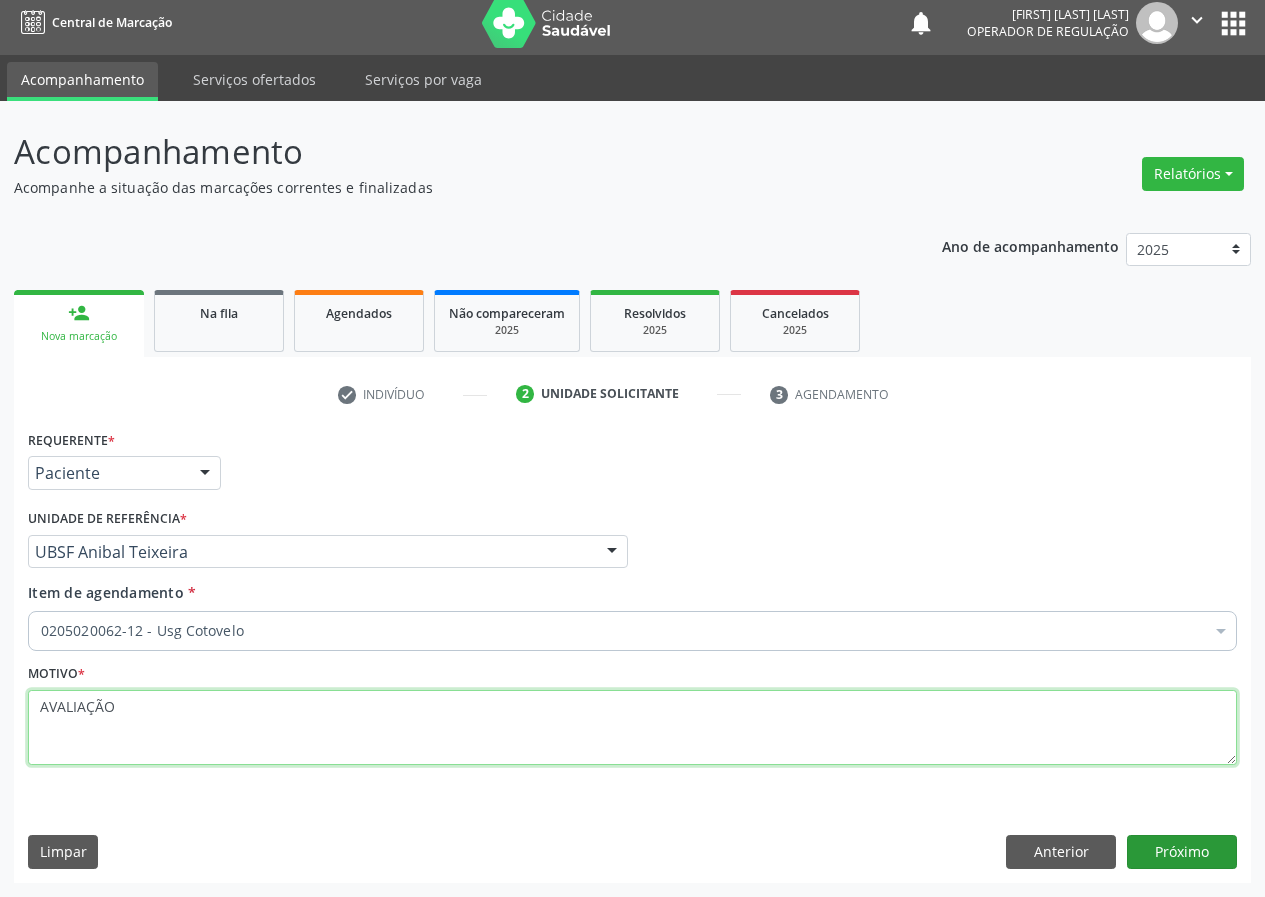 type on "AVALIAÇÃO" 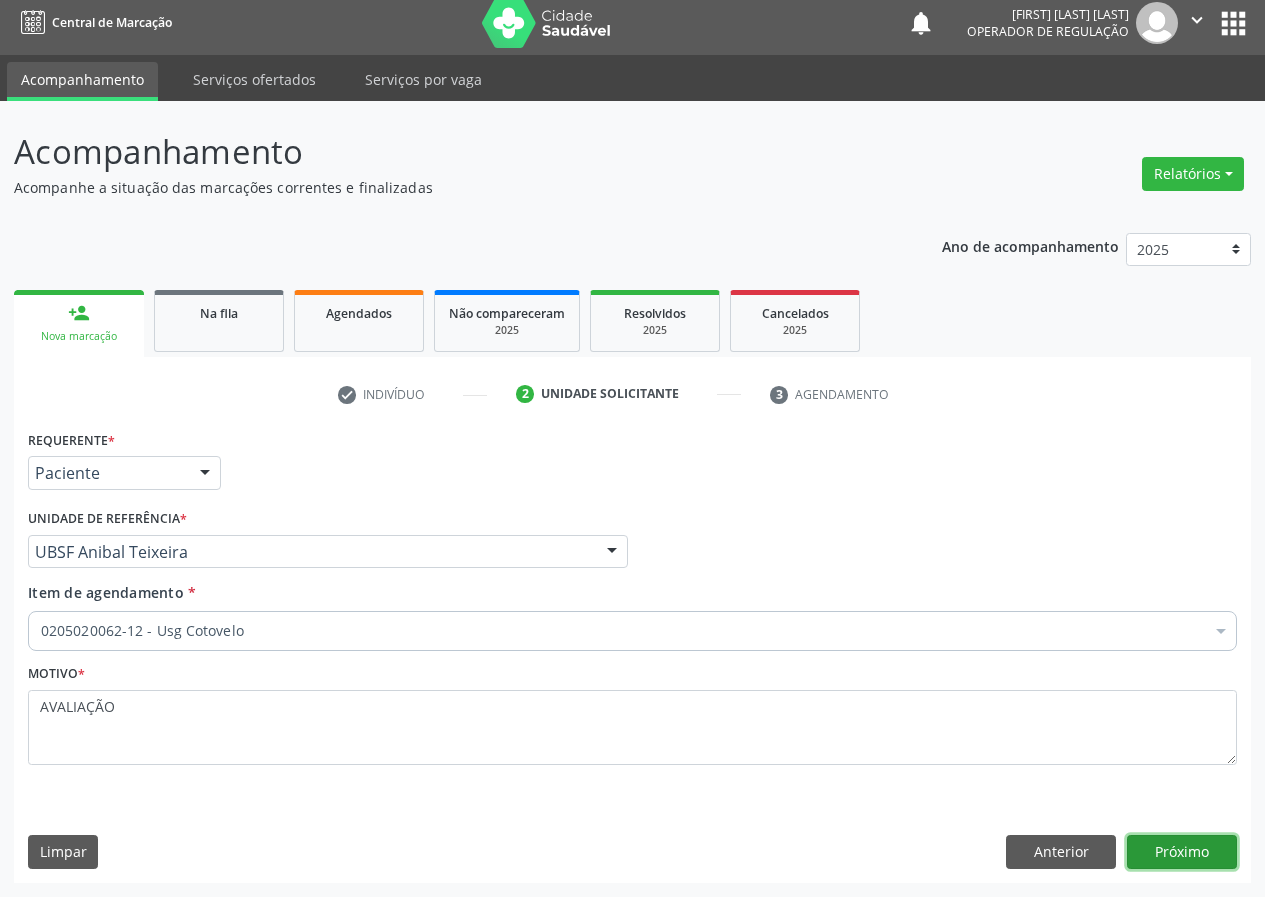 drag, startPoint x: 1192, startPoint y: 847, endPoint x: 0, endPoint y: 746, distance: 1196.2712 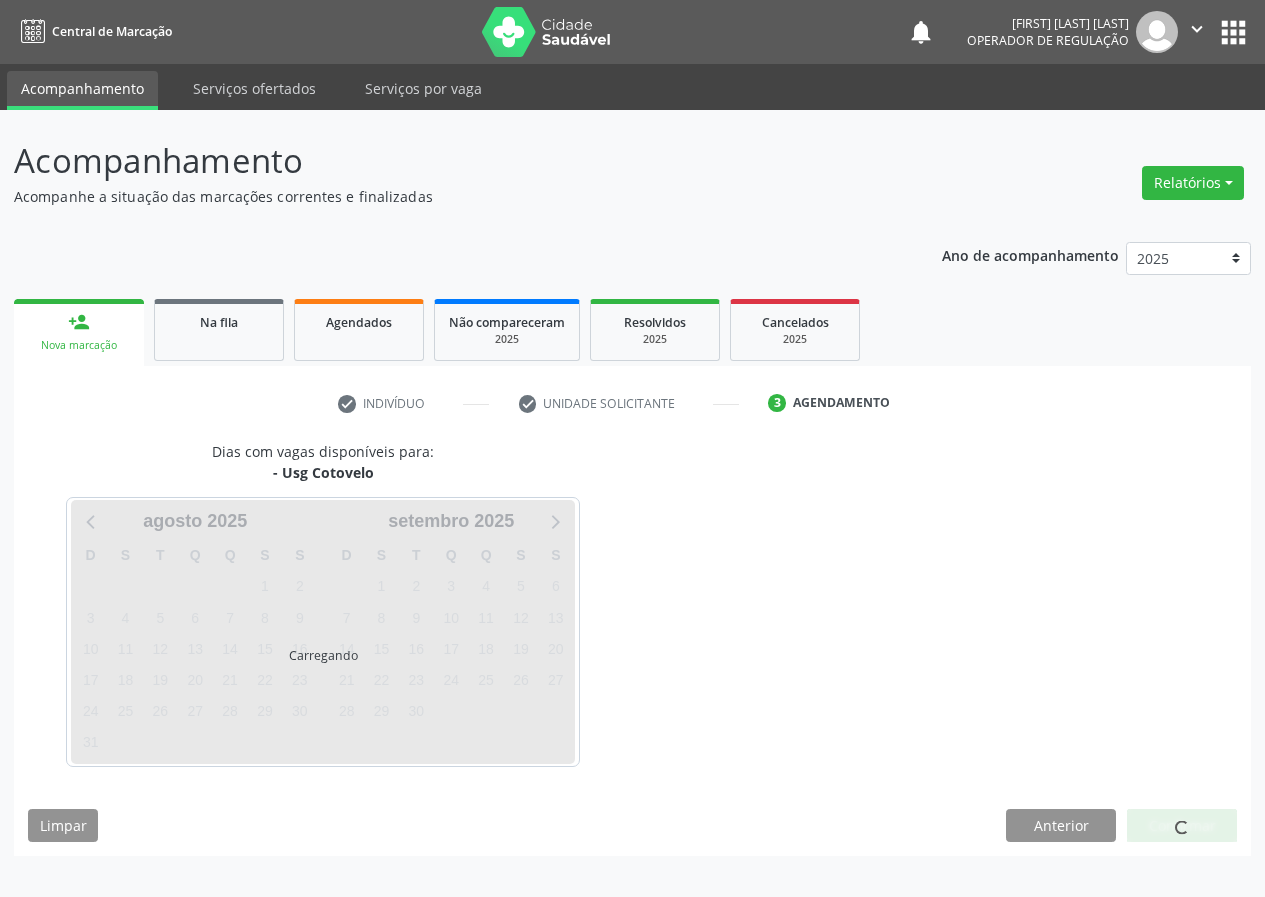 scroll, scrollTop: 0, scrollLeft: 0, axis: both 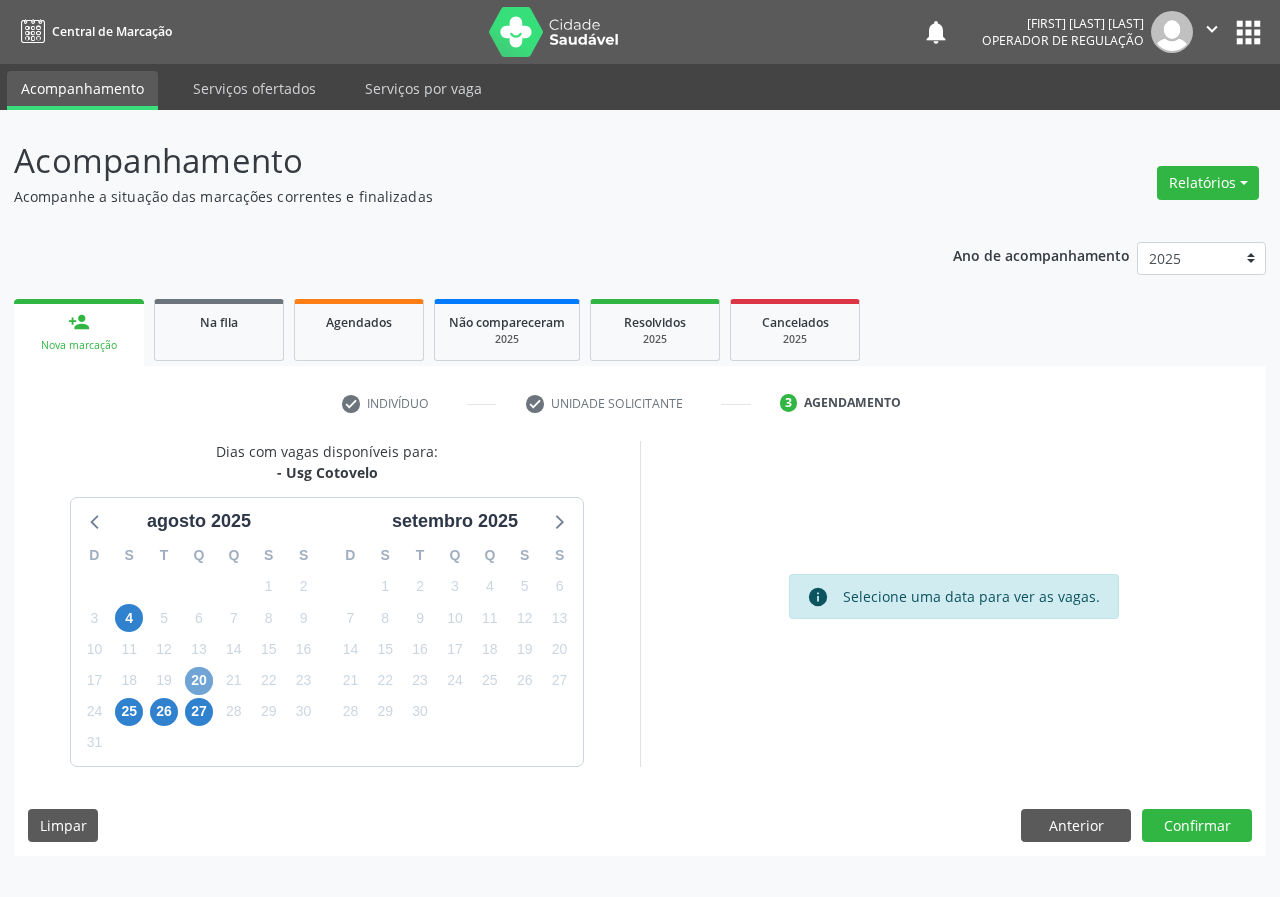 click on "20" at bounding box center (199, 681) 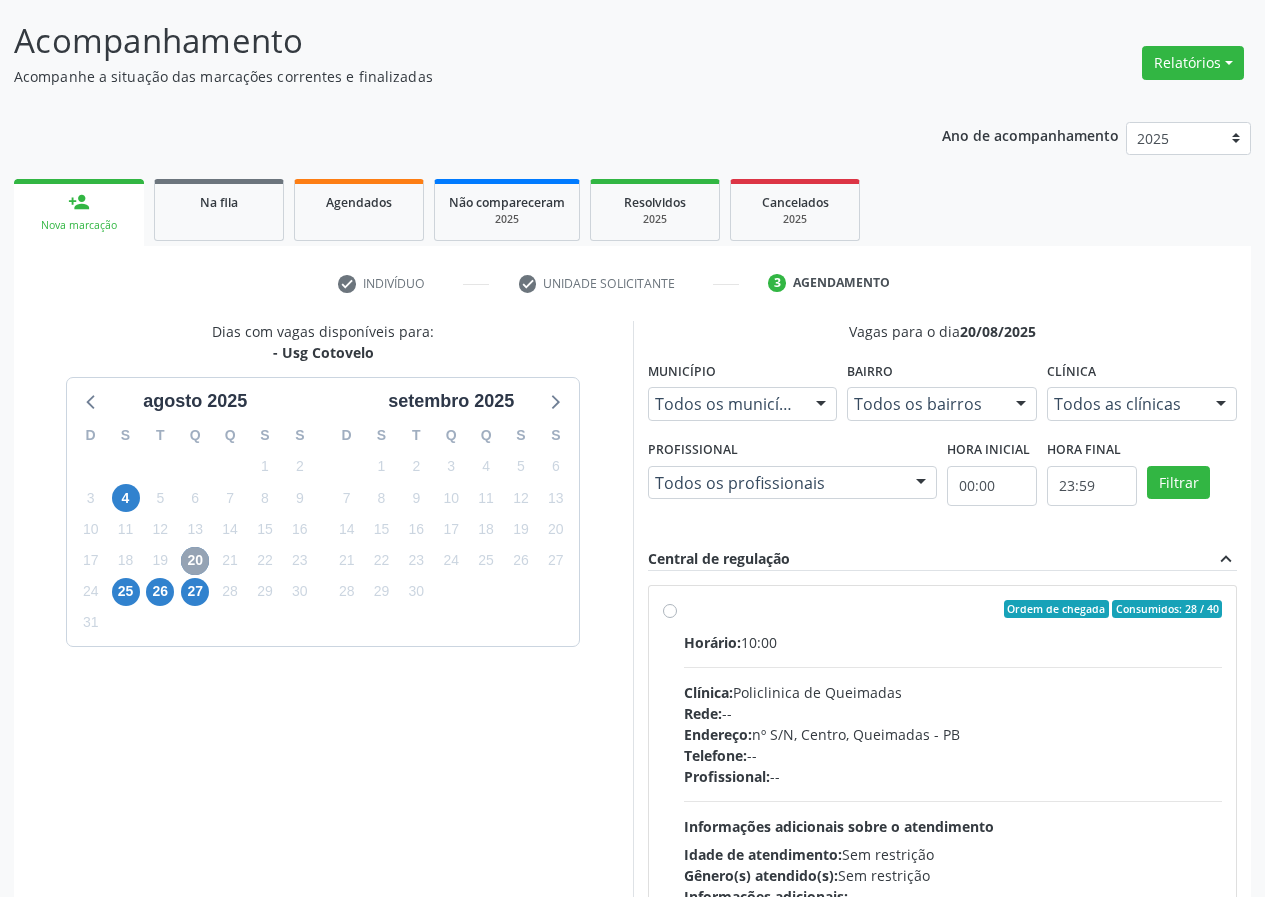 scroll, scrollTop: 262, scrollLeft: 0, axis: vertical 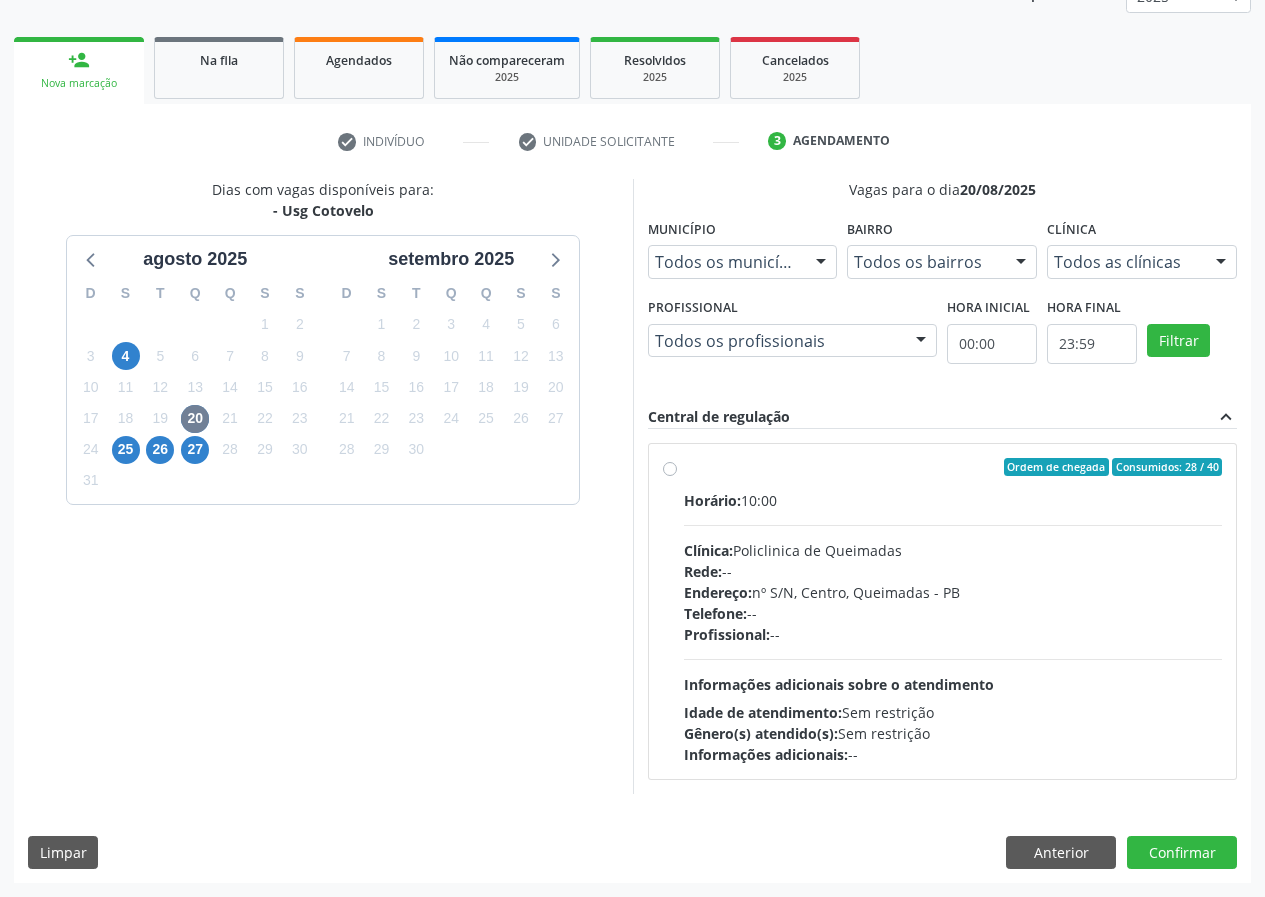 click on "Ordem de chegada
Consumidos: 28 / 40
Horário:   10:00
Clínica:  Policlinica de Queimadas
Rede:
--
Endereço:   nº S/N, Centro, Queimadas - PB
Telefone:   --
Profissional:
--
Informações adicionais sobre o atendimento
Idade de atendimento:
Sem restrição
Gênero(s) atendido(s):
Sem restrição
Informações adicionais:
--" at bounding box center [953, 611] 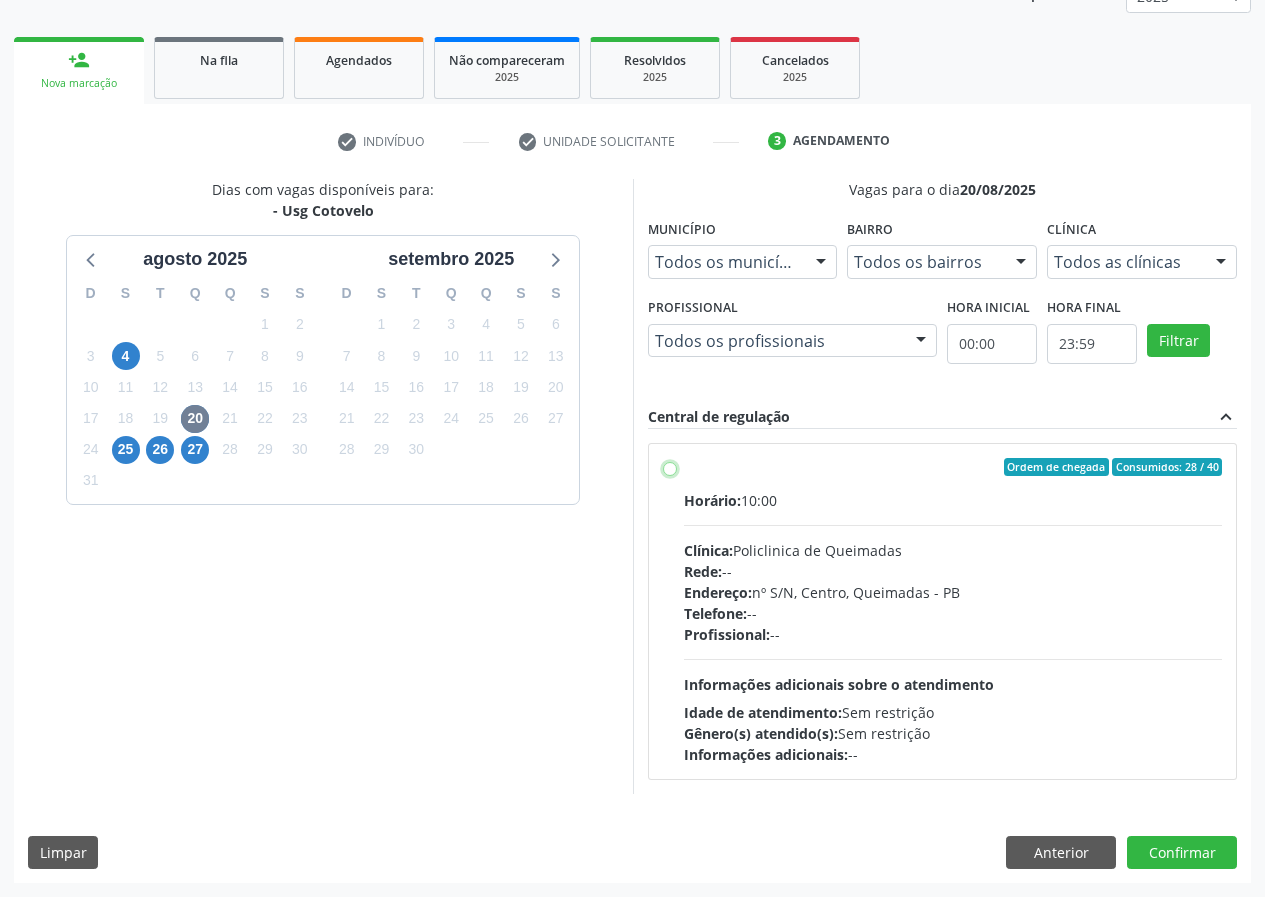 click on "Ordem de chegada
Consumidos: 28 / 40
Horário:   10:00
Clínica:  Policlinica de Queimadas
Rede:
--
Endereço:   nº S/N, Centro, Queimadas - PB
Telefone:   --
Profissional:
--
Informações adicionais sobre o atendimento
Idade de atendimento:
Sem restrição
Gênero(s) atendido(s):
Sem restrição
Informações adicionais:
--" at bounding box center [670, 467] 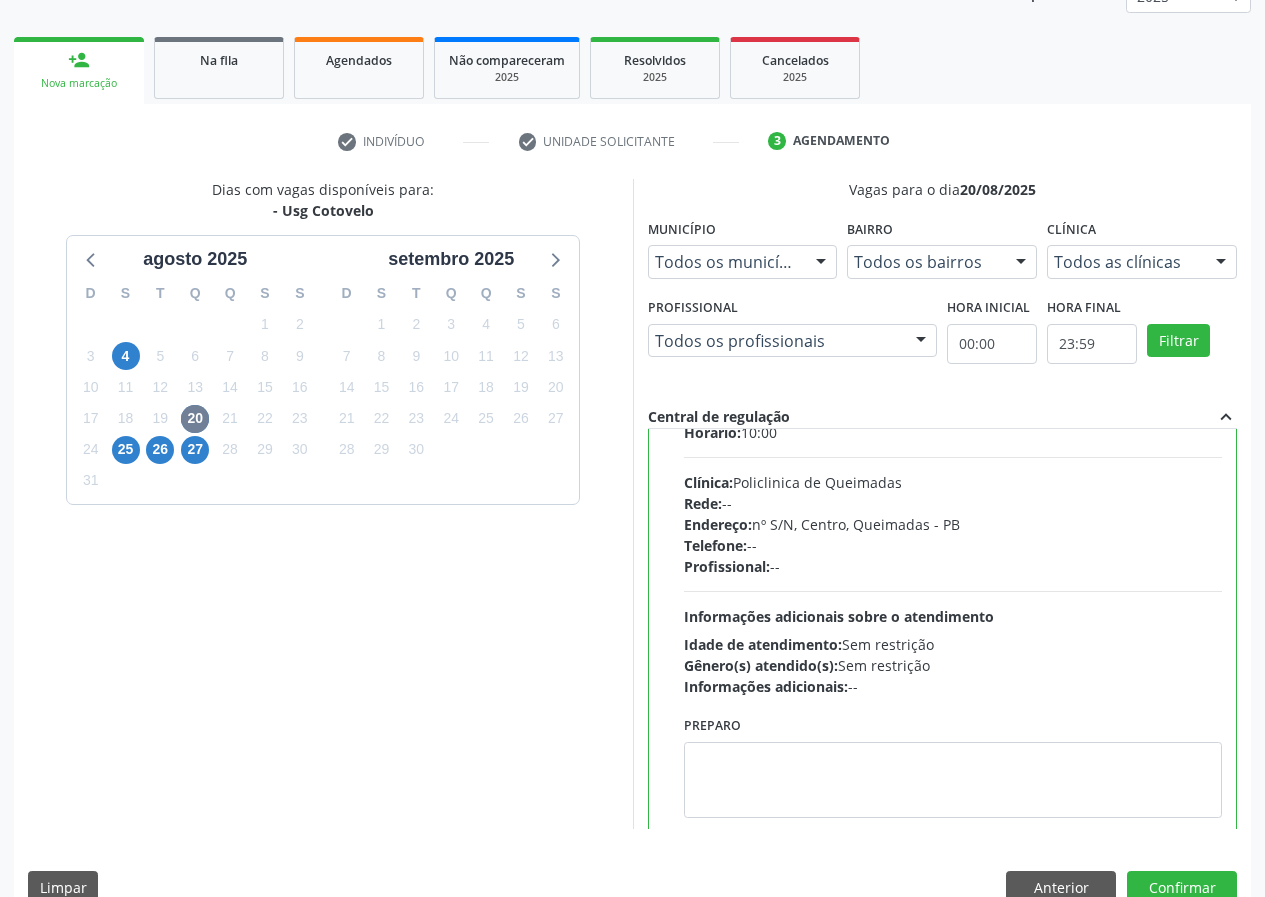 scroll, scrollTop: 99, scrollLeft: 0, axis: vertical 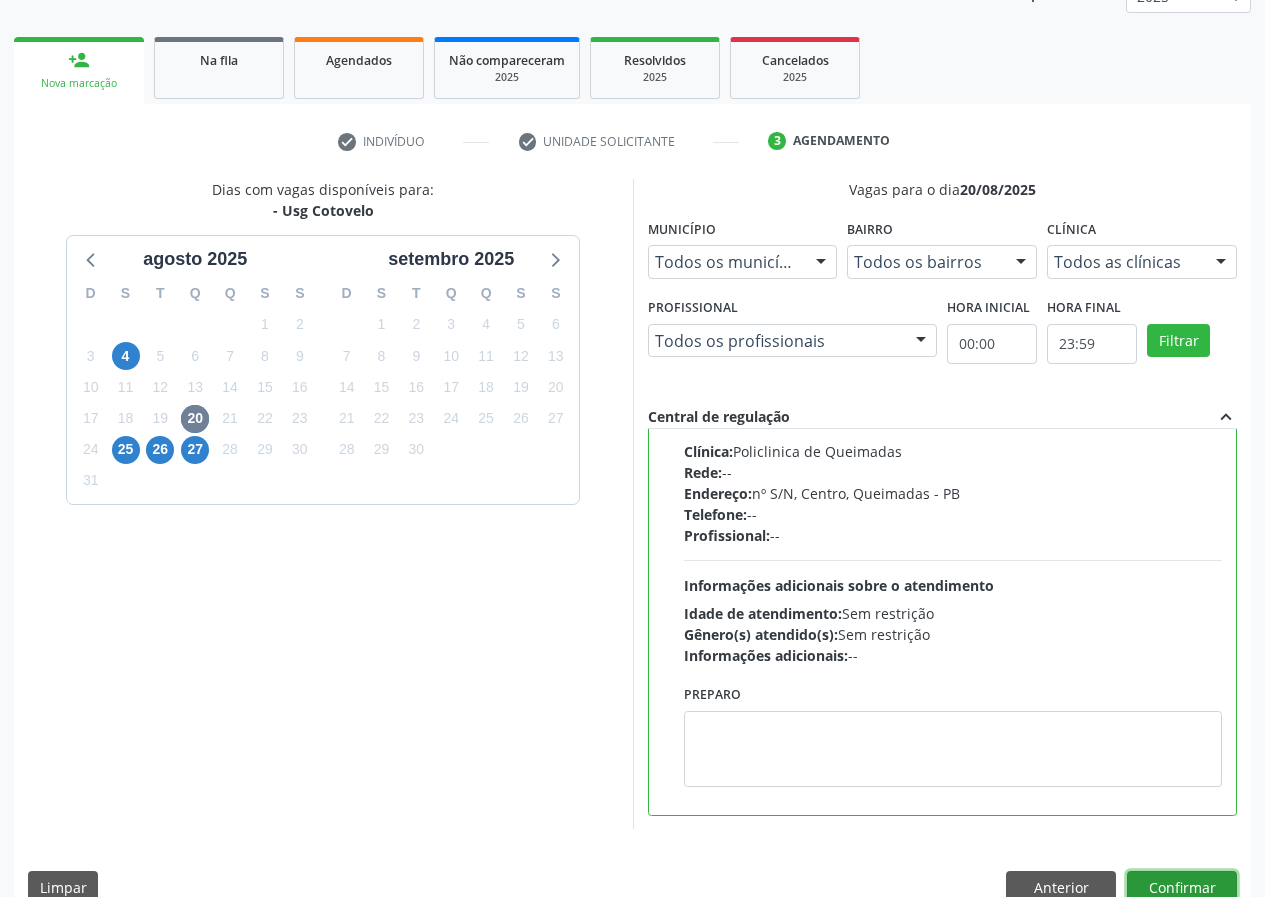 click on "Confirmar" at bounding box center (1182, 888) 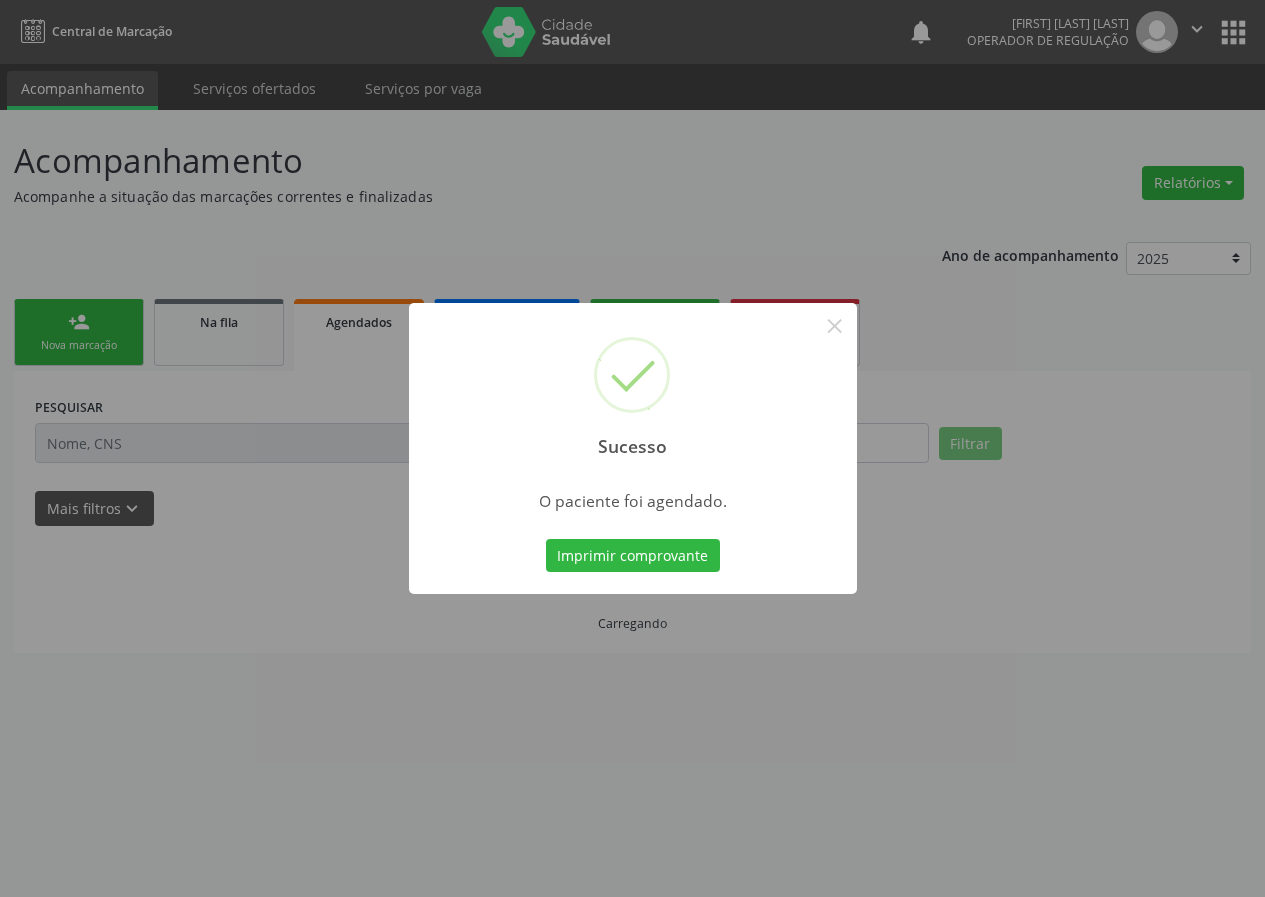 scroll, scrollTop: 0, scrollLeft: 0, axis: both 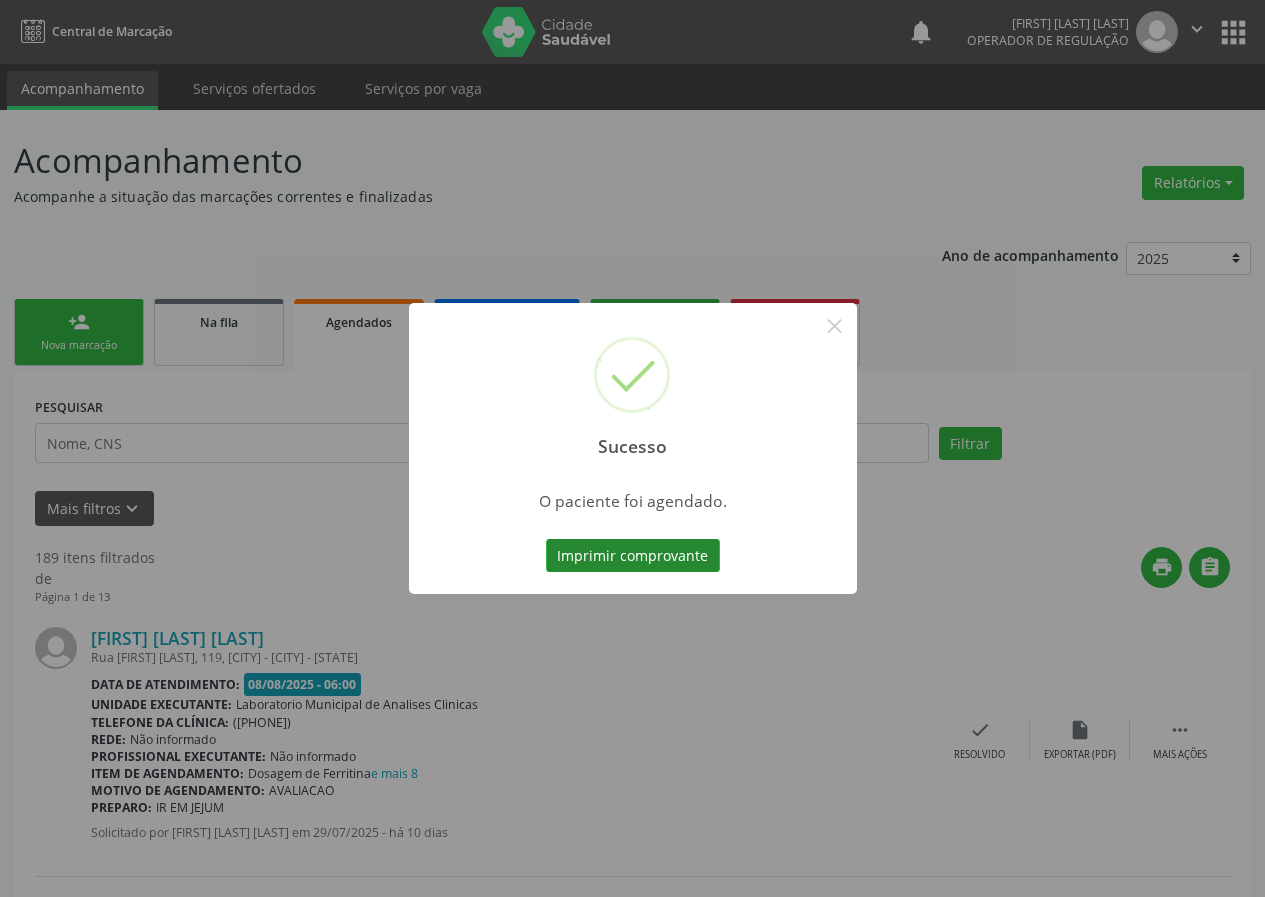 click on "Imprimir comprovante" at bounding box center [633, 556] 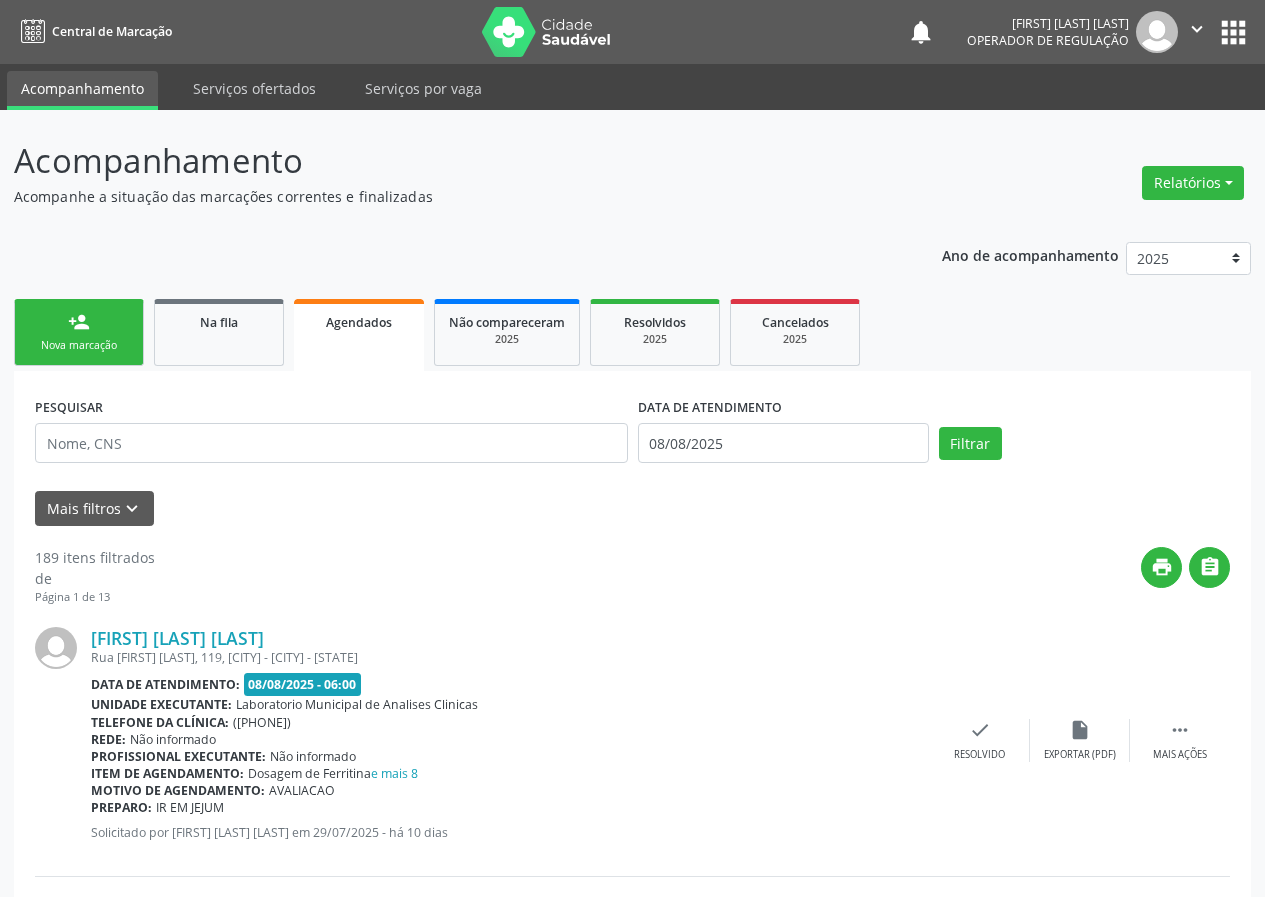 click on "Nova marcação" at bounding box center [79, 345] 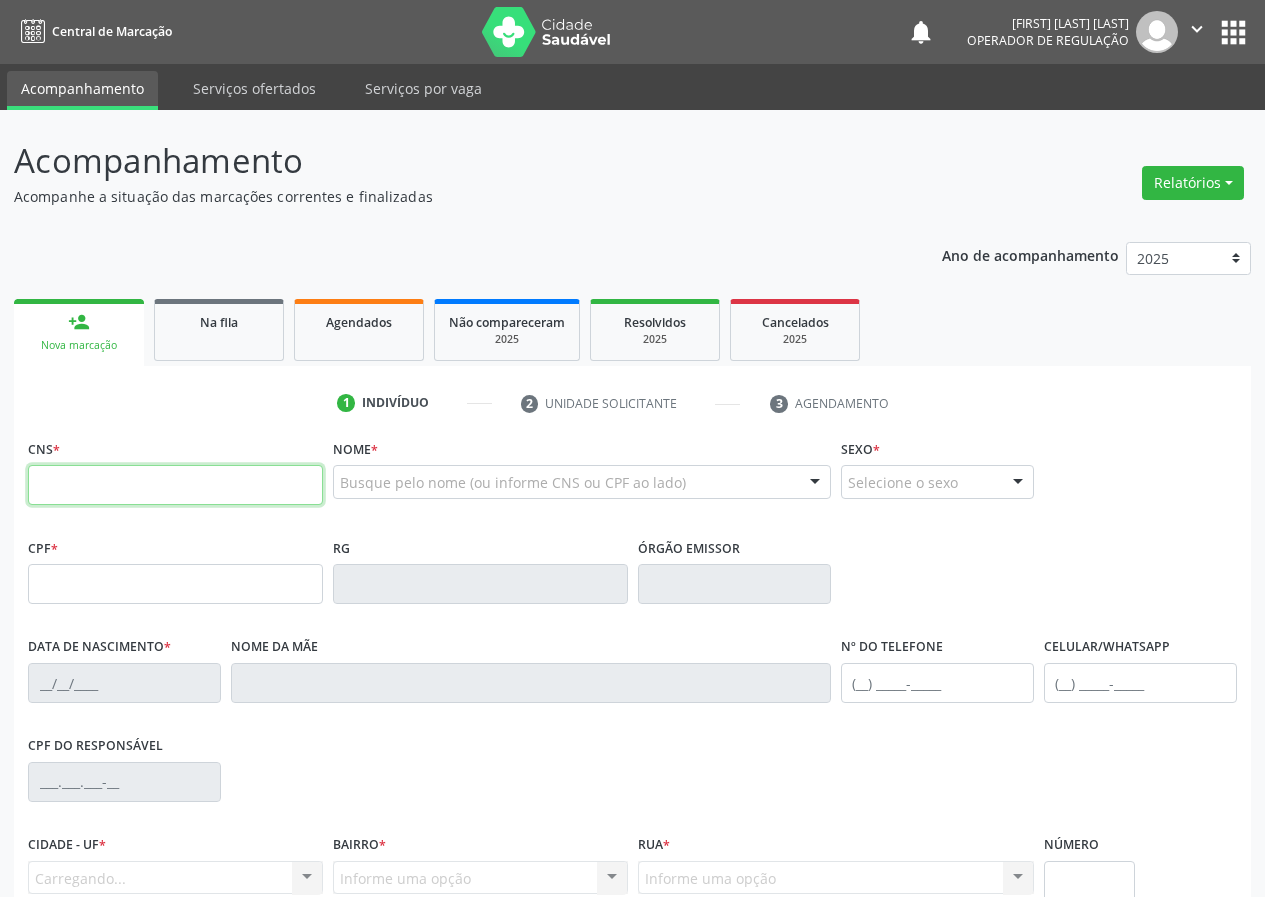 click at bounding box center (175, 485) 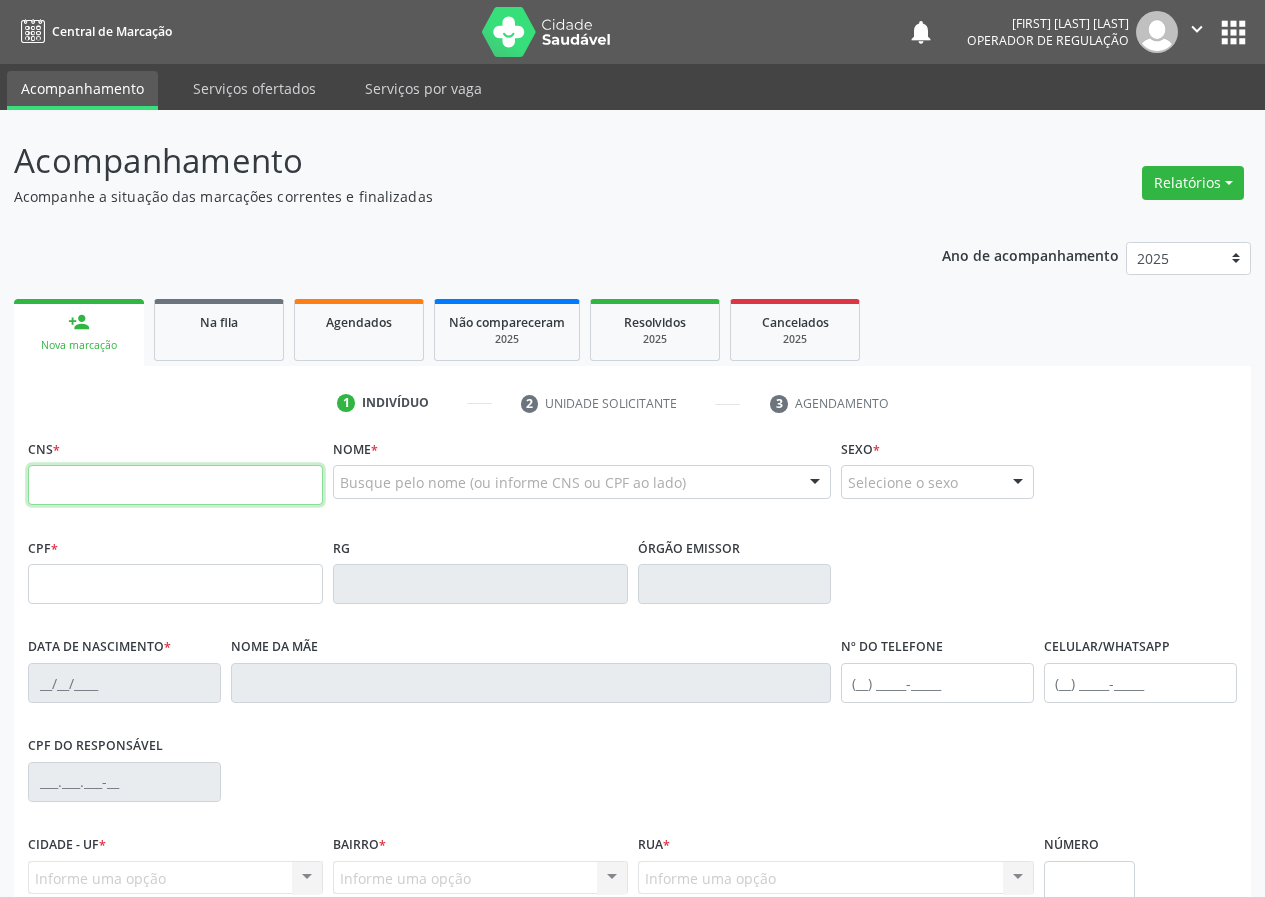 click at bounding box center (175, 485) 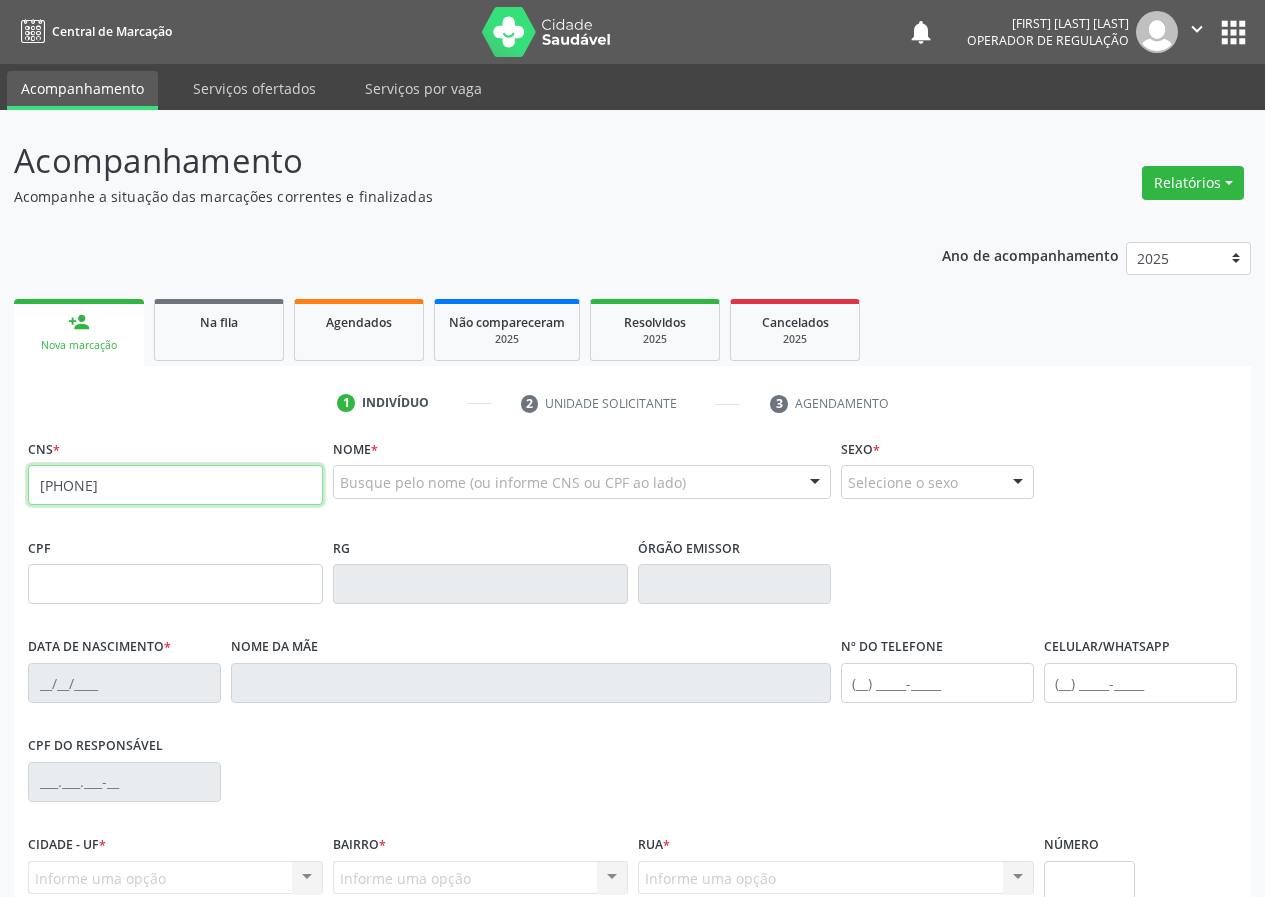 type on "708 4062 3488 7666" 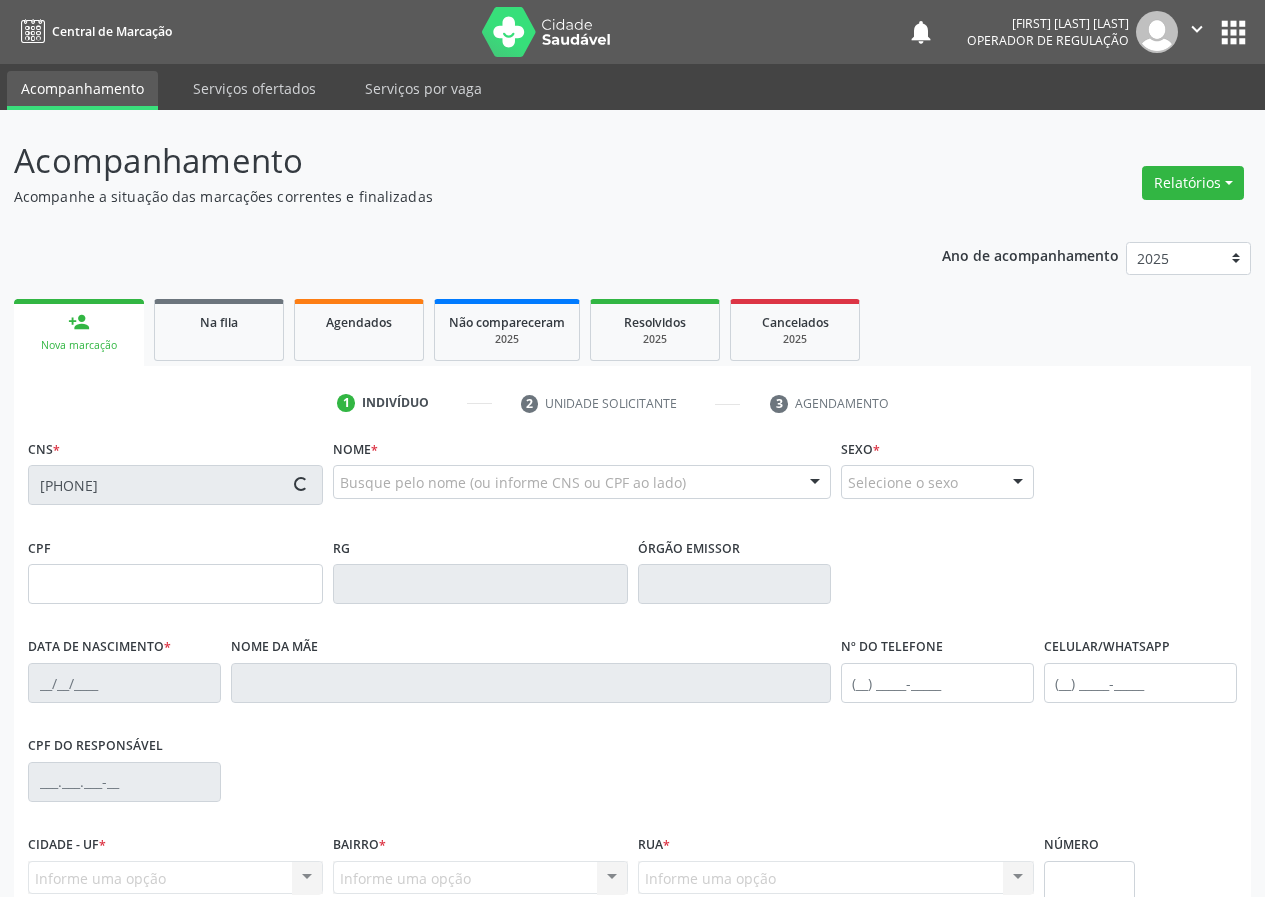 type on "067.181.544-07" 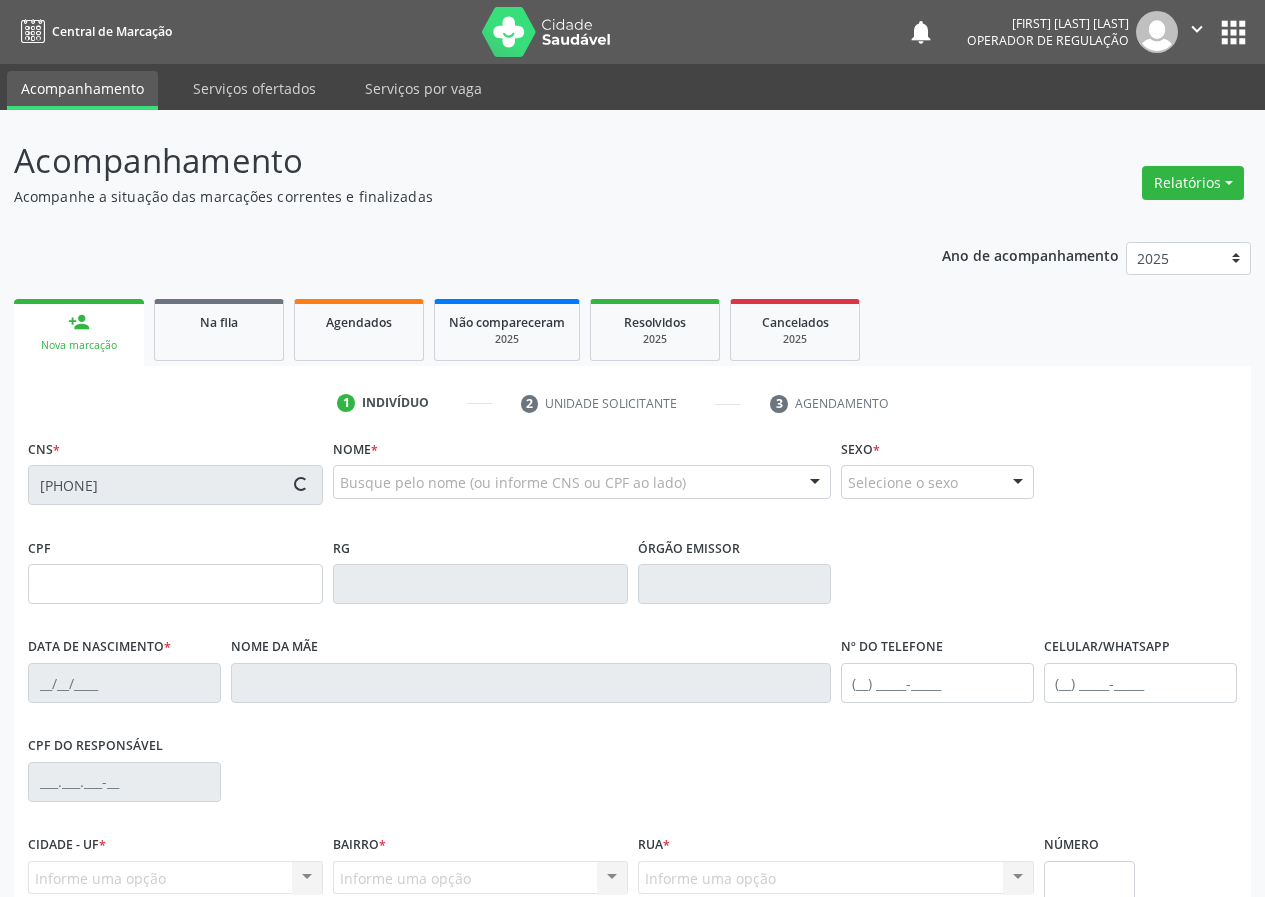 type on "20/05/1985" 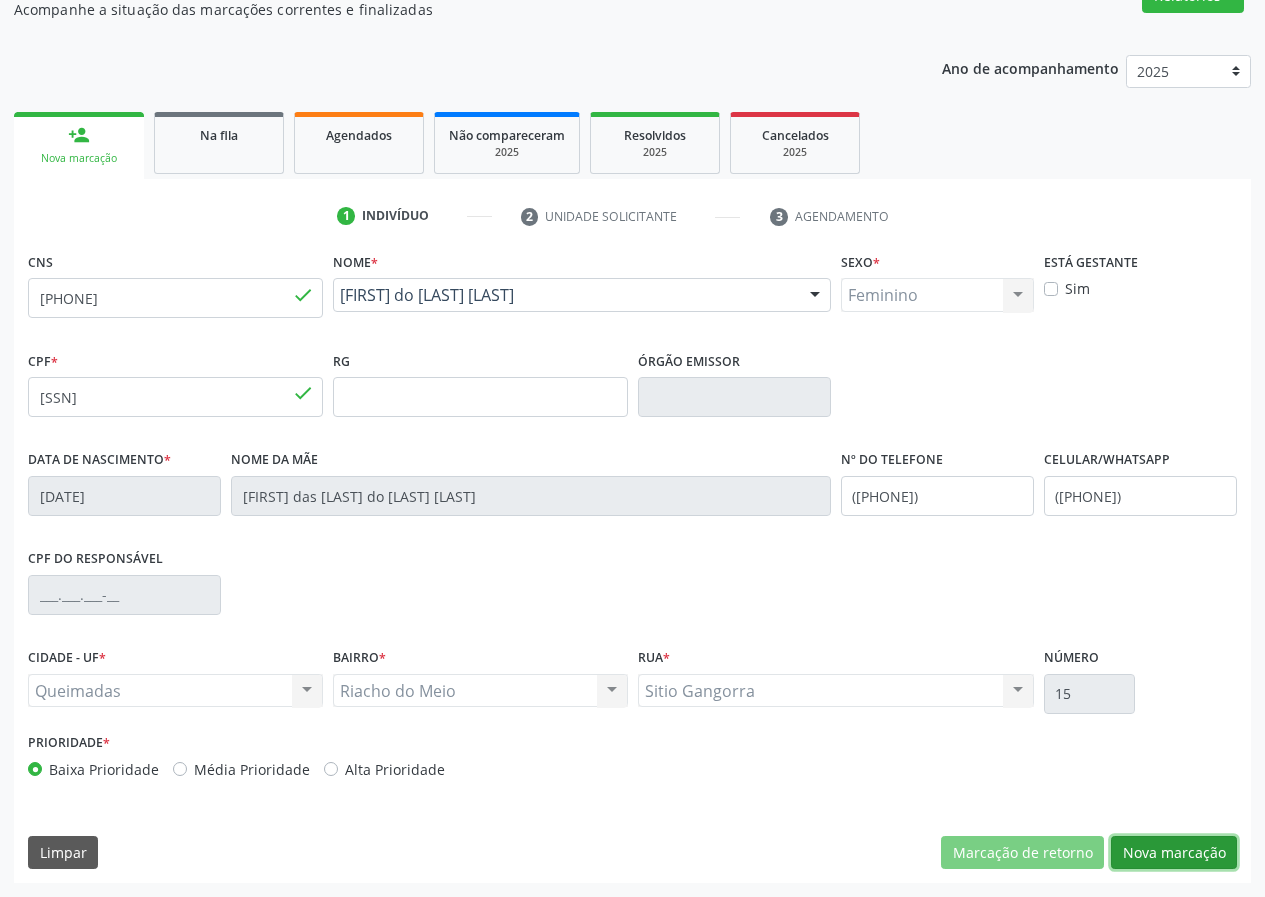 drag, startPoint x: 1182, startPoint y: 849, endPoint x: 610, endPoint y: 846, distance: 572.0079 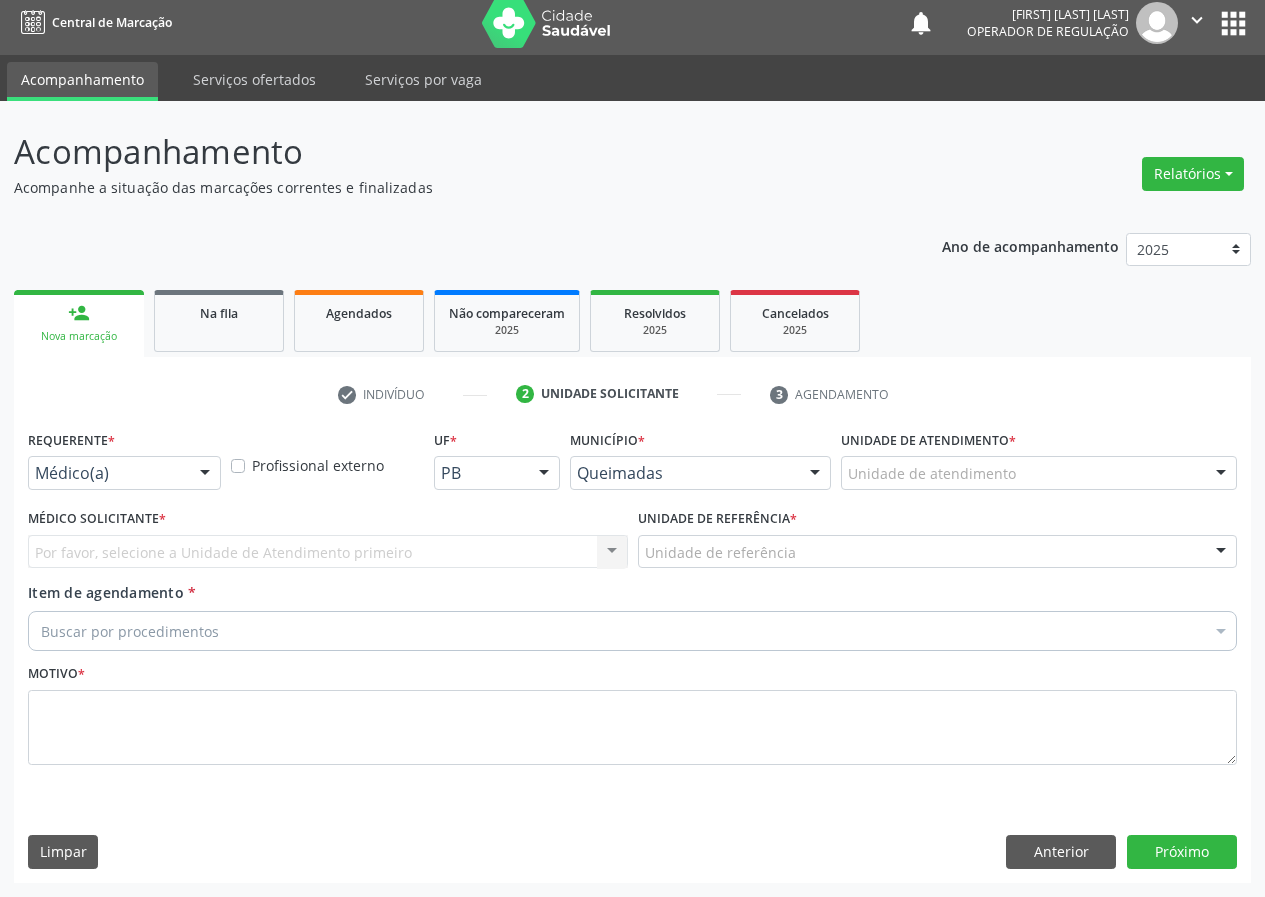 scroll, scrollTop: 9, scrollLeft: 0, axis: vertical 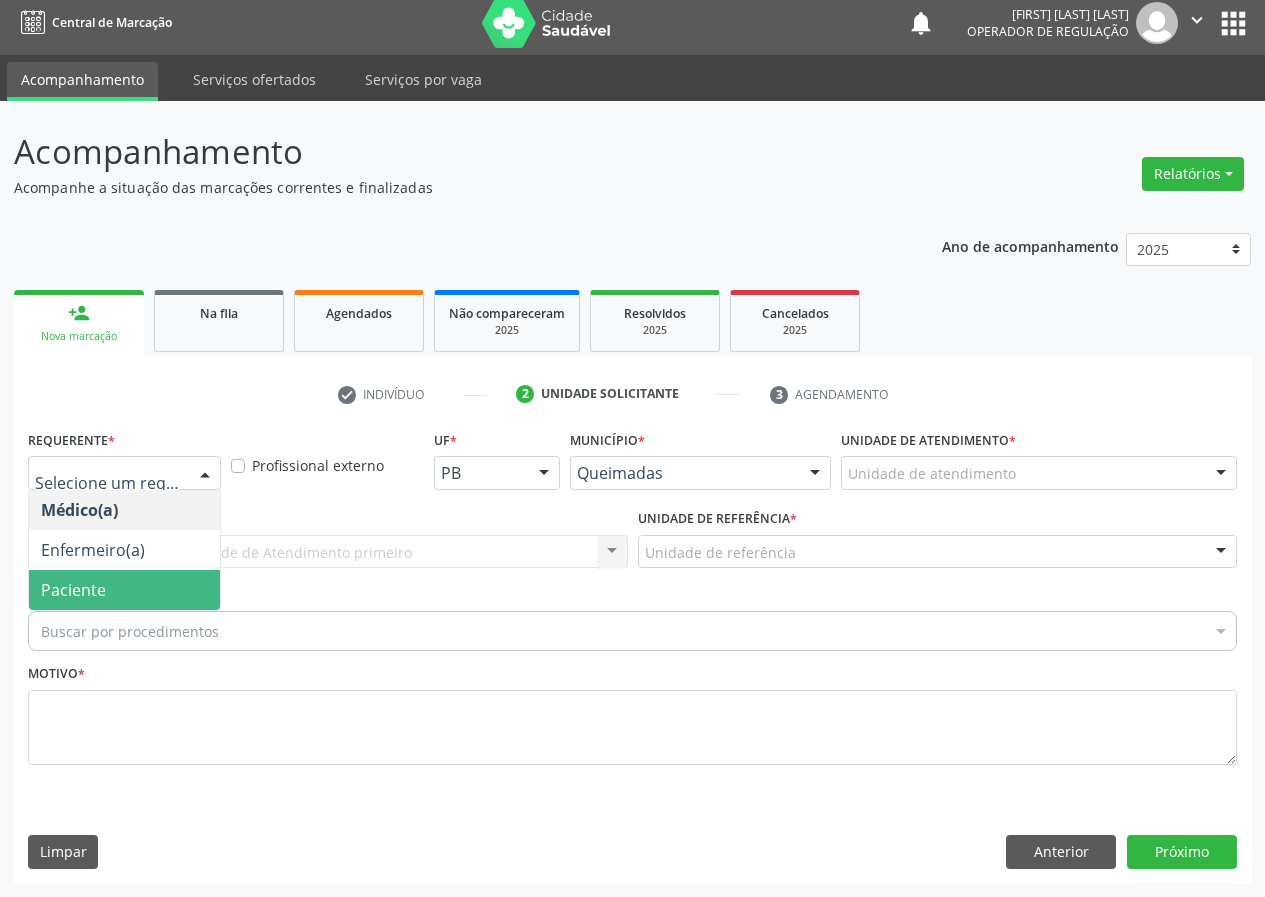 drag, startPoint x: 167, startPoint y: 588, endPoint x: 449, endPoint y: 540, distance: 286.05594 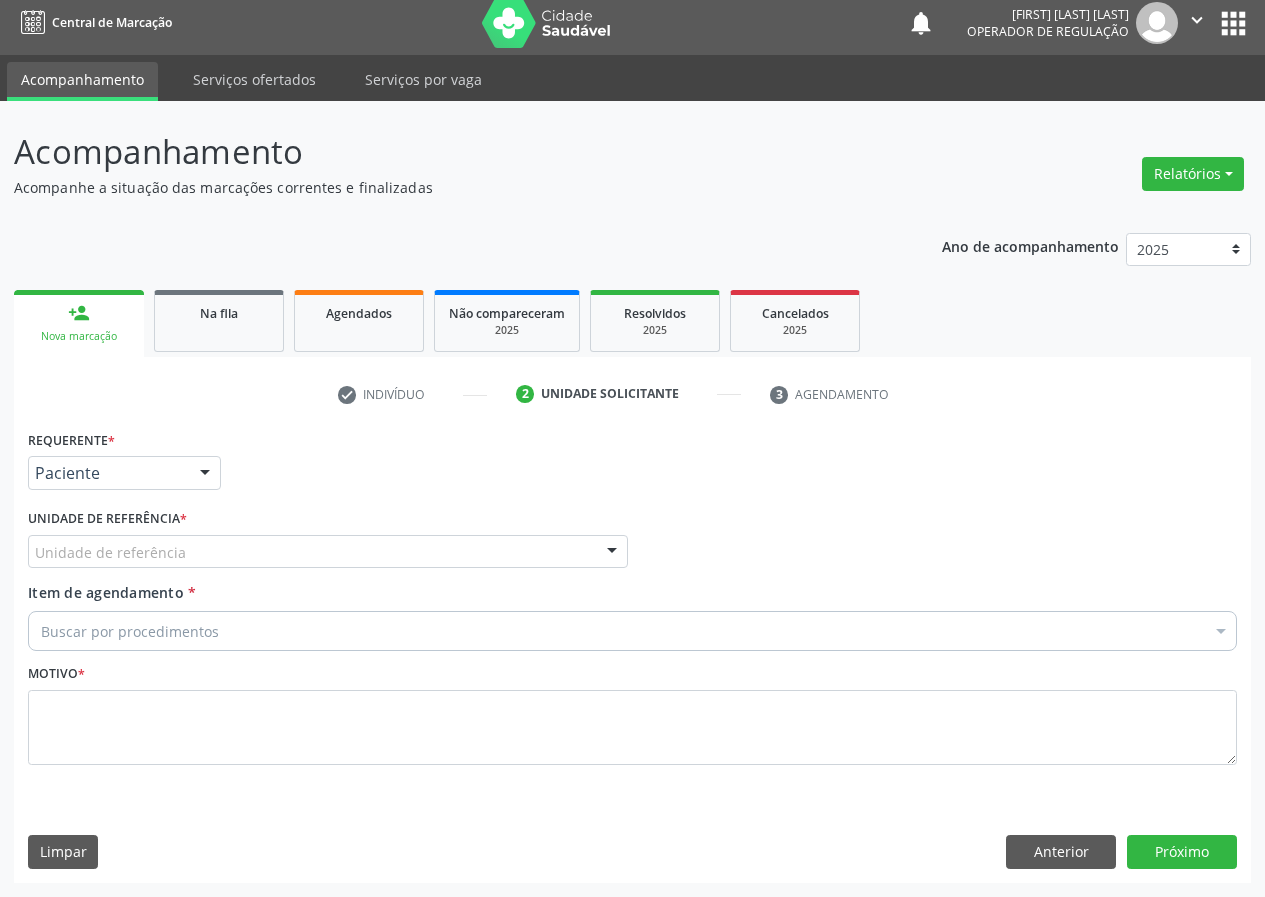 click on "Unidade de referência" at bounding box center (328, 552) 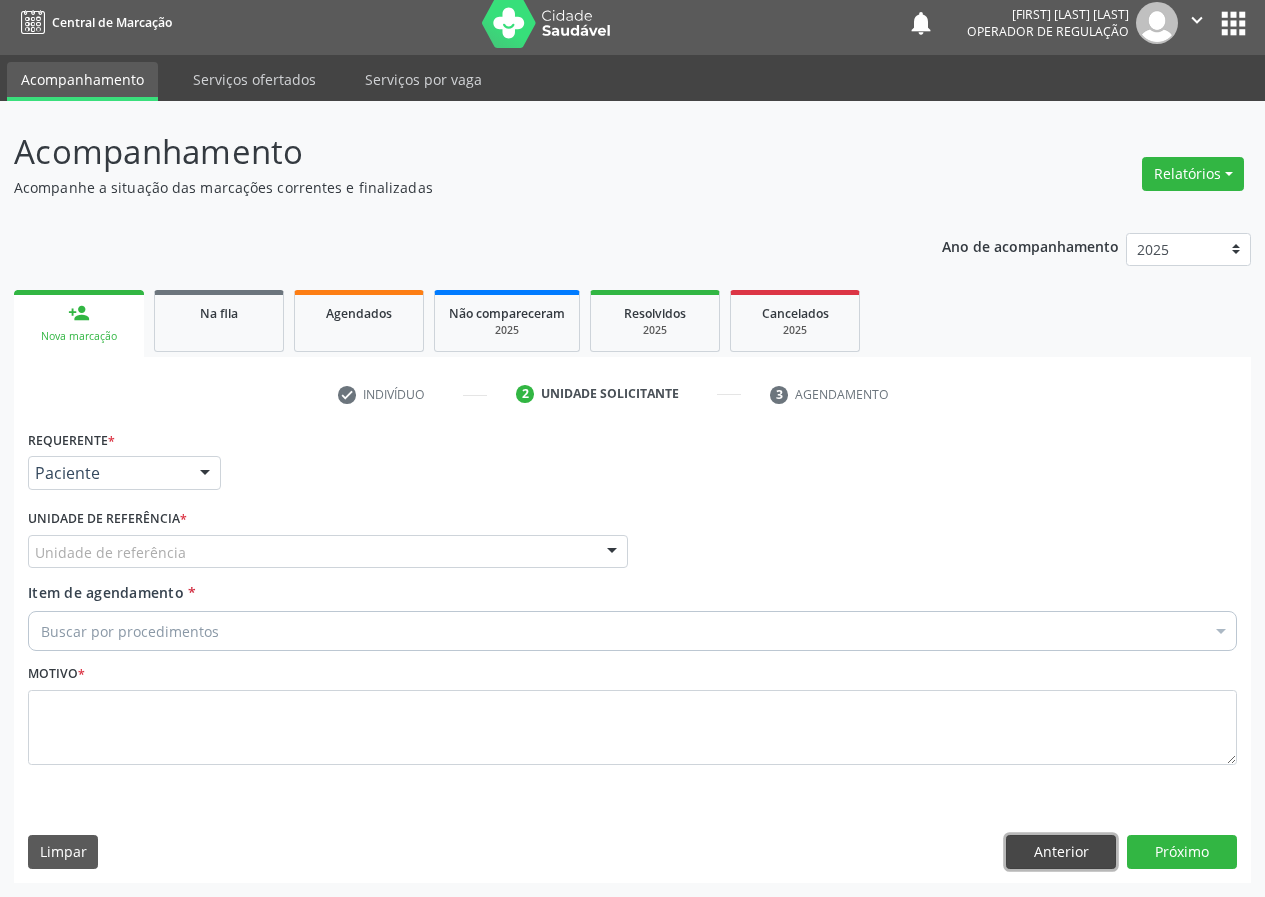 click on "Anterior" at bounding box center [1061, 852] 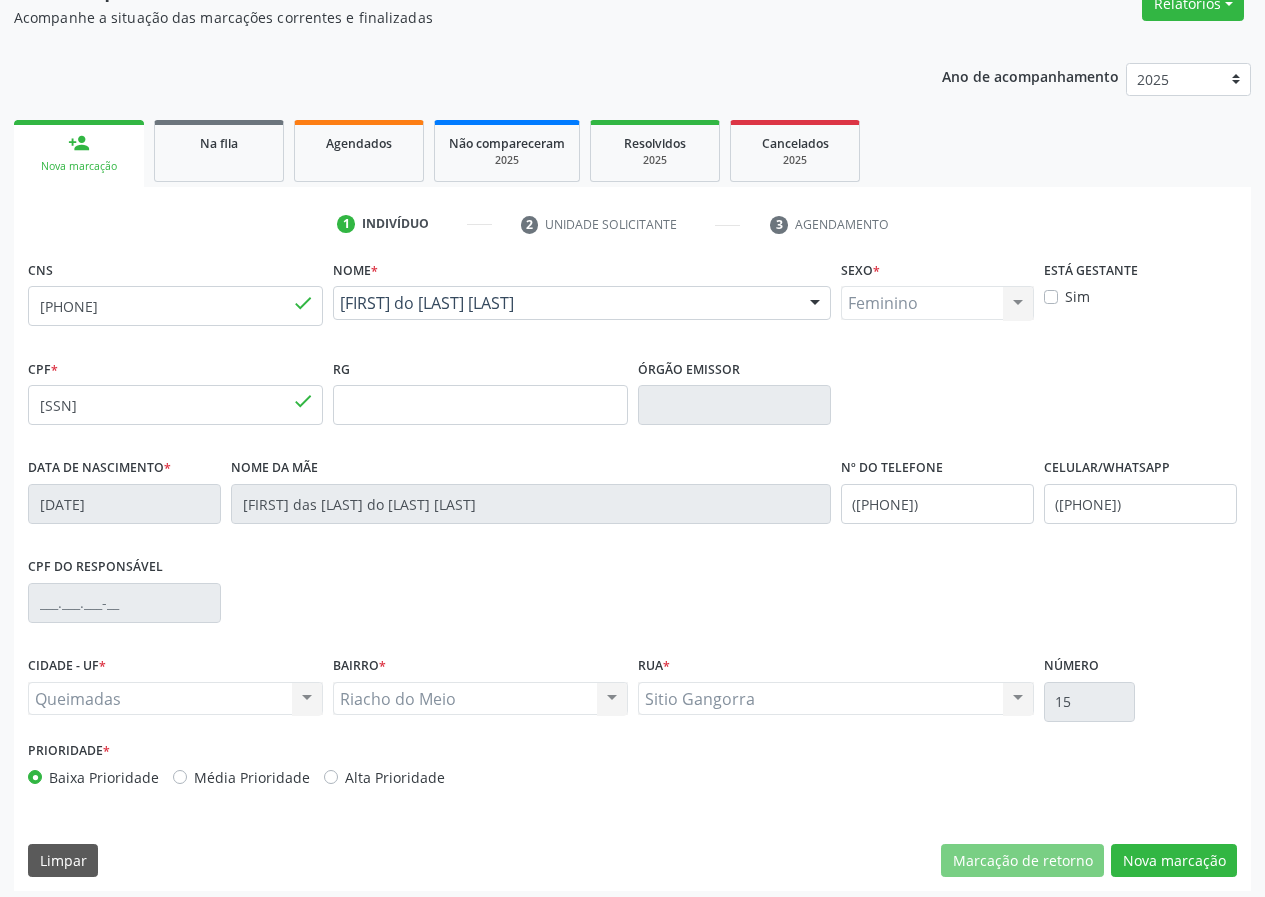 scroll, scrollTop: 187, scrollLeft: 0, axis: vertical 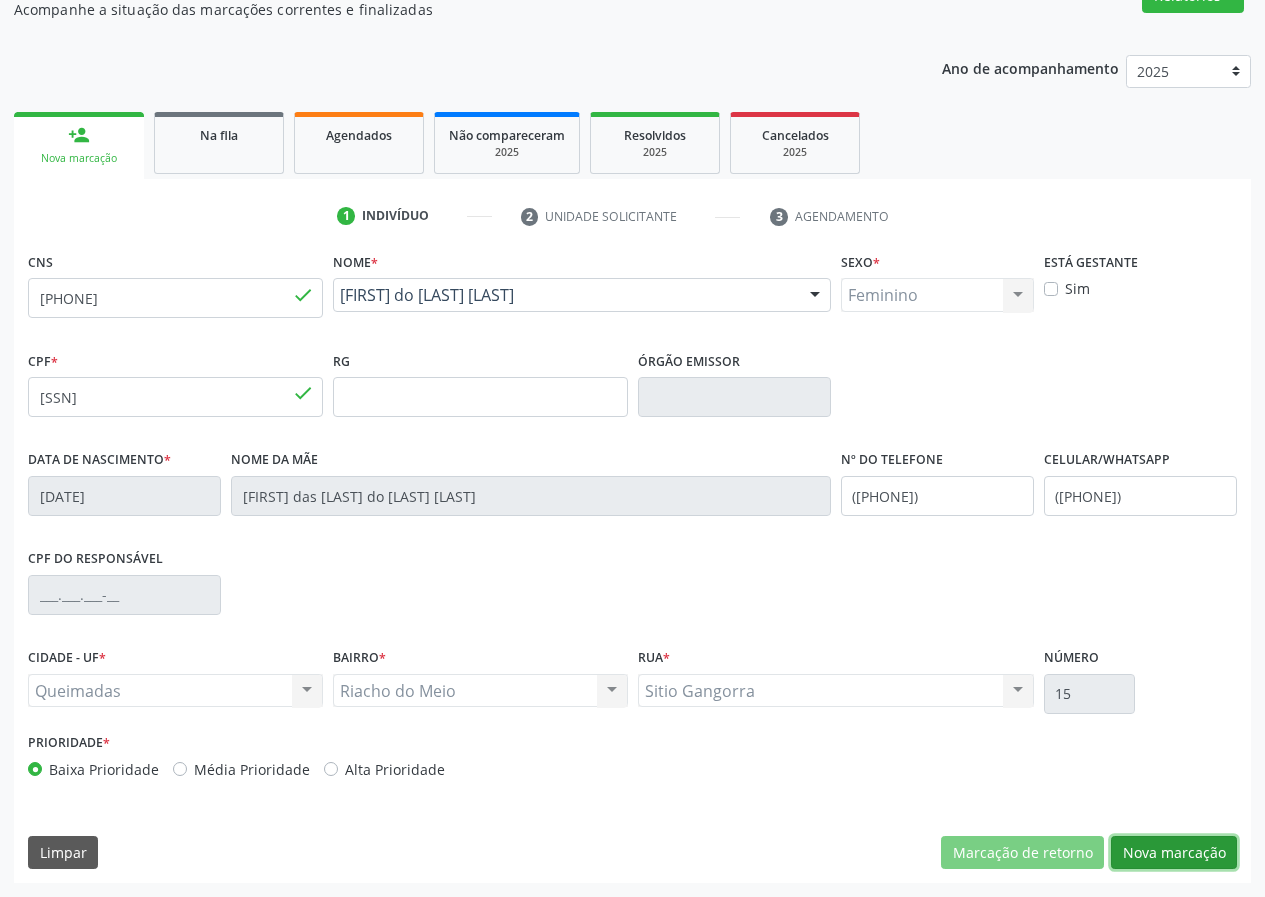 click on "Nova marcação" at bounding box center [1174, 853] 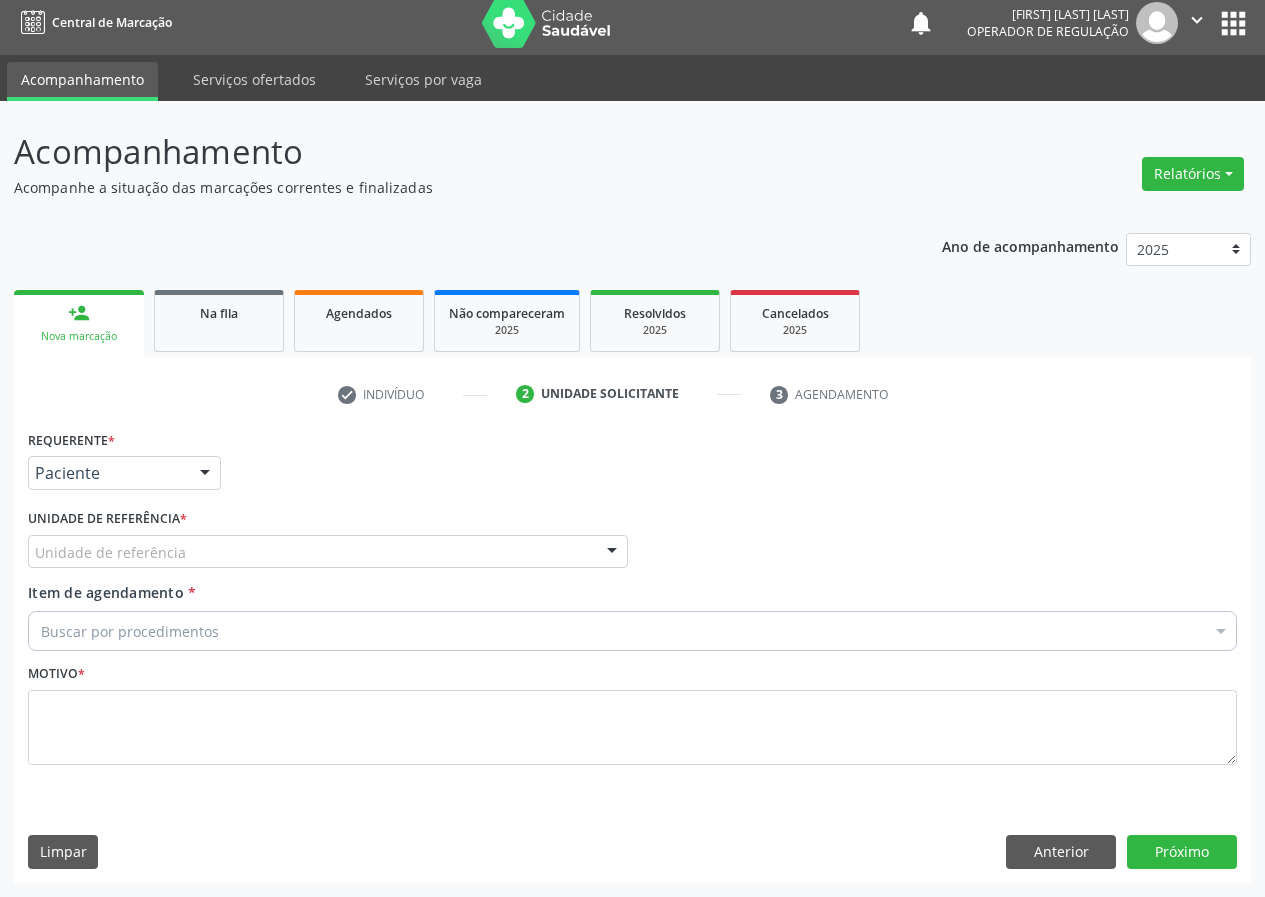 scroll, scrollTop: 9, scrollLeft: 0, axis: vertical 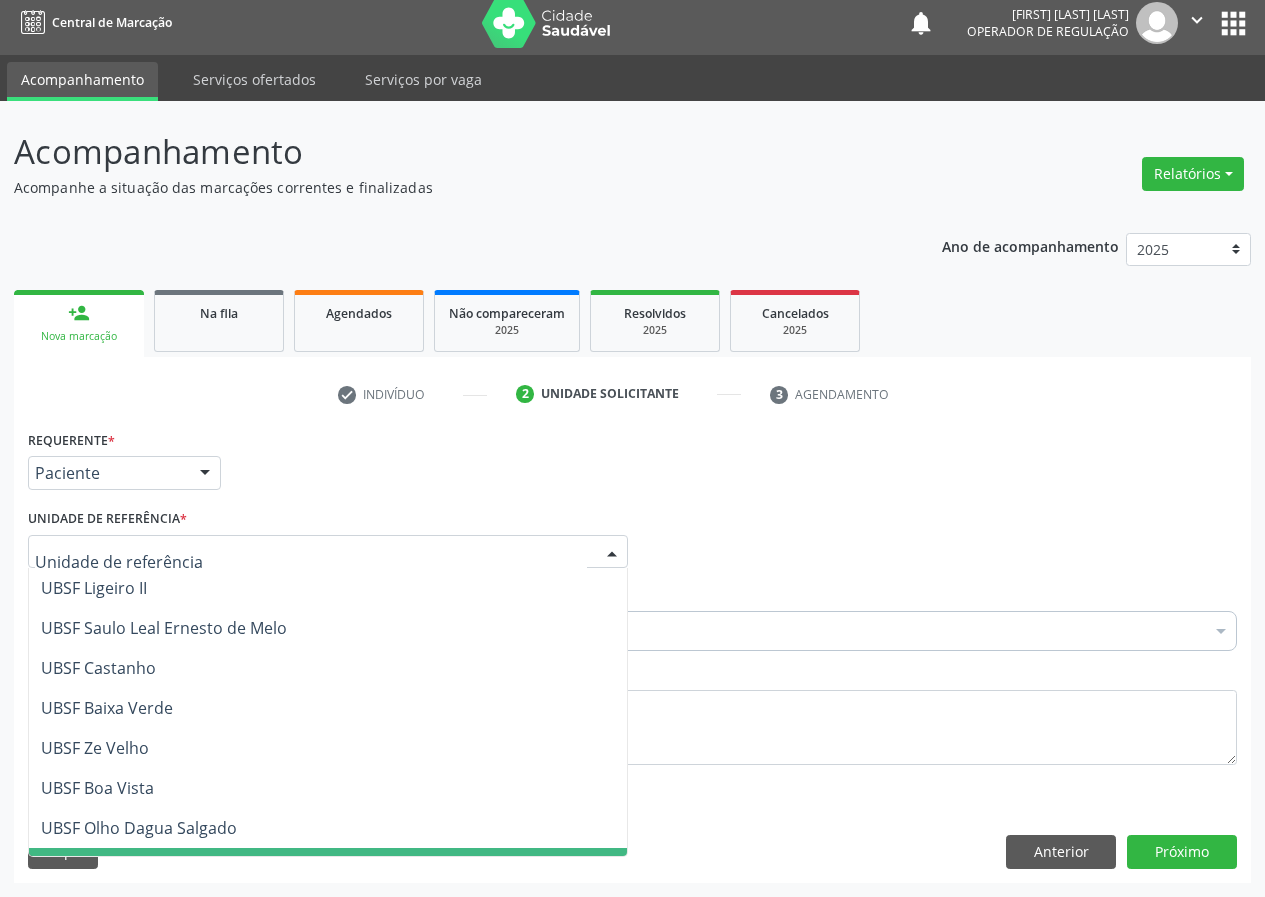 drag, startPoint x: 604, startPoint y: 551, endPoint x: 396, endPoint y: 663, distance: 236.23717 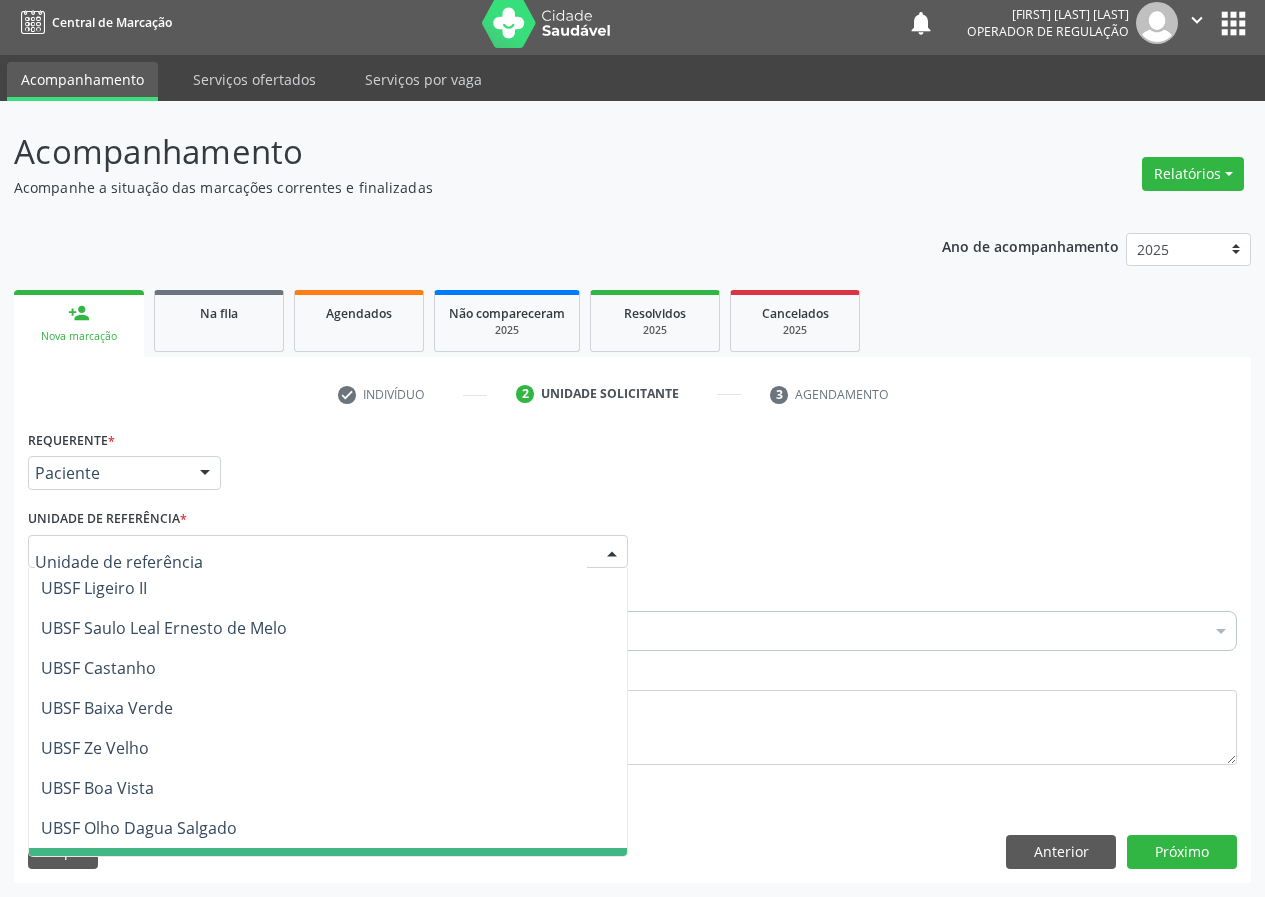 click at bounding box center (612, 553) 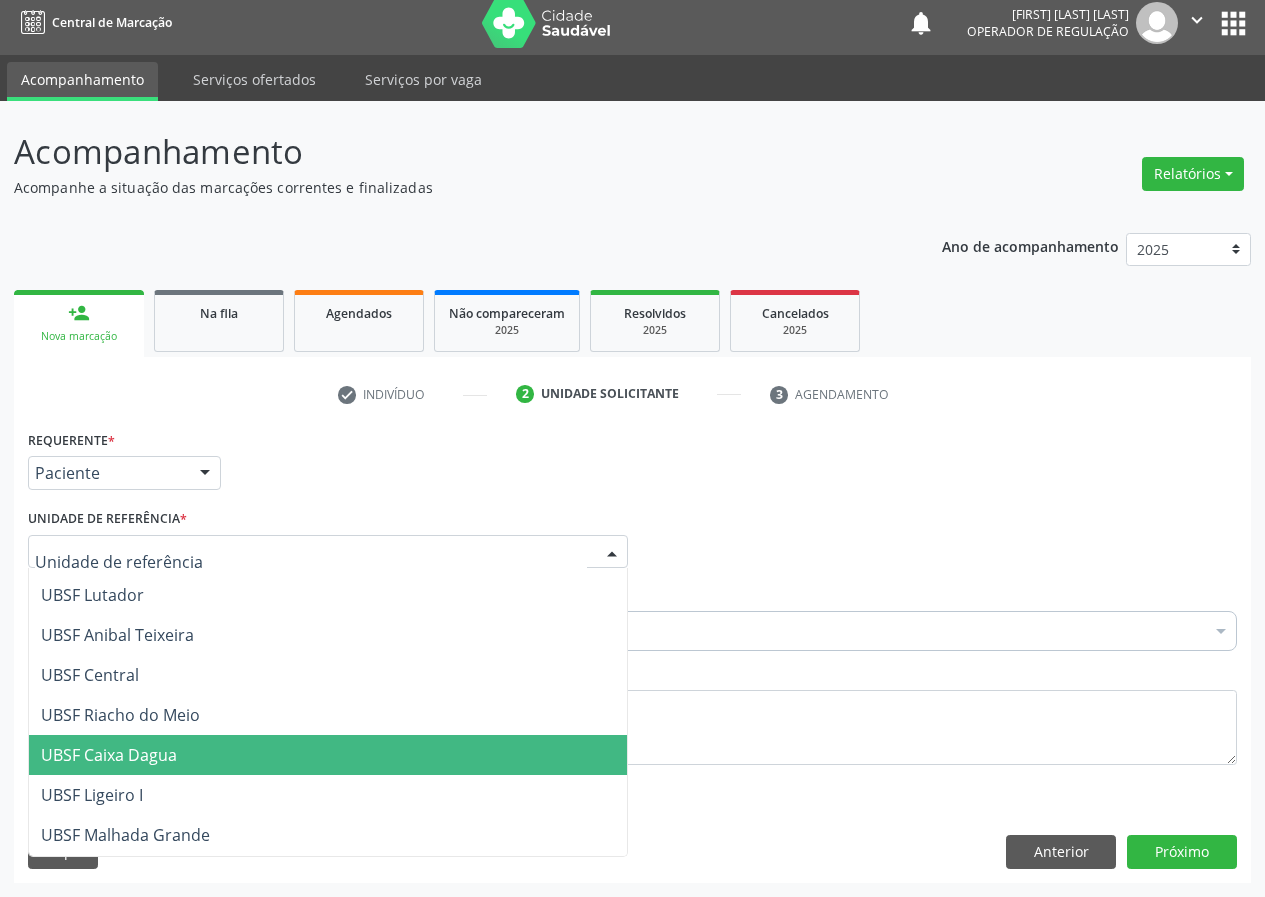 scroll, scrollTop: 400, scrollLeft: 0, axis: vertical 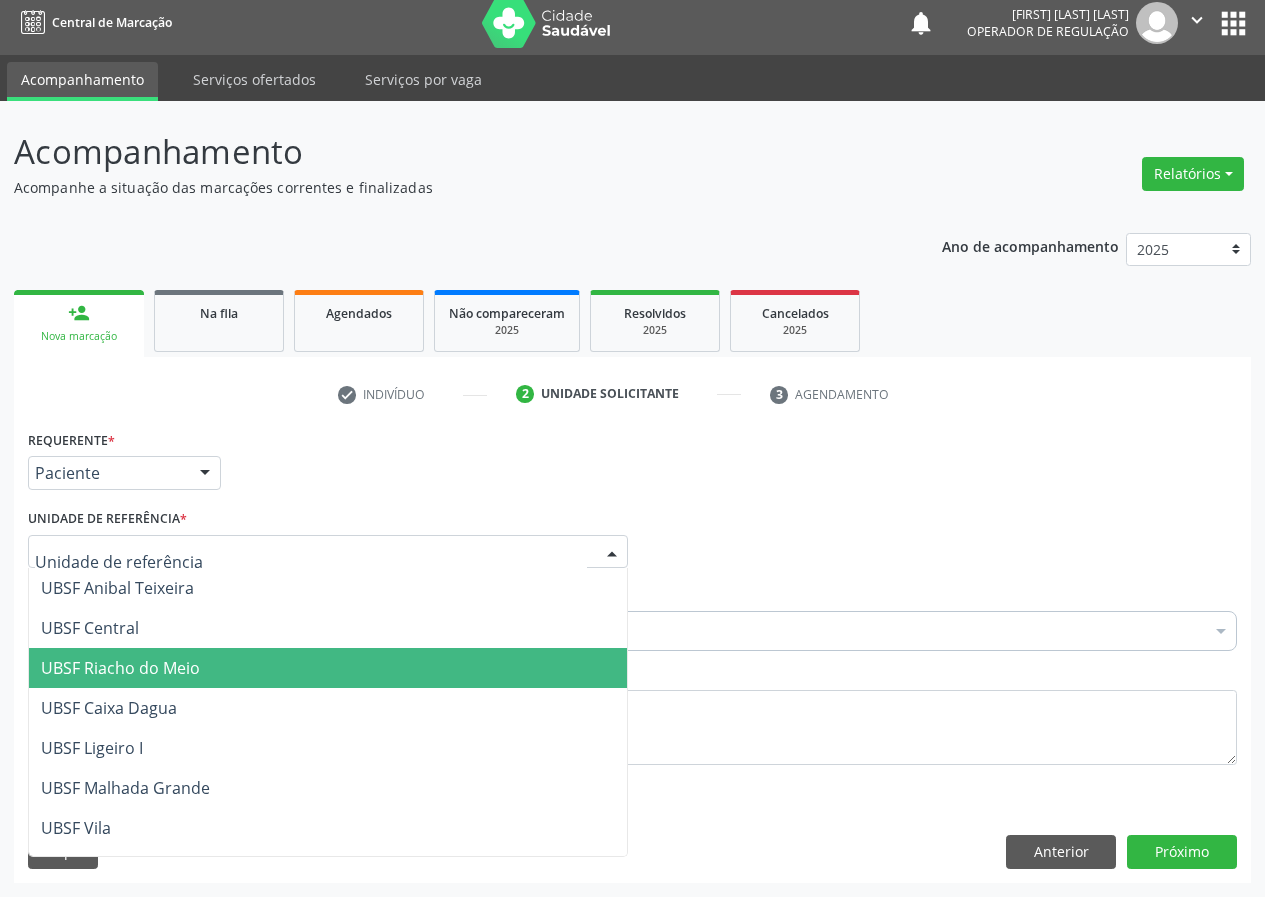 click on "UBSF Riacho do Meio" at bounding box center [120, 668] 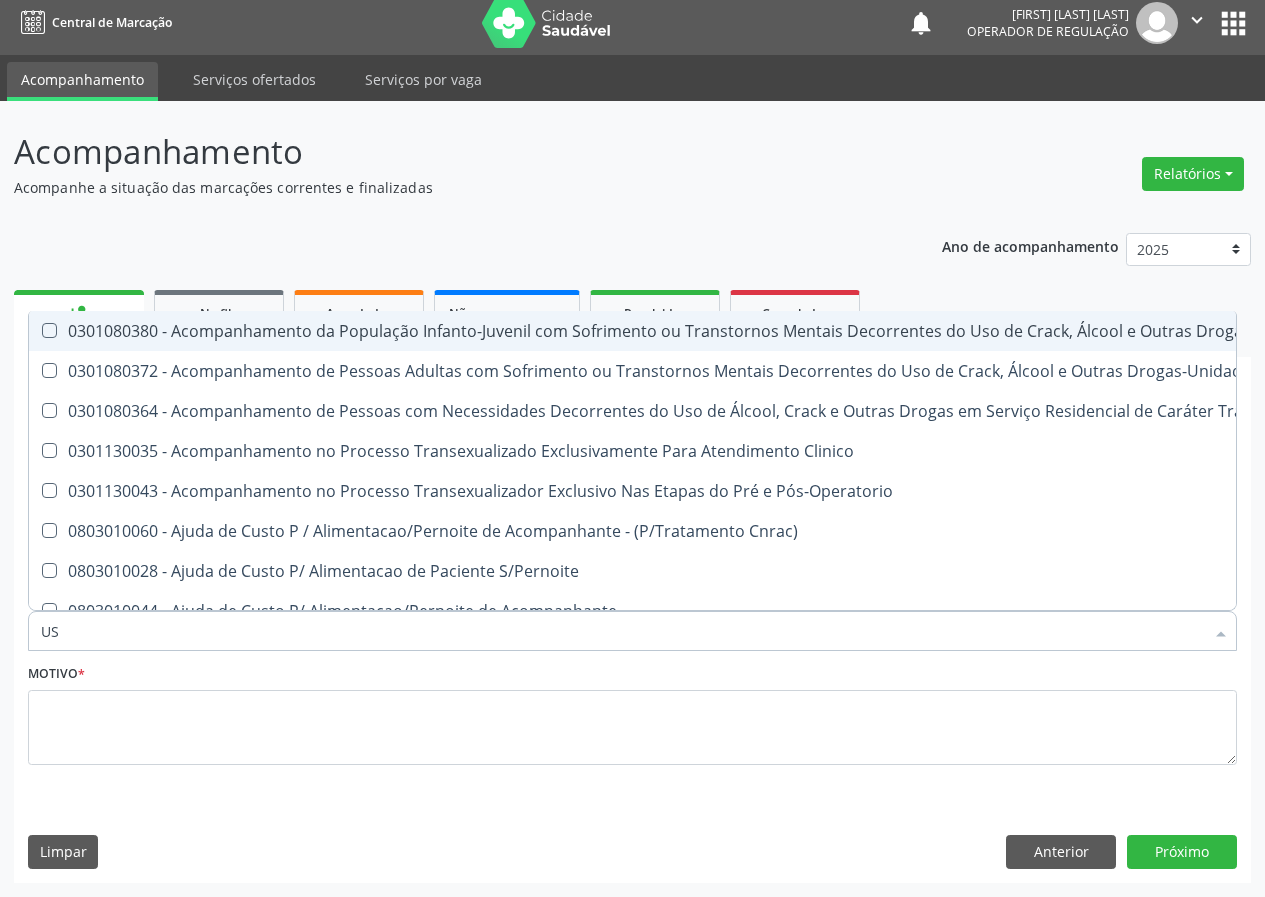 type on "USG" 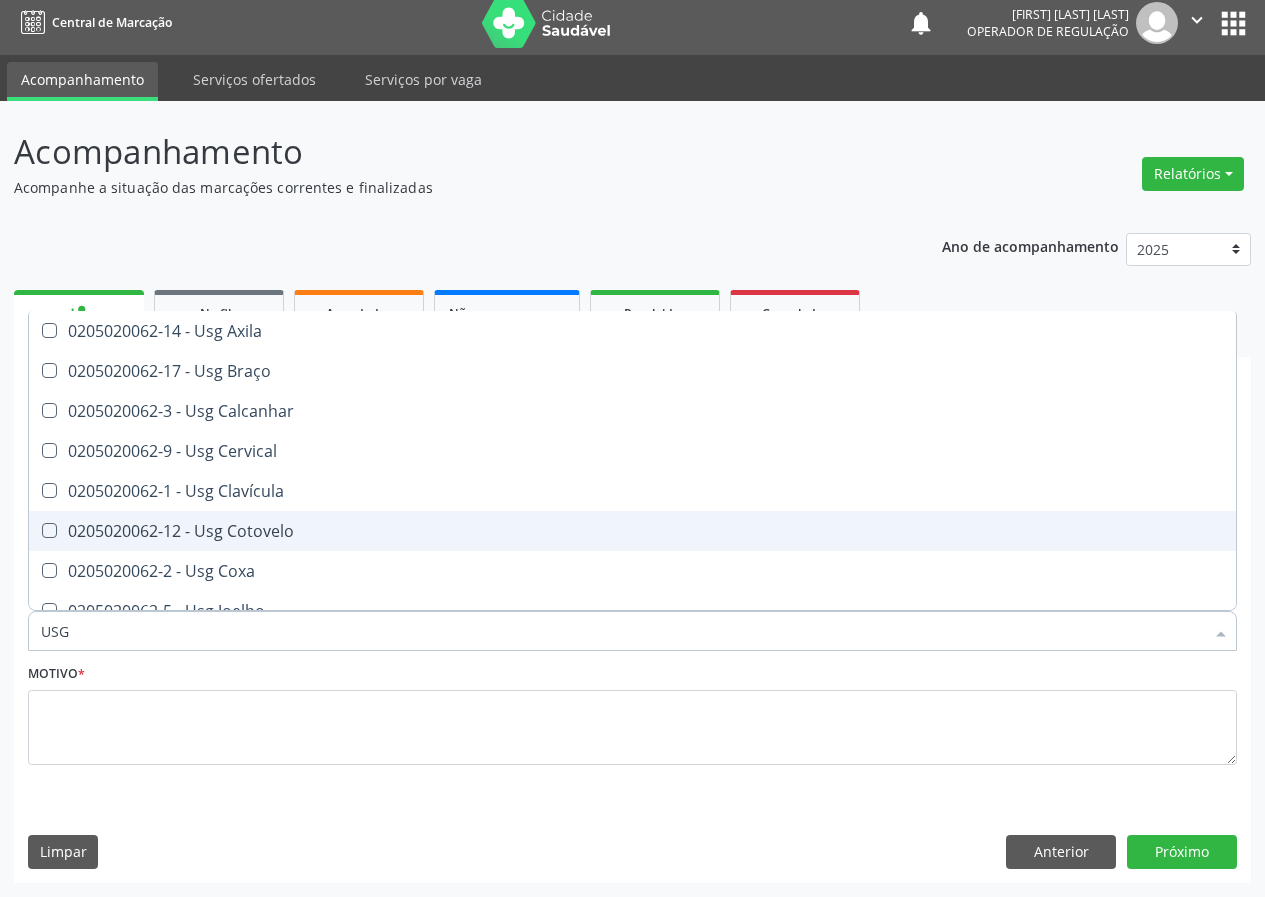 drag, startPoint x: 261, startPoint y: 523, endPoint x: 157, endPoint y: 642, distance: 158.04114 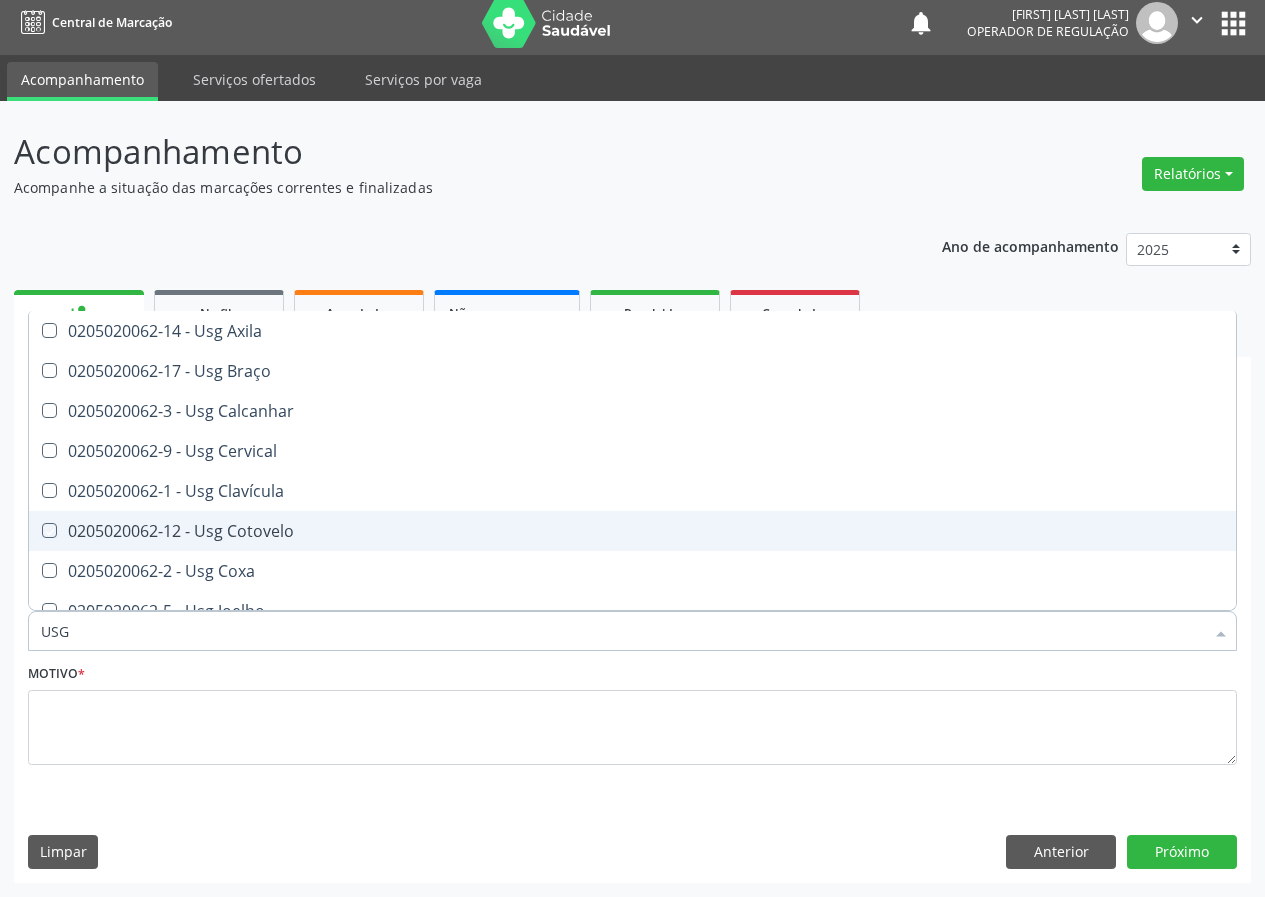 checkbox on "true" 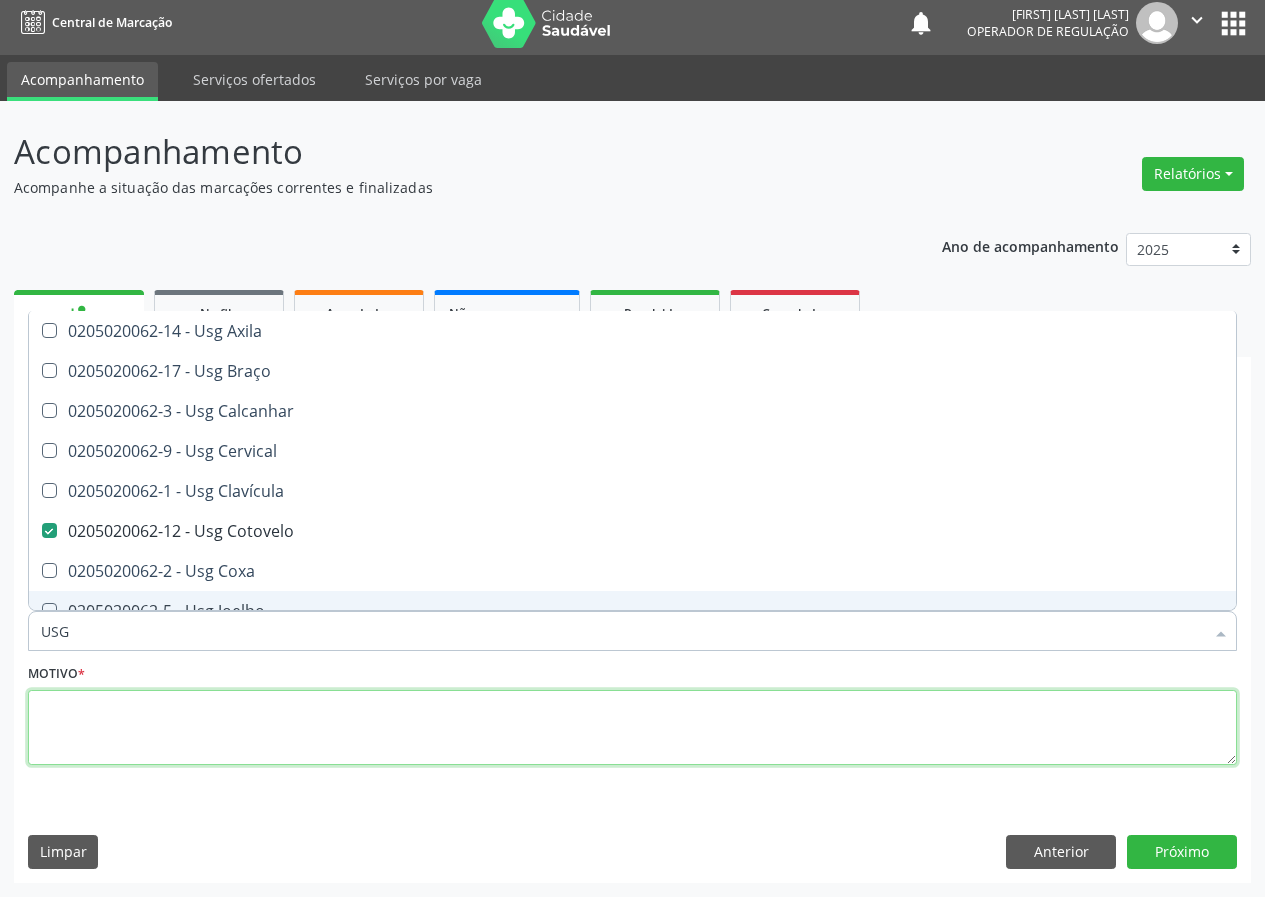 click at bounding box center (632, 728) 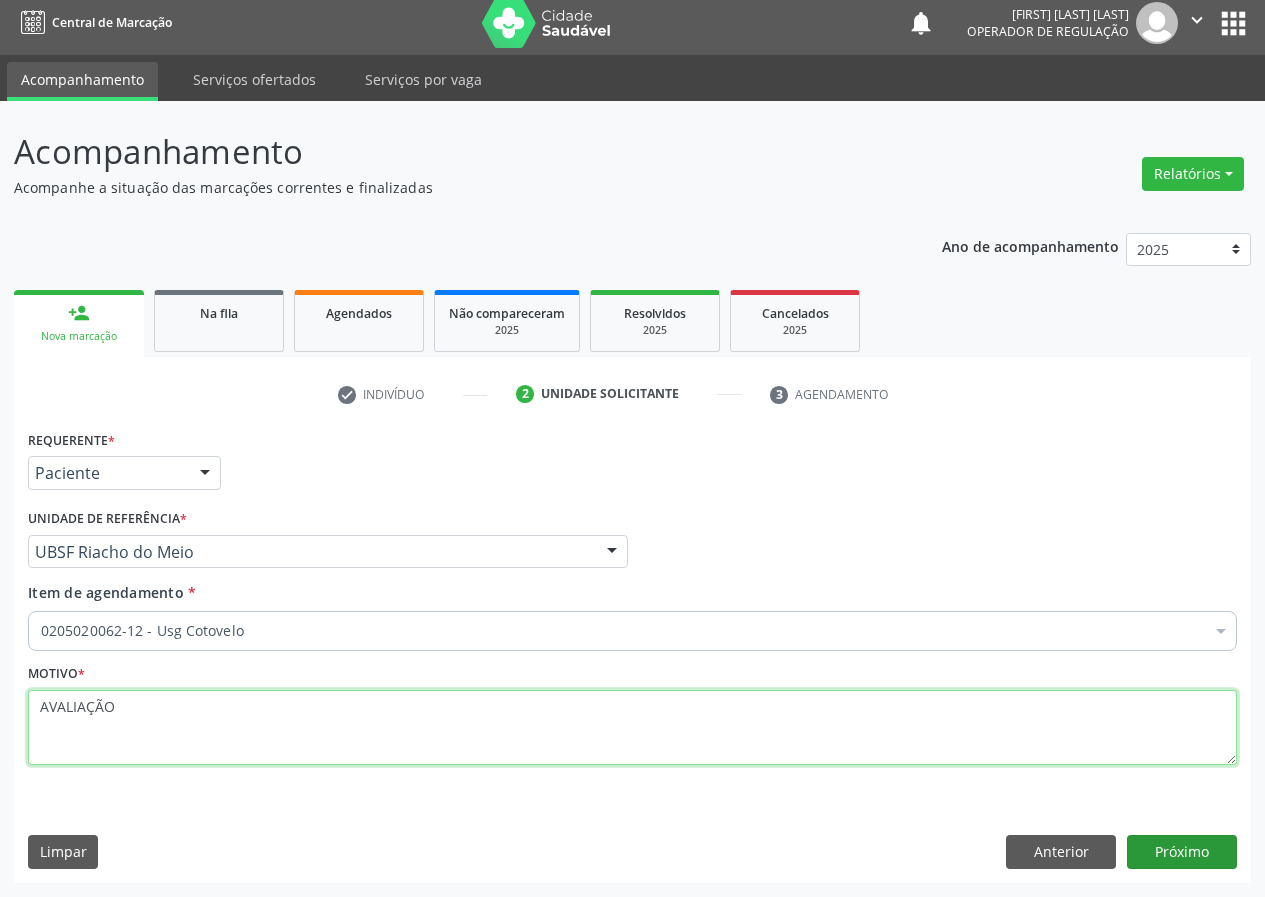 type on "AVALIAÇÃO" 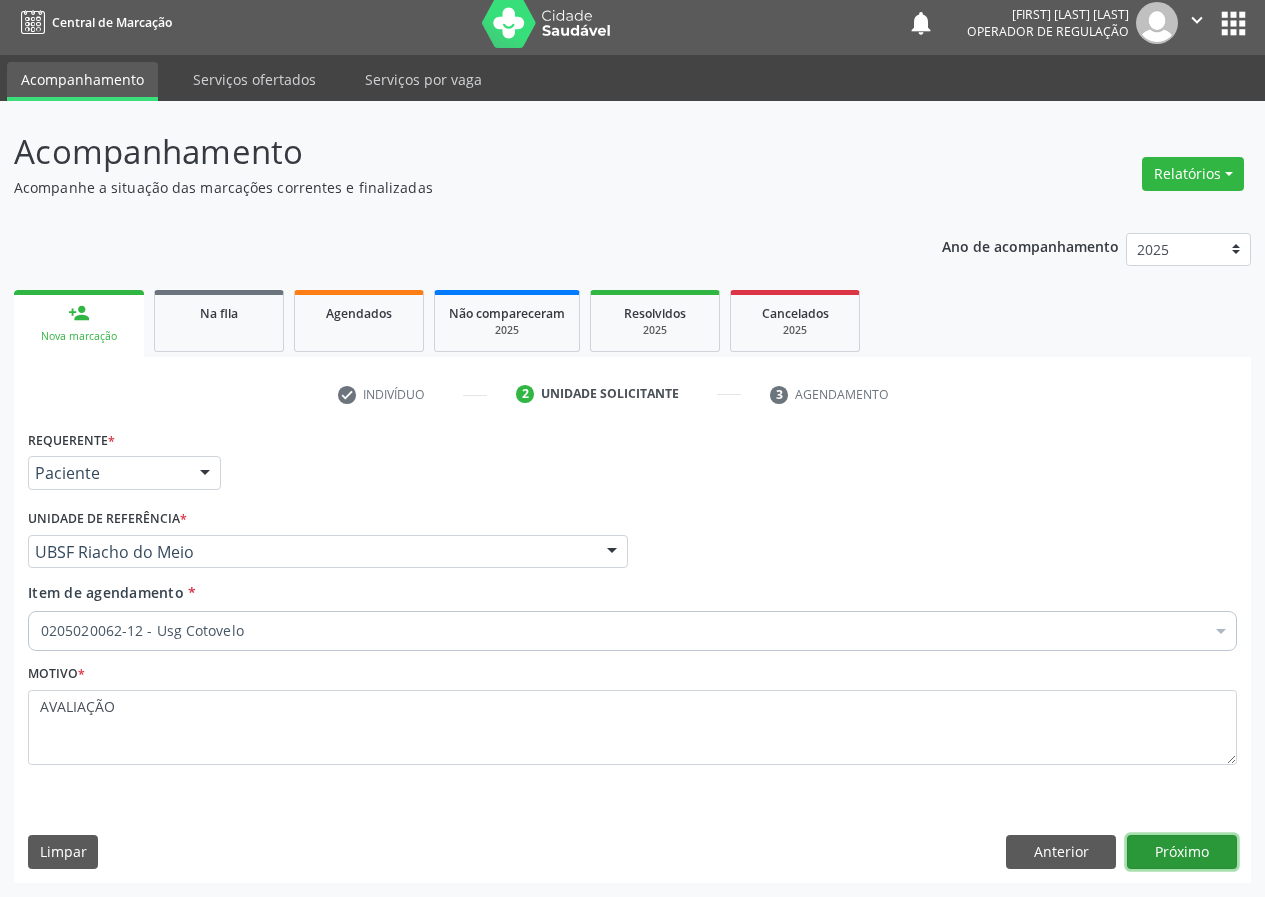 click on "Próximo" at bounding box center (1182, 852) 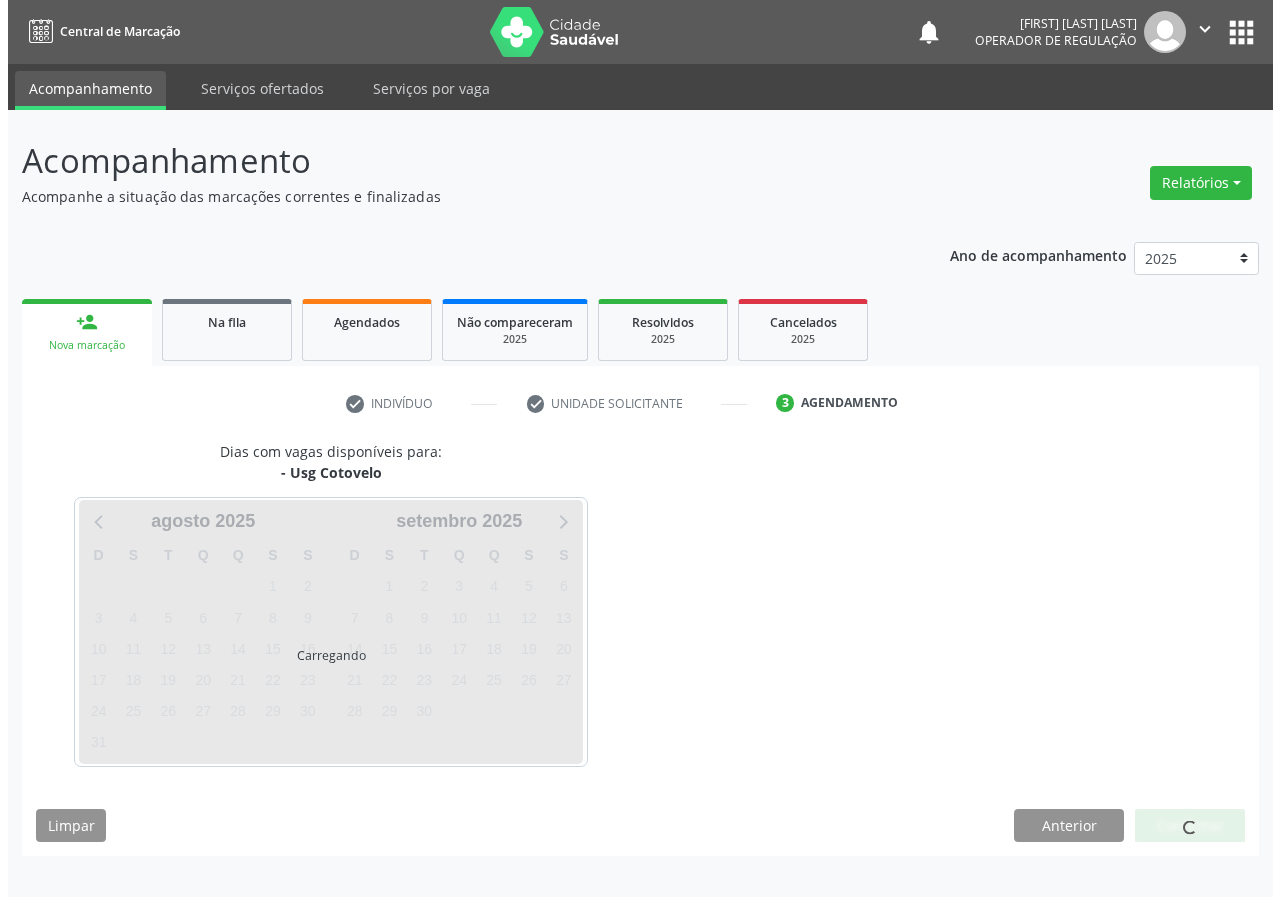 scroll, scrollTop: 0, scrollLeft: 0, axis: both 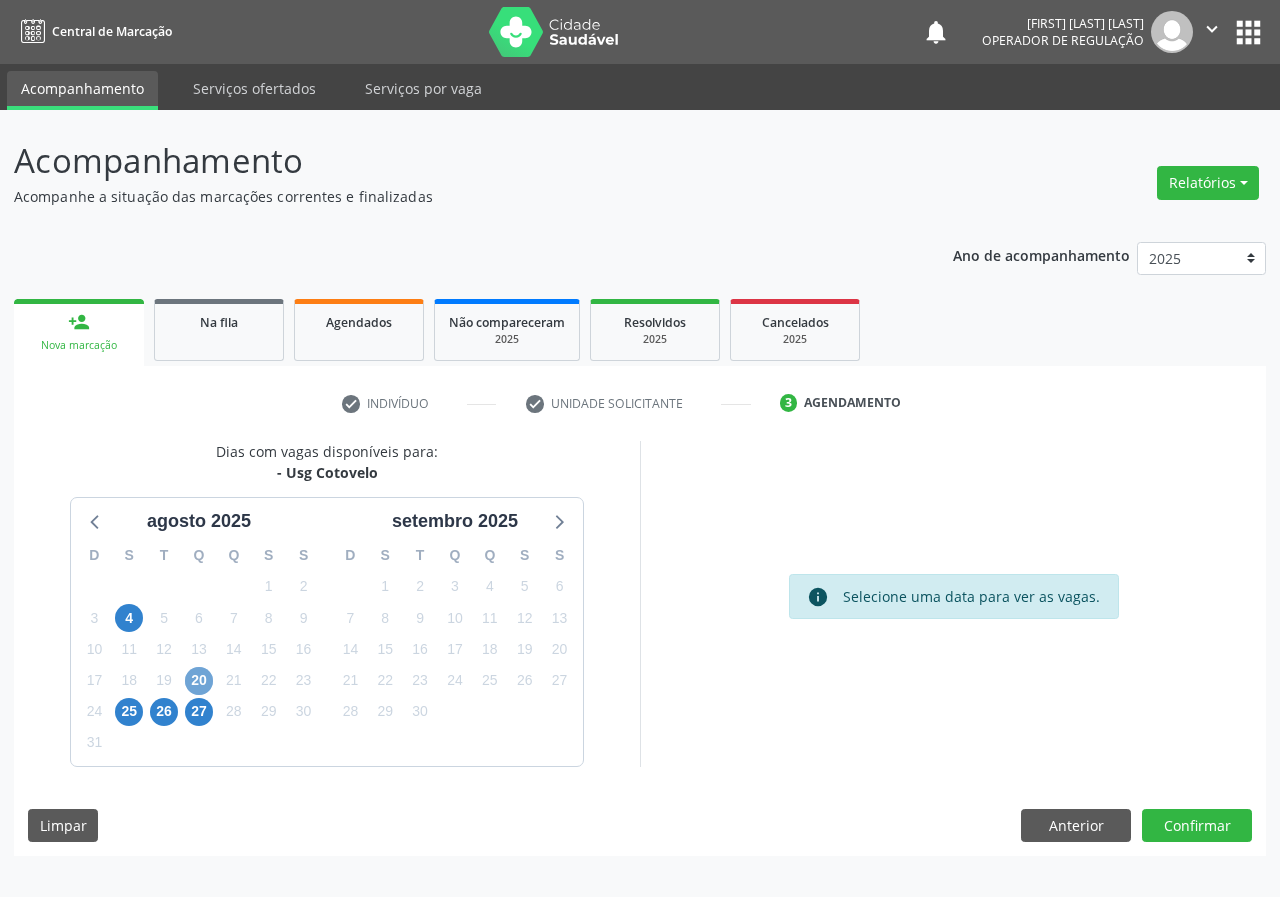 click on "20" at bounding box center [199, 681] 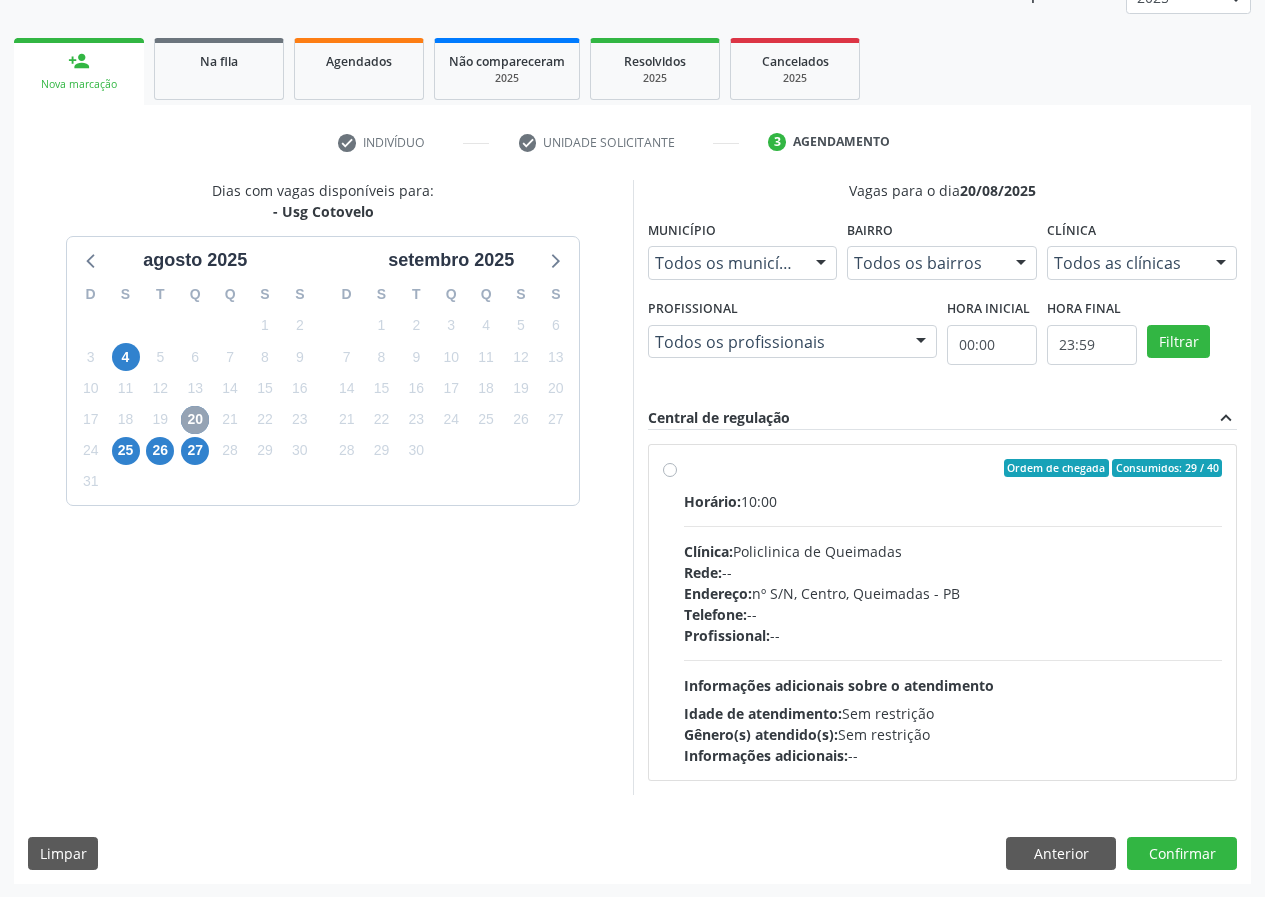 scroll, scrollTop: 262, scrollLeft: 0, axis: vertical 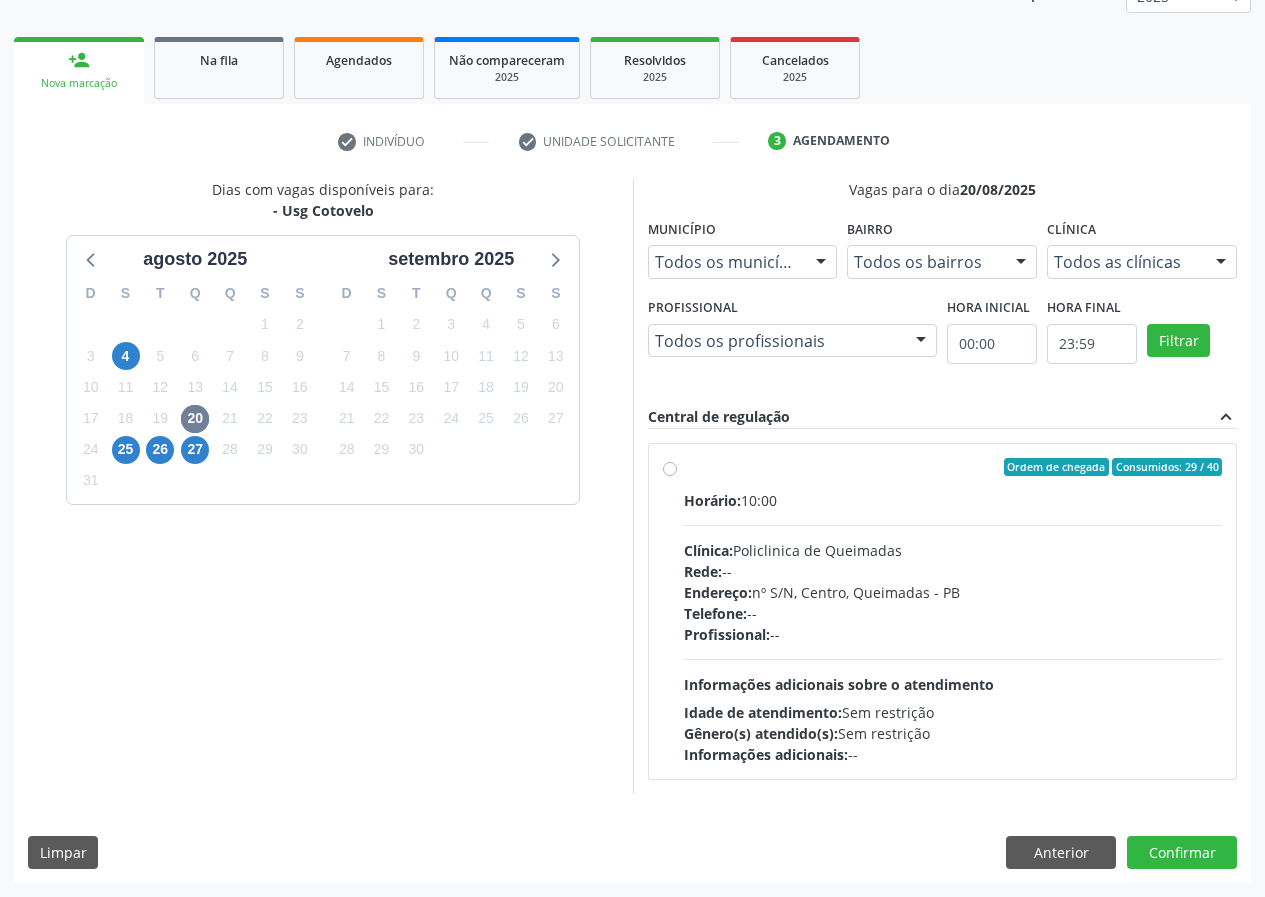 click on "Ordem de chegada
Consumidos: 29 / 40
Horário:   10:00
Clínica:  Policlinica de Queimadas
Rede:
--
Endereço:   nº S/N, Centro, Queimadas - PB
Telefone:   --
Profissional:
--
Informações adicionais sobre o atendimento
Idade de atendimento:
Sem restrição
Gênero(s) atendido(s):
Sem restrição
Informações adicionais:
--" at bounding box center [953, 611] 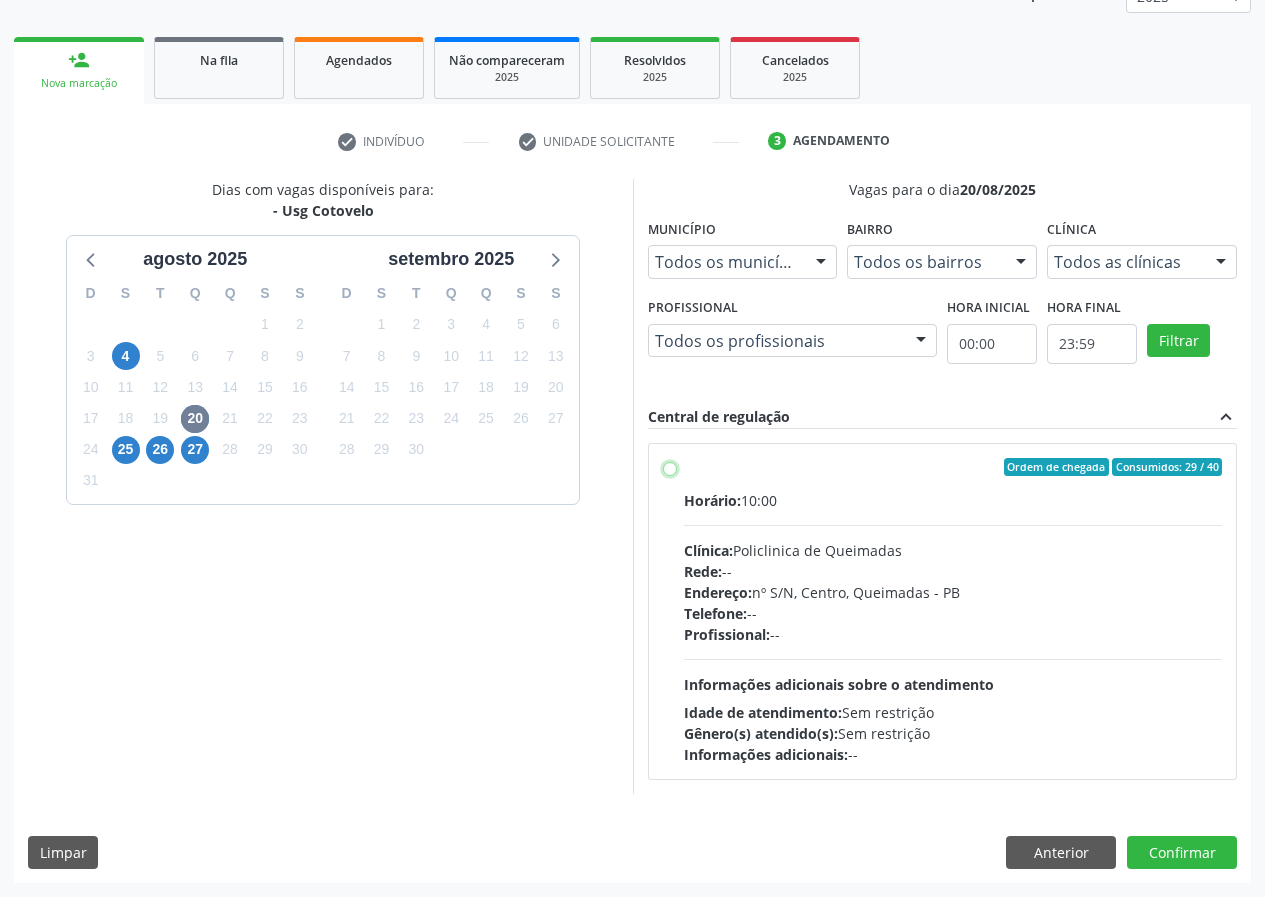 click on "Ordem de chegada
Consumidos: 29 / 40
Horário:   10:00
Clínica:  Policlinica de Queimadas
Rede:
--
Endereço:   nº S/N, Centro, Queimadas - PB
Telefone:   --
Profissional:
--
Informações adicionais sobre o atendimento
Idade de atendimento:
Sem restrição
Gênero(s) atendido(s):
Sem restrição
Informações adicionais:
--" at bounding box center (670, 467) 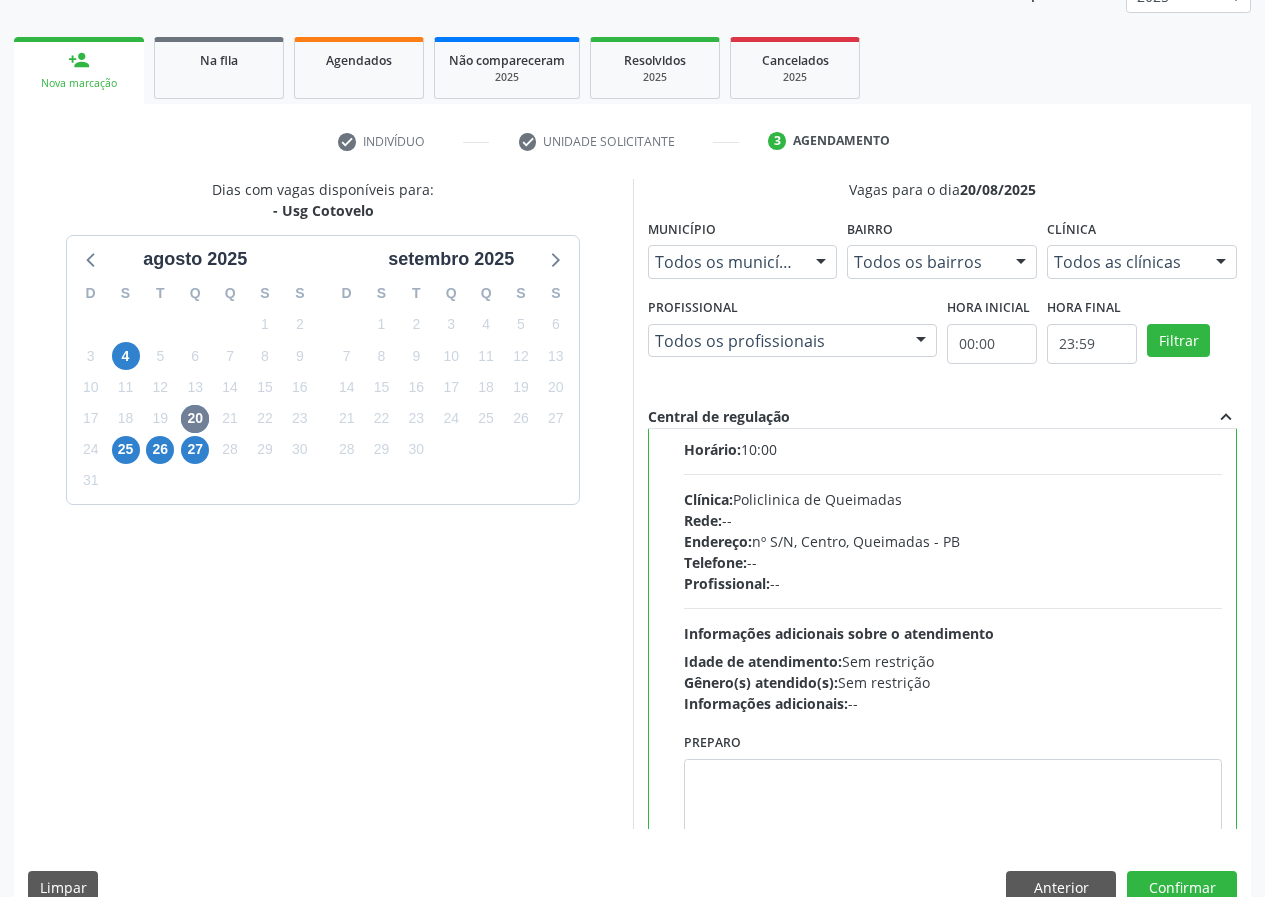 scroll, scrollTop: 99, scrollLeft: 0, axis: vertical 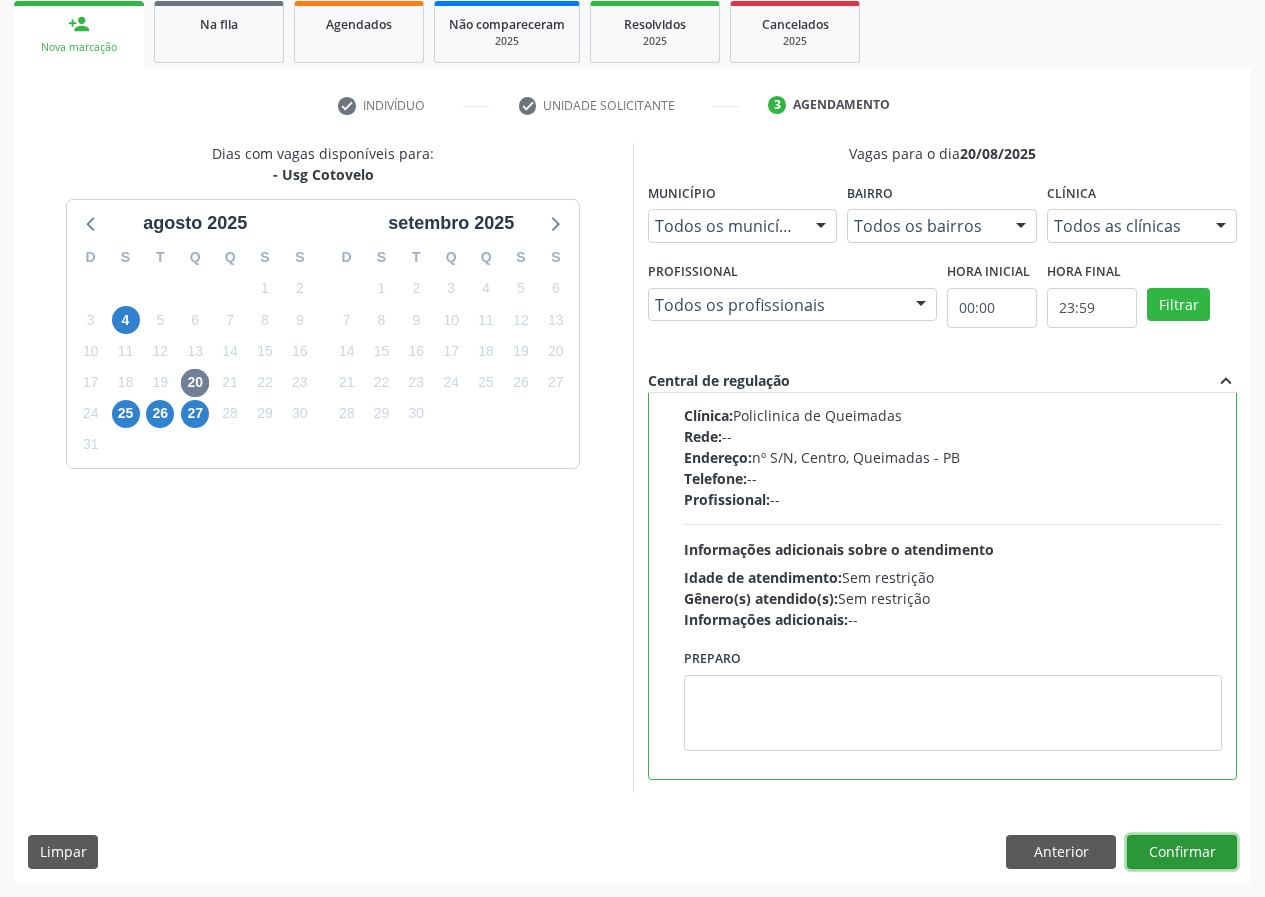 drag, startPoint x: 1170, startPoint y: 839, endPoint x: 893, endPoint y: 858, distance: 277.65085 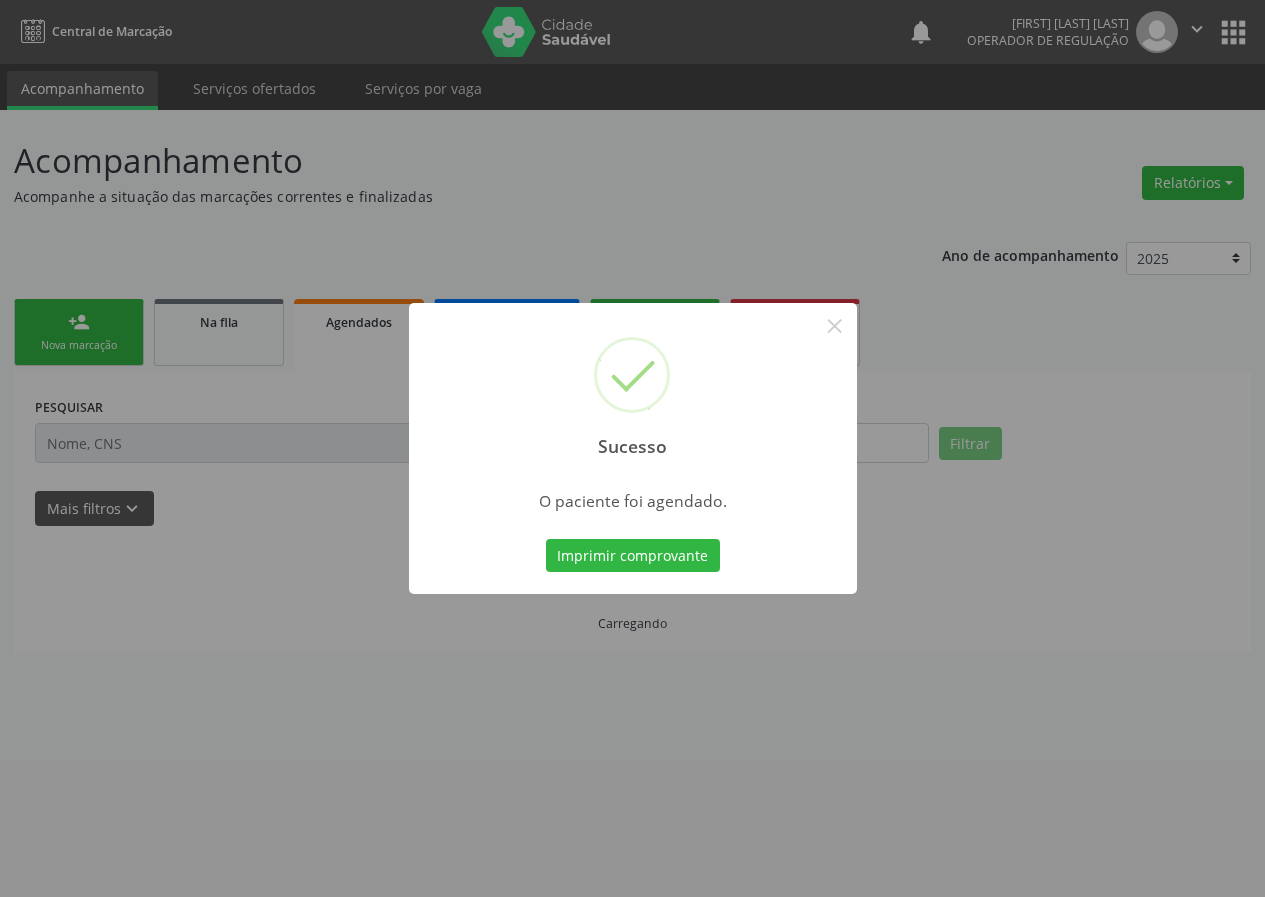 scroll, scrollTop: 0, scrollLeft: 0, axis: both 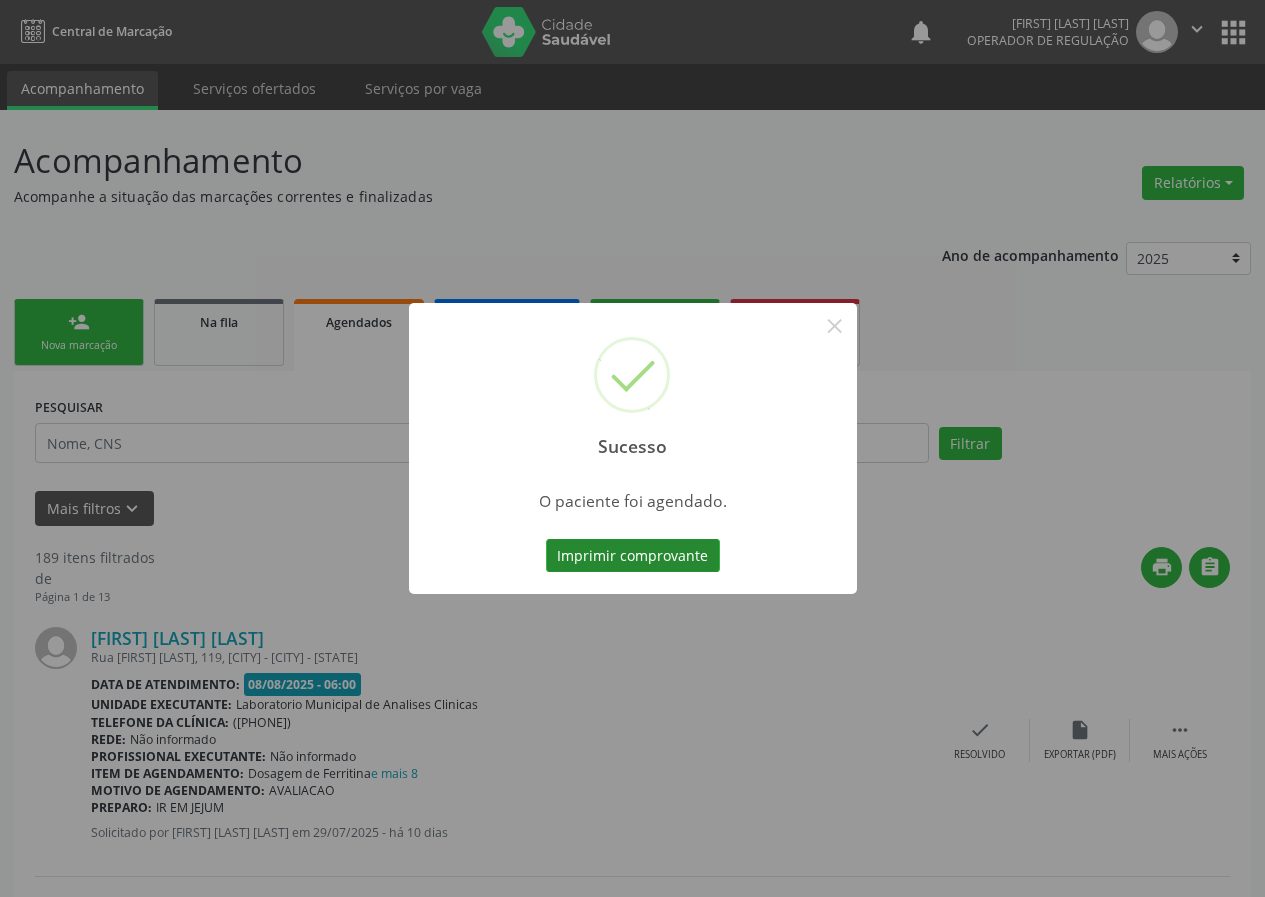 click on "Imprimir comprovante" at bounding box center (633, 556) 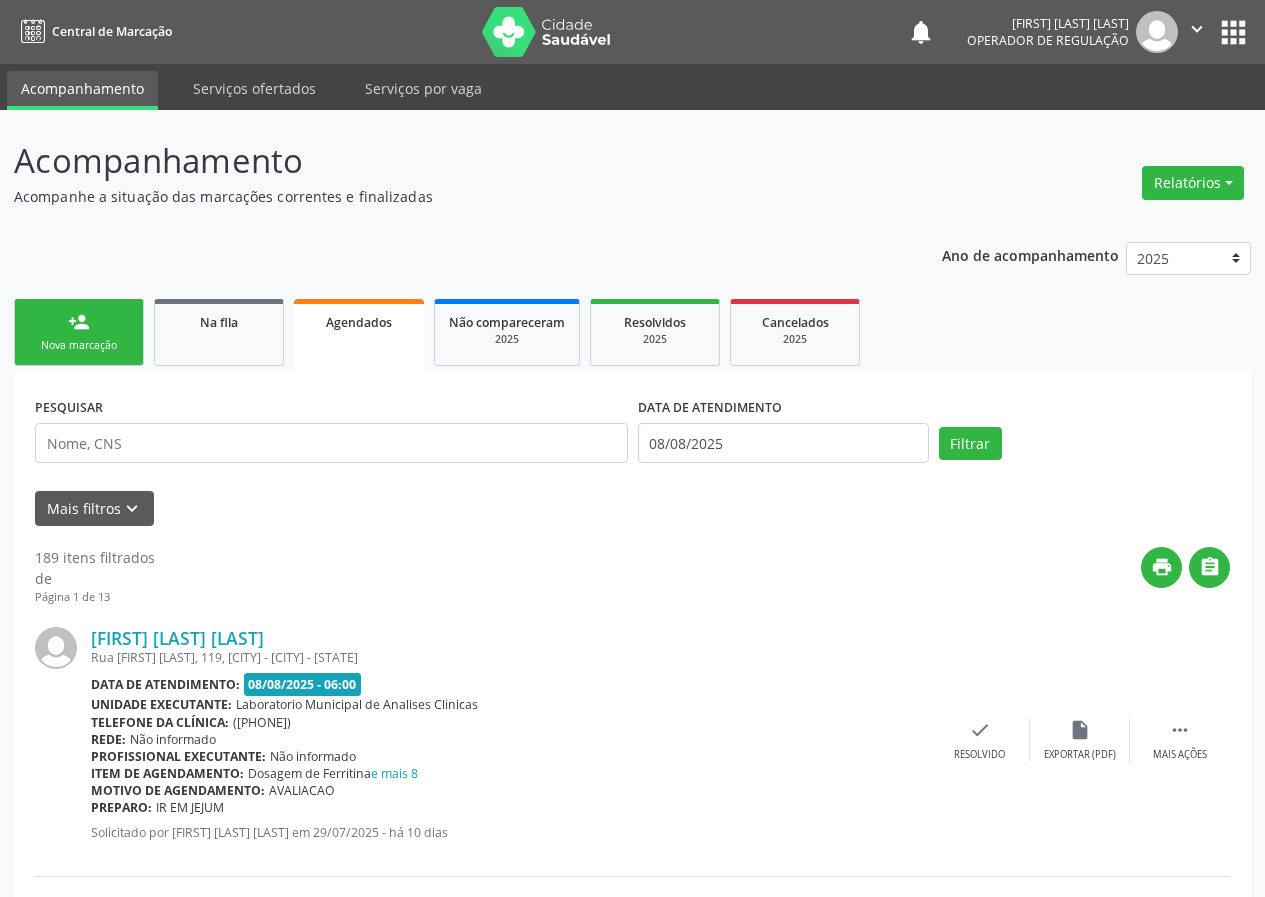 click on "Nova marcação" at bounding box center (79, 345) 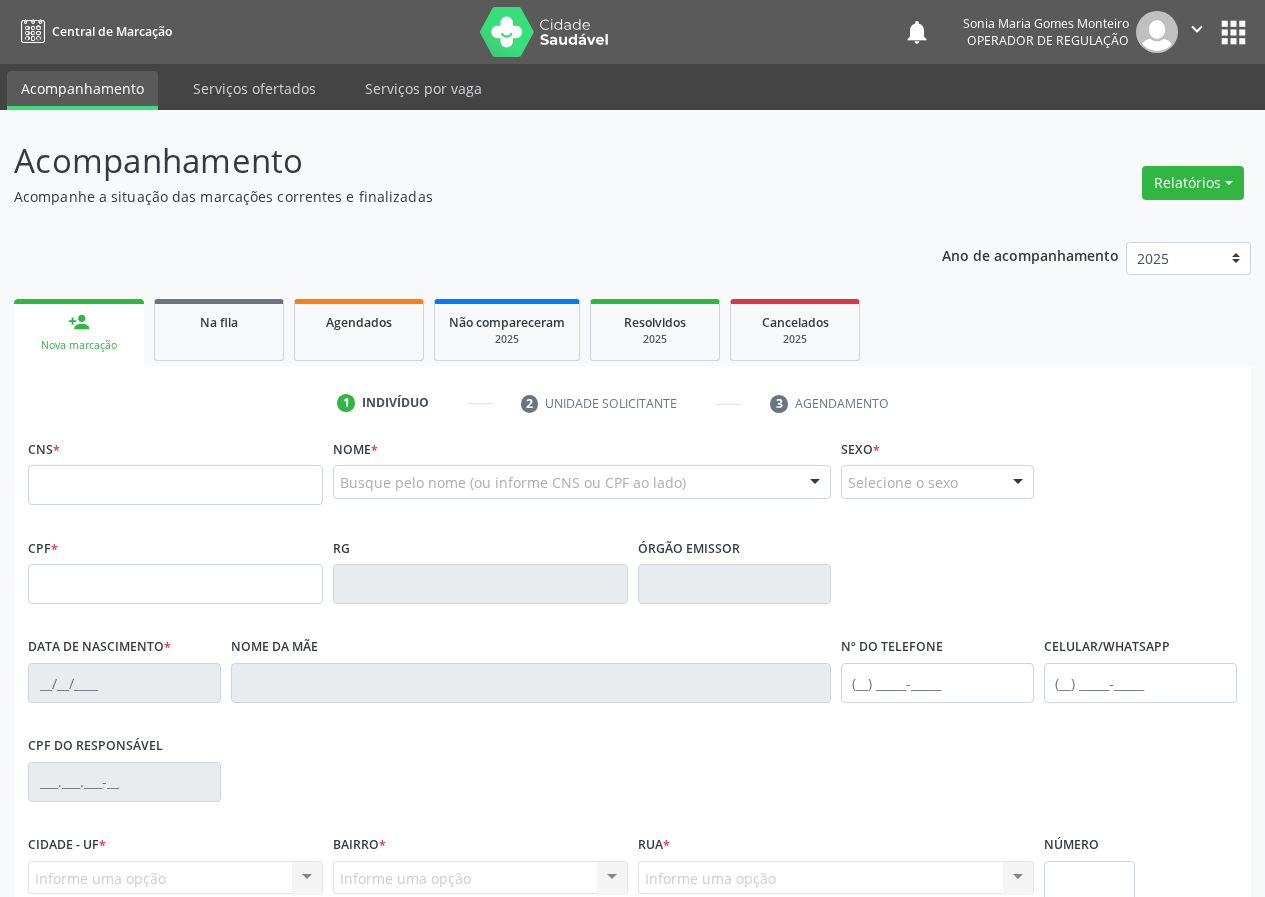 scroll, scrollTop: 0, scrollLeft: 0, axis: both 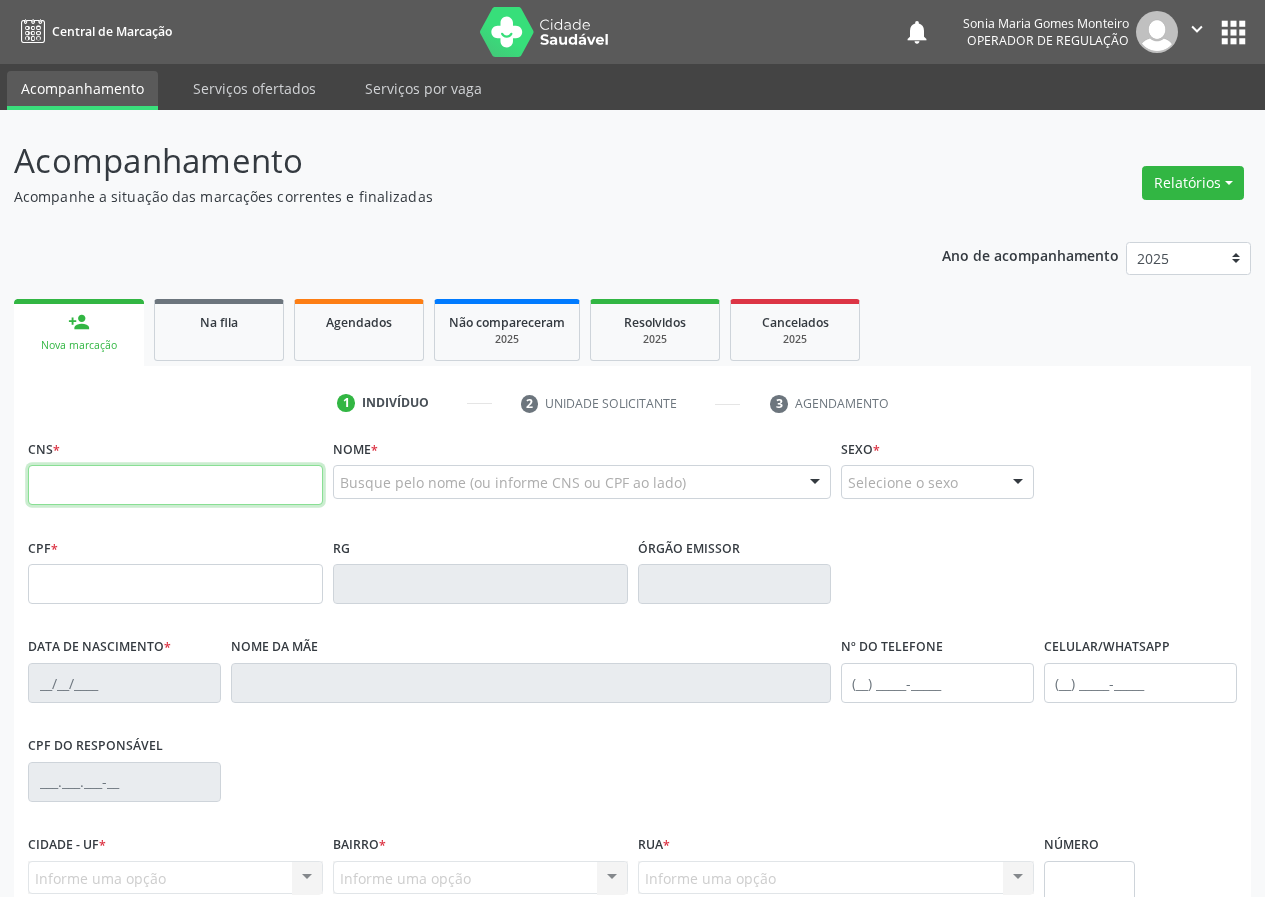 click at bounding box center (175, 485) 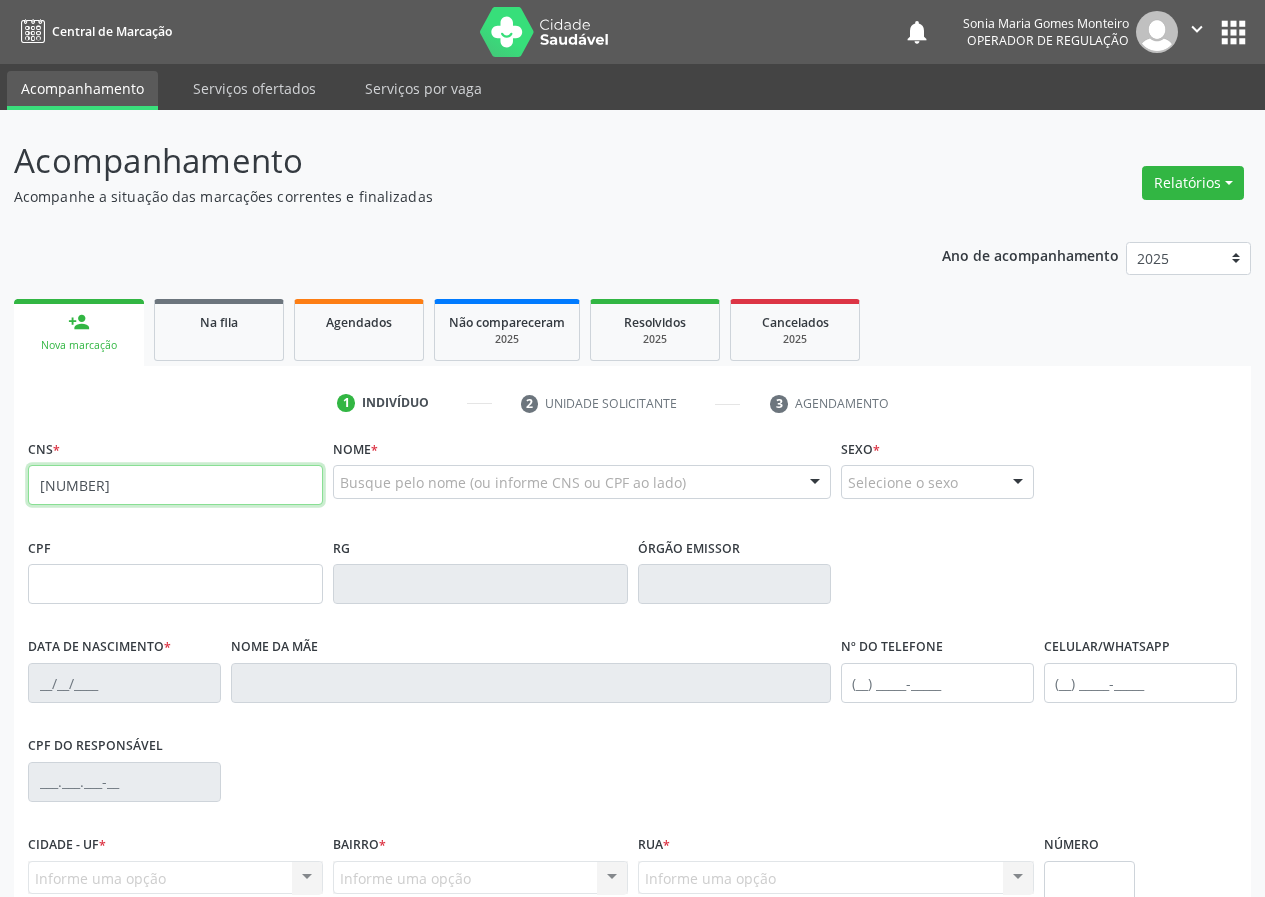 type on "[NUMBER]" 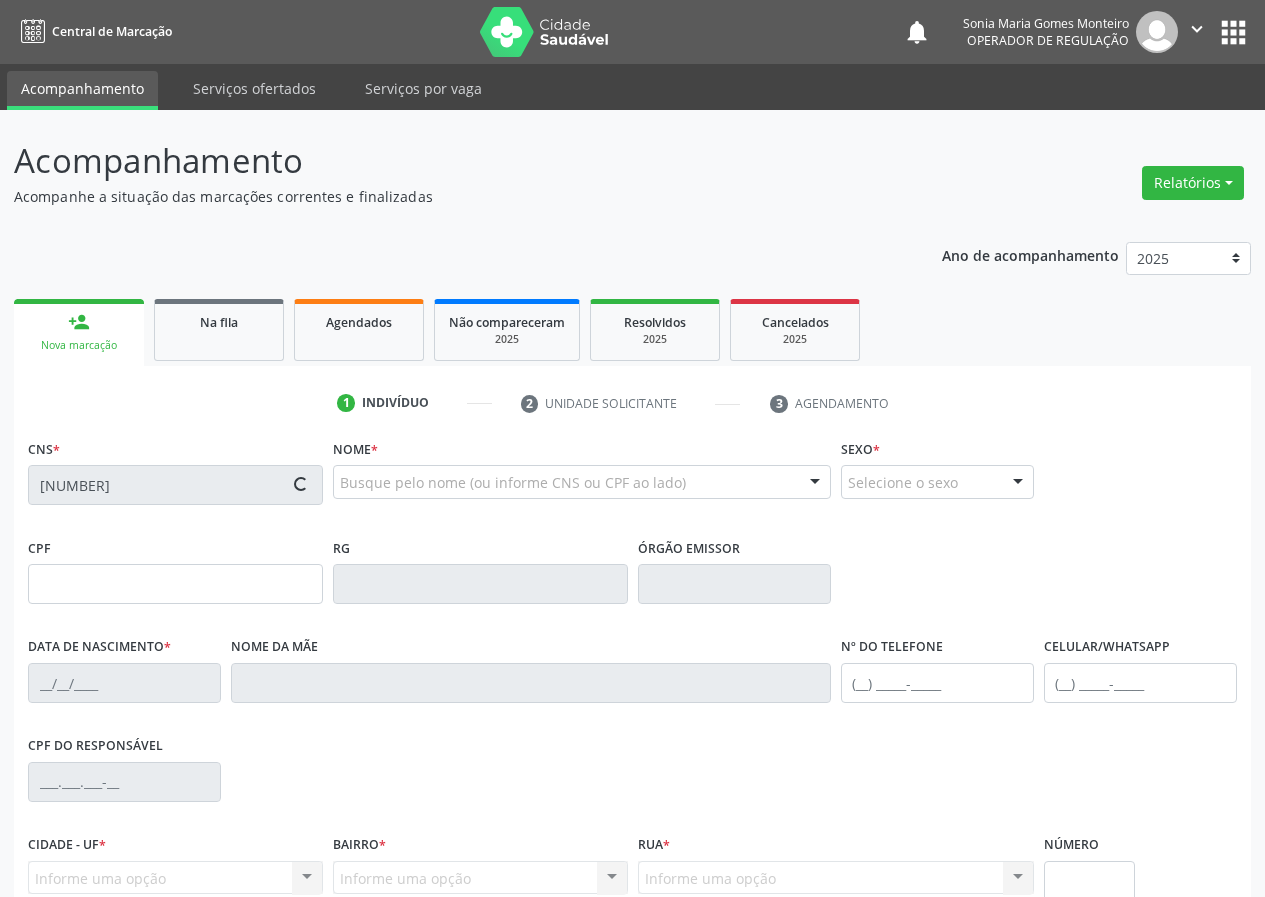 type on "[NUMBER]" 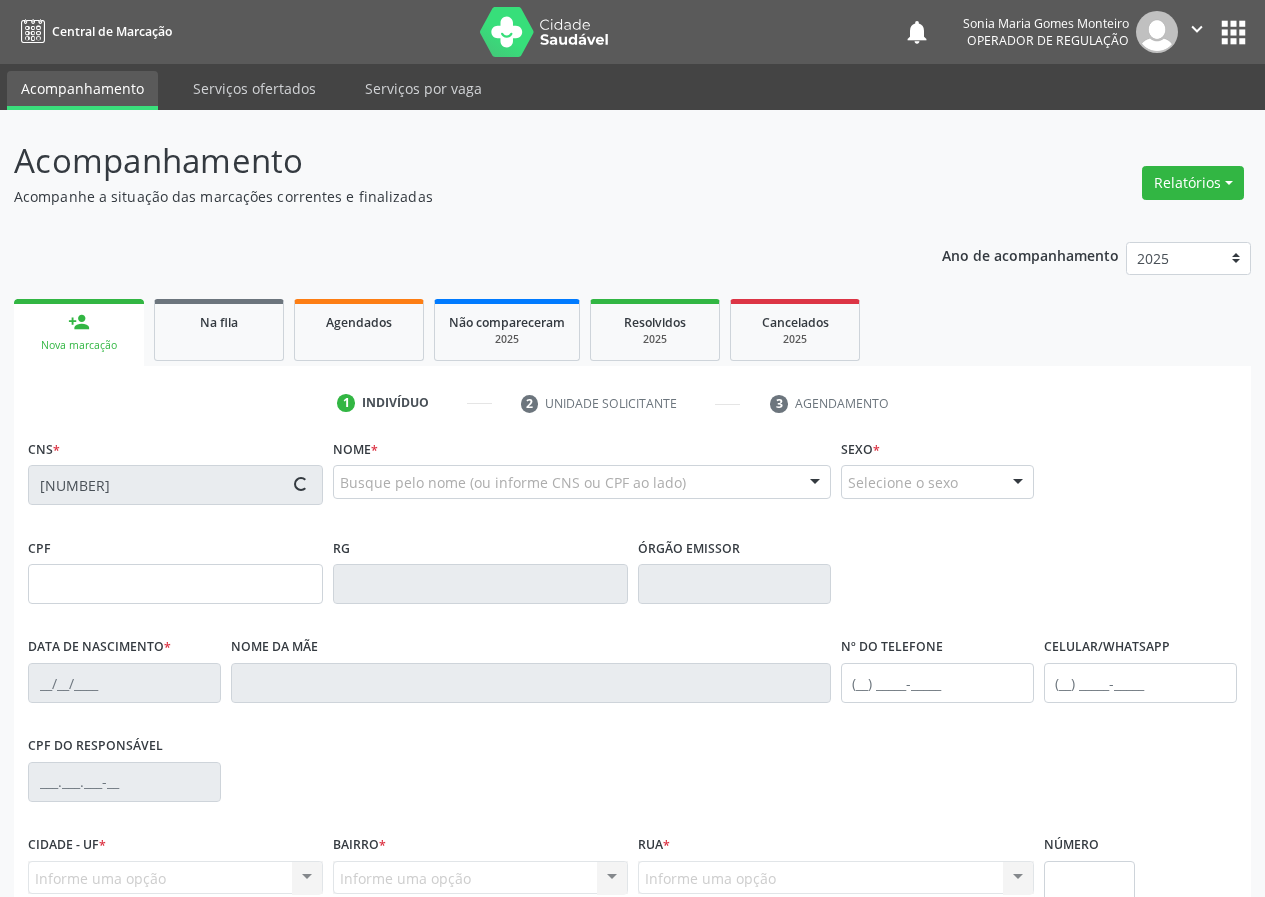 type on "[DATE]" 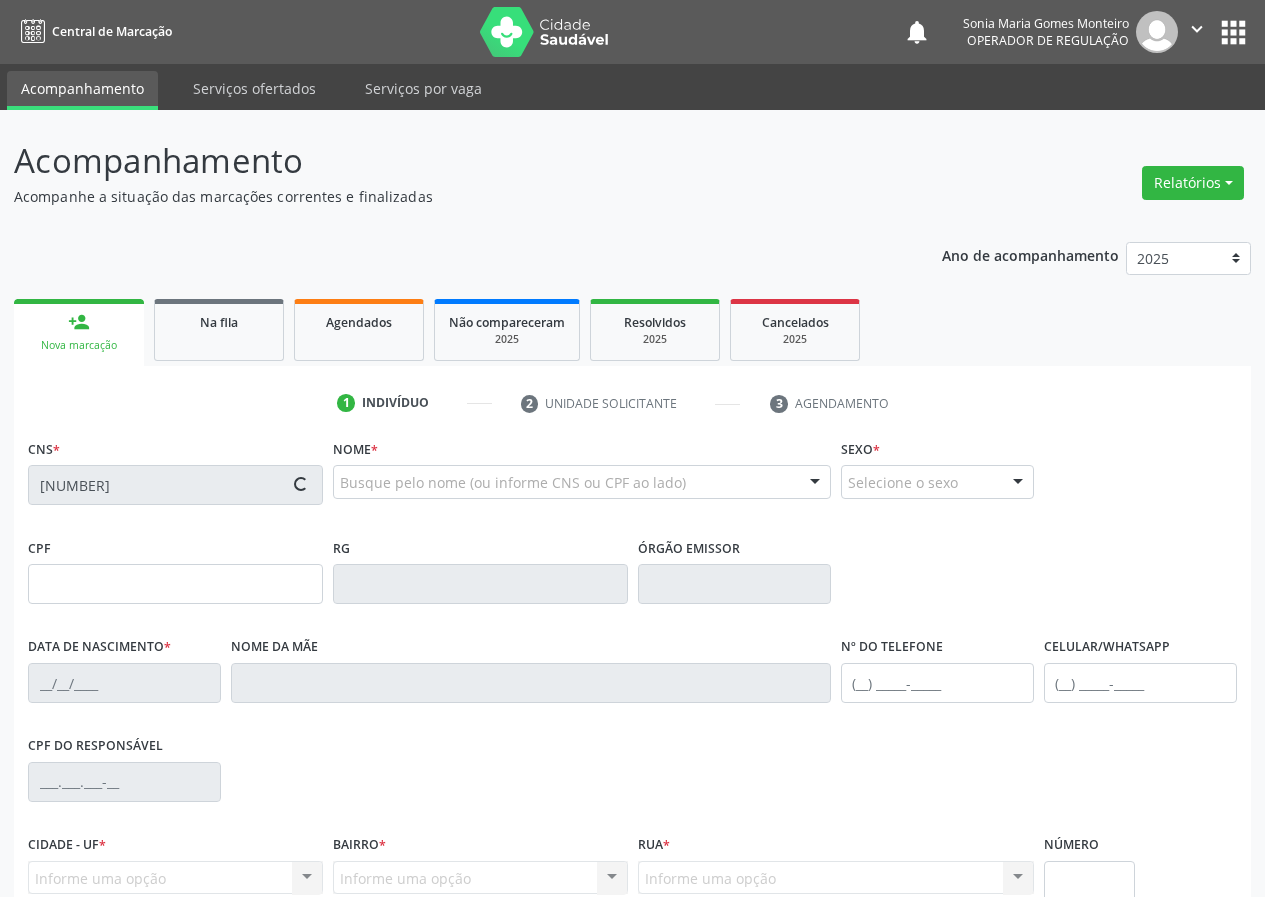 type on "72" 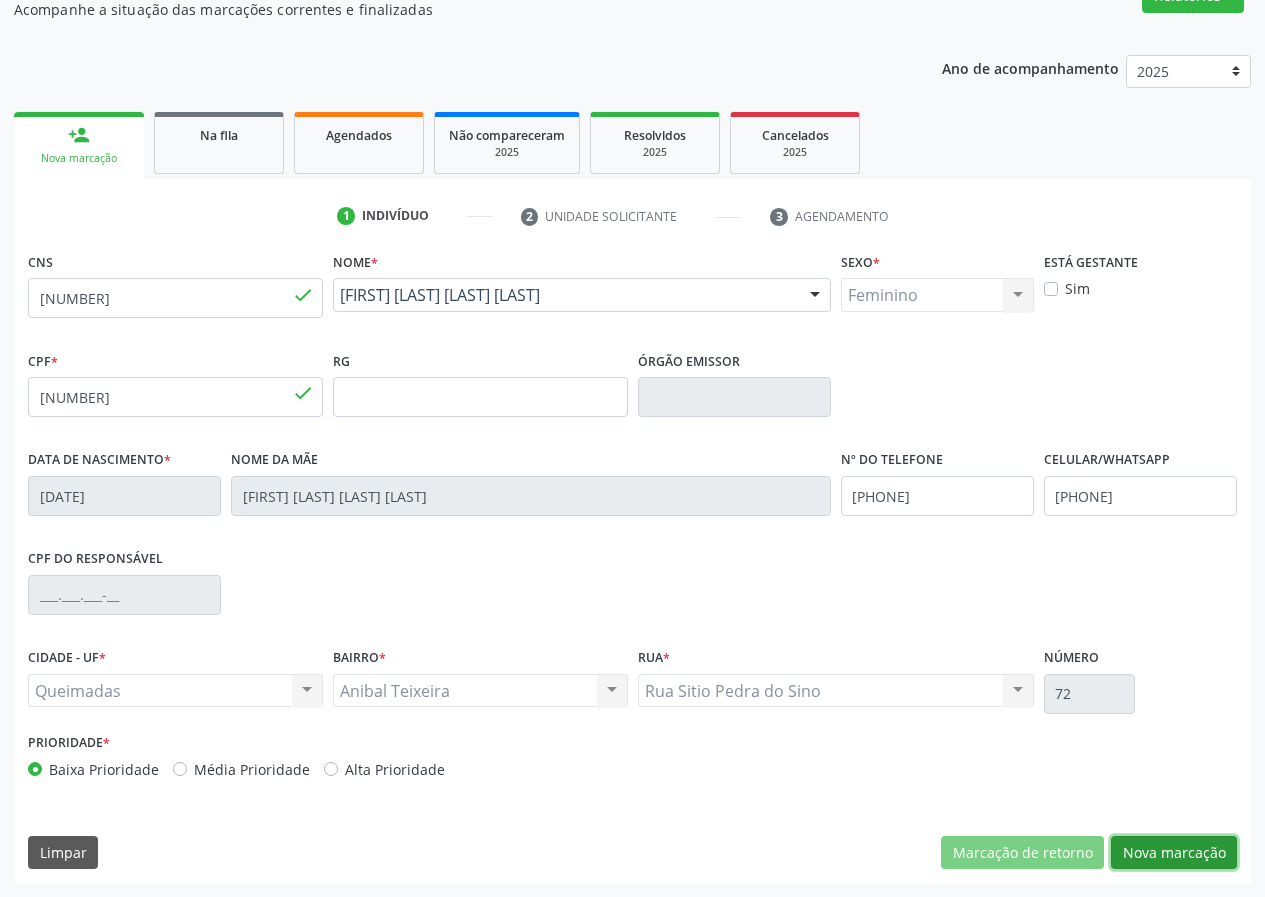 drag, startPoint x: 1175, startPoint y: 850, endPoint x: 411, endPoint y: 736, distance: 772.45844 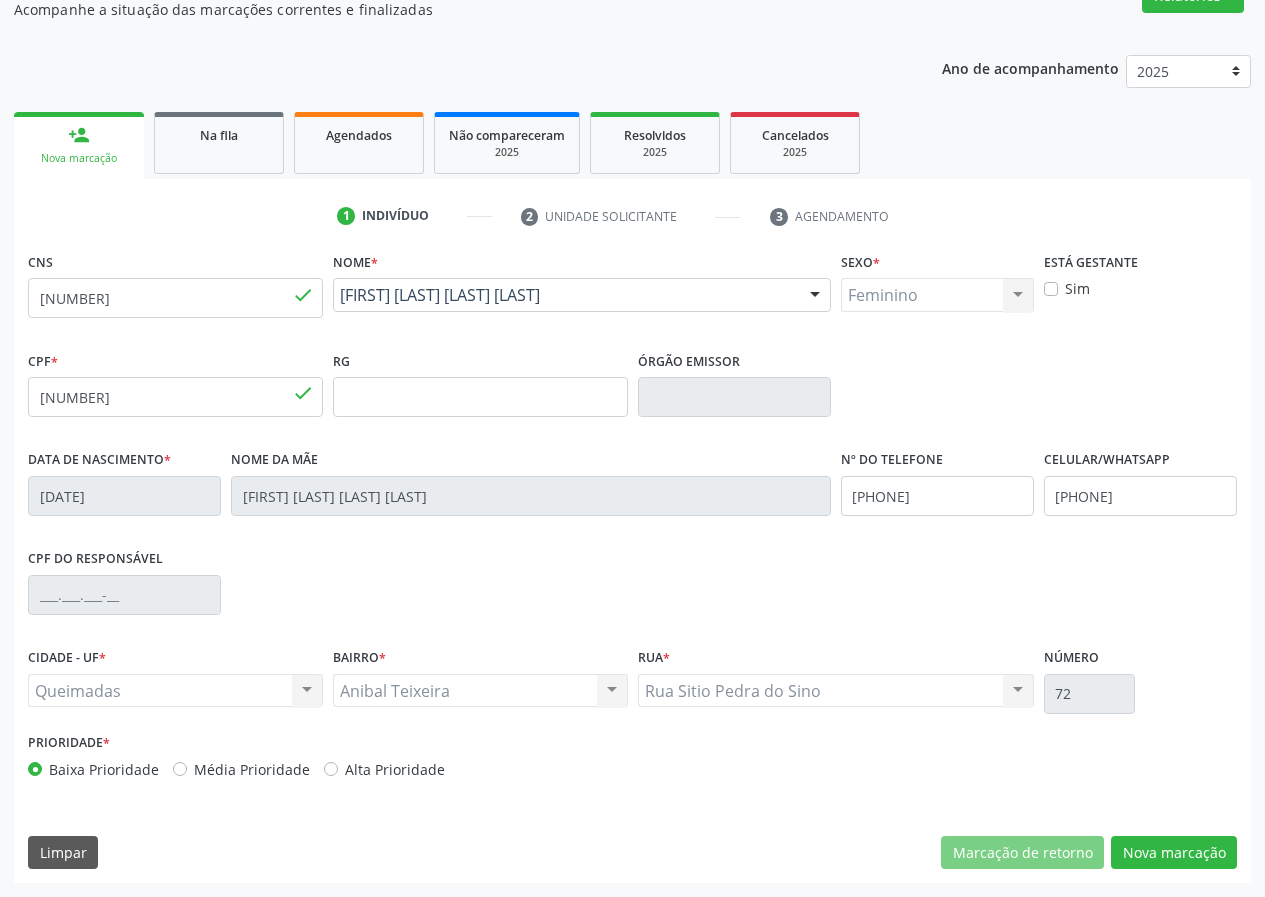 scroll, scrollTop: 9, scrollLeft: 0, axis: vertical 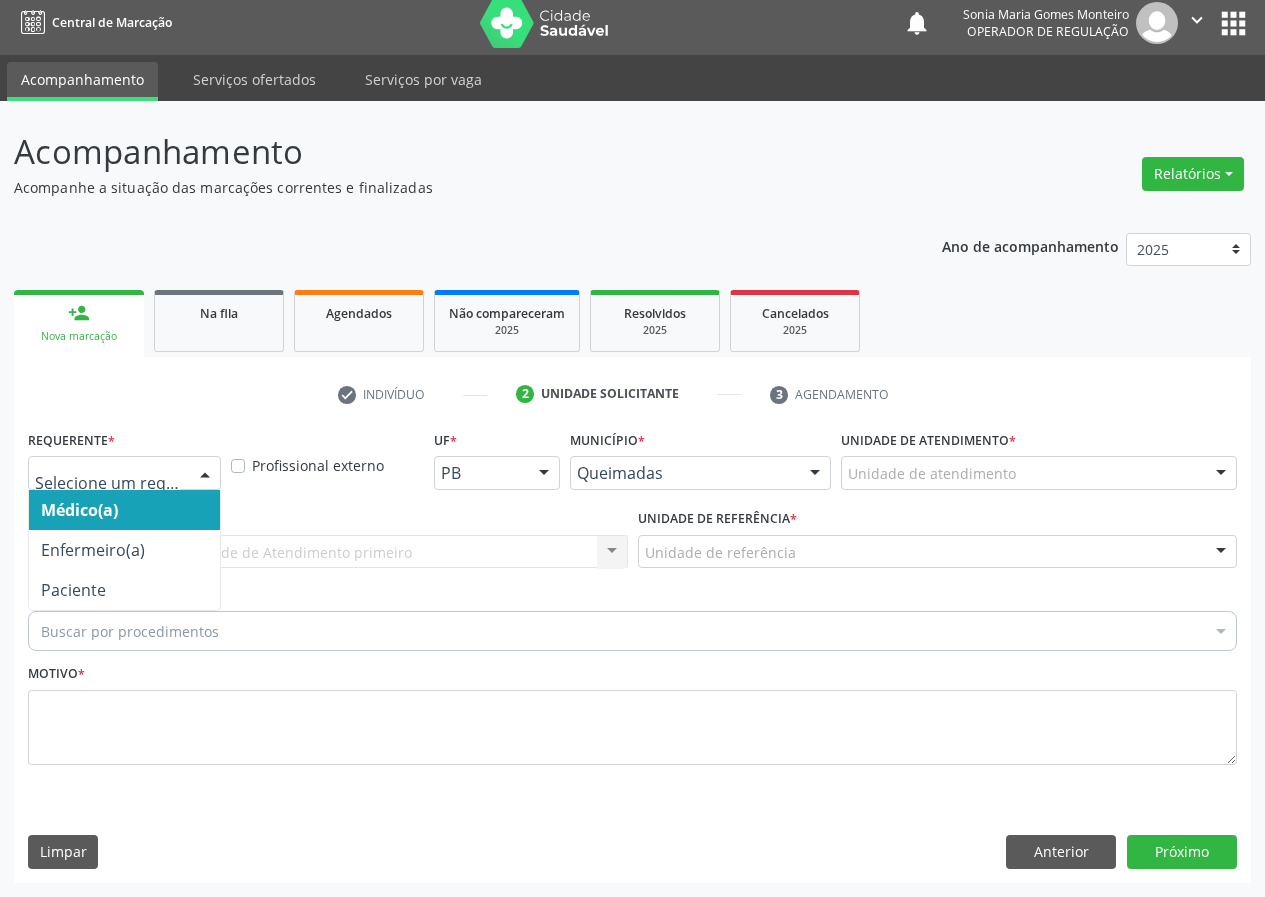 drag, startPoint x: 209, startPoint y: 474, endPoint x: 148, endPoint y: 560, distance: 105.43719 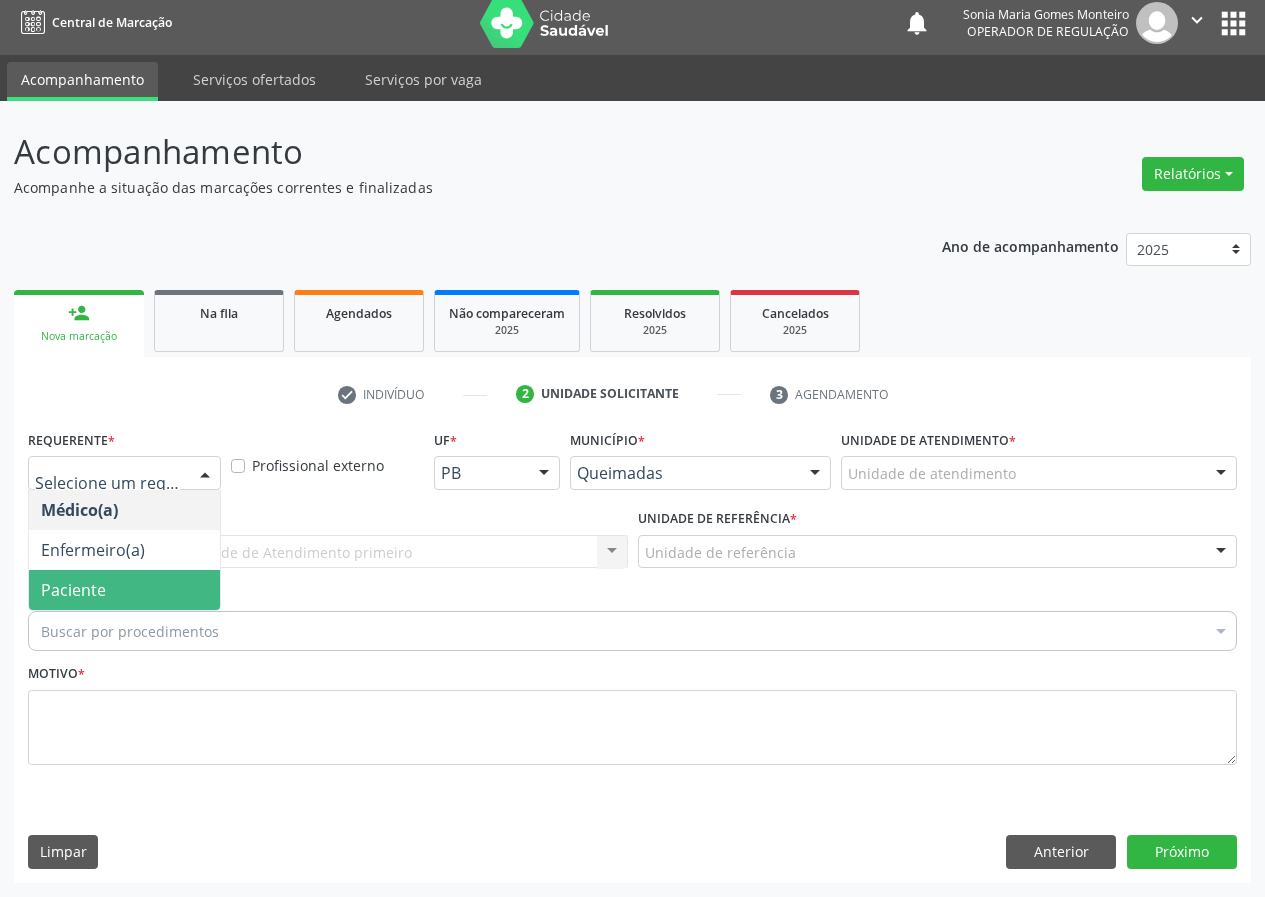 drag, startPoint x: 161, startPoint y: 593, endPoint x: 515, endPoint y: 569, distance: 354.81262 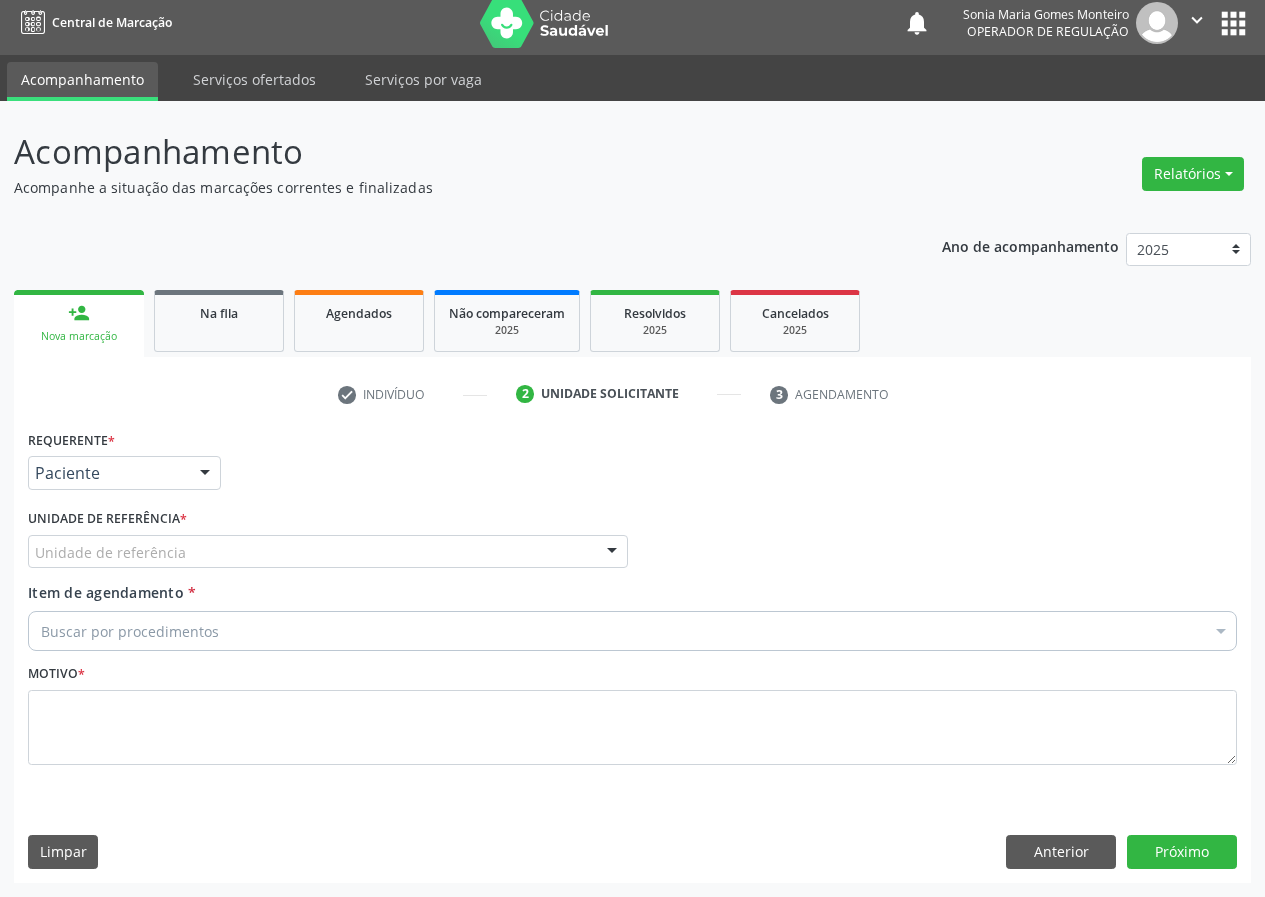 drag, startPoint x: 598, startPoint y: 556, endPoint x: 540, endPoint y: 574, distance: 60.728905 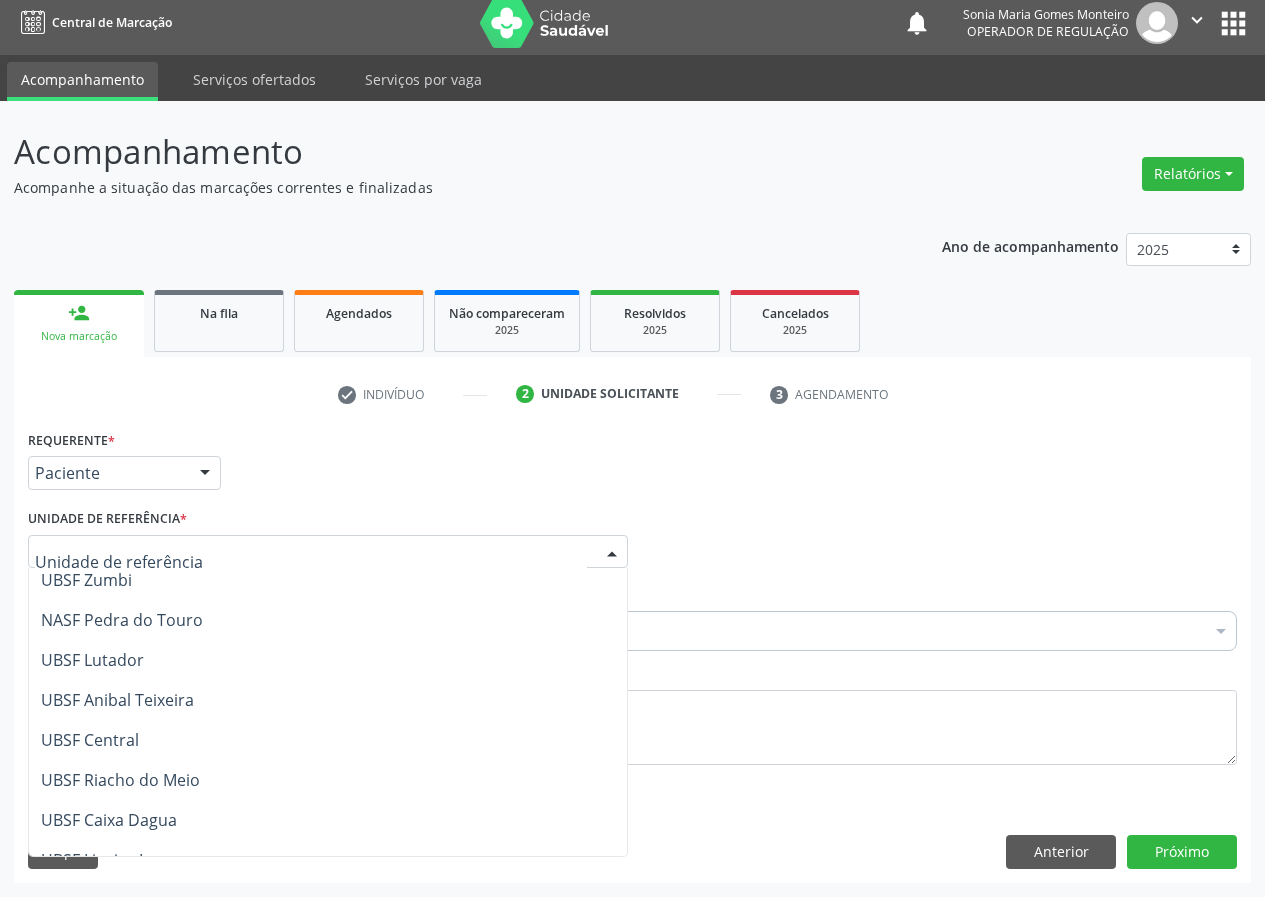 scroll, scrollTop: 212, scrollLeft: 0, axis: vertical 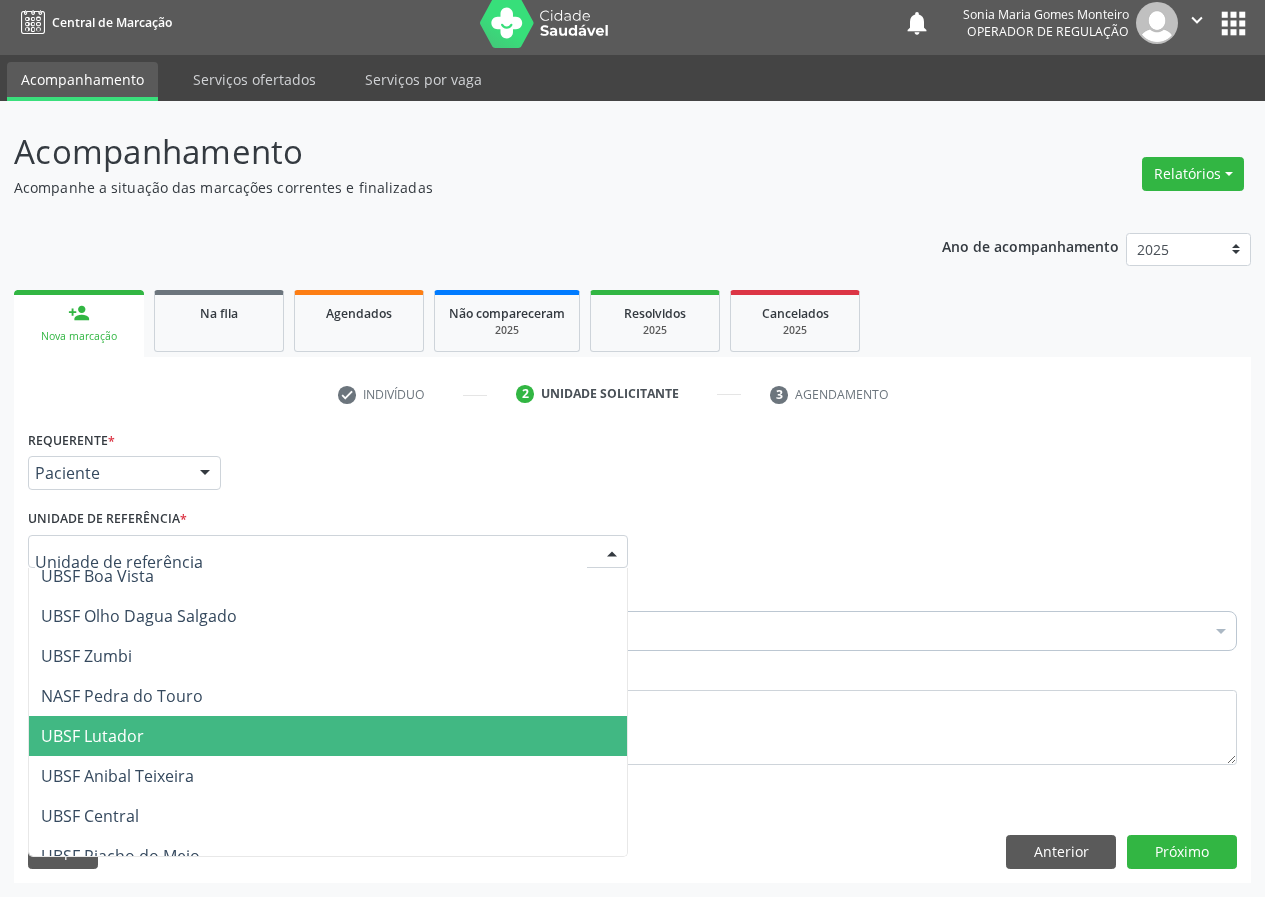 click on "UBSF Lutador" at bounding box center (328, 736) 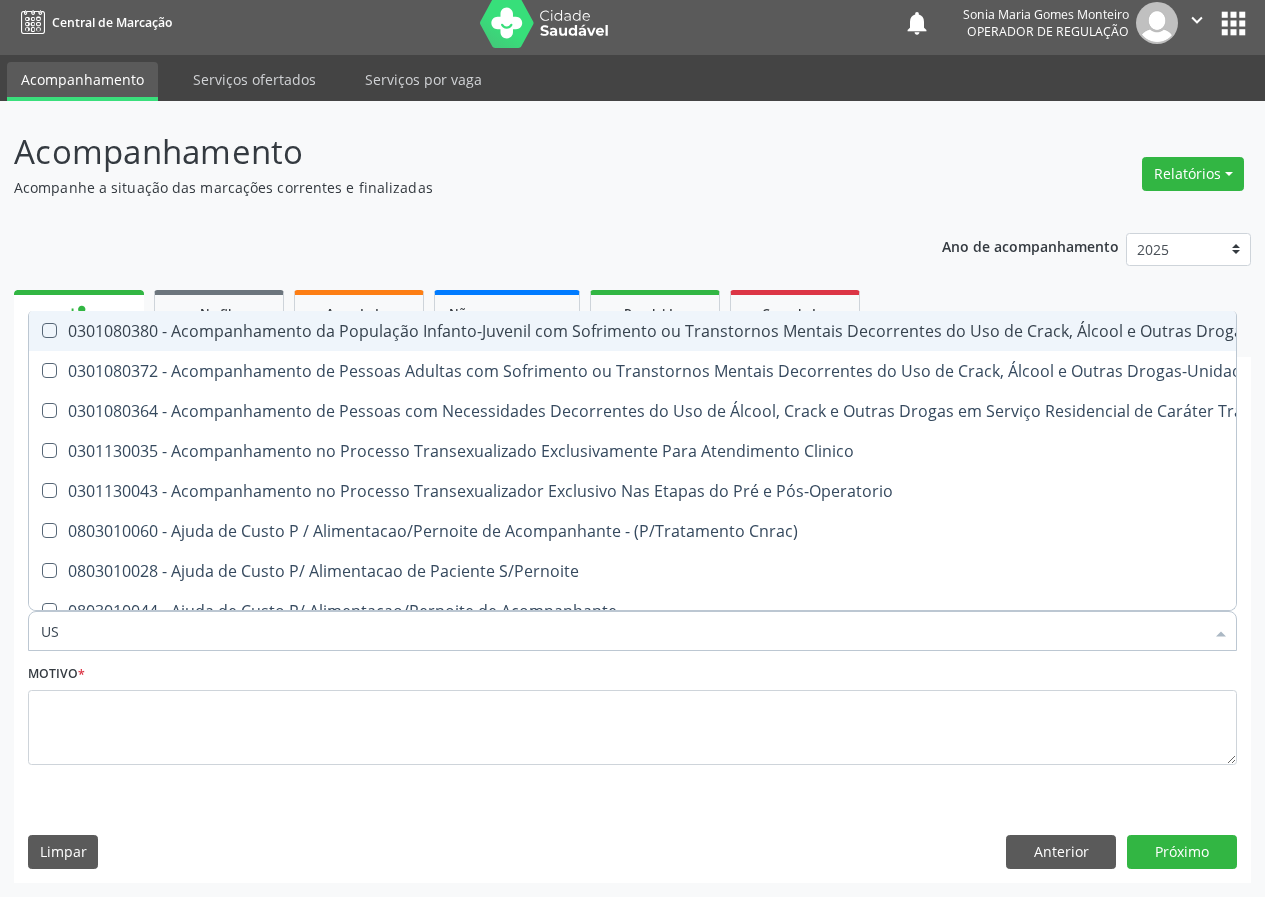 type on "USG" 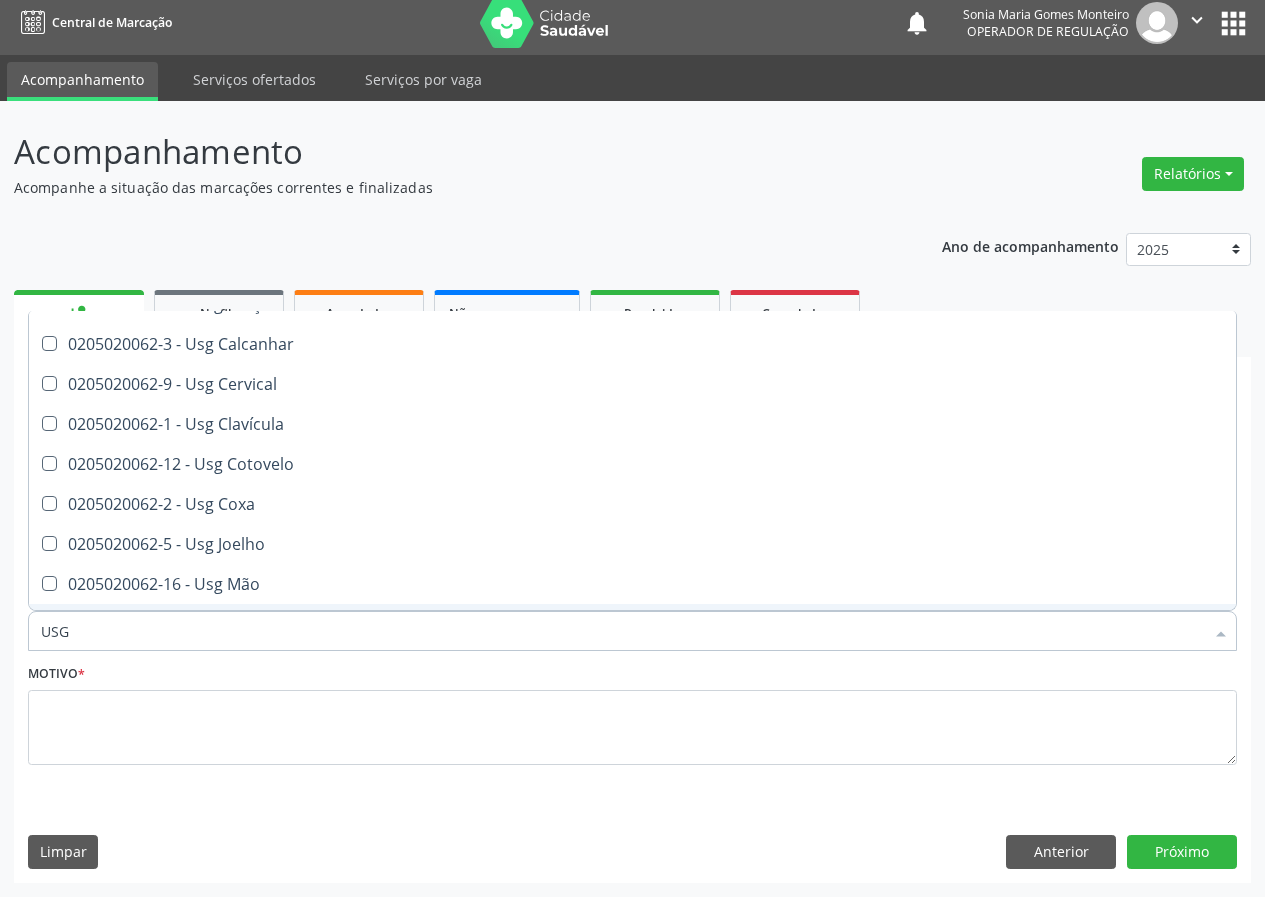 scroll, scrollTop: 61, scrollLeft: 0, axis: vertical 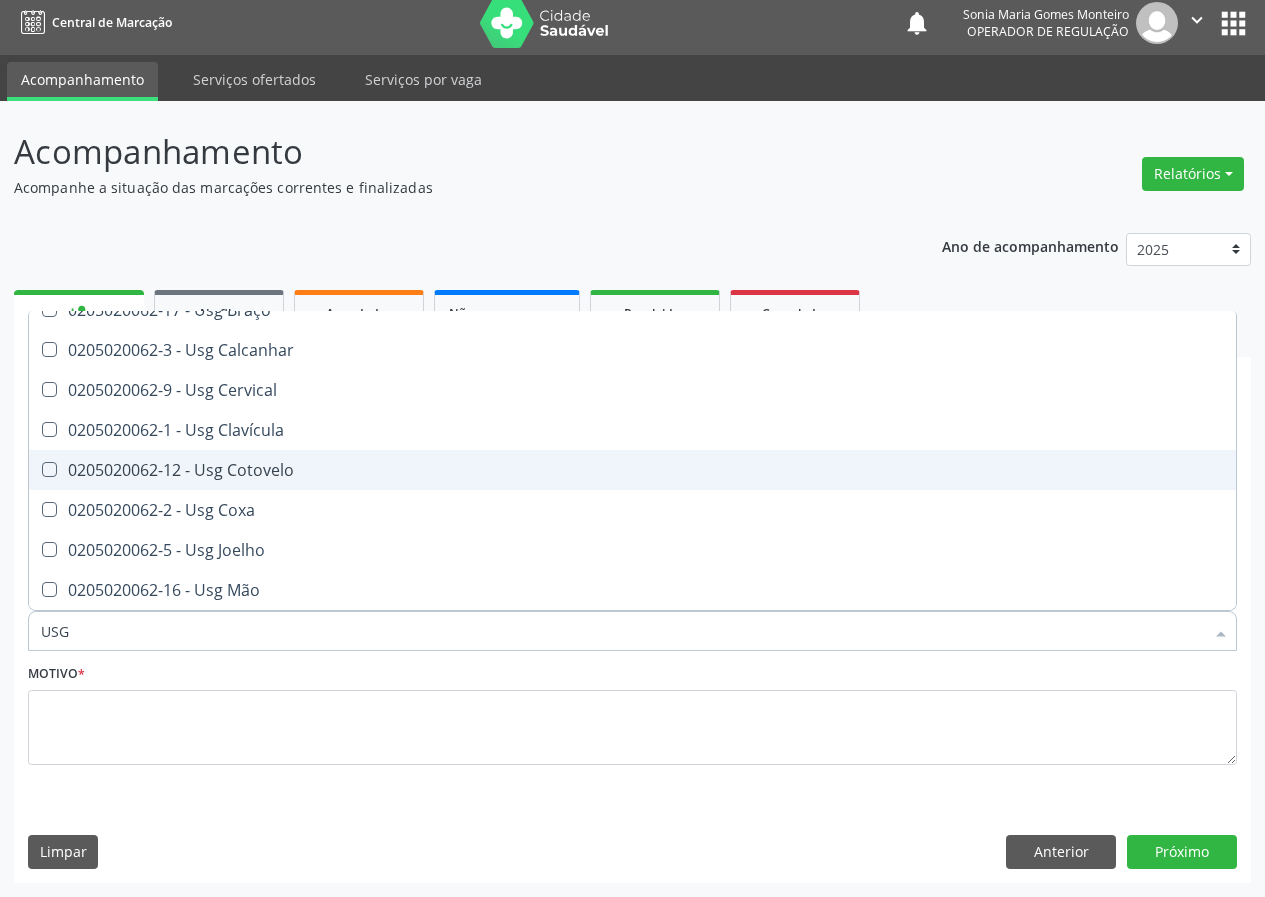 click on "0205020062-12 - Usg Cotovelo" at bounding box center [632, 470] 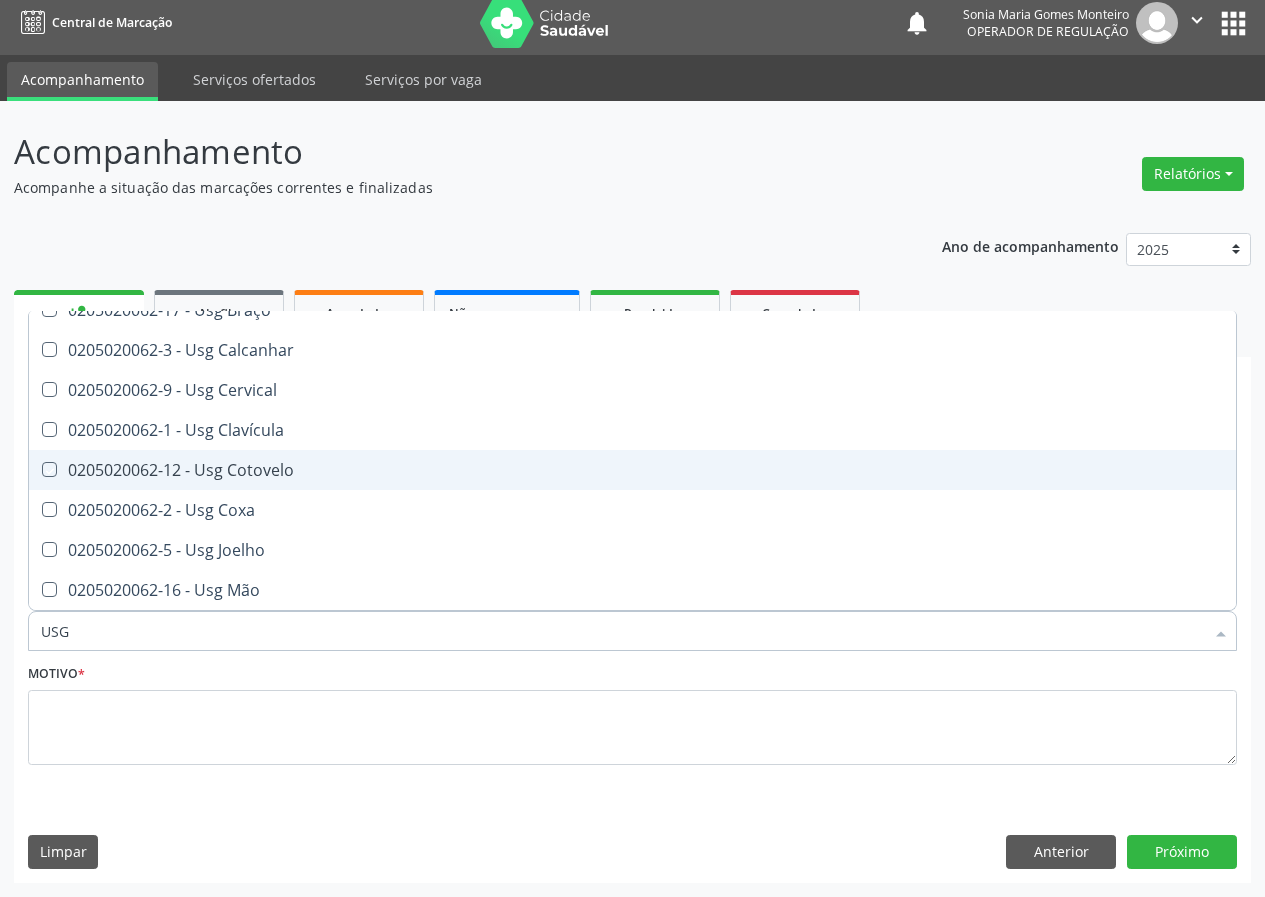 checkbox on "true" 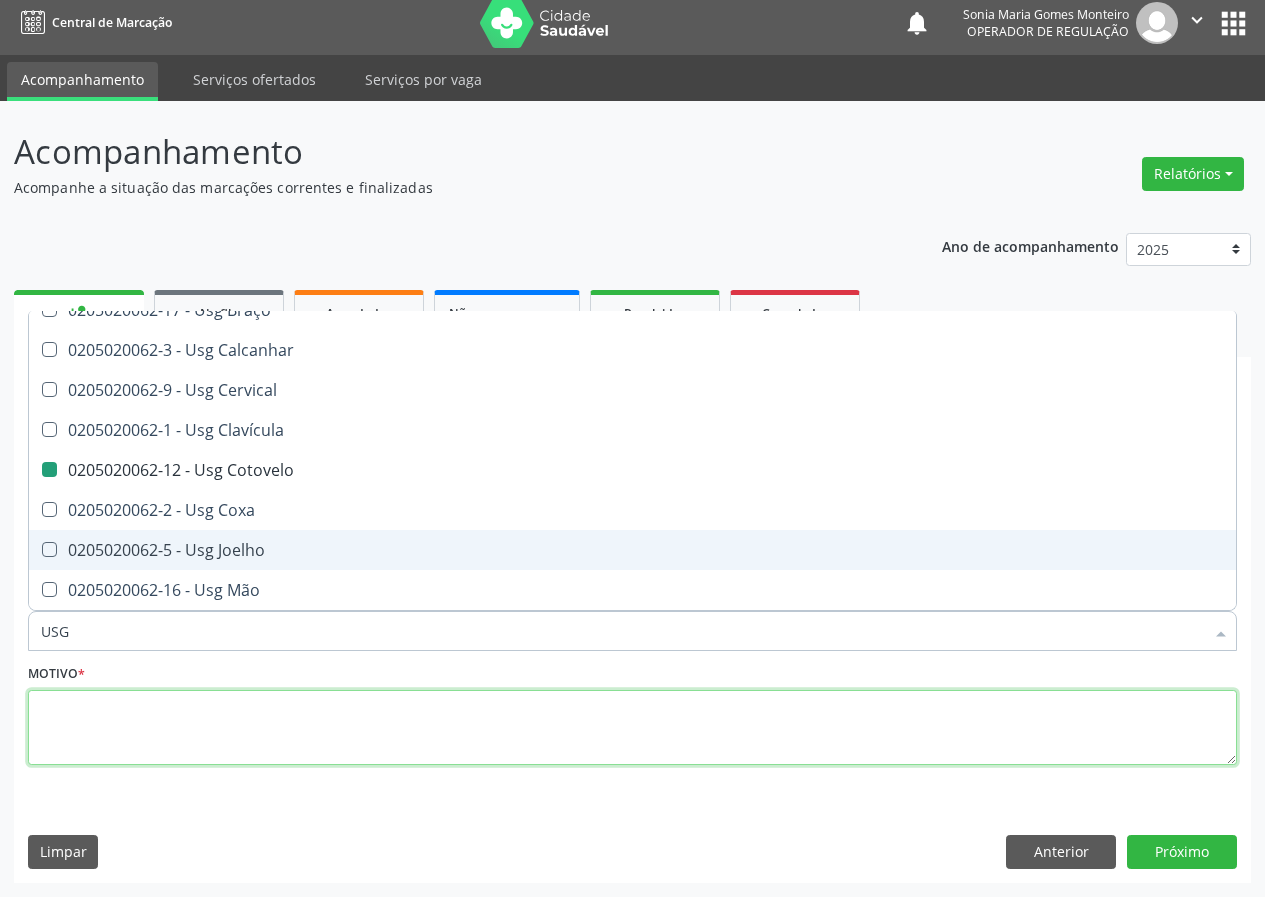 click at bounding box center [632, 728] 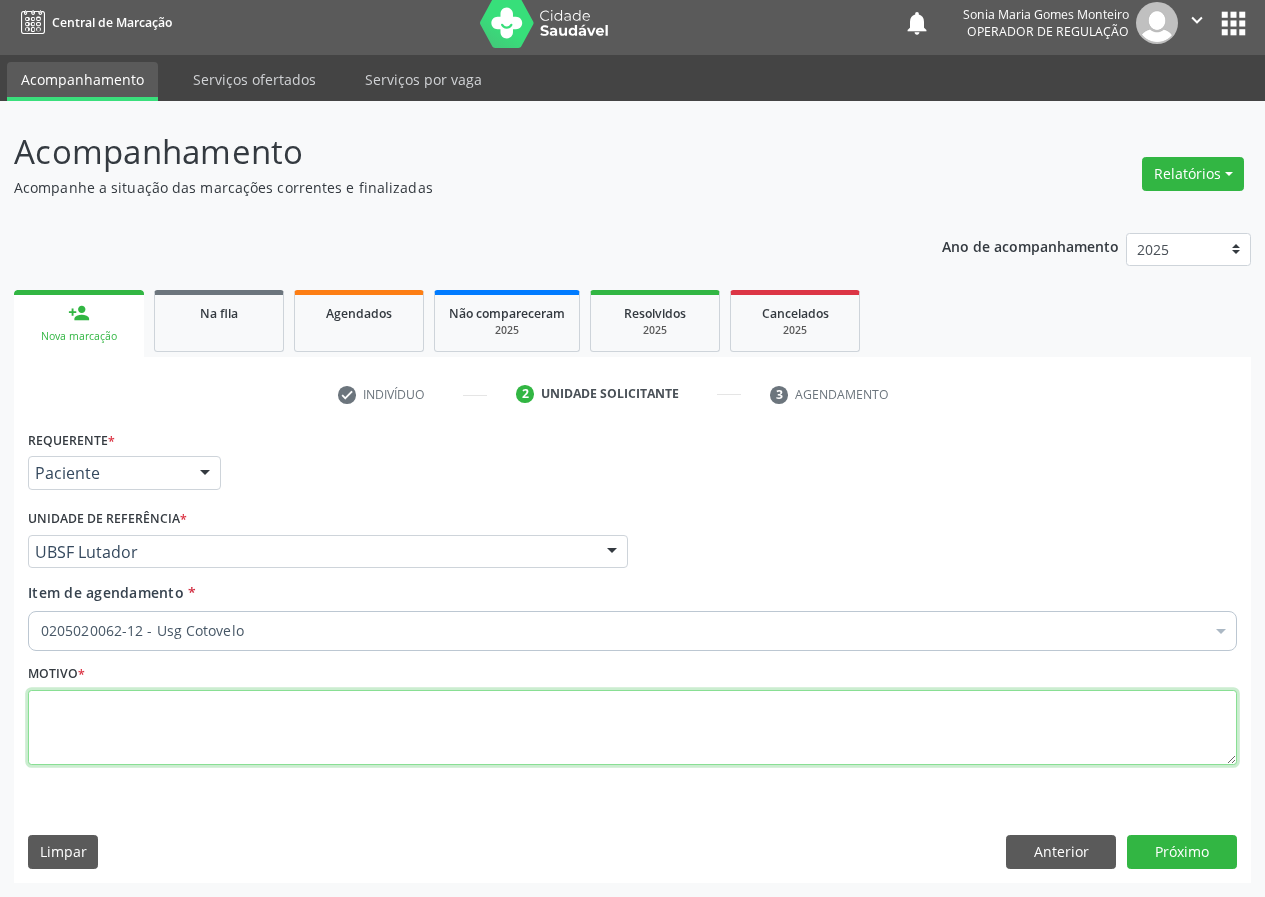 scroll, scrollTop: 0, scrollLeft: 0, axis: both 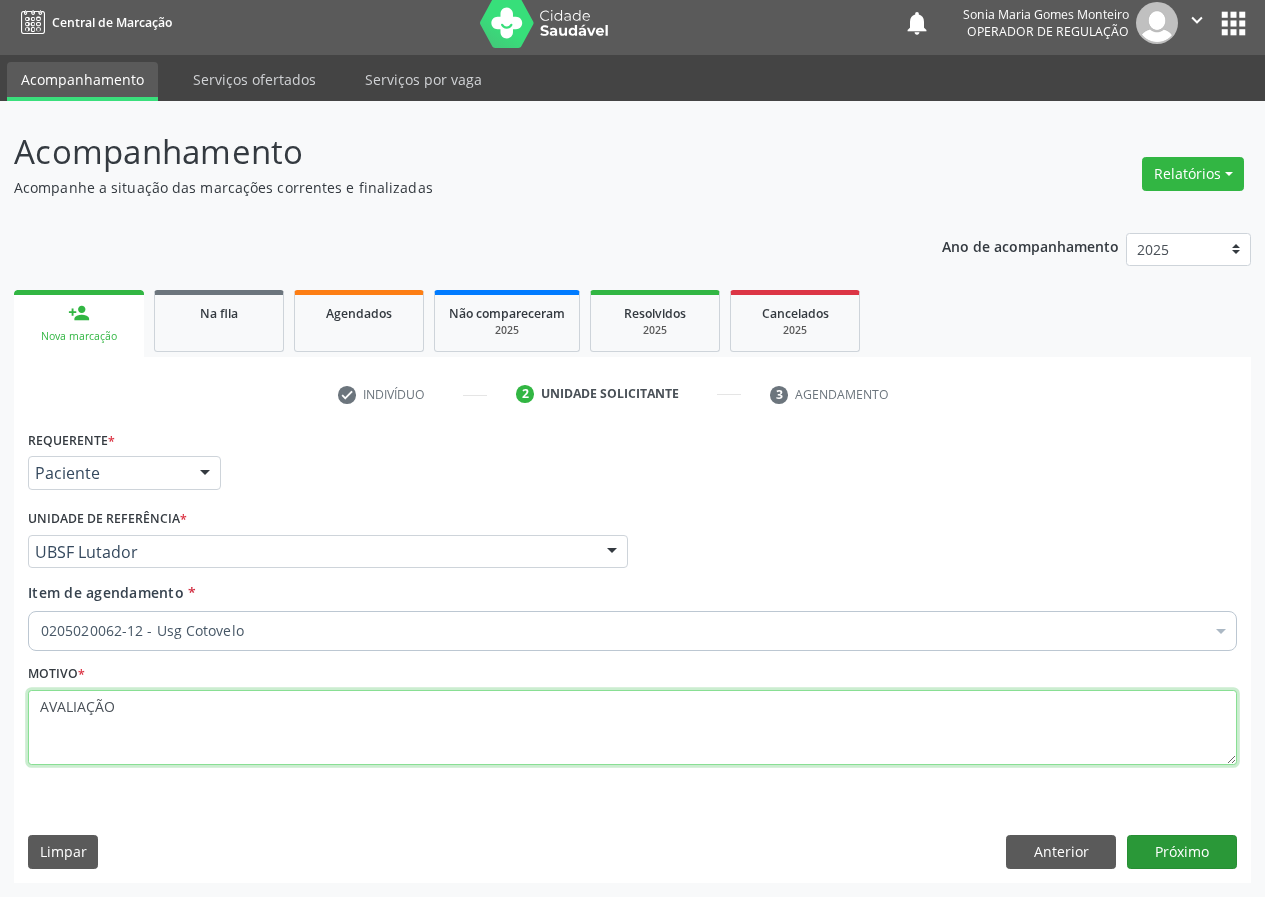 type on "AVALIAÇÃO" 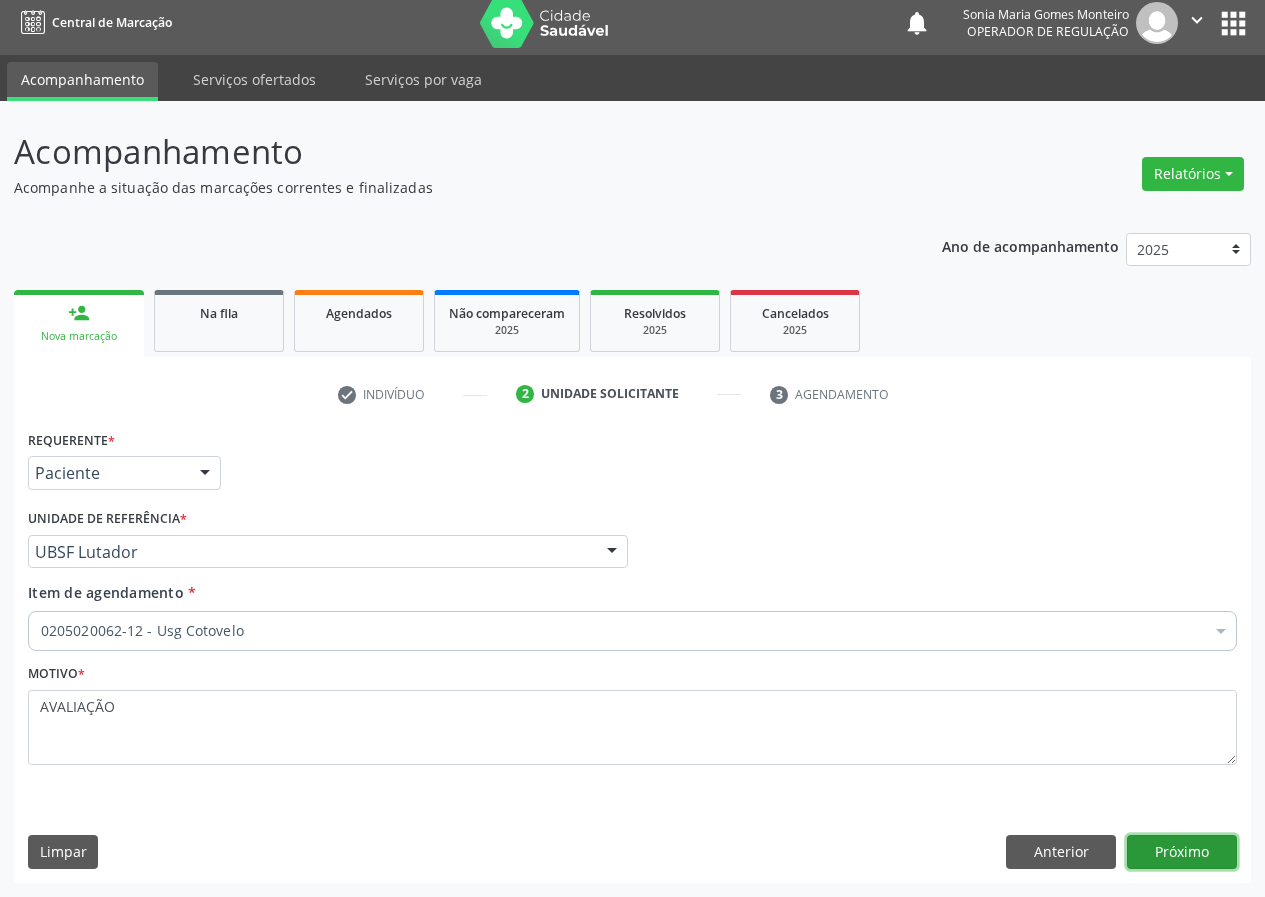 click on "Próximo" at bounding box center (1182, 852) 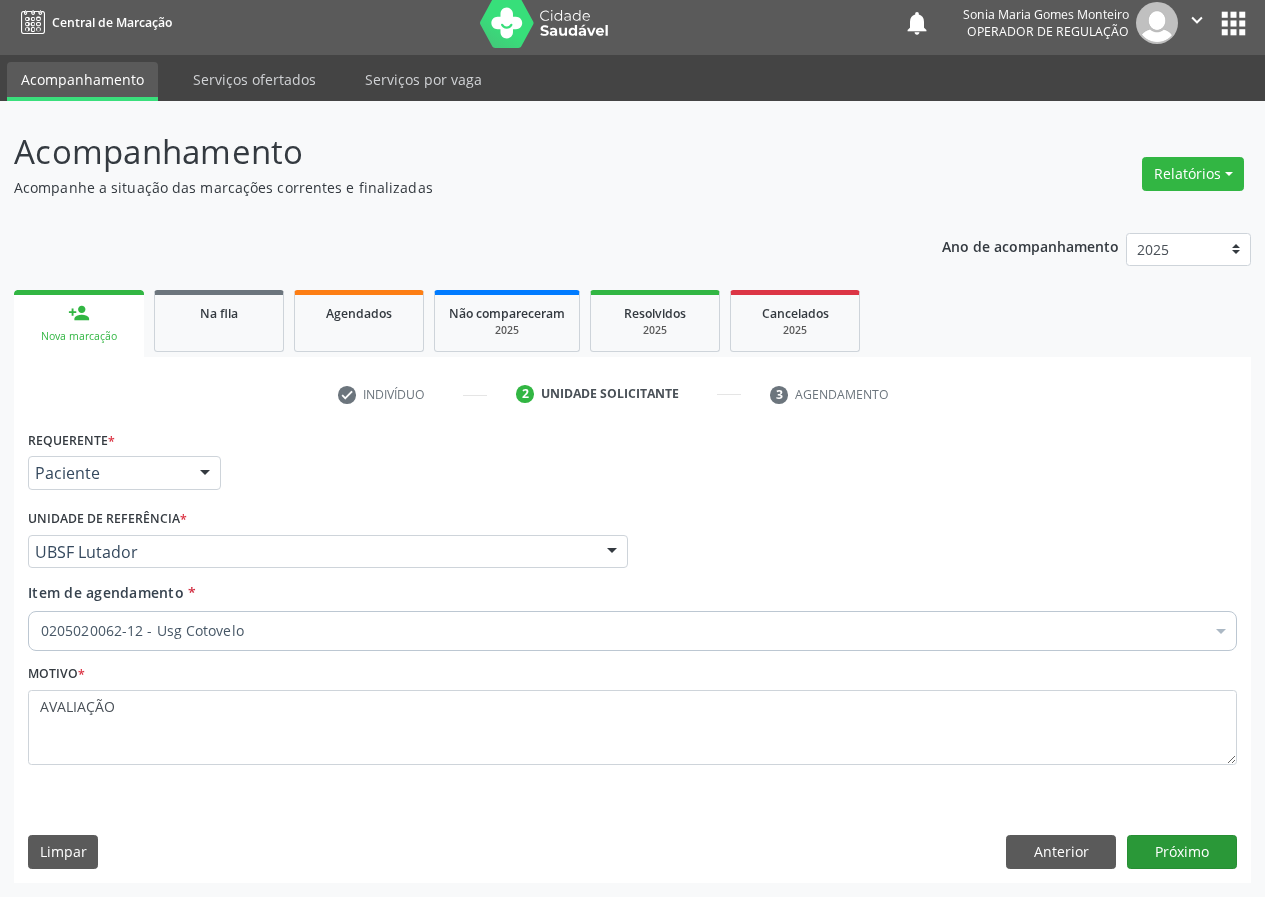 scroll, scrollTop: 0, scrollLeft: 0, axis: both 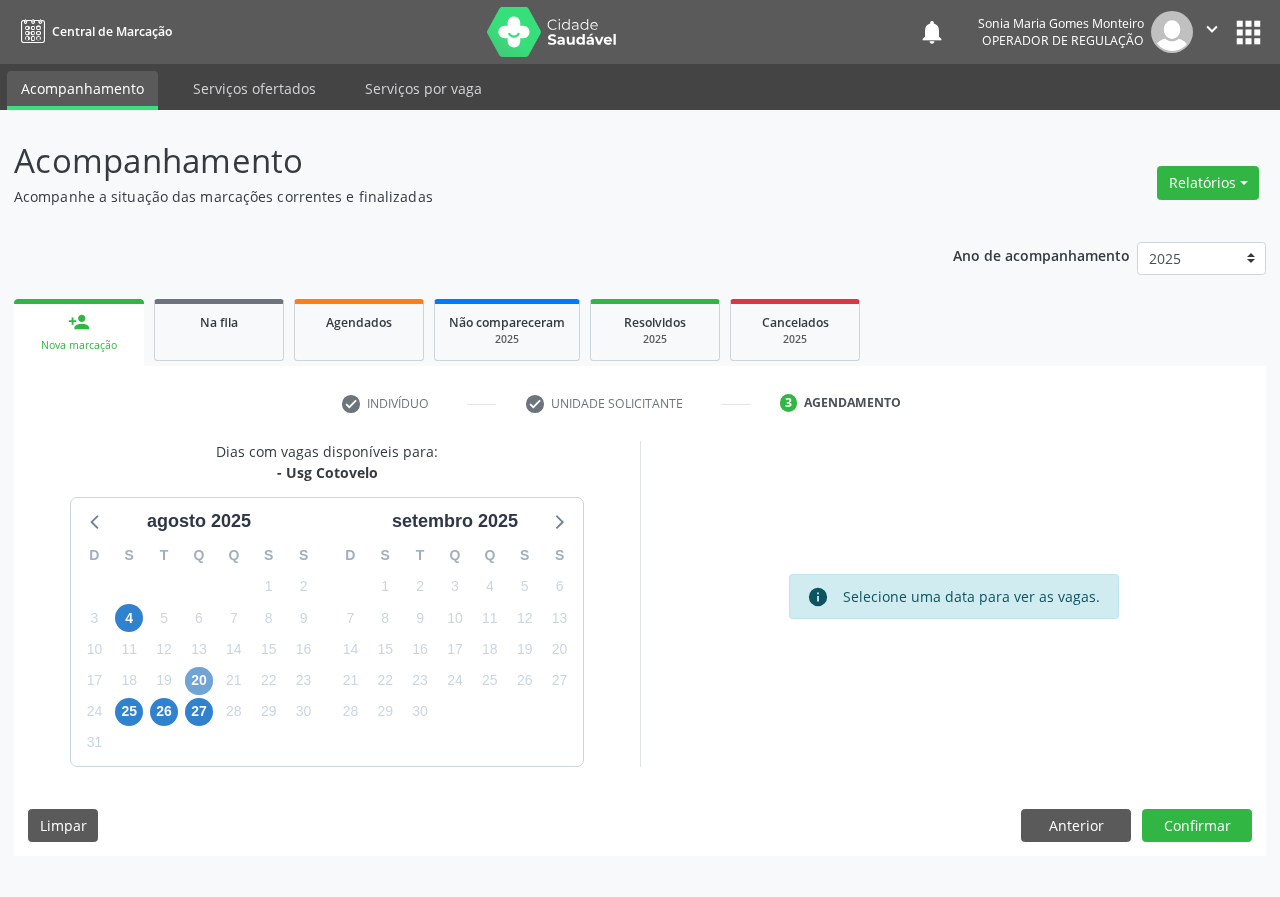 click on "20" at bounding box center (199, 681) 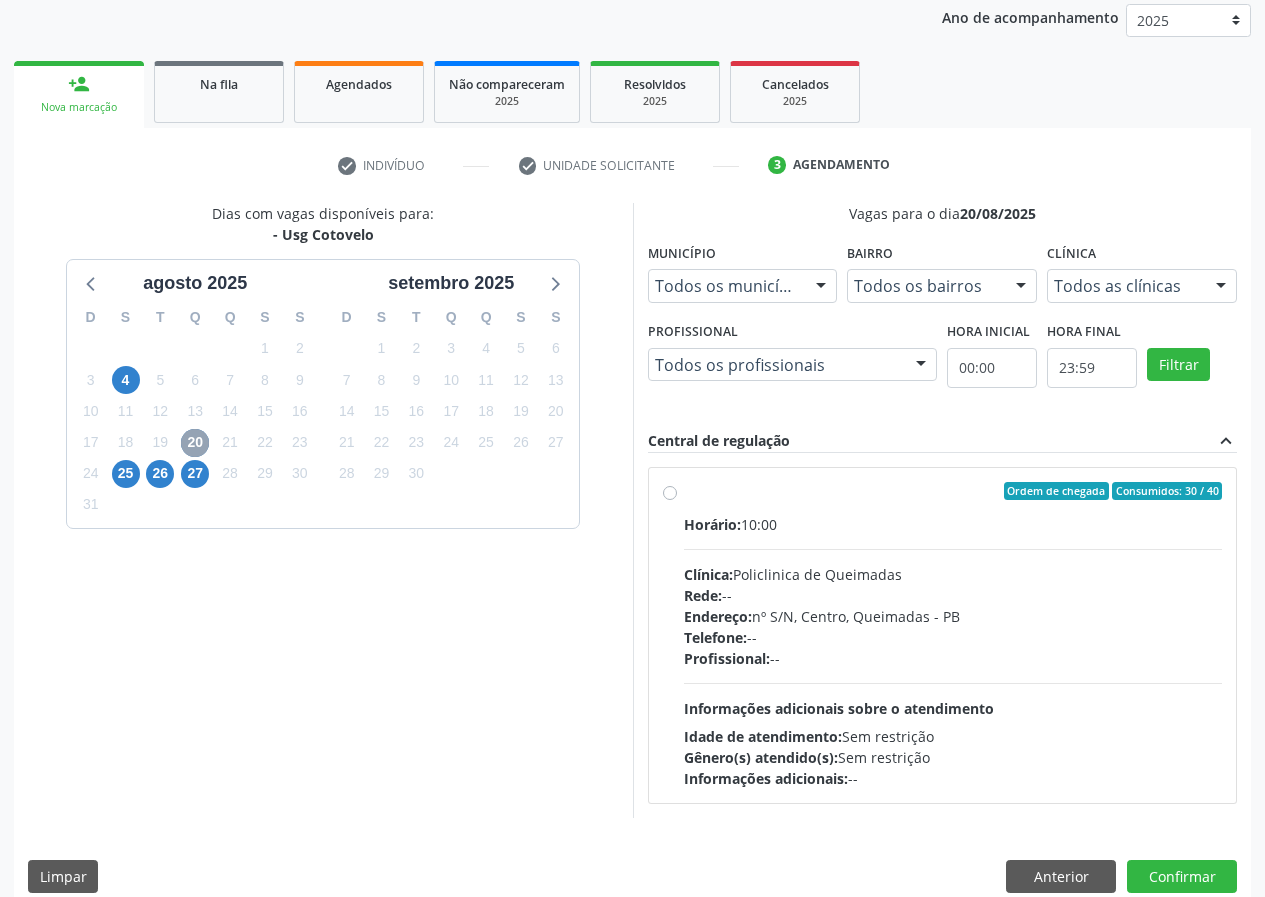 scroll, scrollTop: 262, scrollLeft: 0, axis: vertical 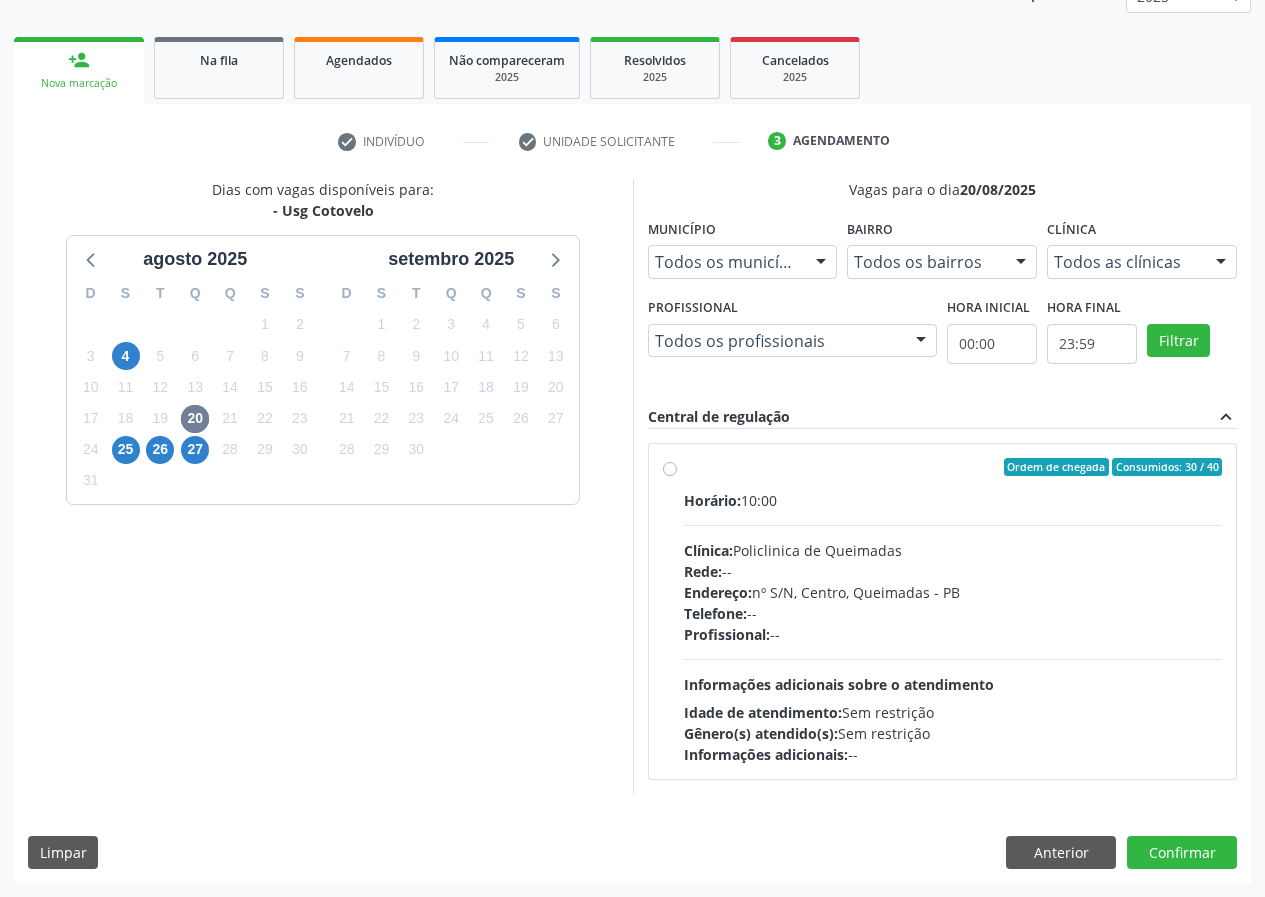 click on "Ordem de chegada
Consumidos: 30 / 40
Horário:   10:00
Clínica:  Policlinica de Queimadas
Rede:
--
Endereço:   nº S/N, Centro, Queimadas - PB
Telefone:   --
Profissional:
--
Informações adicionais sobre o atendimento
Idade de atendimento:
Sem restrição
Gênero(s) atendido(s):
Sem restrição
Informações adicionais:
--" at bounding box center [953, 611] 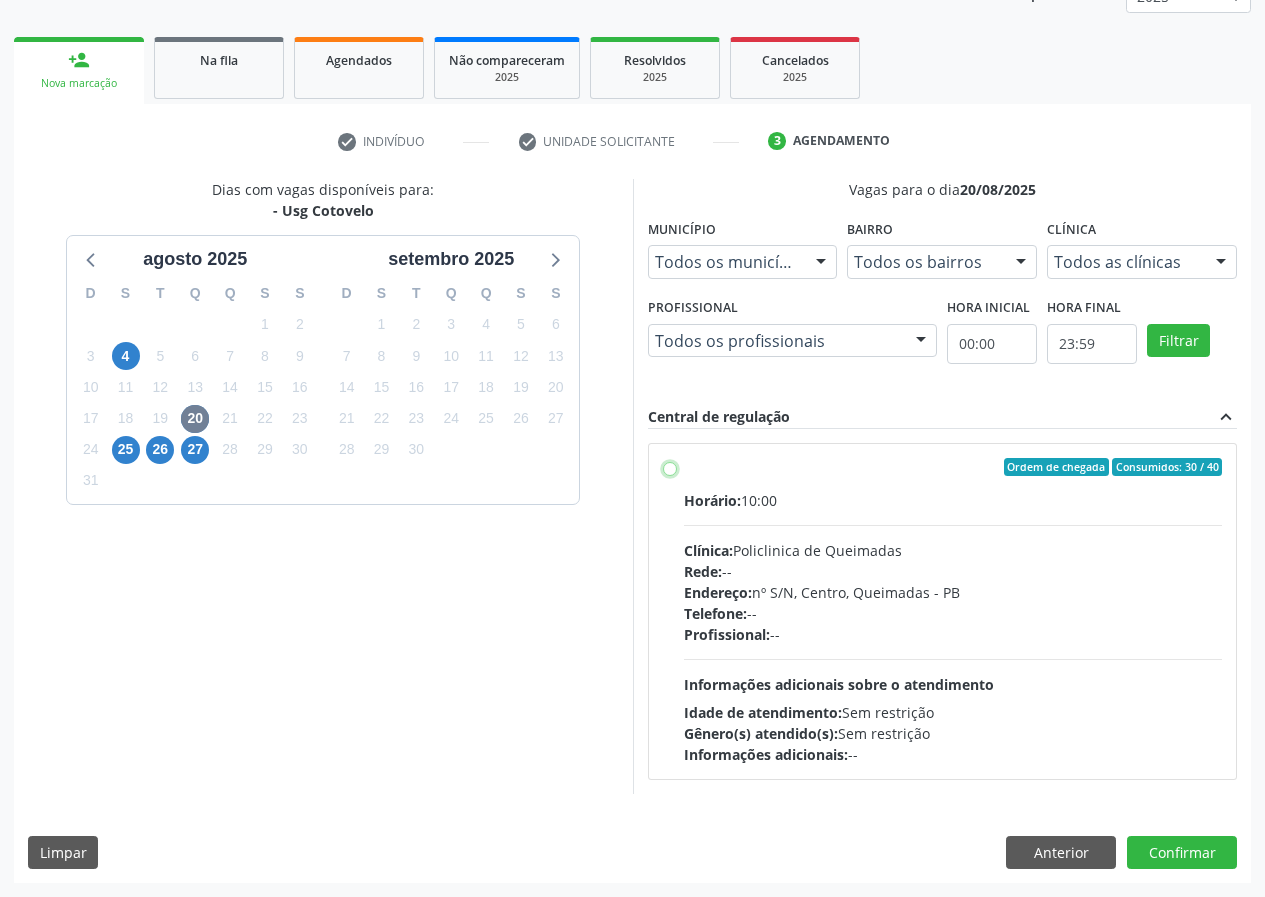 click on "Ordem de chegada
Consumidos: 30 / 40
Horário:   10:00
Clínica:  Policlinica de Queimadas
Rede:
--
Endereço:   nº S/N, Centro, Queimadas - PB
Telefone:   --
Profissional:
--
Informações adicionais sobre o atendimento
Idade de atendimento:
Sem restrição
Gênero(s) atendido(s):
Sem restrição
Informações adicionais:
--" at bounding box center (670, 467) 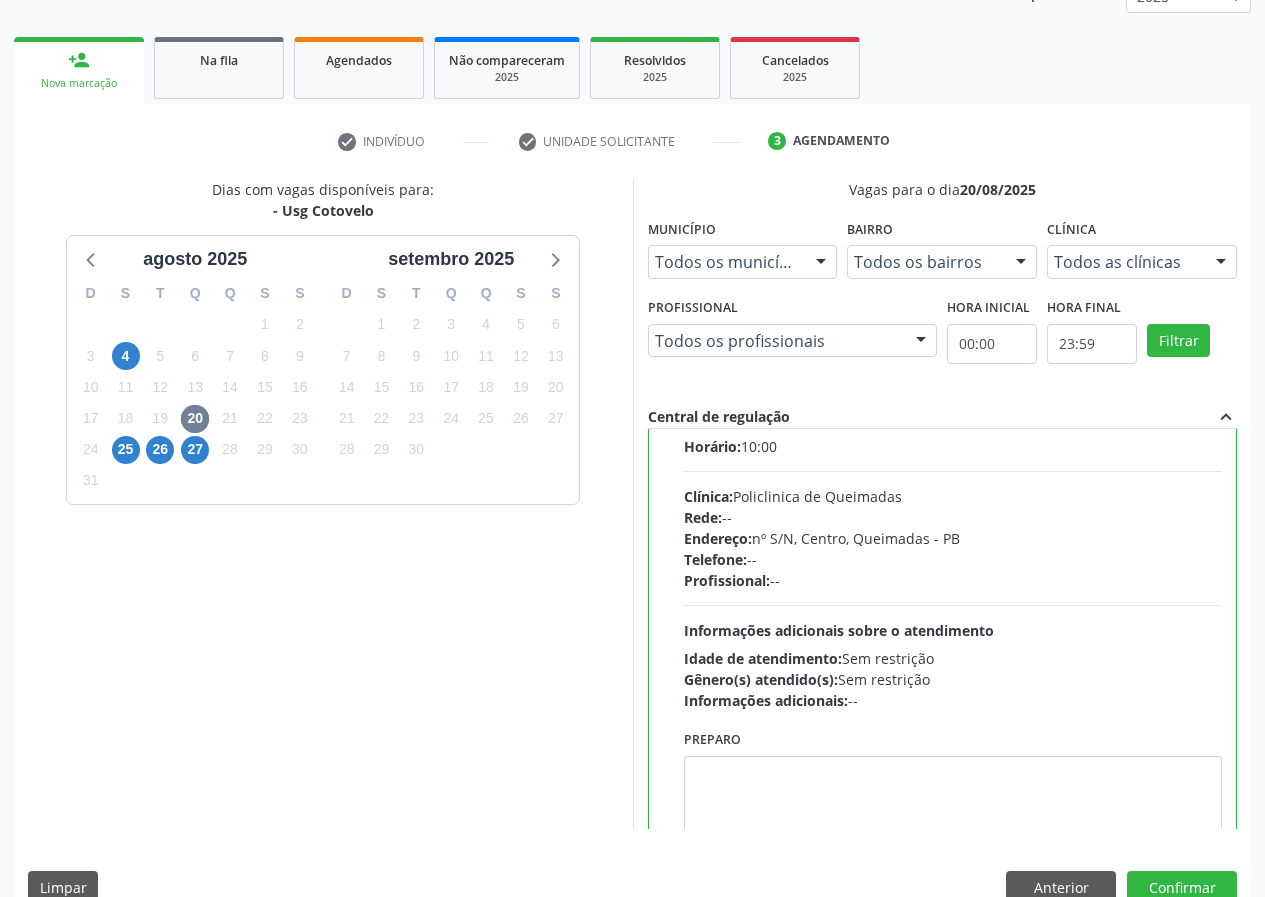 scroll, scrollTop: 99, scrollLeft: 0, axis: vertical 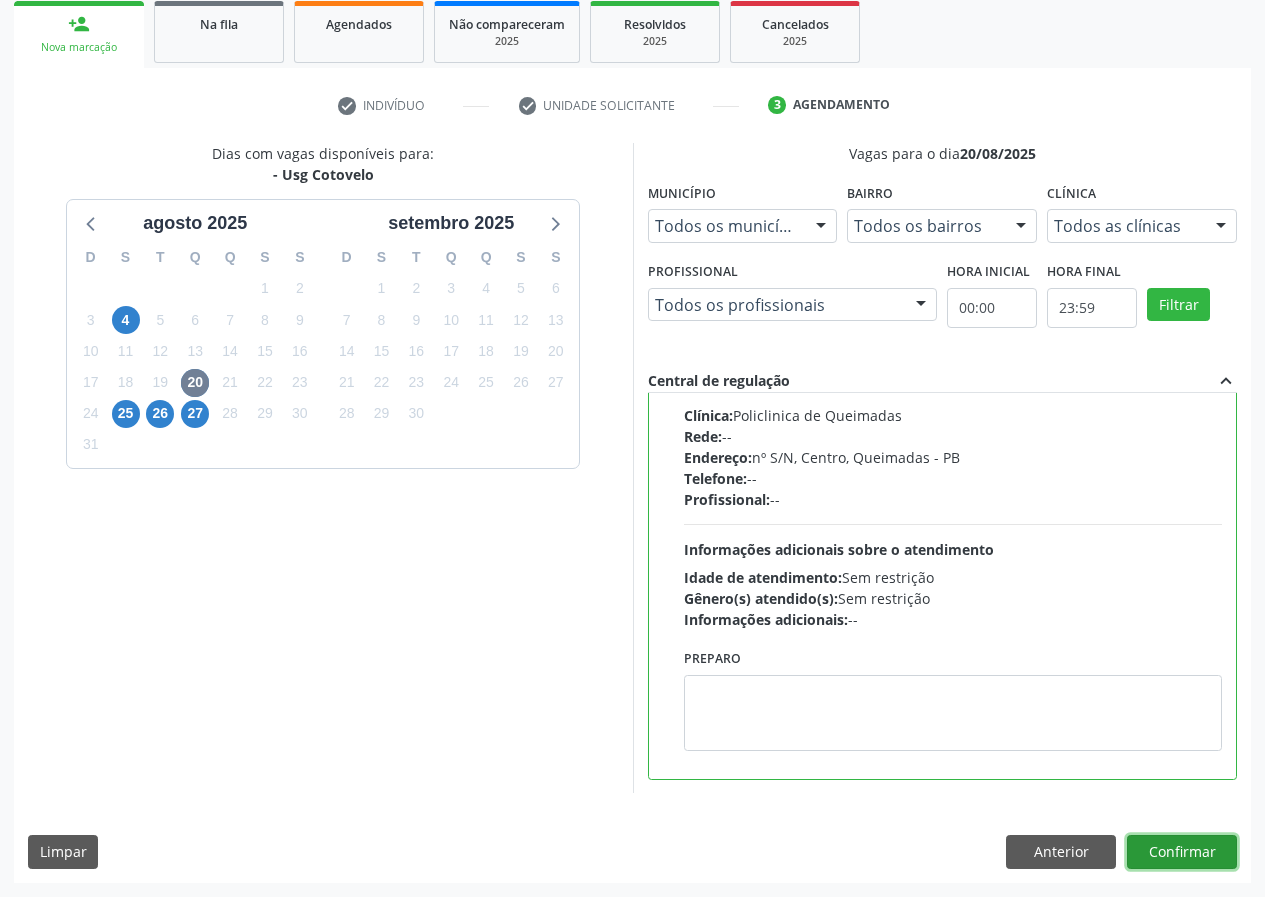click on "Confirmar" at bounding box center (1182, 852) 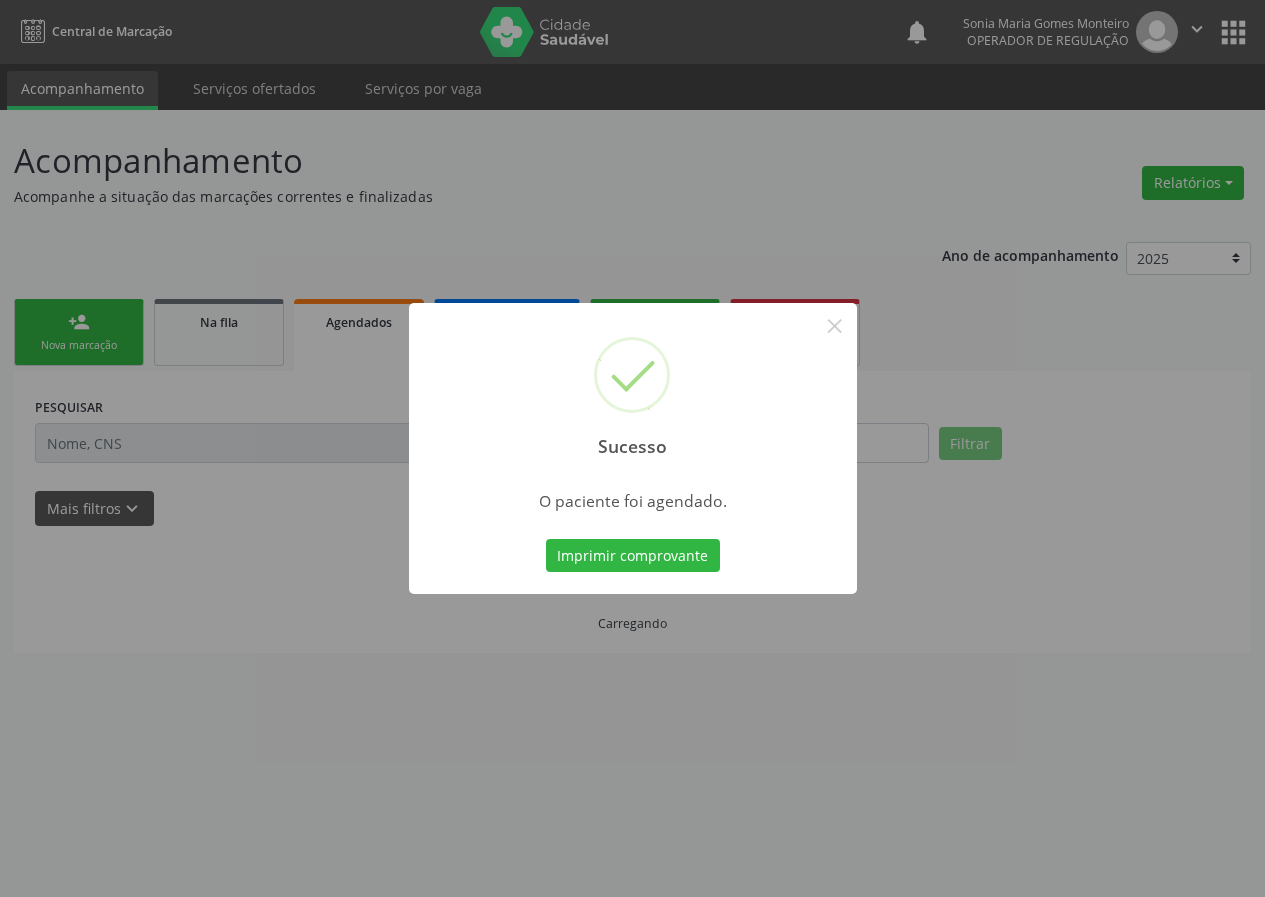 scroll, scrollTop: 0, scrollLeft: 0, axis: both 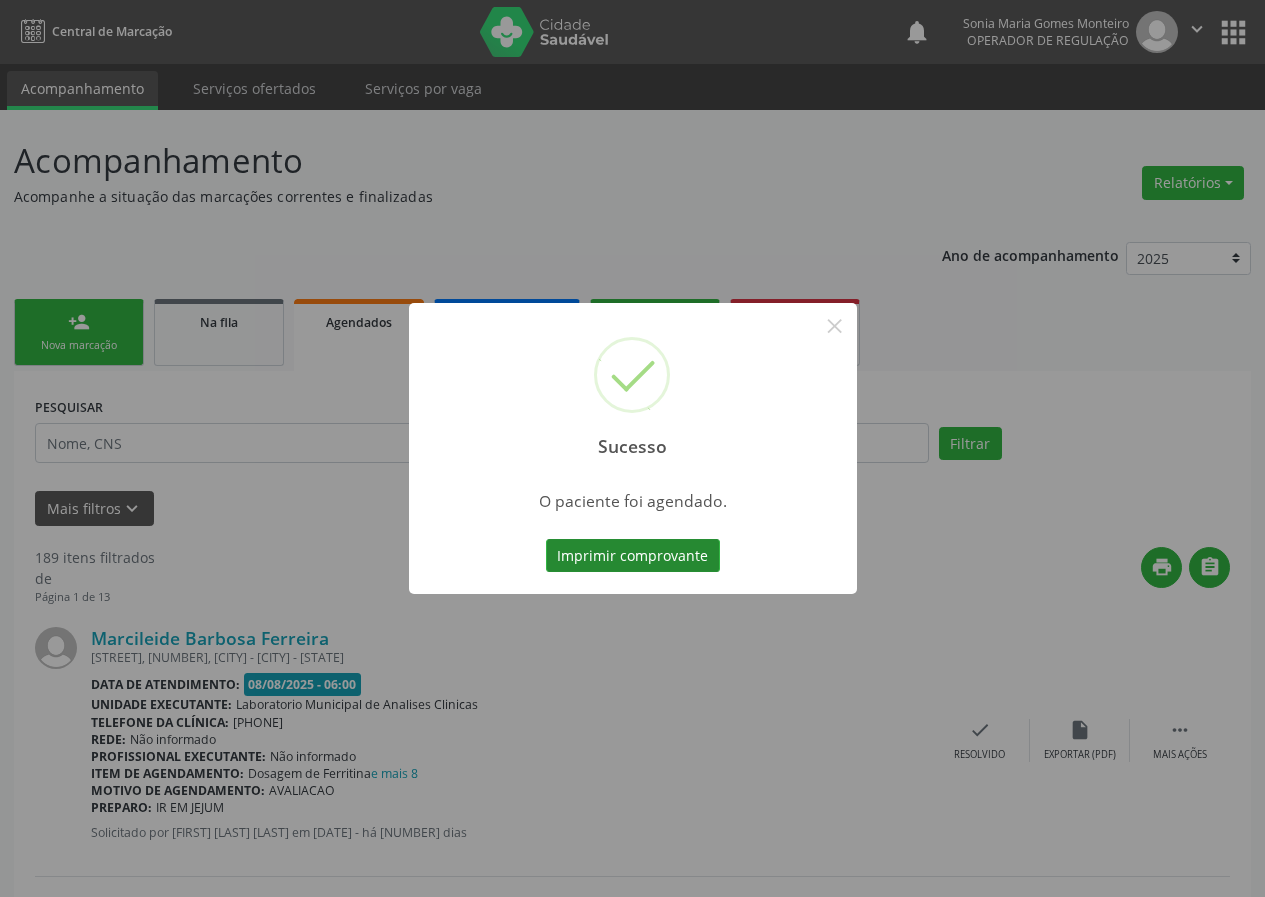 click on "Imprimir comprovante" at bounding box center (633, 556) 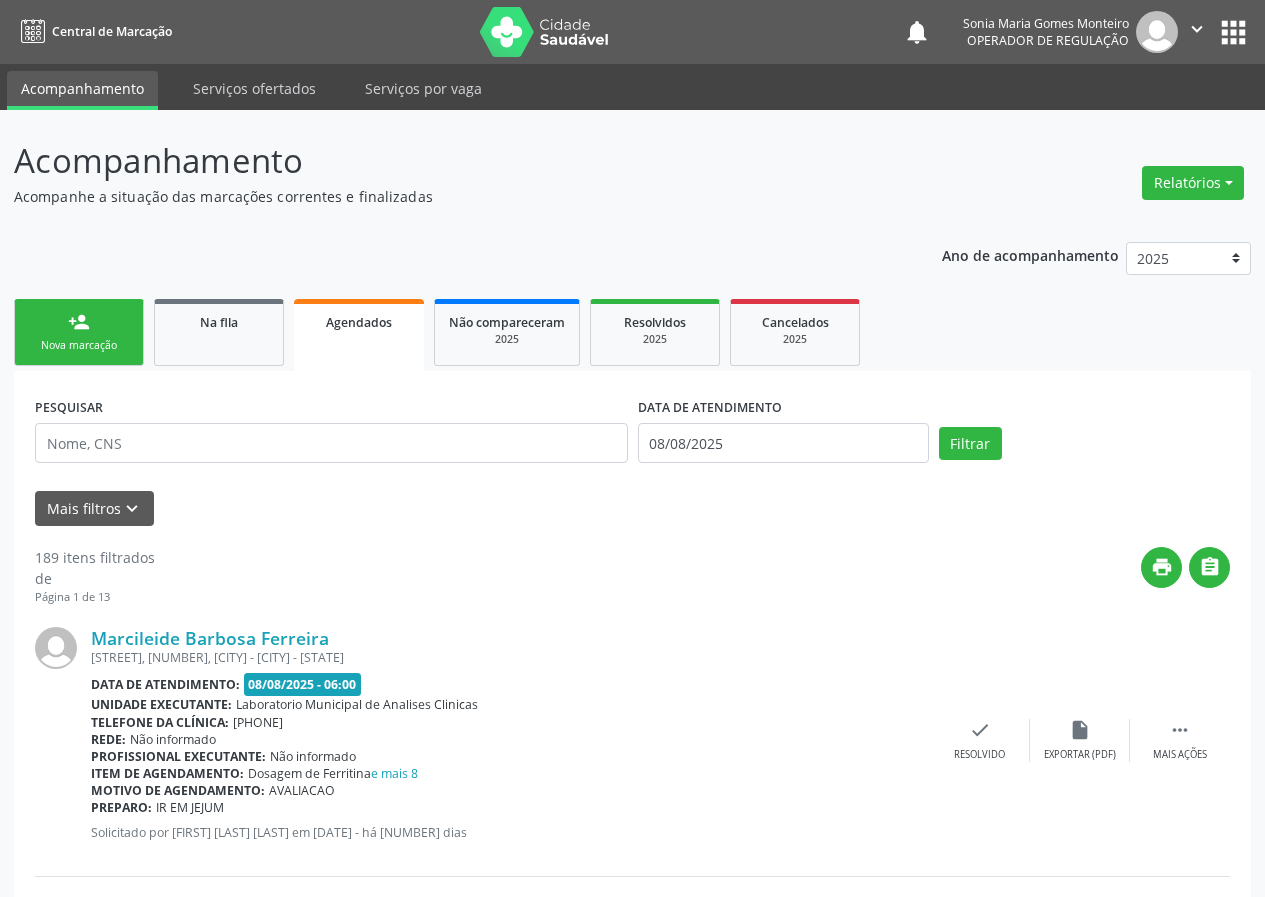 click on "Nova marcação" at bounding box center [79, 345] 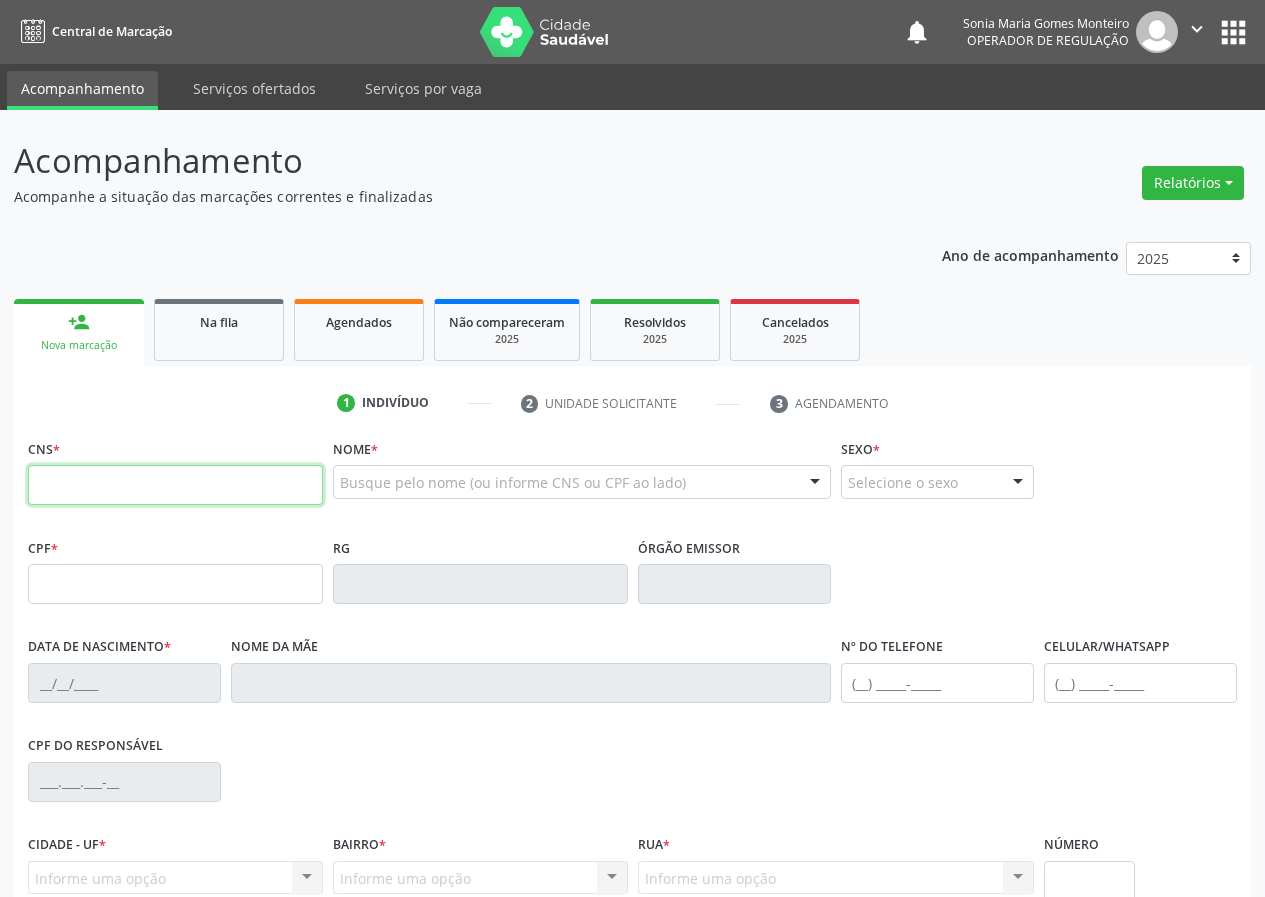 click at bounding box center [175, 485] 